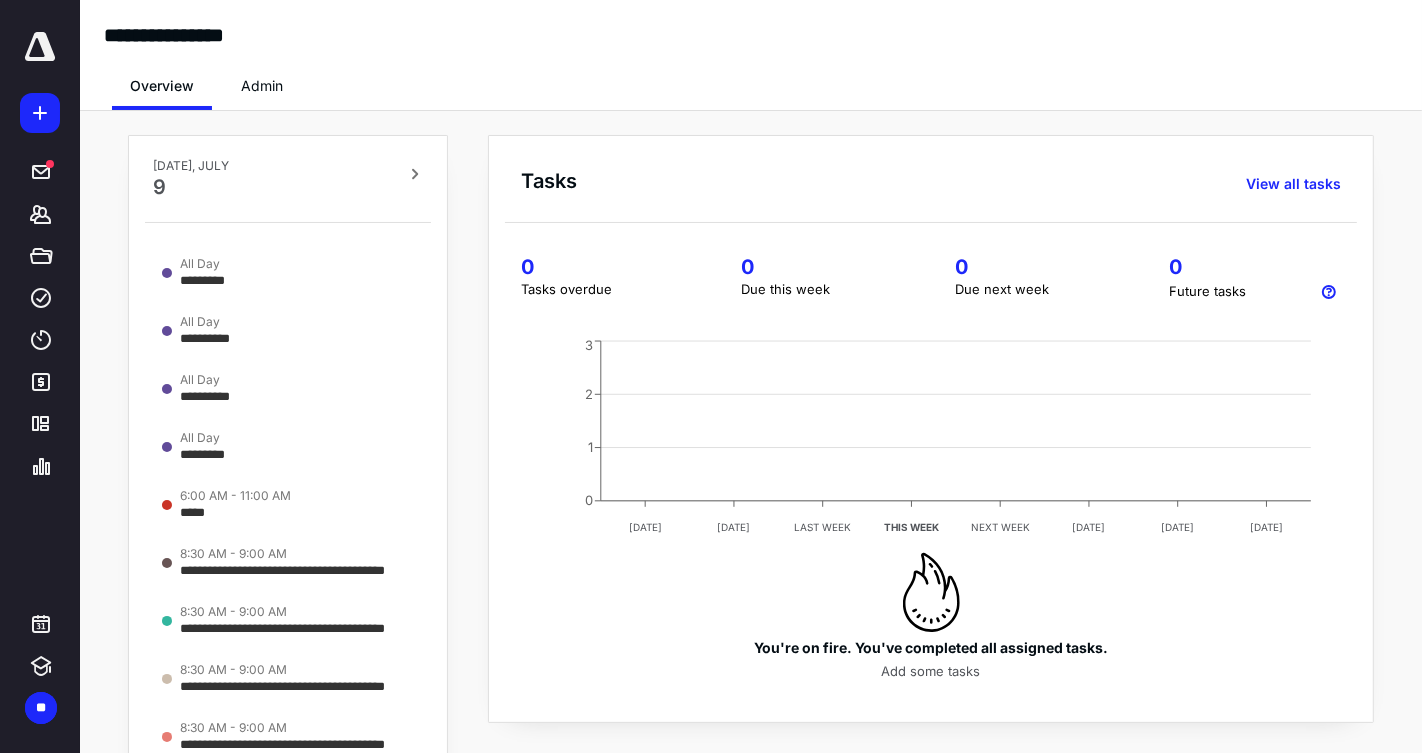 scroll, scrollTop: 0, scrollLeft: 0, axis: both 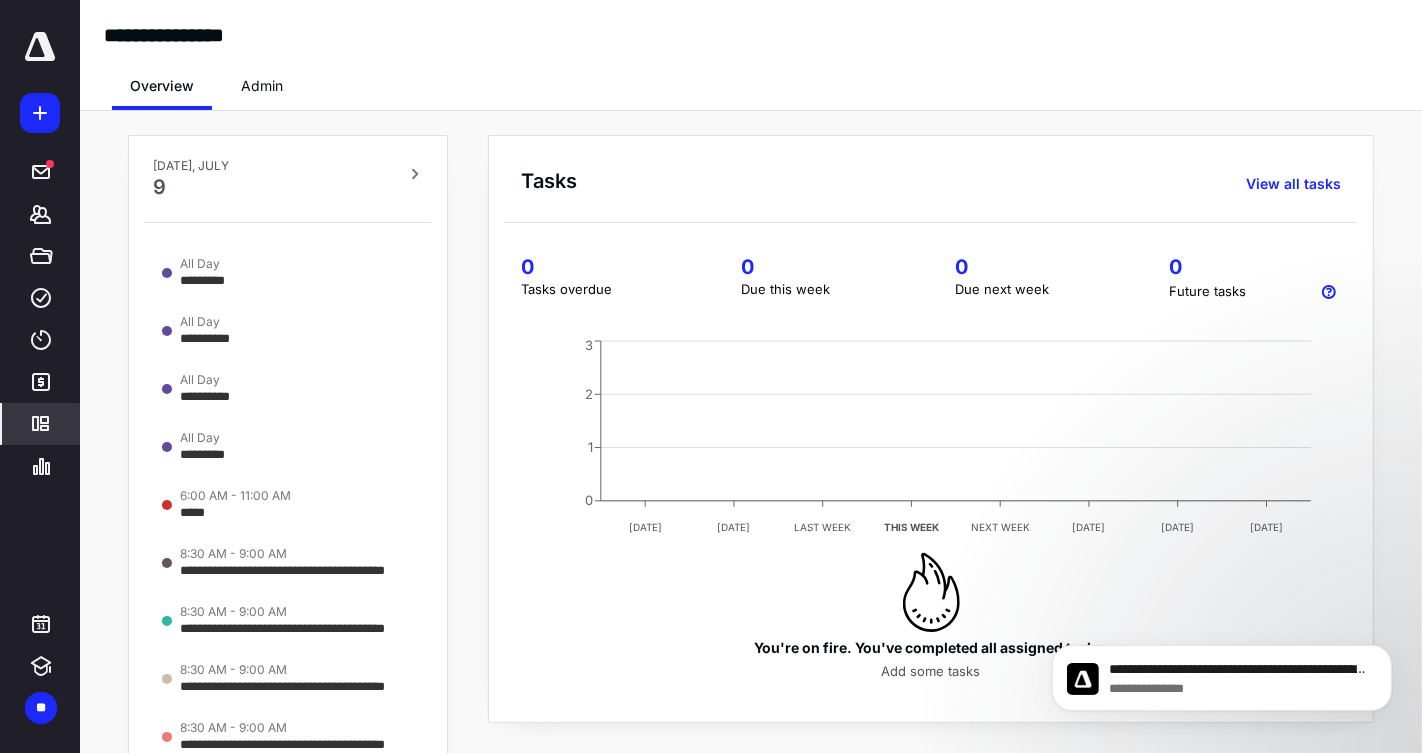 click on "*********" at bounding box center [41, 424] 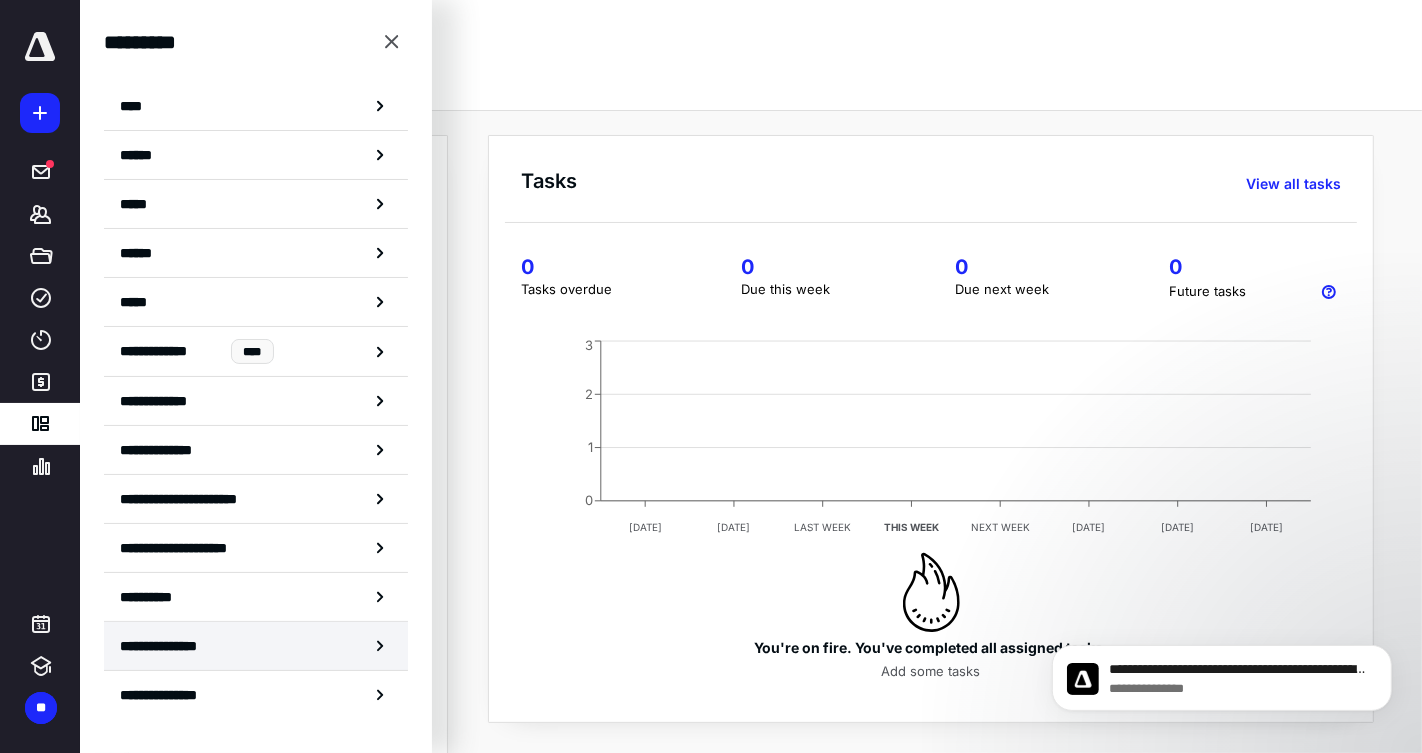 click on "**********" at bounding box center [256, 646] 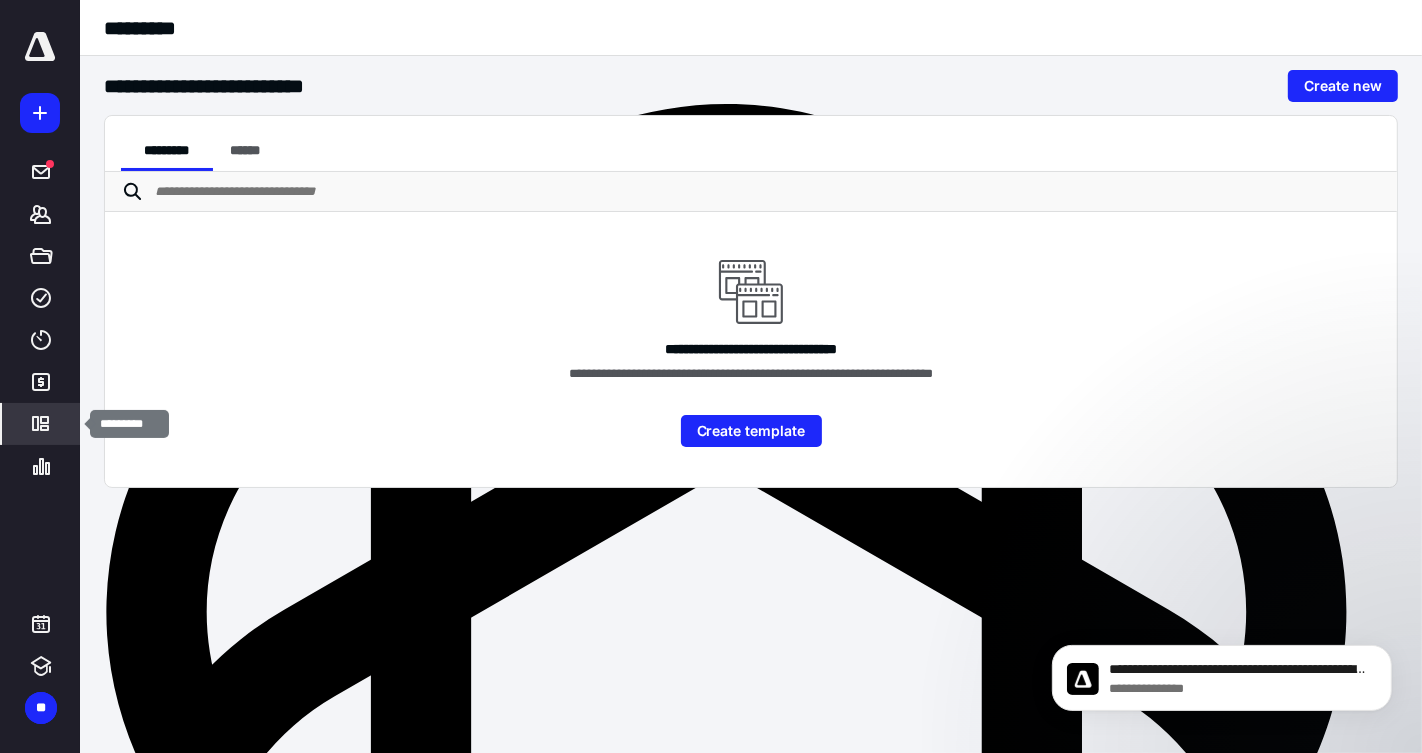 click 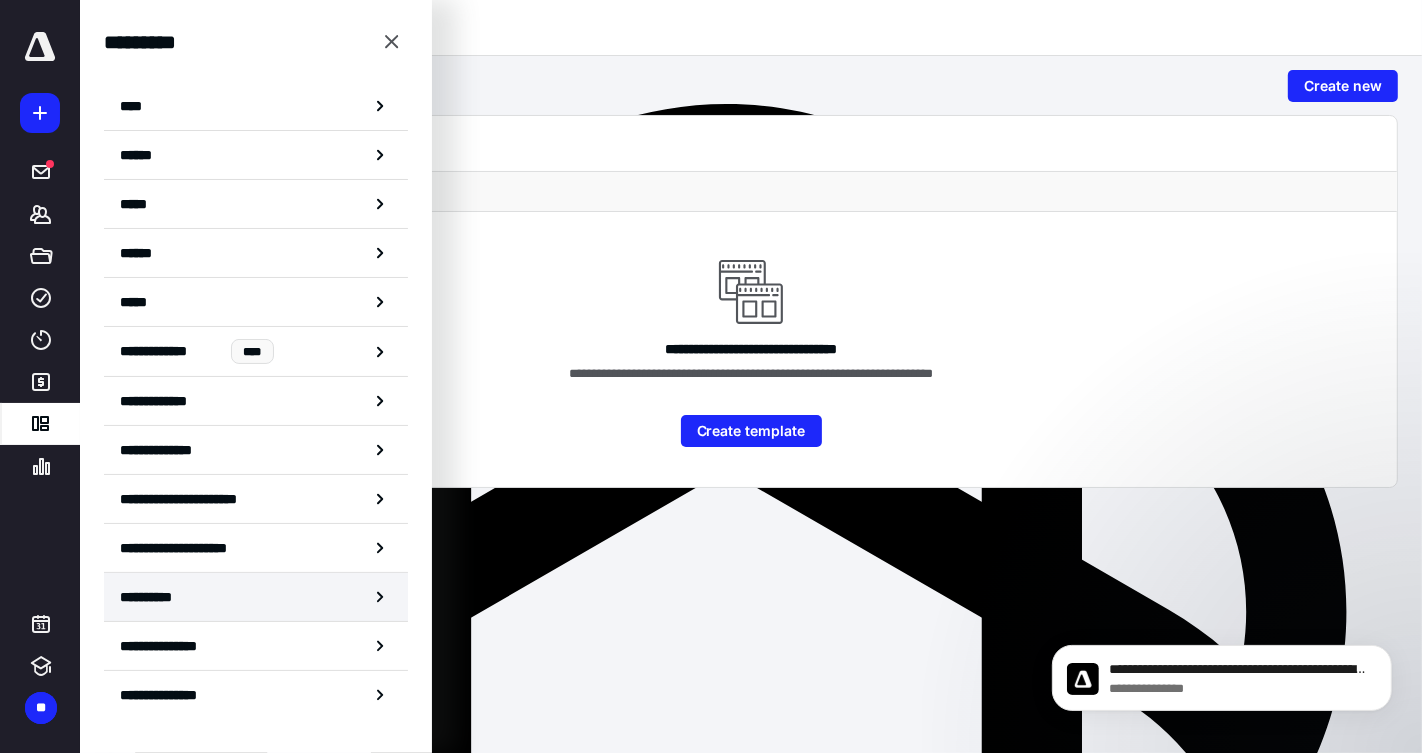 click on "**********" at bounding box center (256, 597) 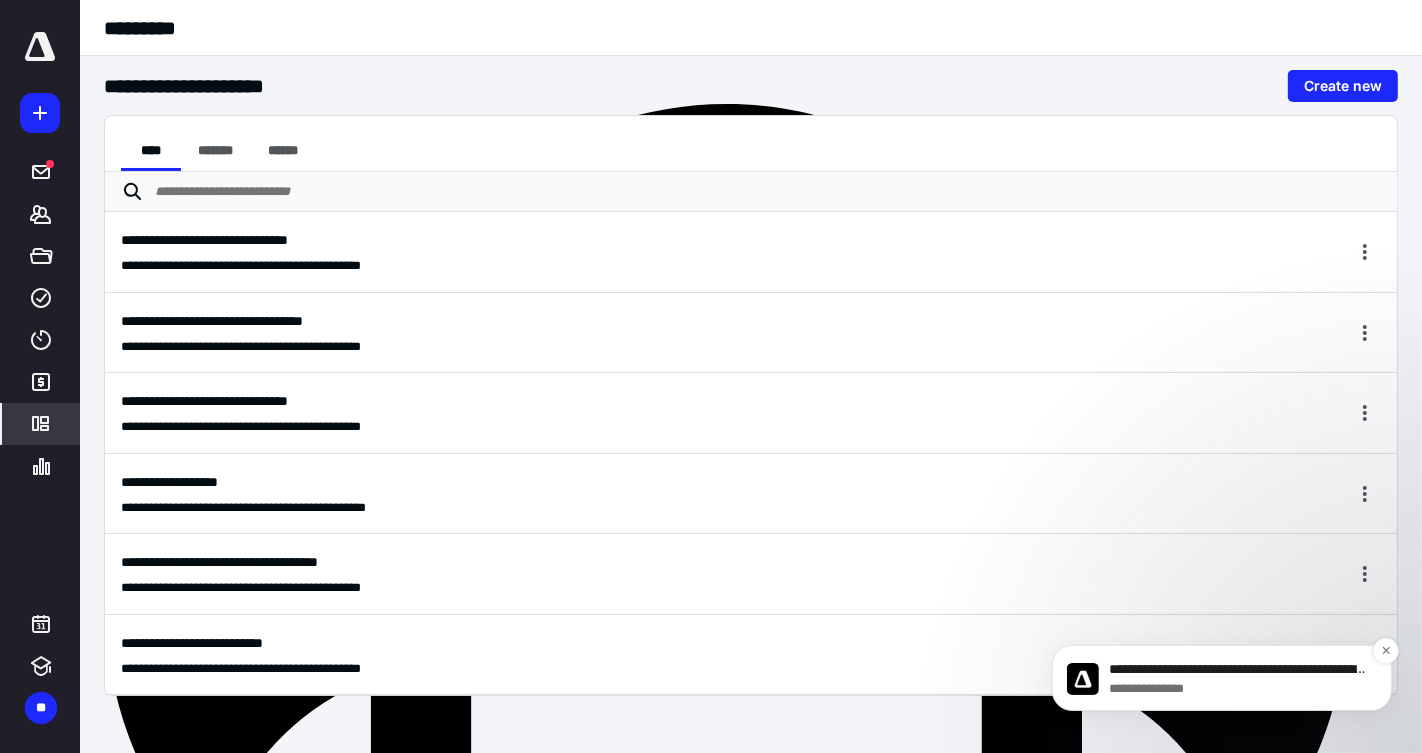 click on "**********" at bounding box center (1237, 669) 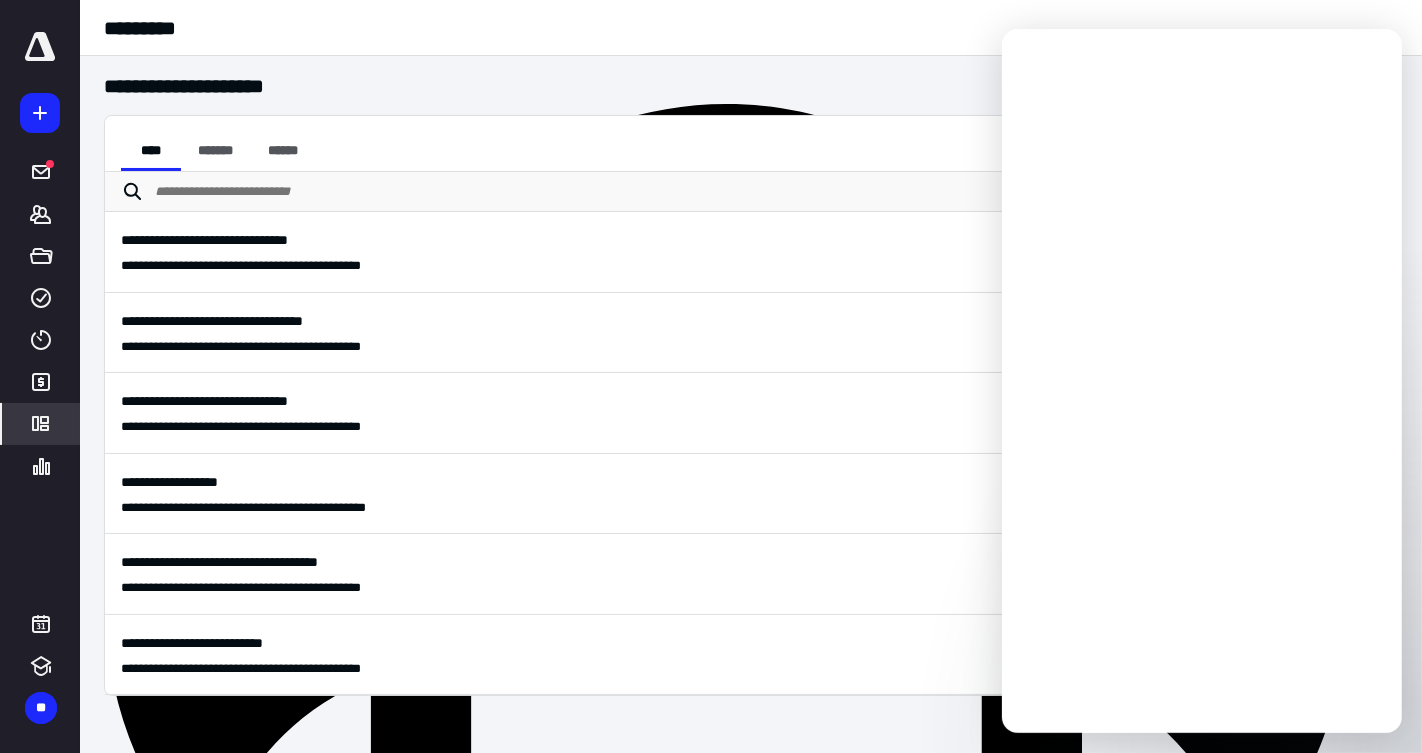 scroll, scrollTop: 0, scrollLeft: 0, axis: both 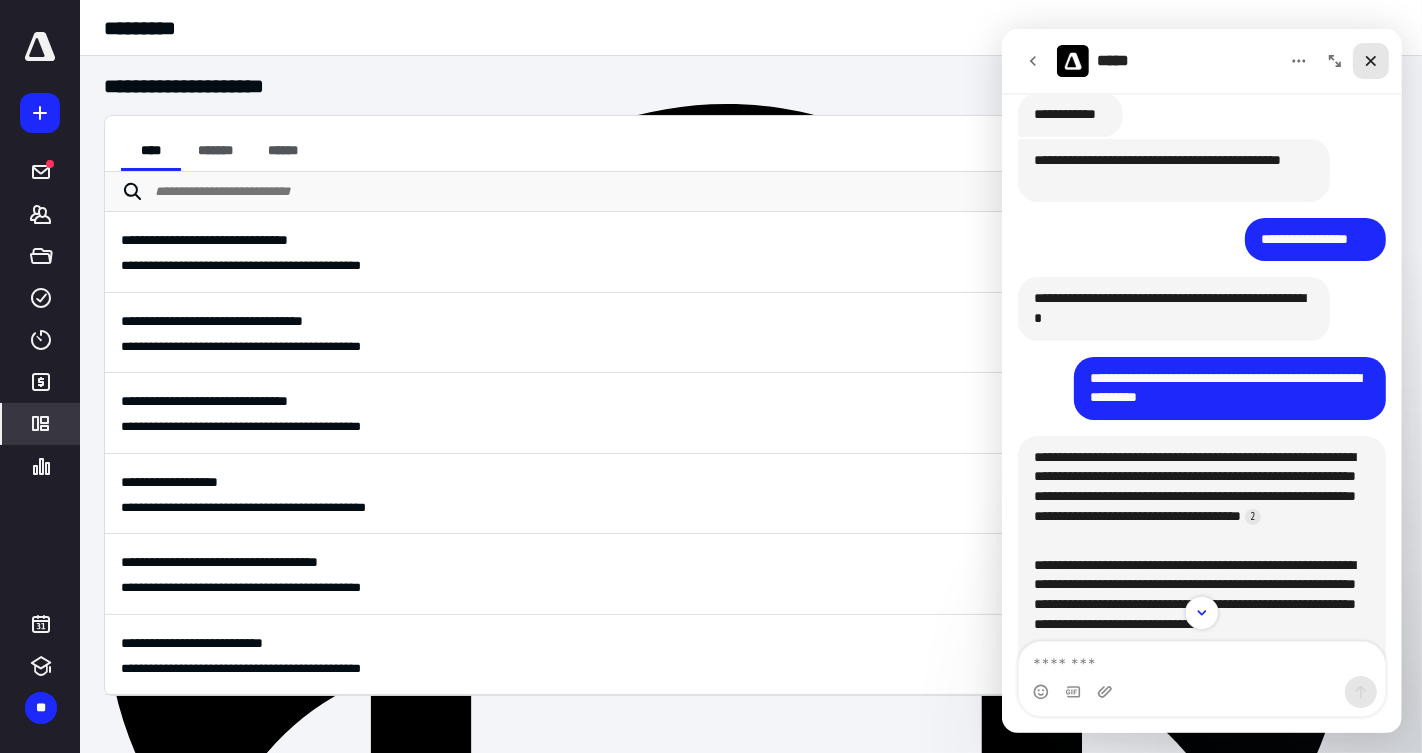click 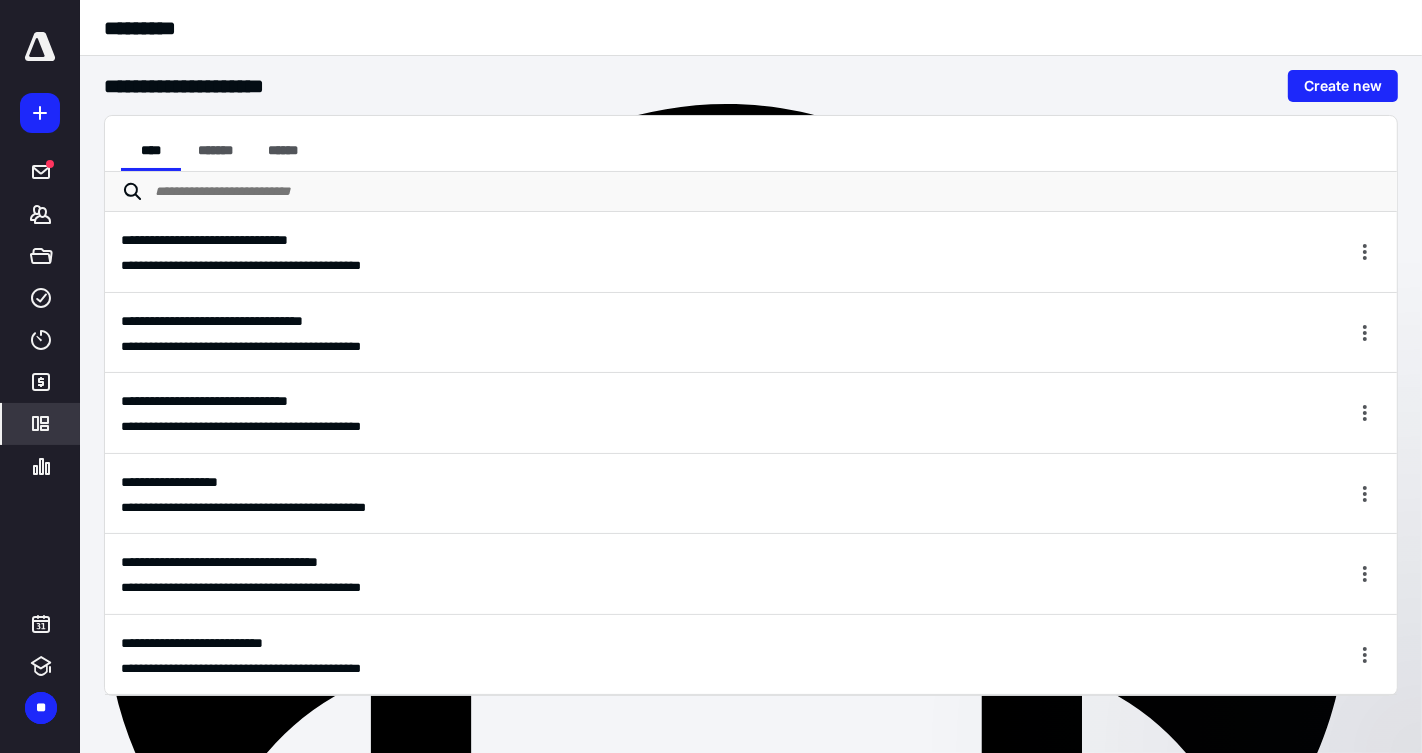 scroll, scrollTop: 0, scrollLeft: 0, axis: both 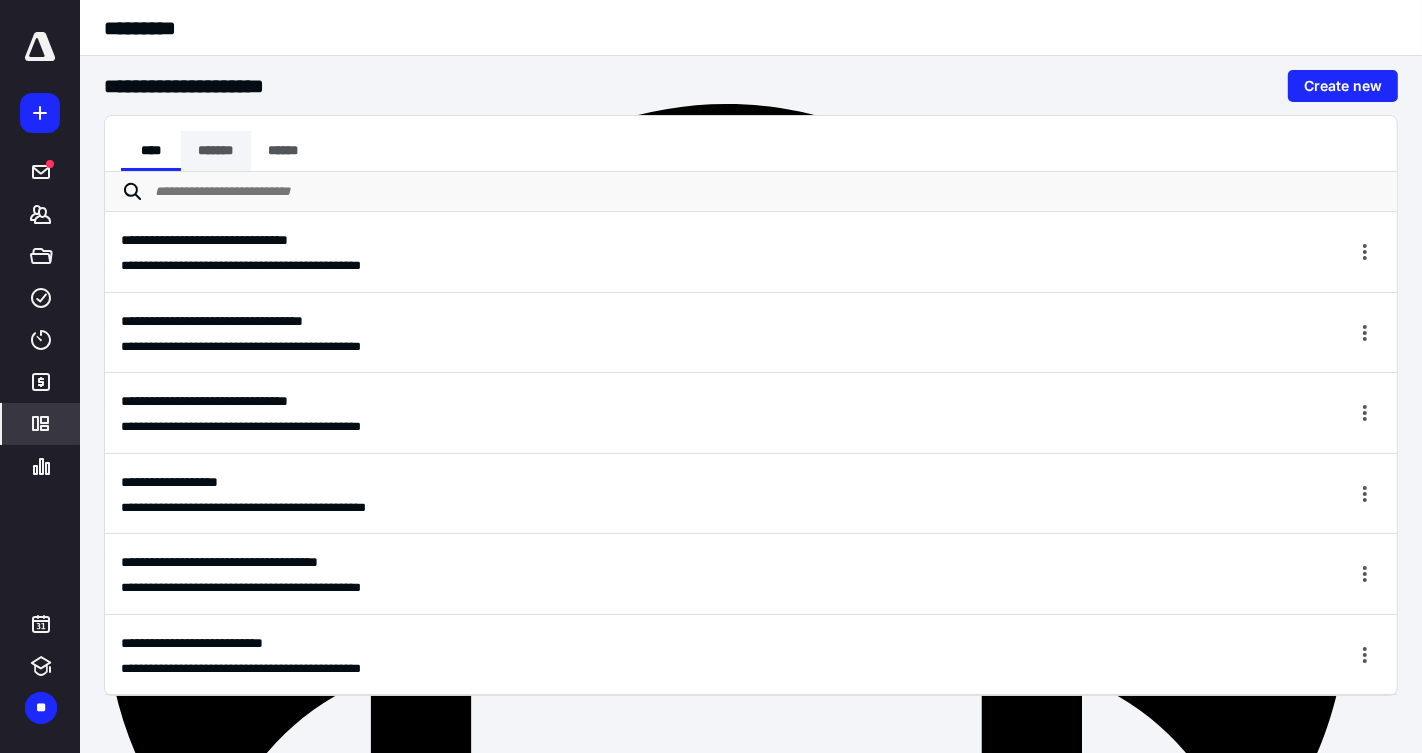 click on "*******" at bounding box center (216, 151) 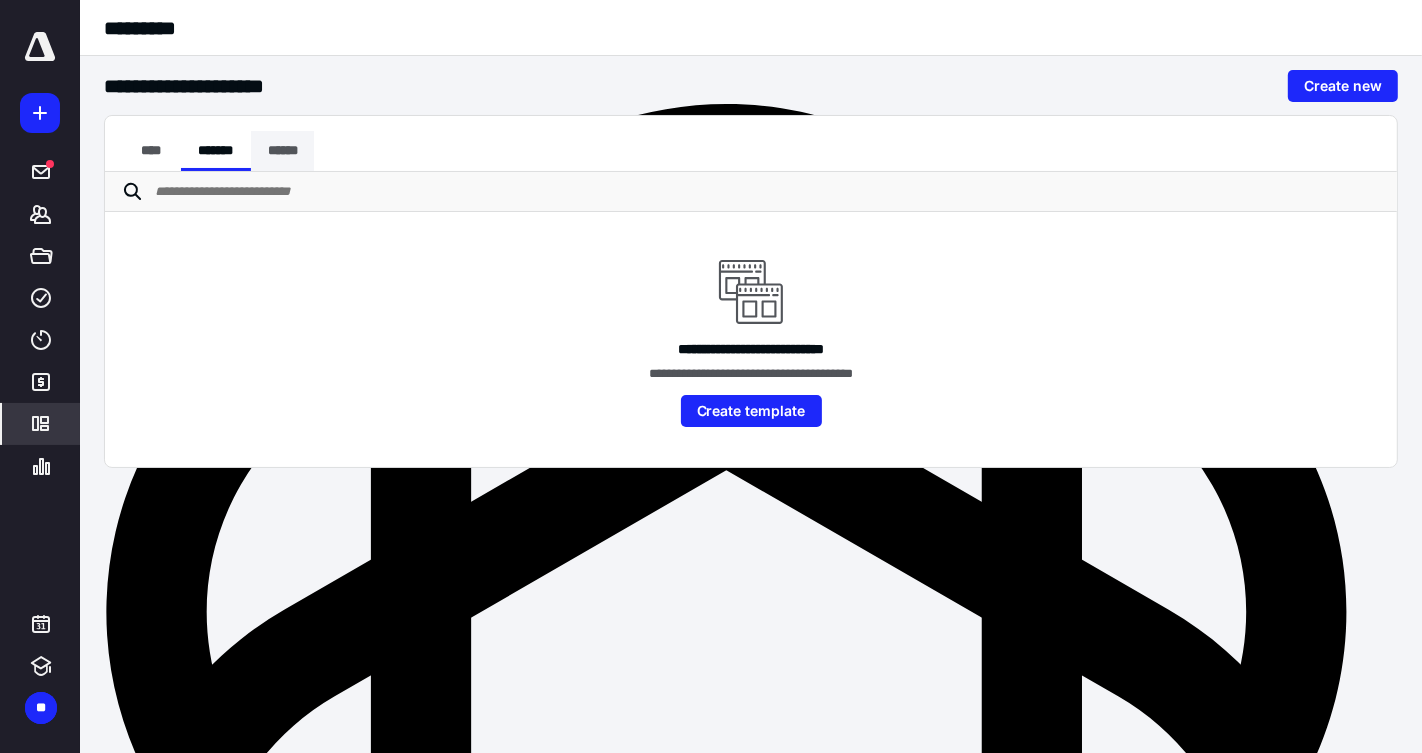 click on "******" at bounding box center [283, 151] 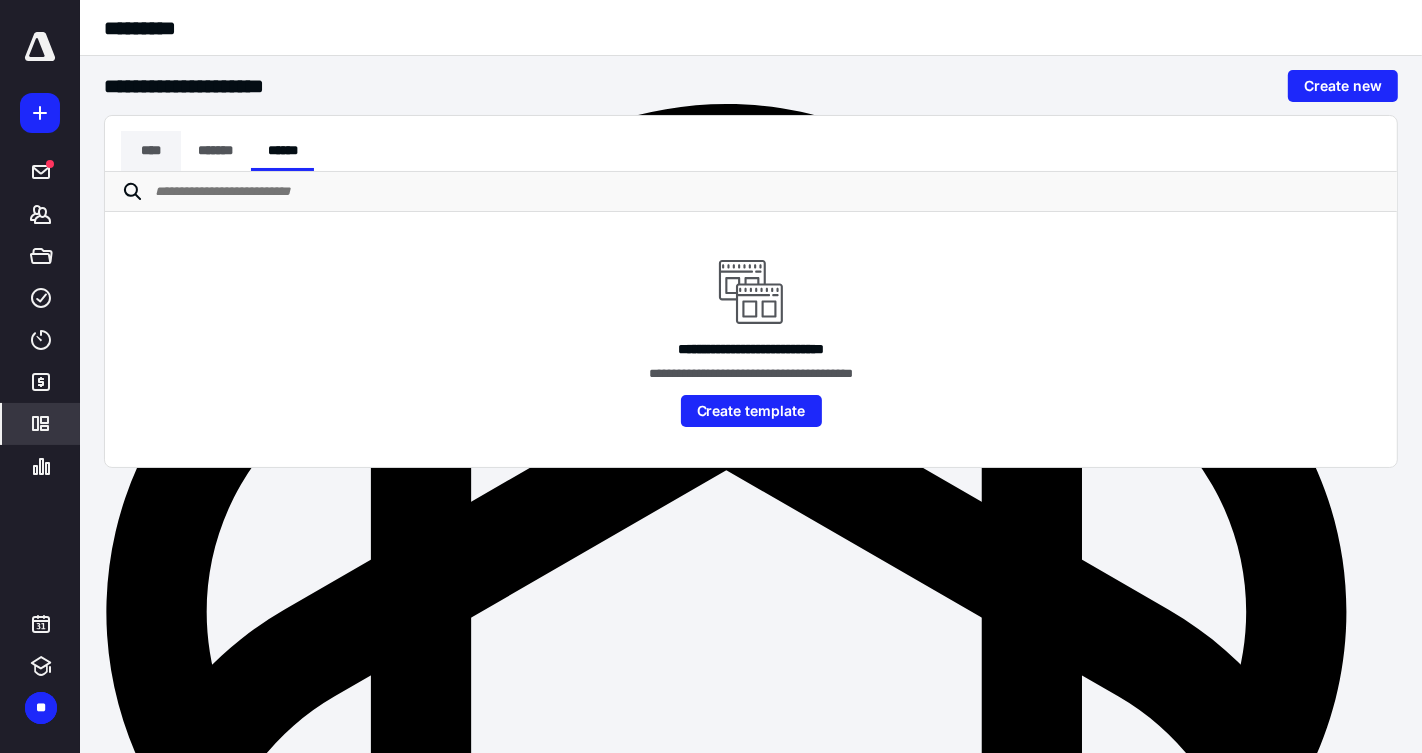 click on "****" at bounding box center [151, 151] 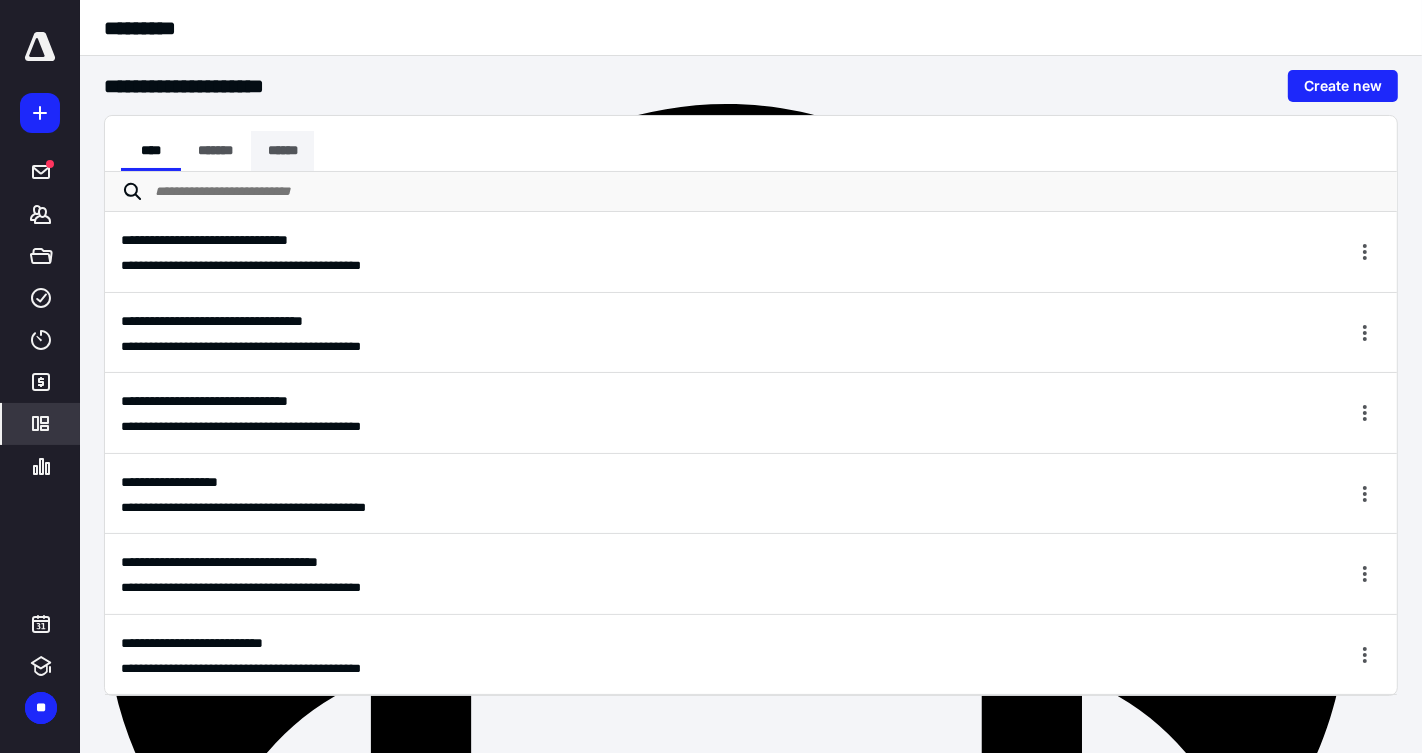 click on "******" at bounding box center [283, 151] 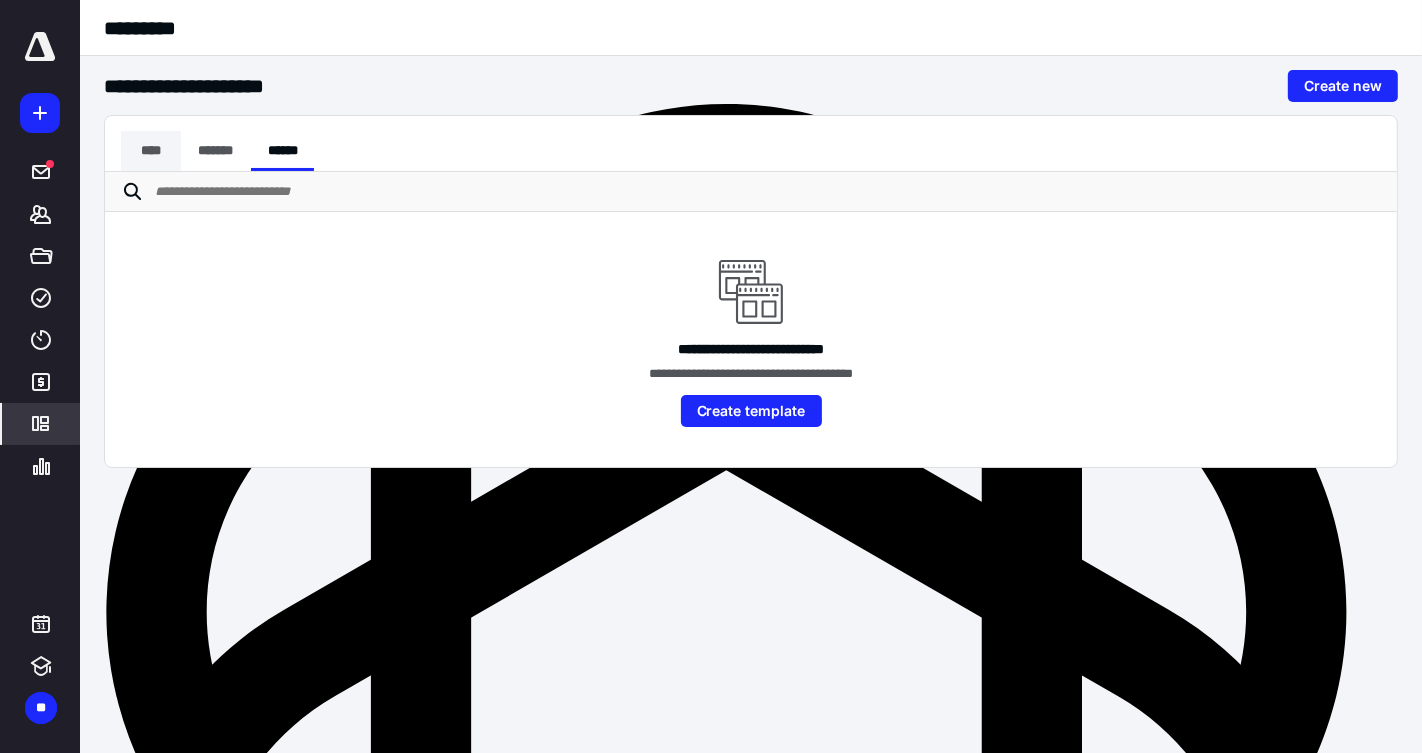 click on "****" at bounding box center [151, 151] 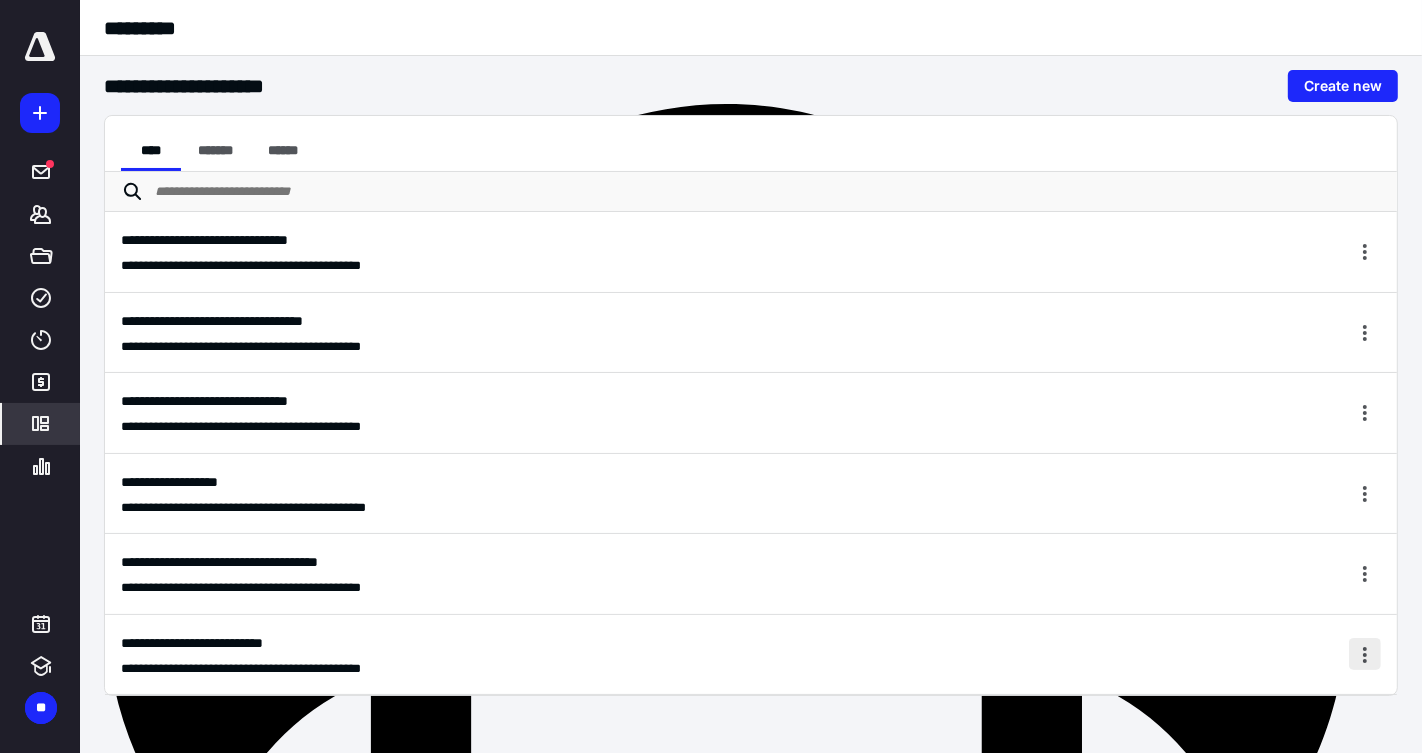 click at bounding box center [1365, 654] 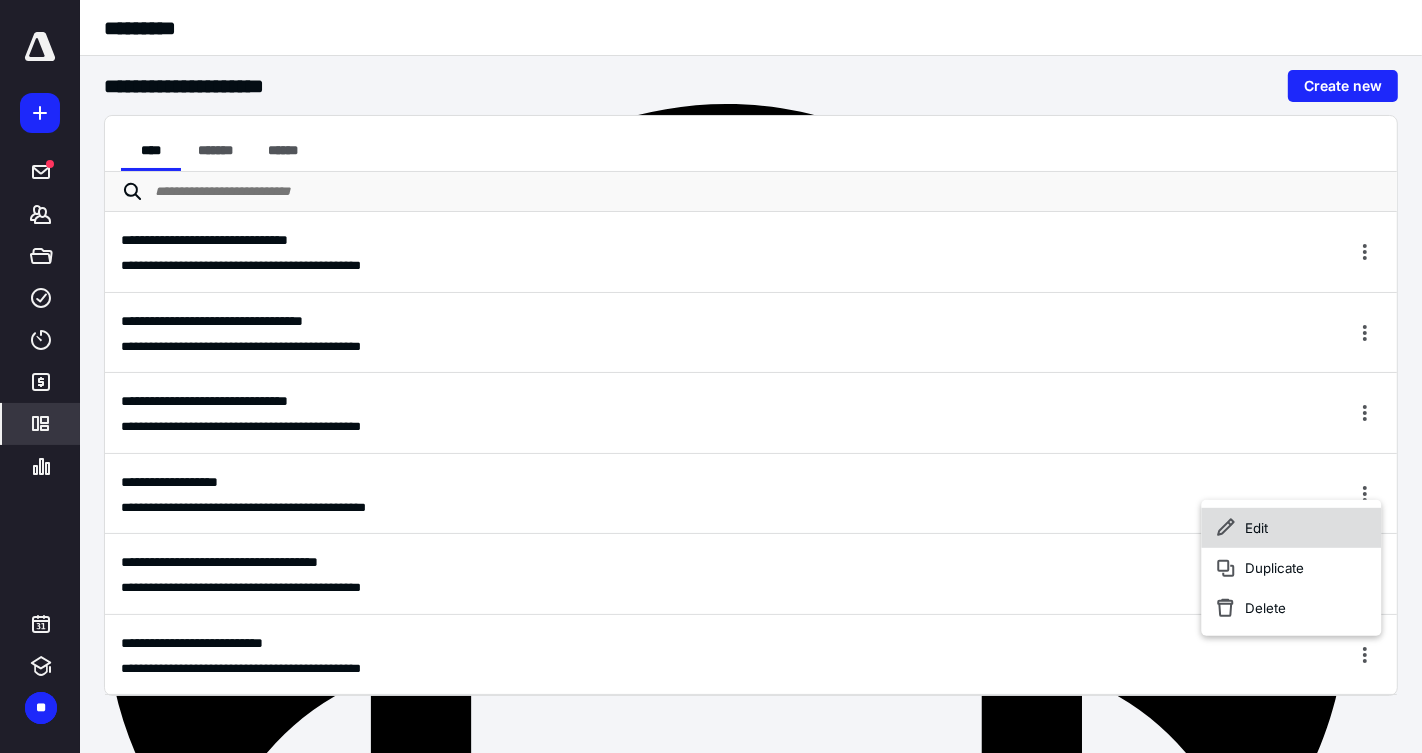 click on "Edit" at bounding box center [1292, 527] 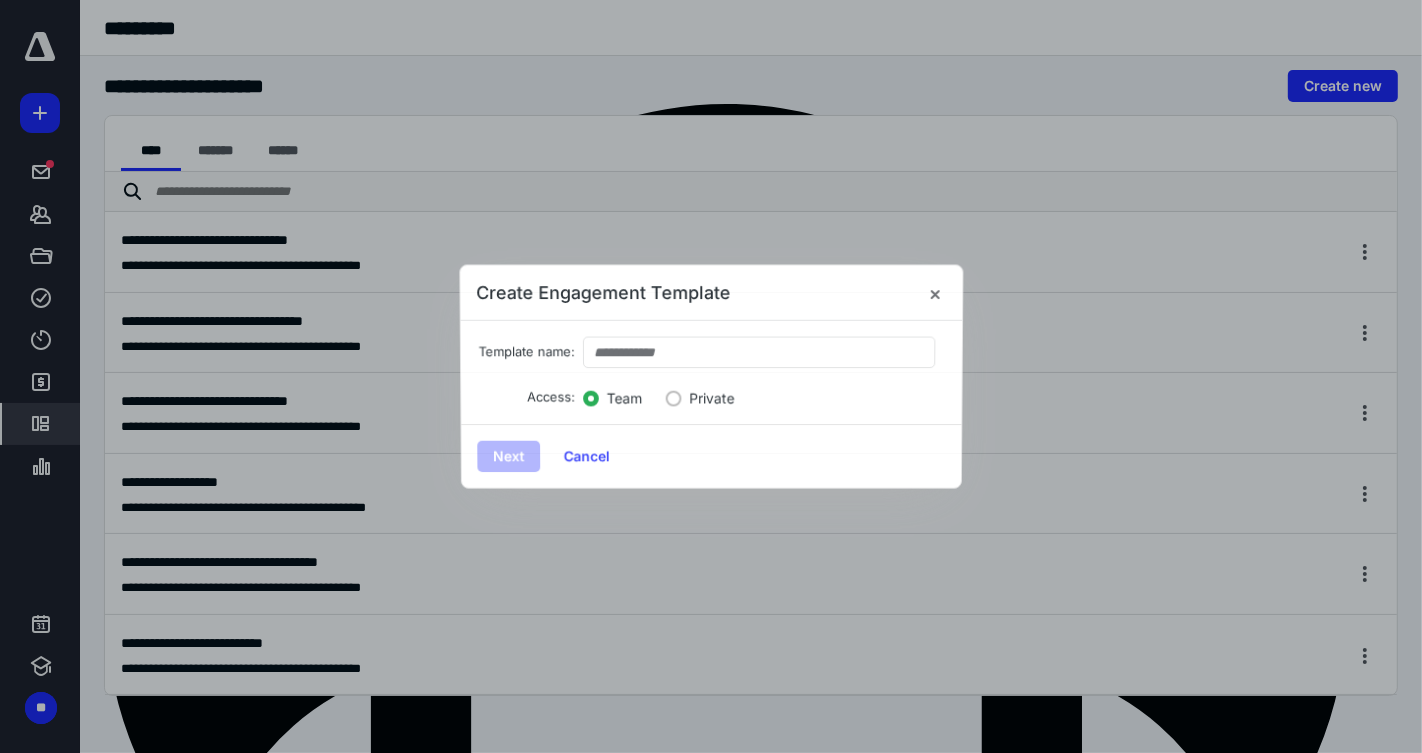 type on "**********" 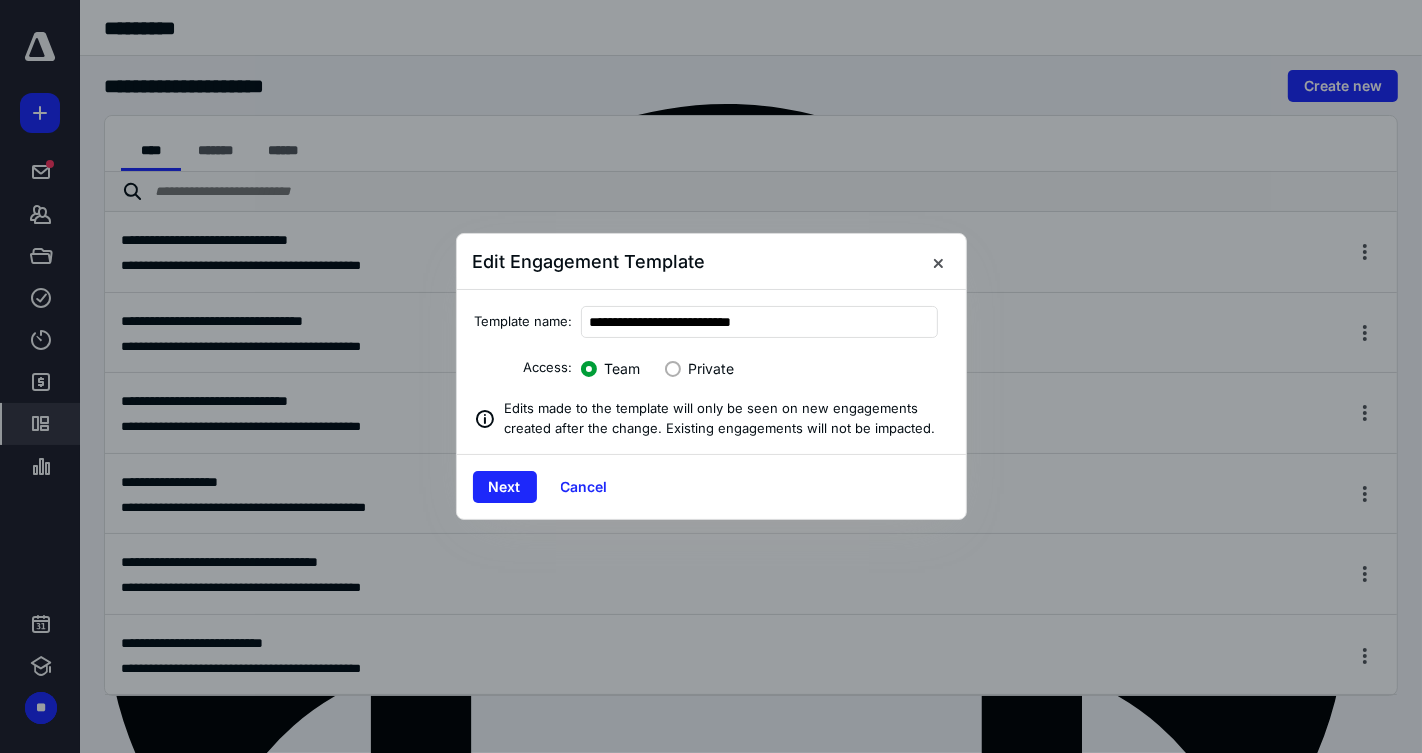 click on "Next Cancel" at bounding box center [711, 486] 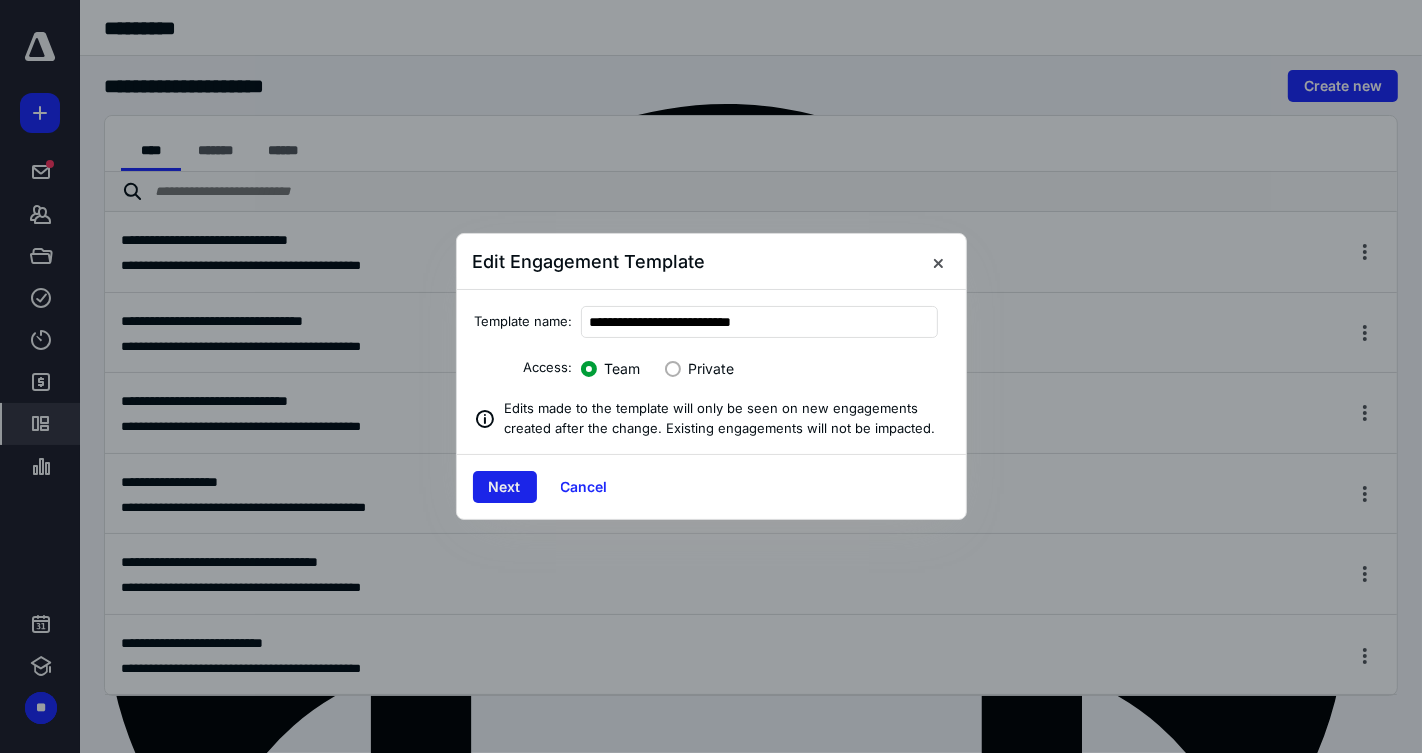 click on "Next" at bounding box center (505, 487) 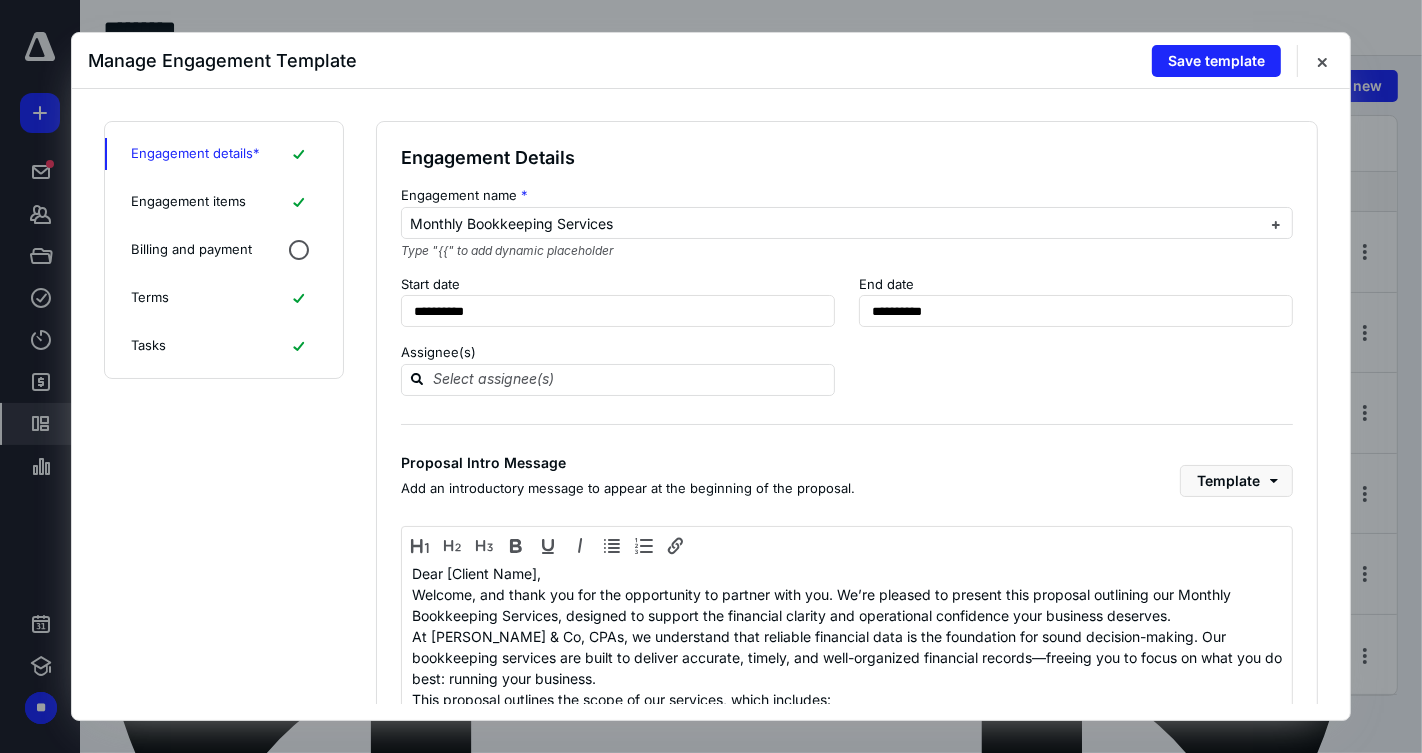 scroll, scrollTop: 397, scrollLeft: 0, axis: vertical 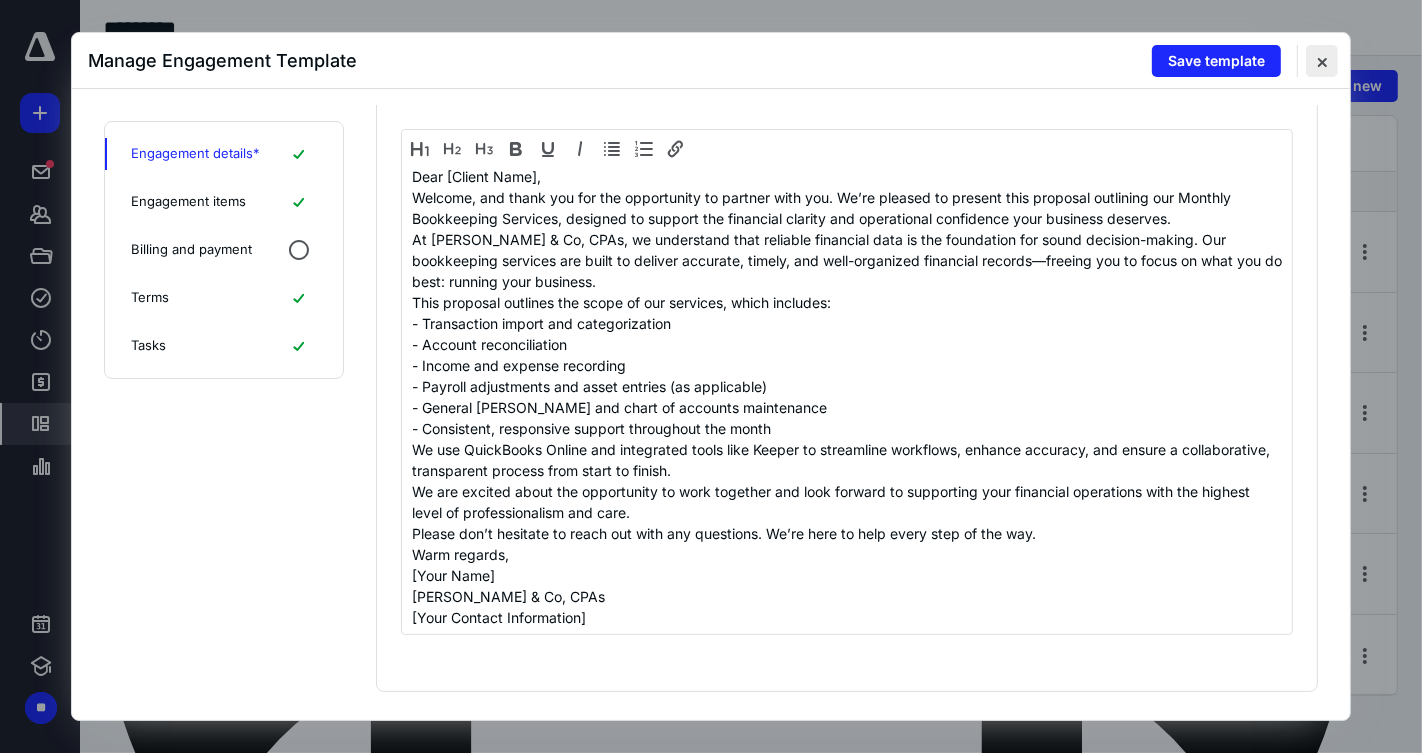 click at bounding box center [1322, 61] 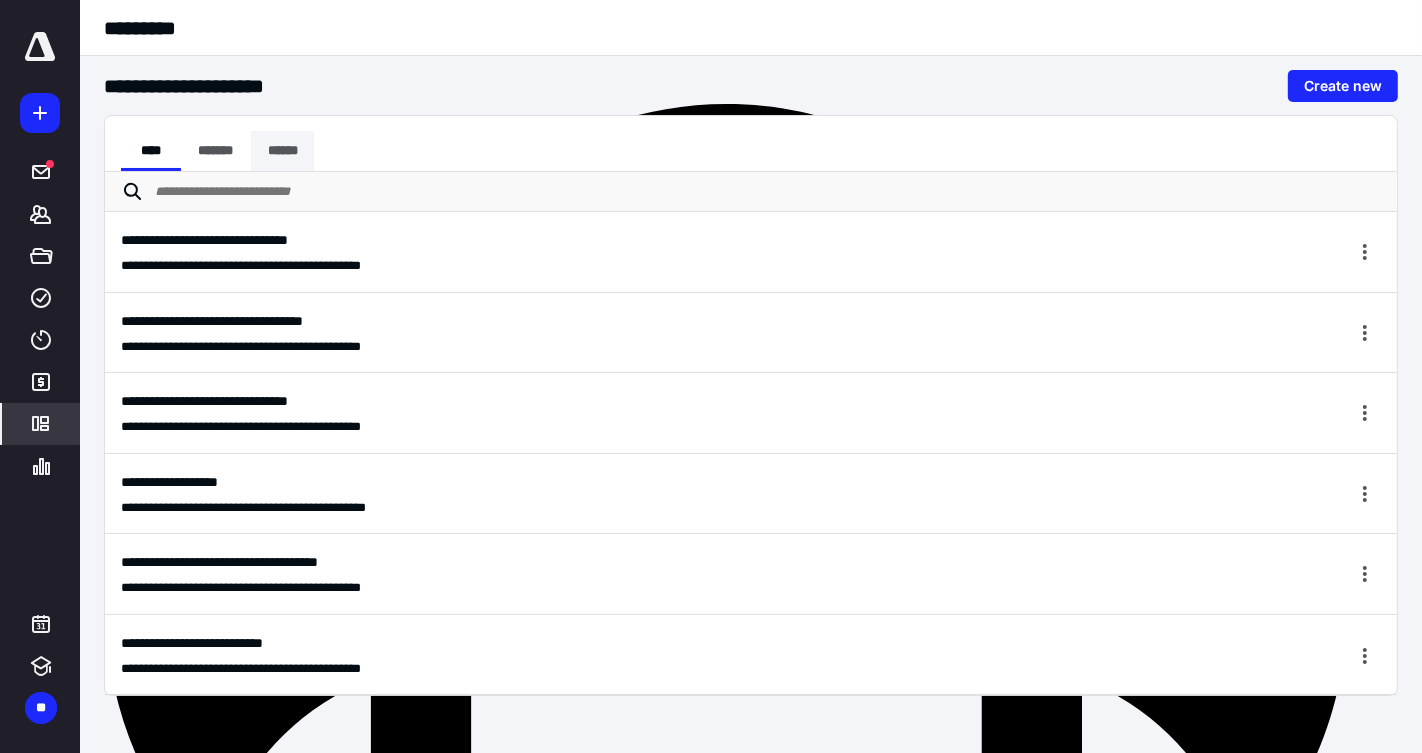 click on "******" at bounding box center (283, 151) 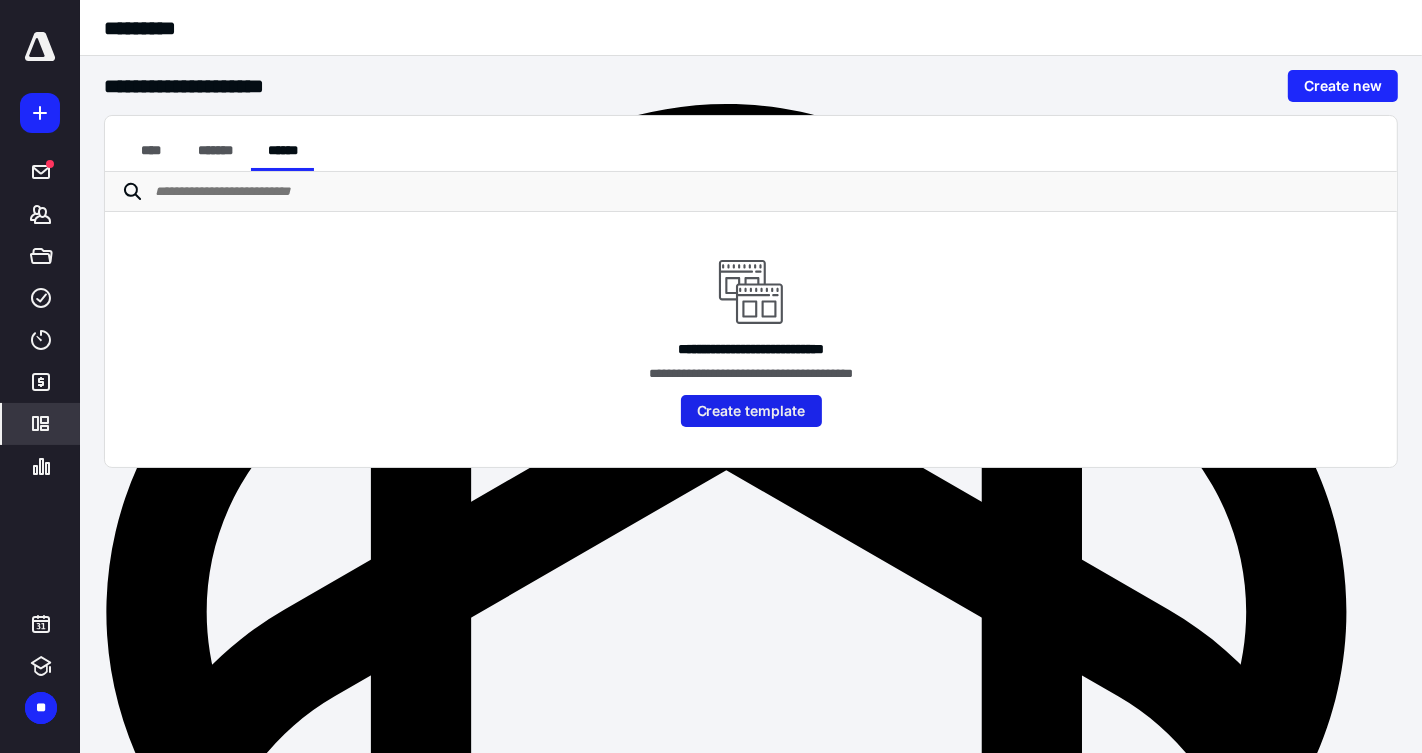 click on "Create template" at bounding box center (751, 411) 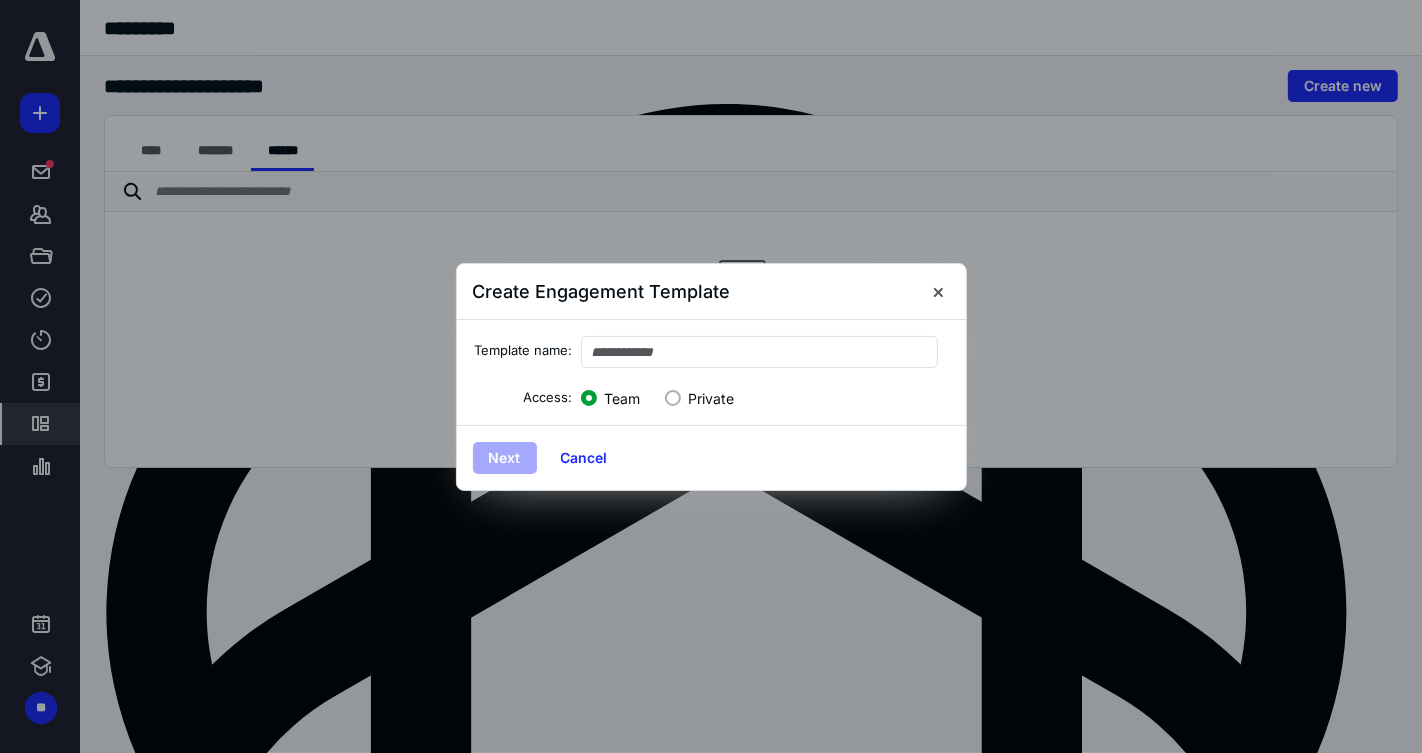 click on "Next" at bounding box center (505, 458) 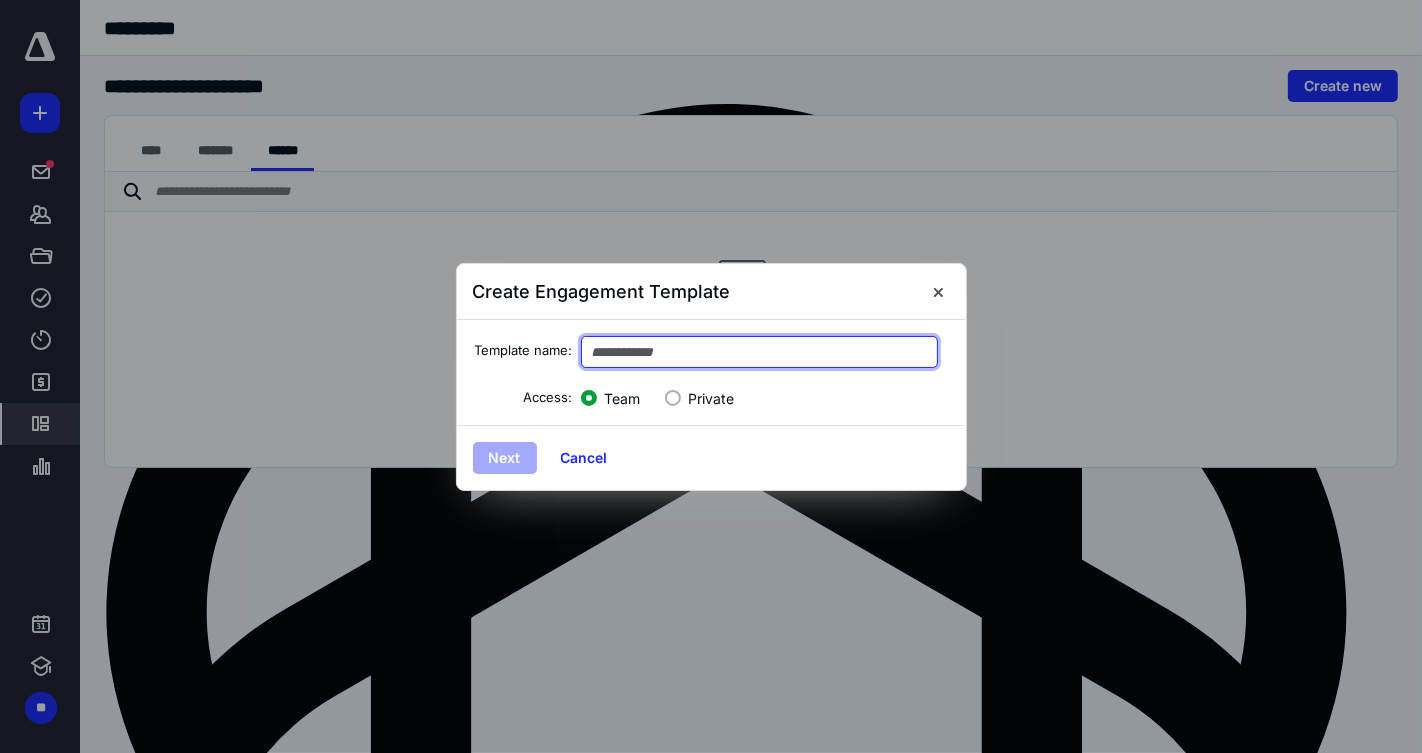 click at bounding box center (760, 352) 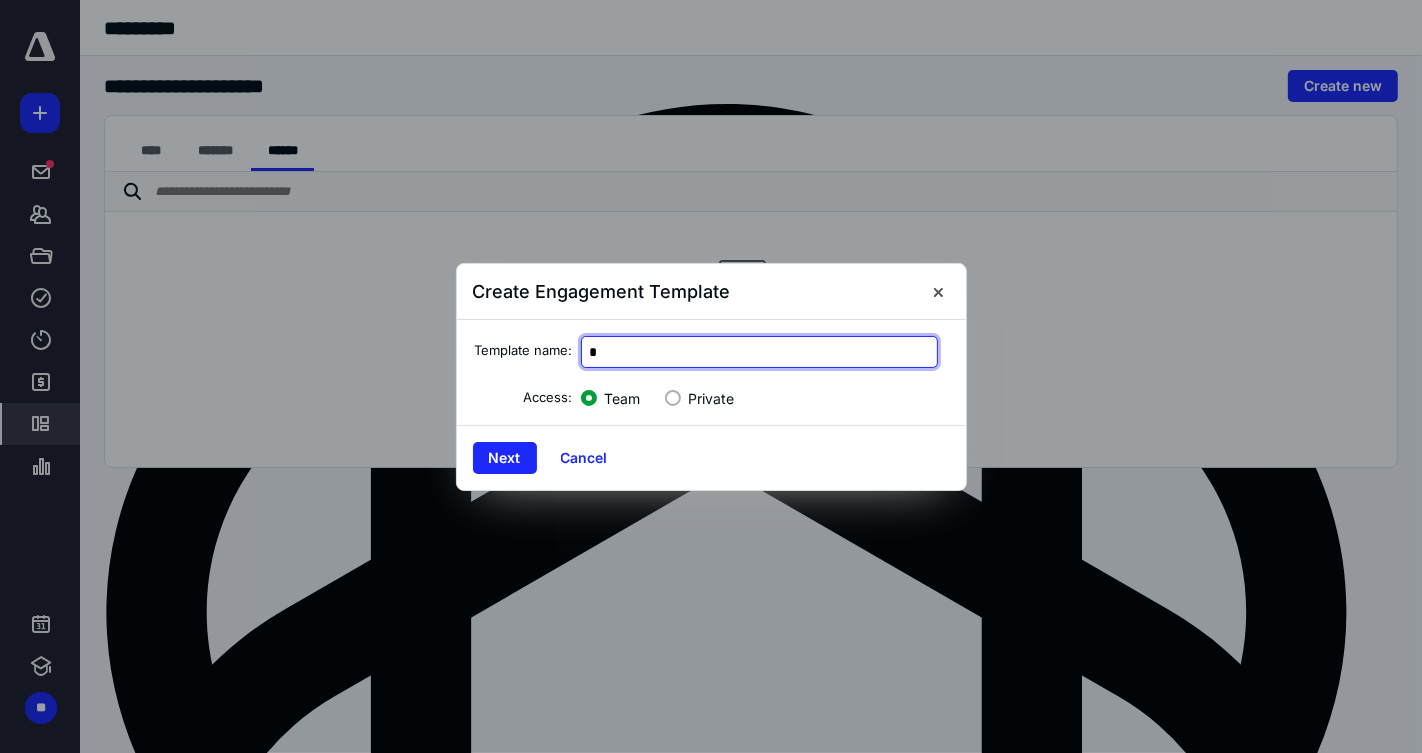 type on "*" 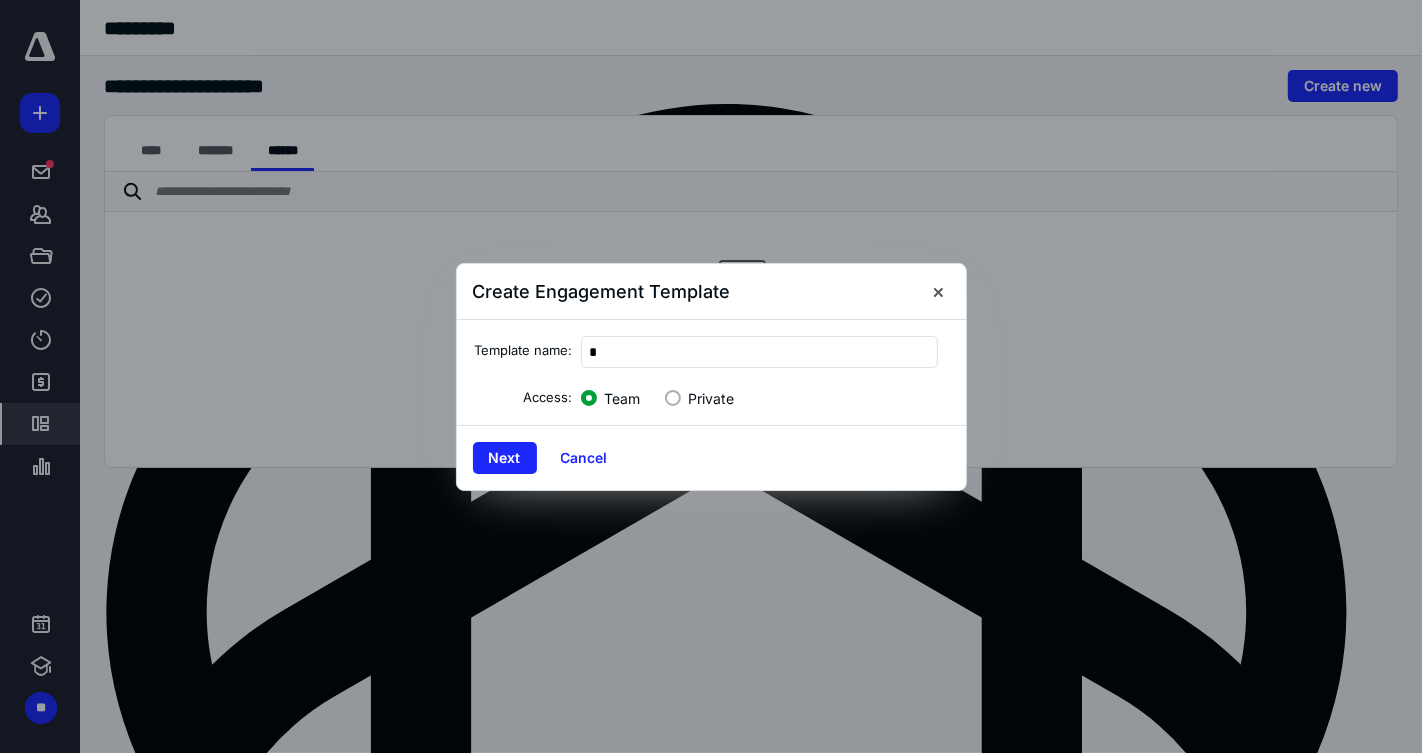 click on "Private" at bounding box center [712, 398] 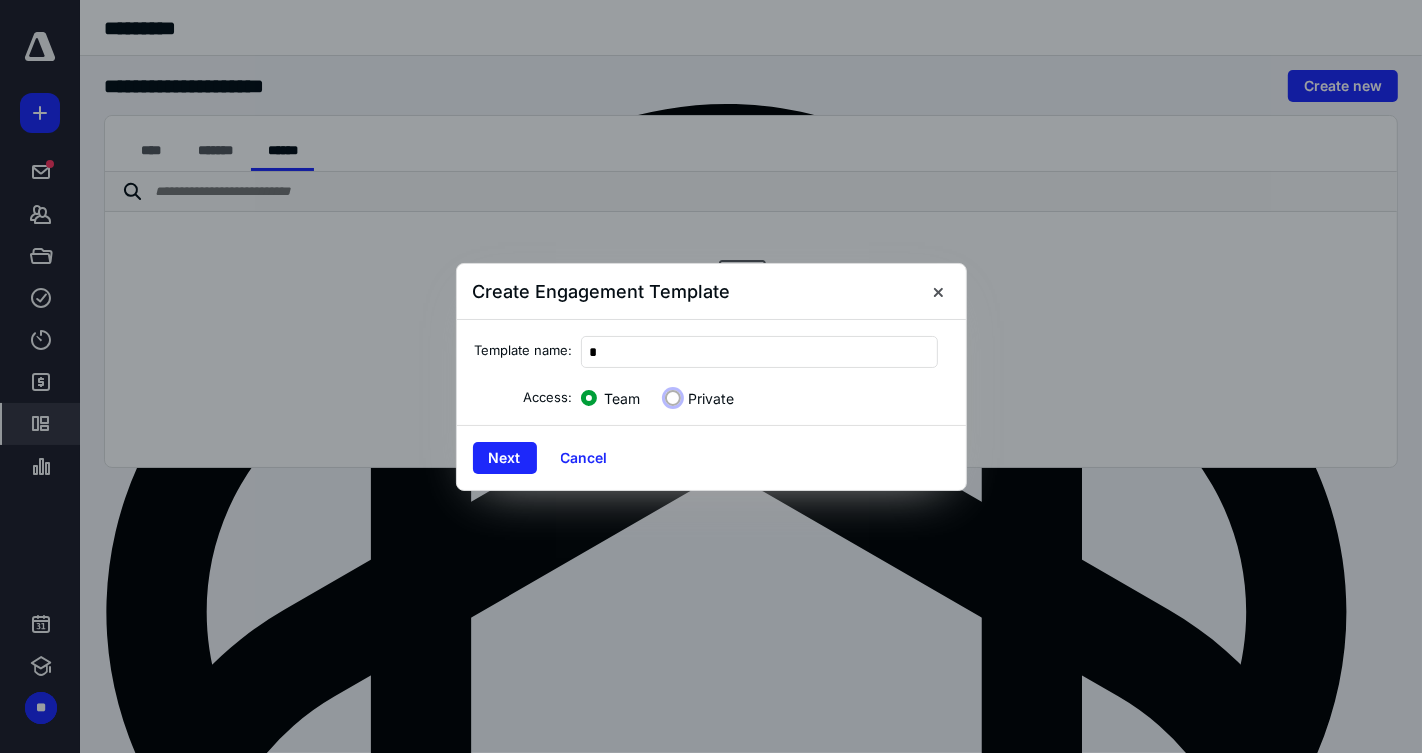 click on "Private" at bounding box center (676, -999990) 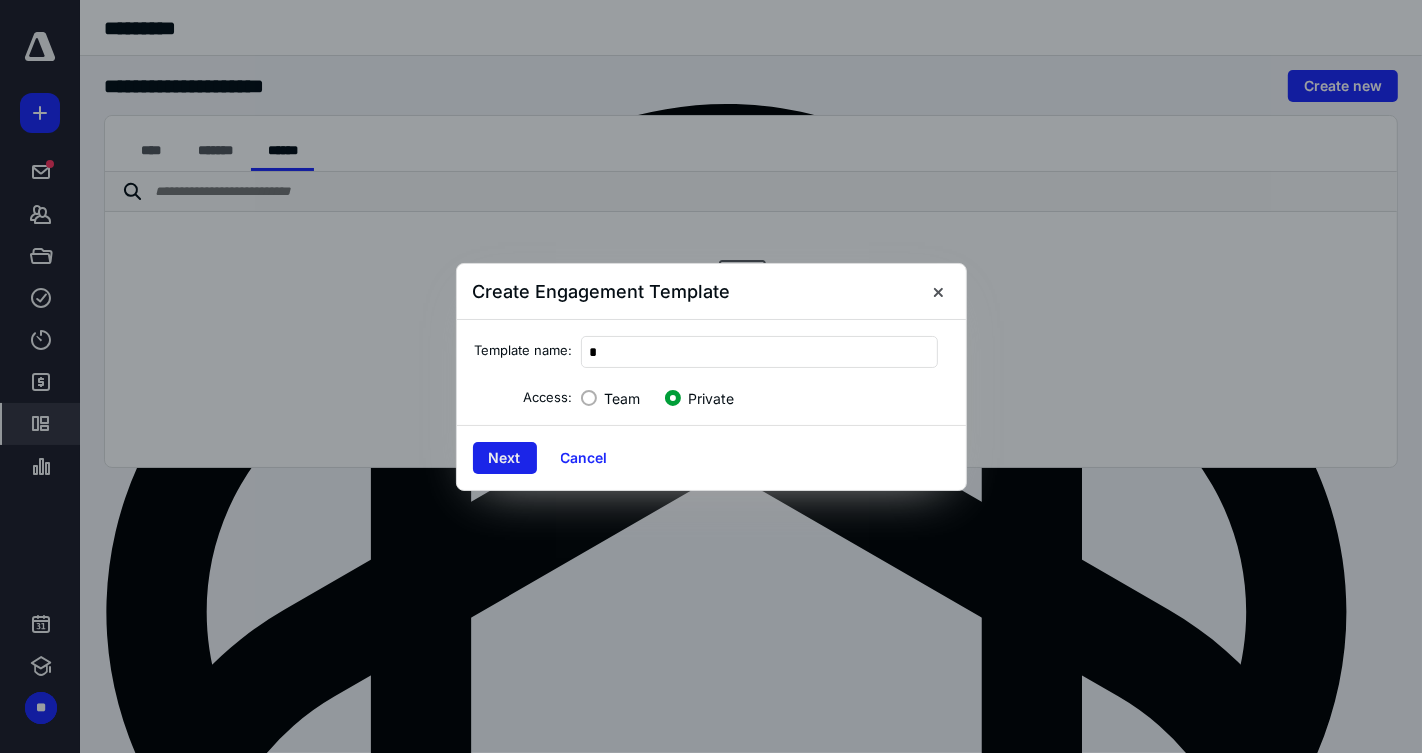 click on "Next" at bounding box center (505, 458) 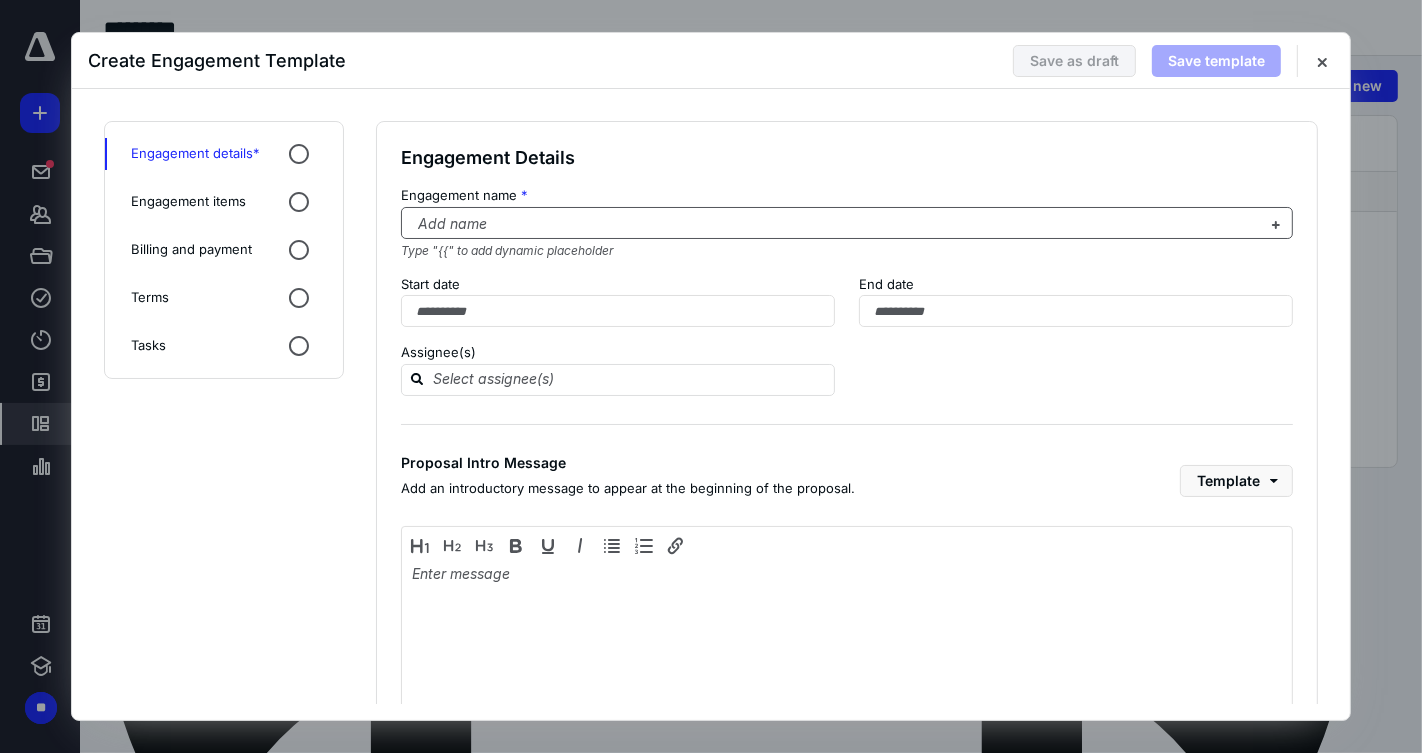 click at bounding box center (835, 224) 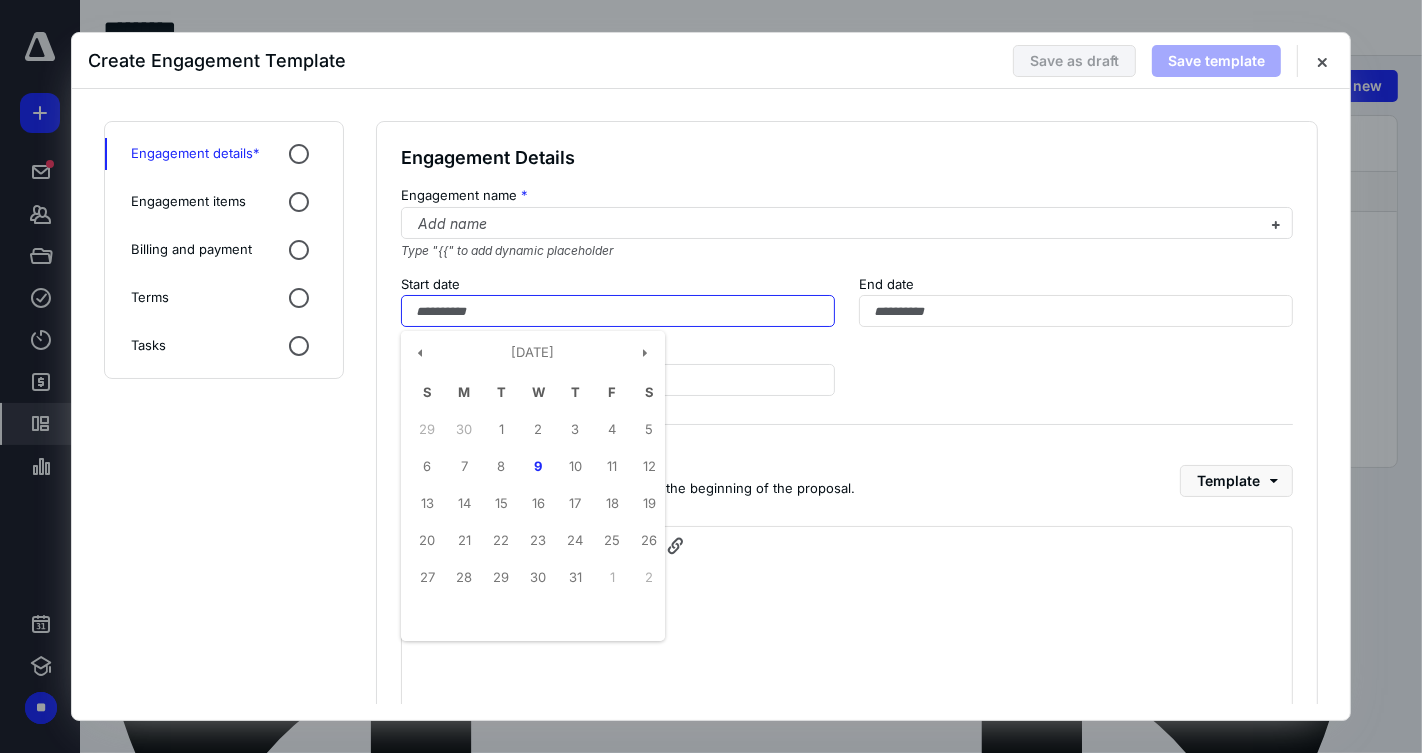click at bounding box center (618, 311) 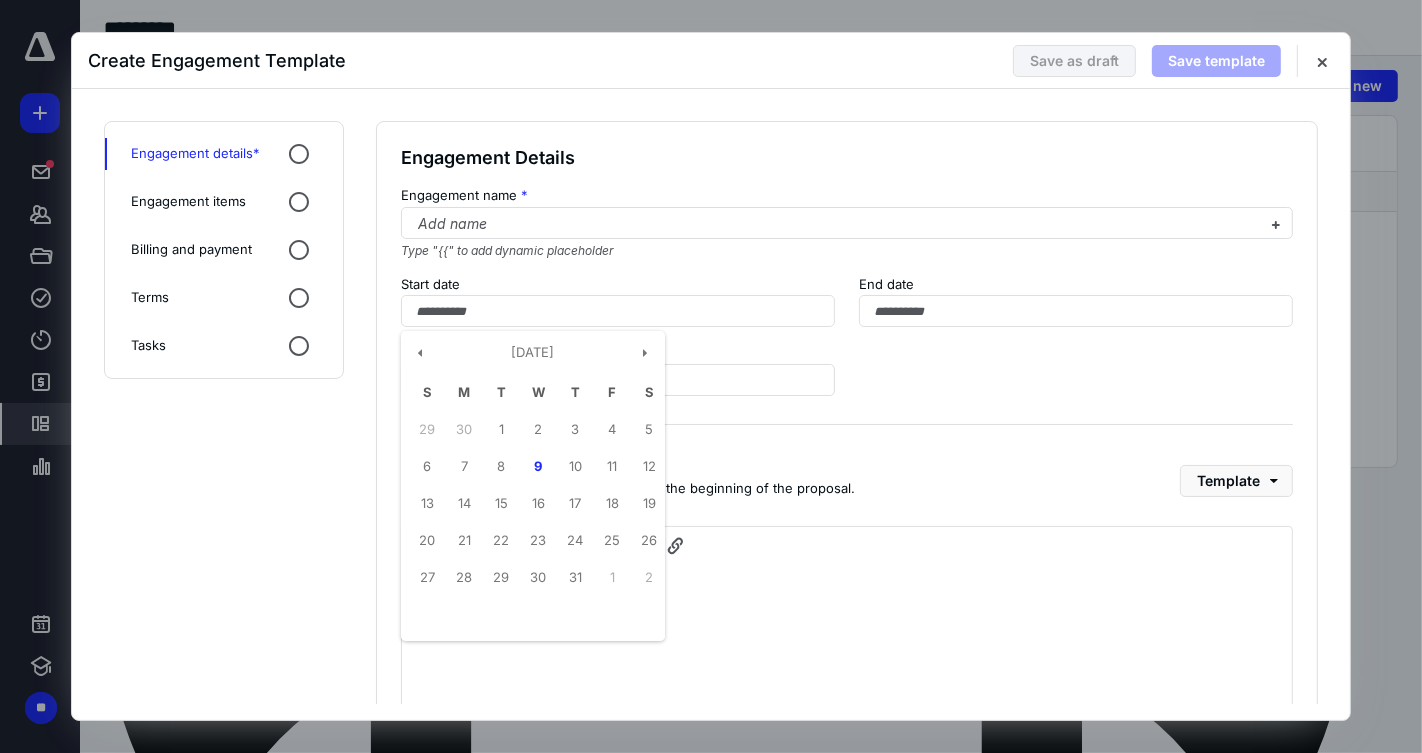 click on "Engagement Details Engagement name   * Add name Type "{{" to add dynamic placeholder Start date [DATE] S M T W T F S 29 30 1 2 3 4 5 6 7 8 9 10 11 12 13 14 15 16 17 18 19 20 21 22 23 24 25 26 27 28 29 30 31 1 2 End date End date must be after start date Assignee(s) Proposal Intro Message Add an introductory message to appear at the beginning of the proposal. Template" at bounding box center (847, 451) 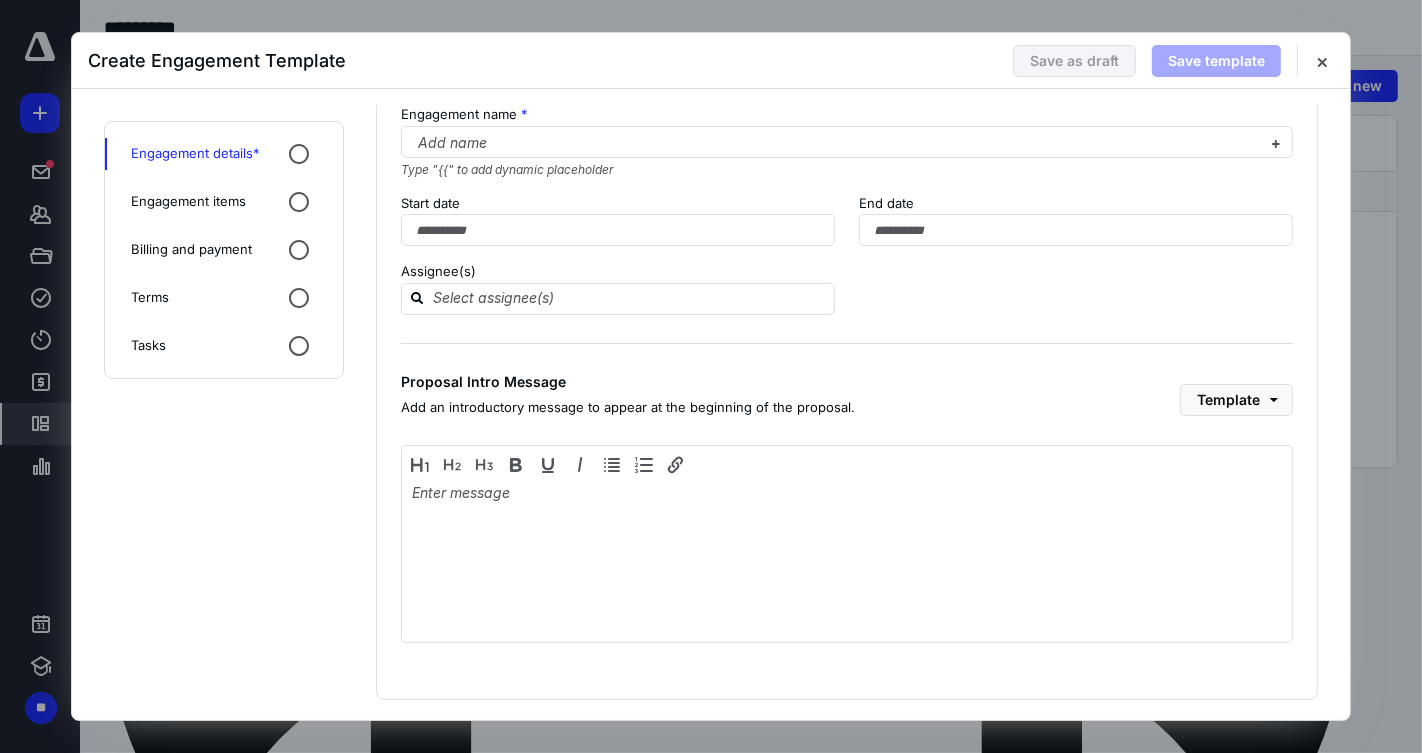 scroll, scrollTop: 90, scrollLeft: 0, axis: vertical 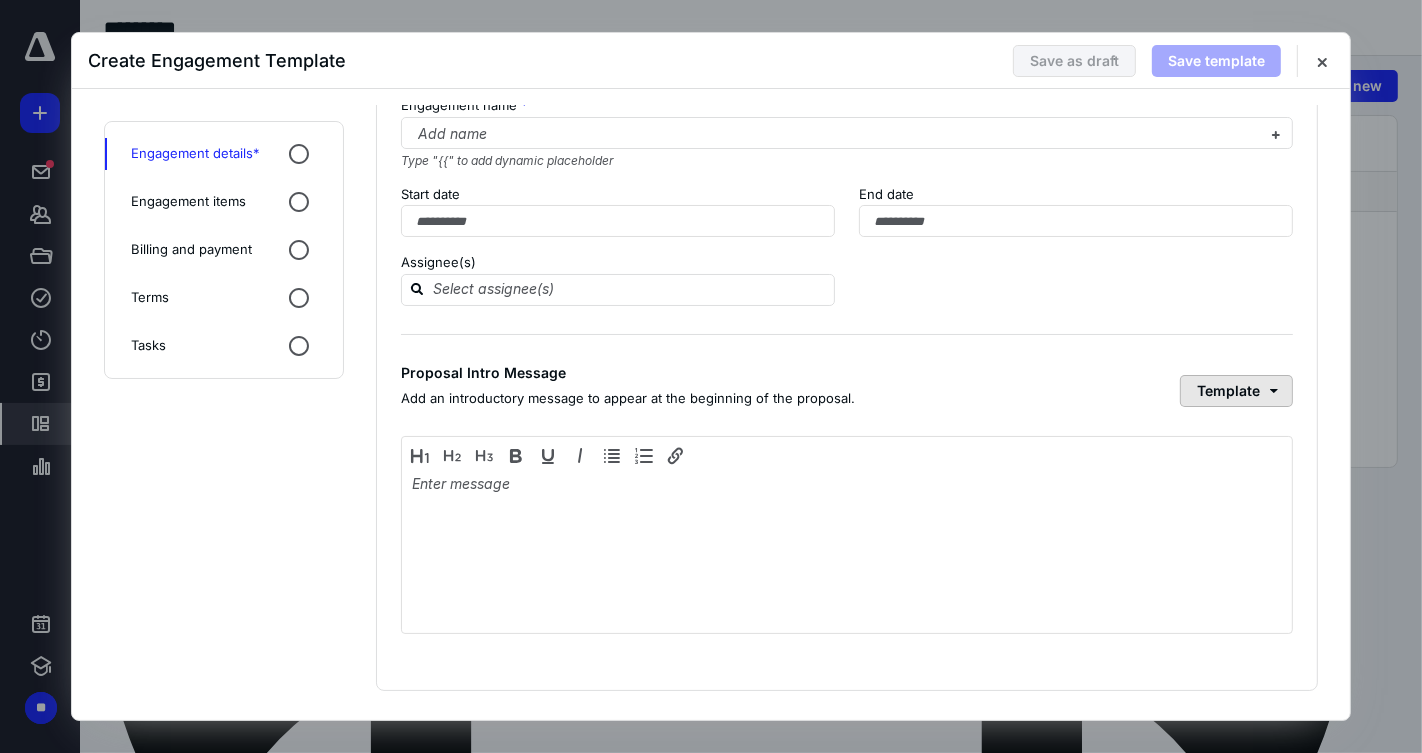 click on "Template" at bounding box center [1236, 391] 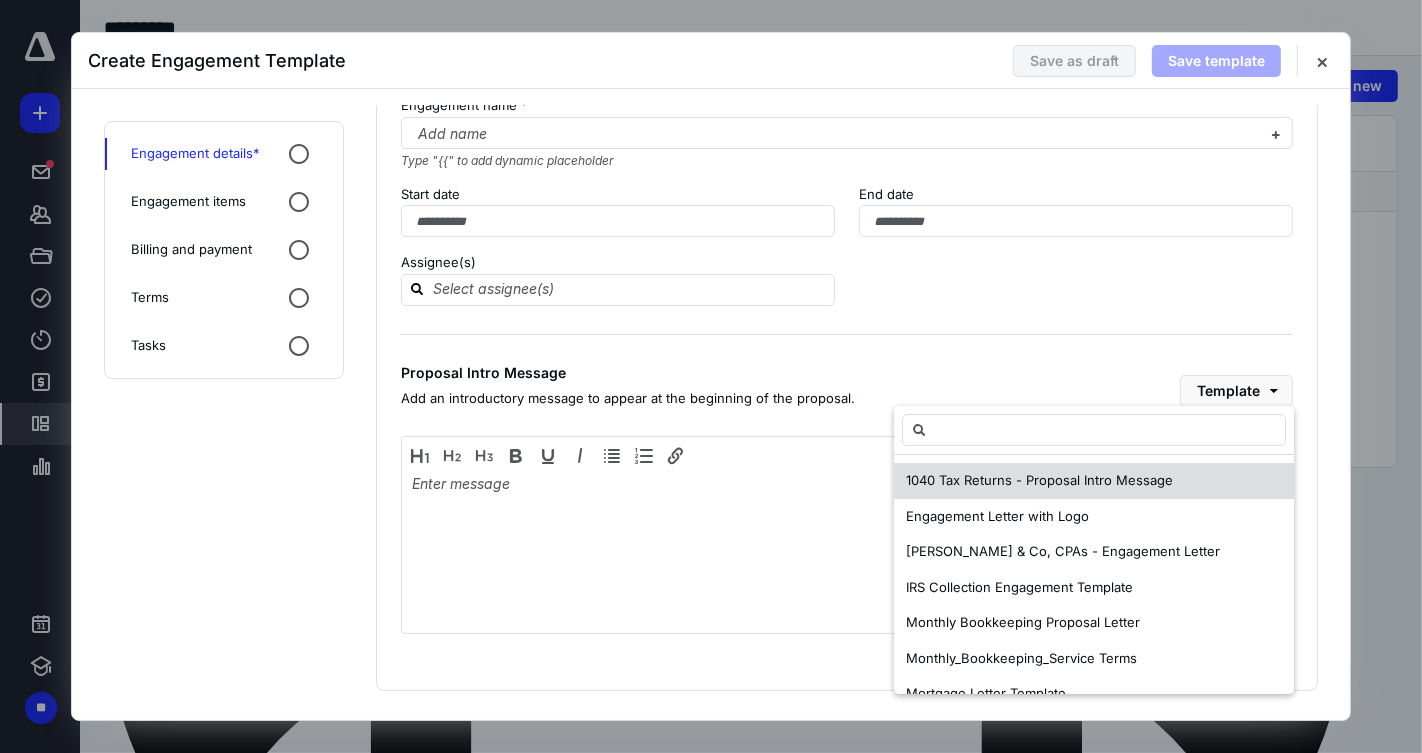 click on "1040 Tax Returns - Proposal Intro Message" at bounding box center (1094, 481) 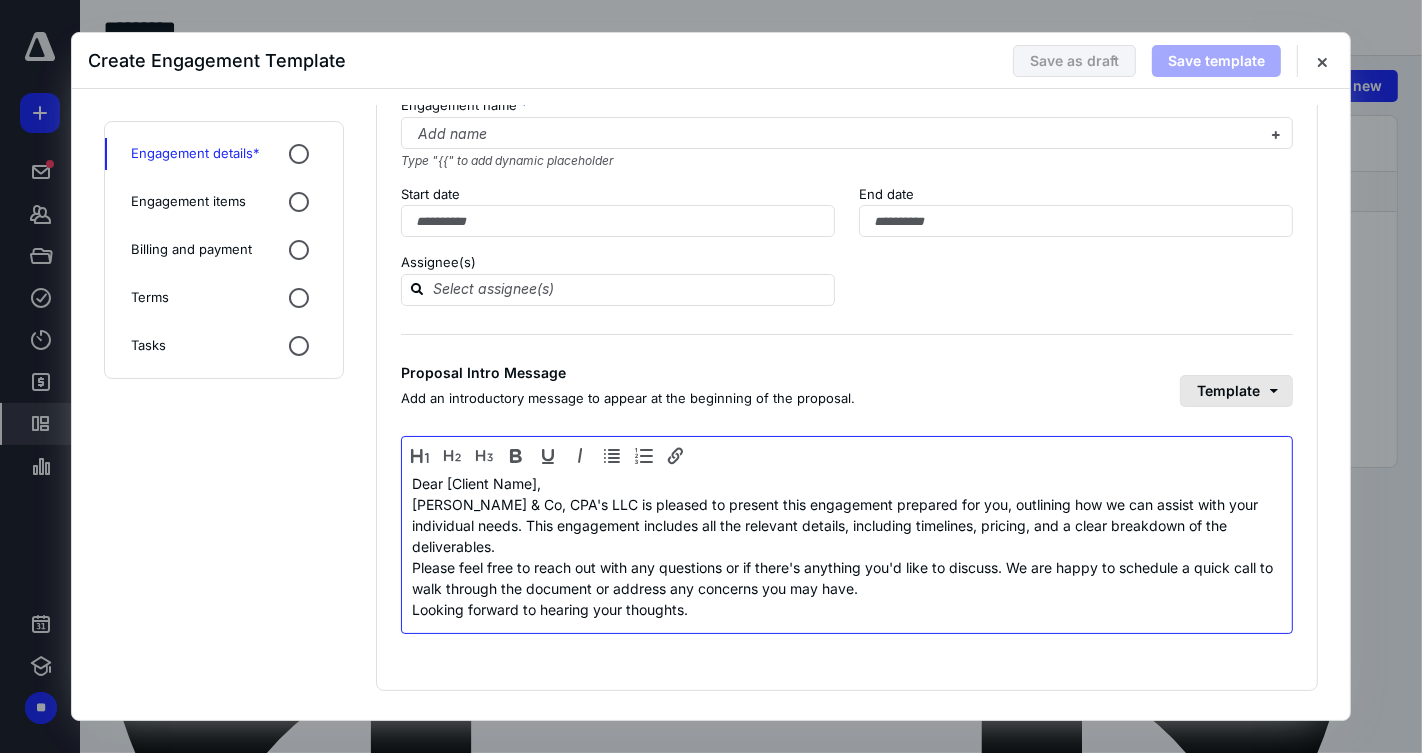 type 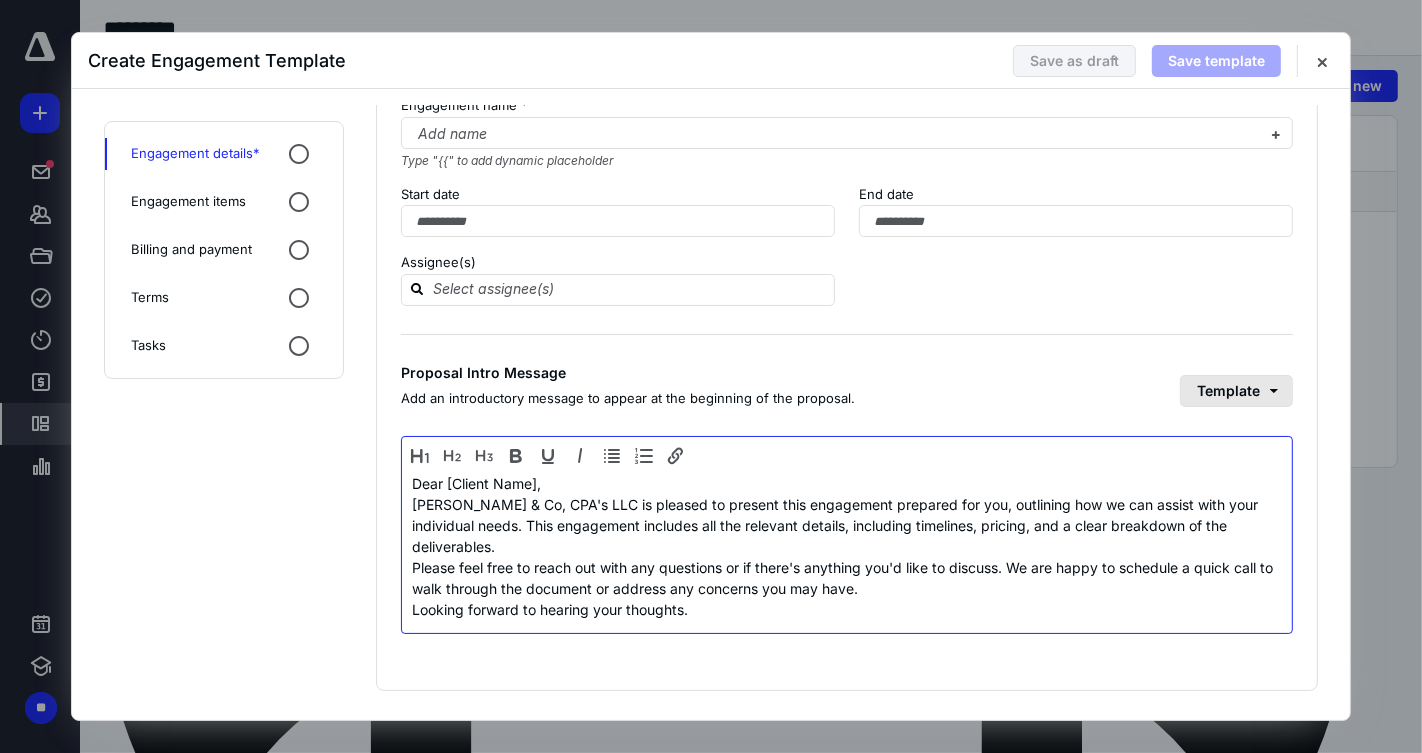 click on "Template" at bounding box center (1236, 391) 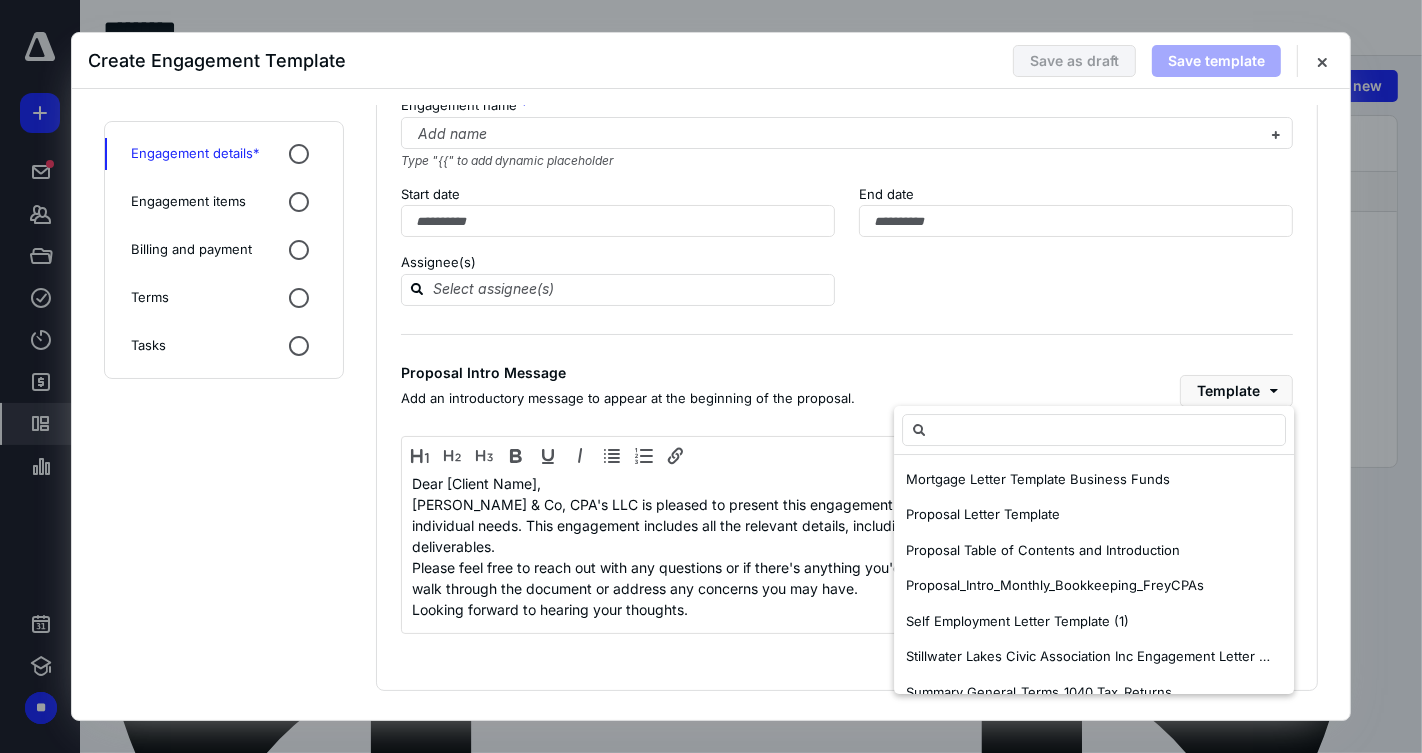 scroll, scrollTop: 348, scrollLeft: 0, axis: vertical 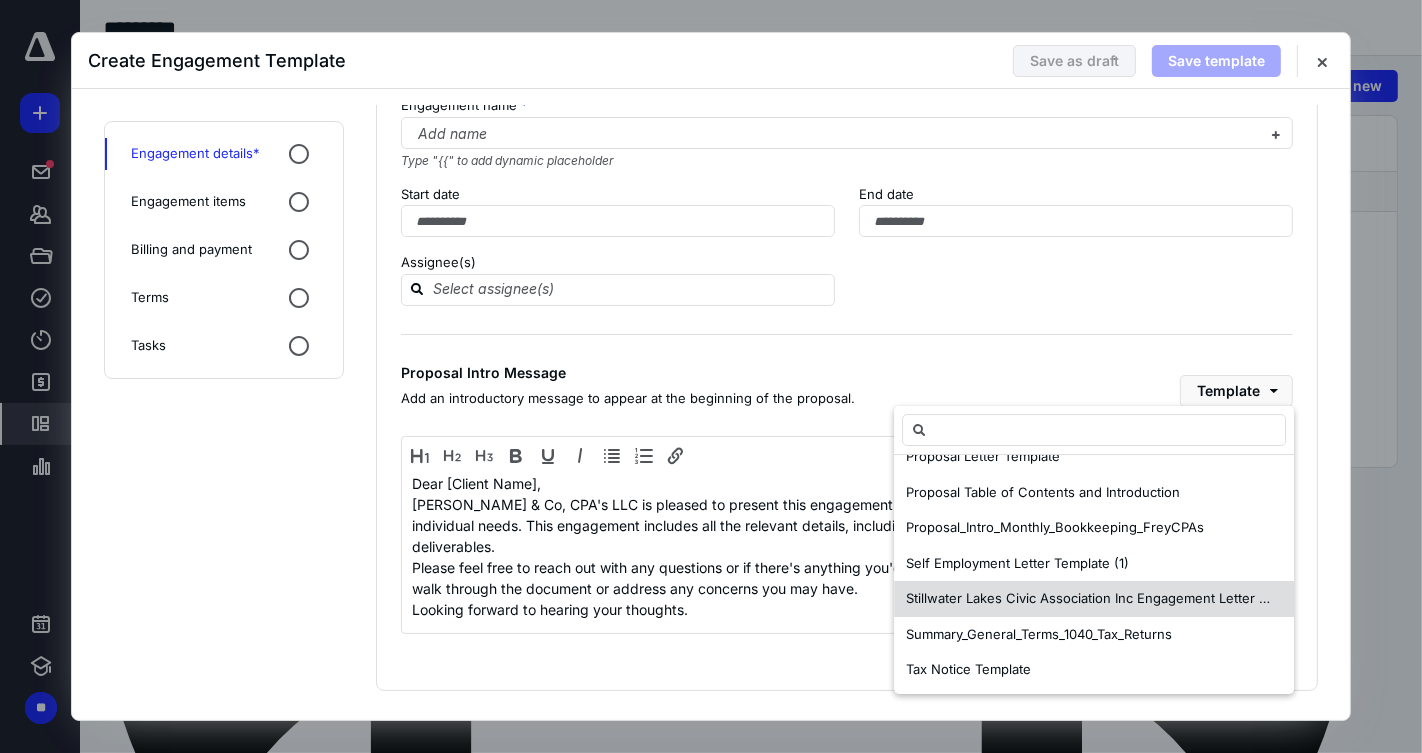 click on "Stillwater Lakes Civic Association Inc Engagement Letter 2025" at bounding box center [1098, 598] 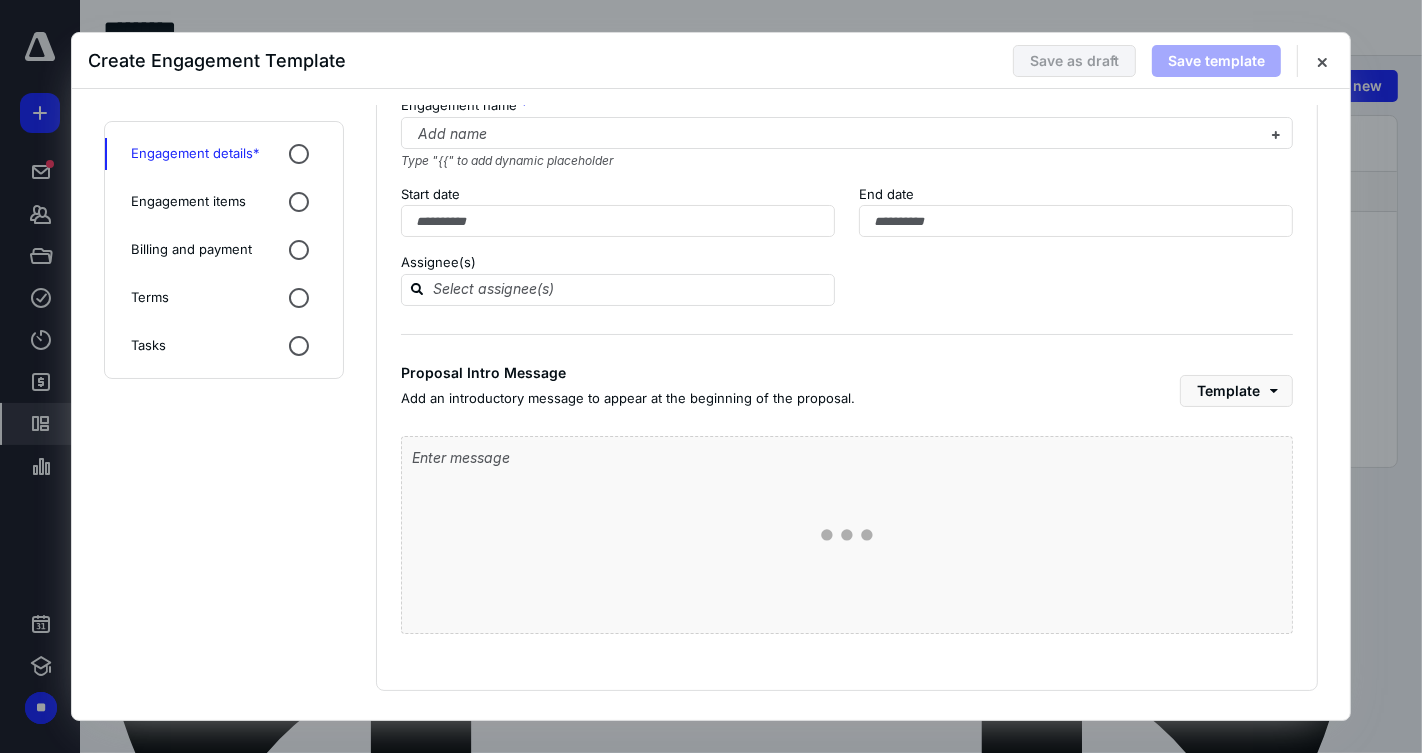 scroll, scrollTop: 0, scrollLeft: 0, axis: both 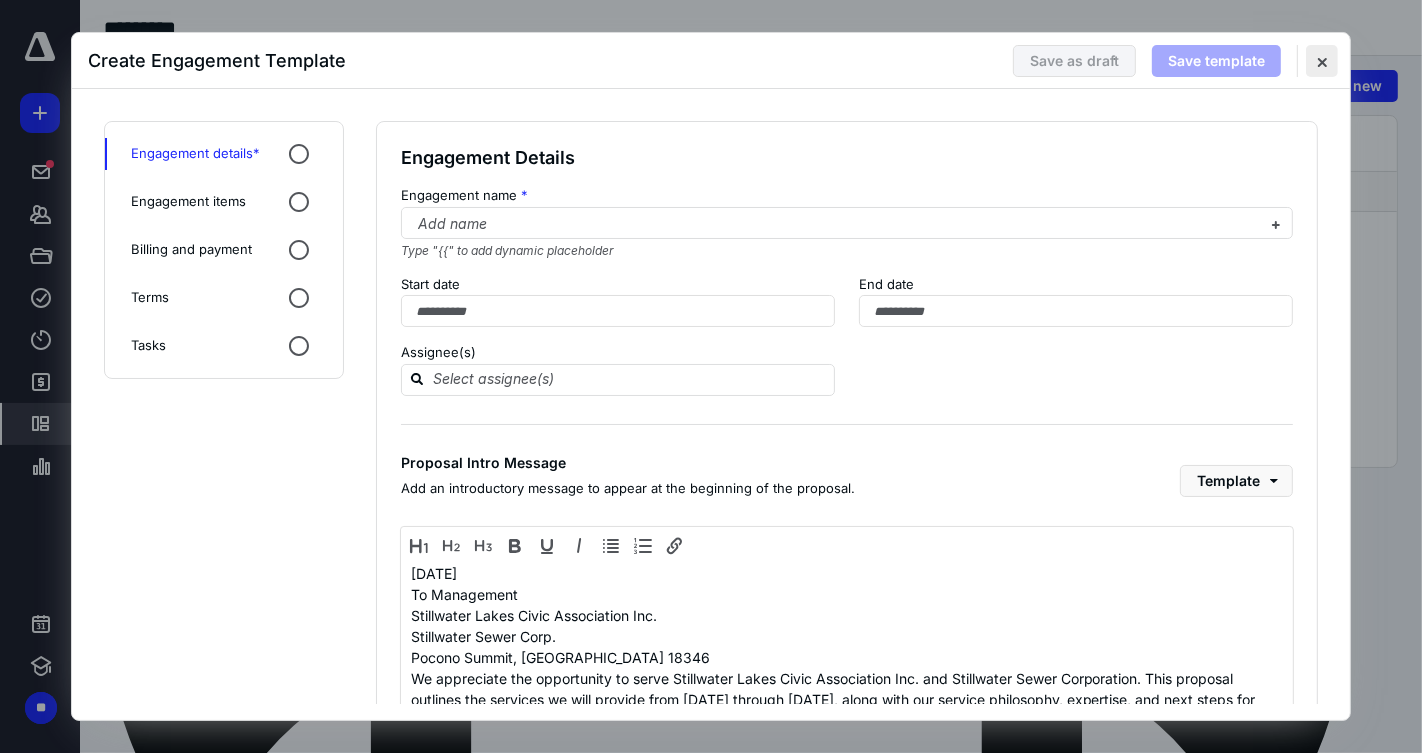 click at bounding box center [1322, 61] 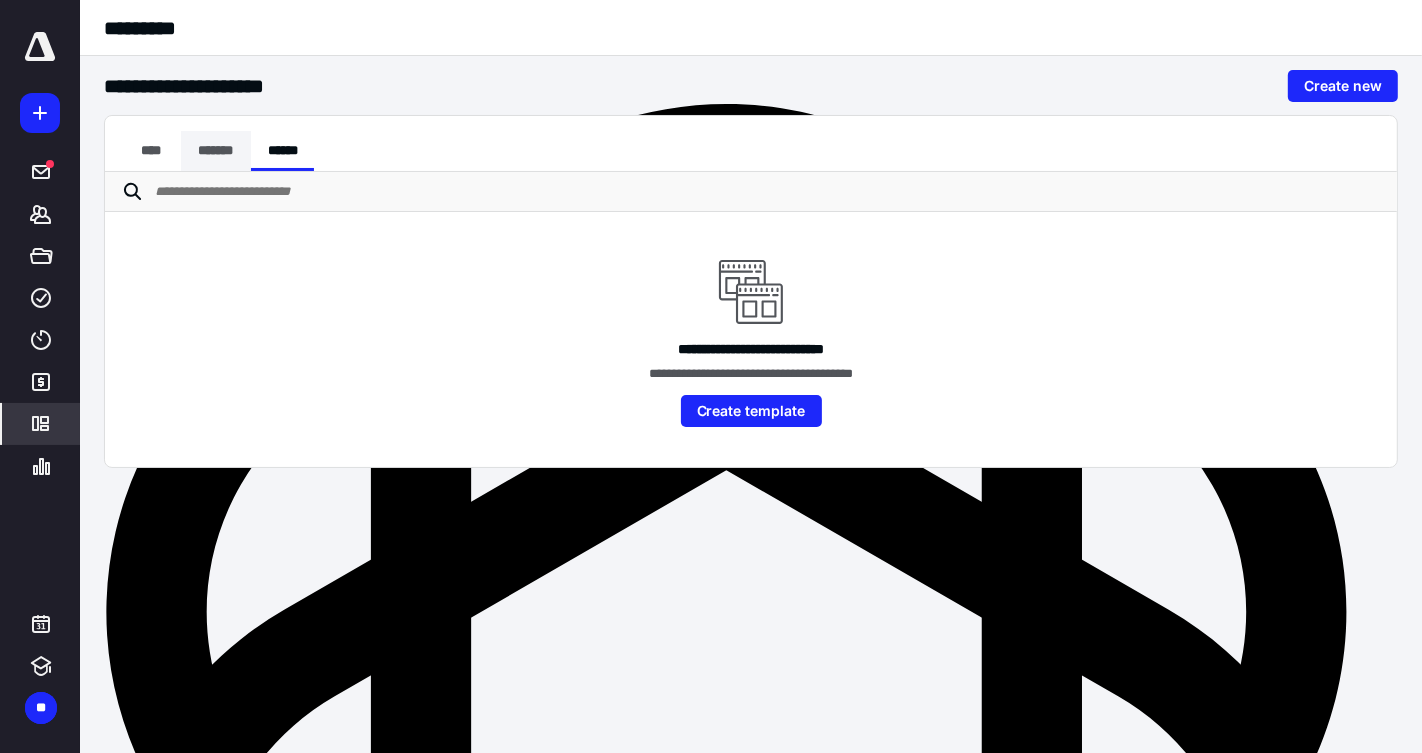 click on "*******" at bounding box center (216, 151) 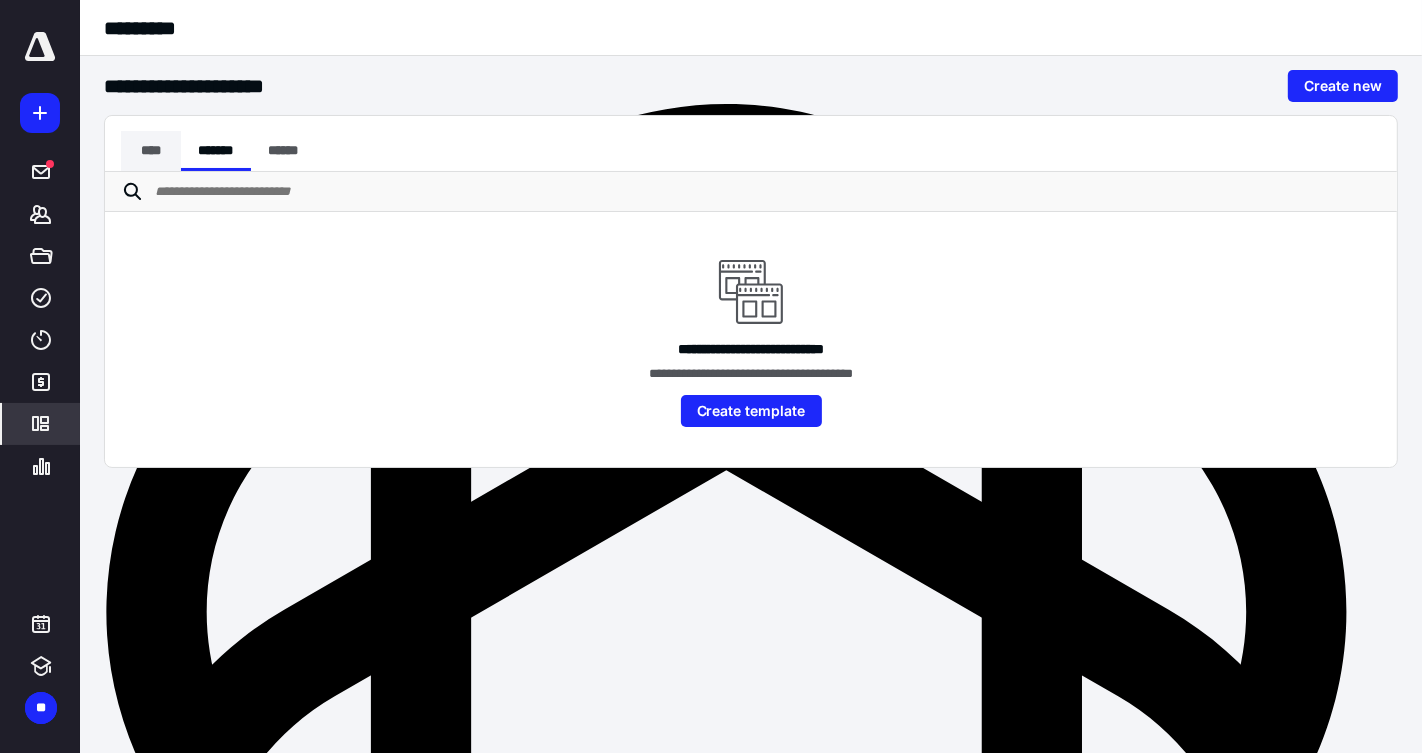 click on "****" at bounding box center [151, 151] 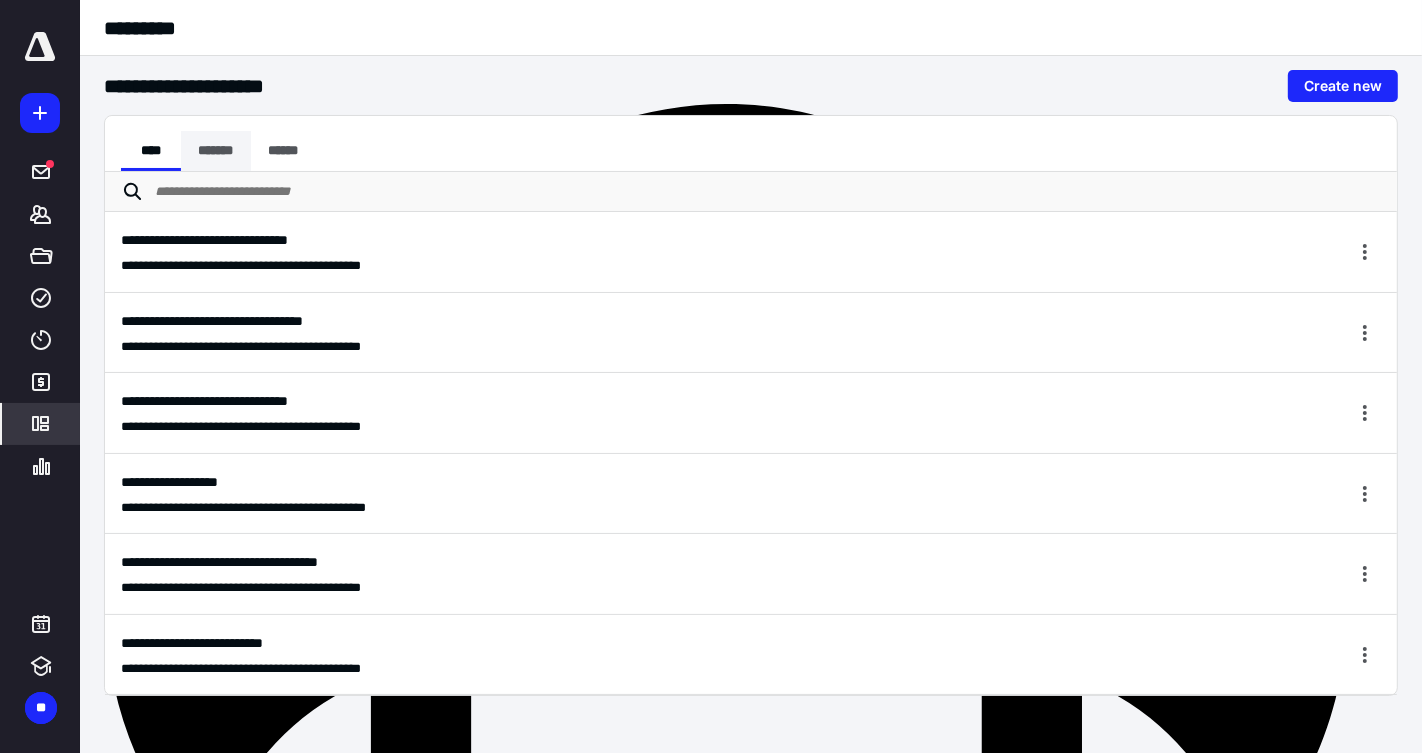 click on "*******" at bounding box center (216, 151) 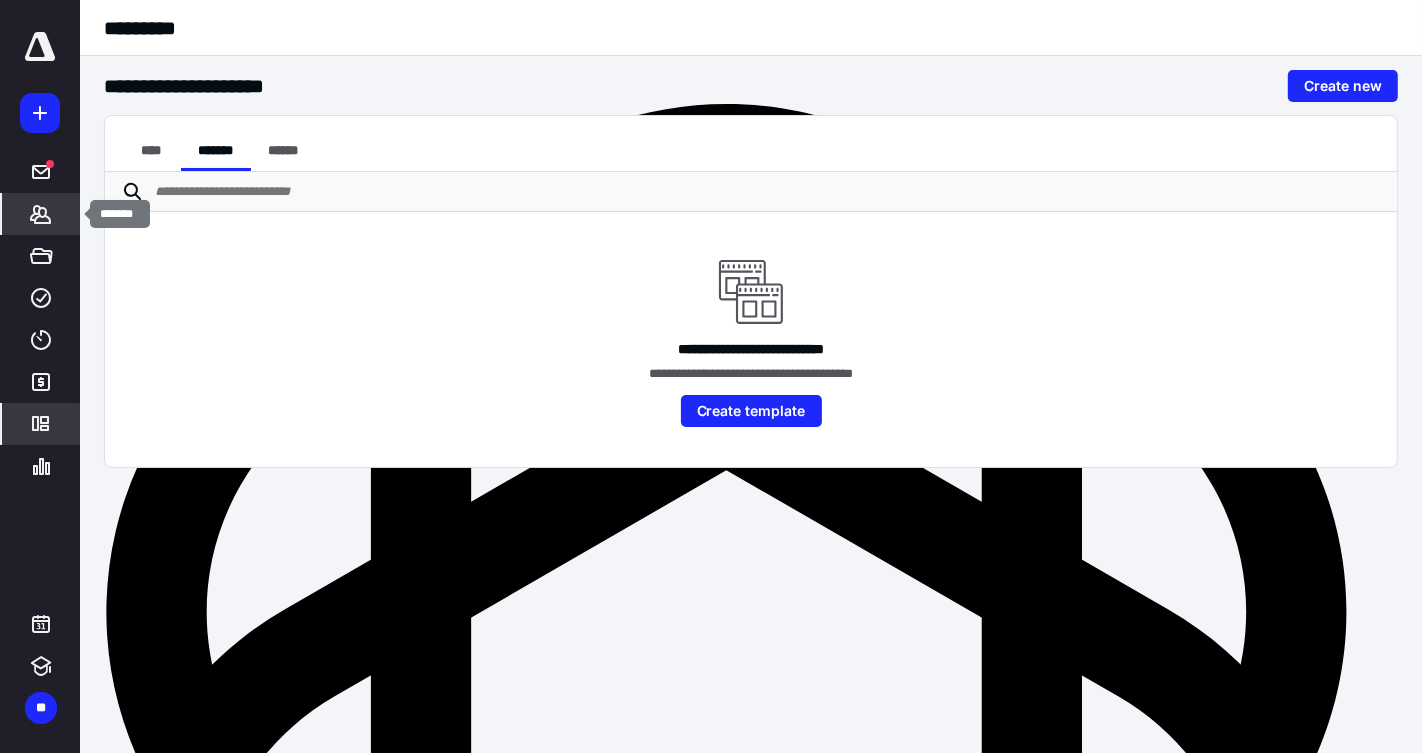 click on "*******" at bounding box center (41, 214) 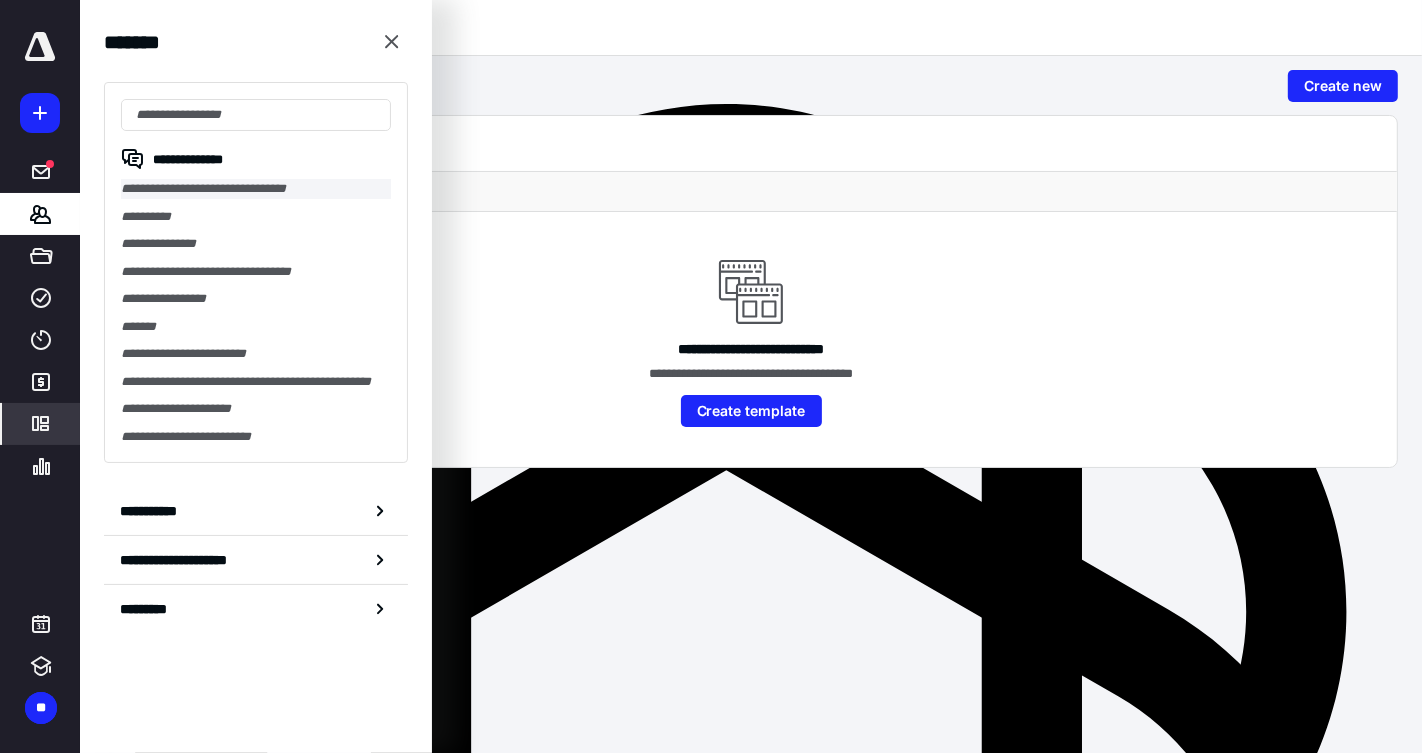 click on "**********" at bounding box center [256, 189] 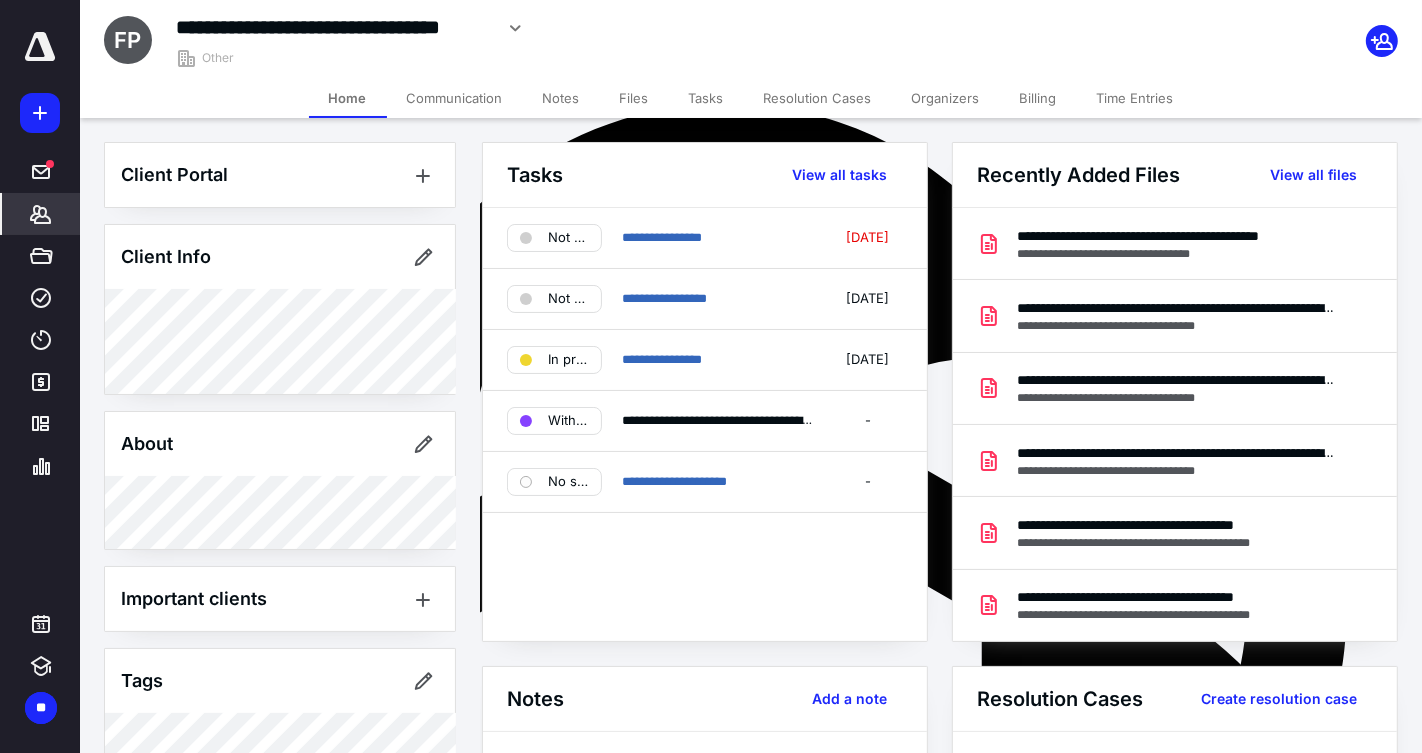 click on "Billing" at bounding box center (1038, 98) 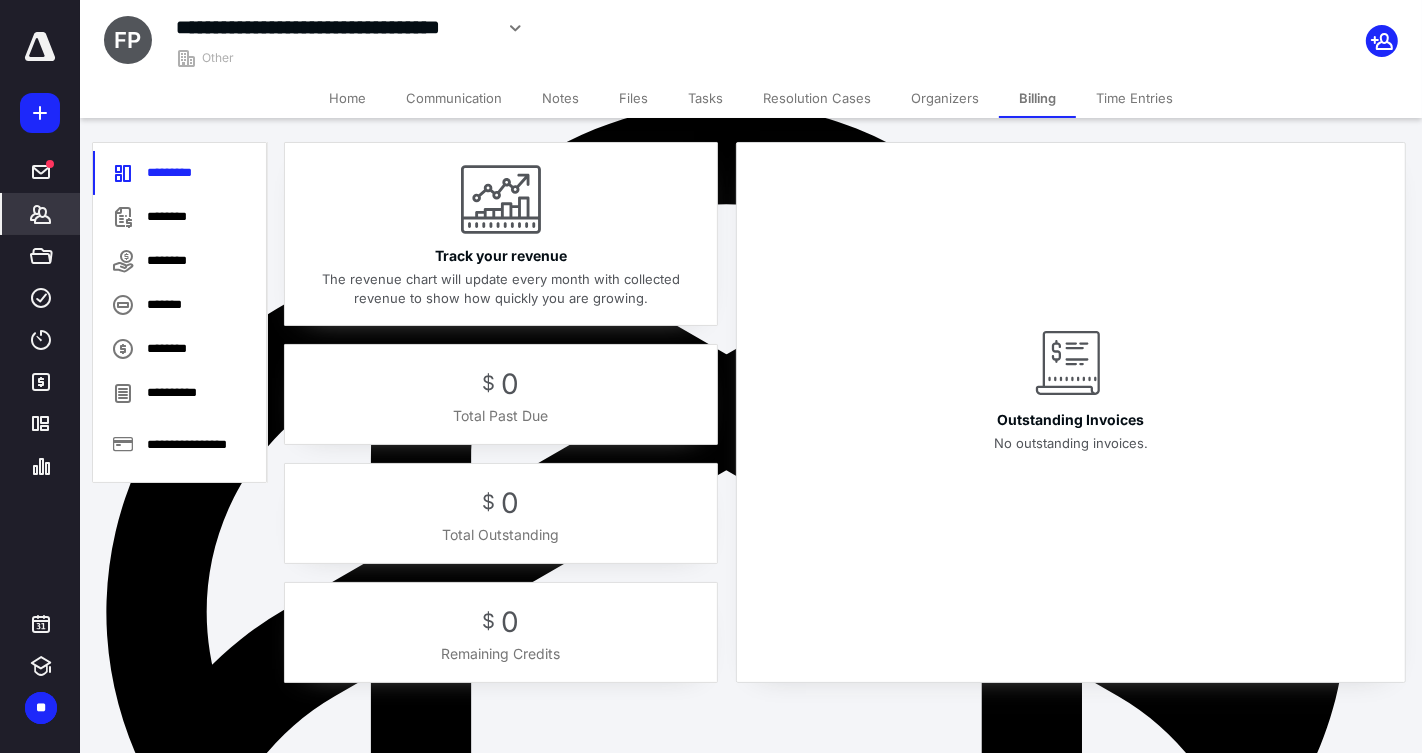 click on "Organizers" at bounding box center [945, 98] 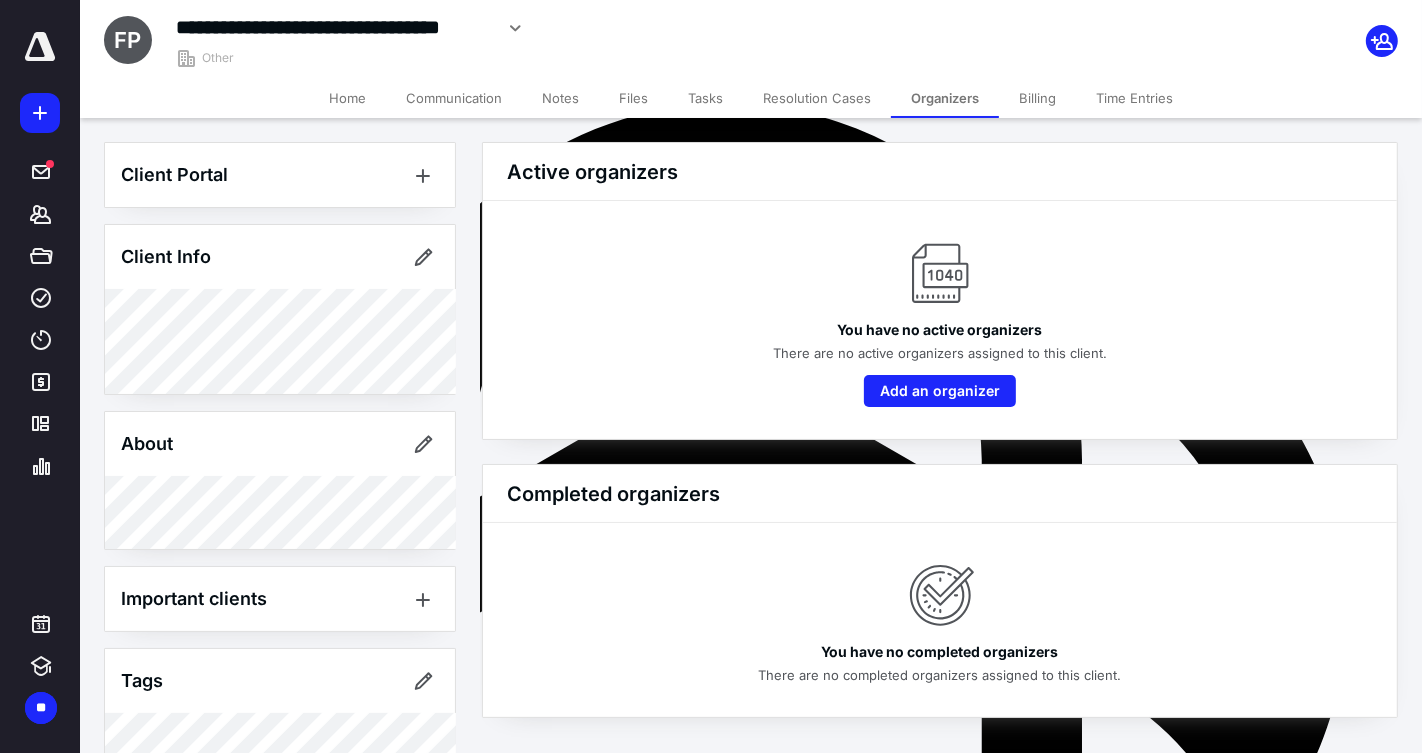 click on "Resolution Cases" at bounding box center [817, 98] 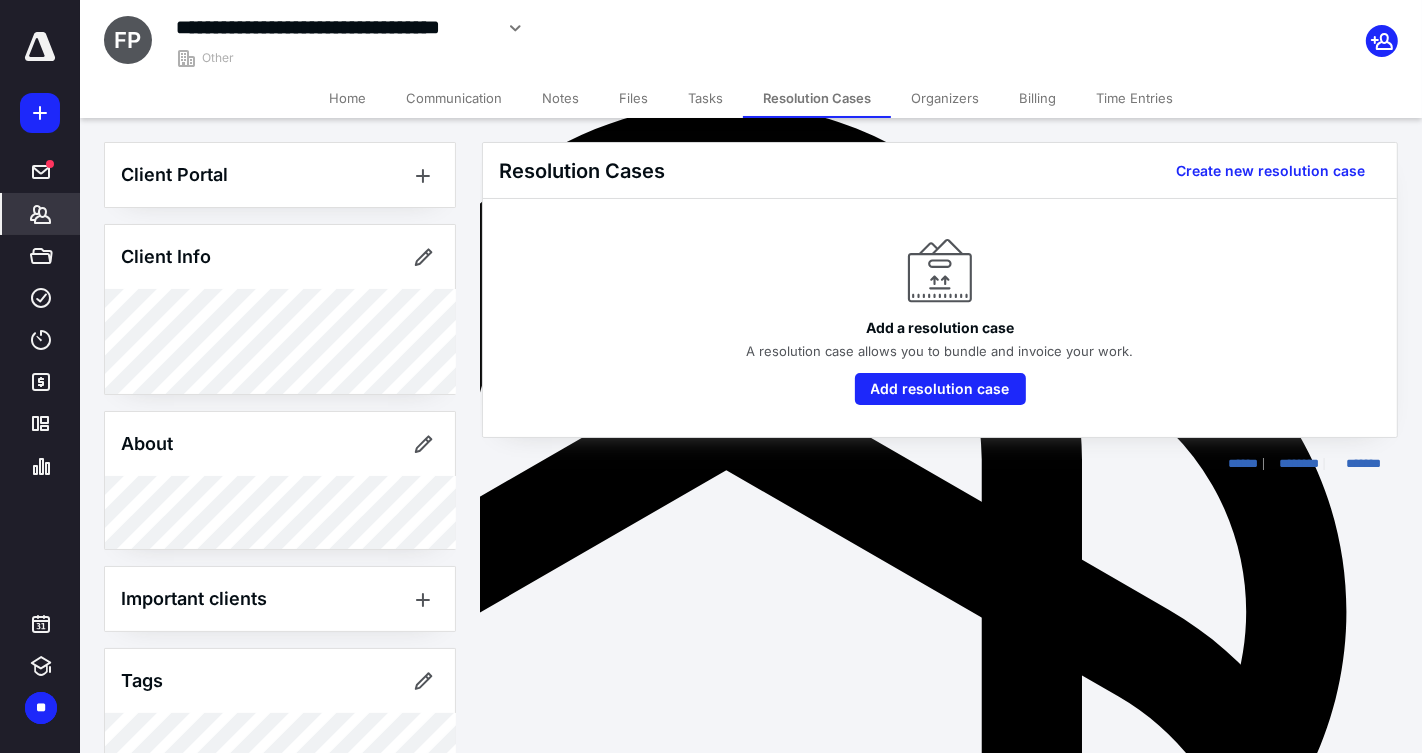click on "Time Entries" at bounding box center [1134, 98] 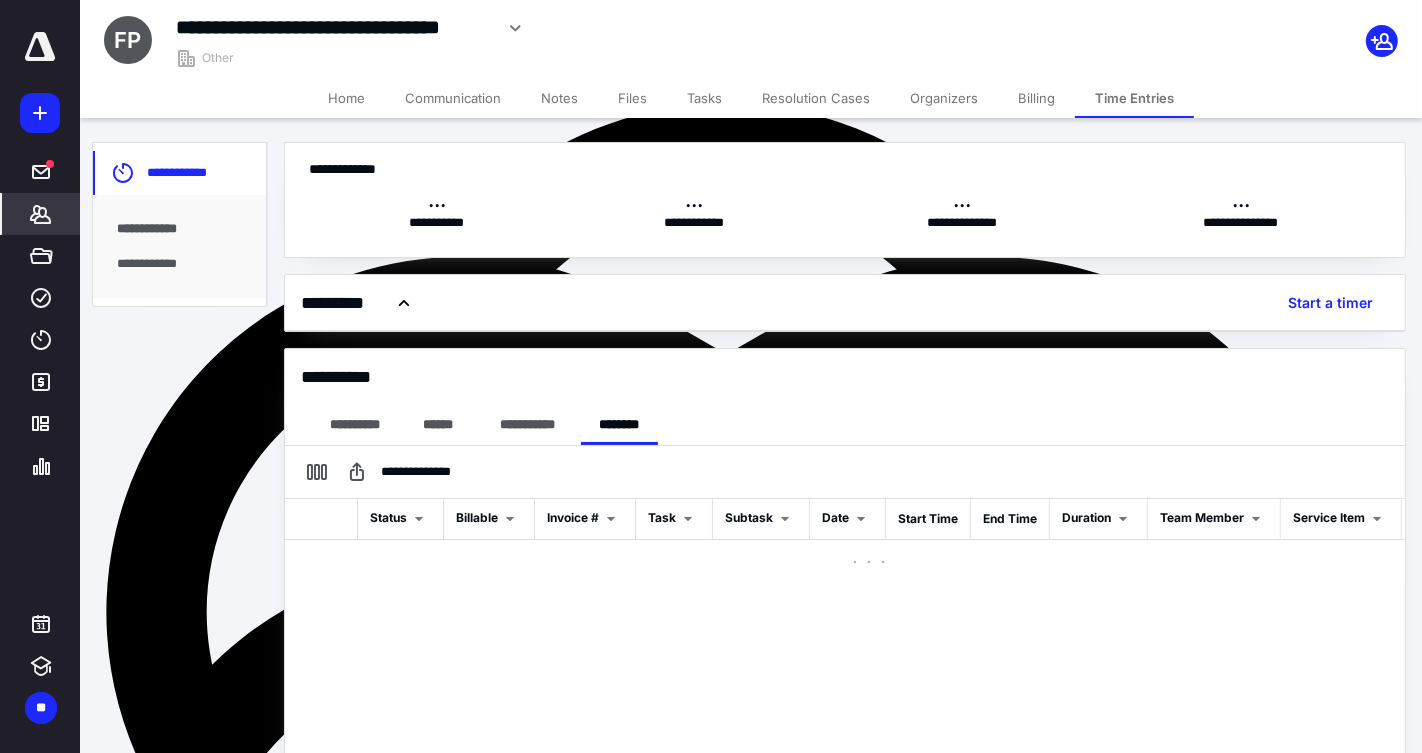 click on "Resolution Cases" at bounding box center [816, 98] 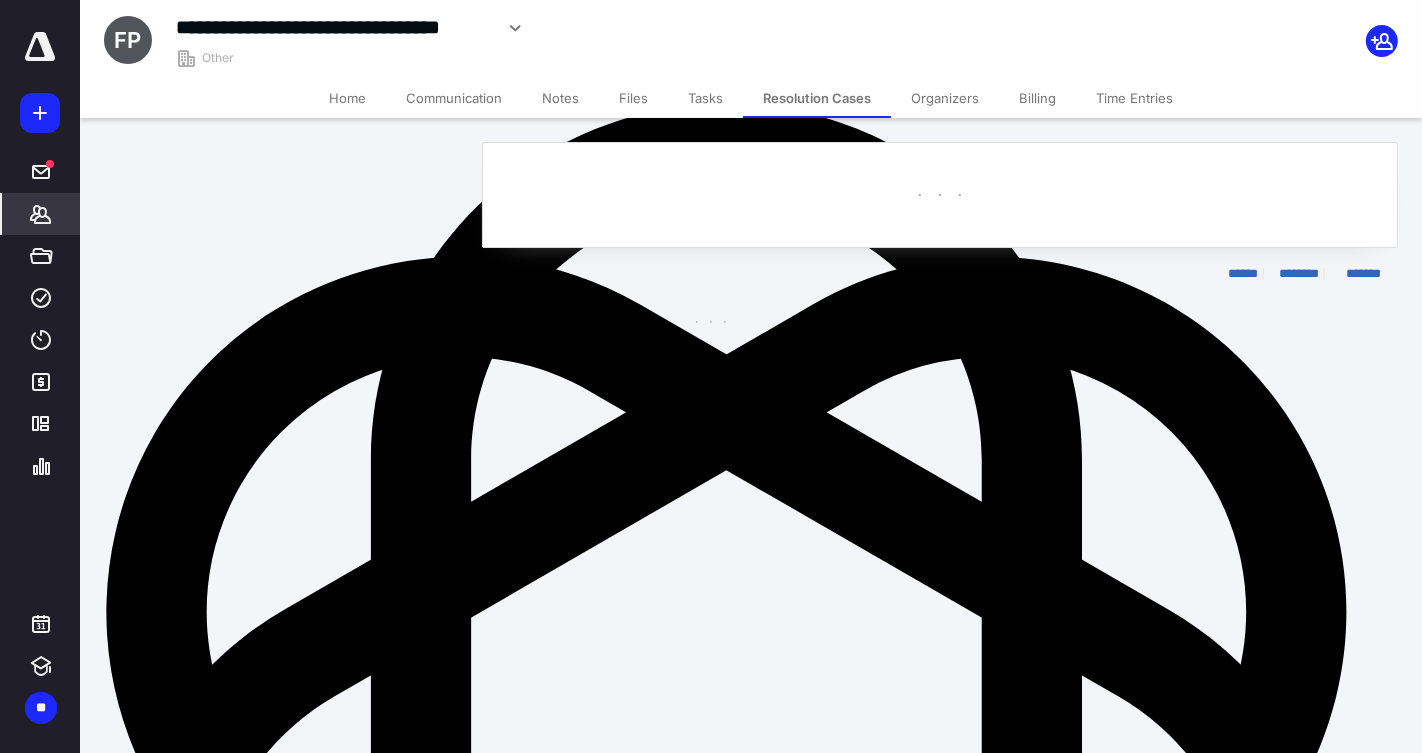 click on "Tasks" at bounding box center [705, 98] 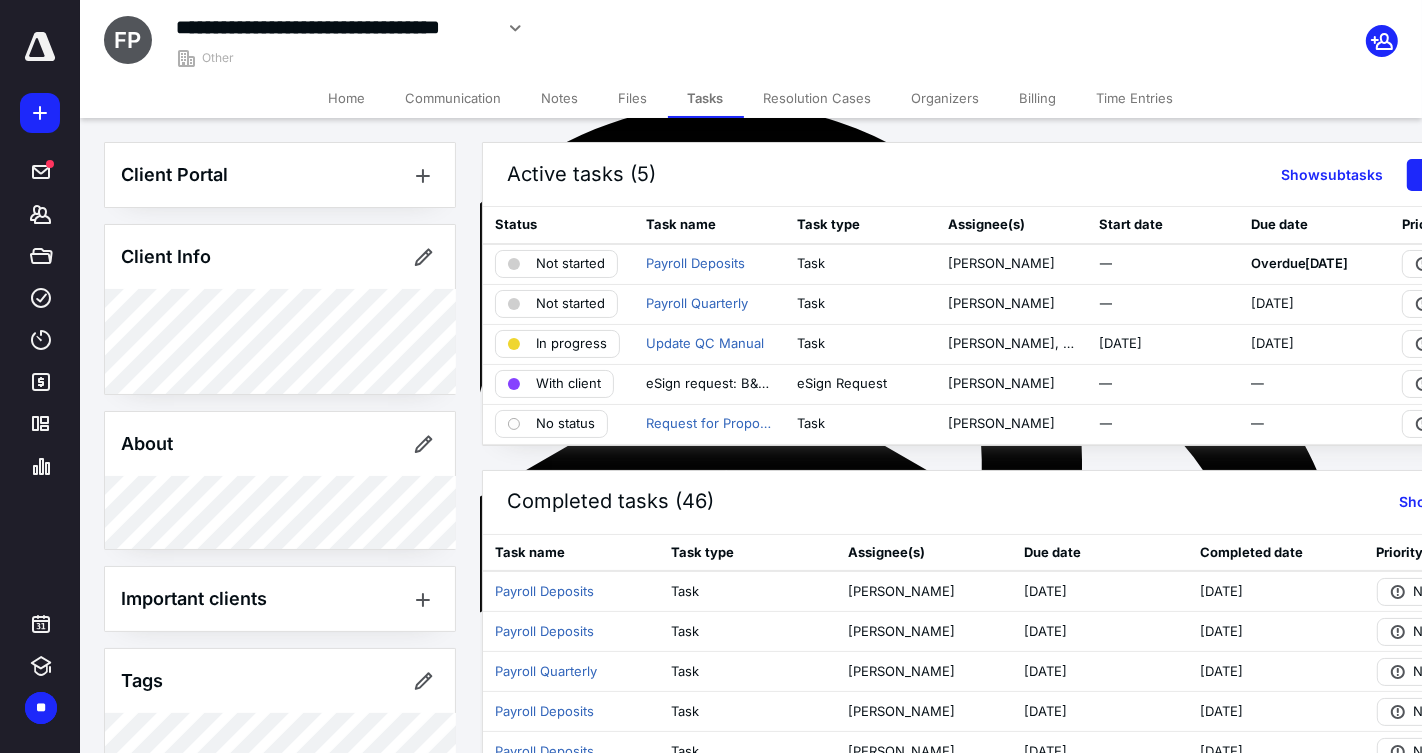 click on "Files" at bounding box center [633, 98] 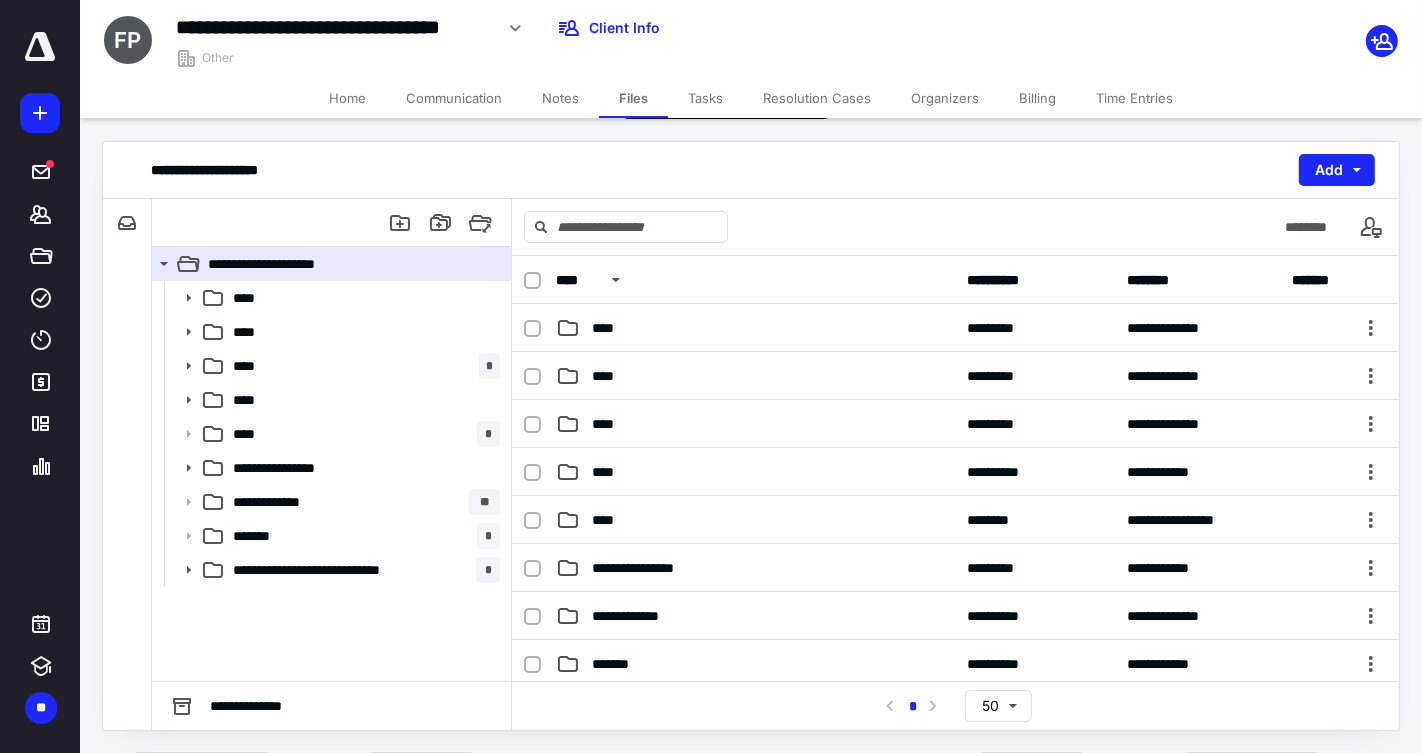 click on "Tasks" at bounding box center [705, 98] 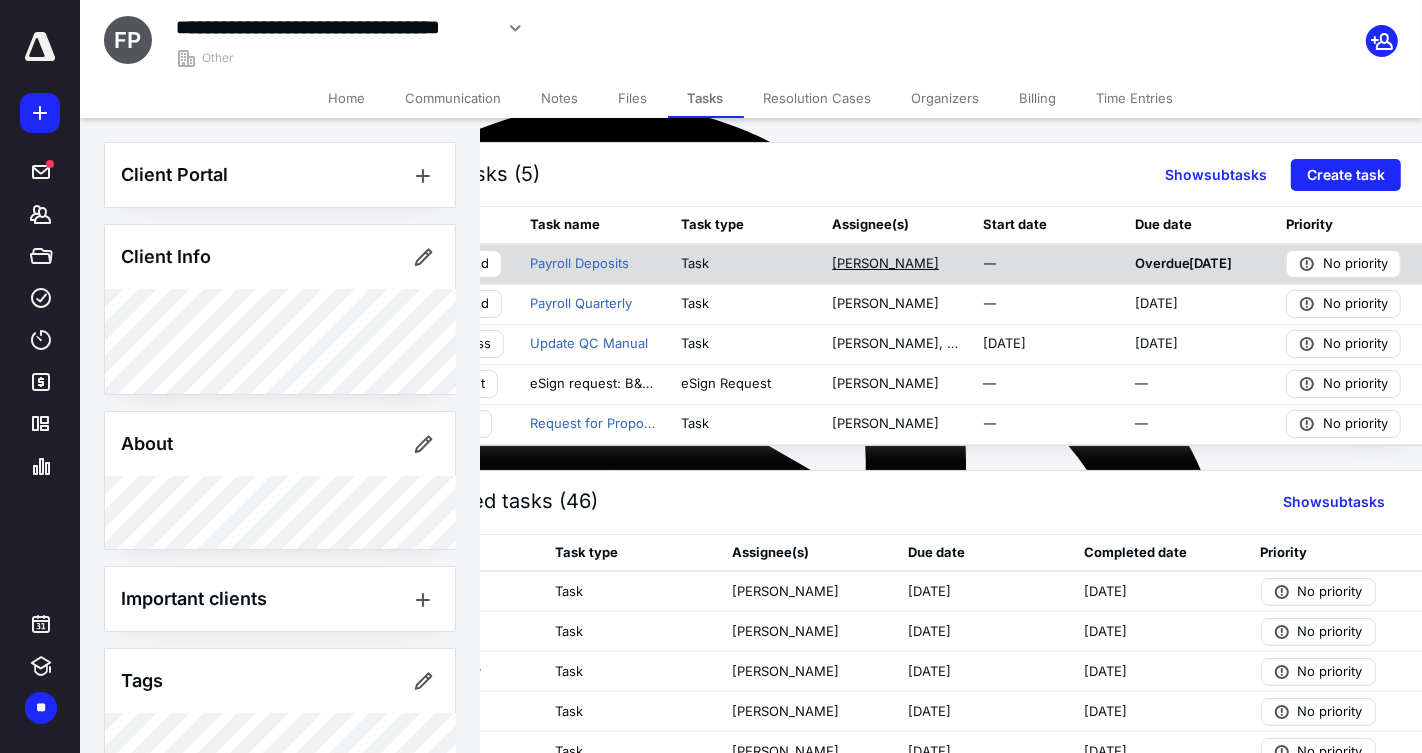 scroll, scrollTop: 0, scrollLeft: 120, axis: horizontal 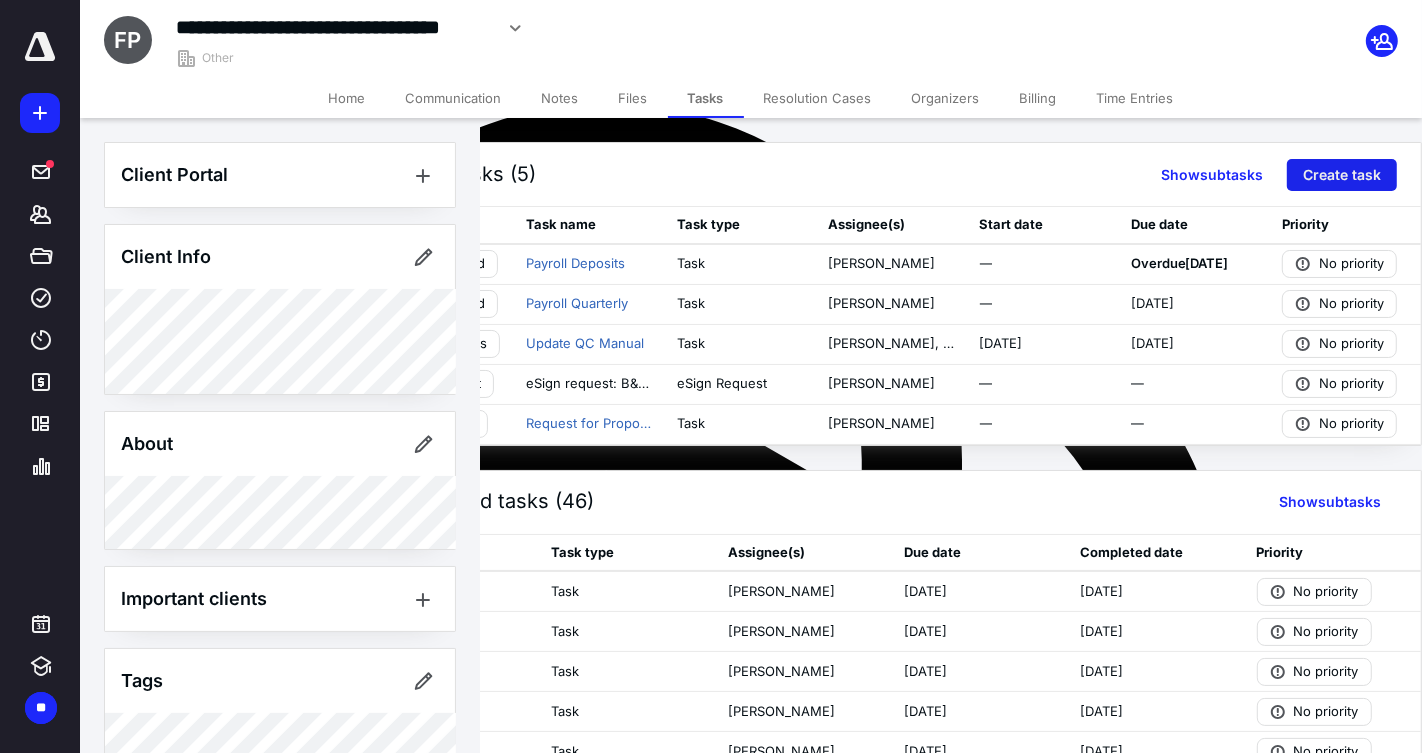 click on "Create task" at bounding box center (1342, 175) 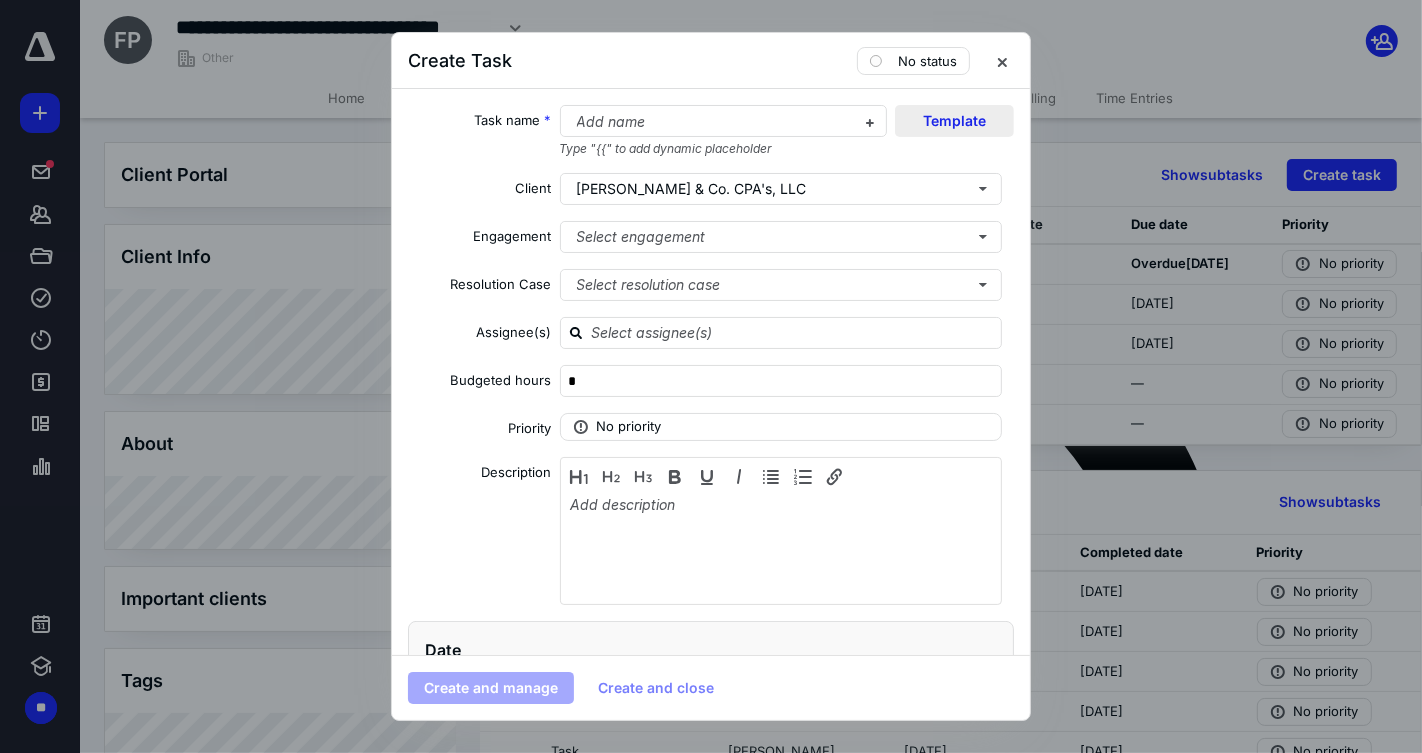 click on "Template" at bounding box center (954, 121) 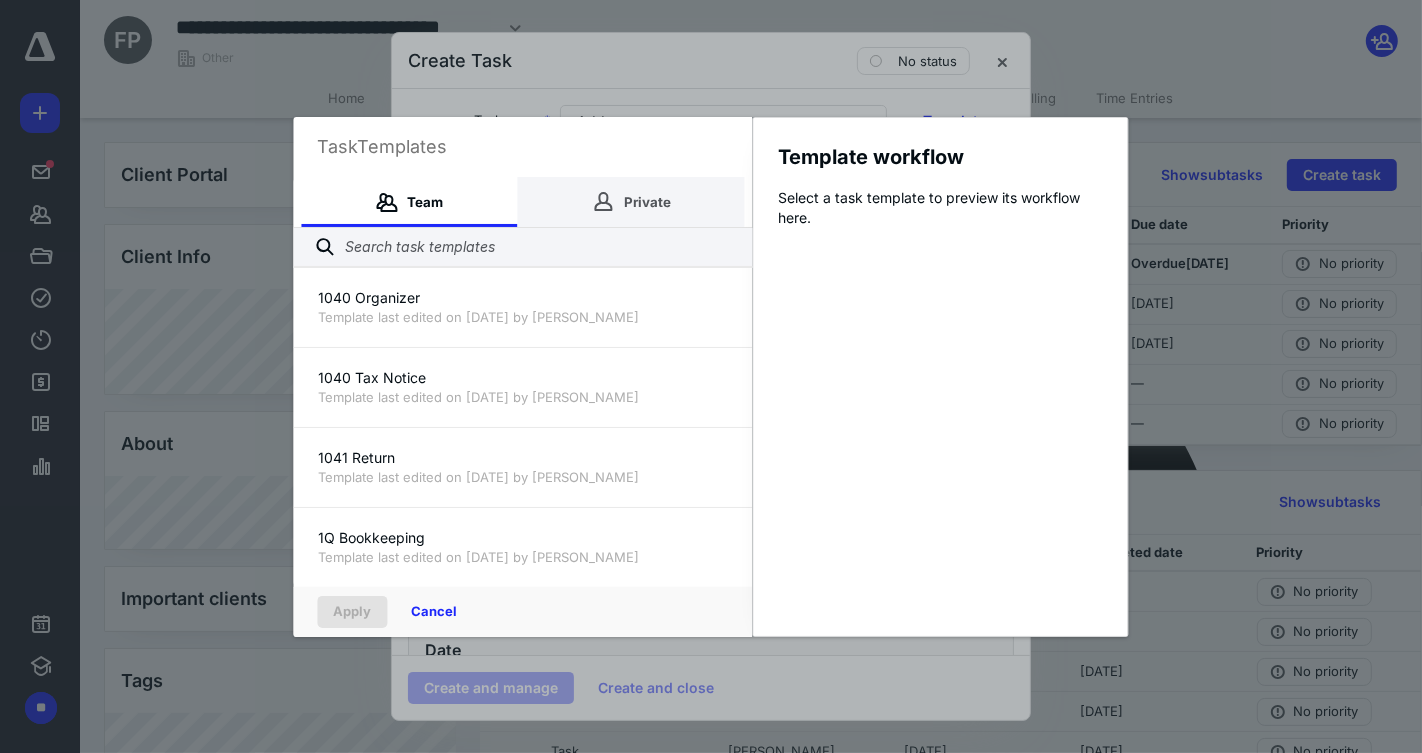 click on "Private" at bounding box center [631, 202] 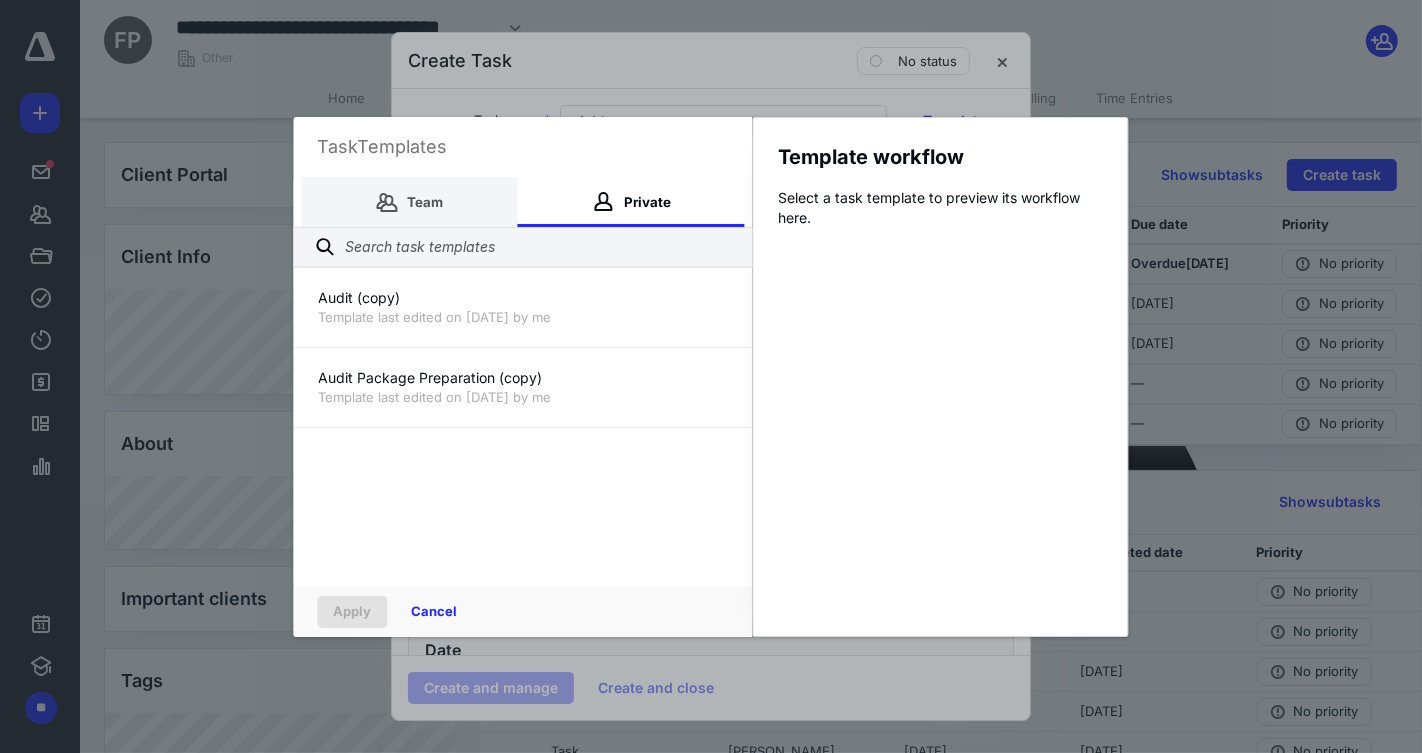 click on "Team" at bounding box center [410, 202] 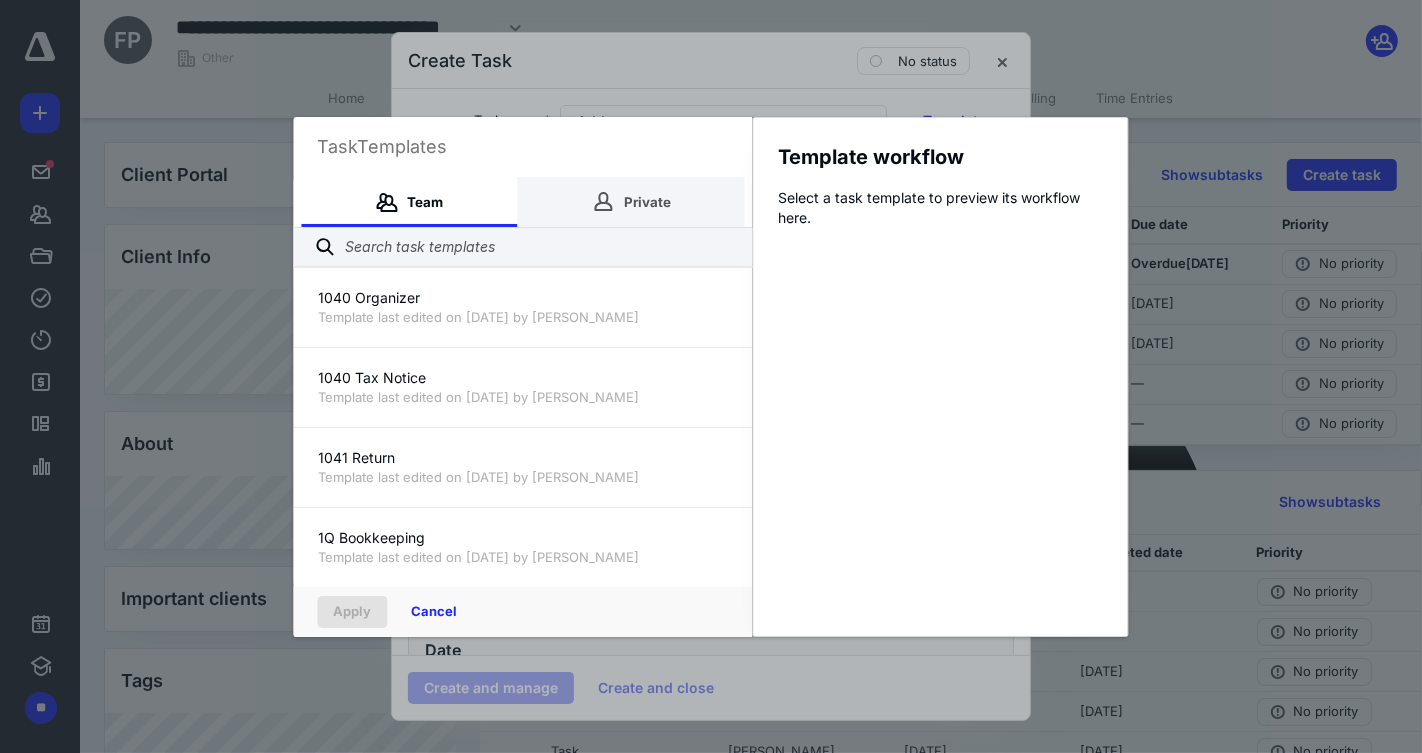 click on "Private" at bounding box center [631, 202] 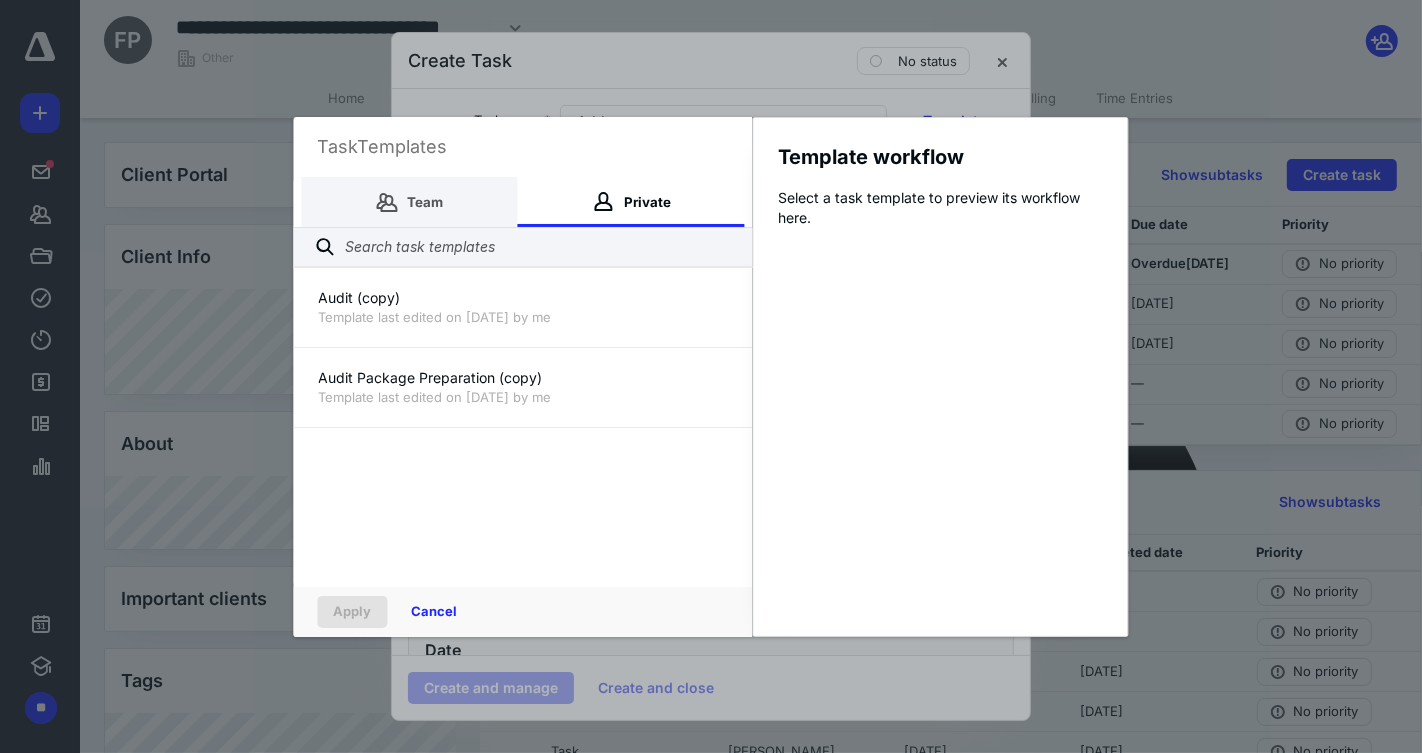 click on "Team" at bounding box center (410, 202) 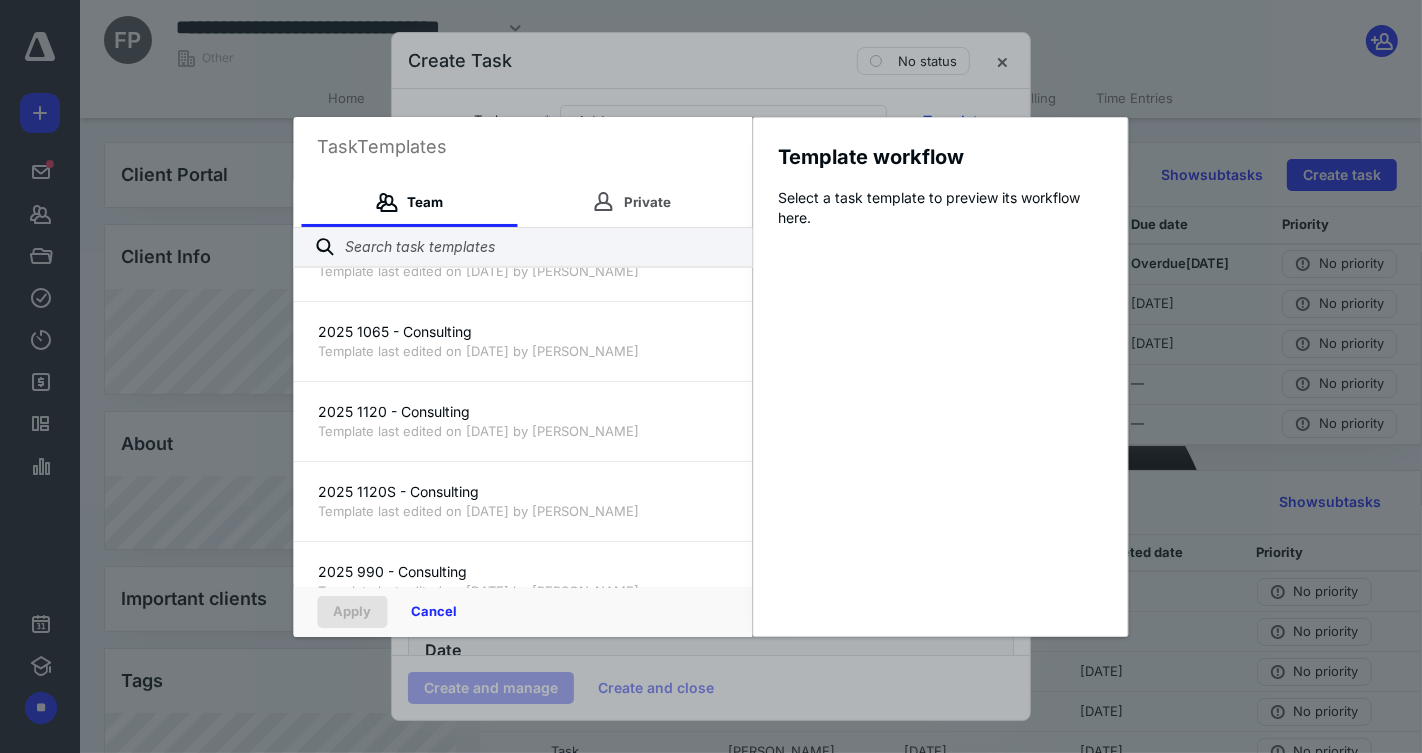 scroll, scrollTop: 1375, scrollLeft: 0, axis: vertical 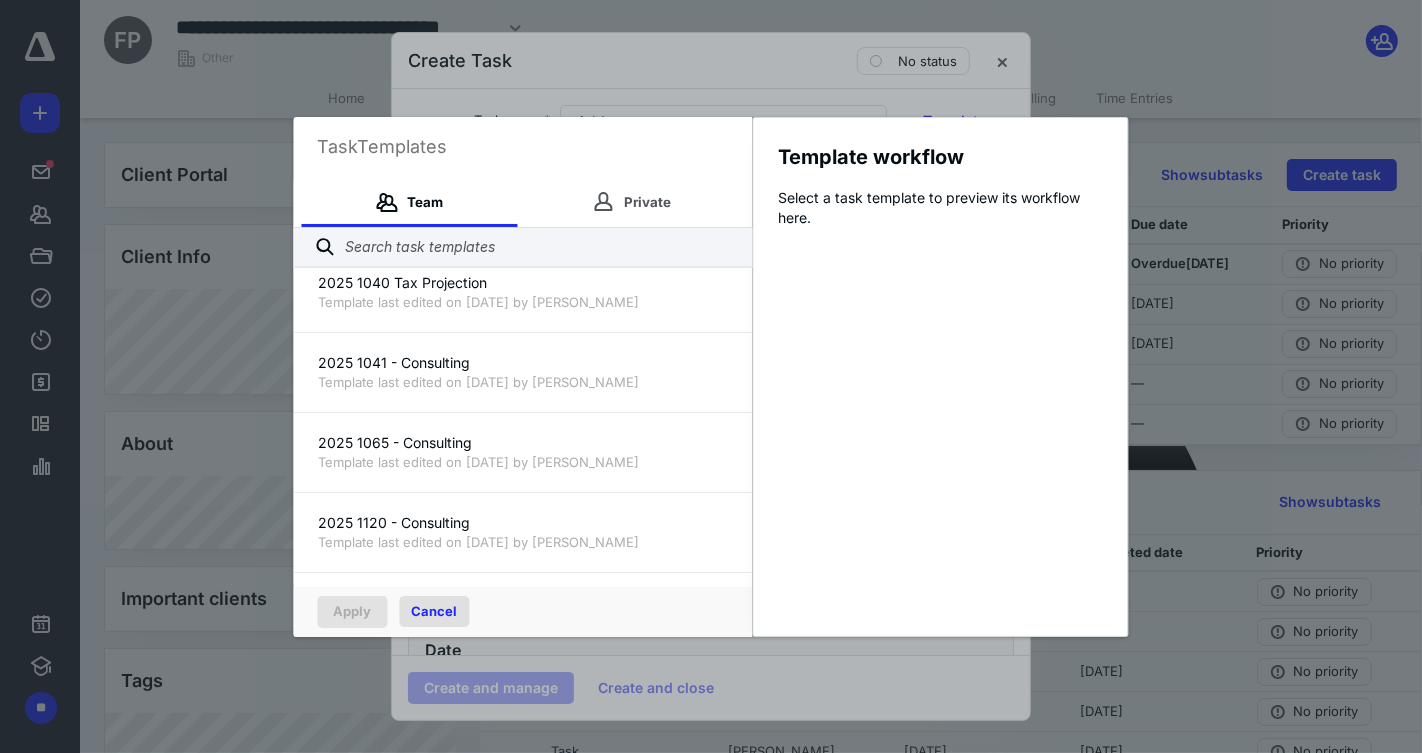 click on "Cancel" at bounding box center [435, 611] 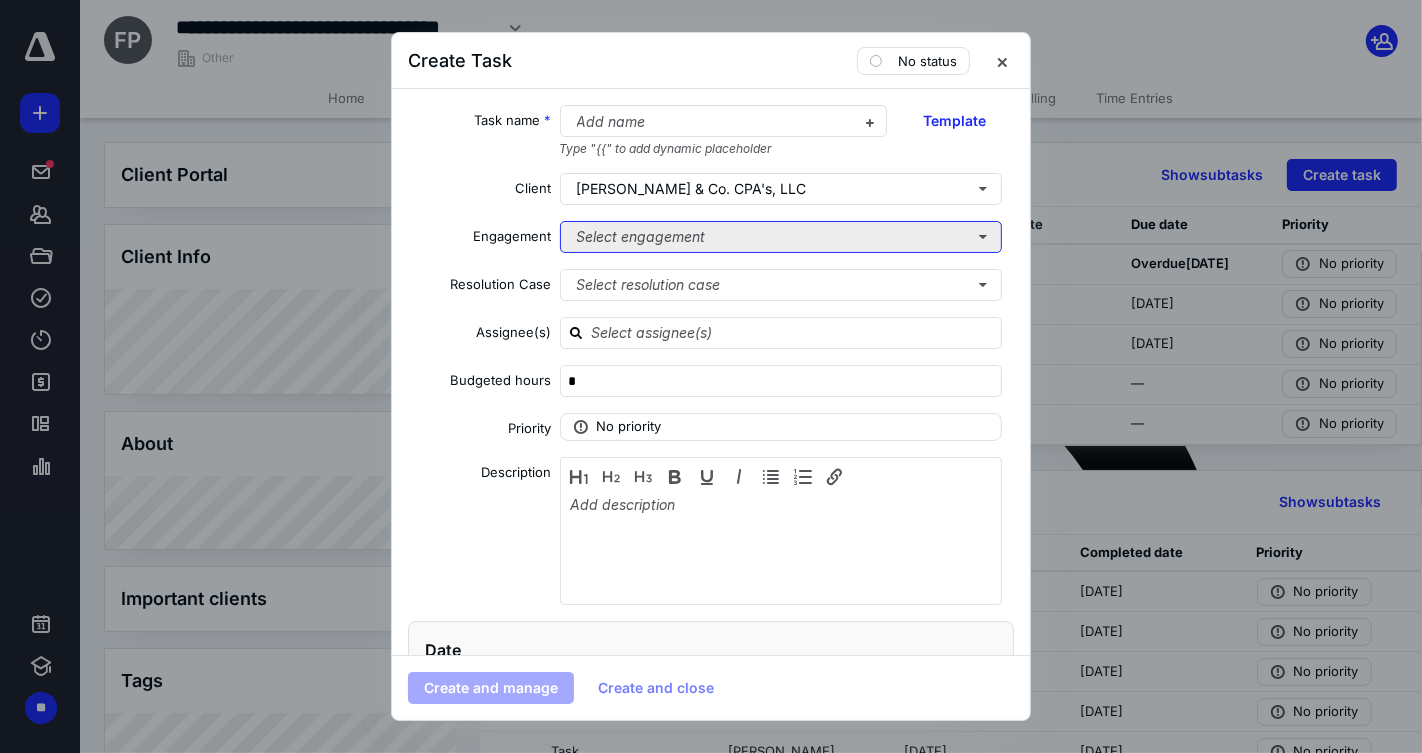 click on "Select engagement" at bounding box center (781, 237) 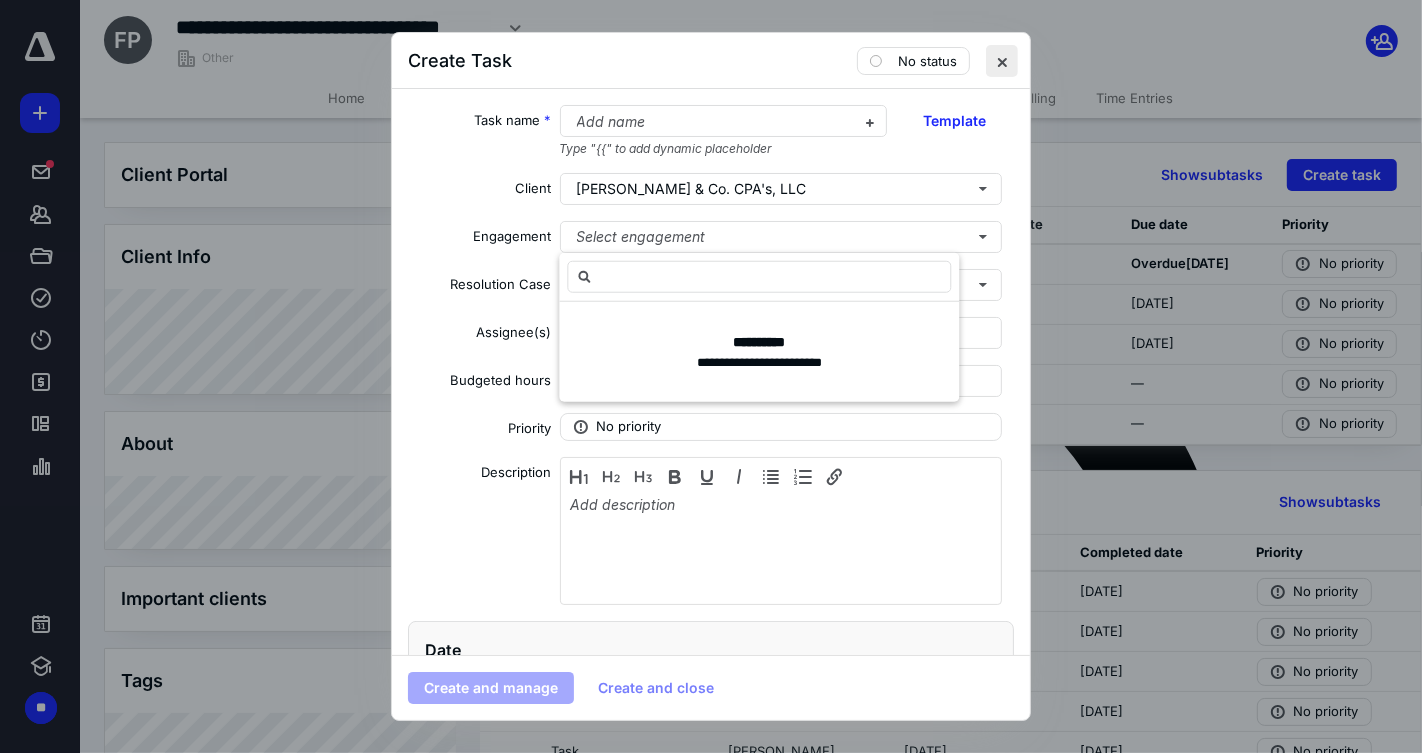 click at bounding box center [1002, 61] 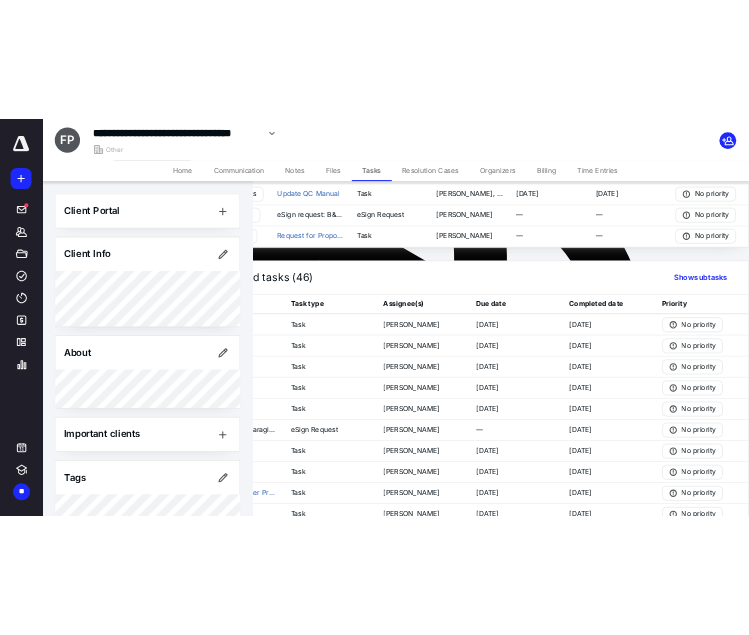scroll, scrollTop: 202, scrollLeft: 120, axis: both 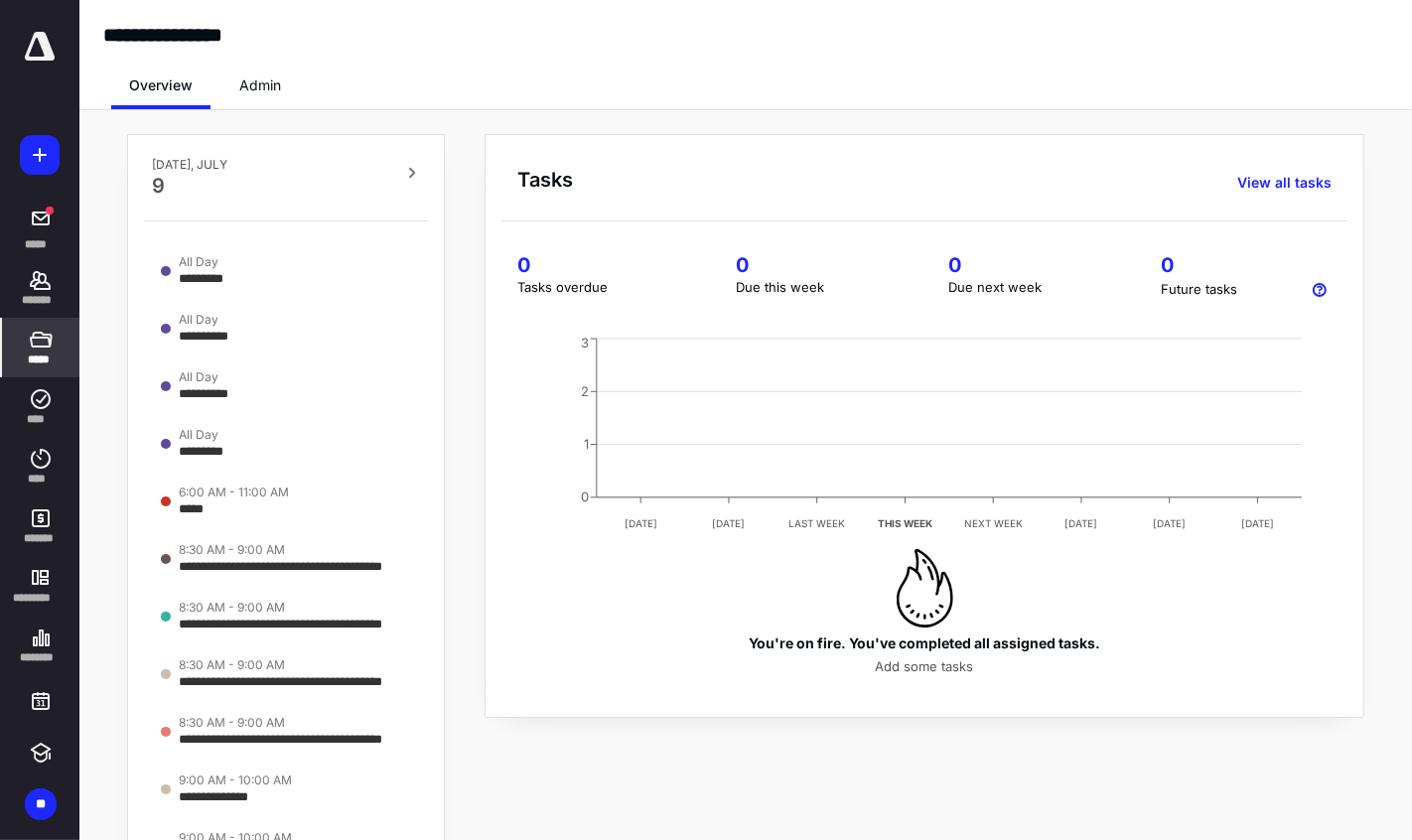 click on "*****" at bounding box center (41, 348) 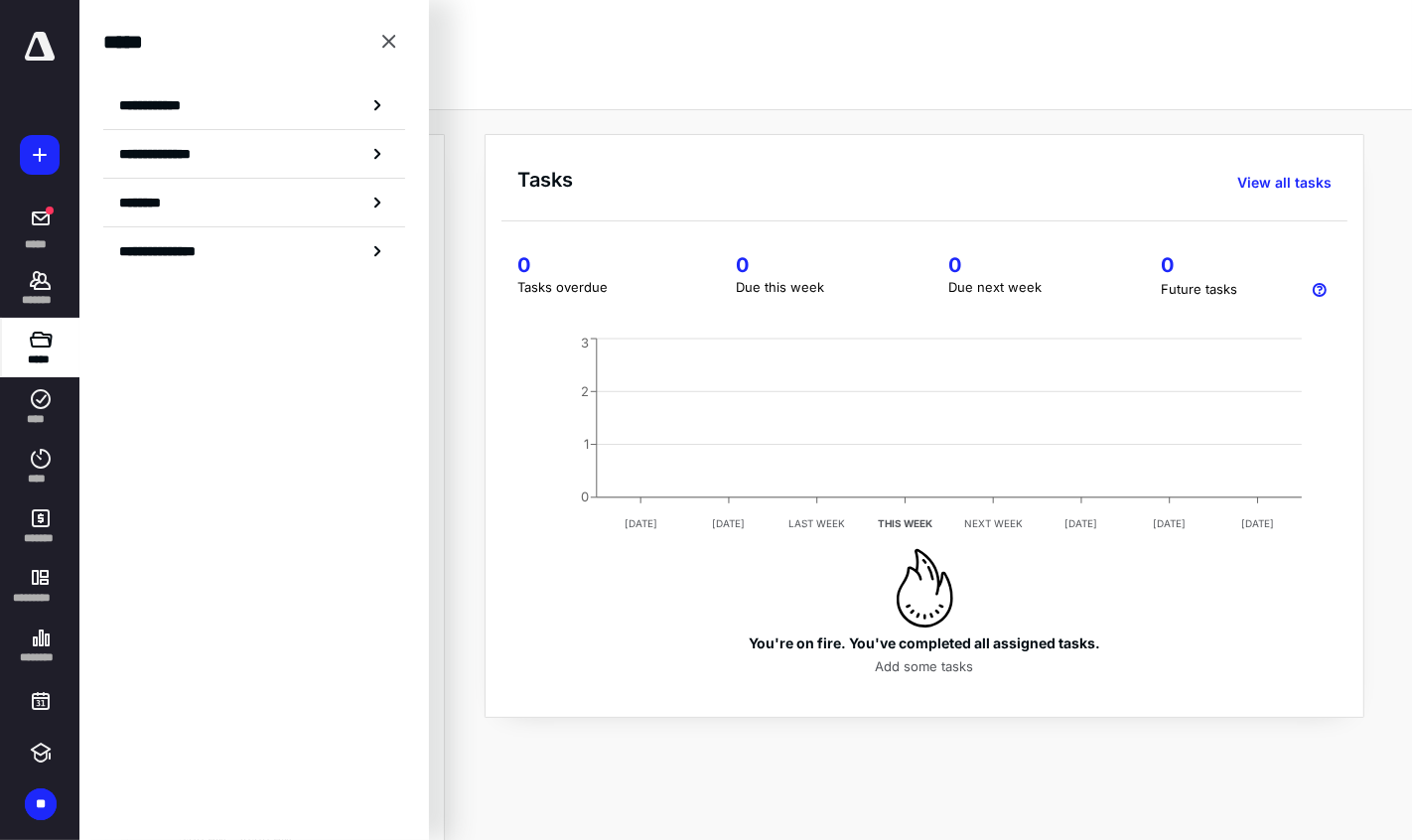 click on "*****" at bounding box center [41, 348] 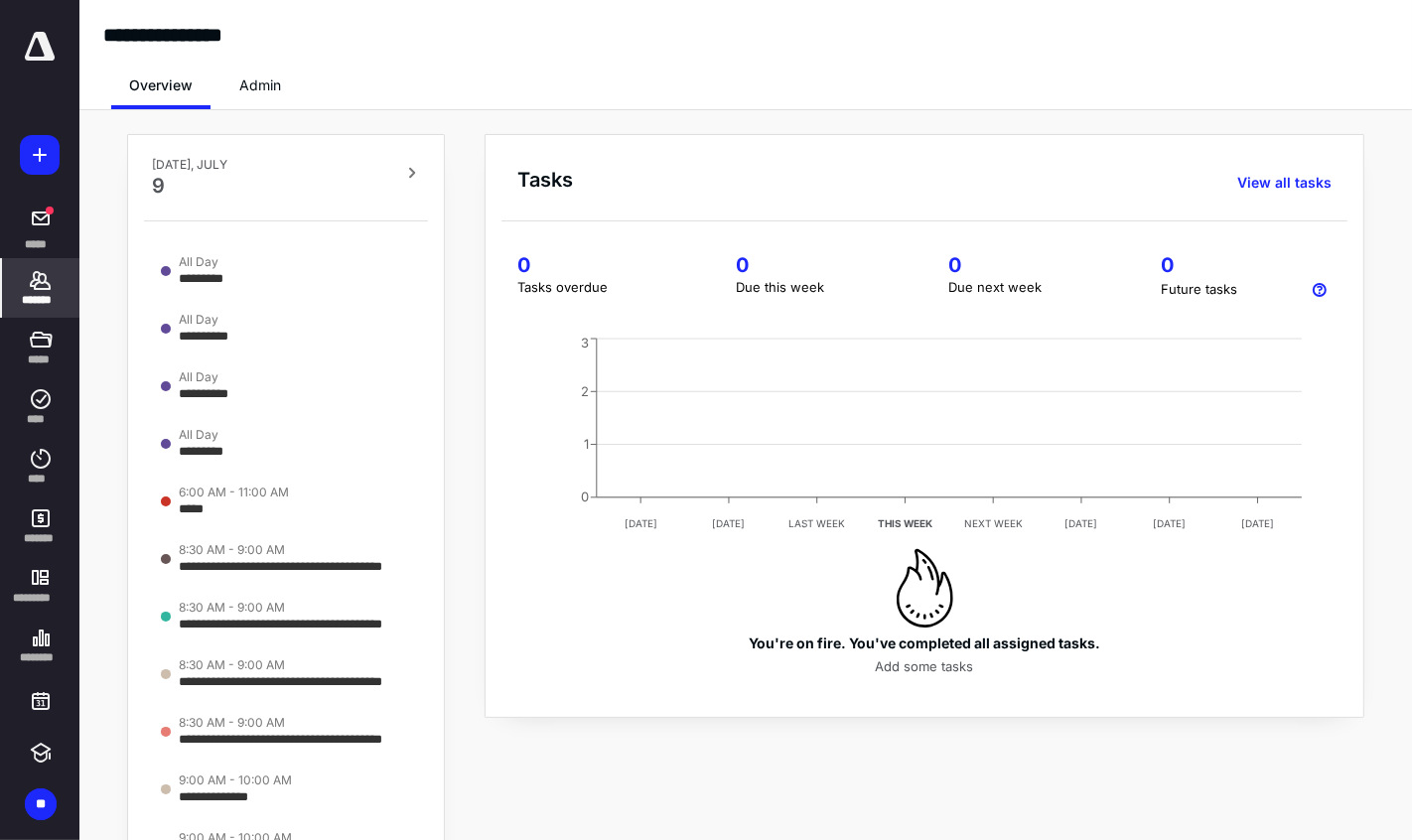 click 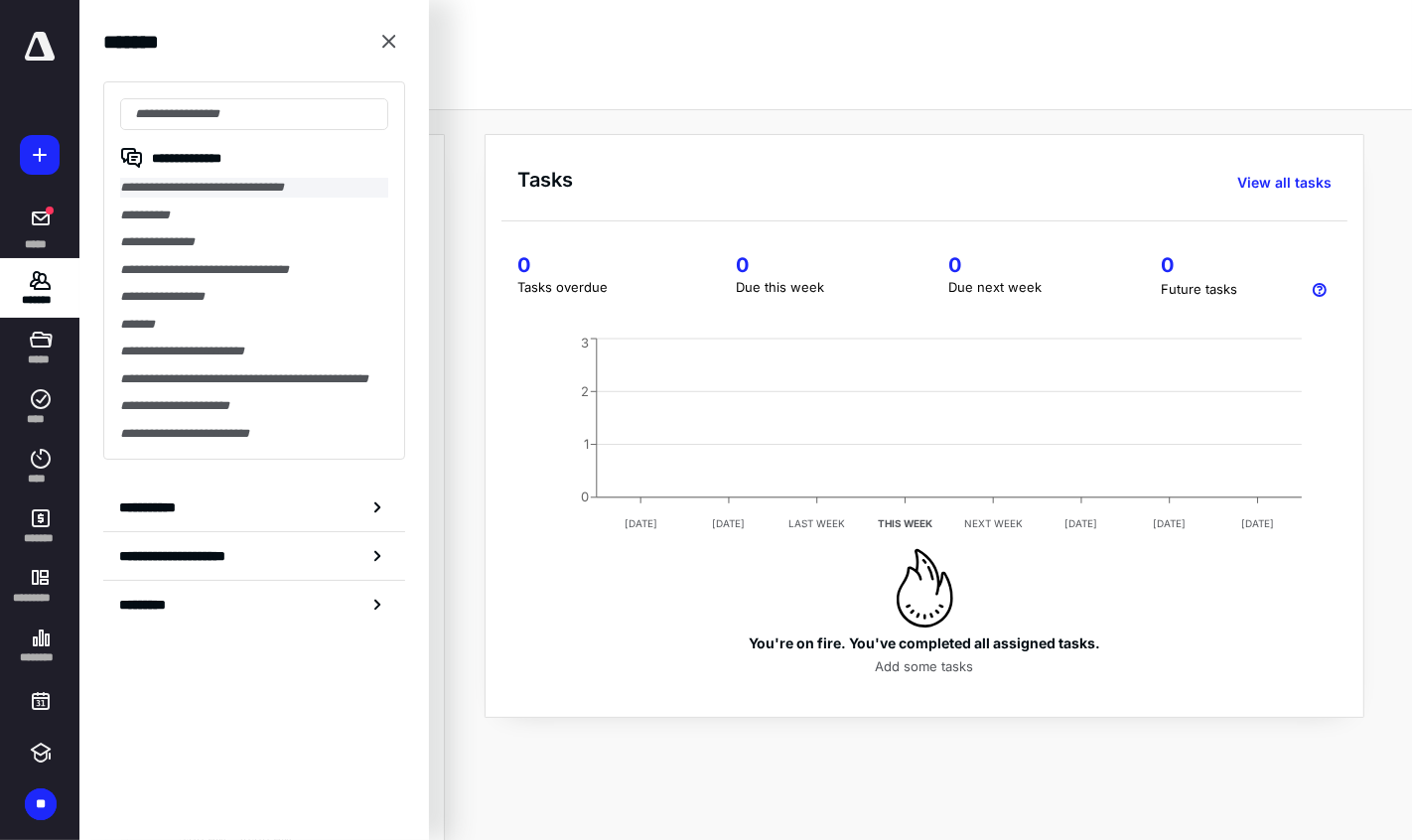 type on "*" 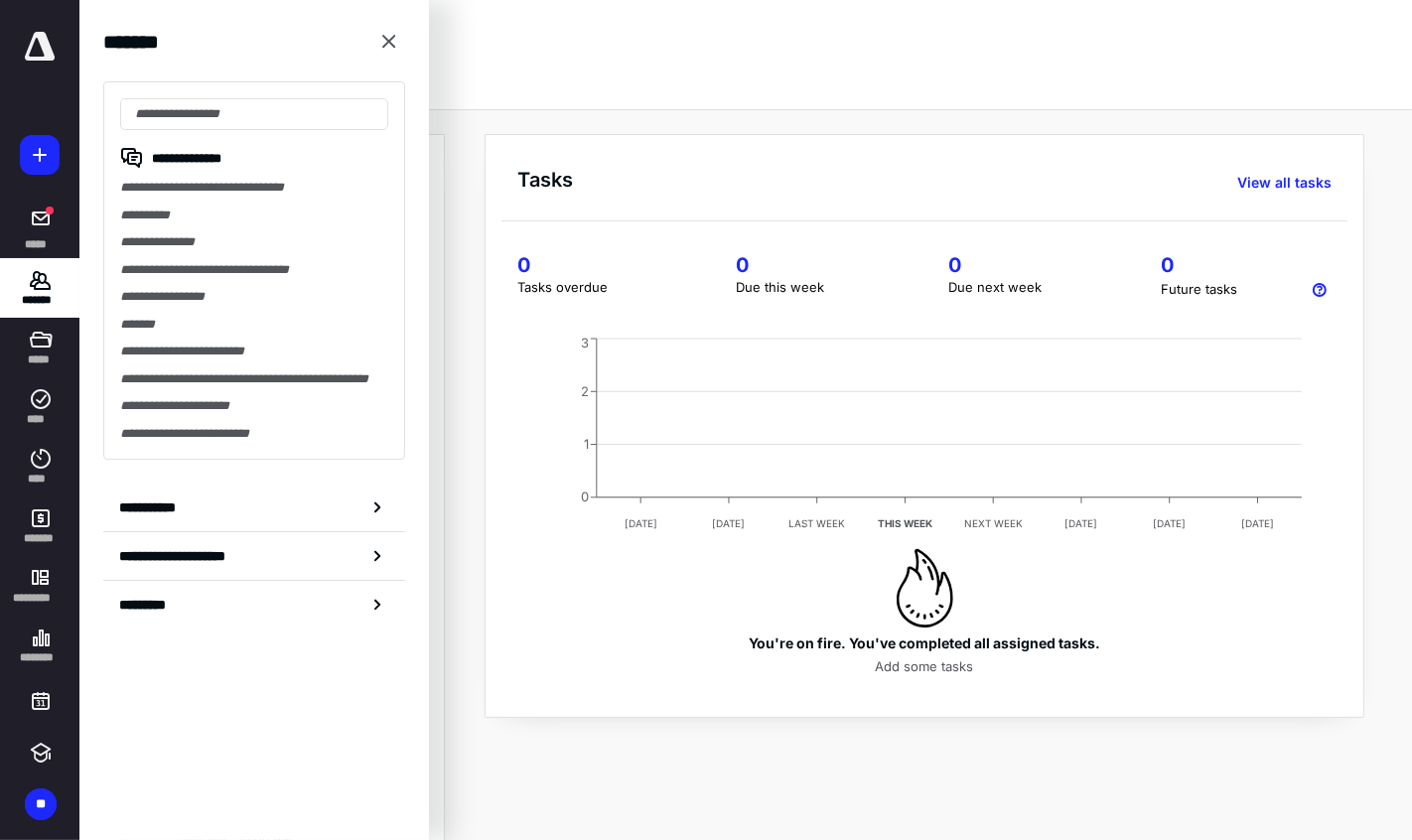 type on "*" 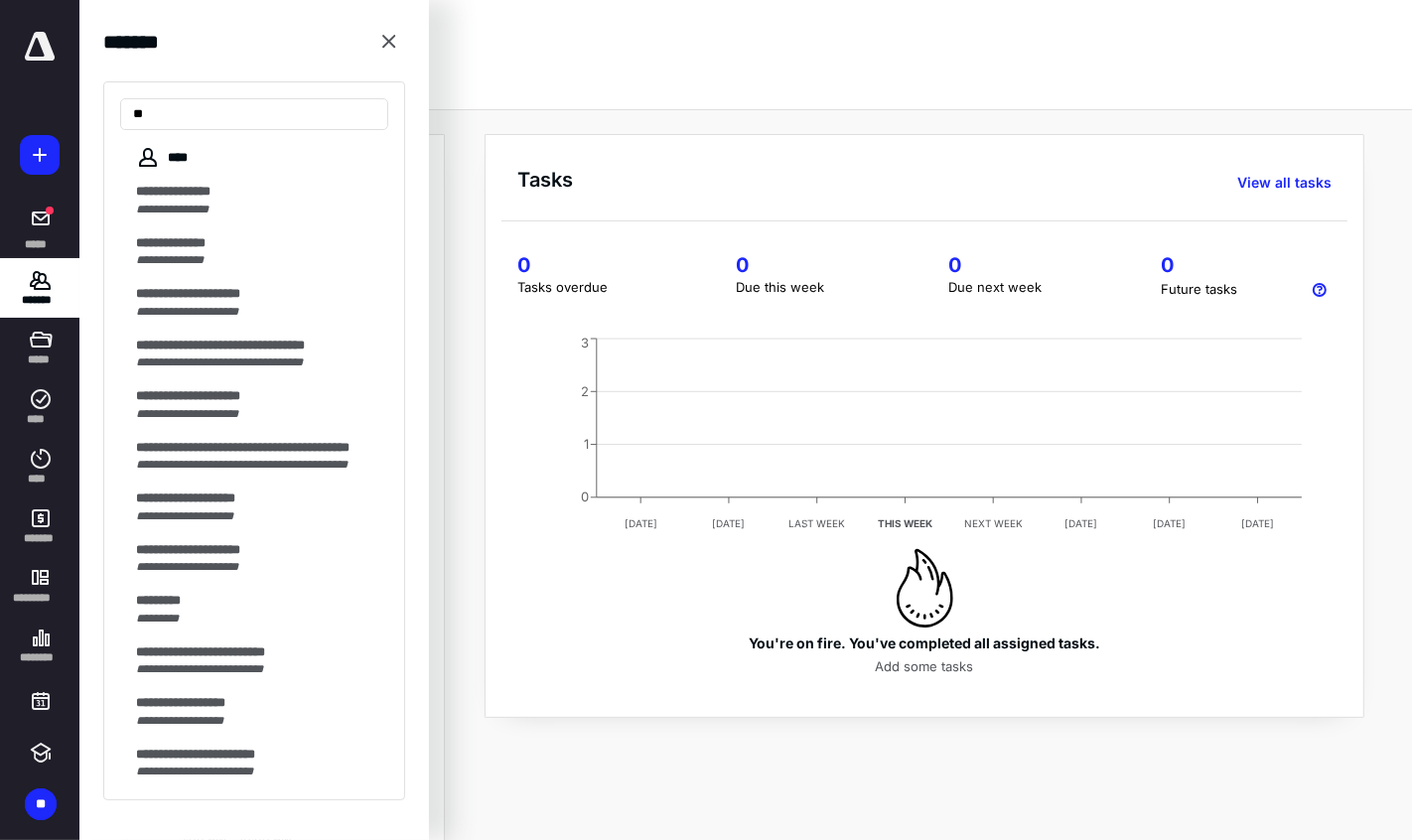 type on "*" 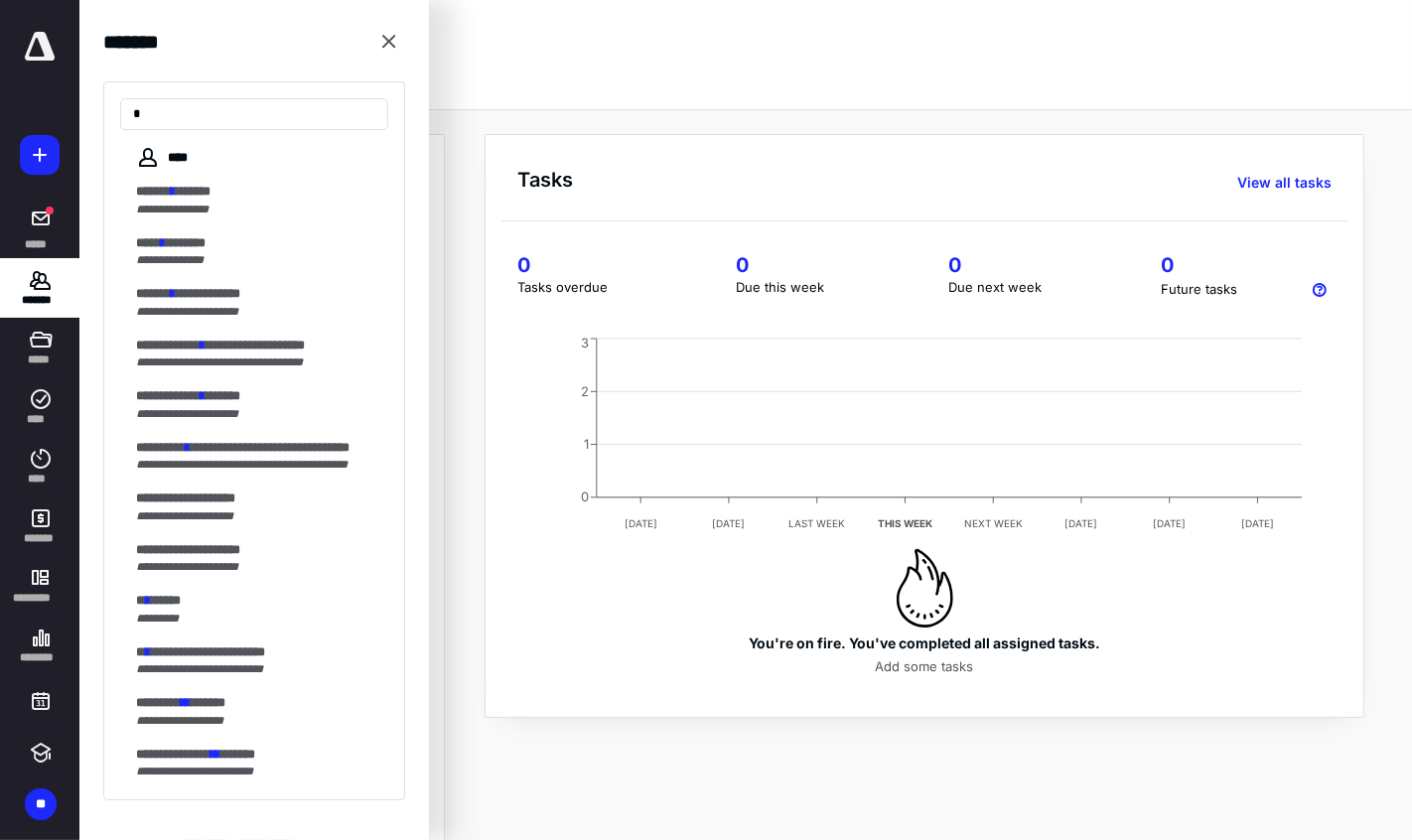 type 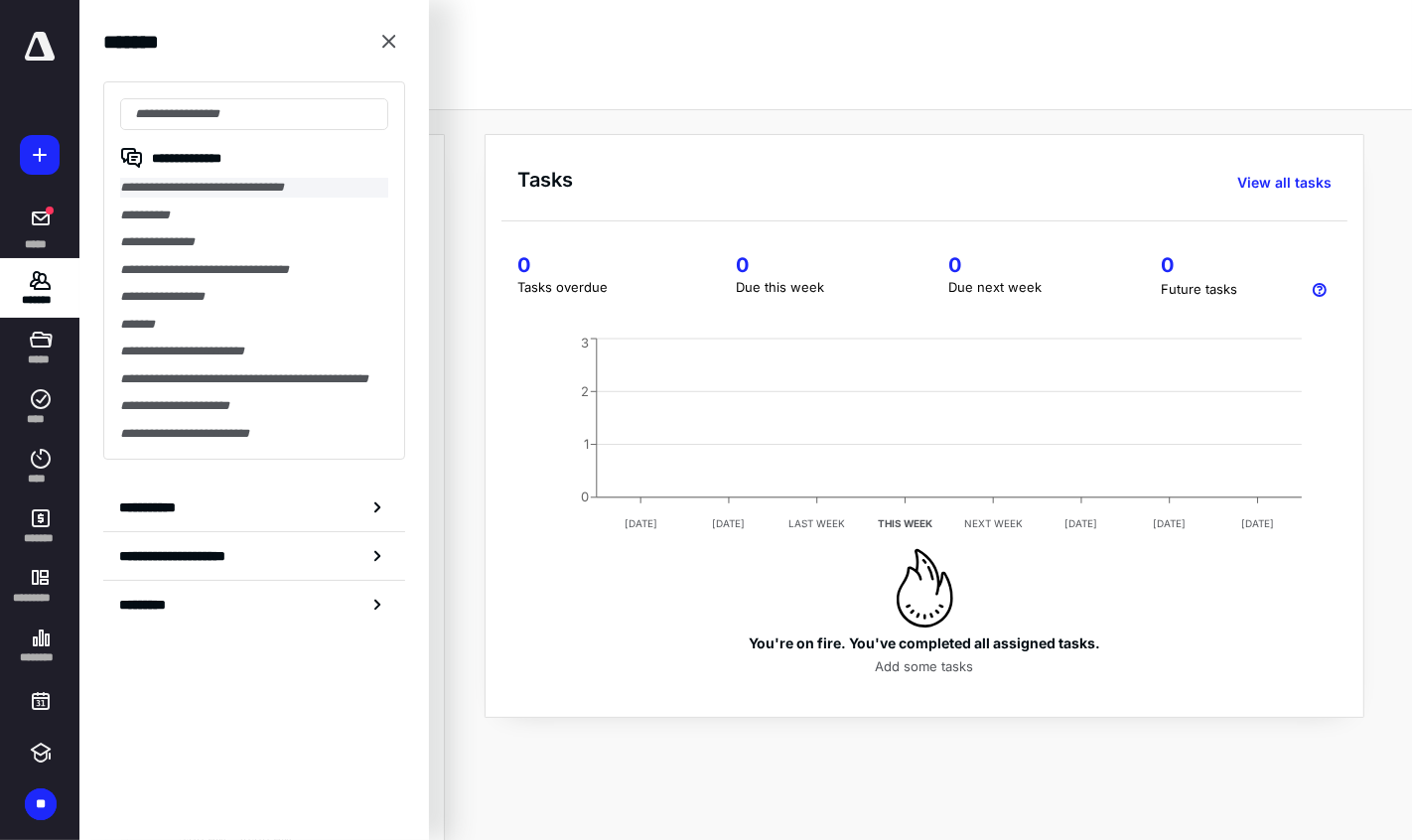 click on "**********" at bounding box center [254, 188] 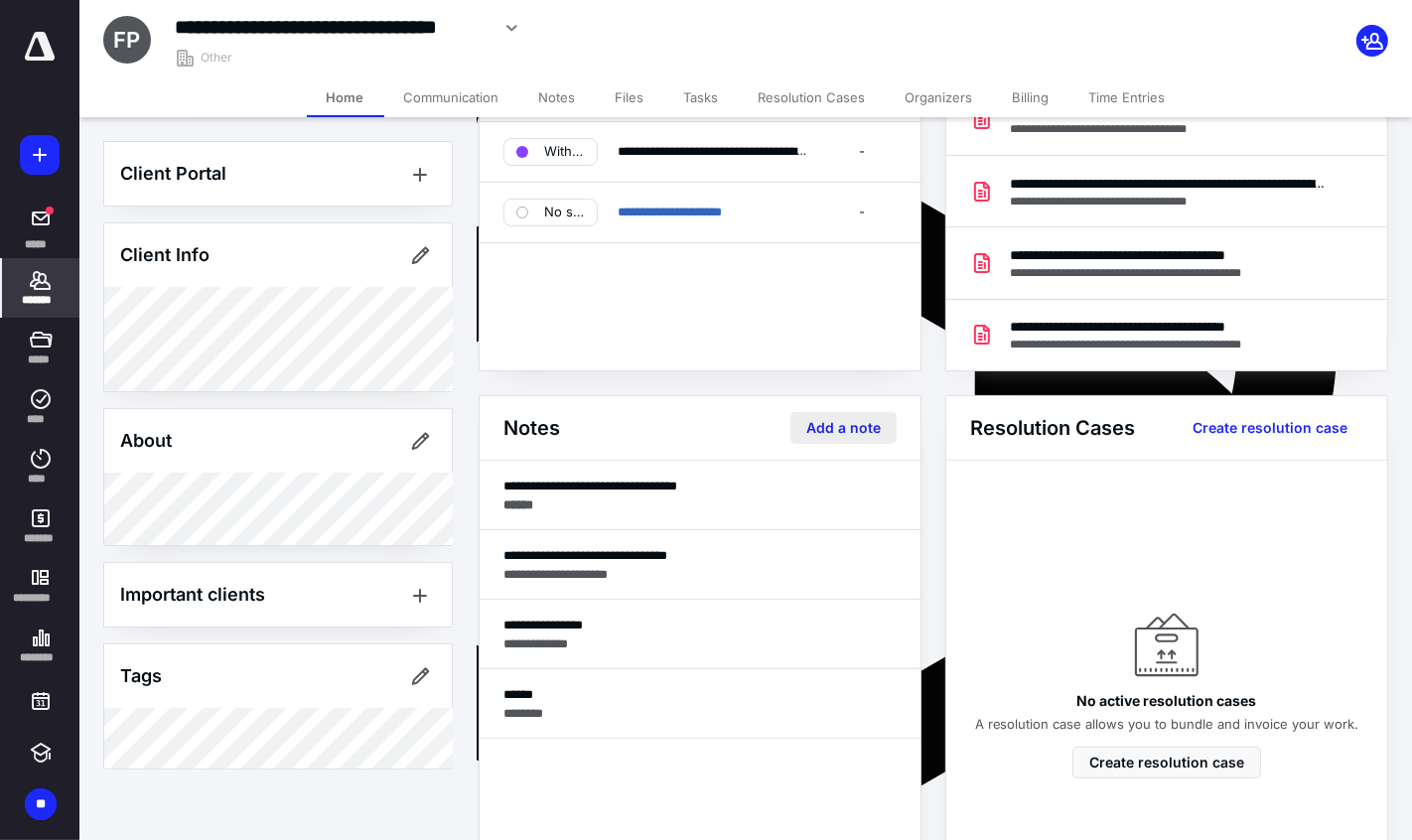 scroll, scrollTop: 265, scrollLeft: 0, axis: vertical 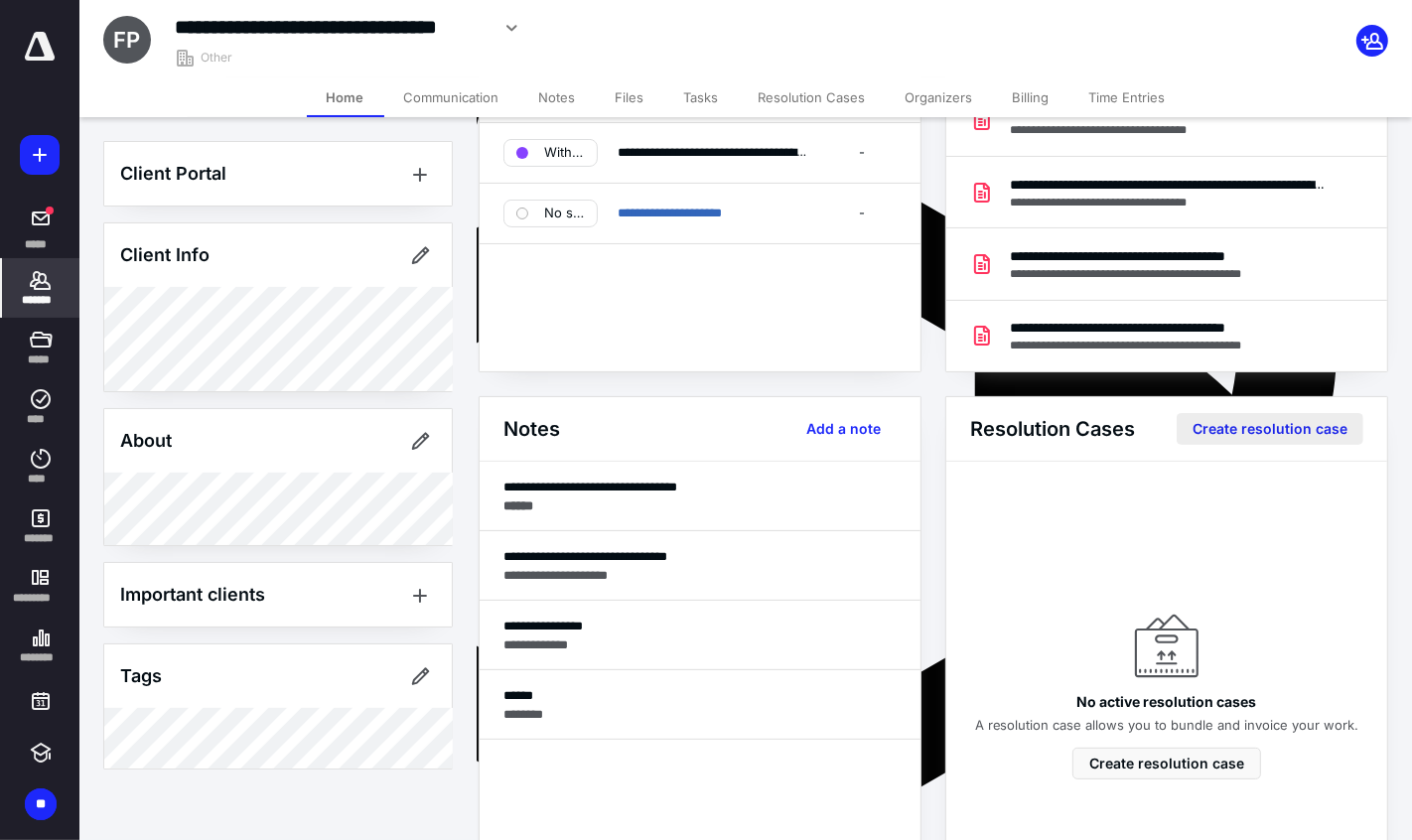 click on "Create resolution case" at bounding box center [1270, 429] 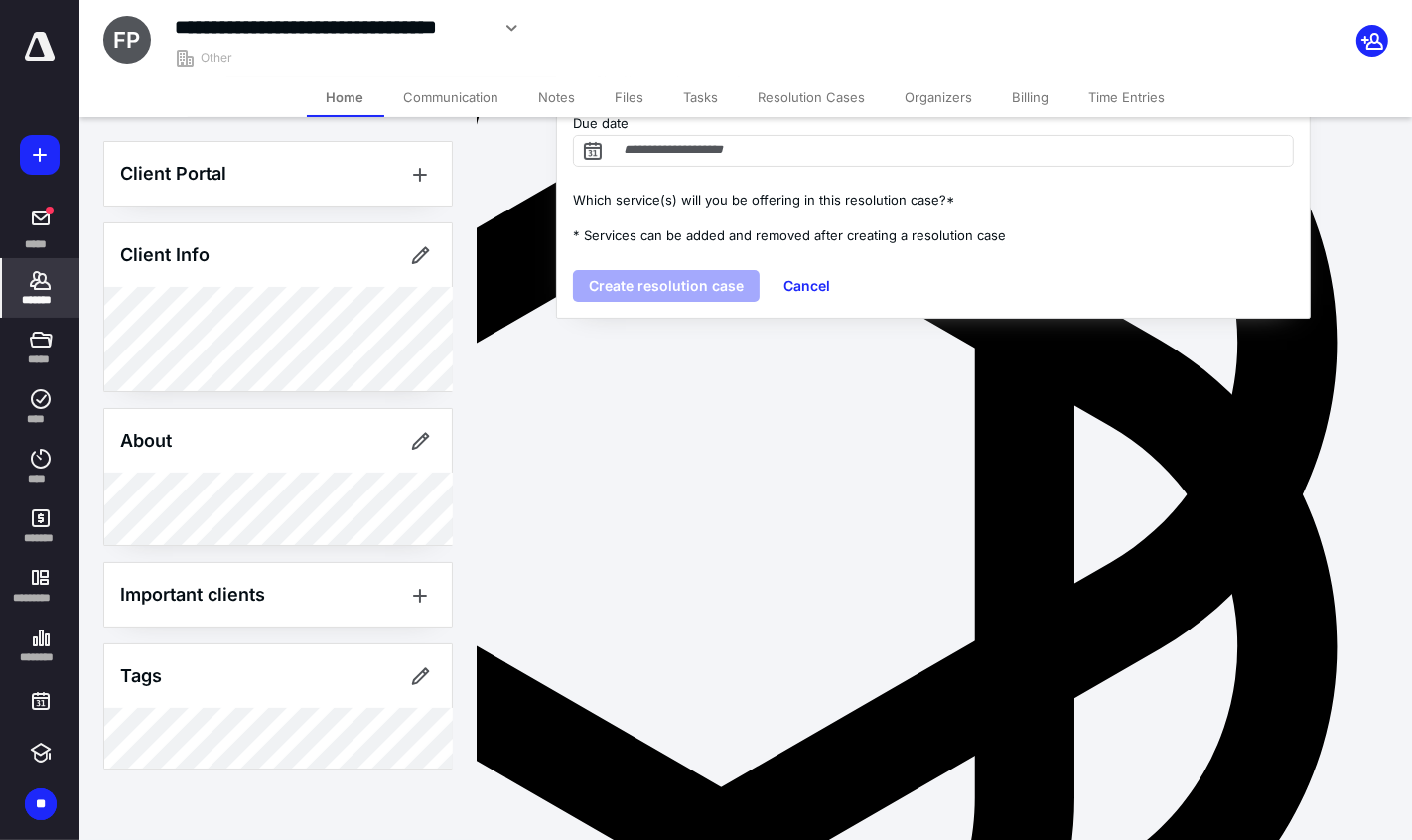 scroll, scrollTop: 0, scrollLeft: 0, axis: both 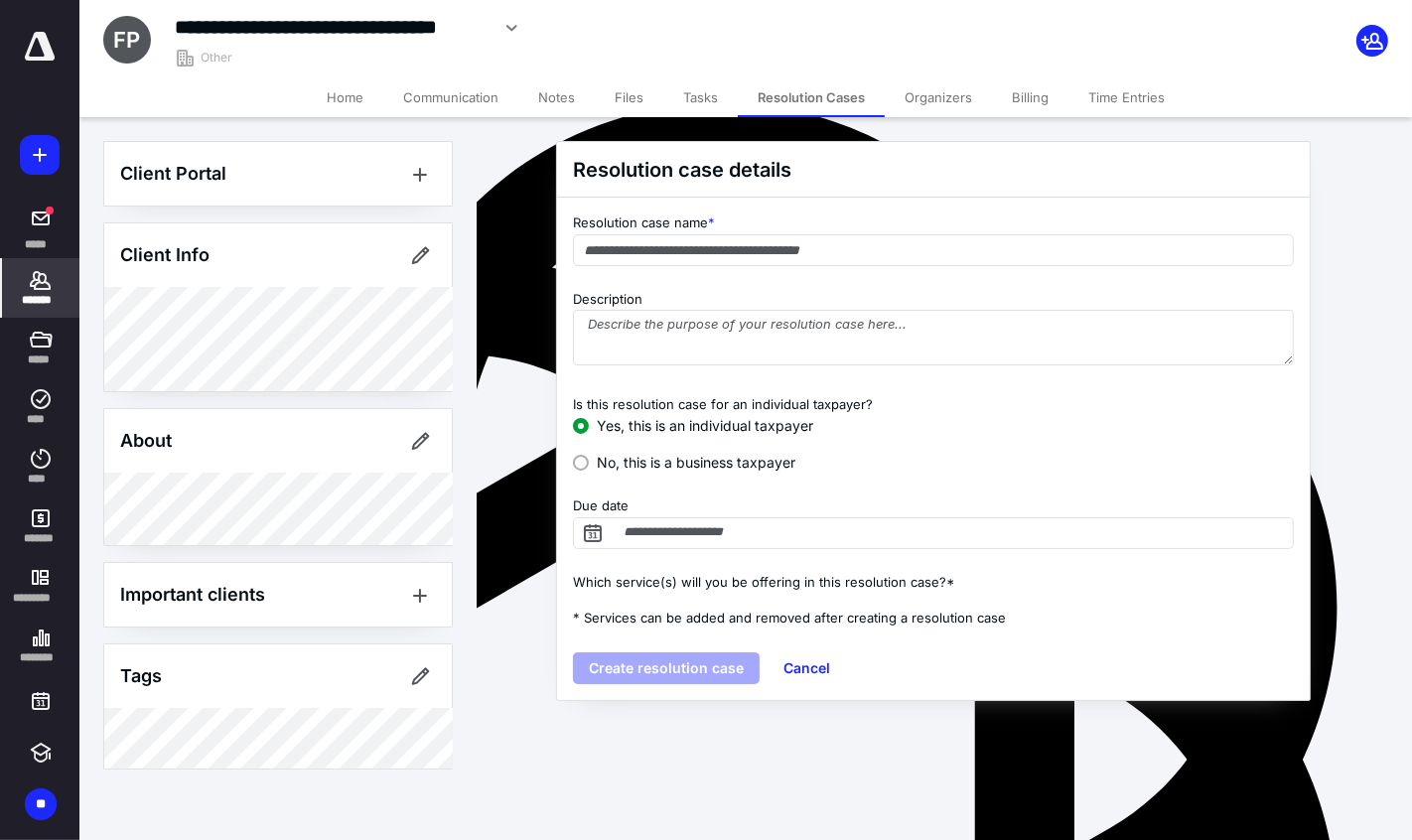 radio on "false" 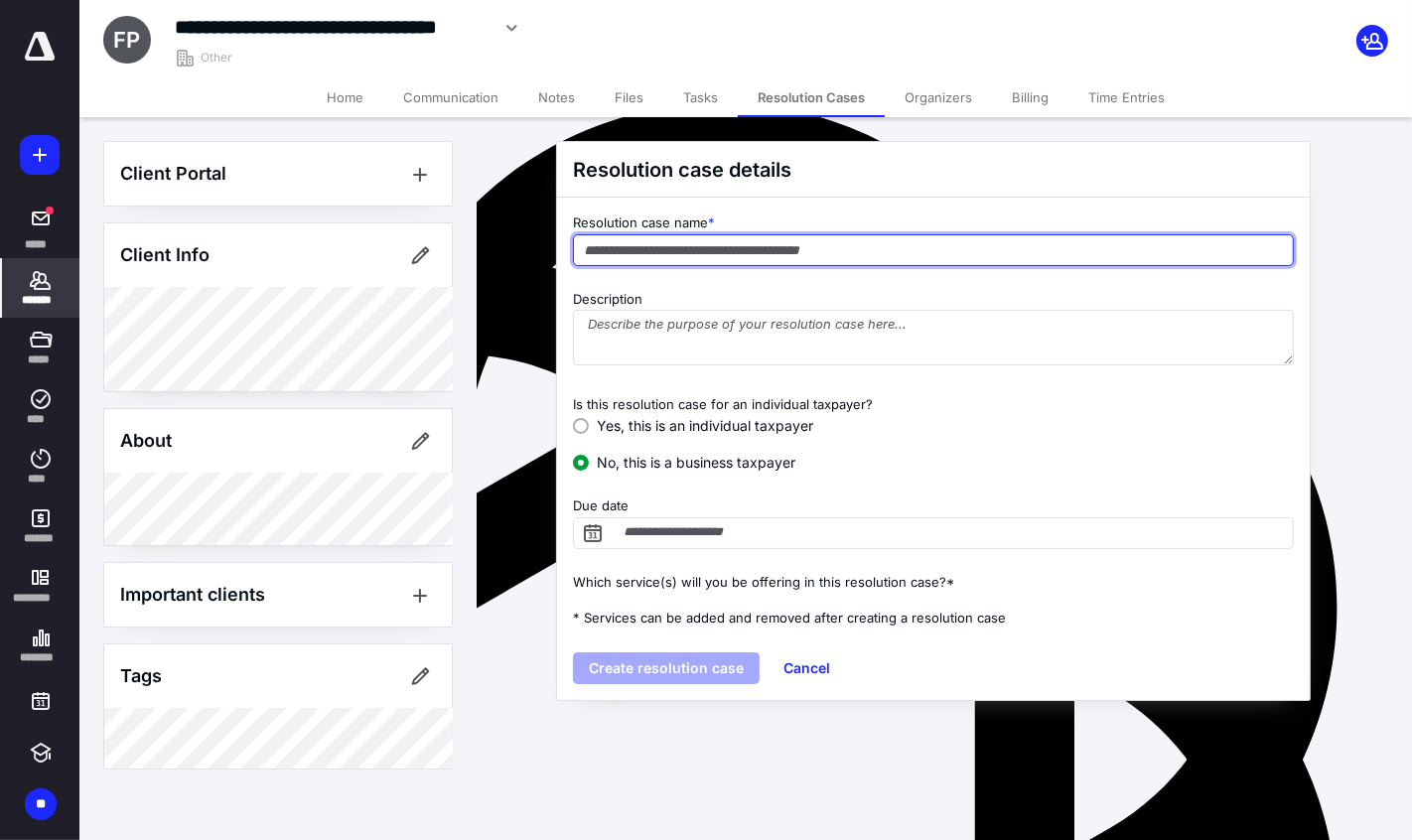 click at bounding box center [933, 250] 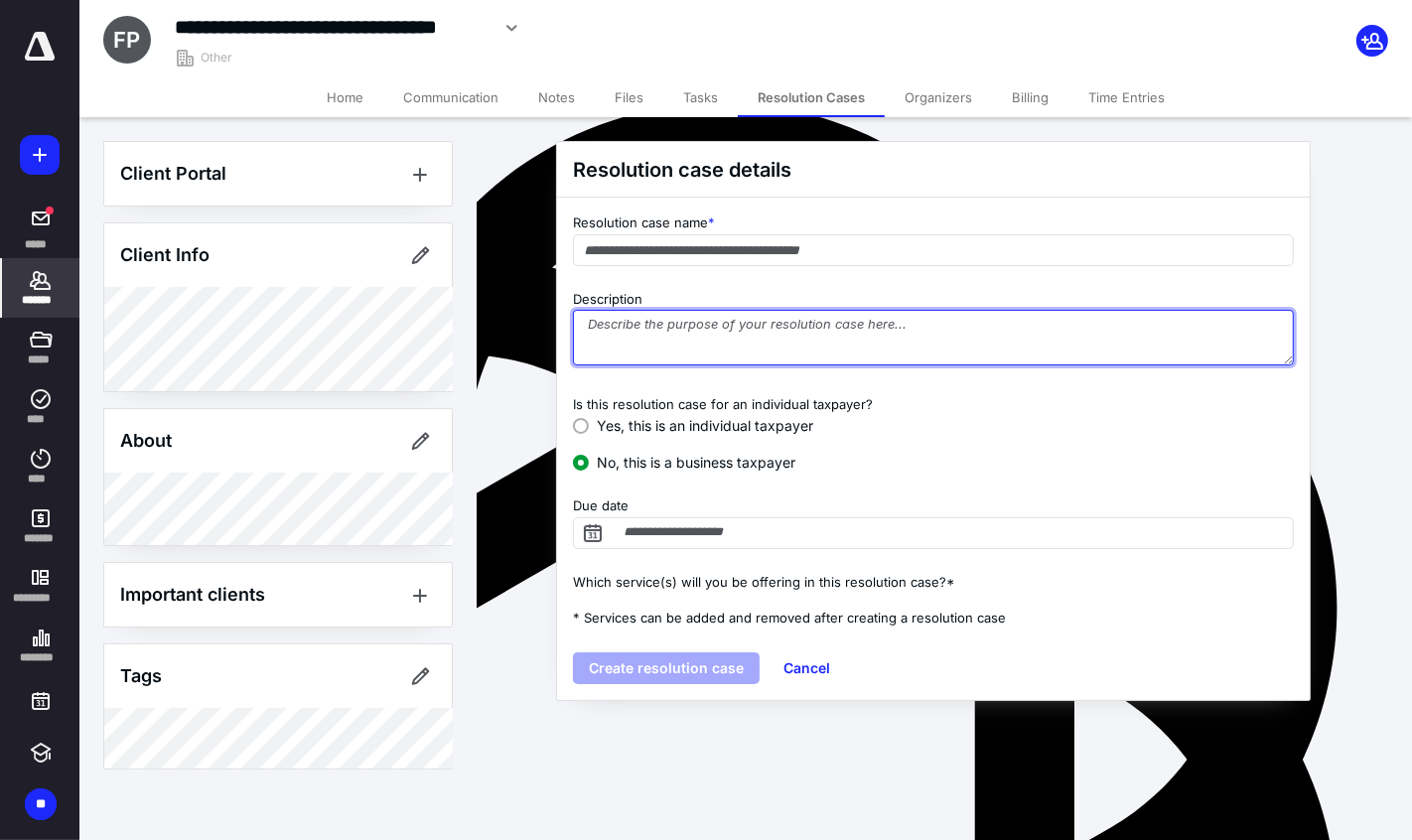 click on "Description" at bounding box center [933, 338] 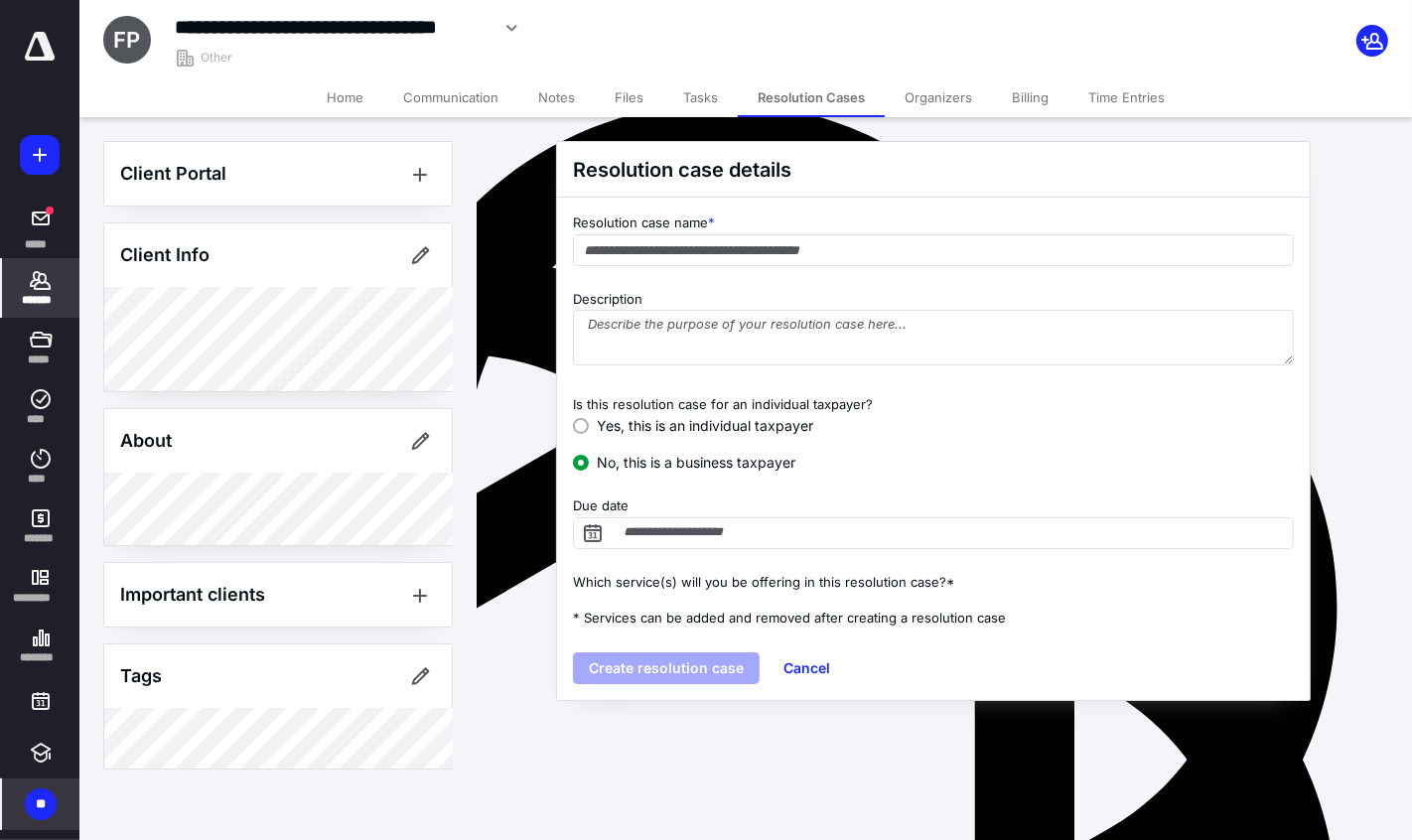 click on "**" at bounding box center (41, 804) 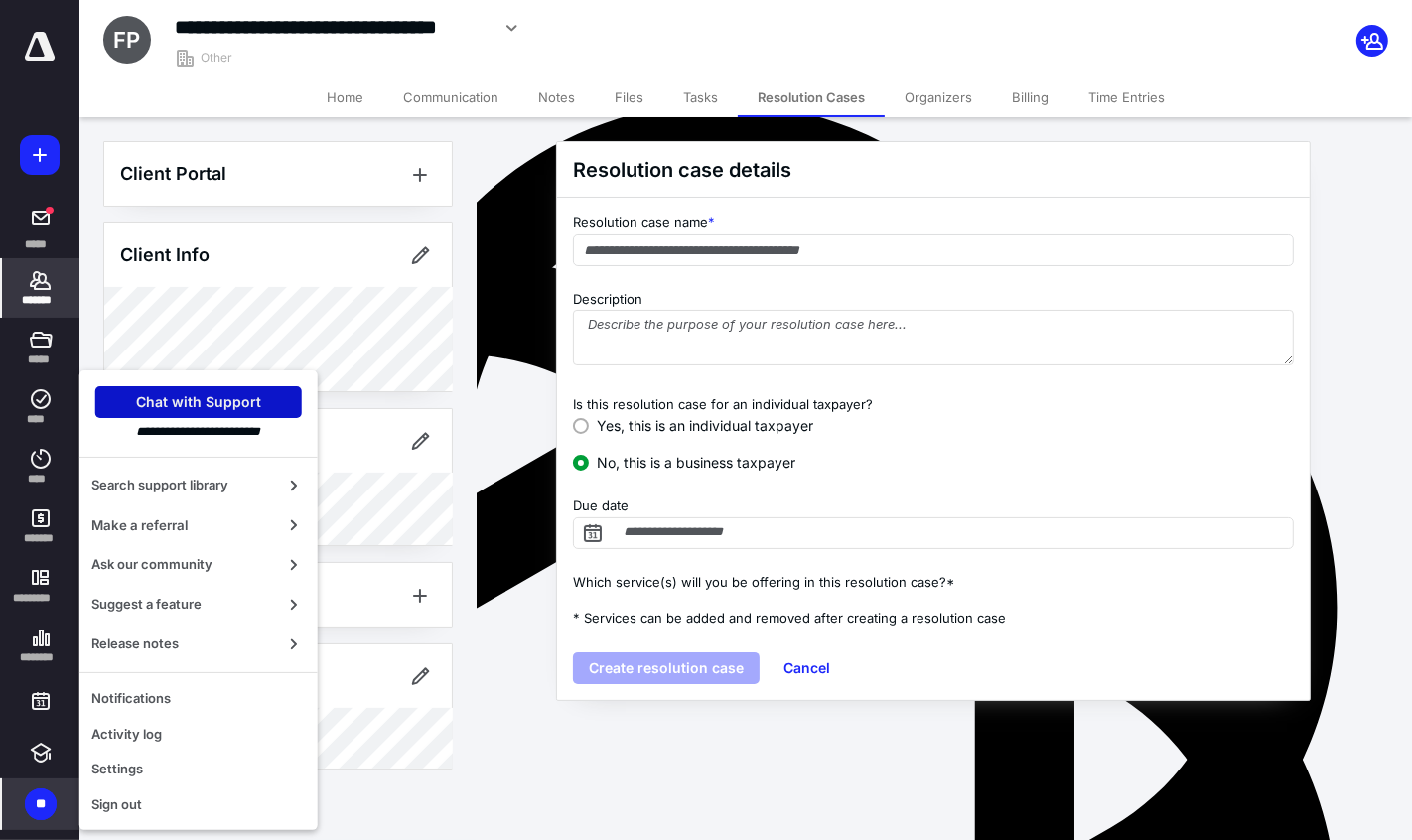 click on "Chat with Support" at bounding box center [199, 402] 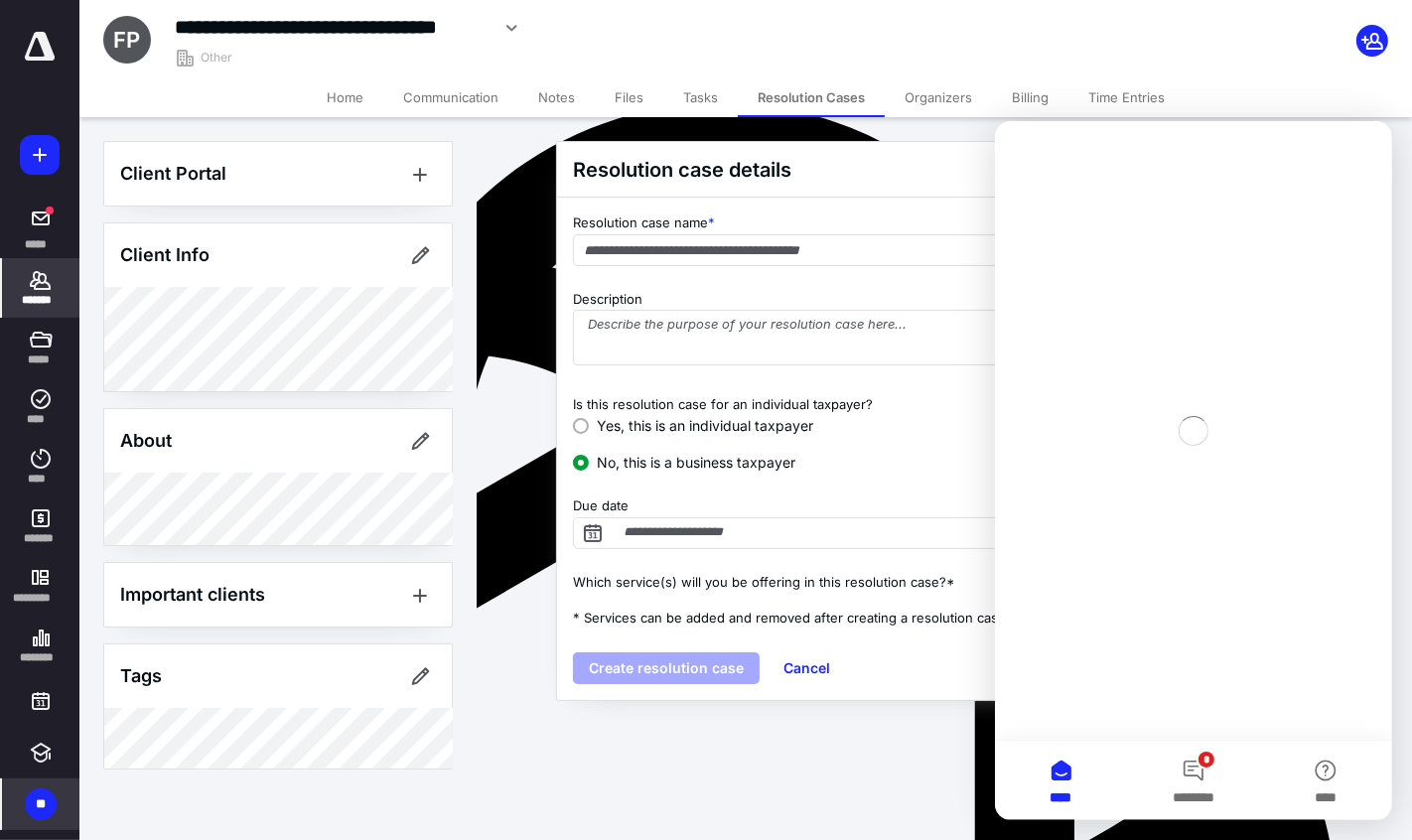 scroll, scrollTop: 0, scrollLeft: 0, axis: both 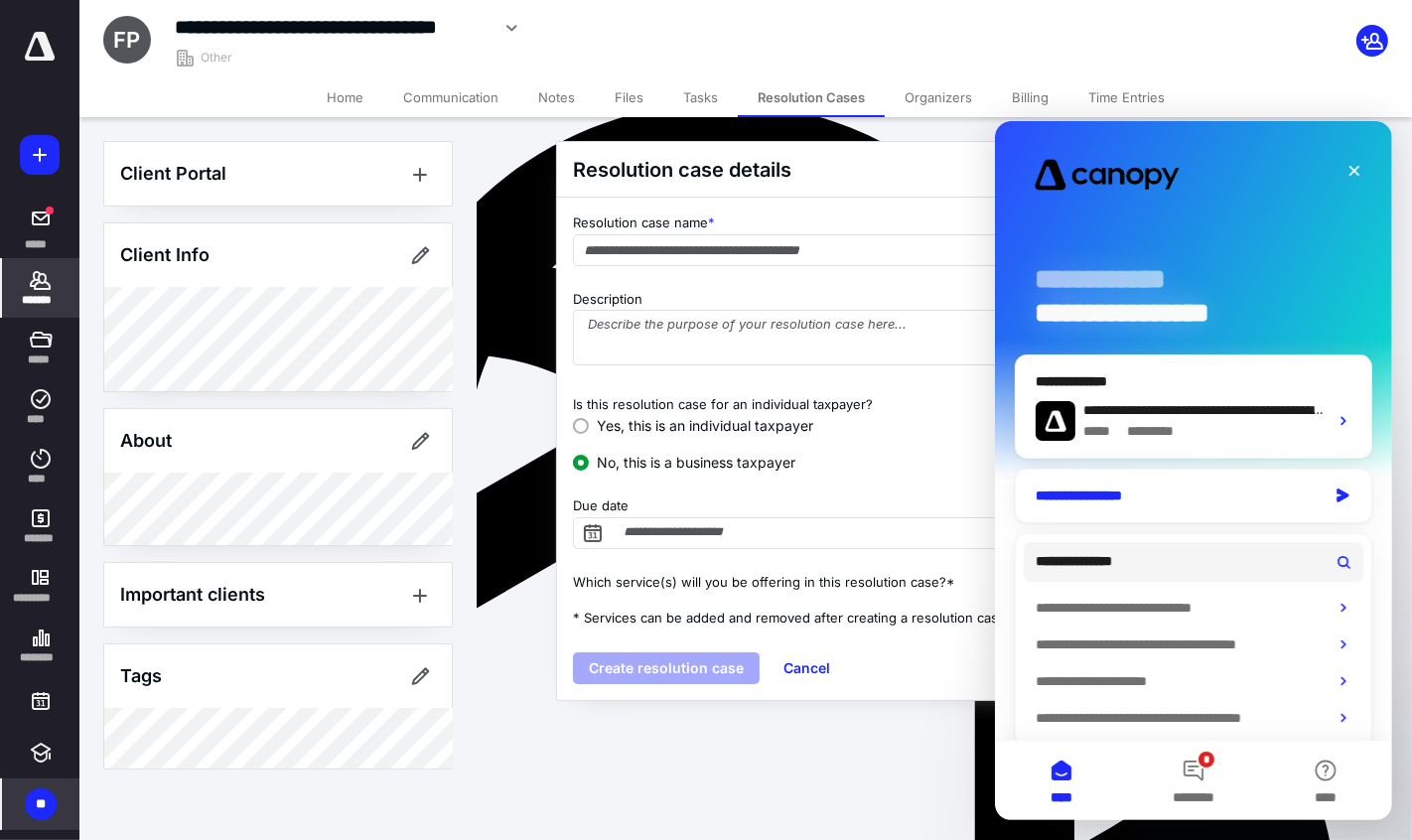 click on "**********" at bounding box center [1181, 494] 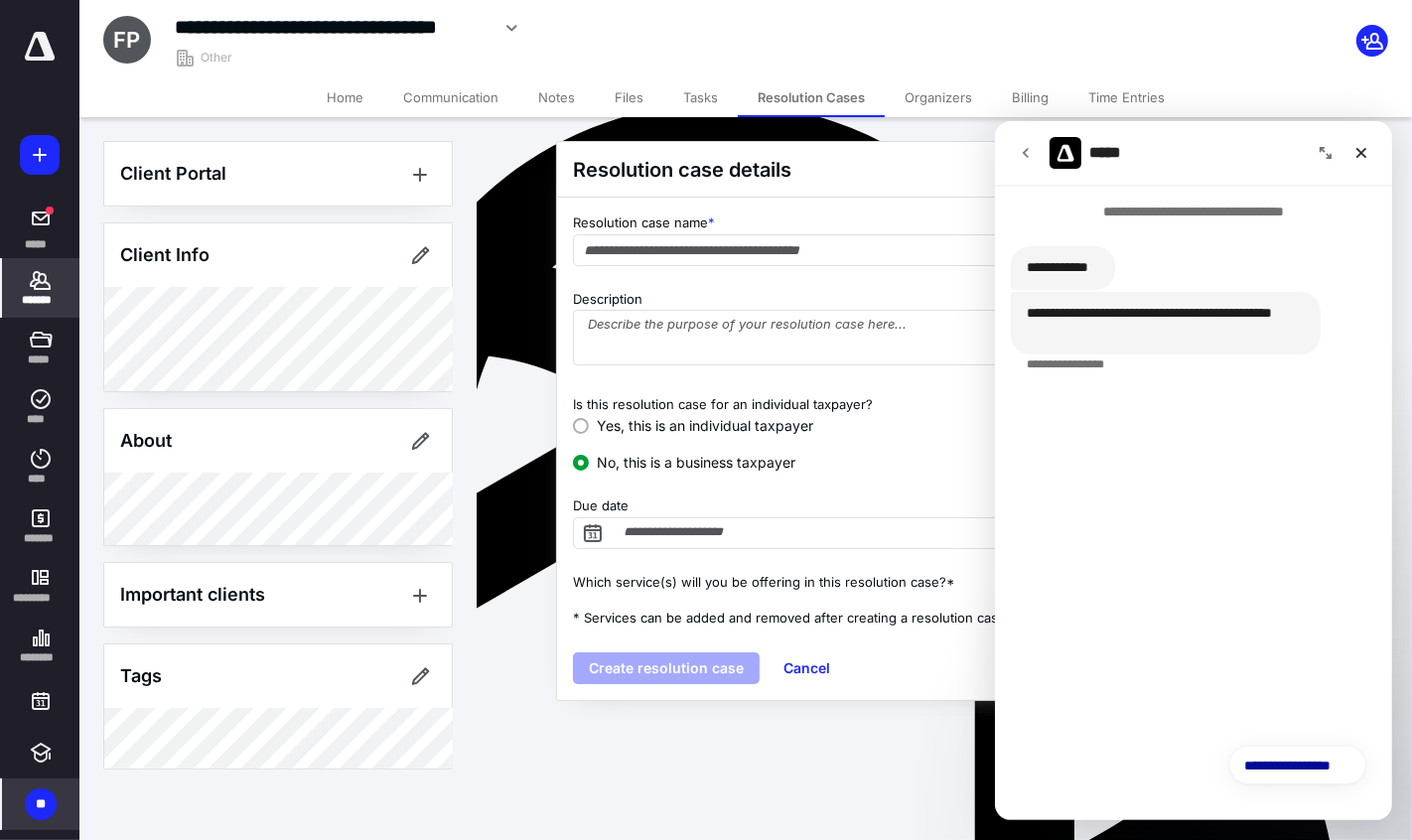 click on "**********" at bounding box center [1297, 764] 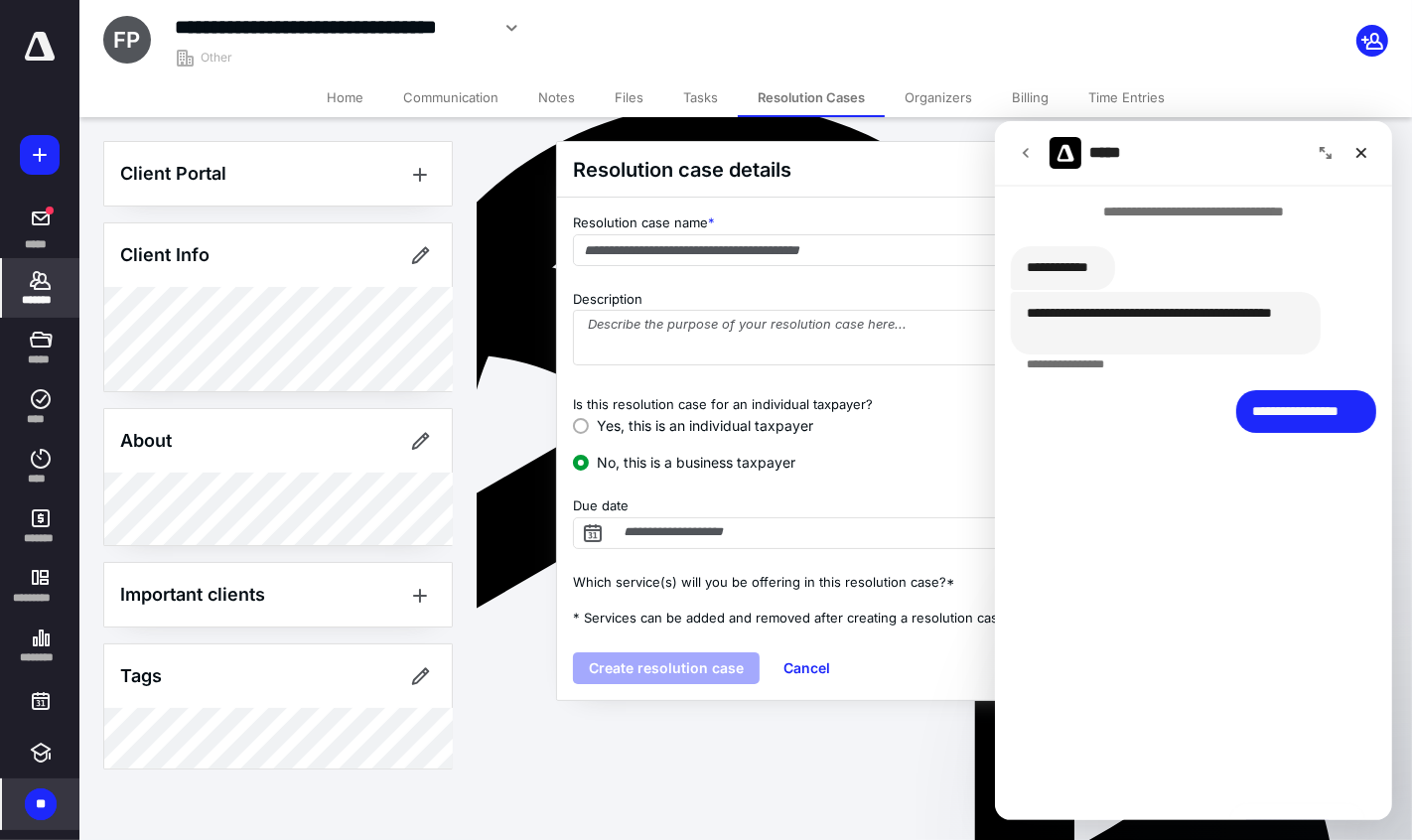 type on "**********" 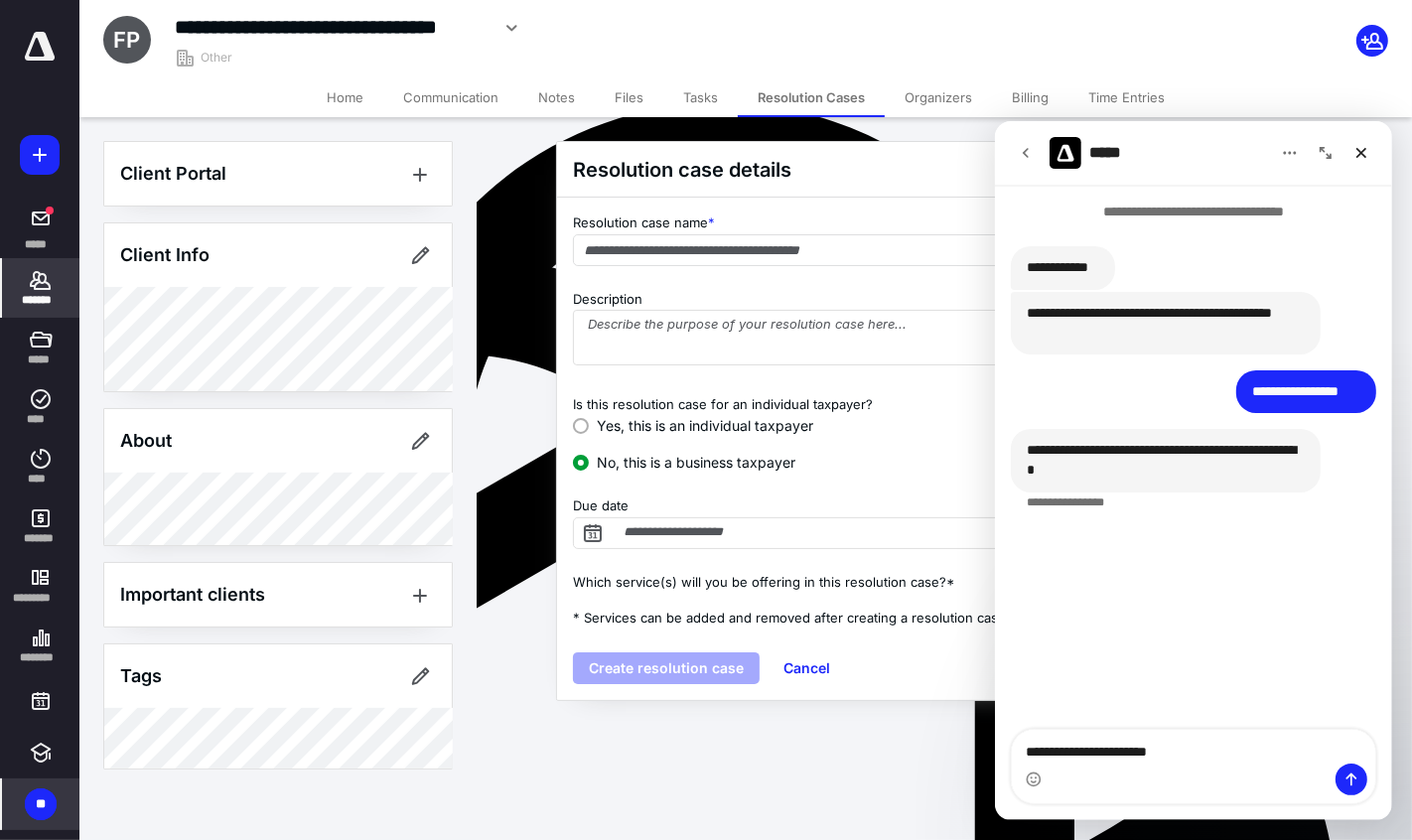type on "**********" 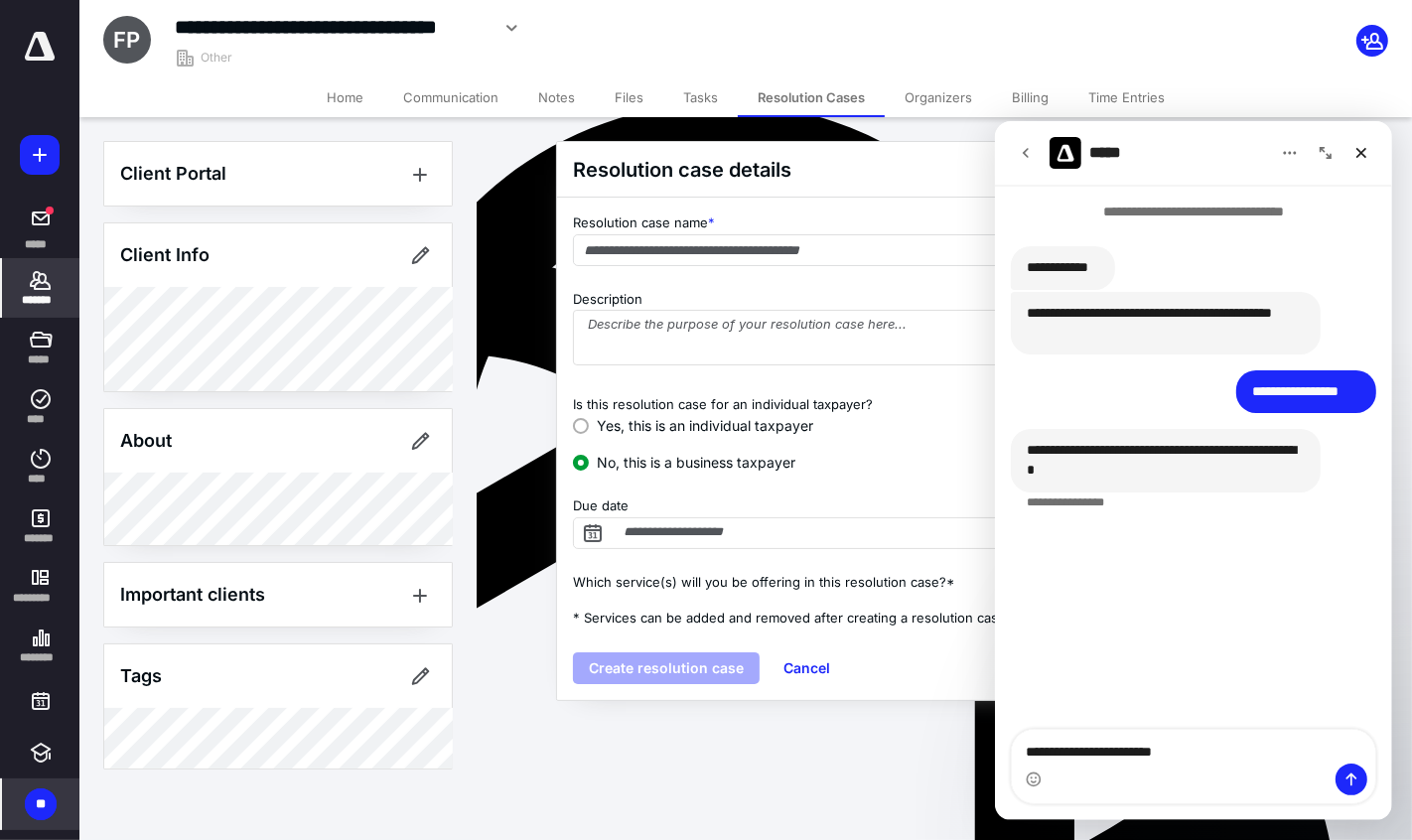 type 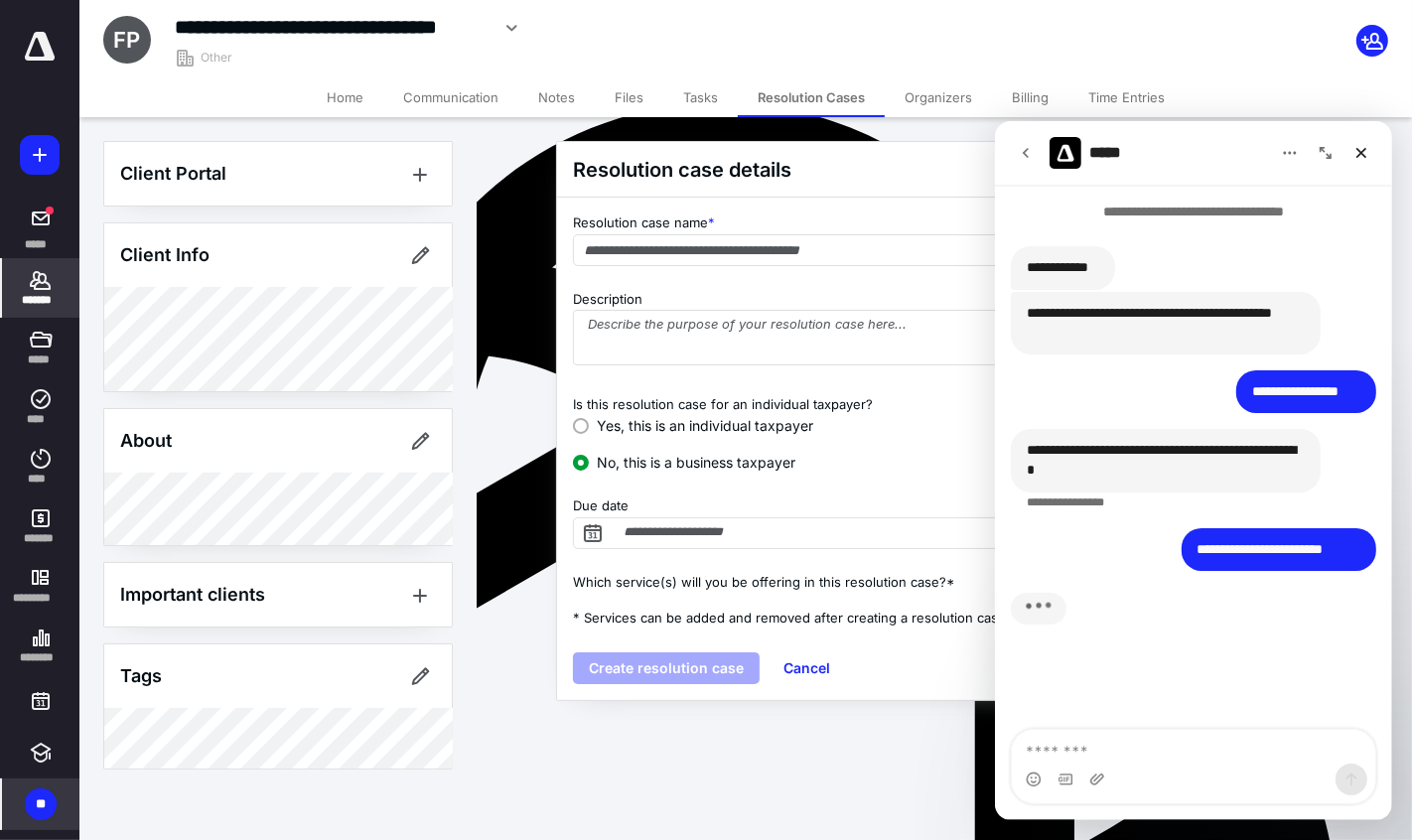 scroll, scrollTop: 2, scrollLeft: 0, axis: vertical 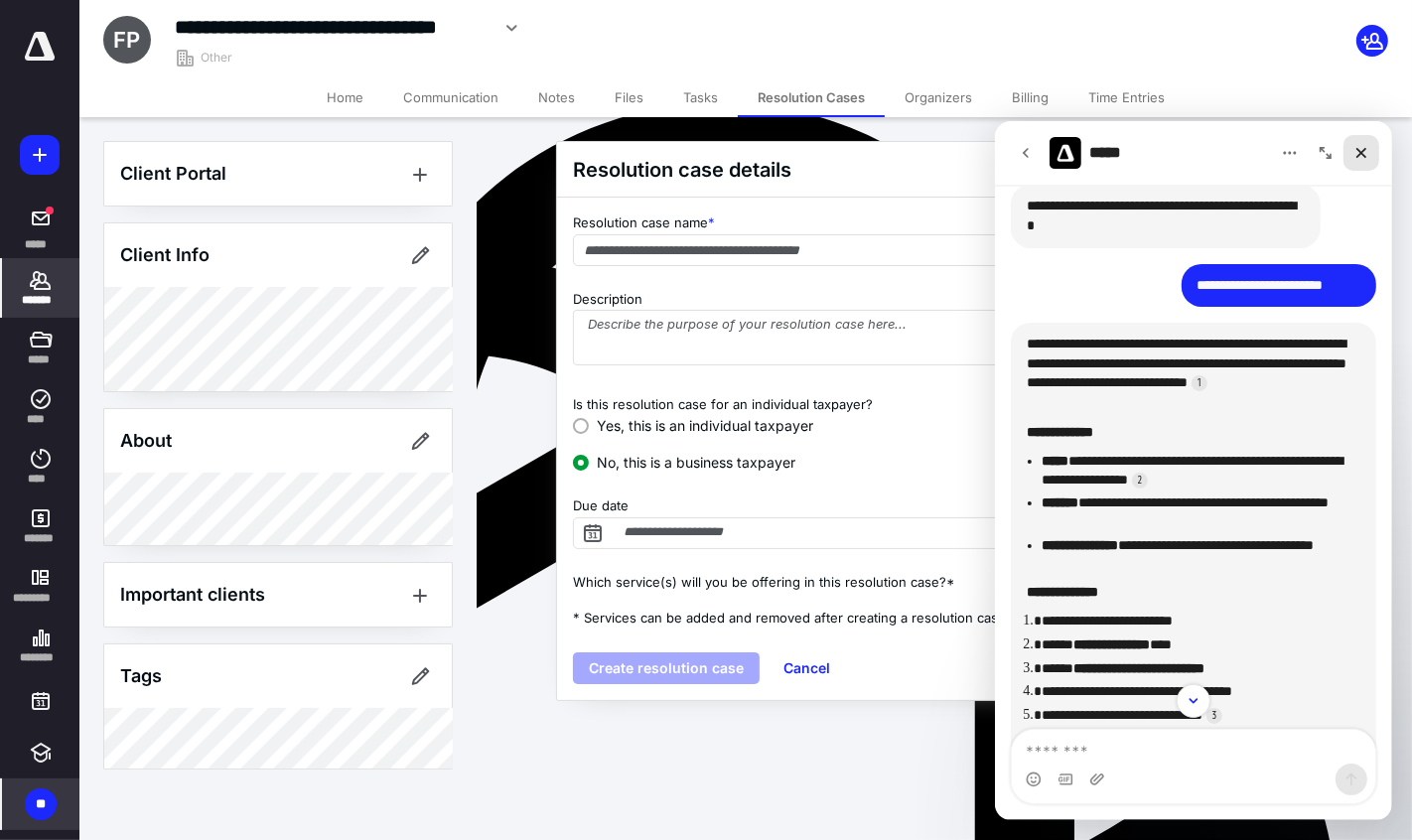 click at bounding box center (1360, 152) 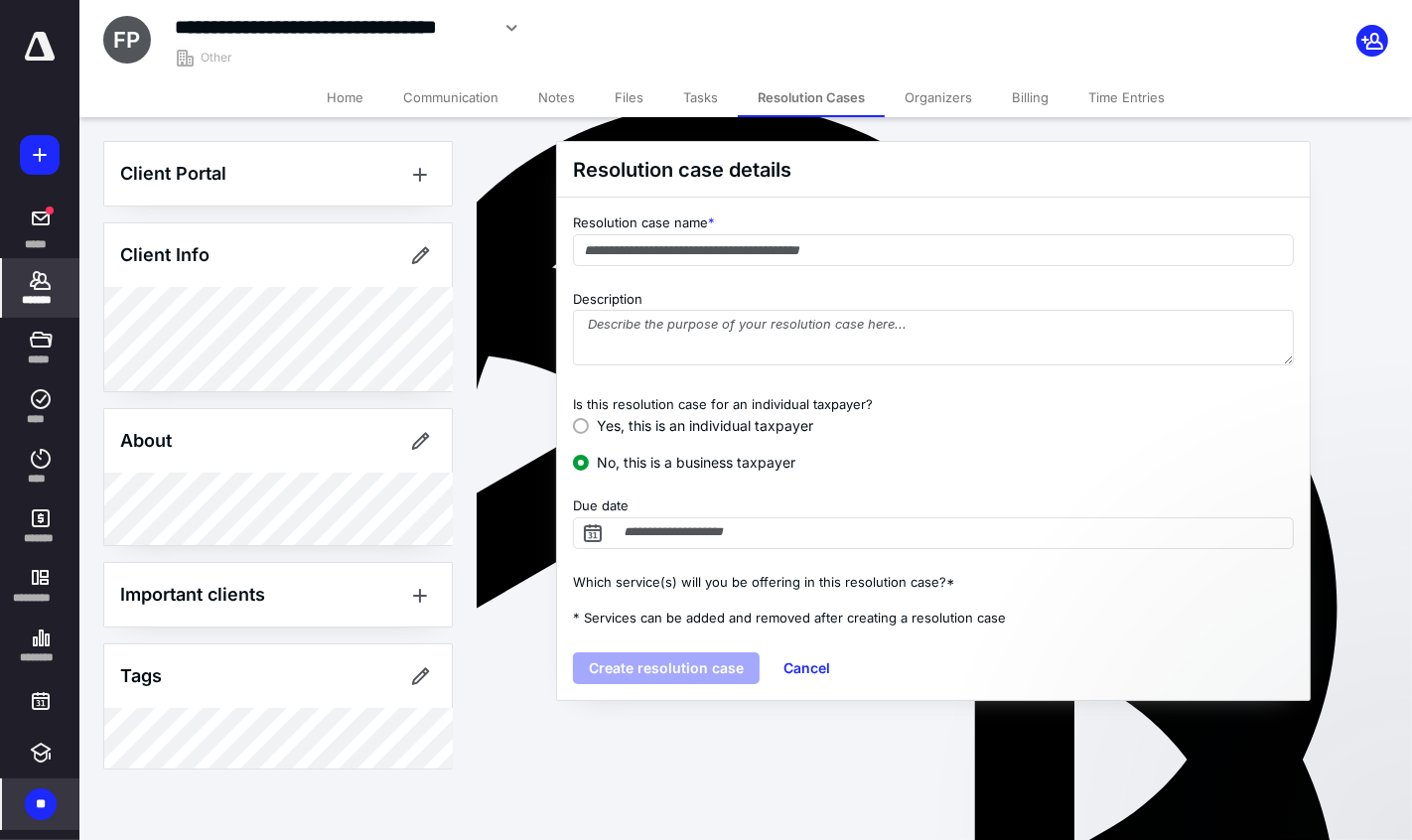 scroll, scrollTop: 0, scrollLeft: 0, axis: both 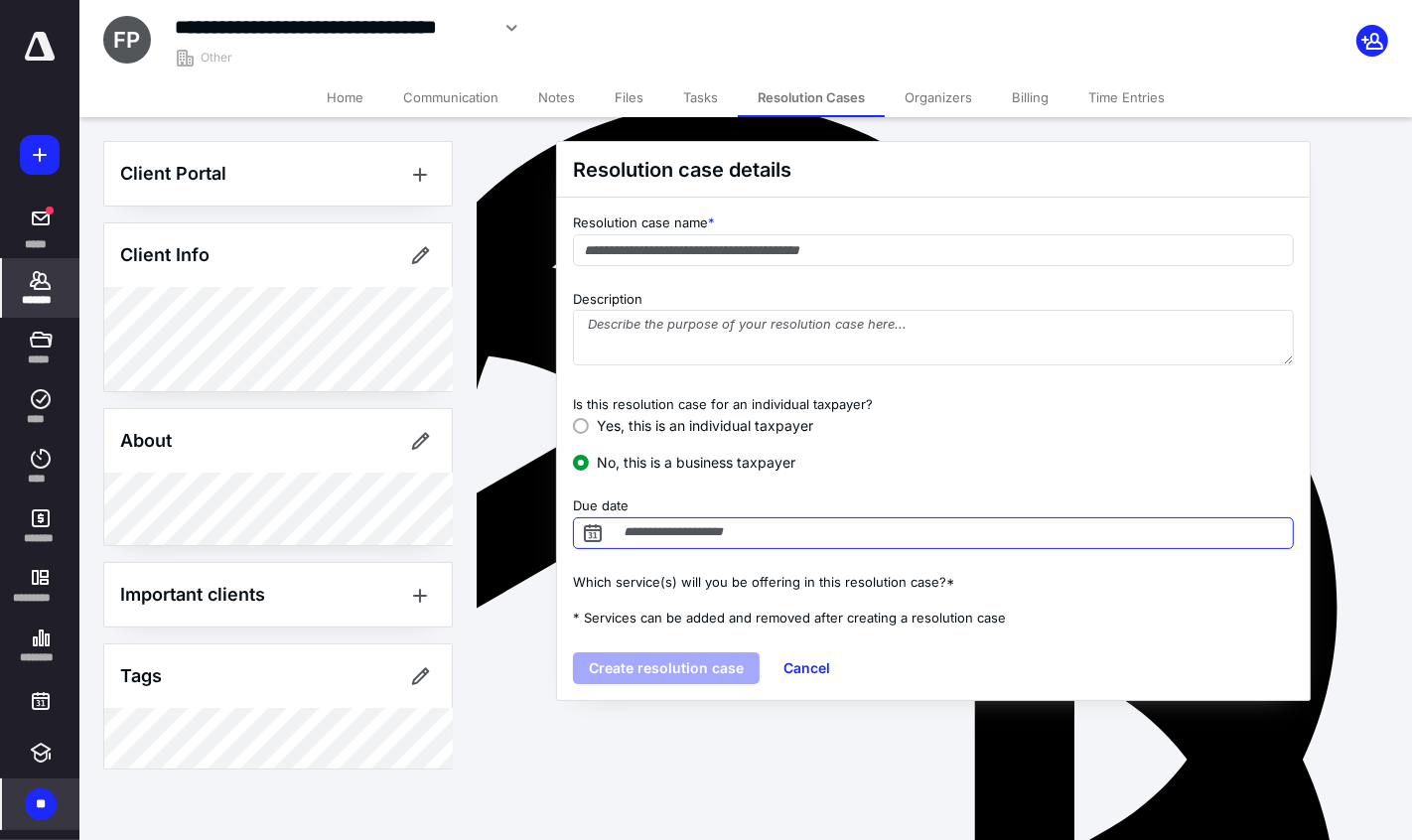 click on "Due date" at bounding box center [933, 533] 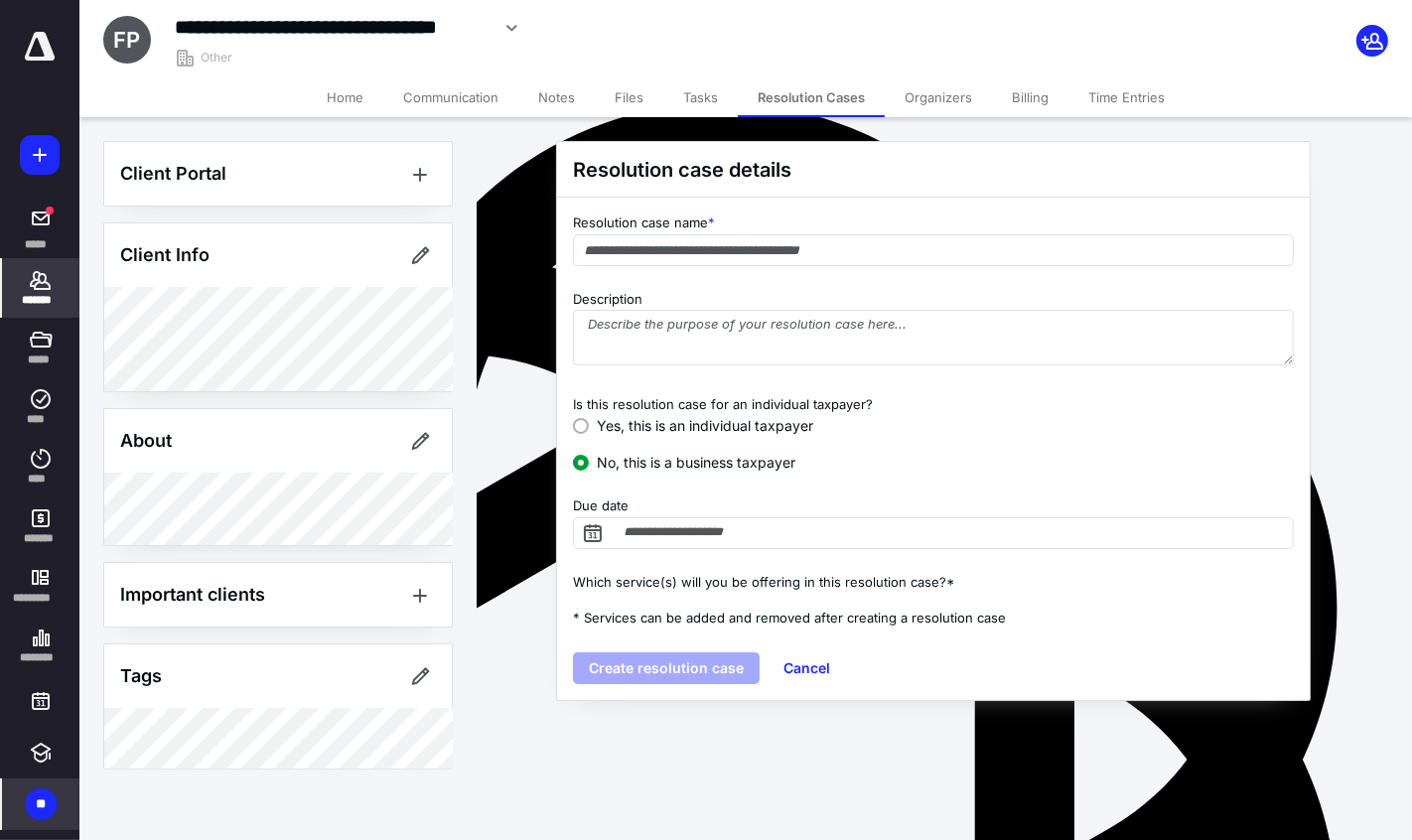 click on "Yes, this is an individual taxpayer No, this is a business taxpayer" at bounding box center (933, 444) 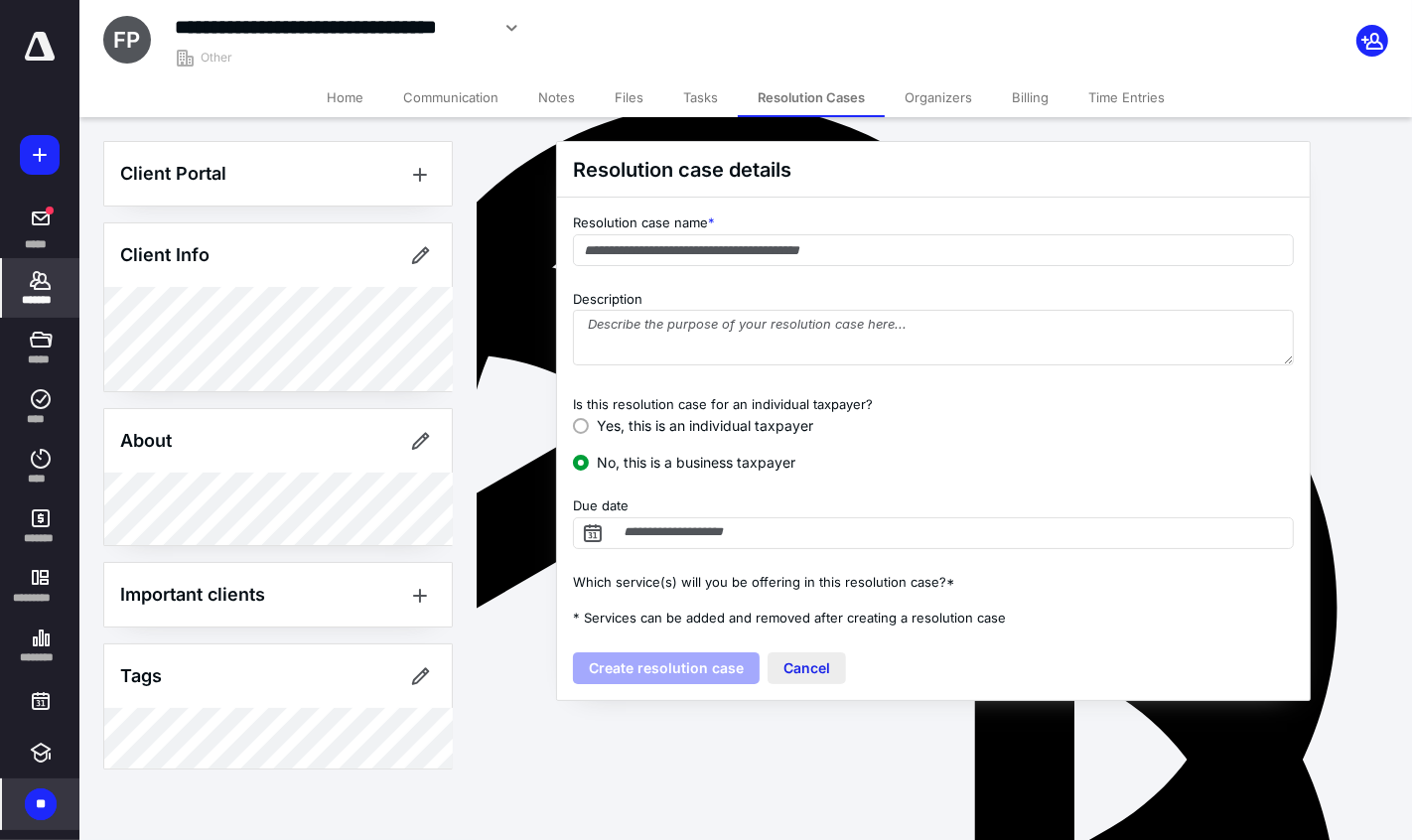 click on "Cancel" at bounding box center [806, 668] 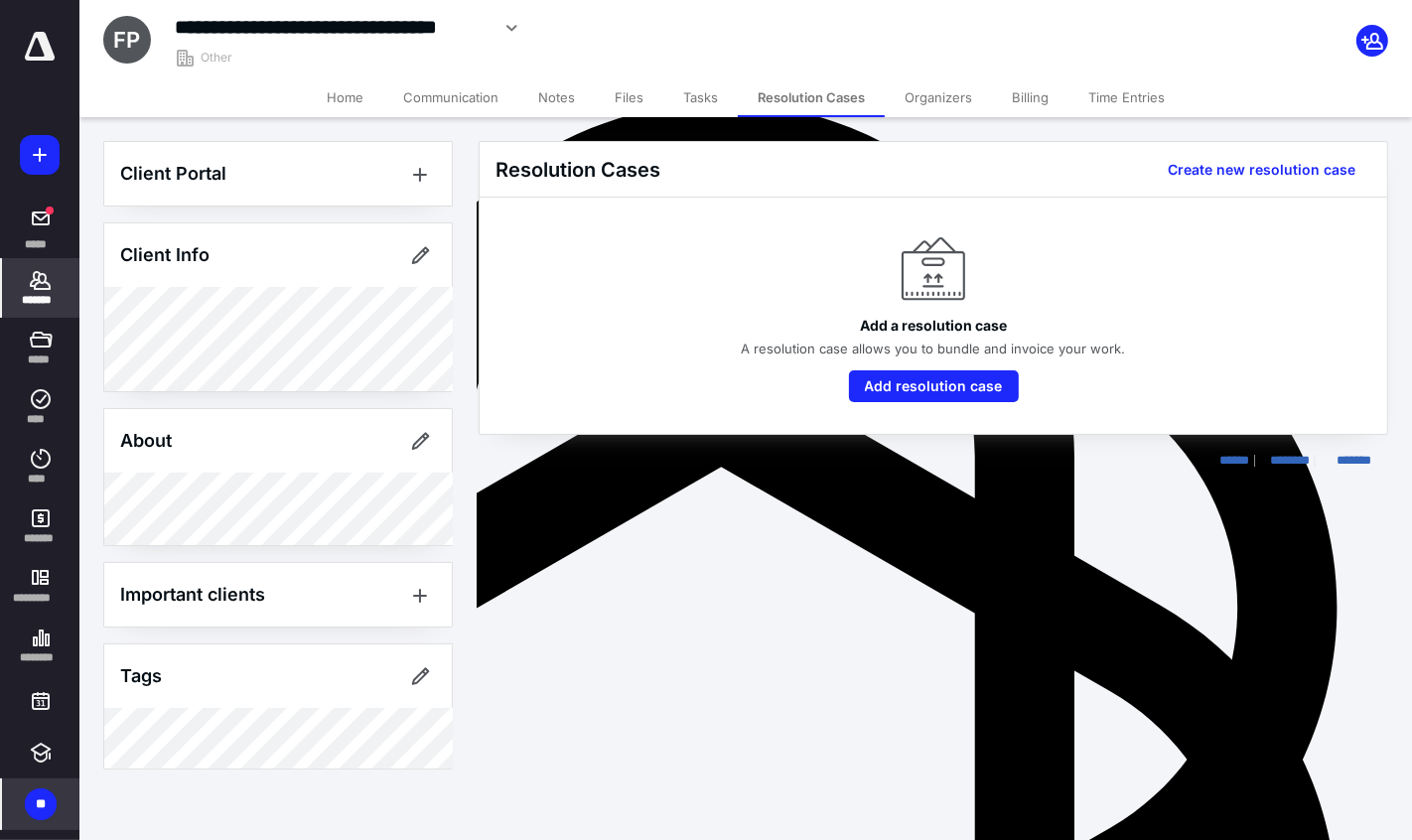 click on "Resolution Cases Create new resolution case Add a resolution case A resolution case allows you to bundle and invoice your work. Add resolution case ****** ******** *******" at bounding box center [944, 306] 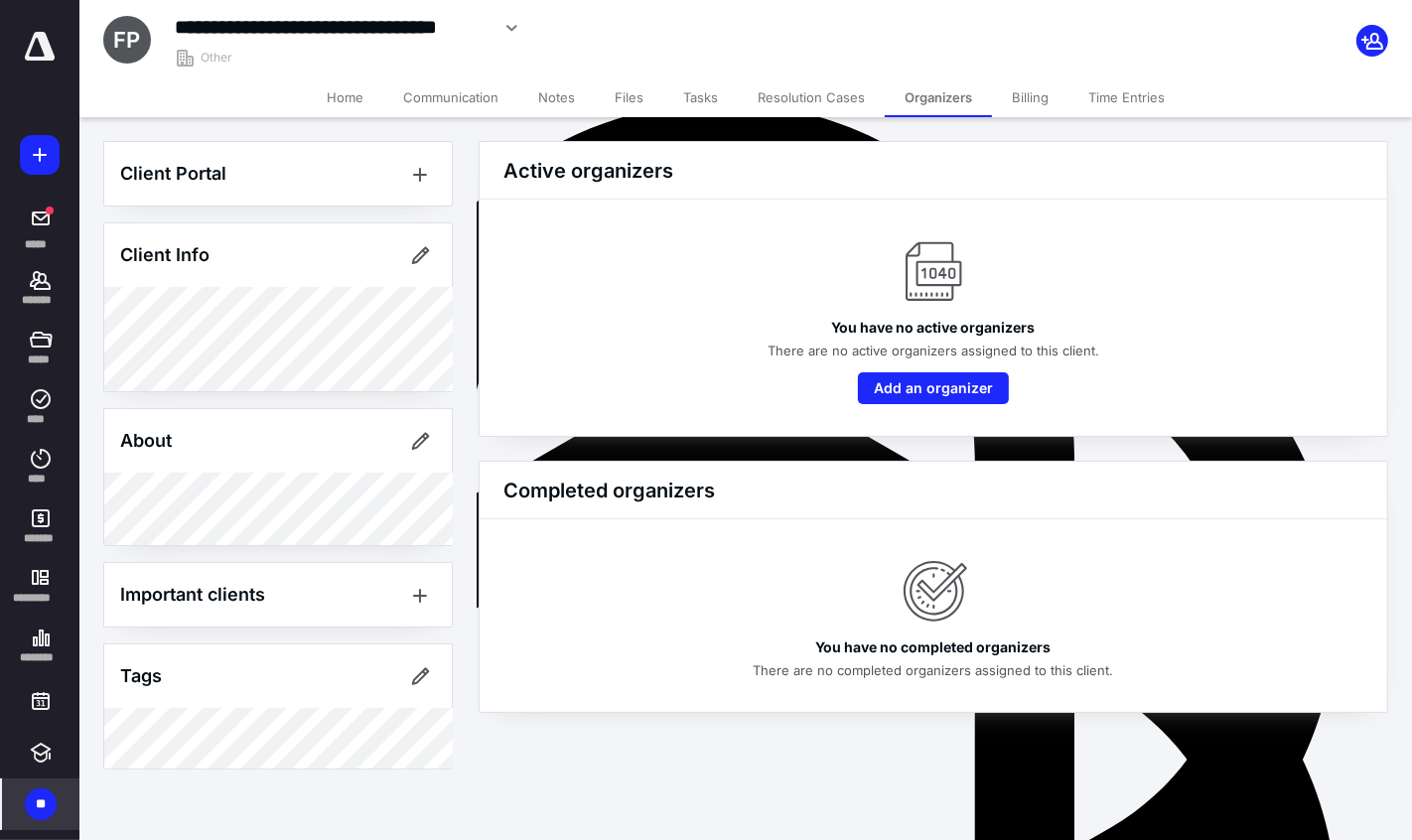 click on "Billing" at bounding box center [1030, 97] 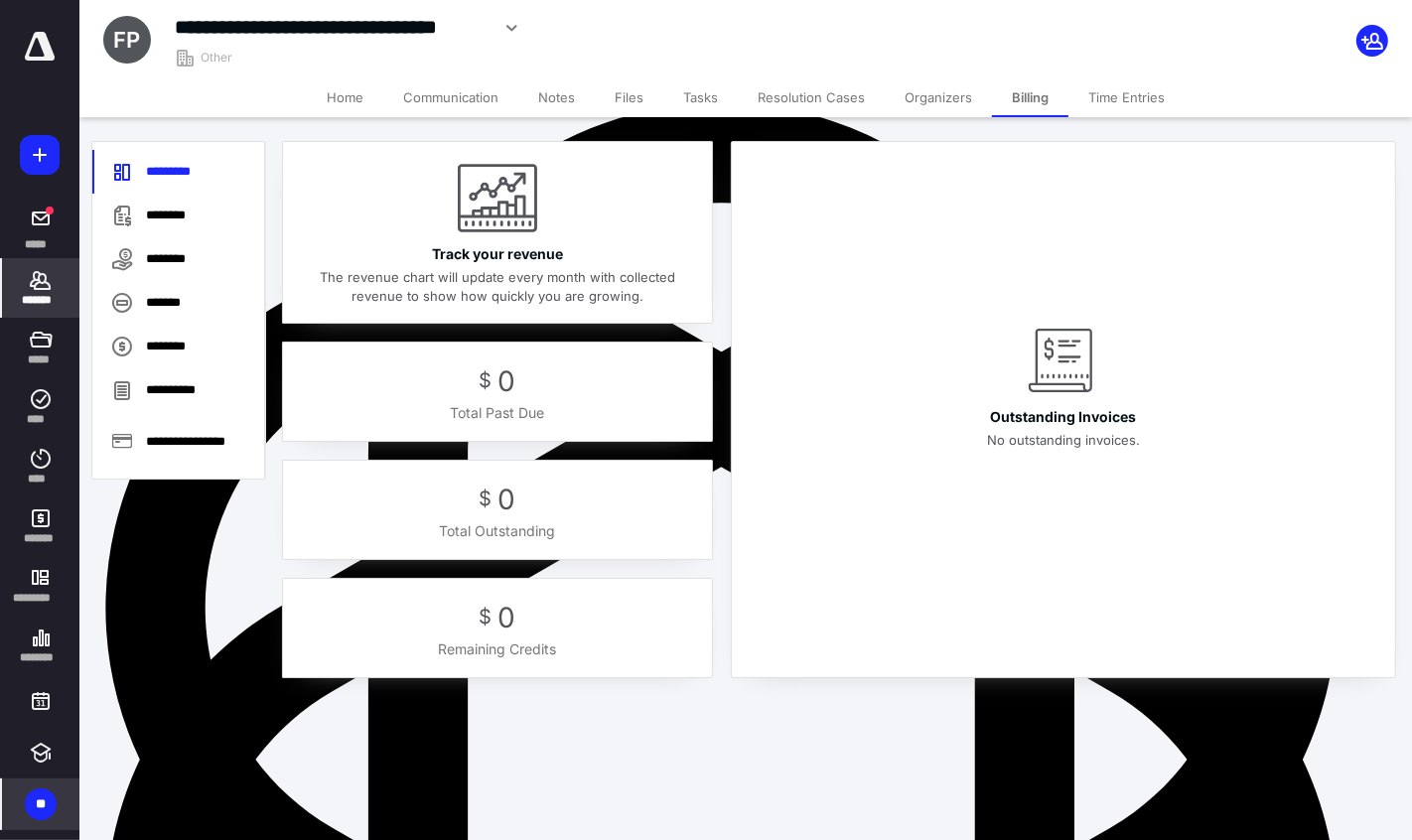 click on "Files" at bounding box center (629, 97) 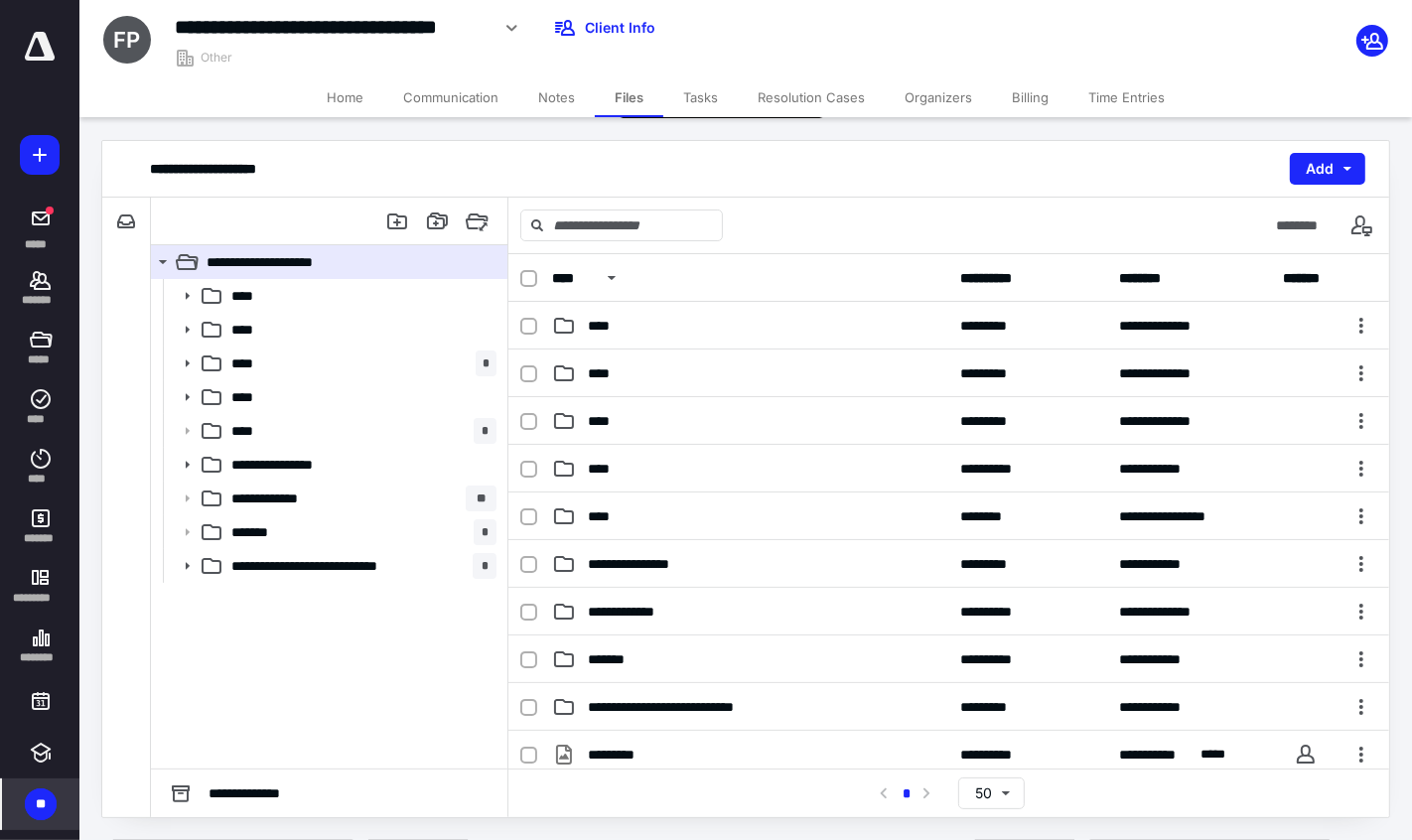 click on "Notes" at bounding box center (556, 97) 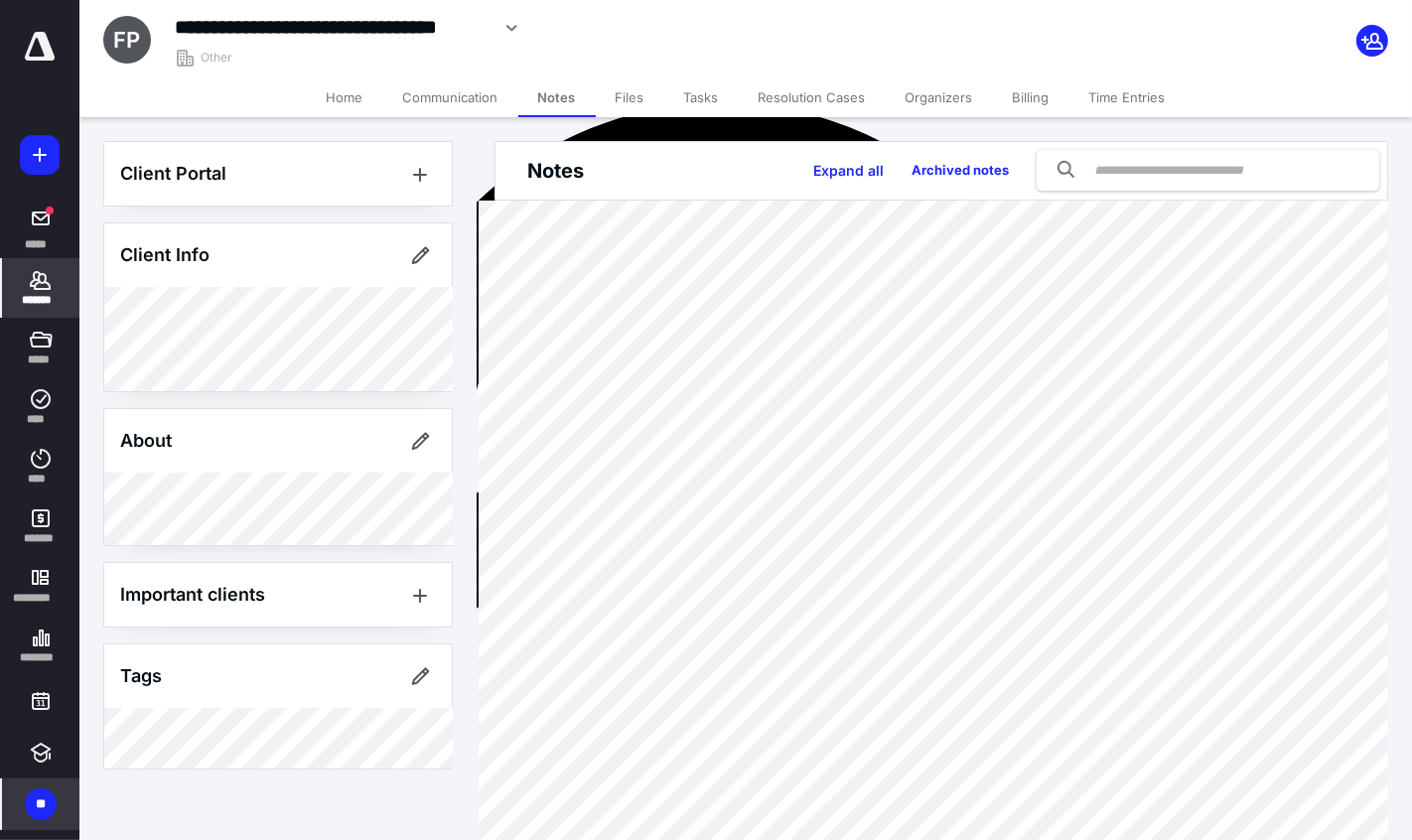 click on "Tasks" at bounding box center [701, 97] 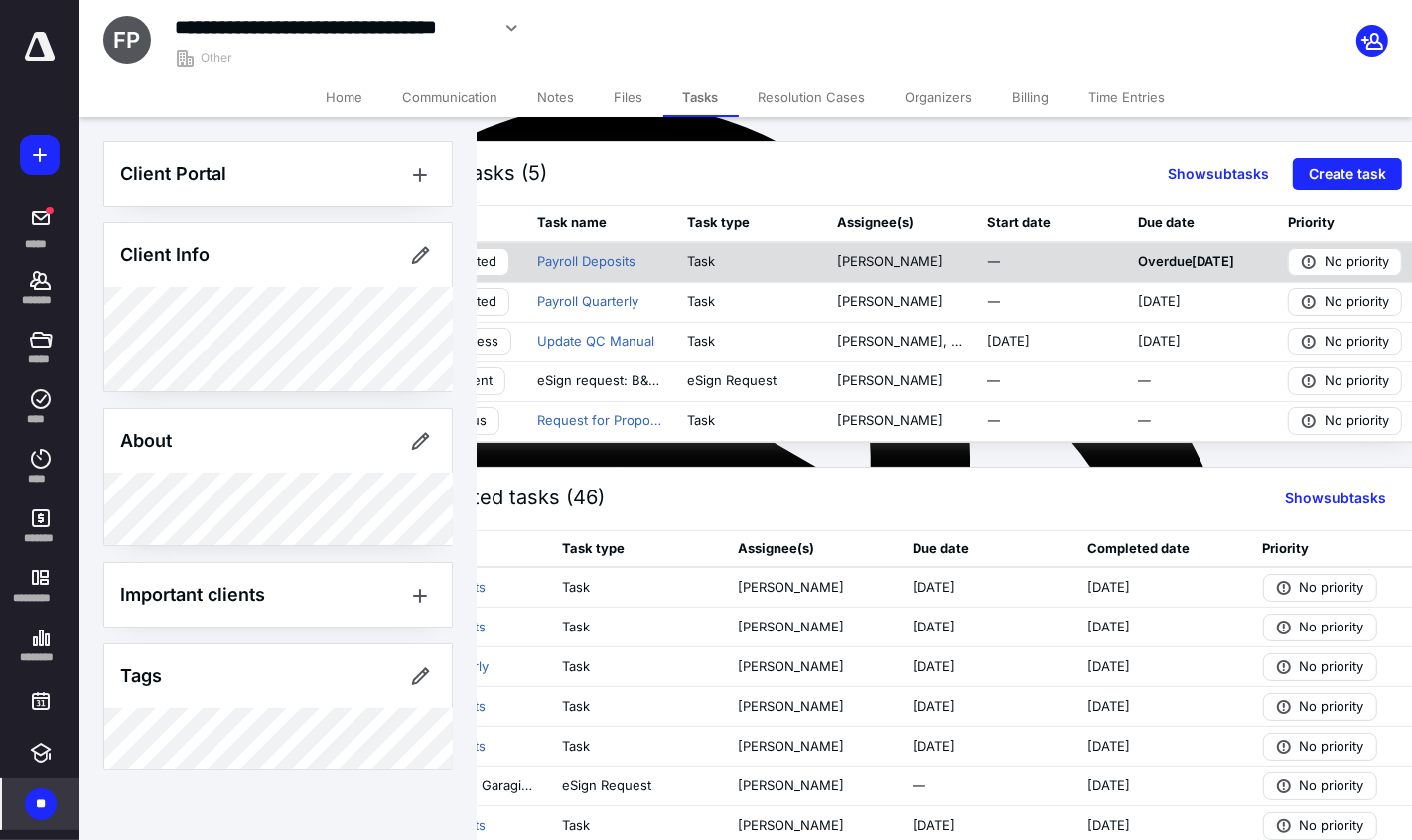 scroll, scrollTop: 0, scrollLeft: 119, axis: horizontal 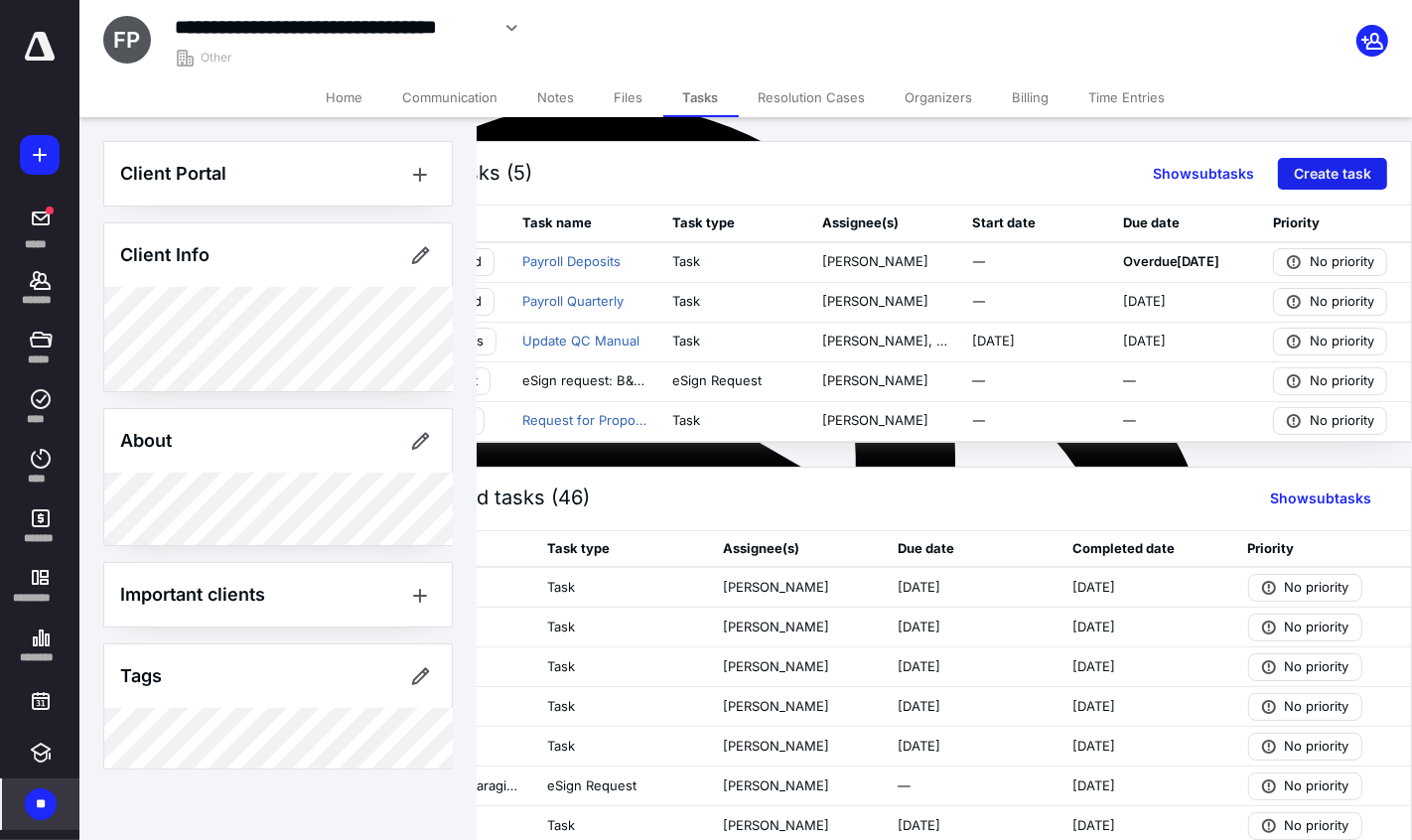 click on "Create task" at bounding box center [1333, 174] 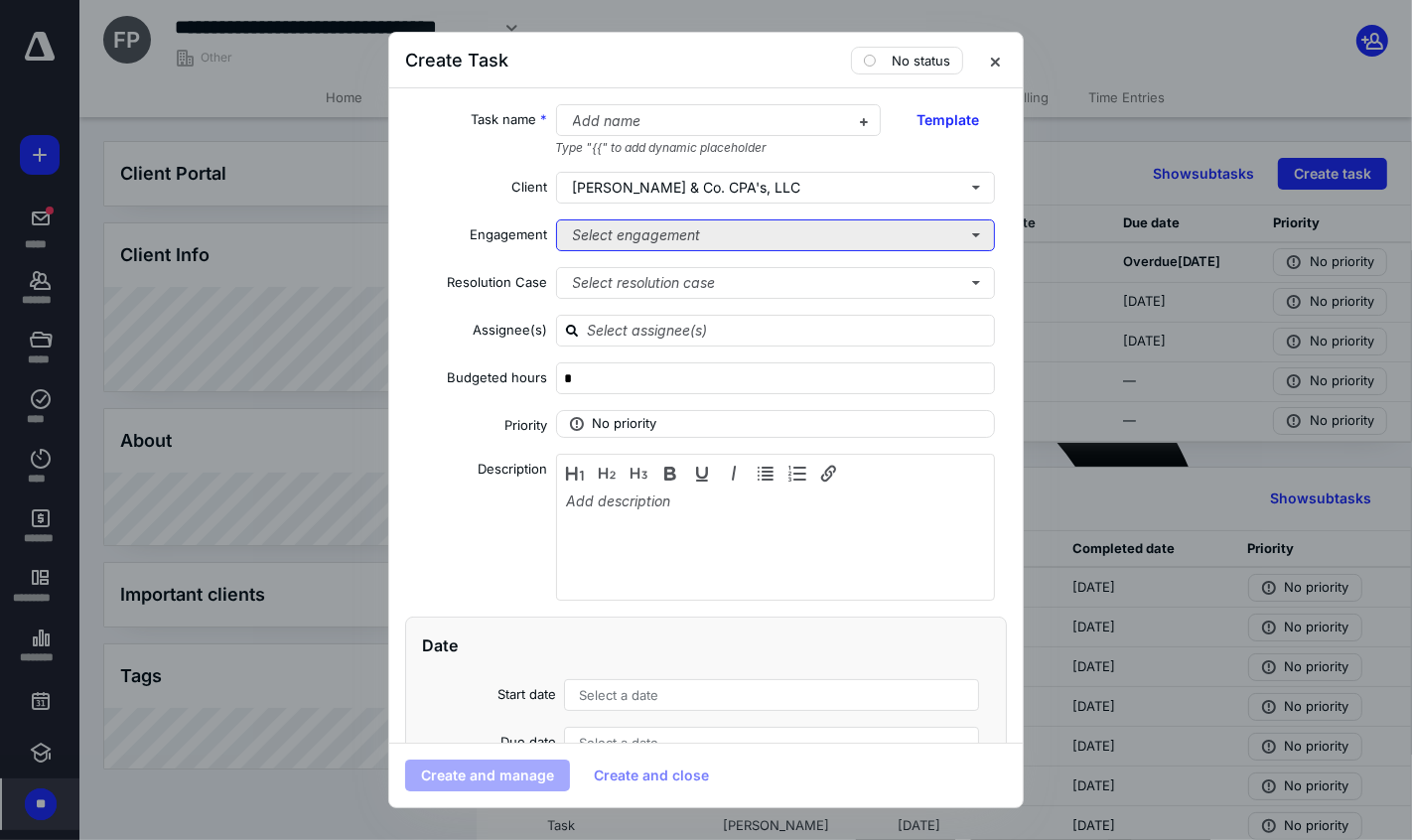 click on "Select engagement" at bounding box center (776, 235) 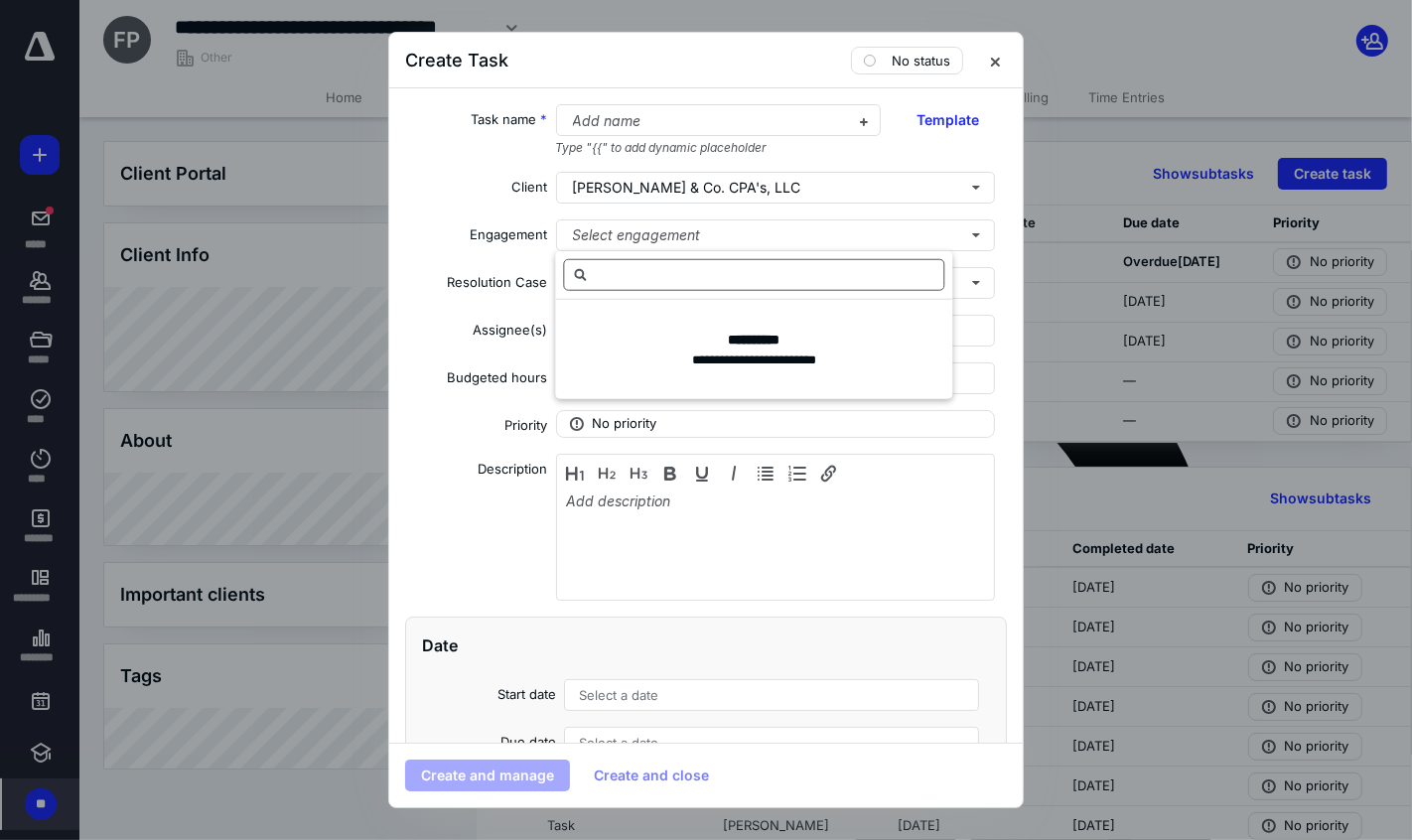 type on "*" 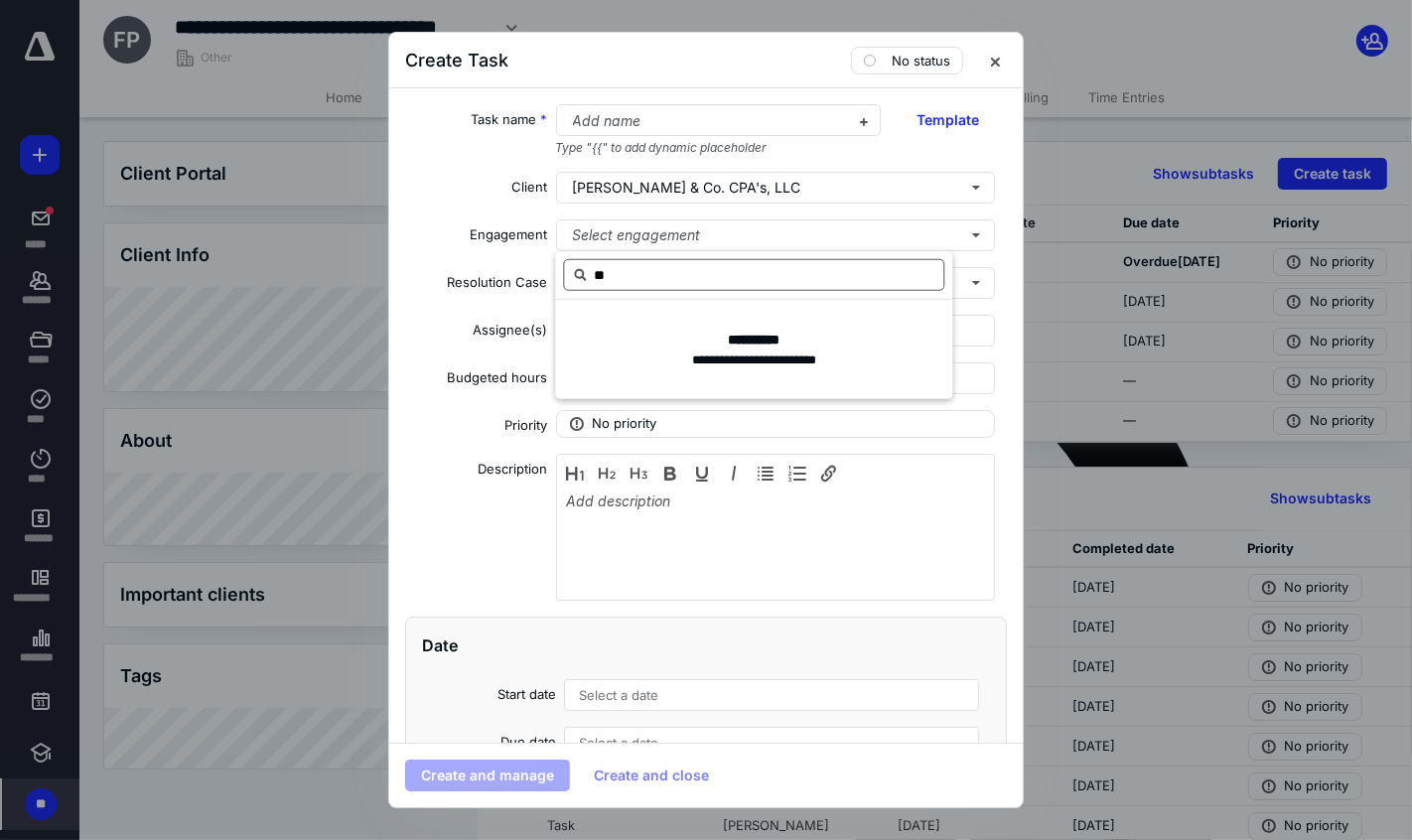 type on "*" 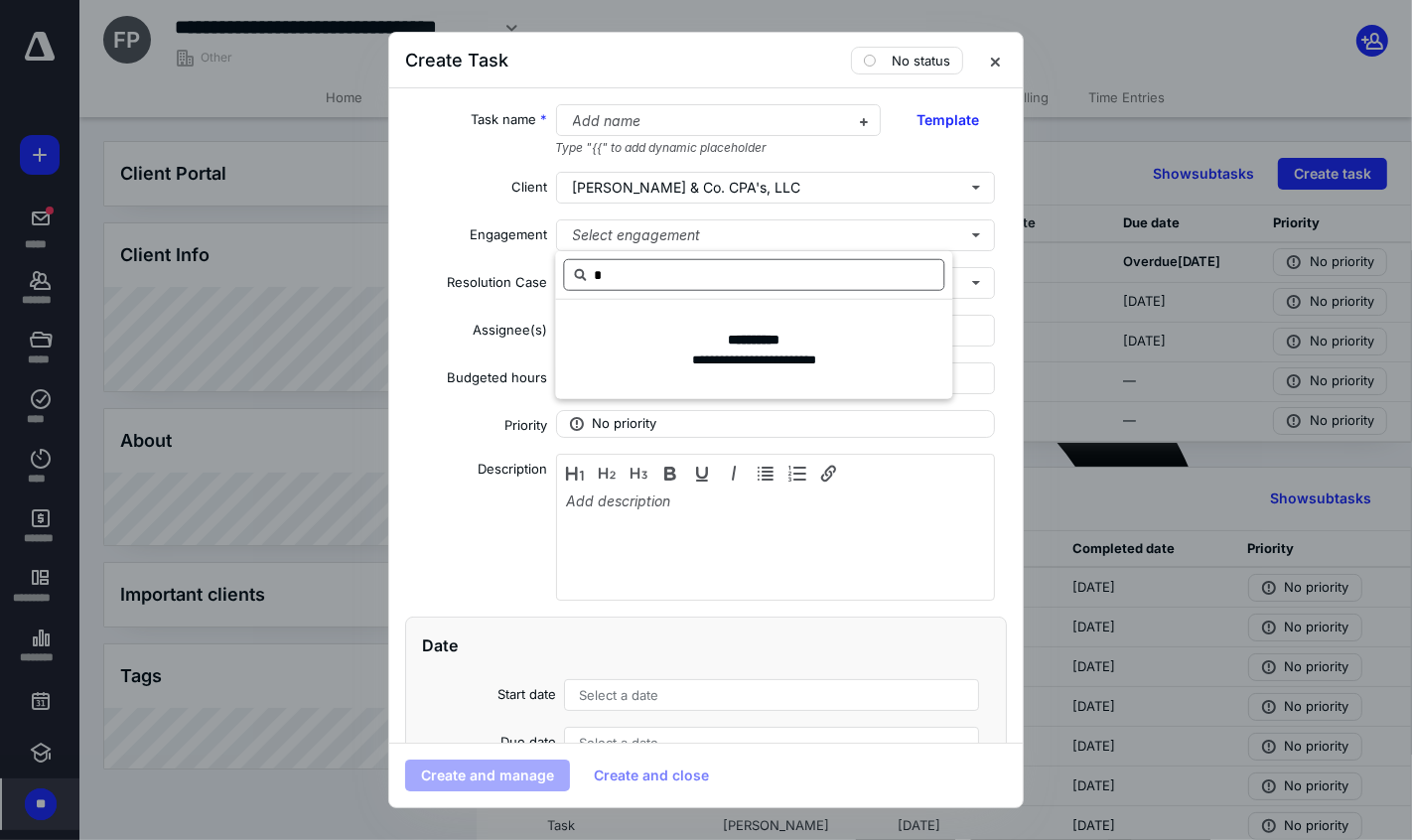 type 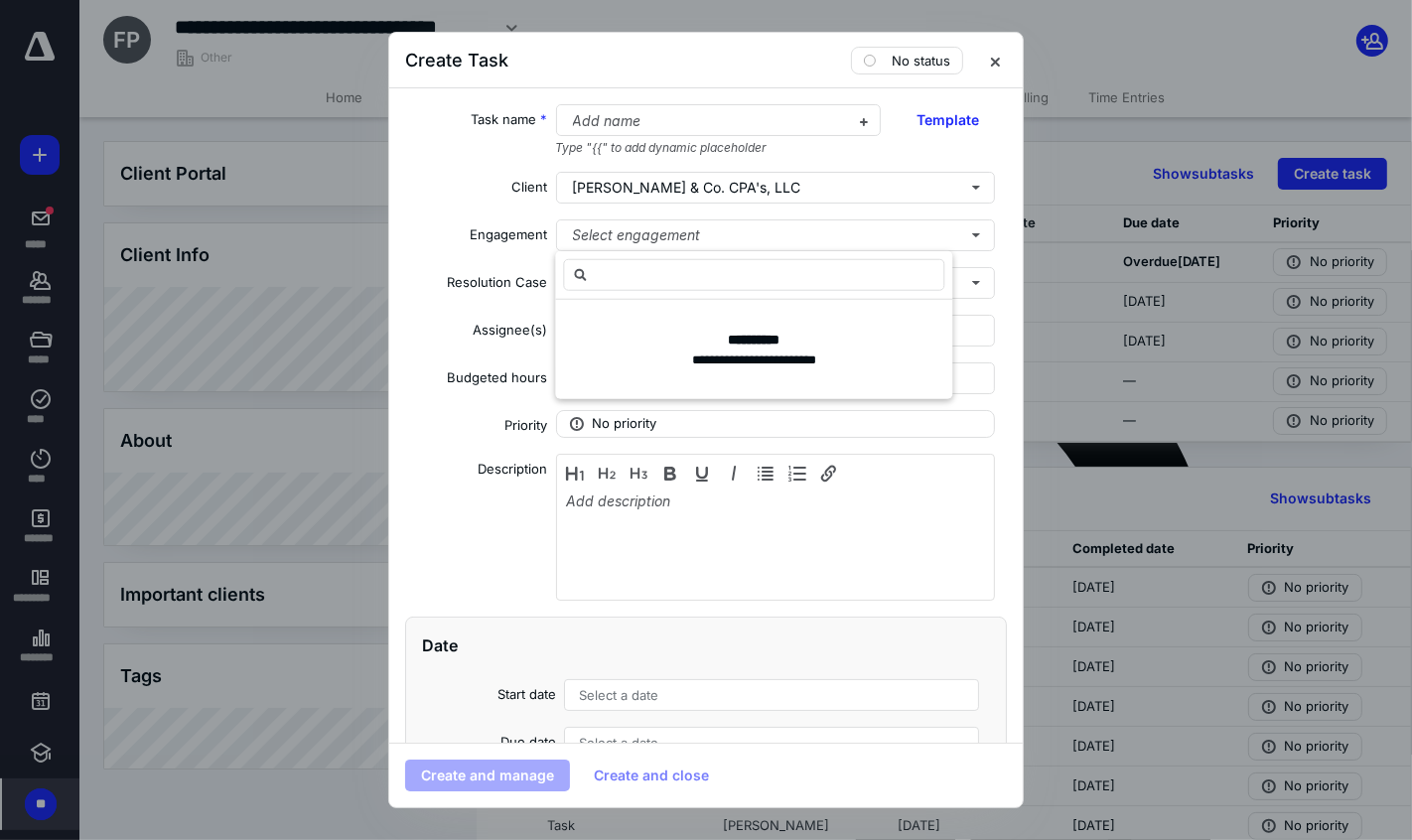 click on "Type "{{" to add dynamic placeholder" at bounding box center [719, 148] 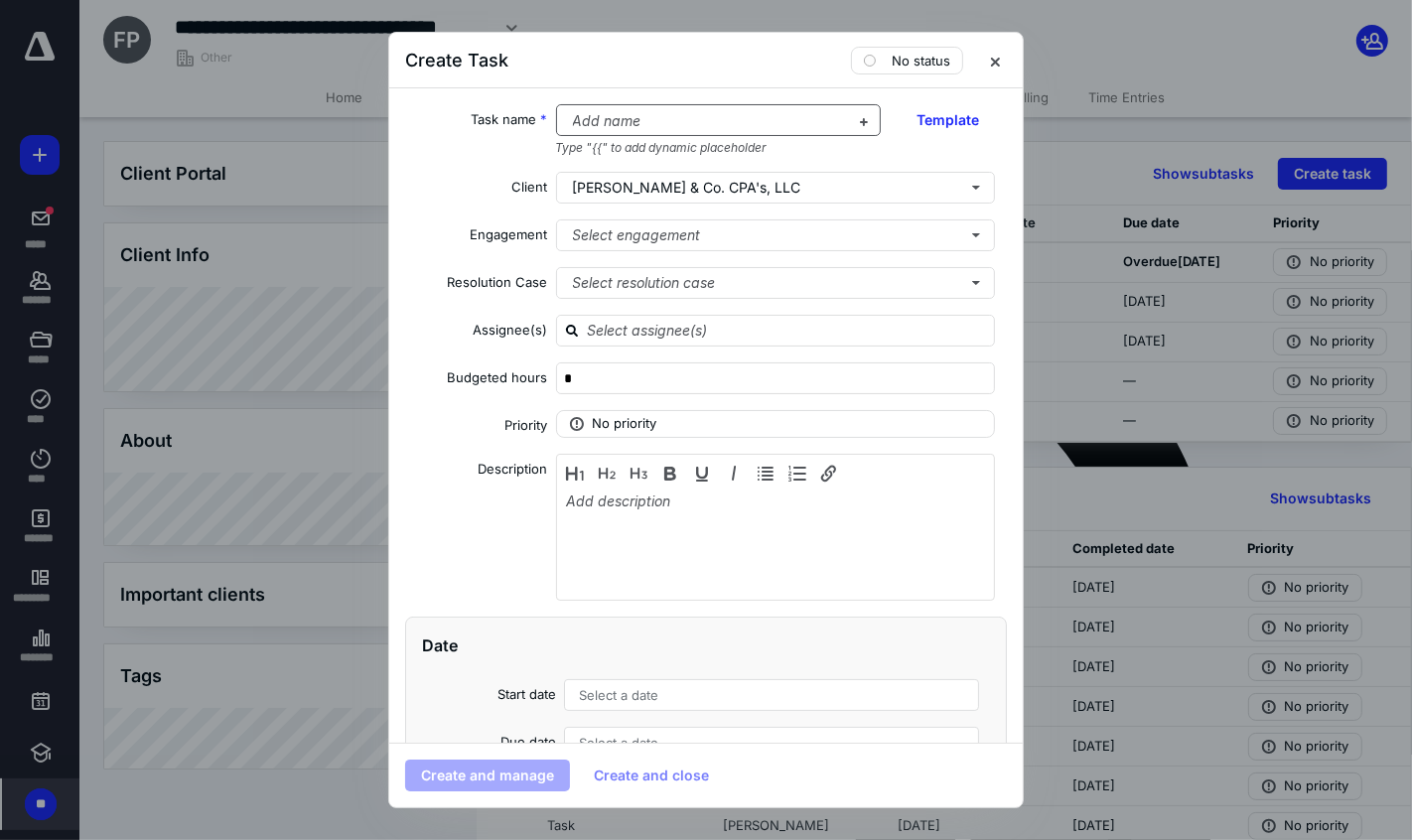 click at bounding box center (707, 121) 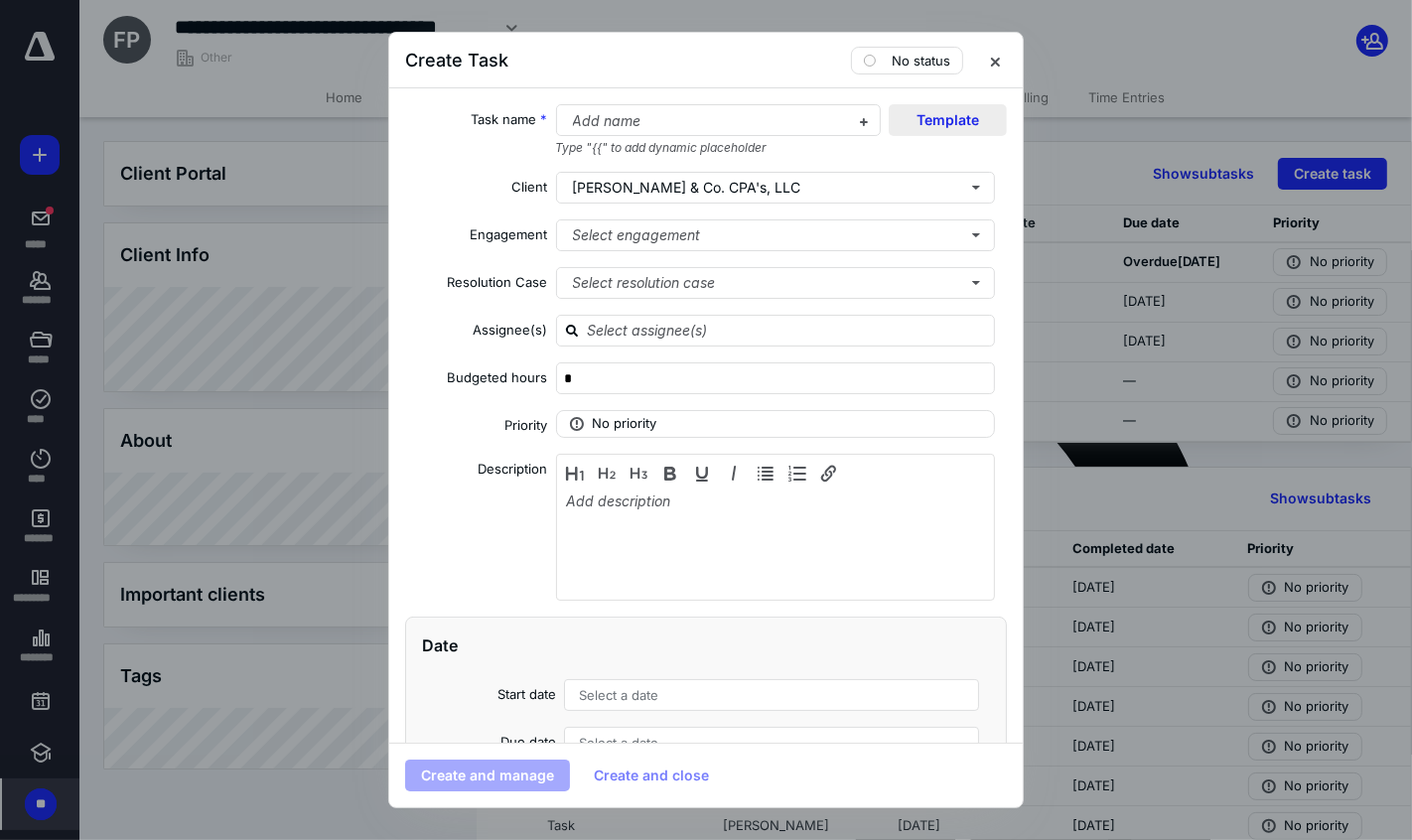 click on "Template" at bounding box center [947, 120] 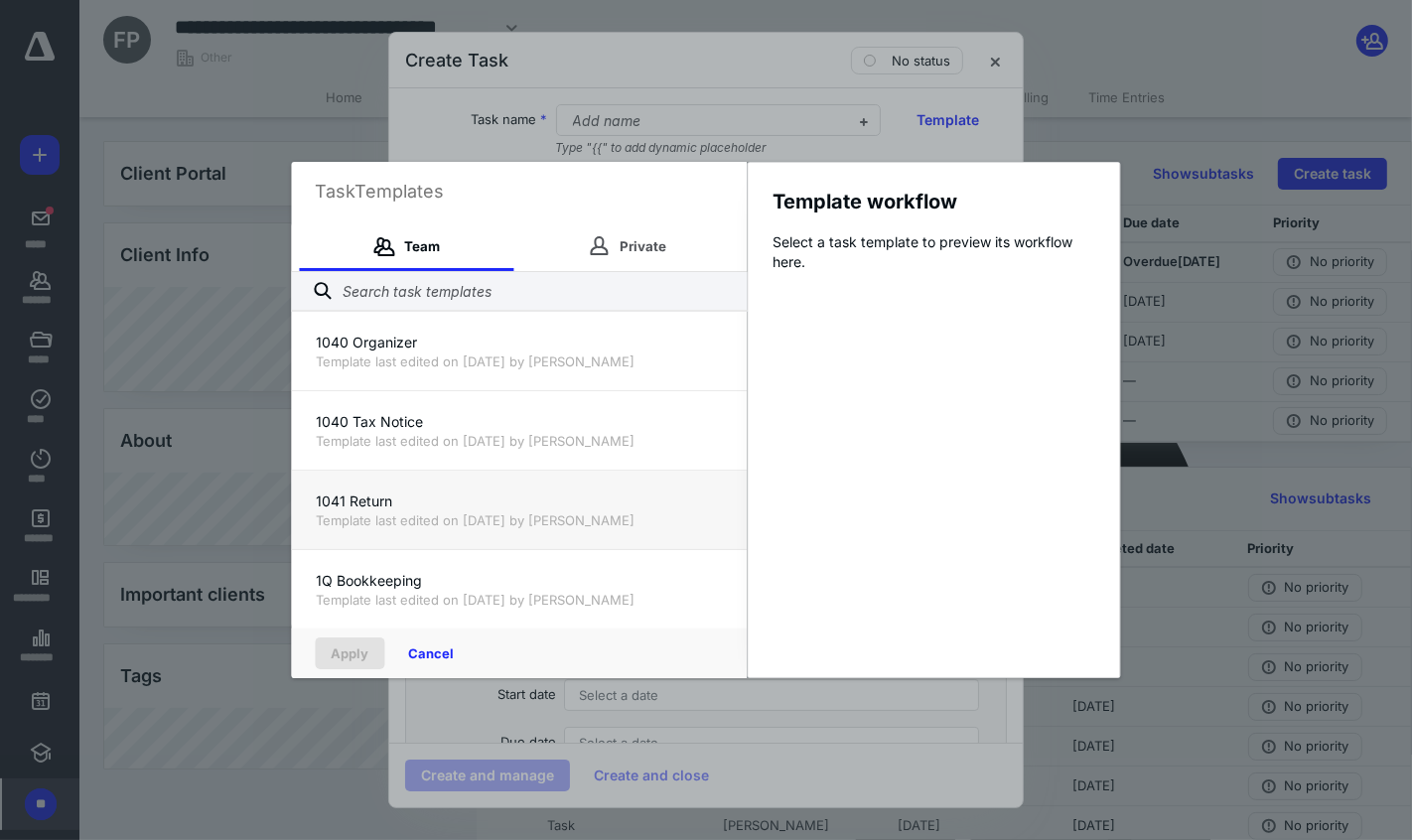 click on "1041 Return" at bounding box center (519, 501) 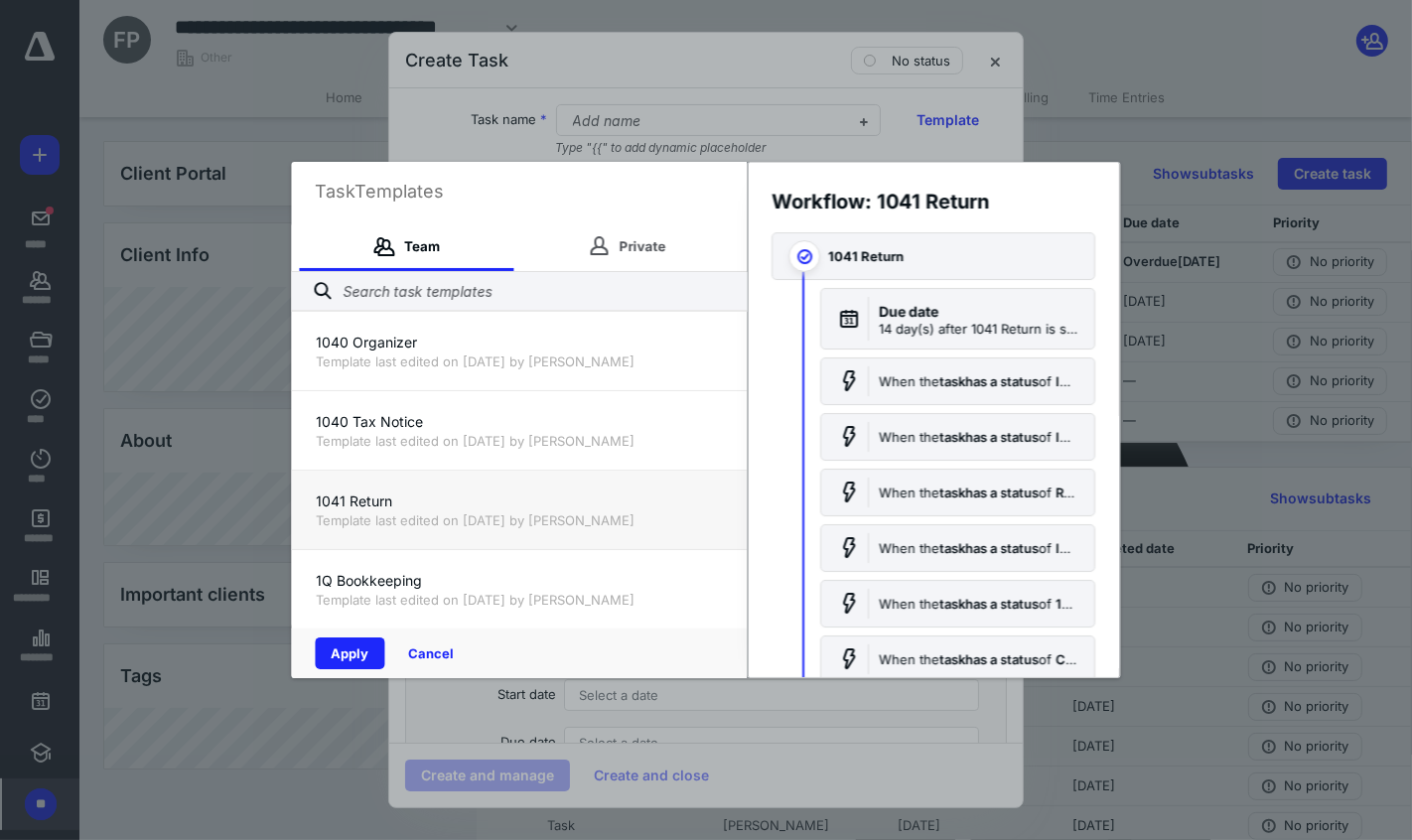 click on "1041 Return Template last edited on 1/2/2025 by Dan Nemura" at bounding box center (519, 509) 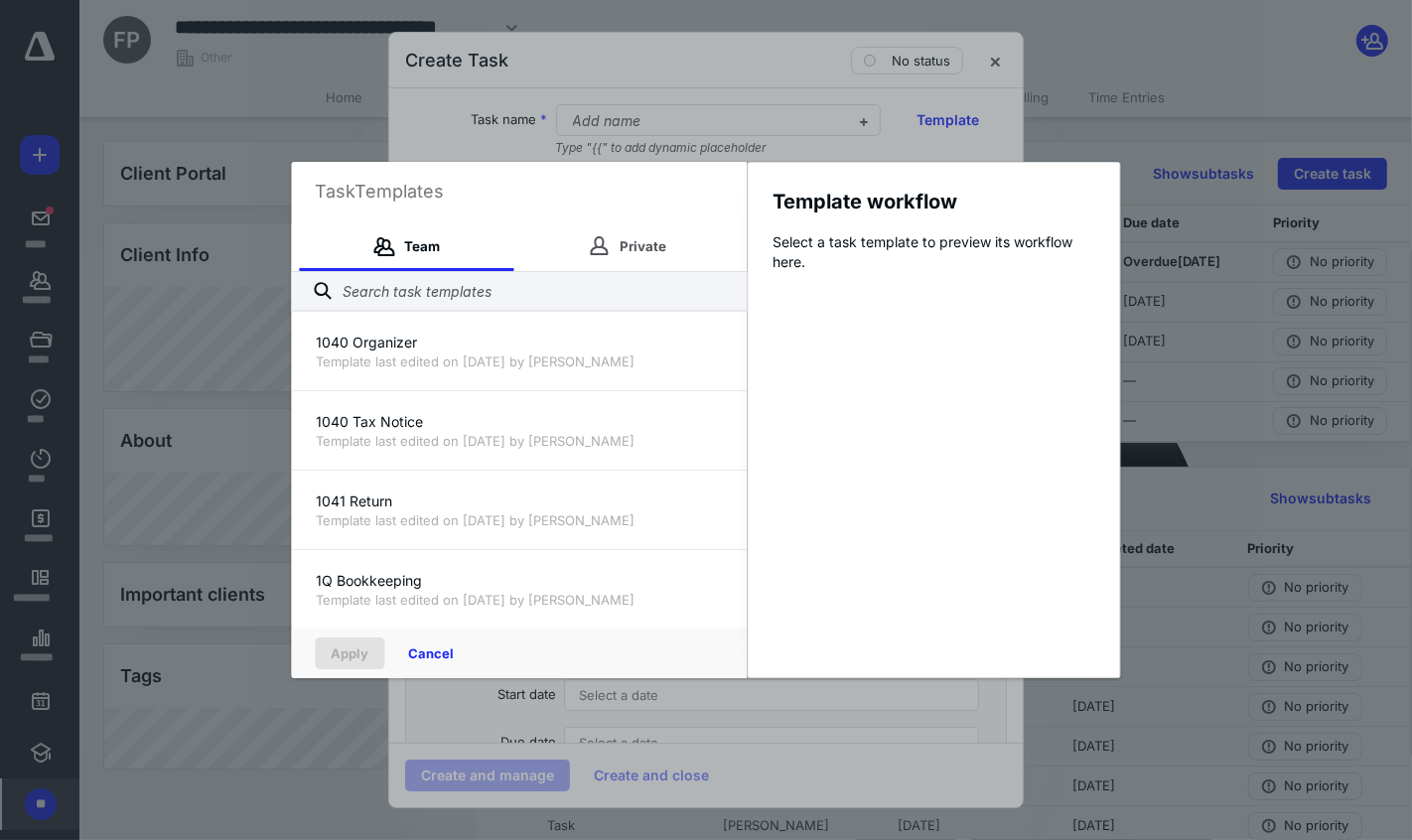click on "Apply Cancel" at bounding box center [519, 653] 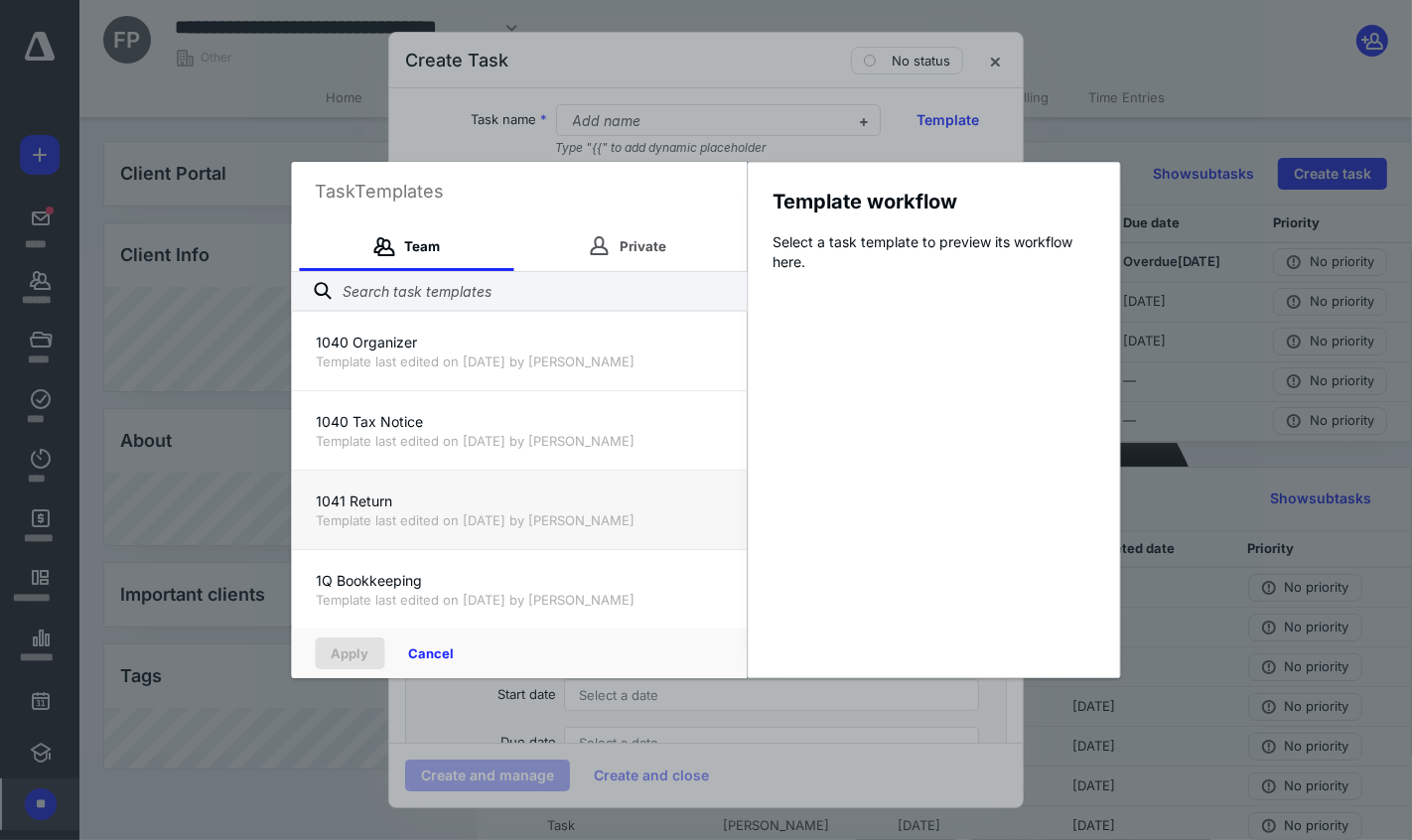 click on "Template last edited on [DATE] by [PERSON_NAME]" at bounding box center (519, 520) 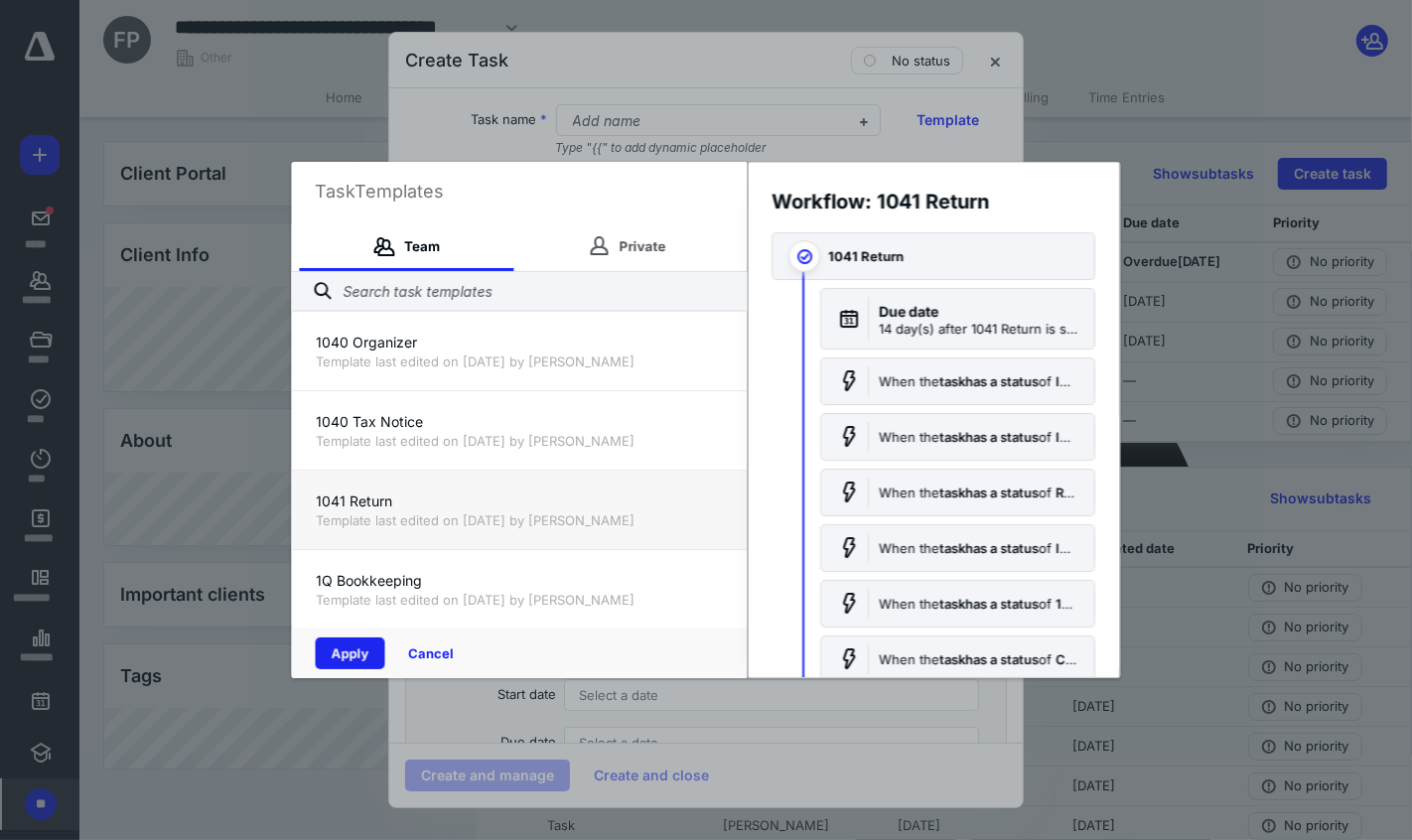 drag, startPoint x: 364, startPoint y: 642, endPoint x: 388, endPoint y: 676, distance: 41.617304 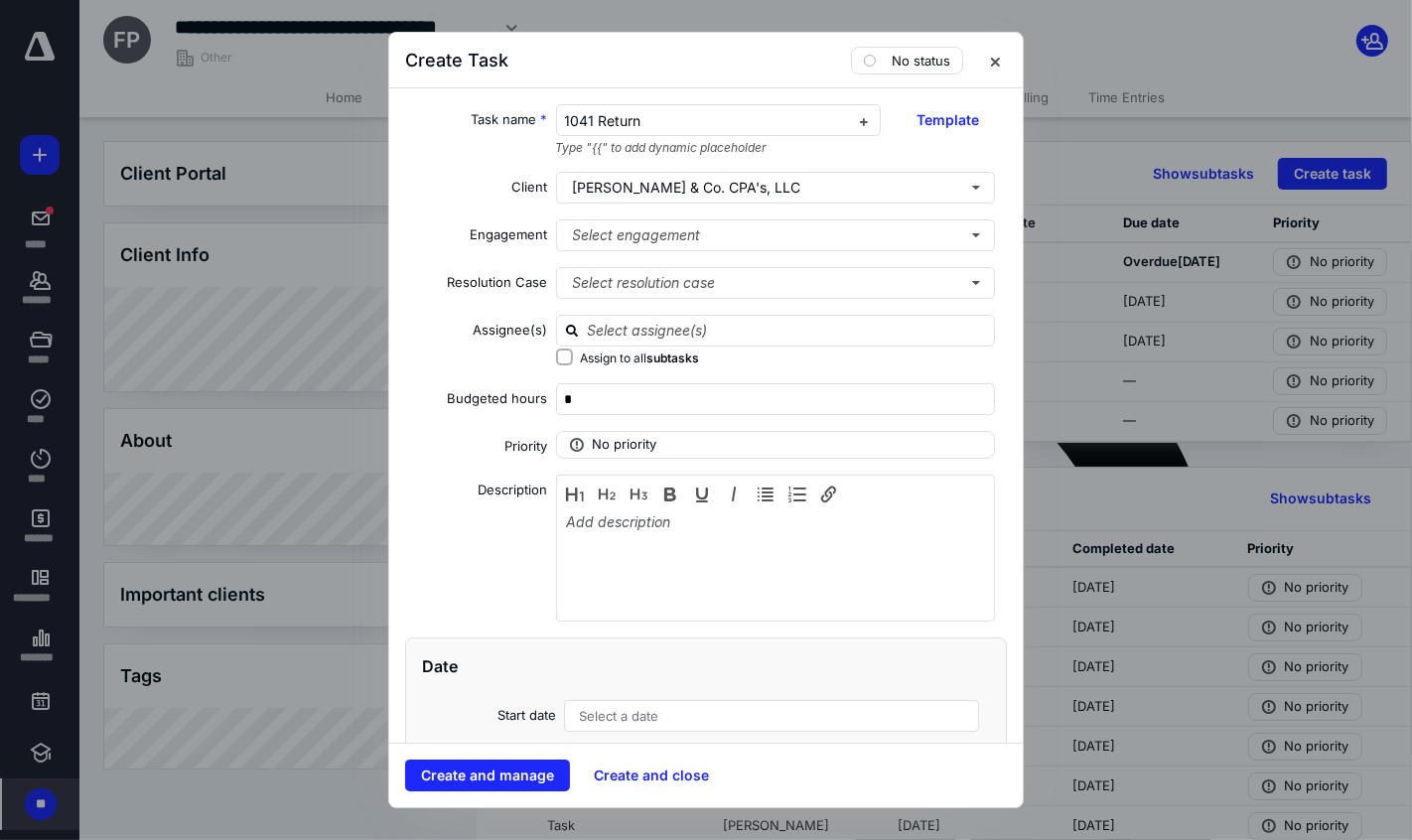 checkbox on "true" 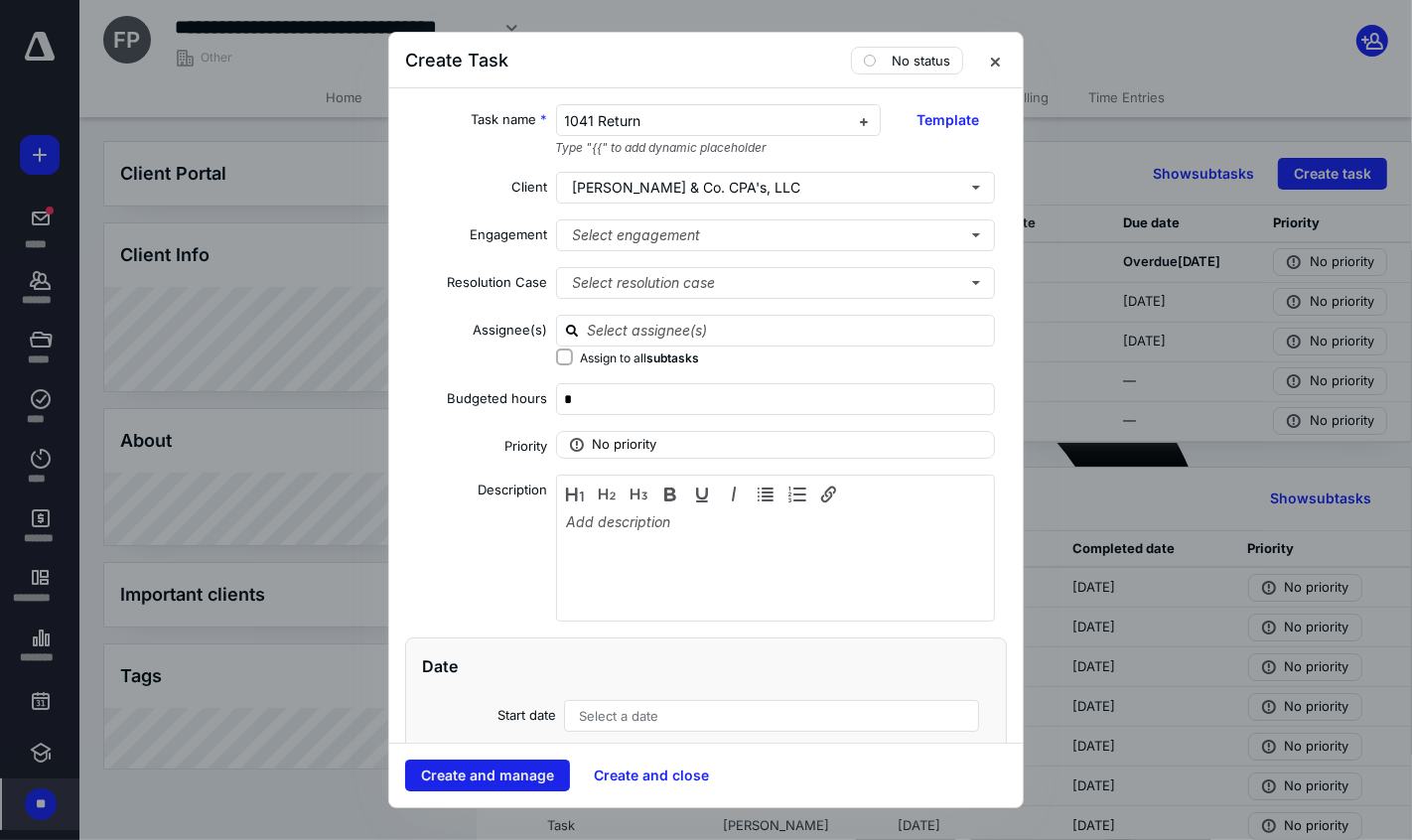 click on "Create and manage" at bounding box center [488, 775] 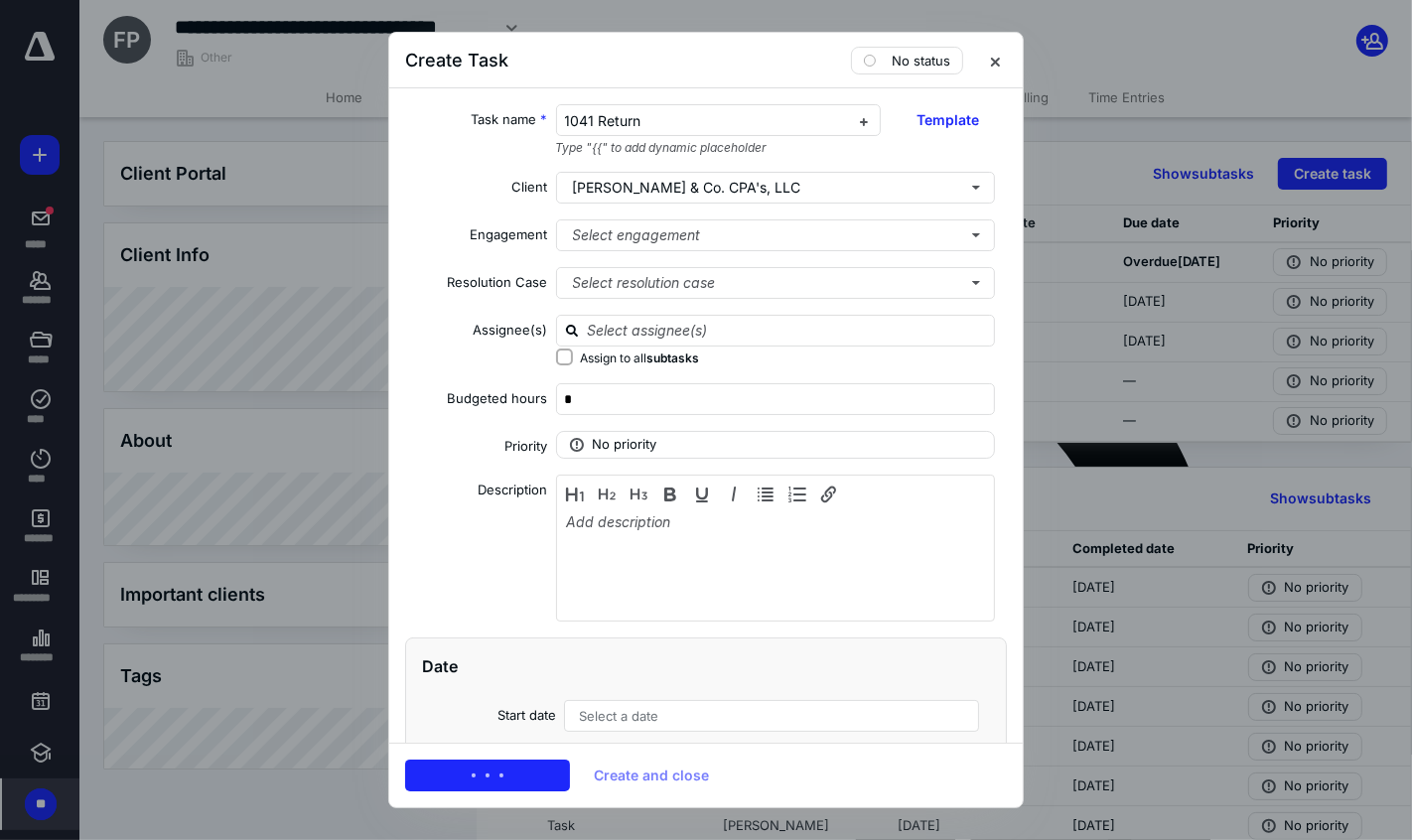 scroll, scrollTop: 0, scrollLeft: 0, axis: both 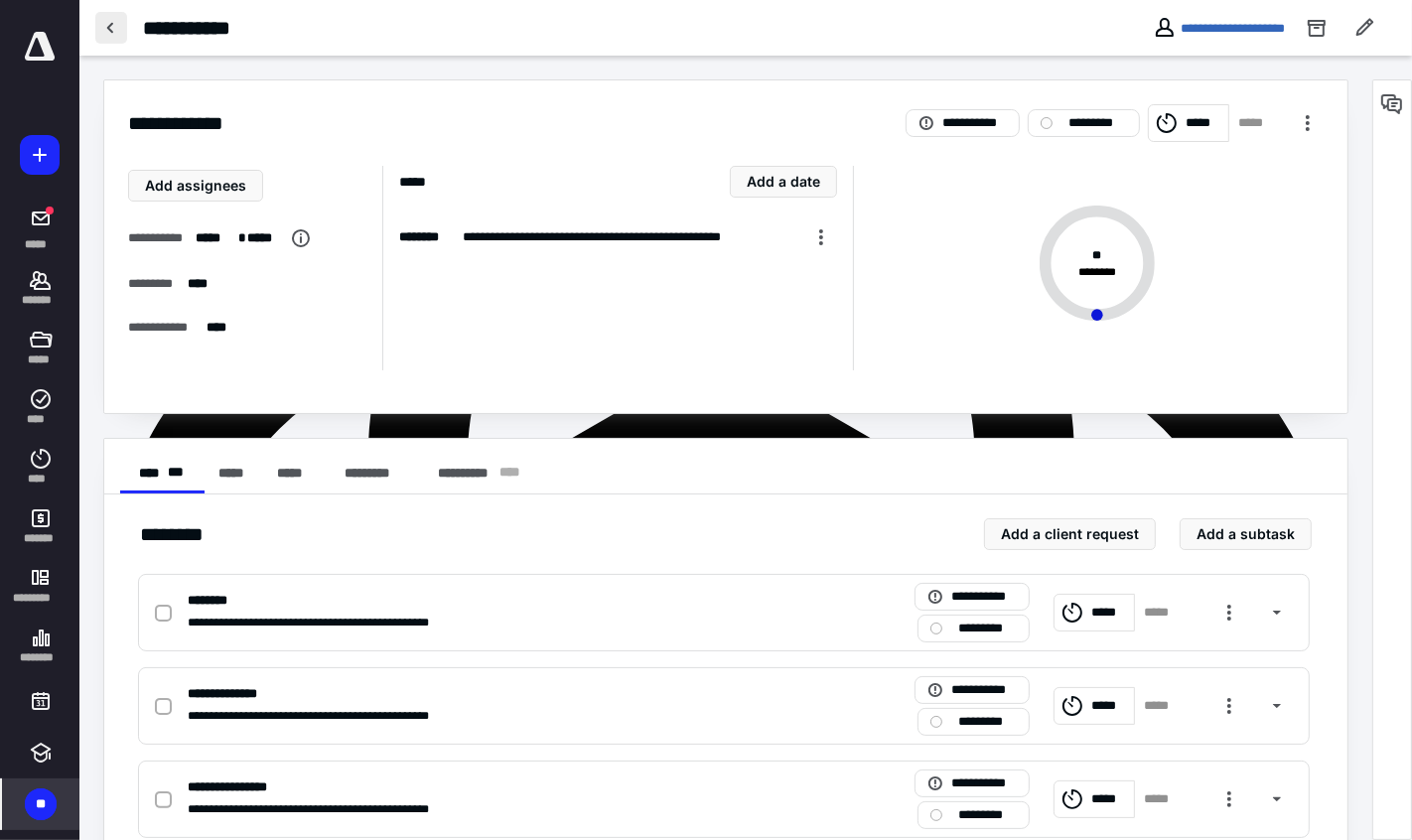 click at bounding box center (111, 28) 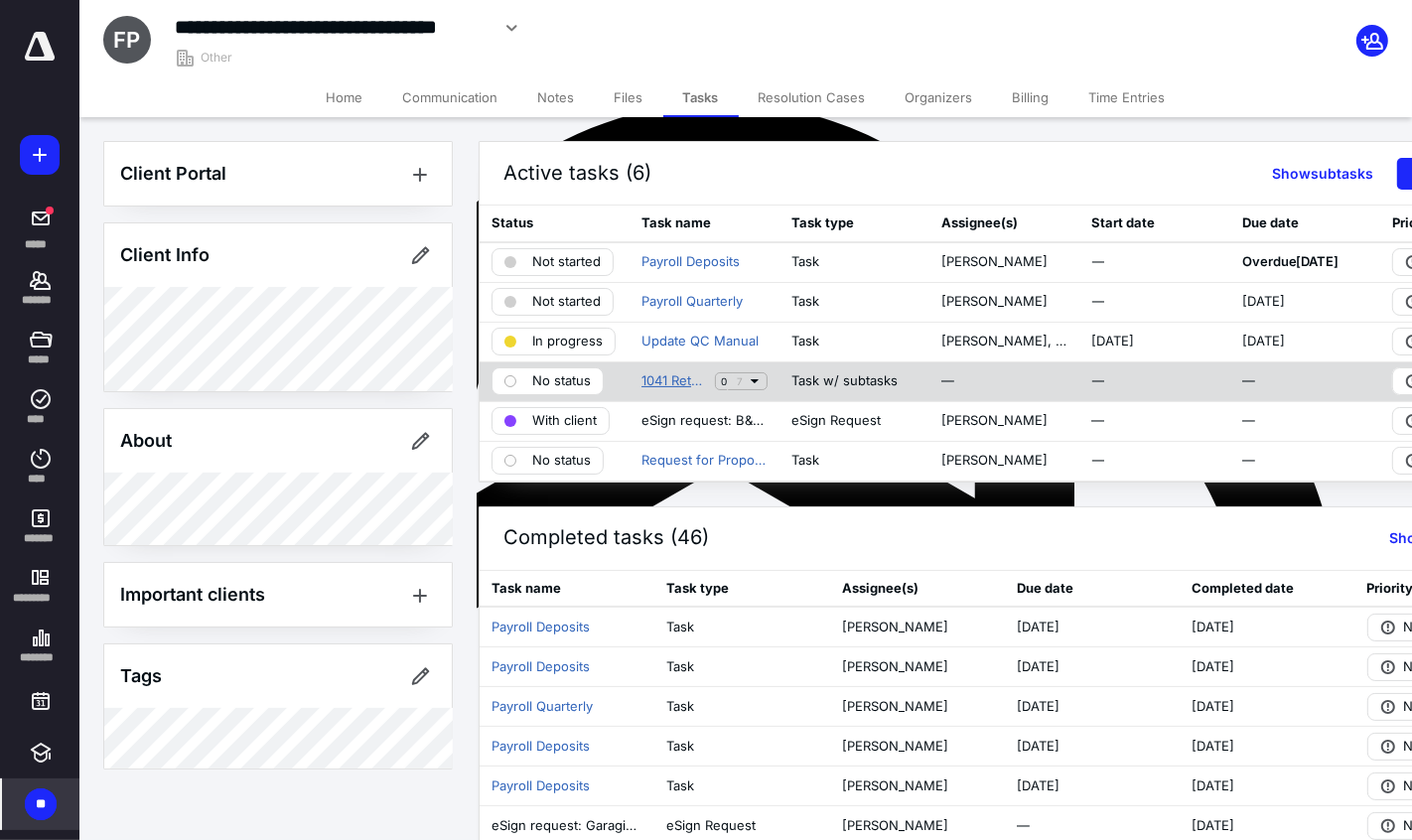click on "1041 Return" at bounding box center (674, 381) 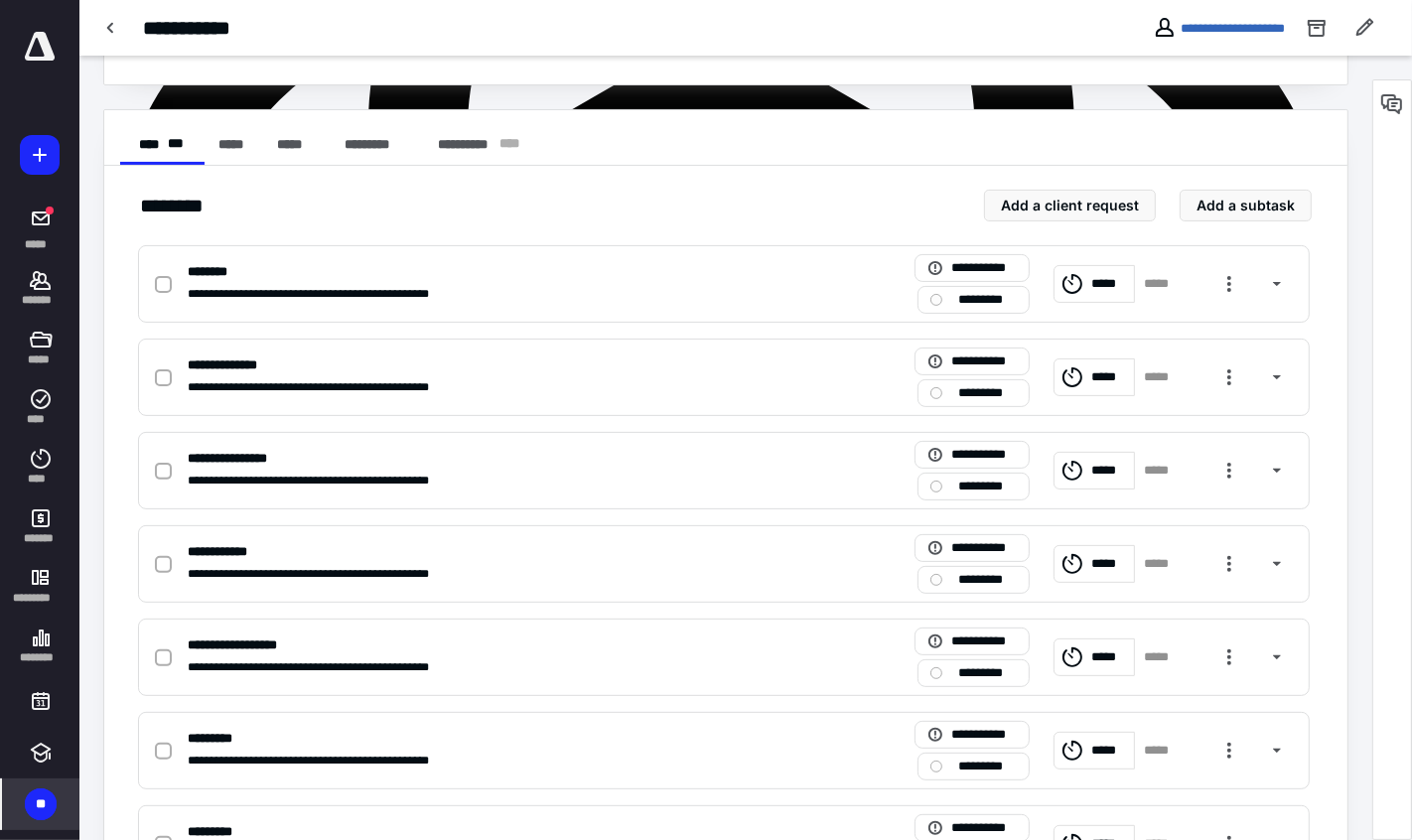 scroll, scrollTop: 191, scrollLeft: 0, axis: vertical 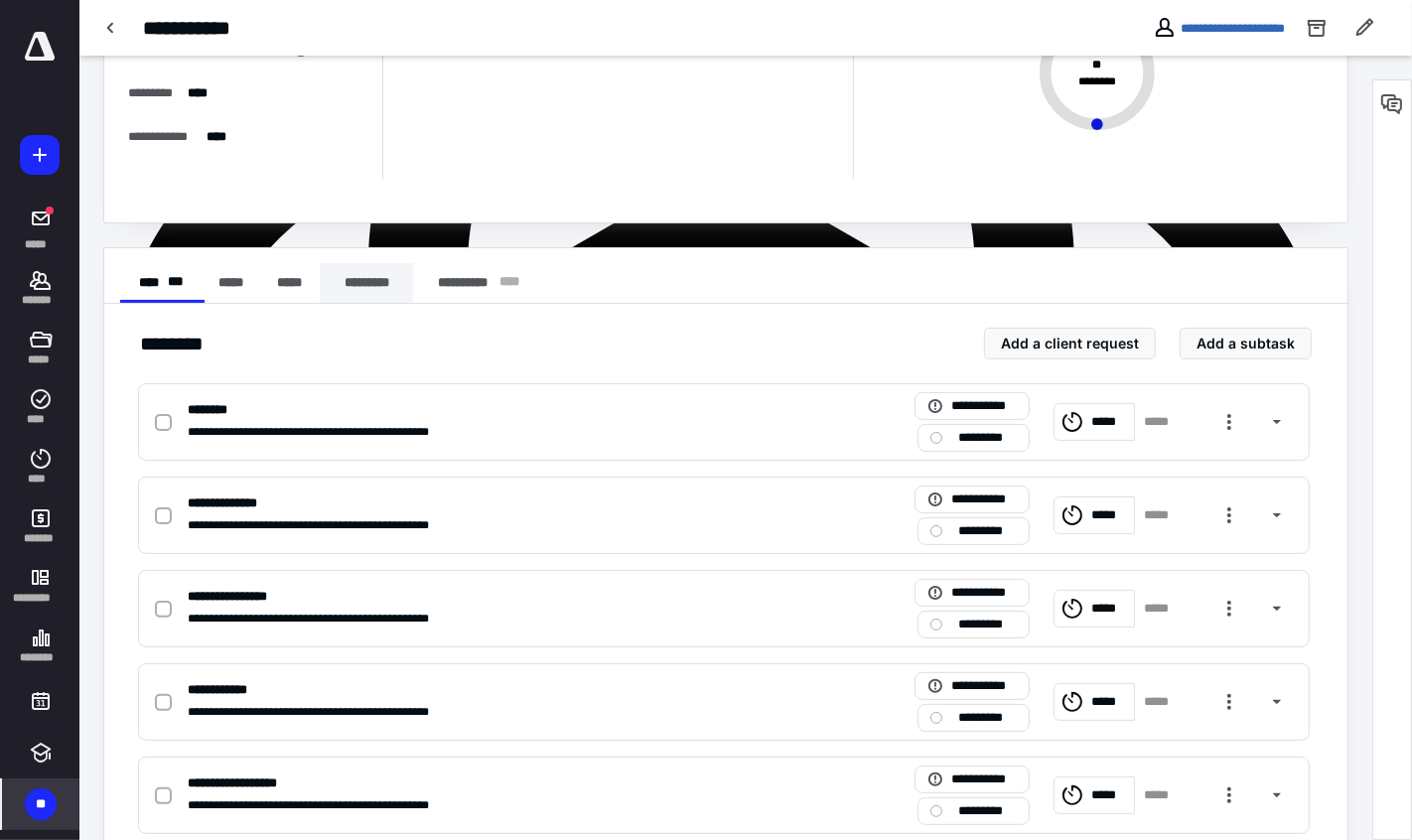 click on "*********" at bounding box center (366, 283) 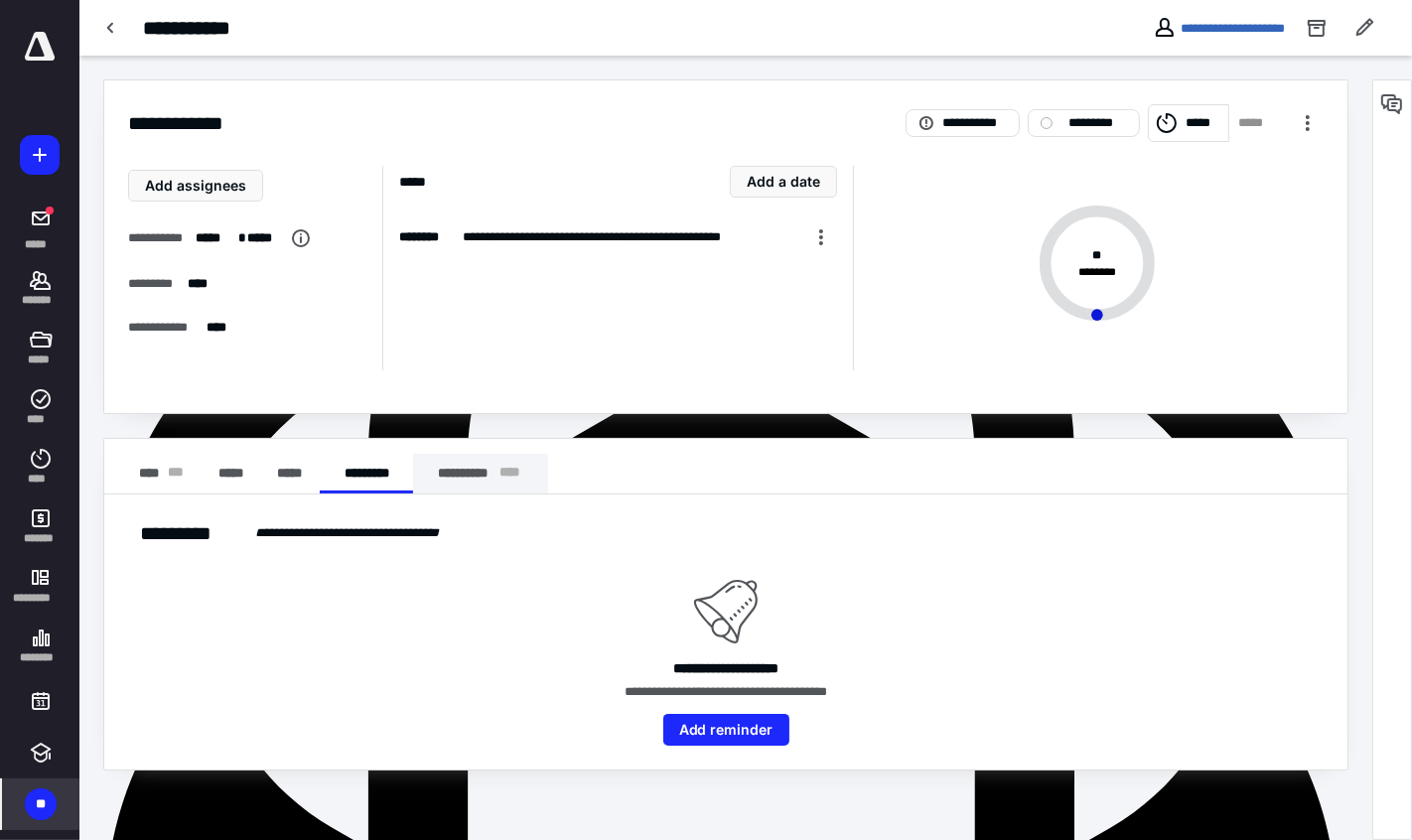 click on "**********" at bounding box center (481, 474) 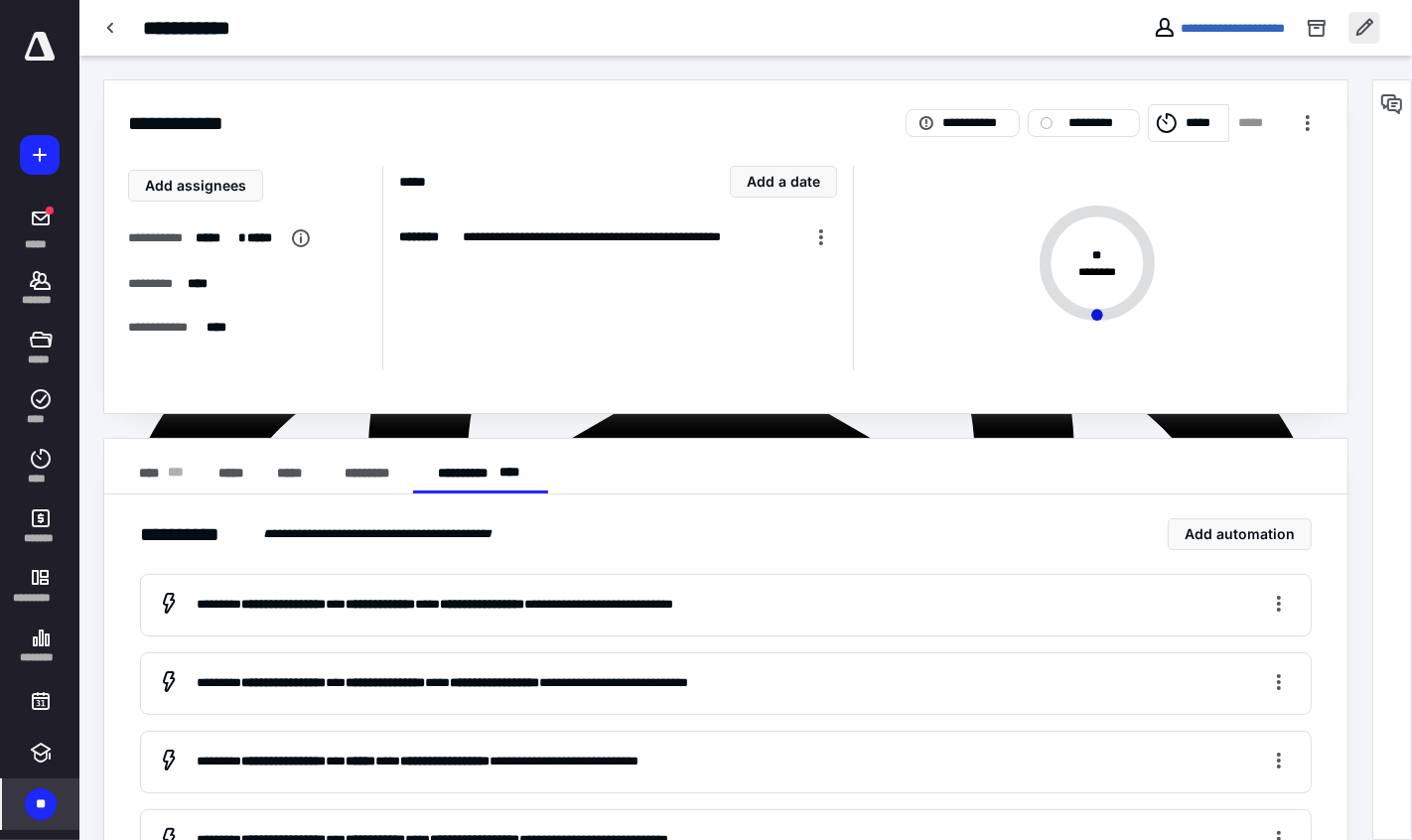 click at bounding box center [1364, 28] 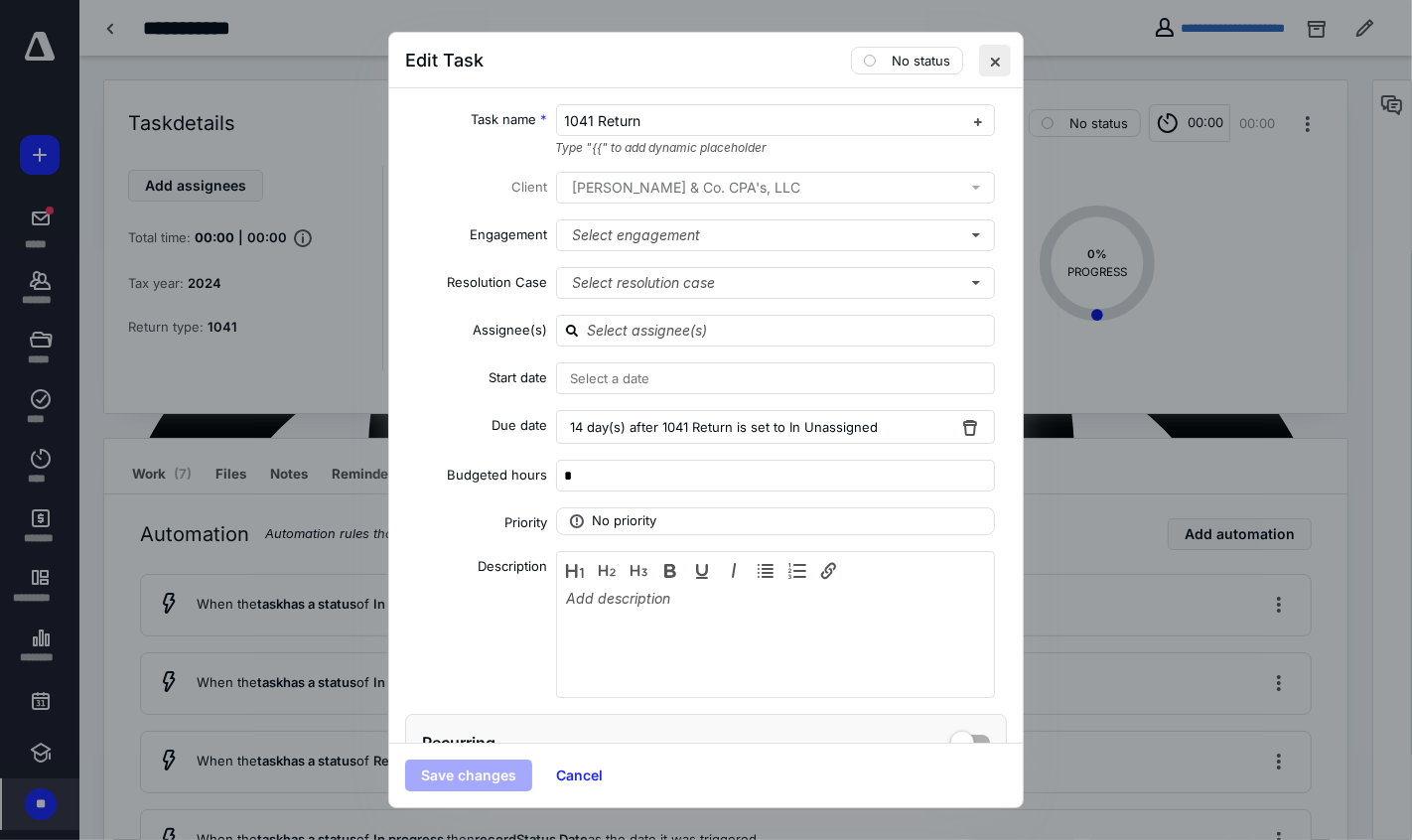 click at bounding box center [995, 61] 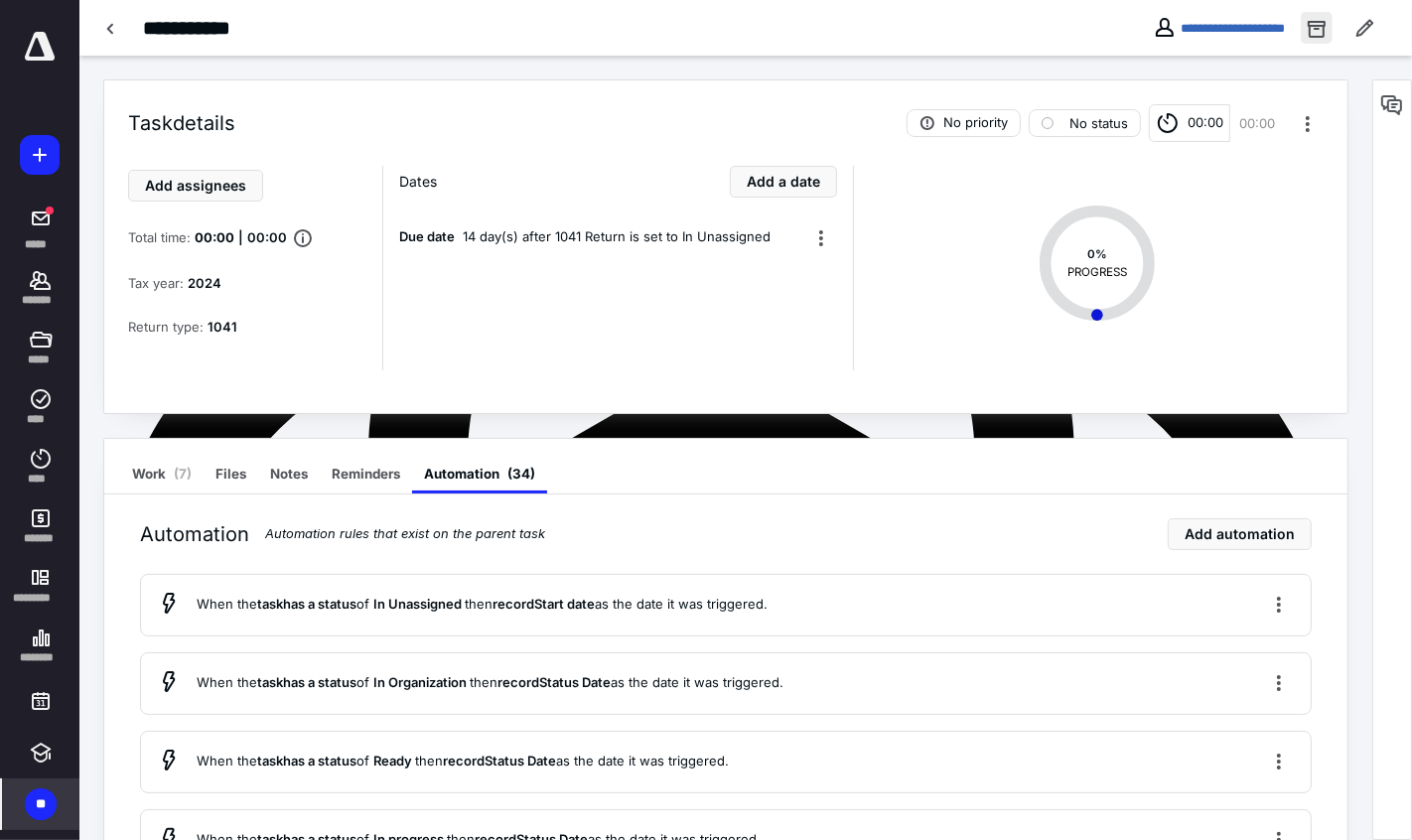 click at bounding box center [1317, 28] 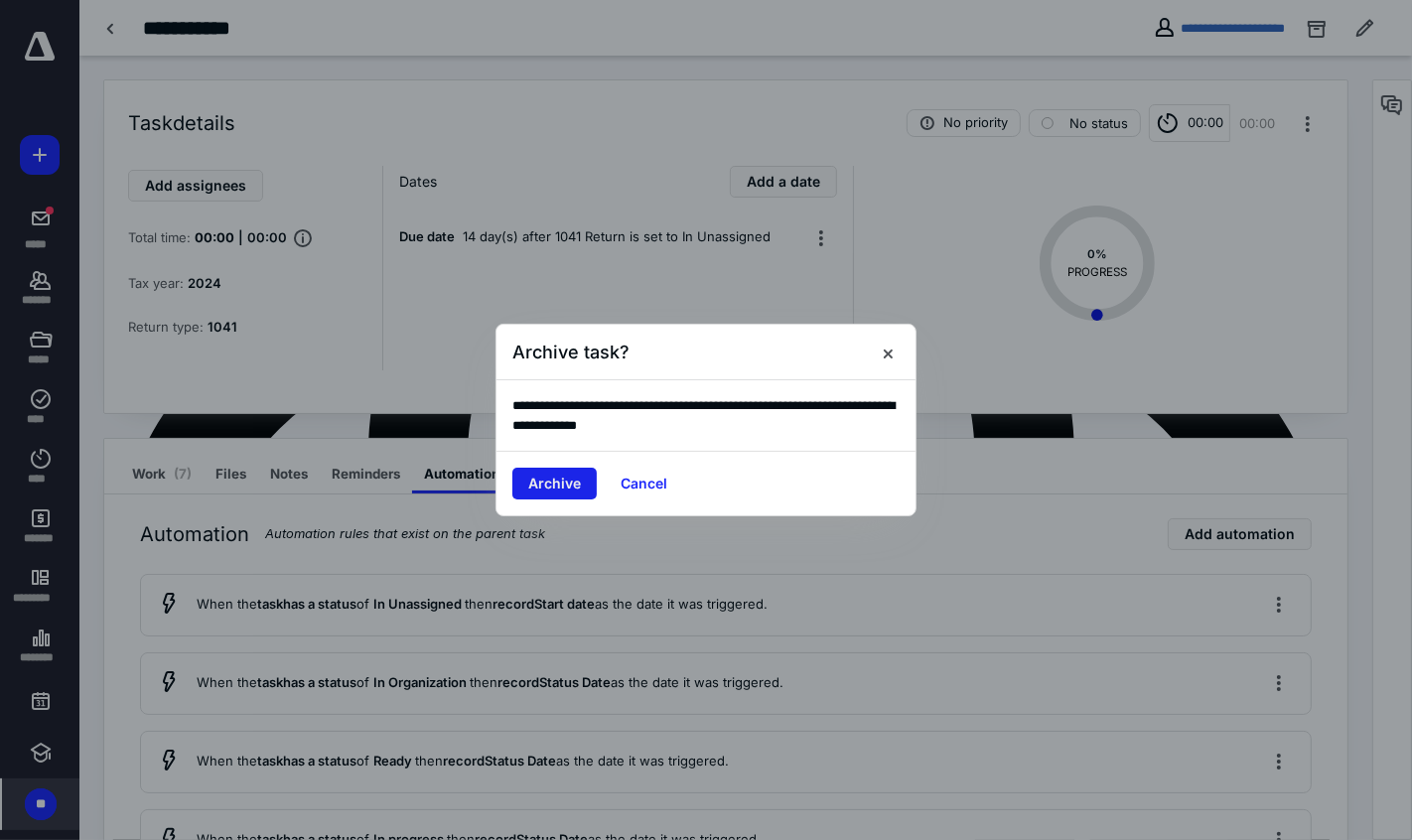 click on "Archive" at bounding box center [554, 484] 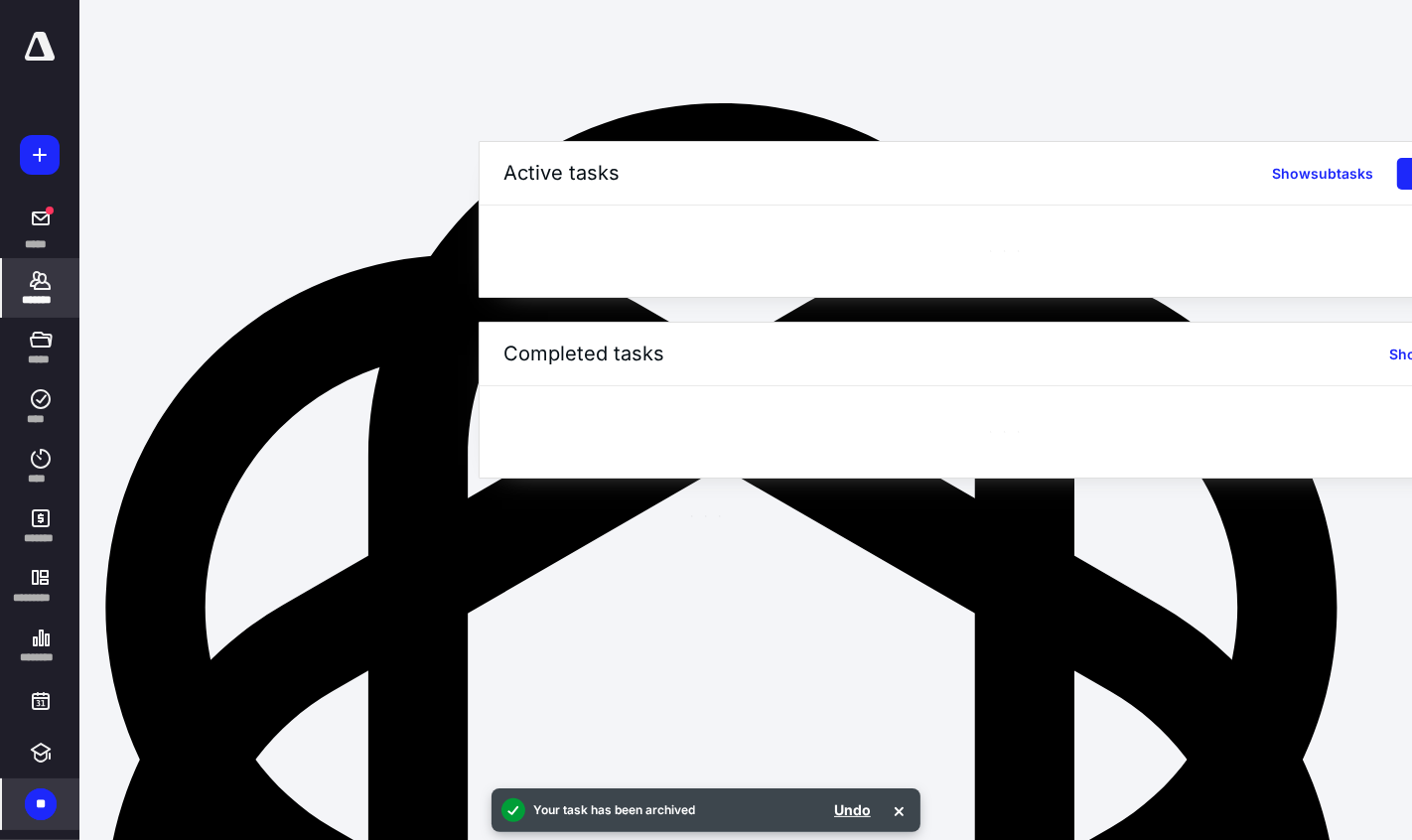 click on "*******" at bounding box center (41, 300) 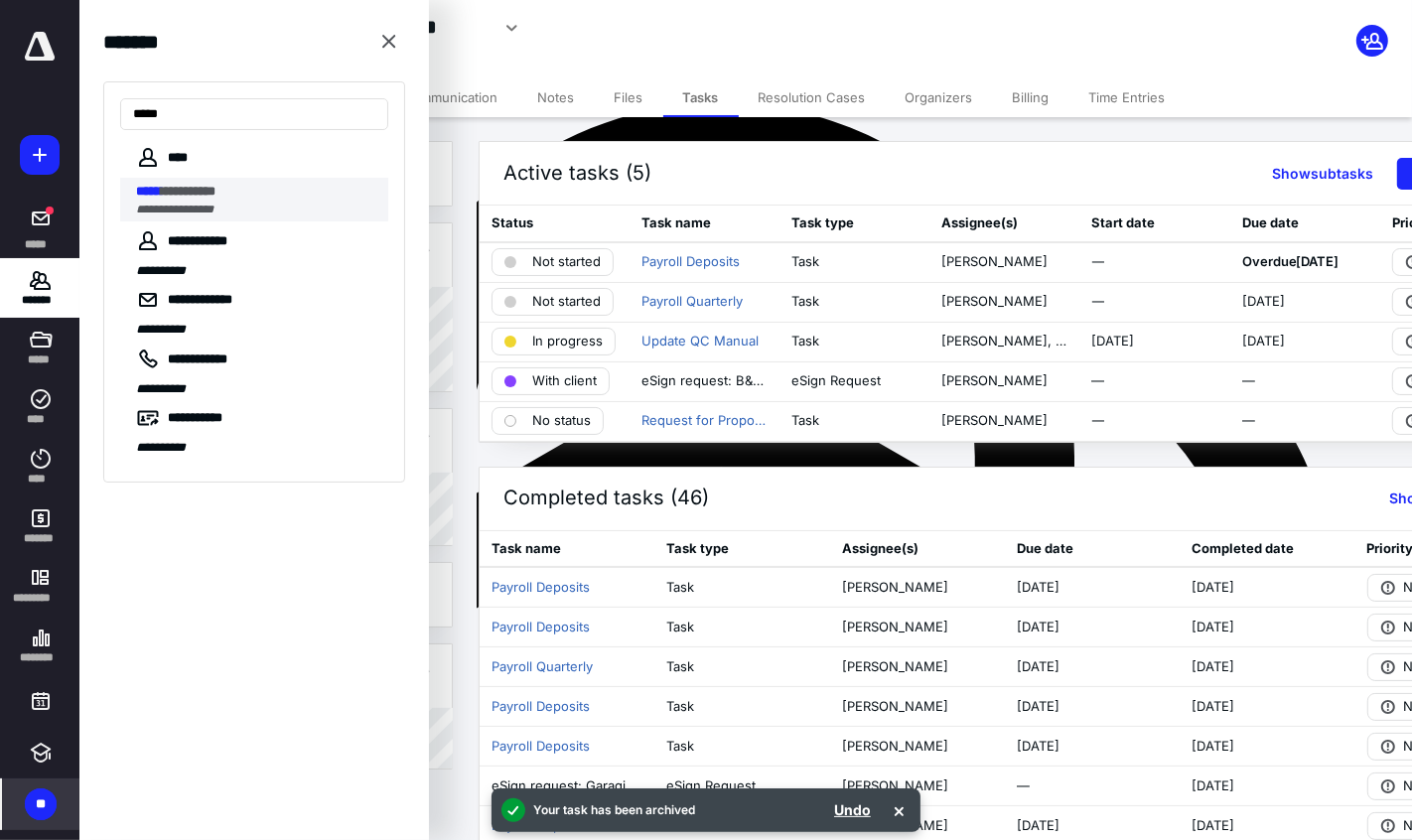 type on "*****" 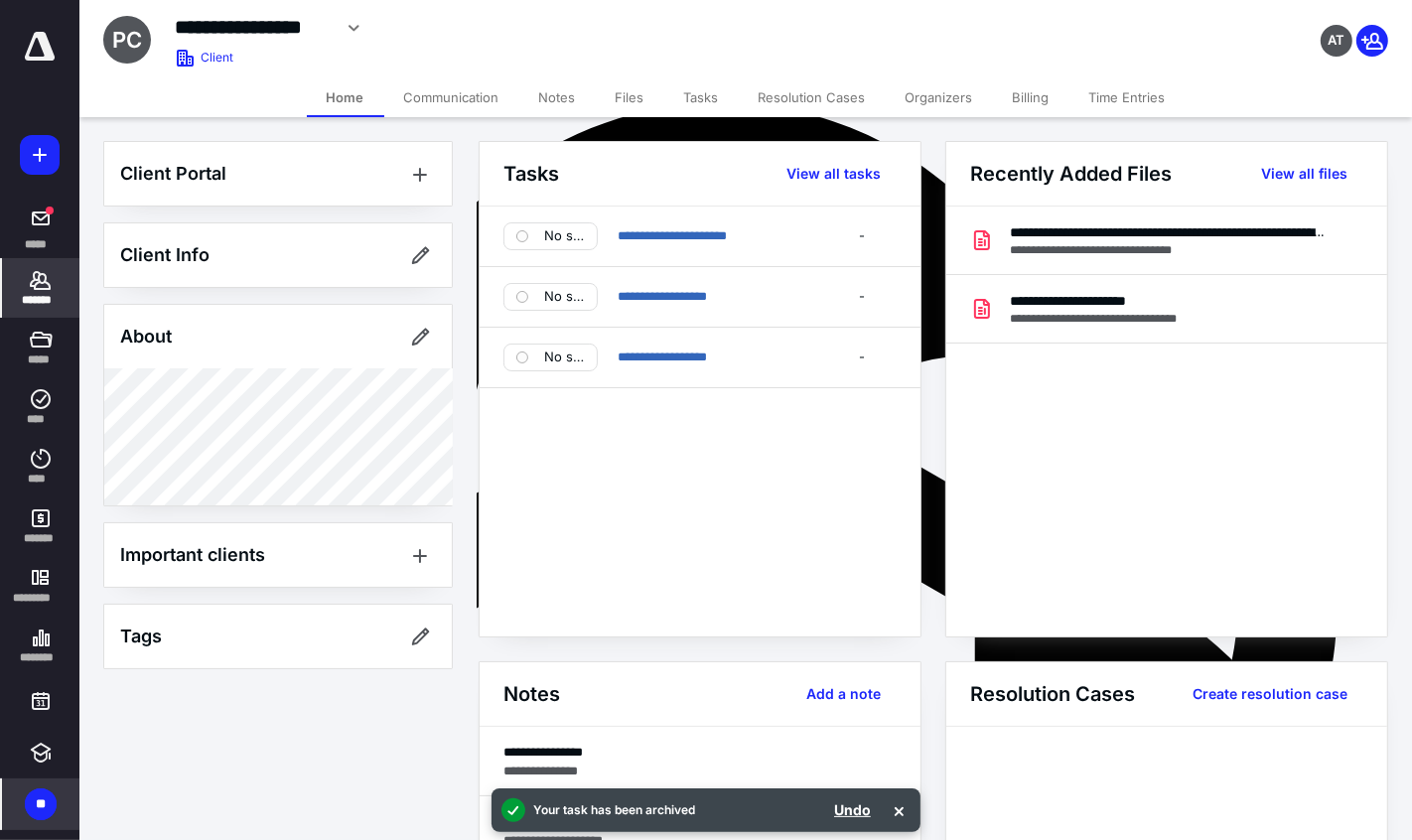 click on "Files" at bounding box center (630, 97) 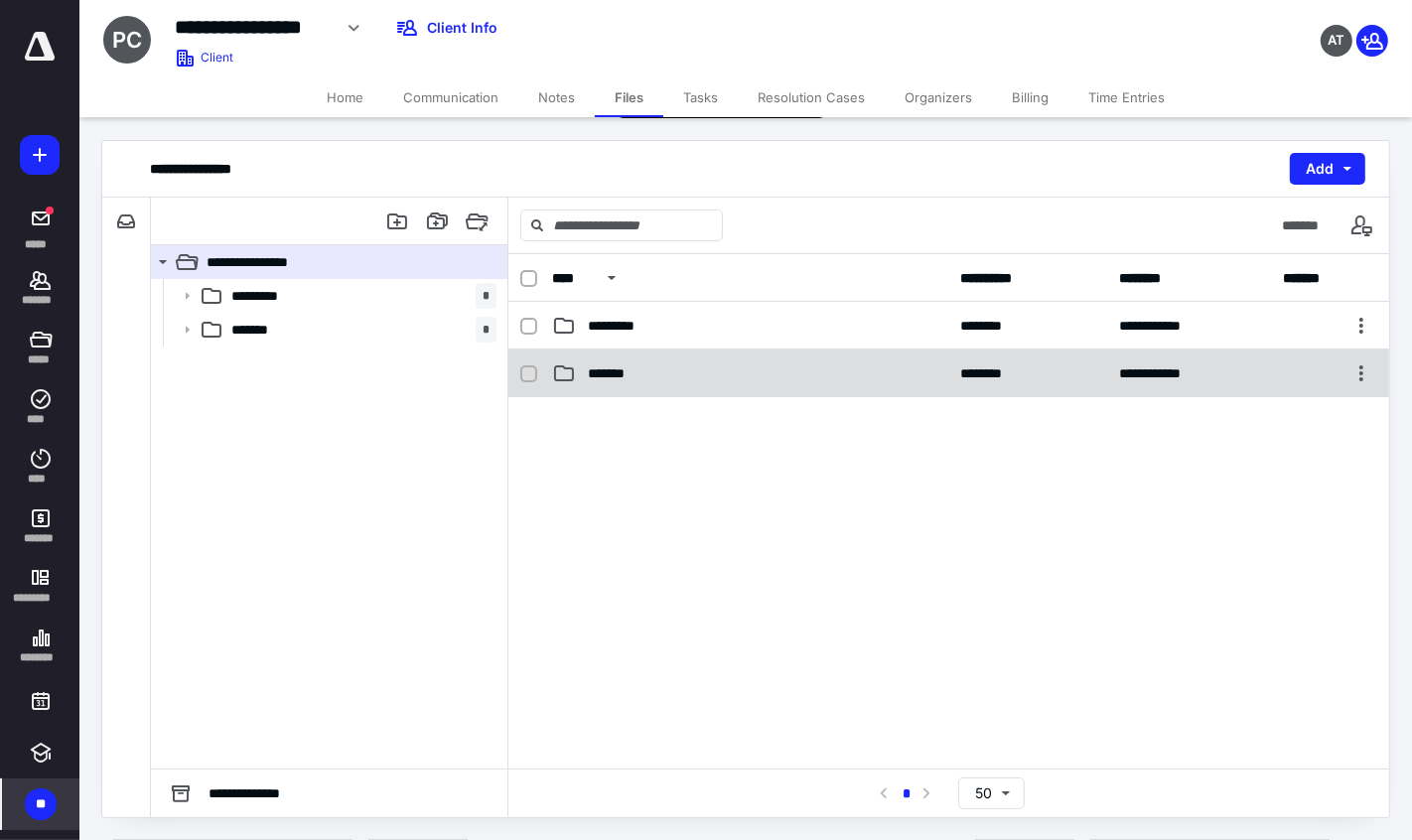 click on "*******" at bounding box center [618, 373] 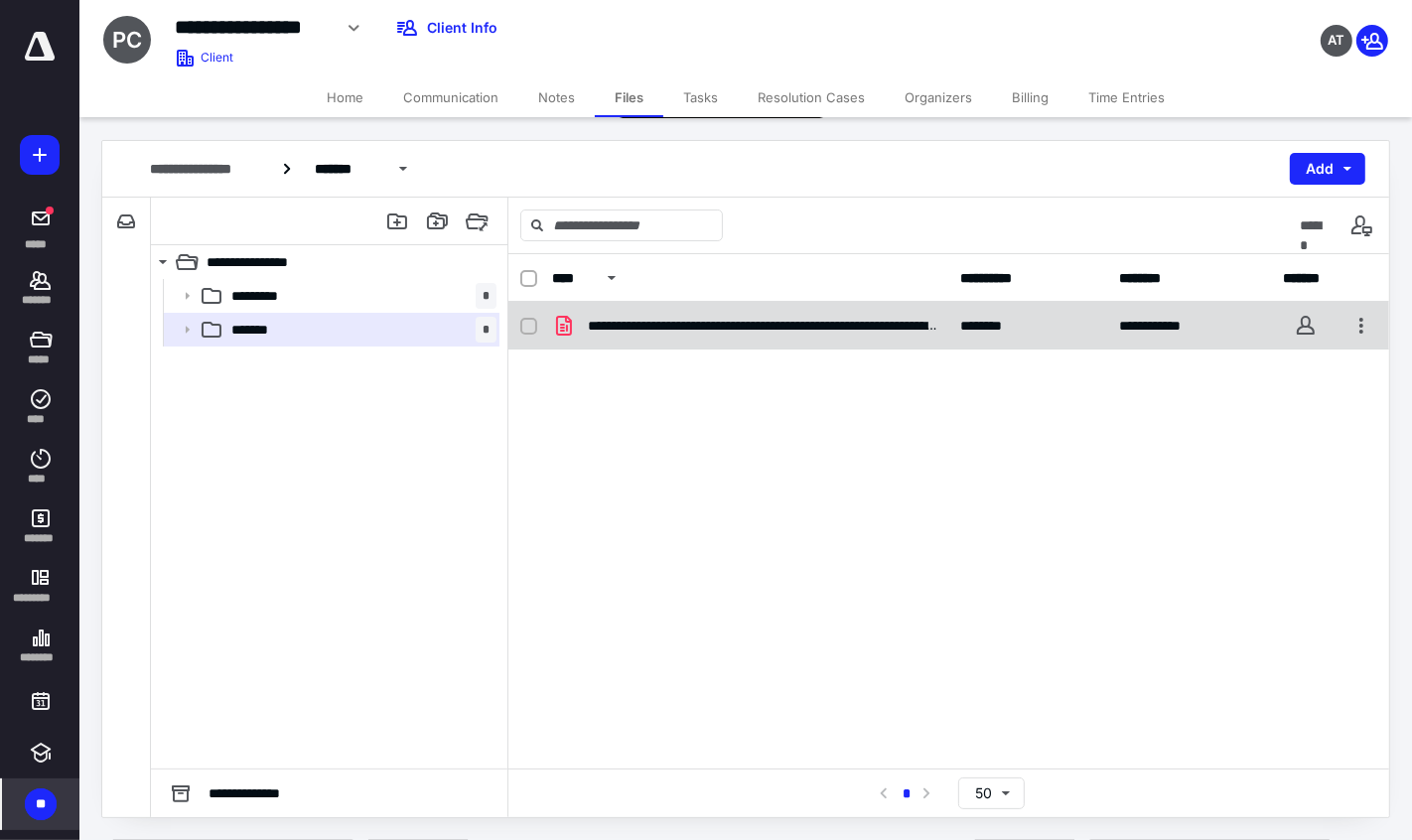 click on "**********" at bounding box center [763, 326] 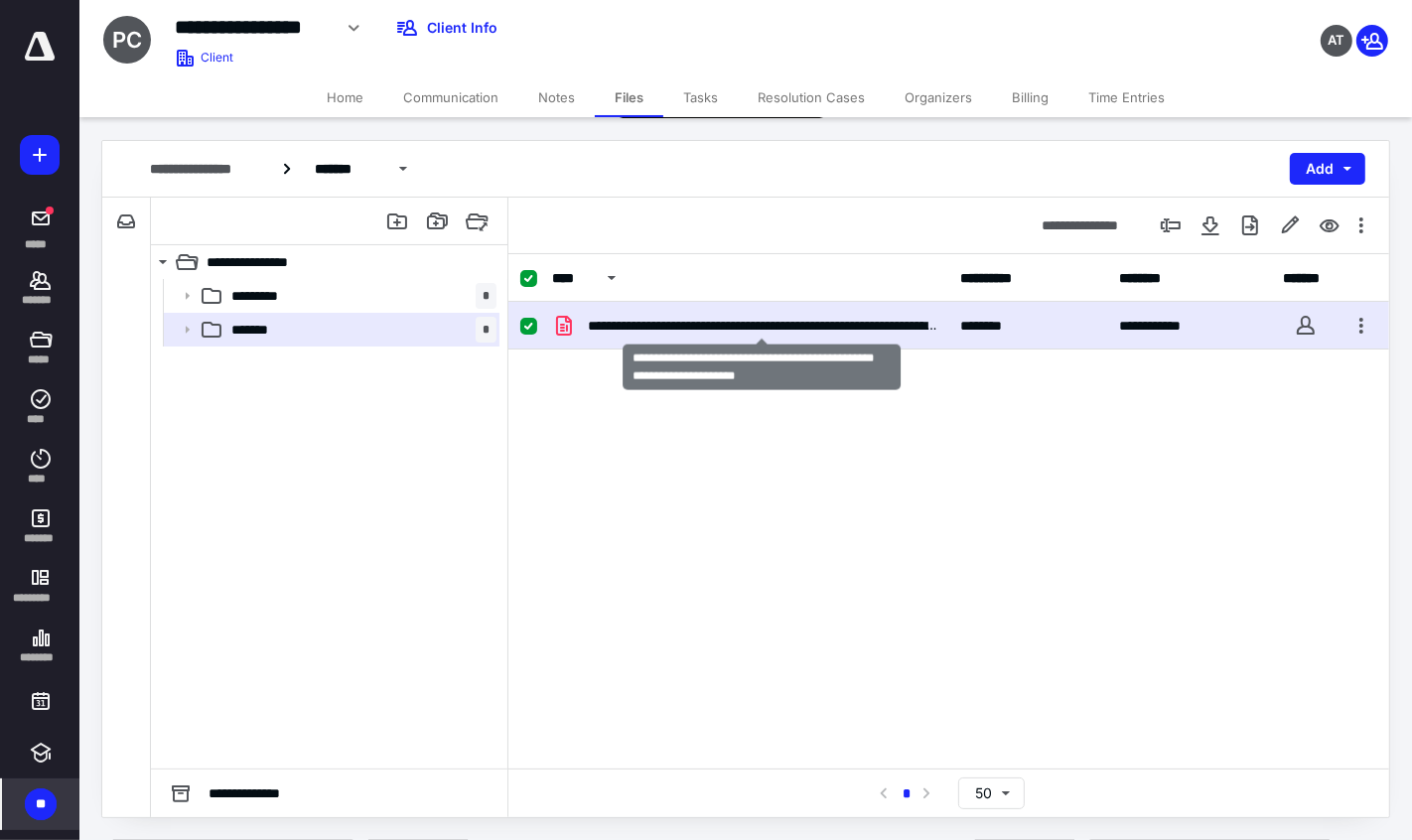 click on "**********" at bounding box center (763, 326) 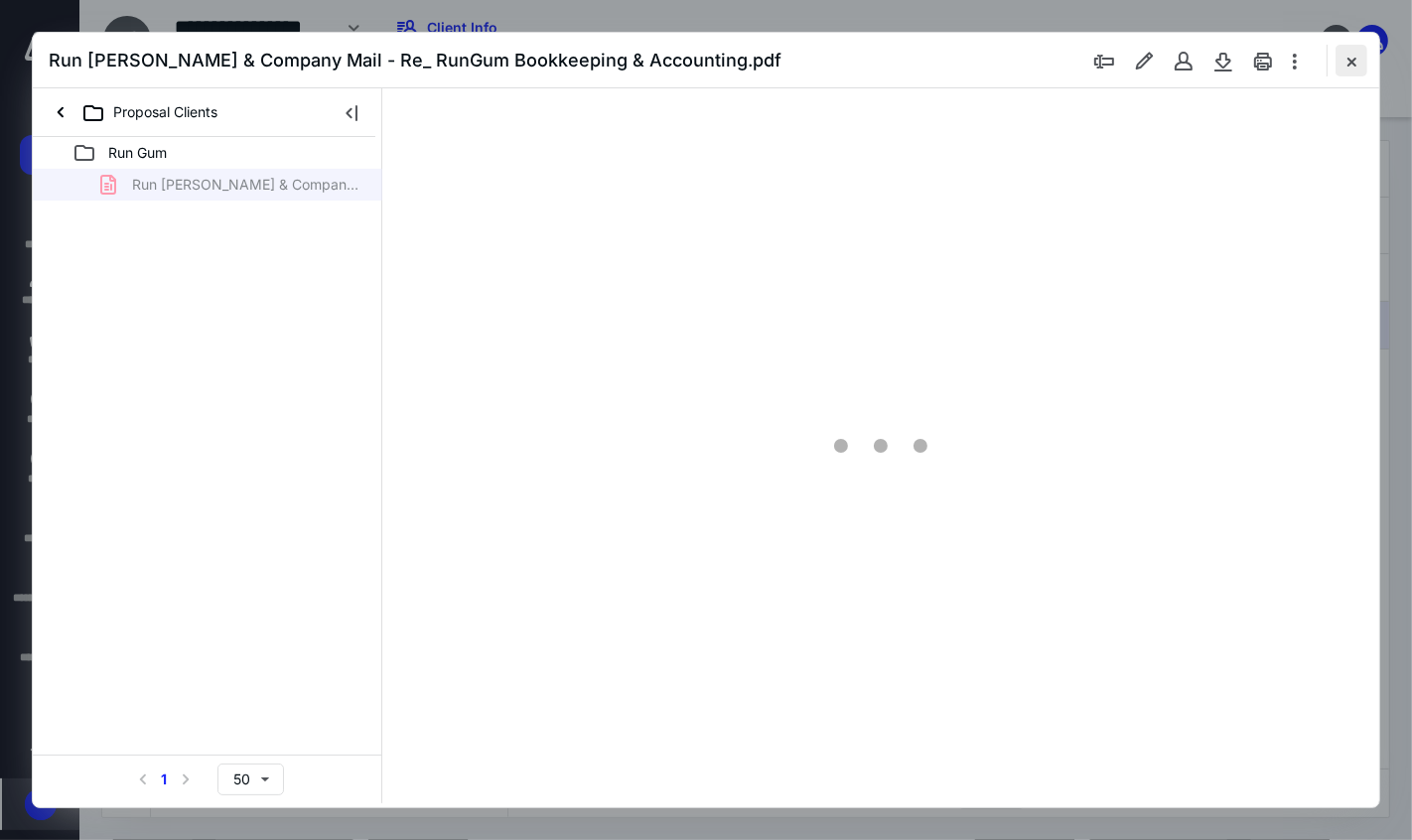 scroll, scrollTop: 0, scrollLeft: 0, axis: both 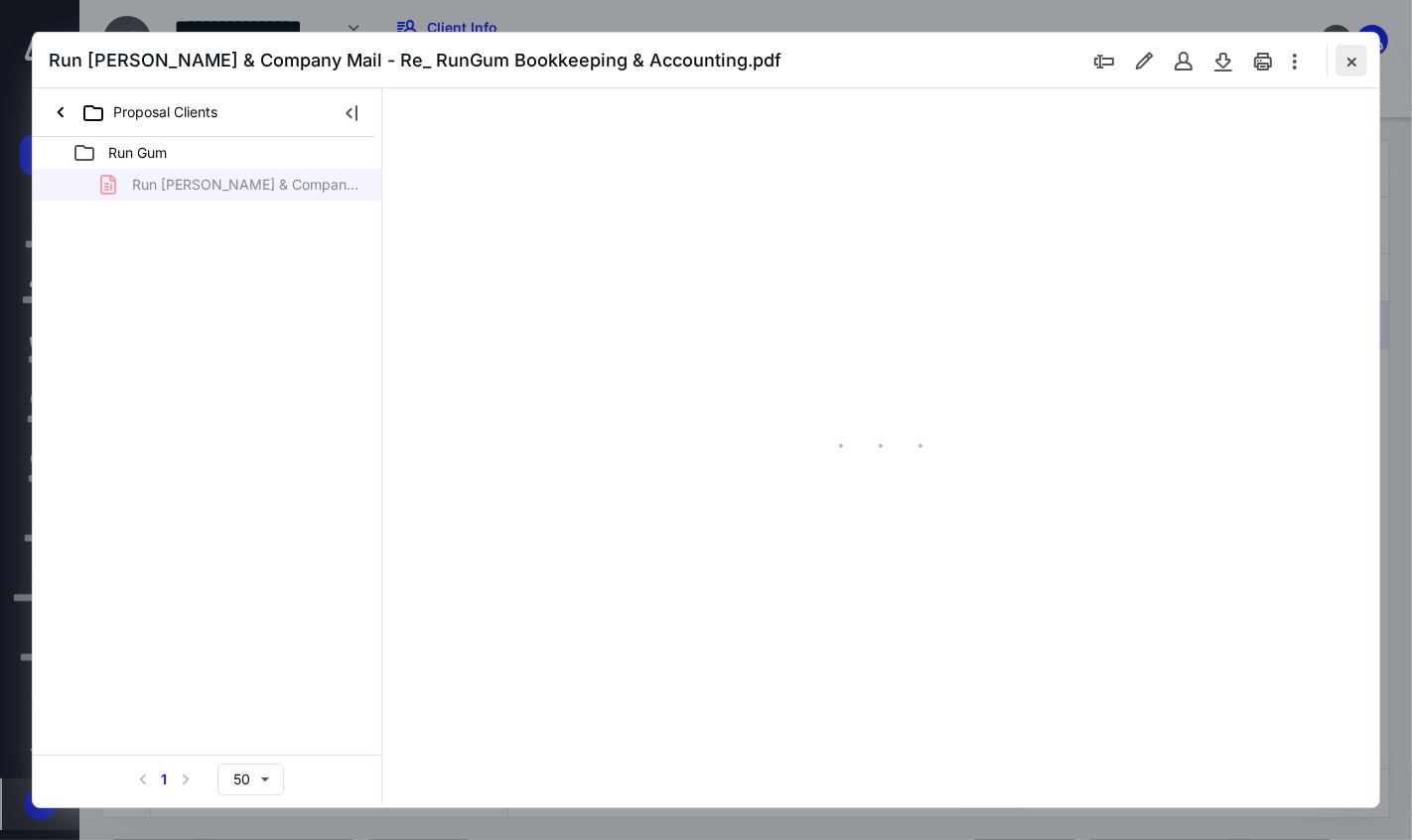 type on "81" 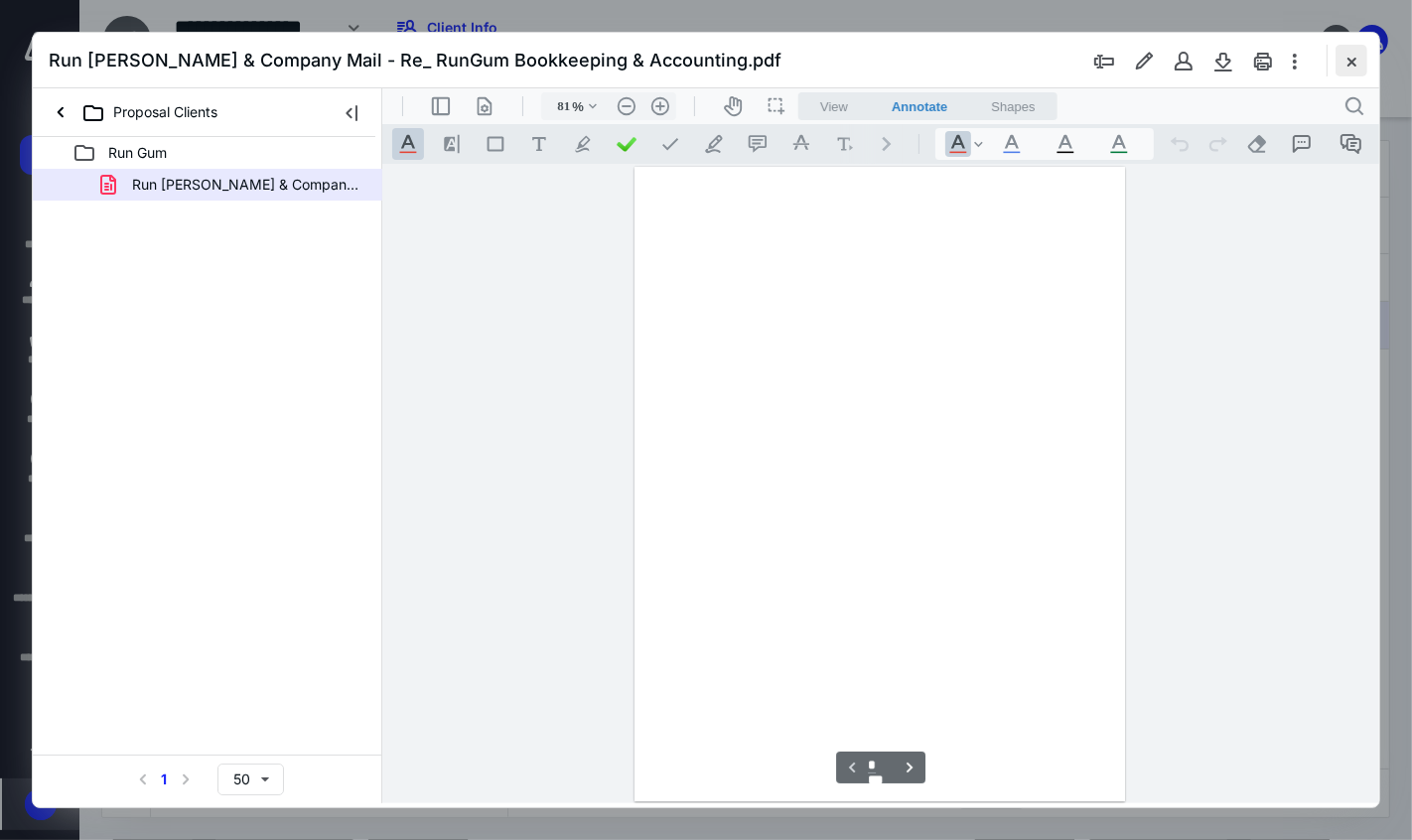 scroll, scrollTop: 77, scrollLeft: 0, axis: vertical 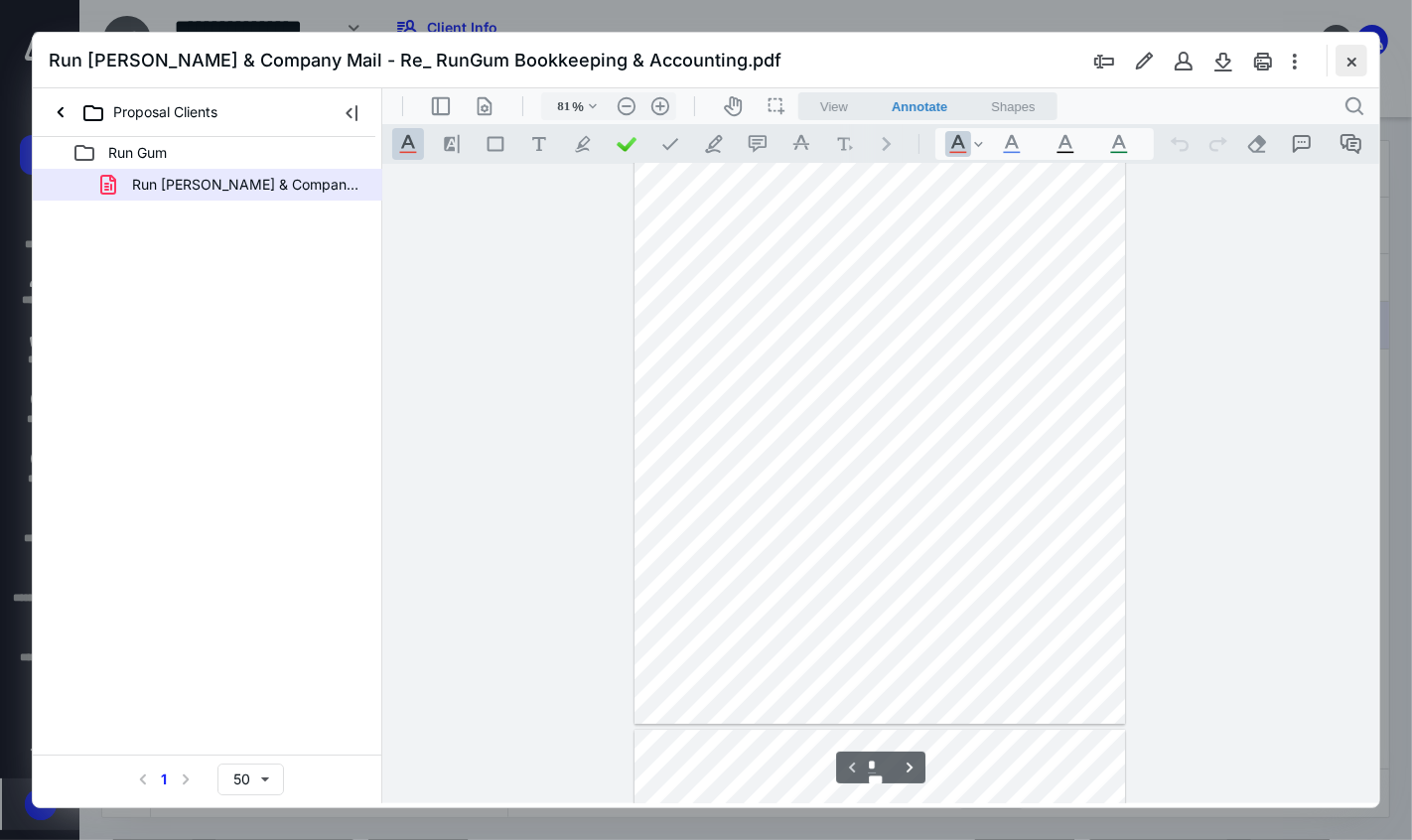 click at bounding box center (1351, 61) 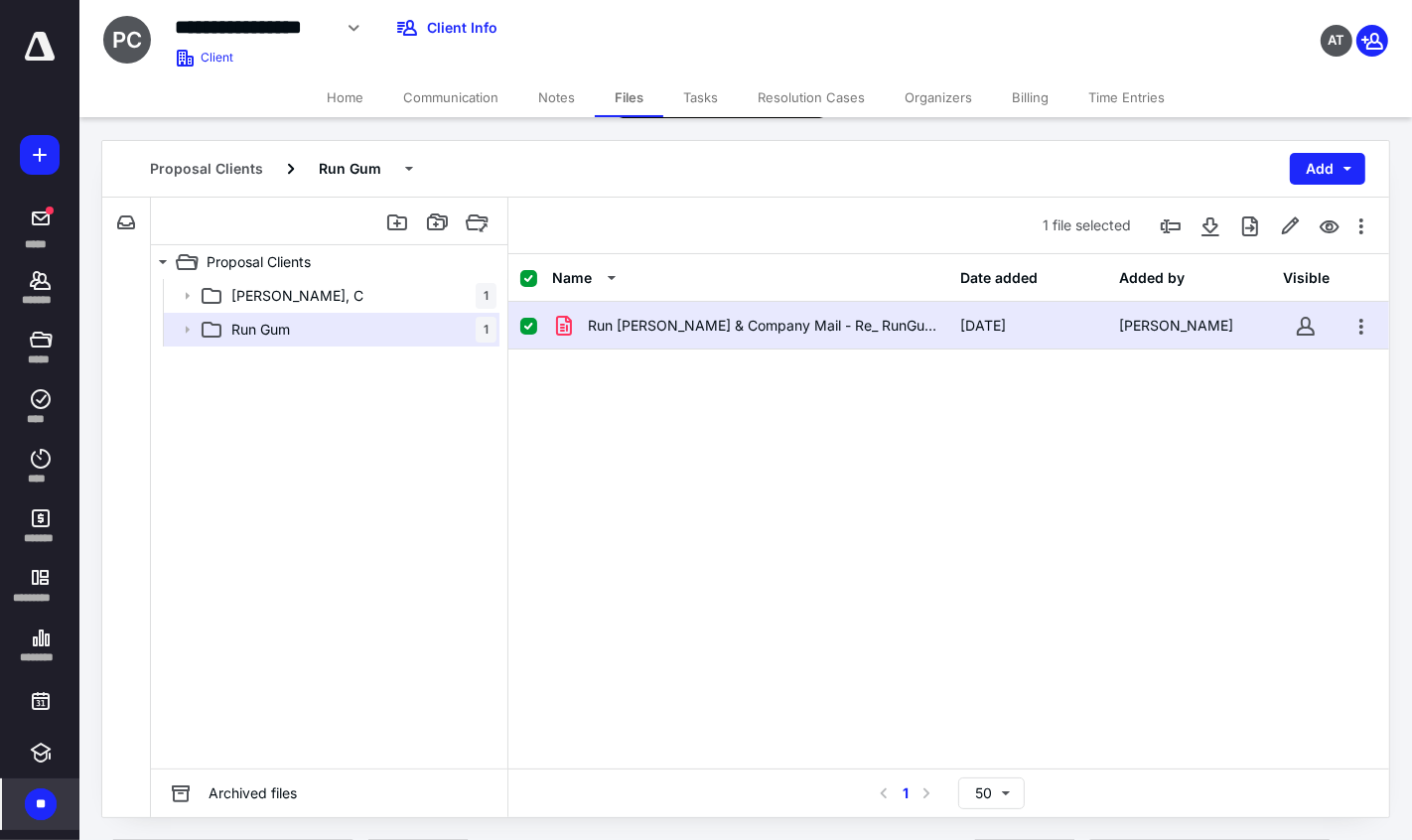 click on "Tasks" at bounding box center (700, 97) 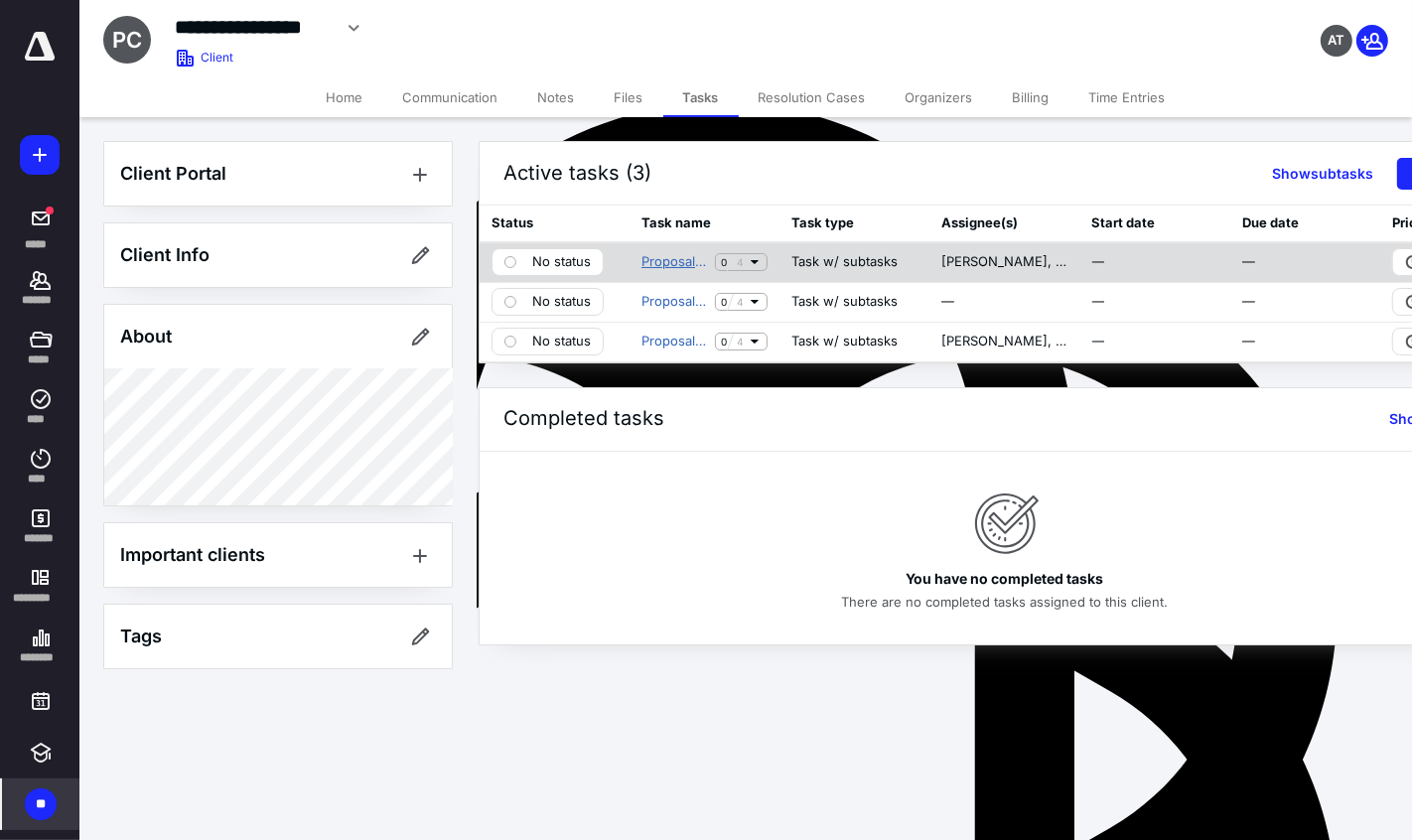 click on "Proposal - Chad Kocher" at bounding box center (674, 262) 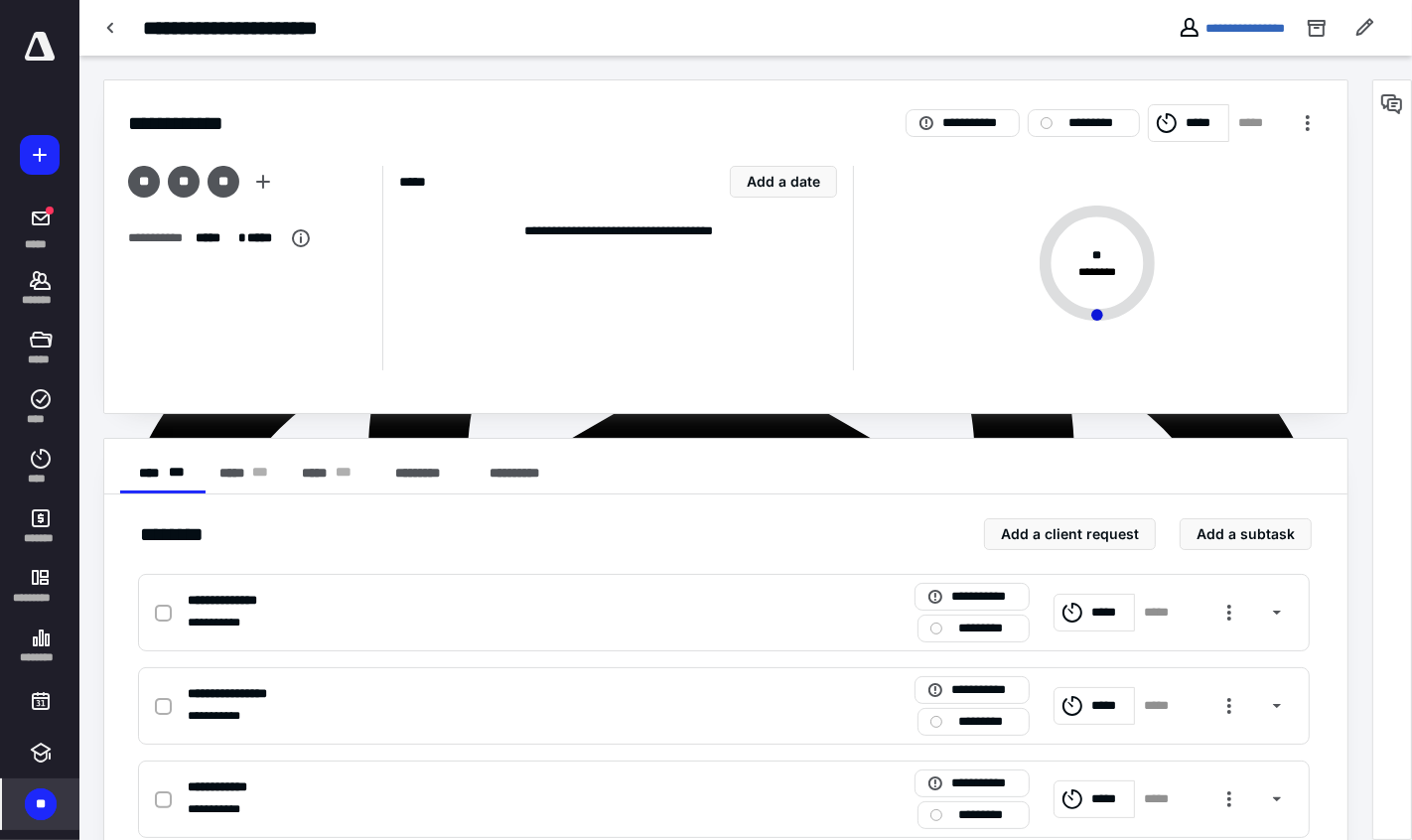 scroll, scrollTop: 0, scrollLeft: 0, axis: both 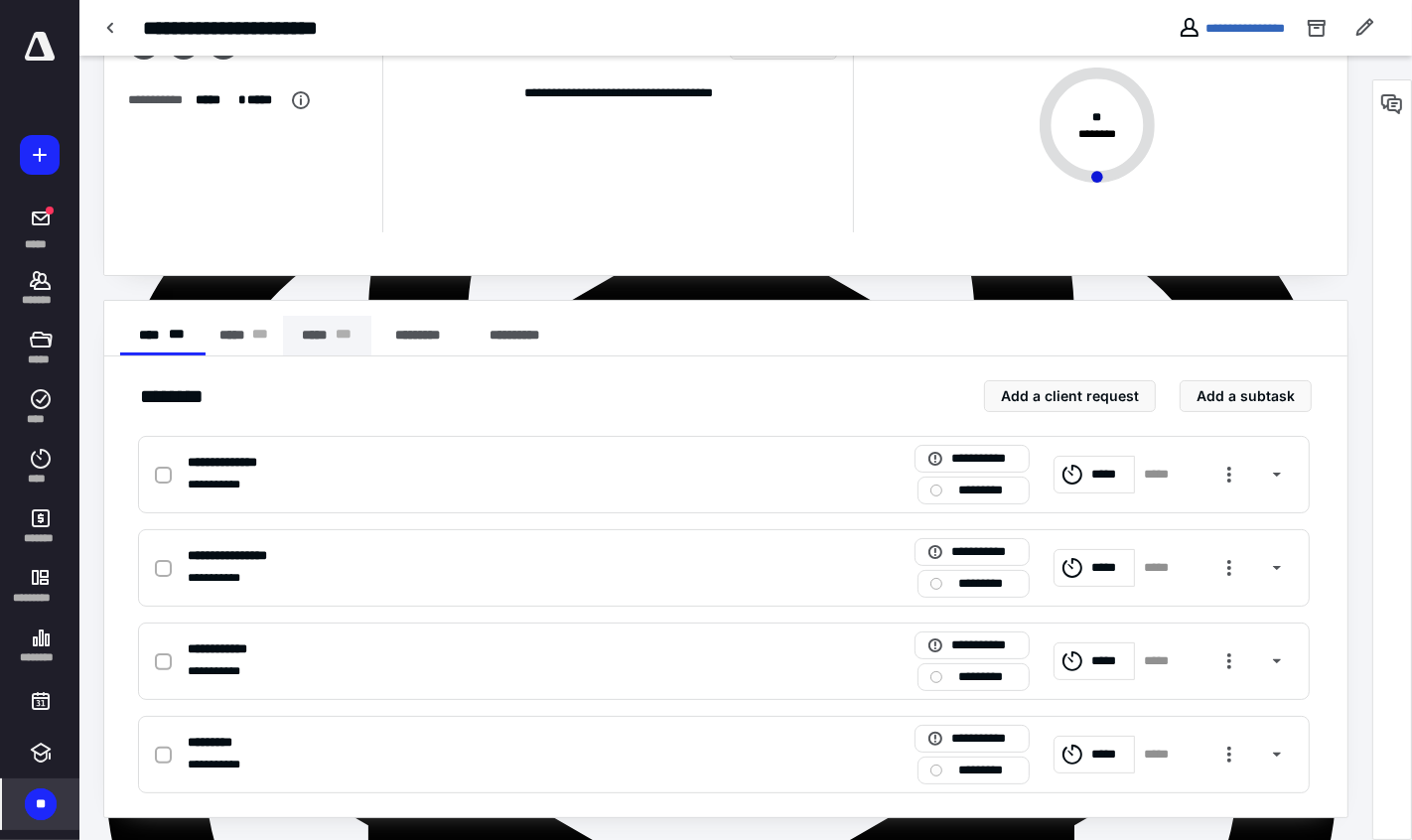 click on "***** * * *" at bounding box center [327, 336] 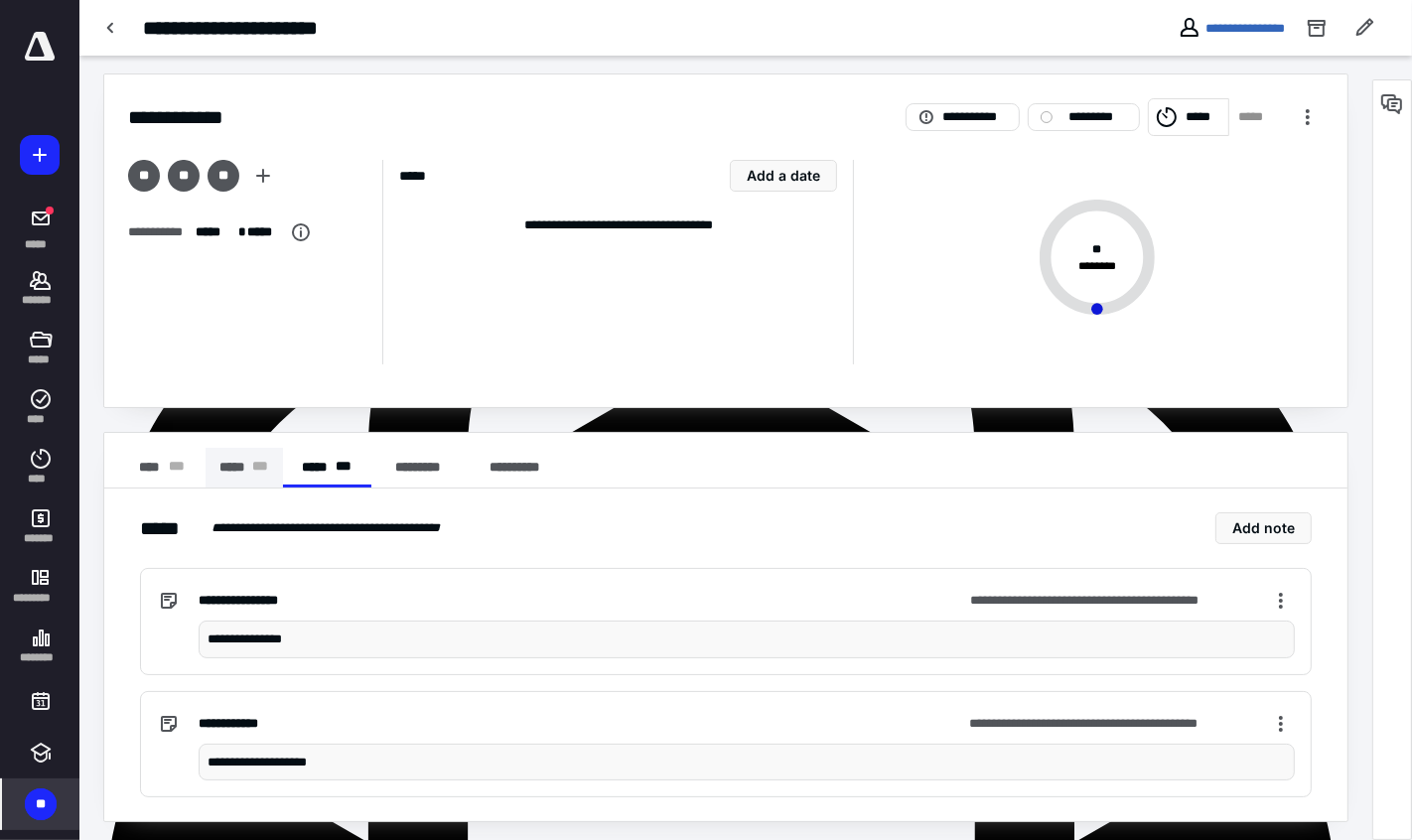 click on "***** * * *" at bounding box center (244, 468) 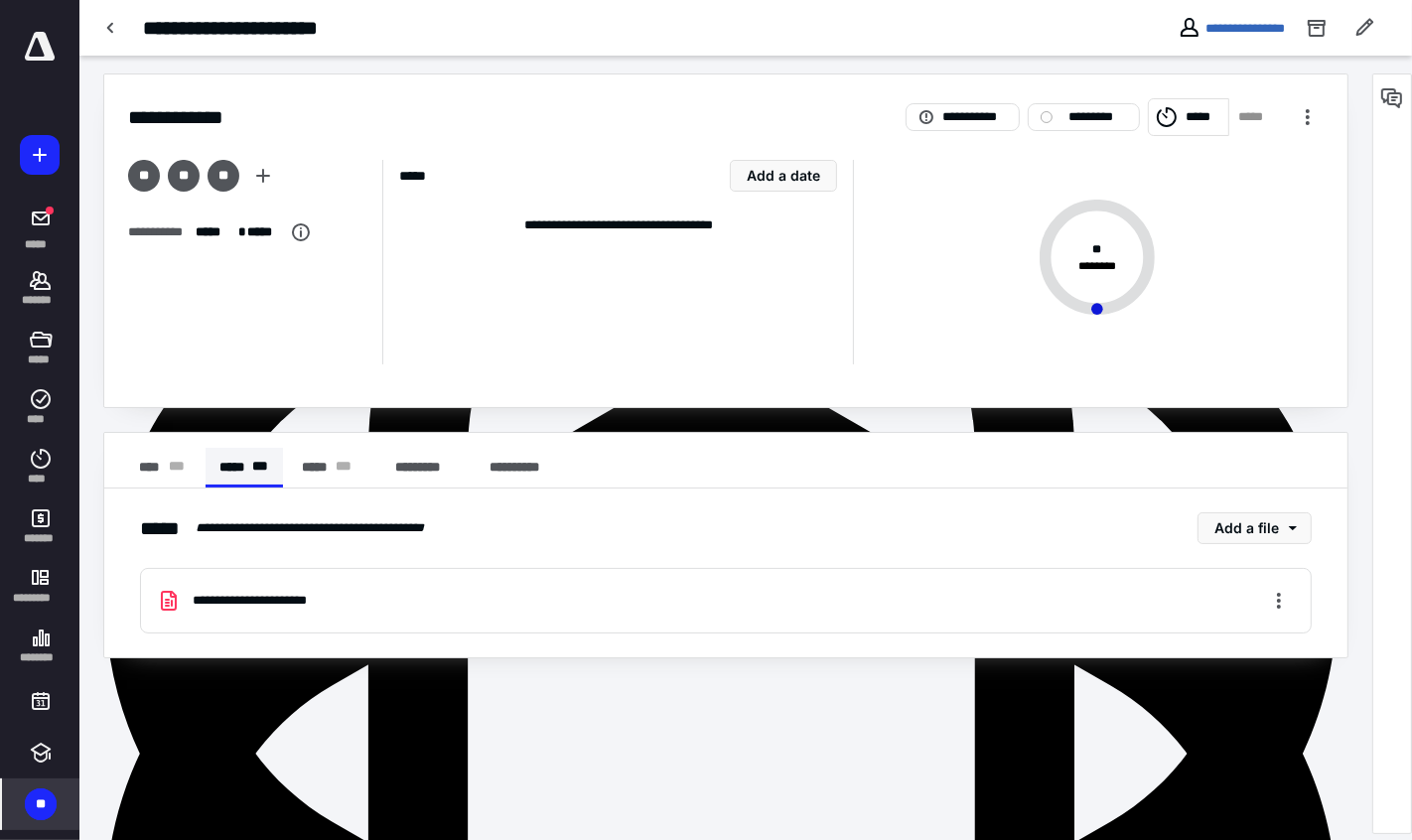 scroll, scrollTop: 0, scrollLeft: 0, axis: both 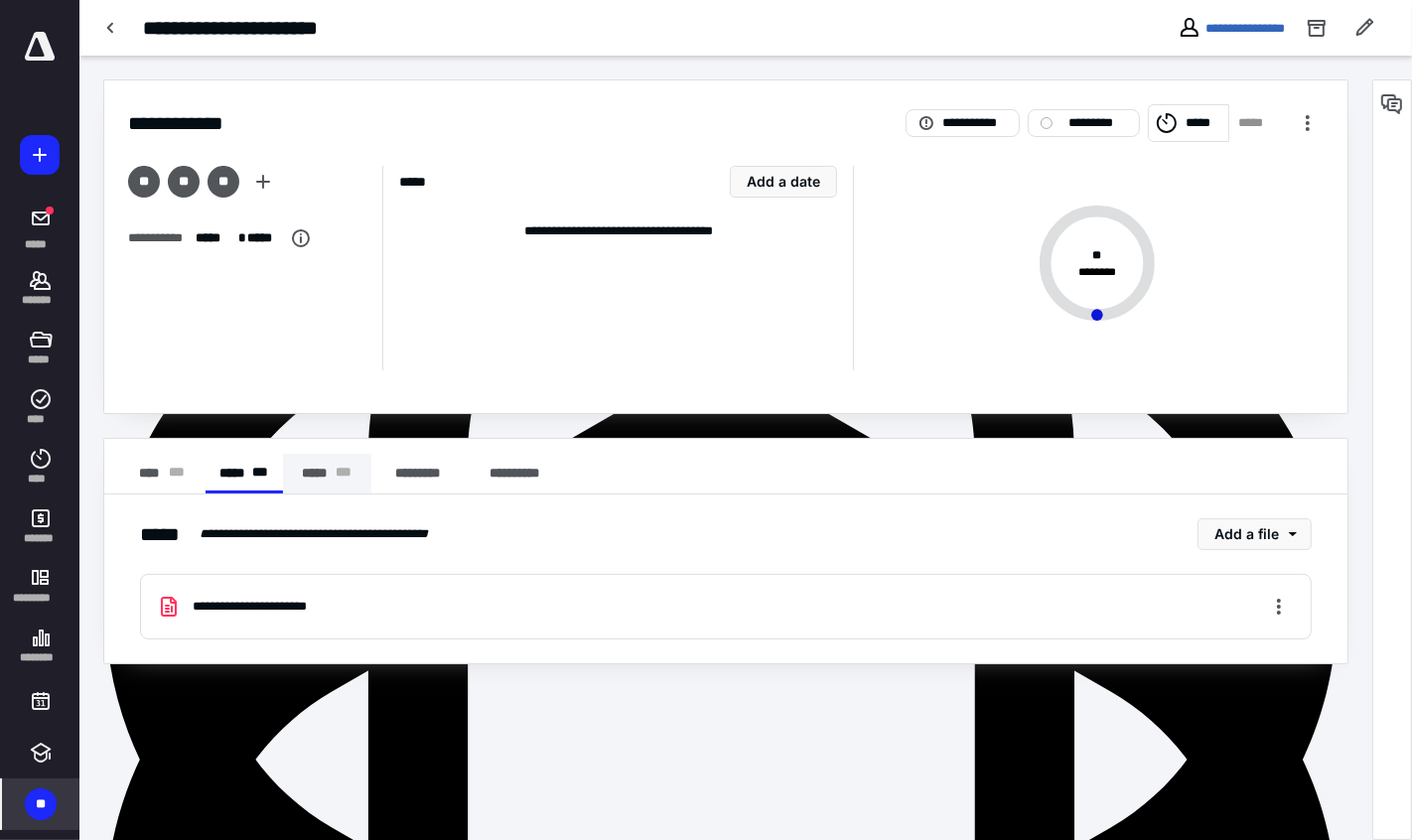 click on "***** * * *" at bounding box center [327, 474] 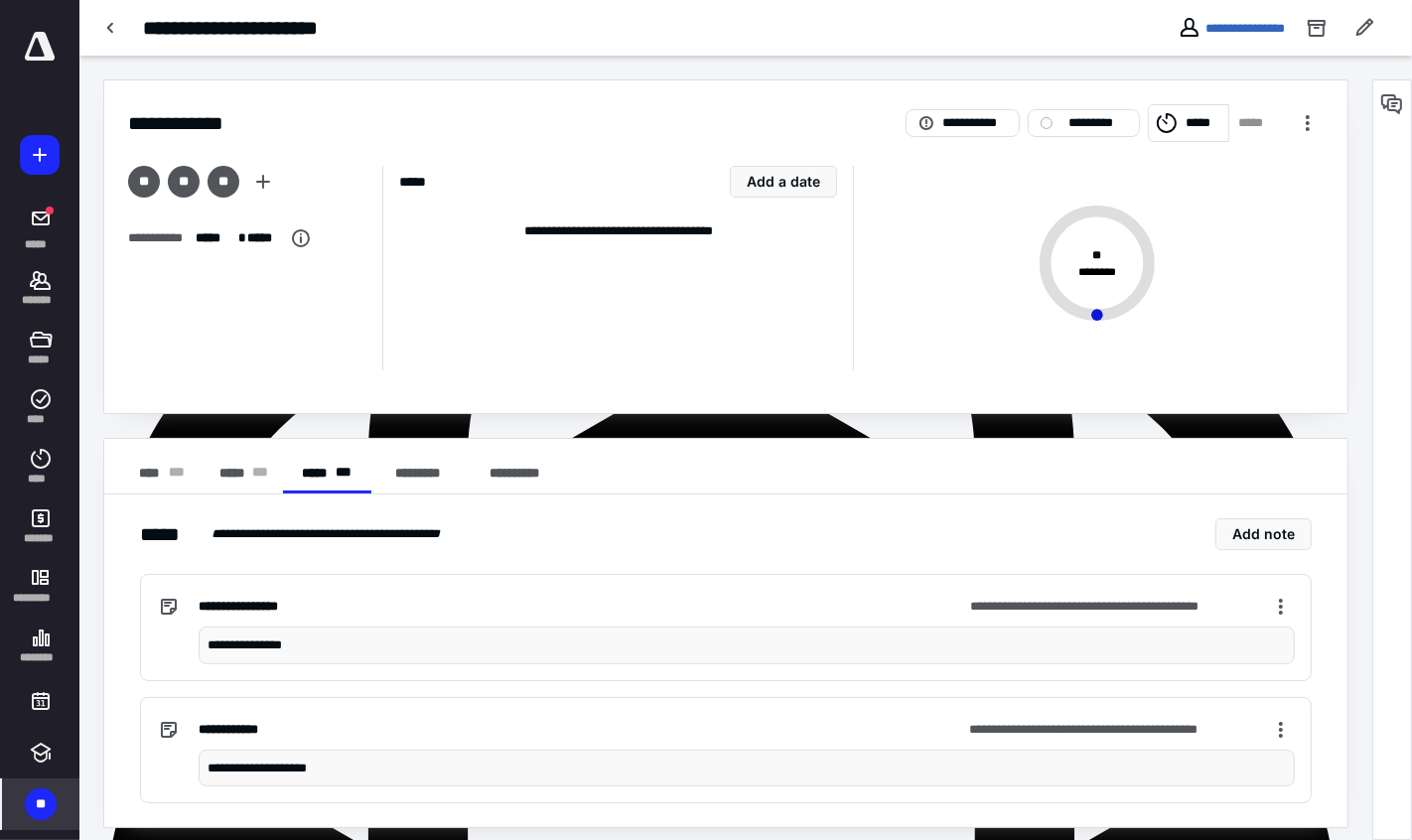 click on "**********" at bounding box center [748, 645] 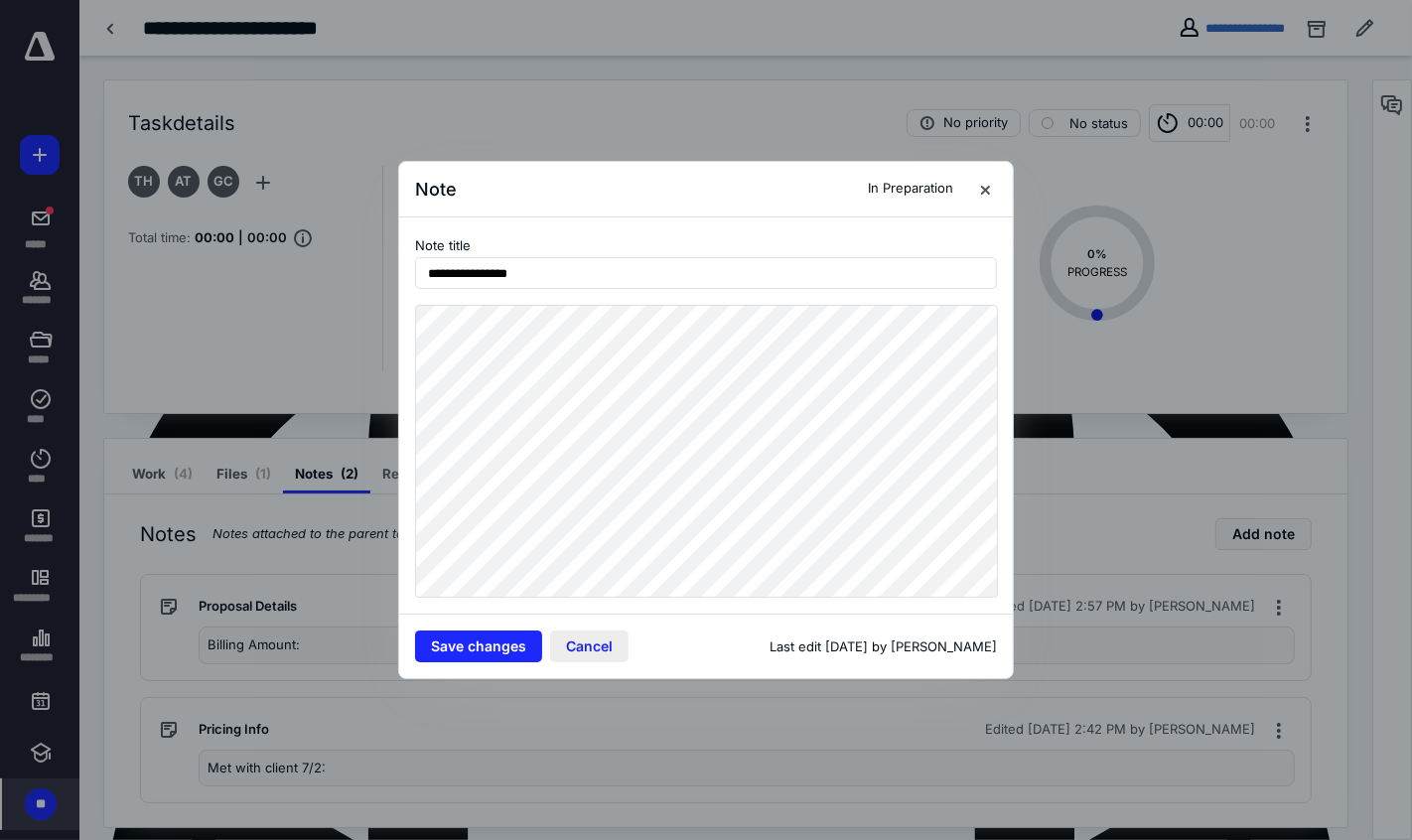 click on "Cancel" at bounding box center [589, 646] 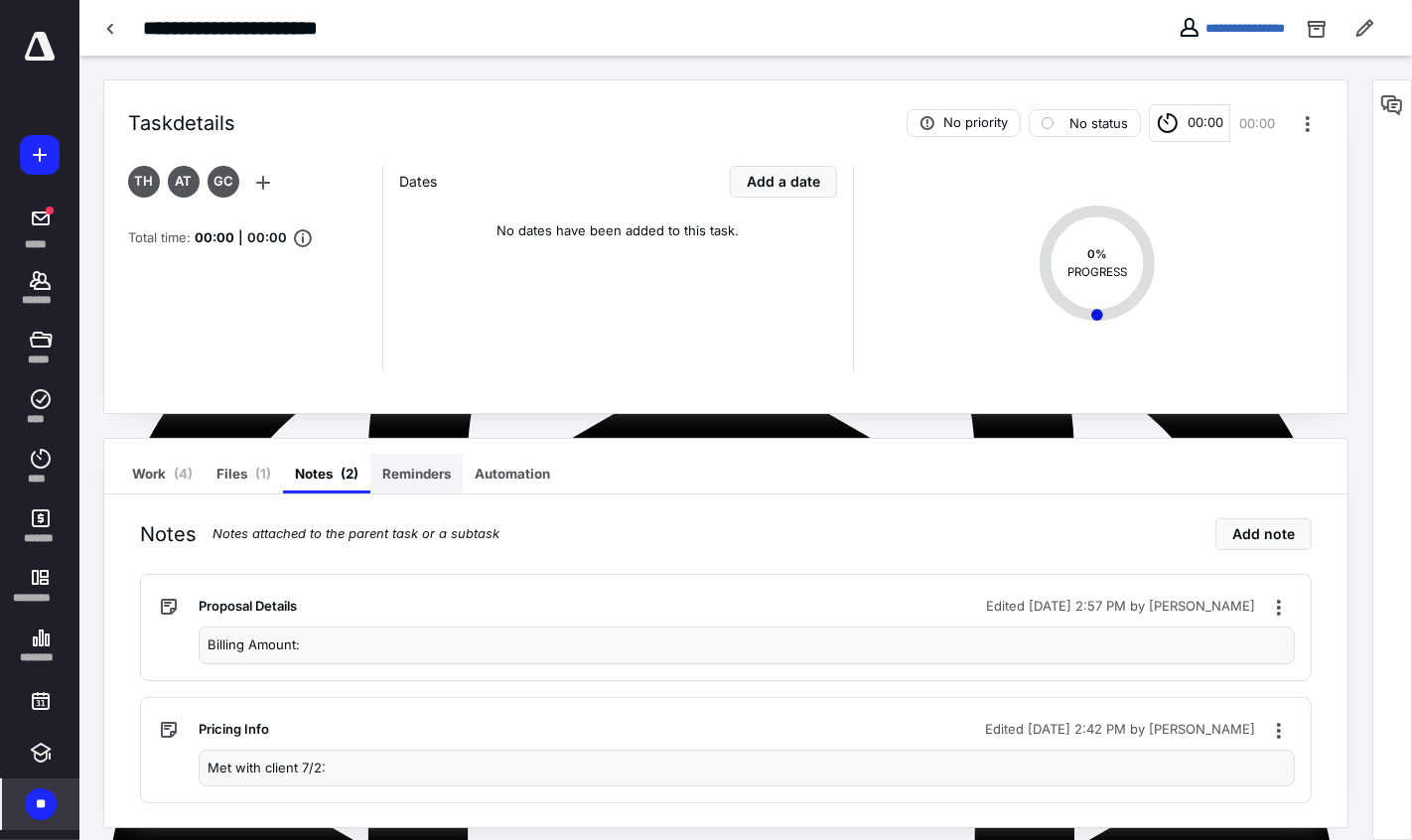 click on "Reminders" at bounding box center [416, 474] 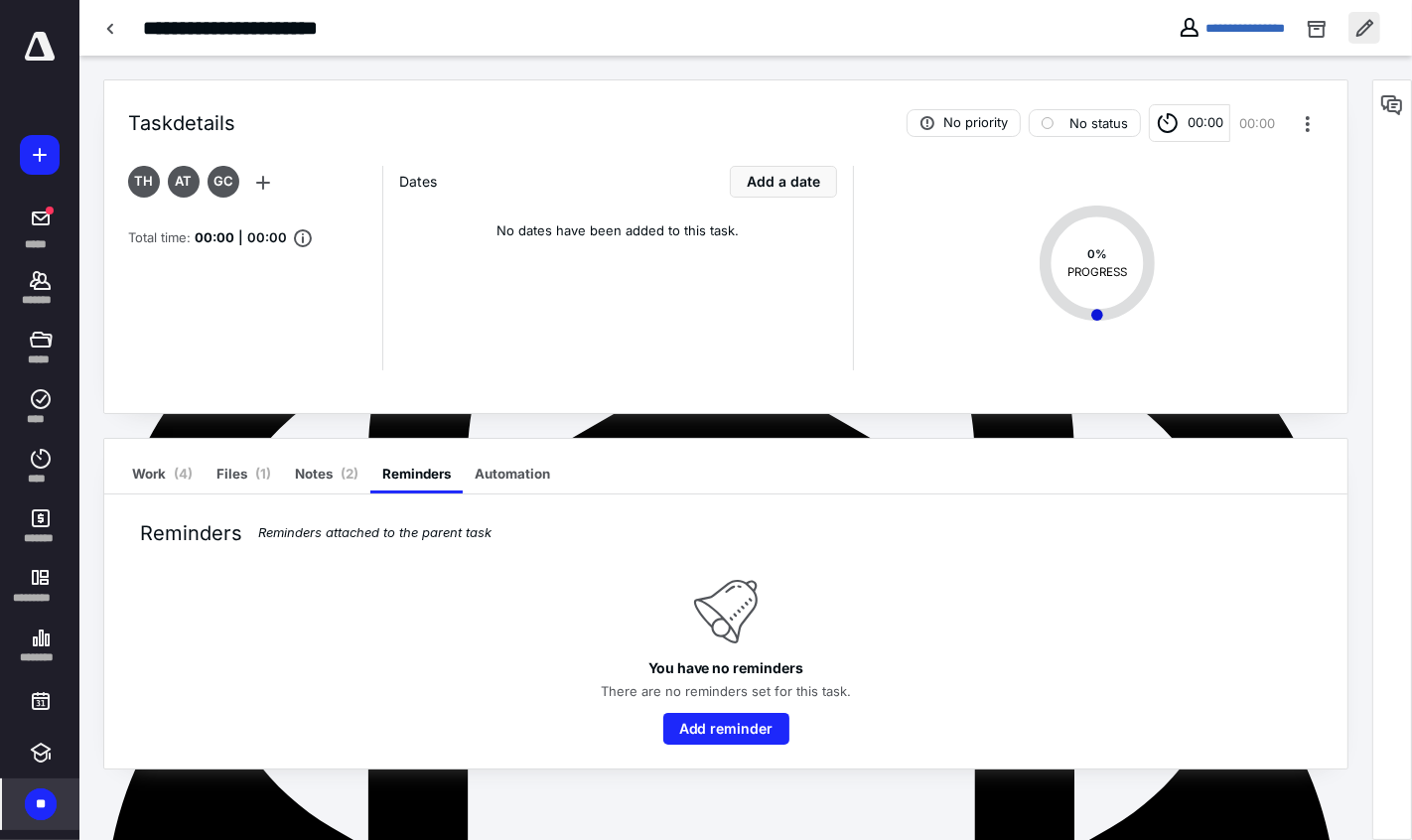 click at bounding box center (1364, 28) 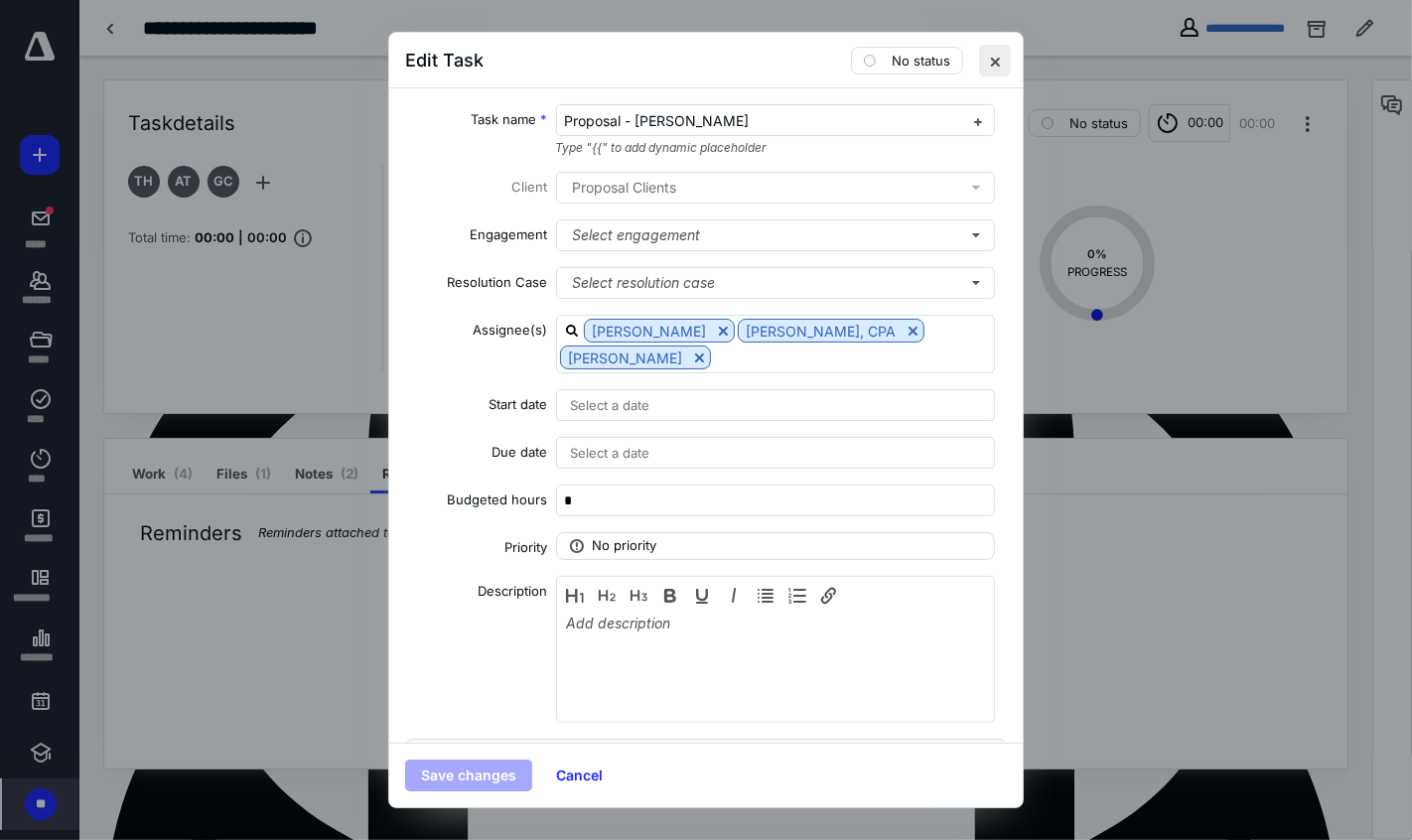 click at bounding box center (995, 61) 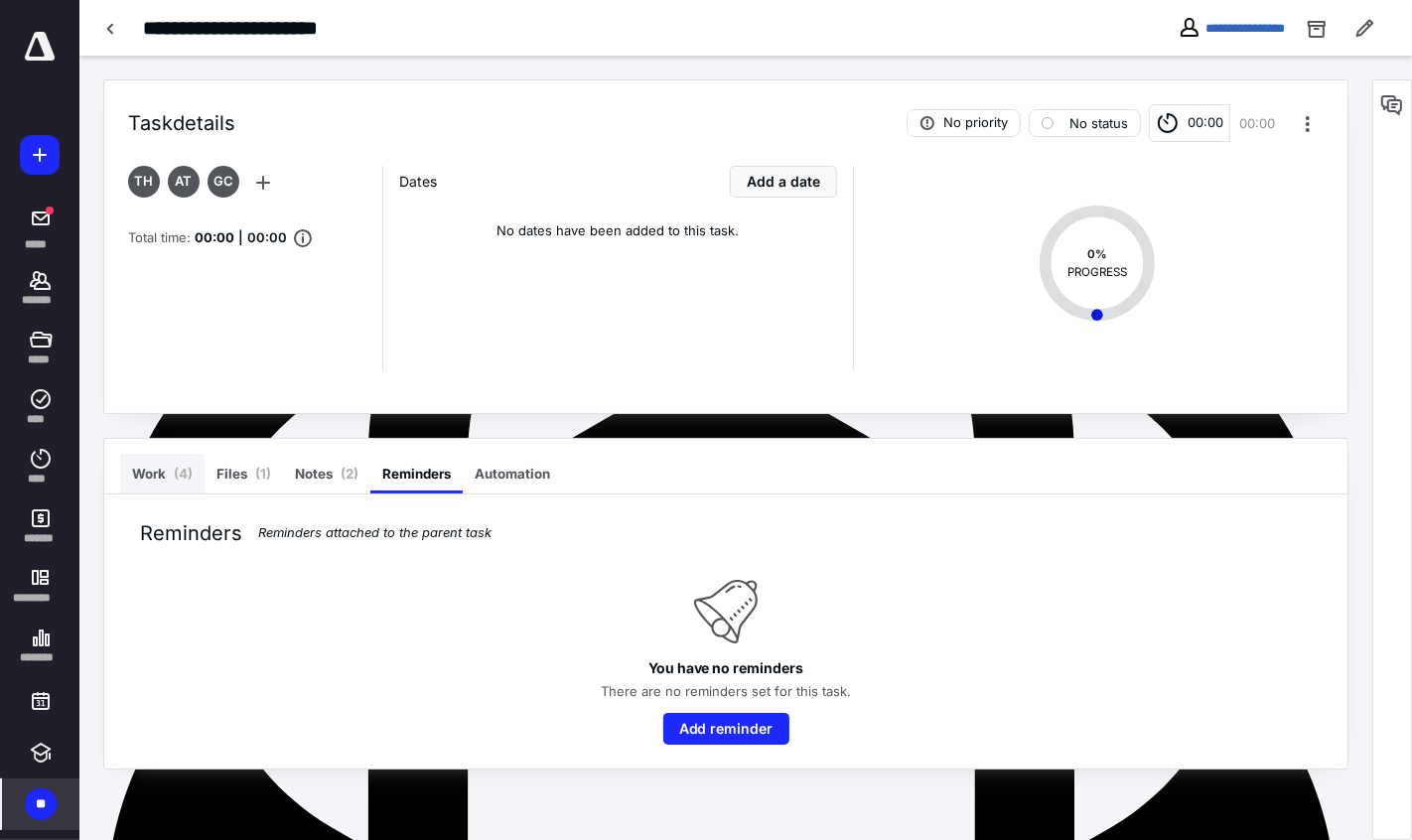 click on "Work ( 4 )" at bounding box center [162, 474] 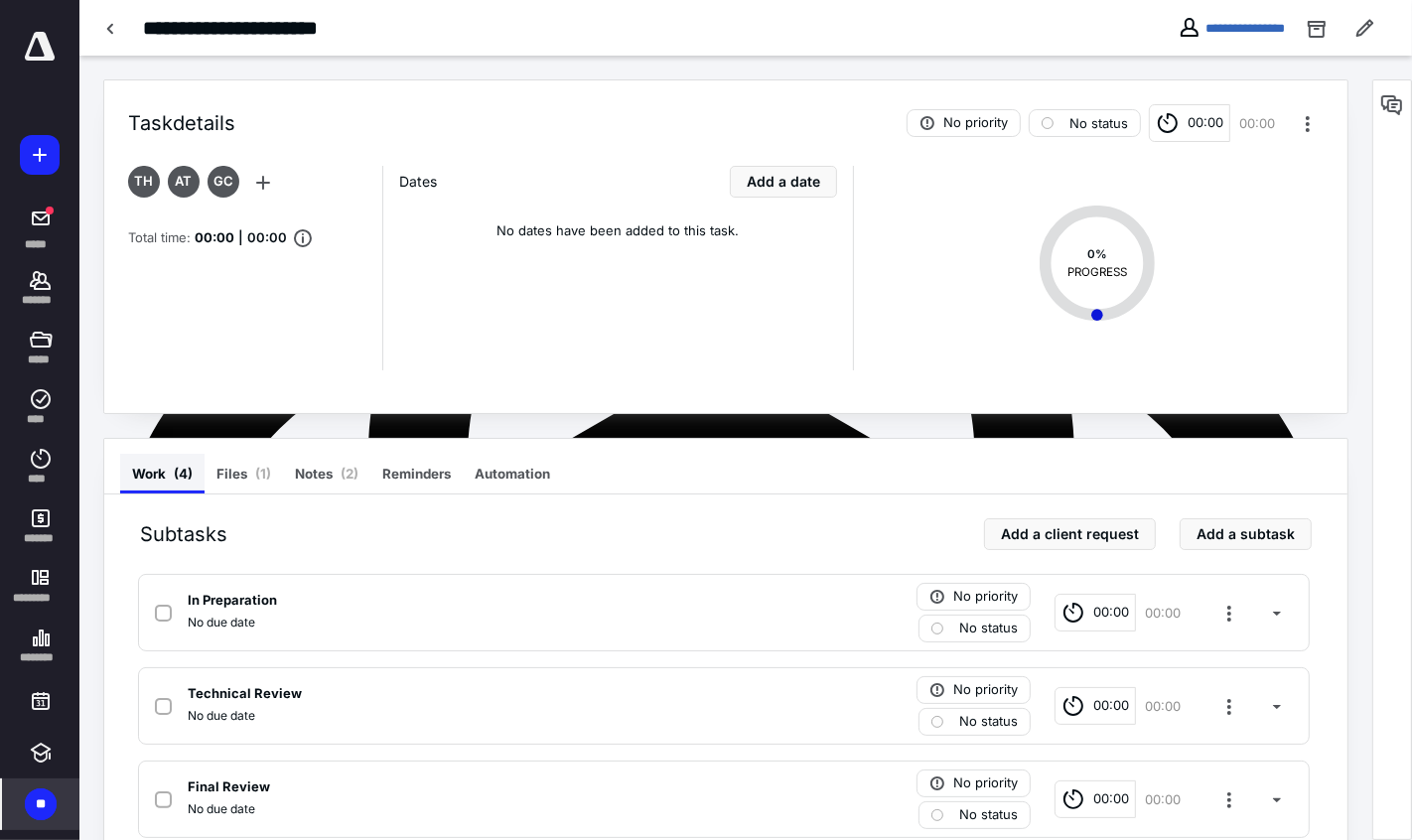 scroll, scrollTop: 138, scrollLeft: 0, axis: vertical 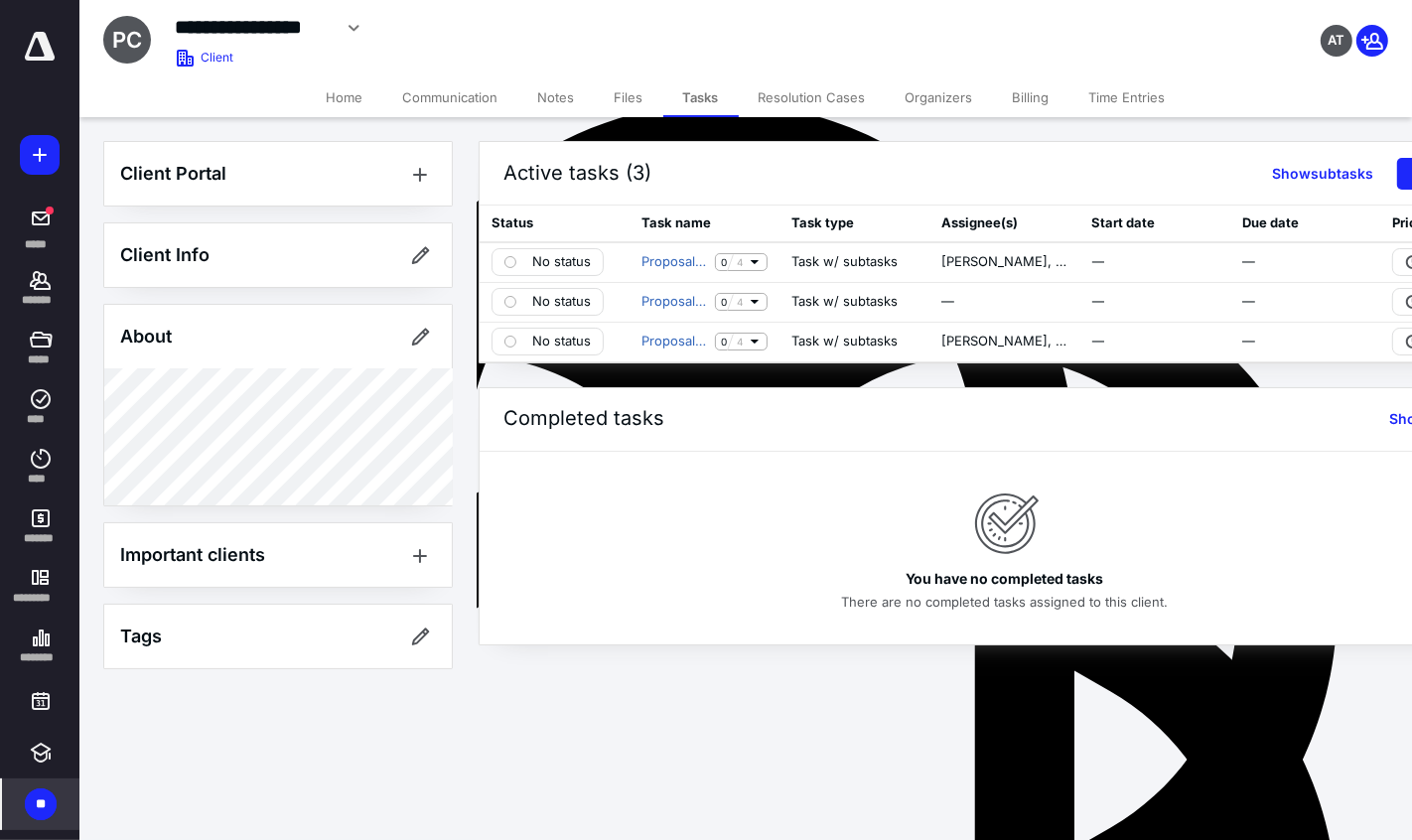 click on "Resolution Cases" at bounding box center [812, 97] 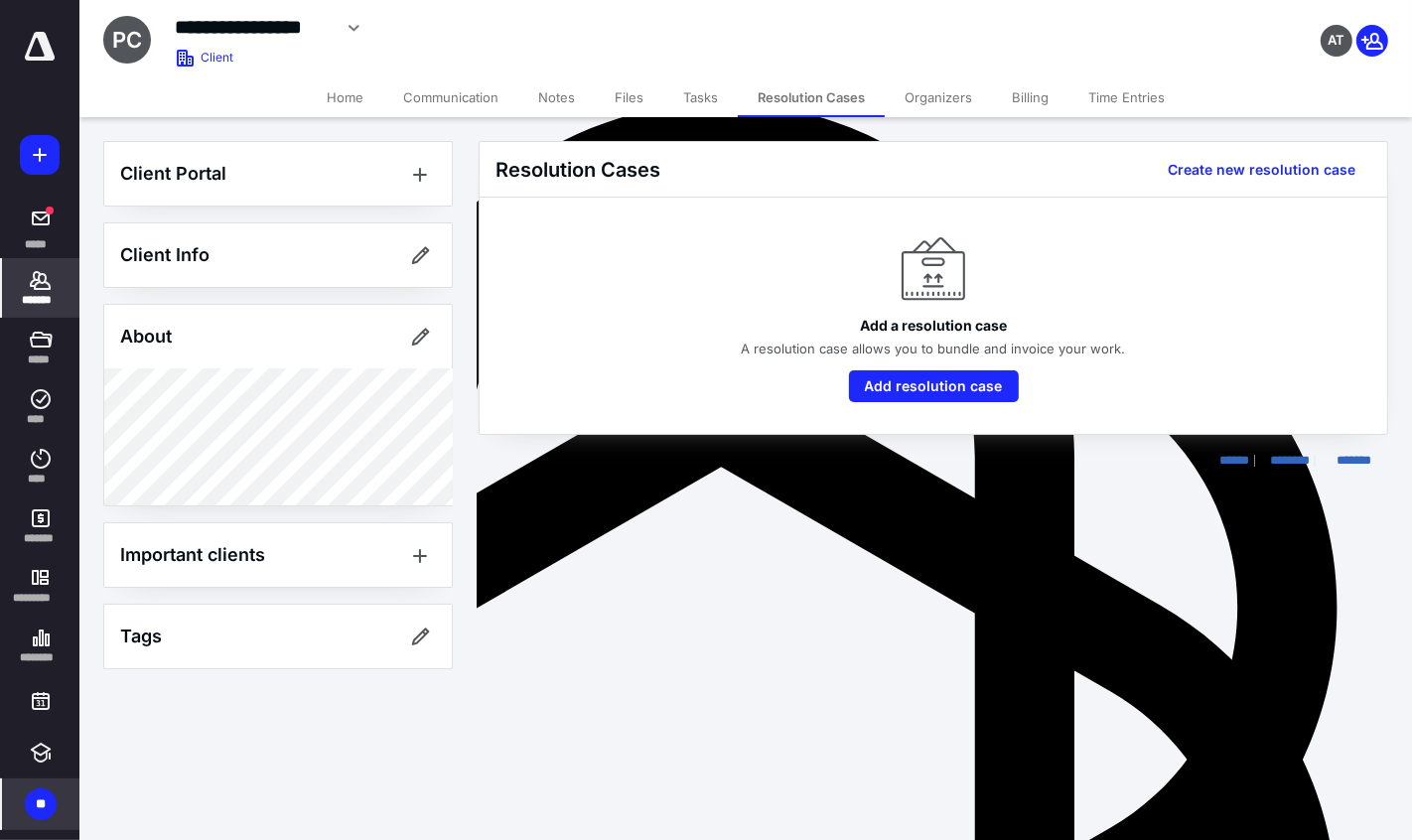click on "Tasks" at bounding box center [700, 97] 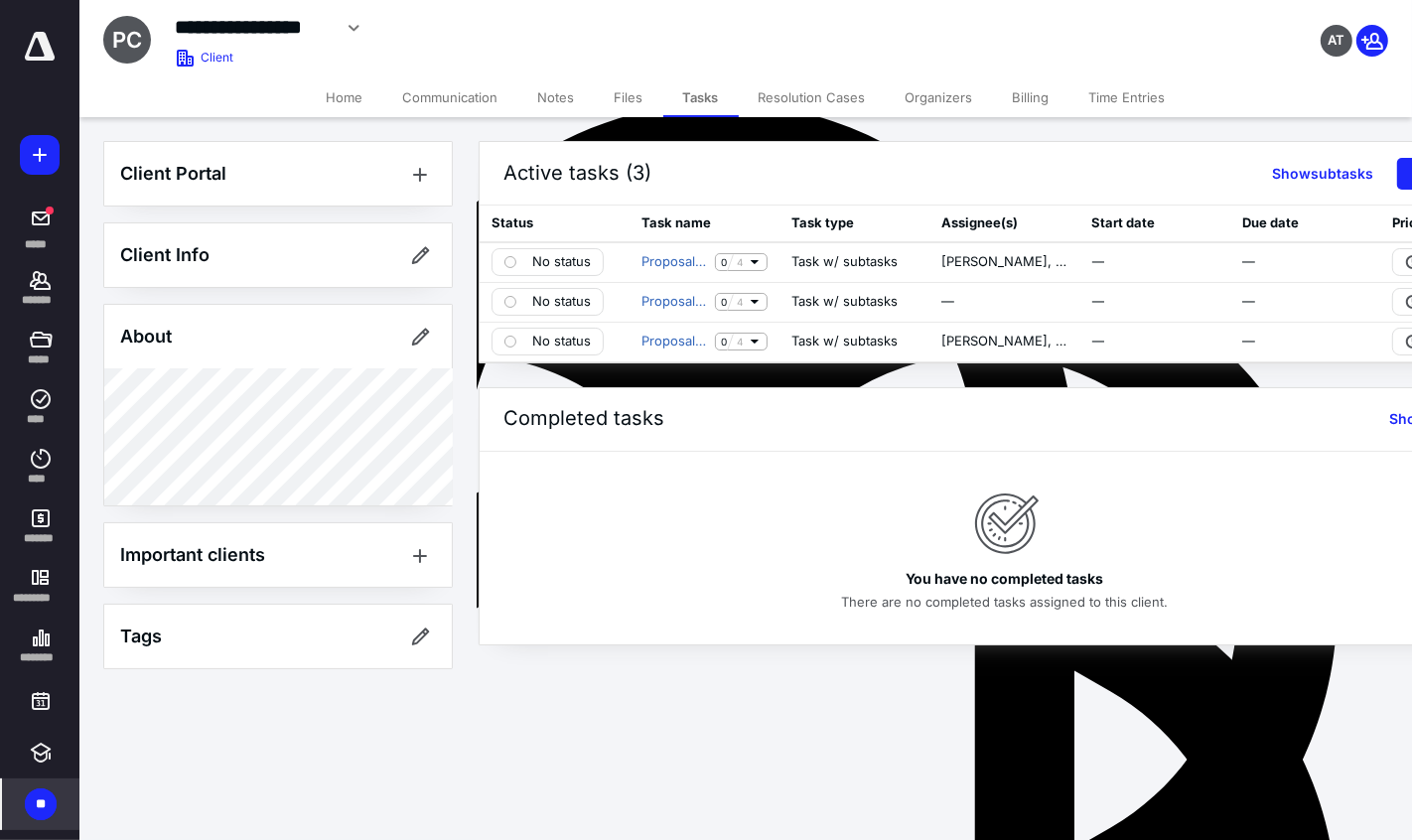 click on "**" at bounding box center (41, 804) 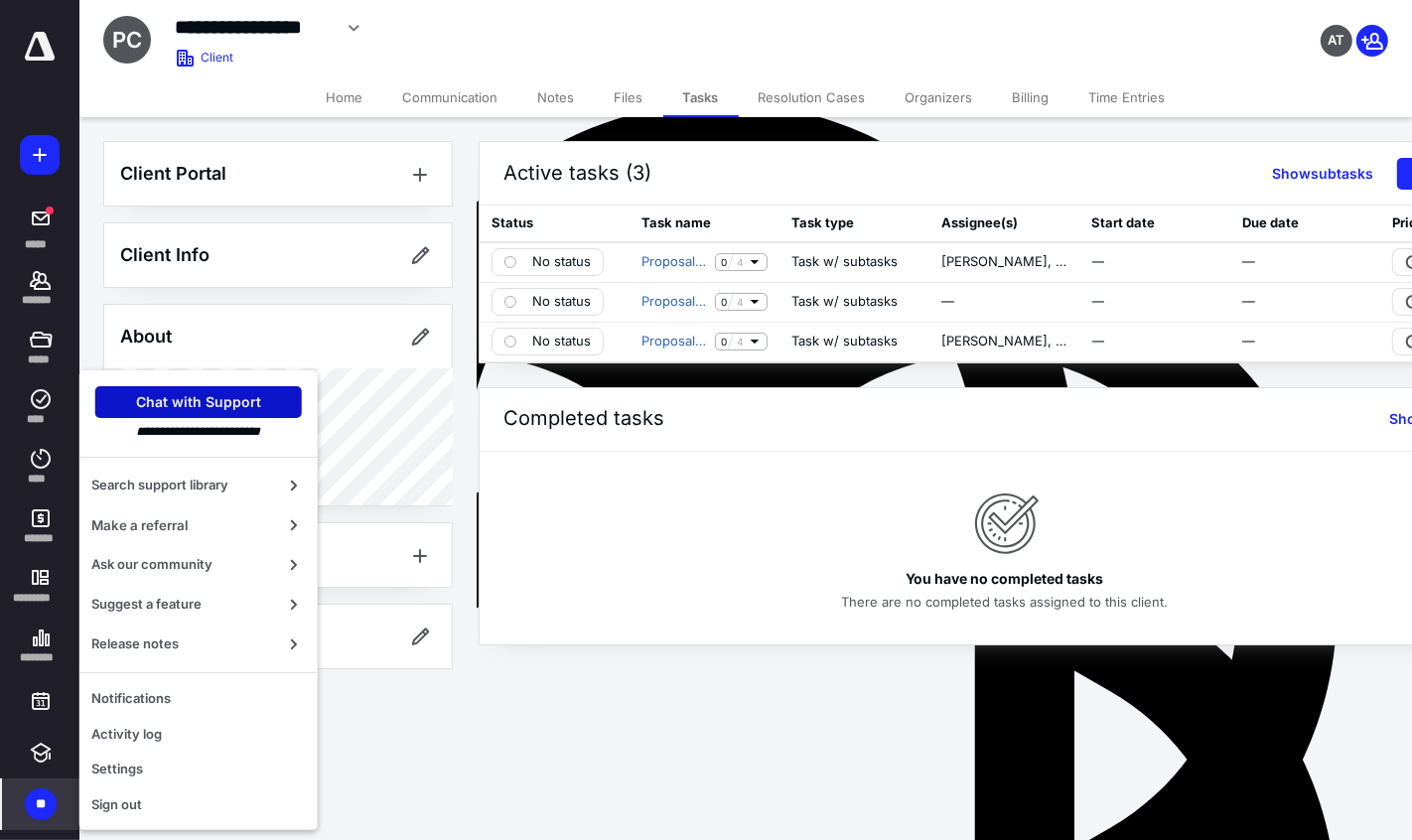 click on "Chat with Support" at bounding box center [199, 402] 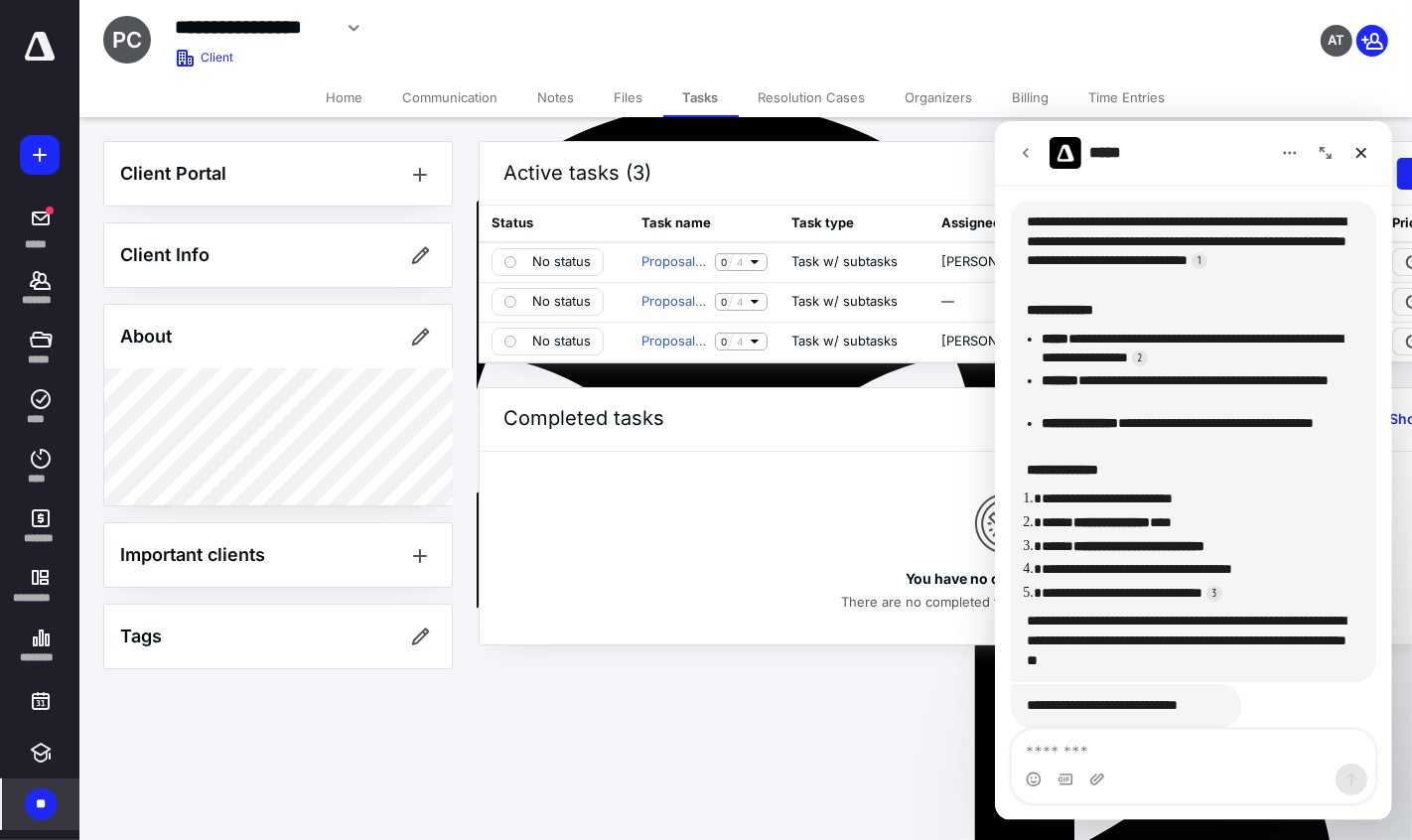 scroll, scrollTop: 404, scrollLeft: 0, axis: vertical 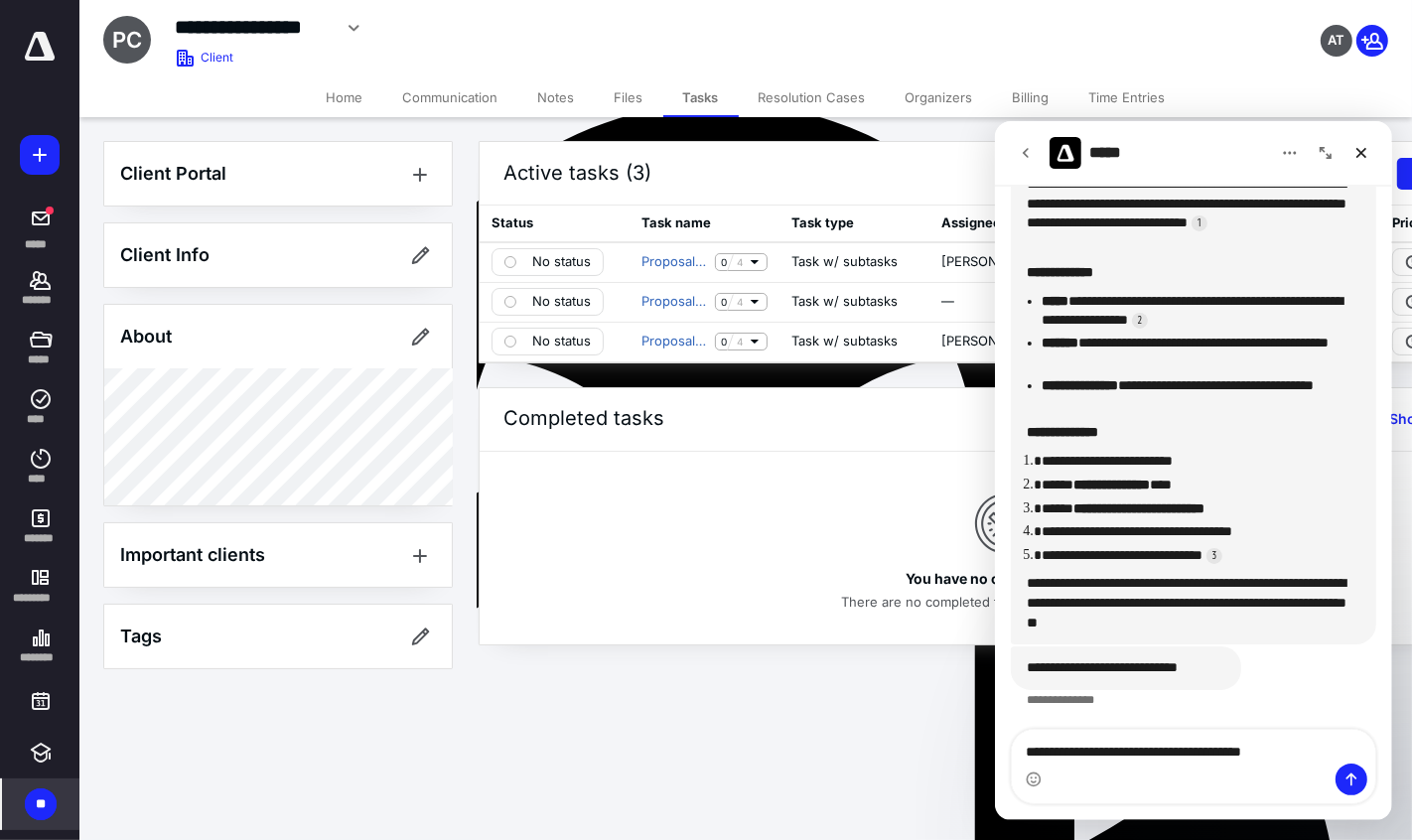 type on "**********" 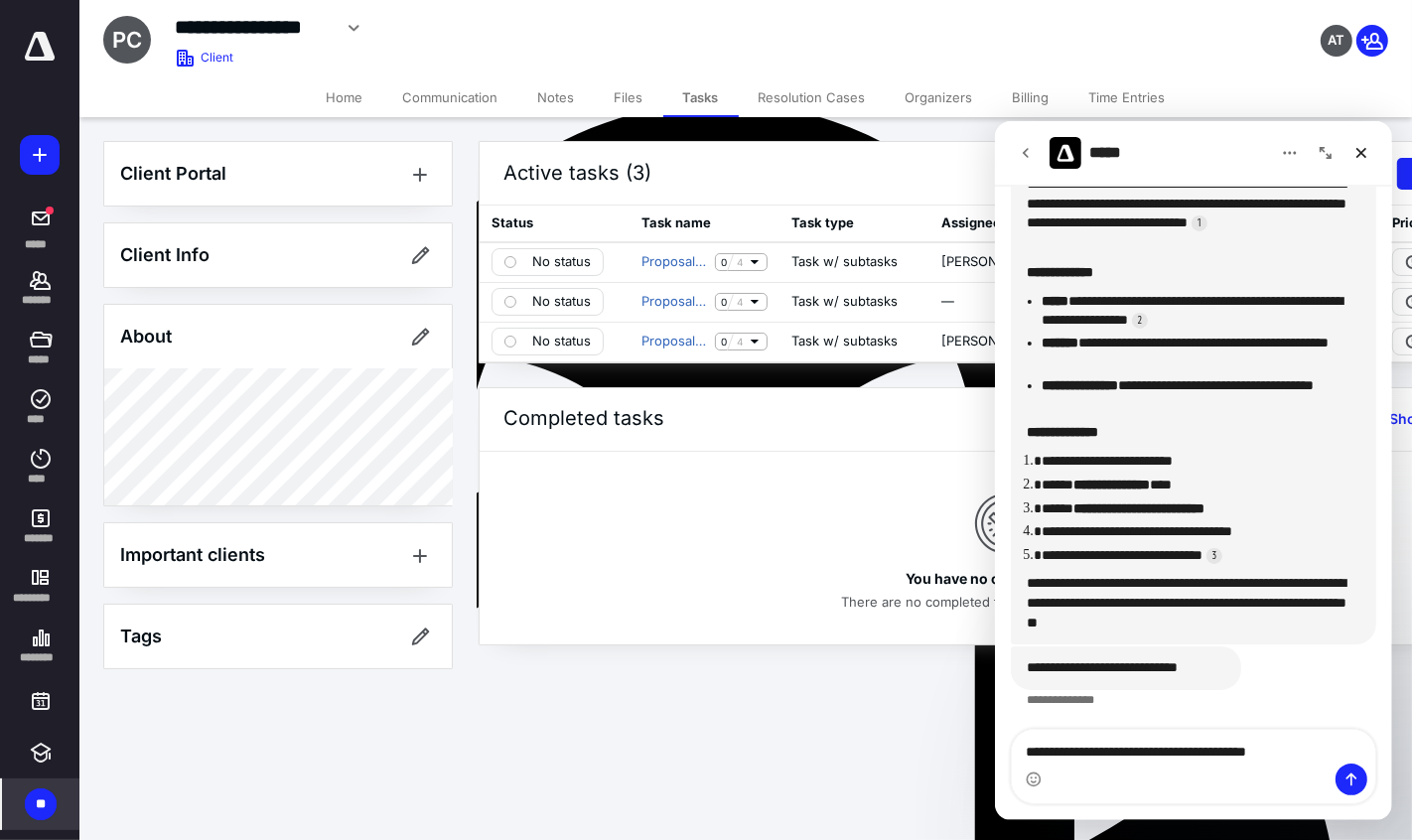 type 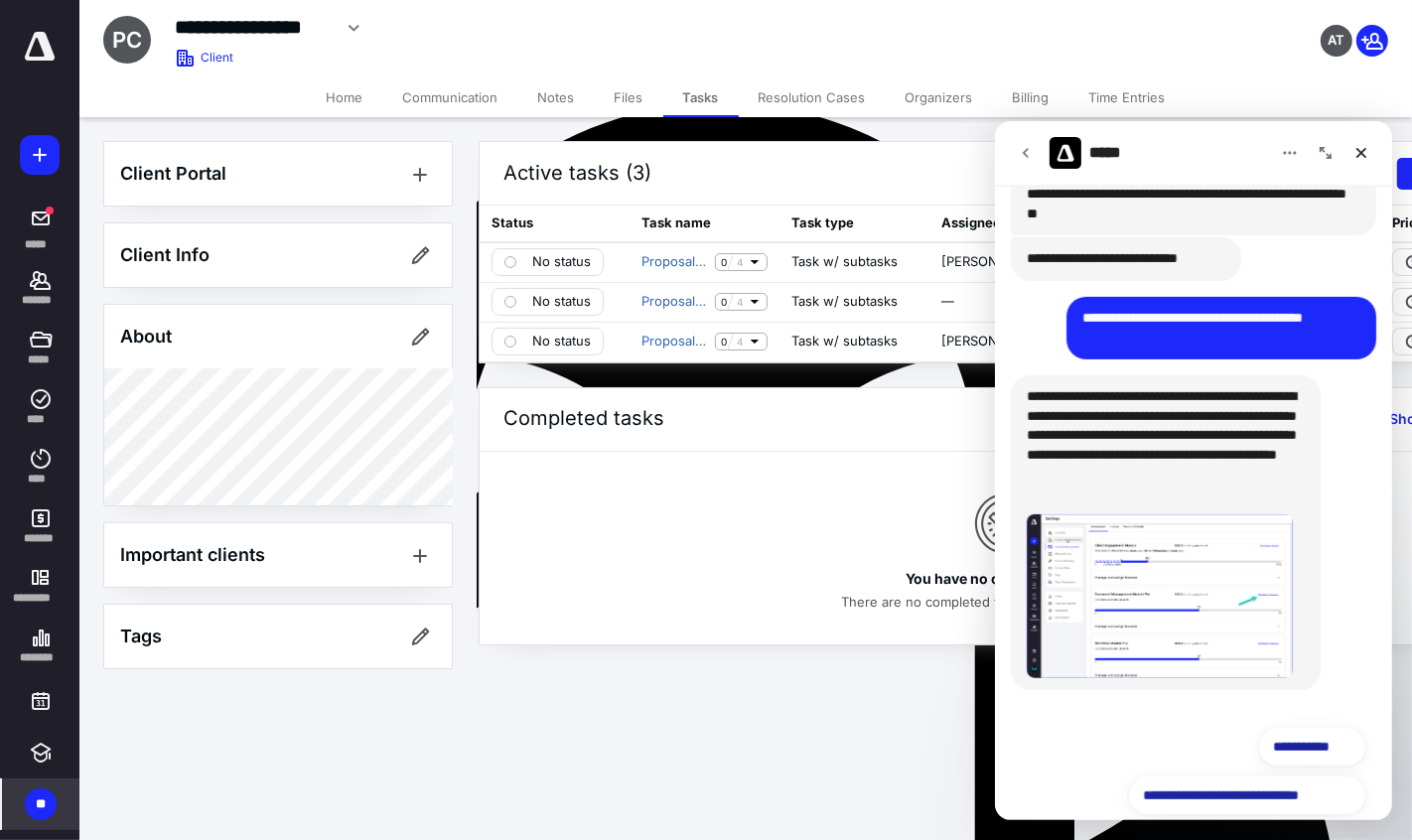 scroll, scrollTop: 840, scrollLeft: 0, axis: vertical 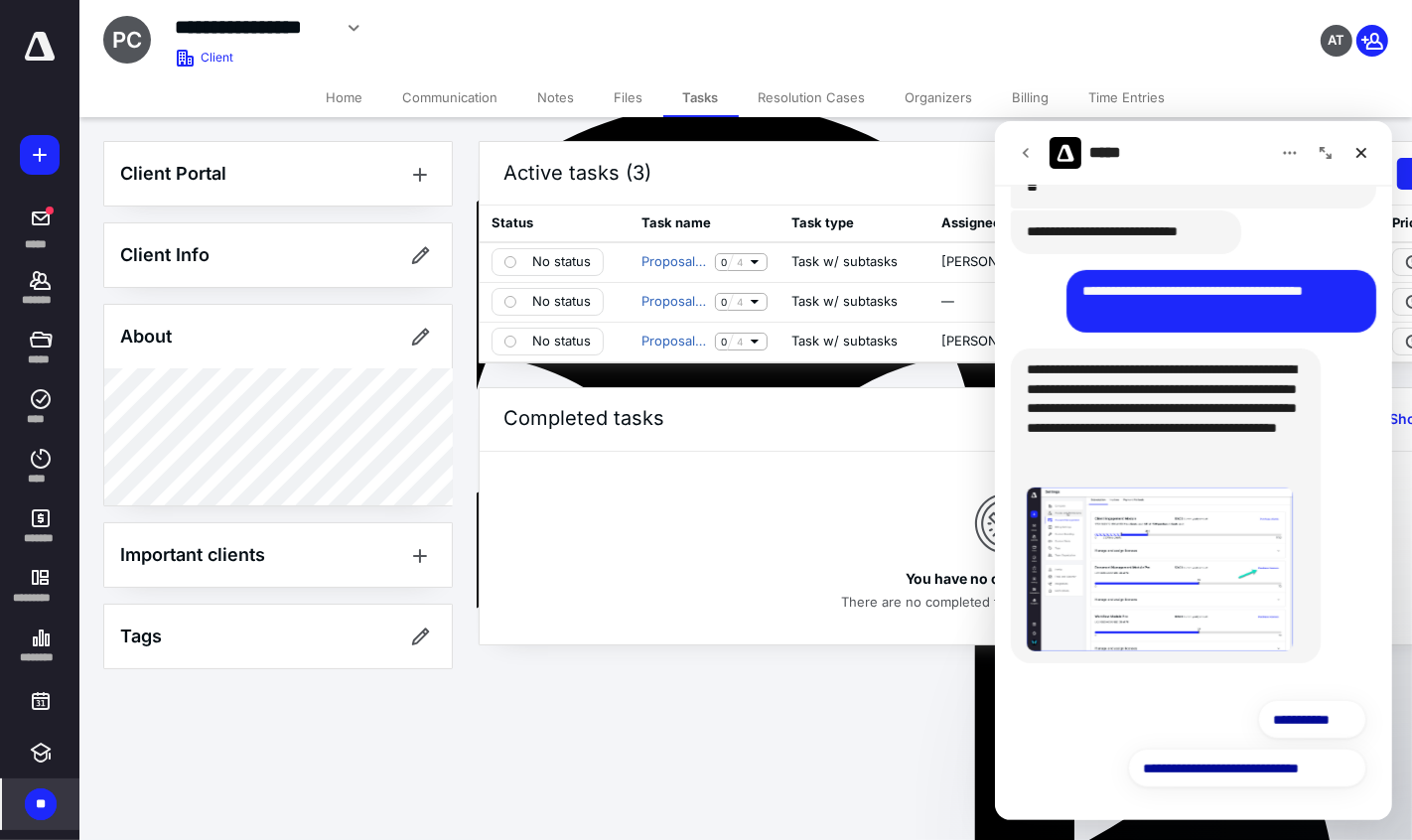 click at bounding box center [1159, 569] 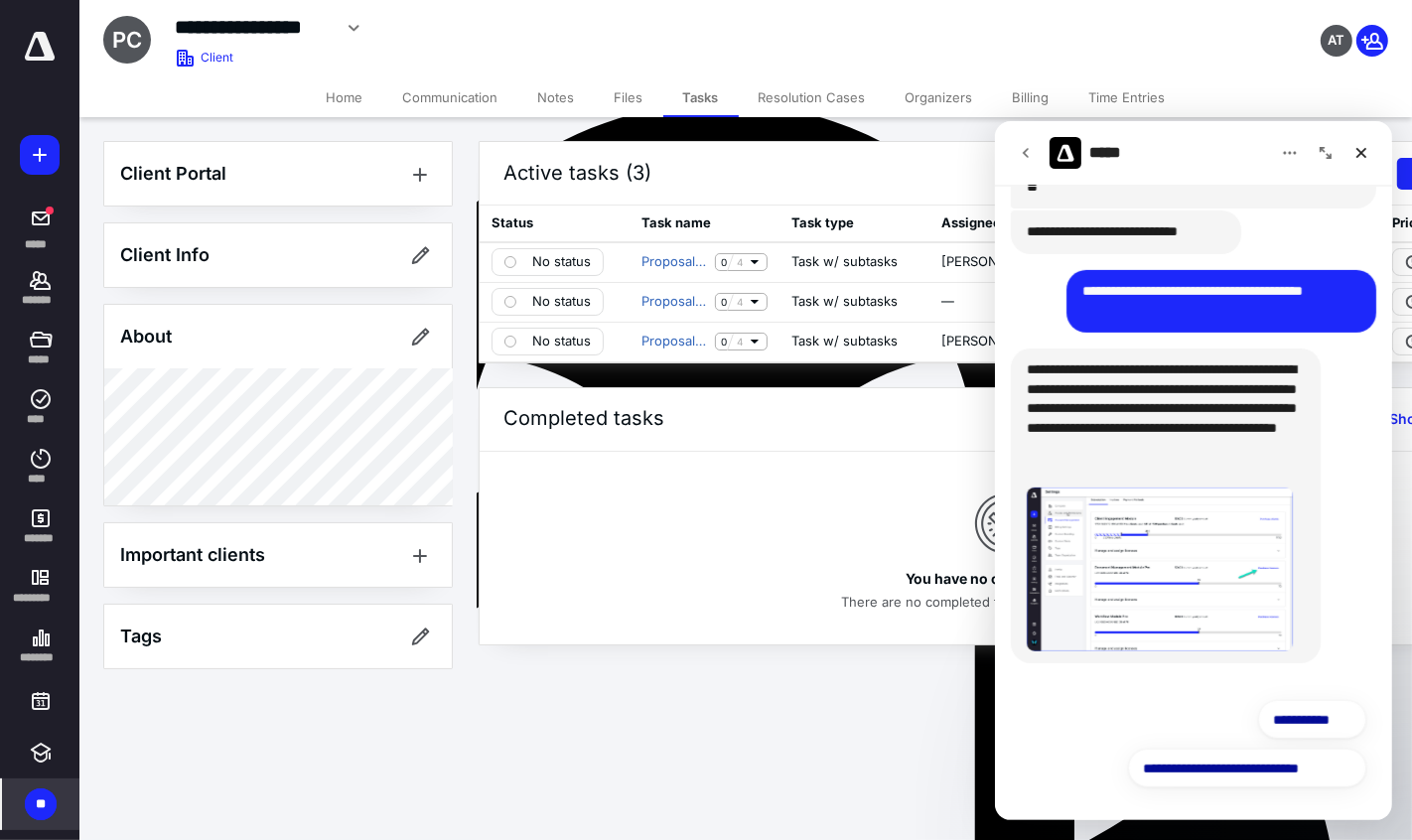 scroll, scrollTop: 0, scrollLeft: 0, axis: both 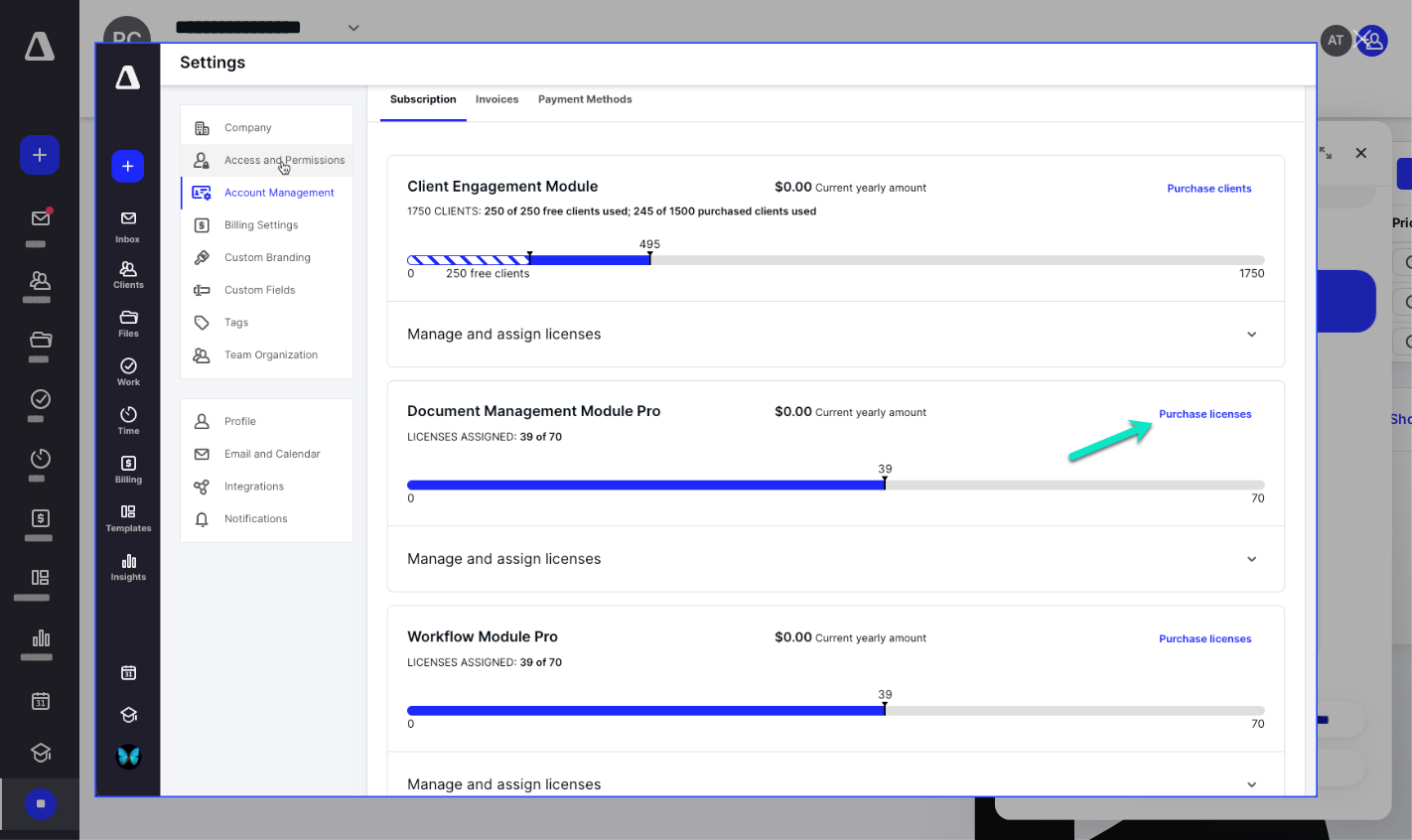 click at bounding box center (706, 420) 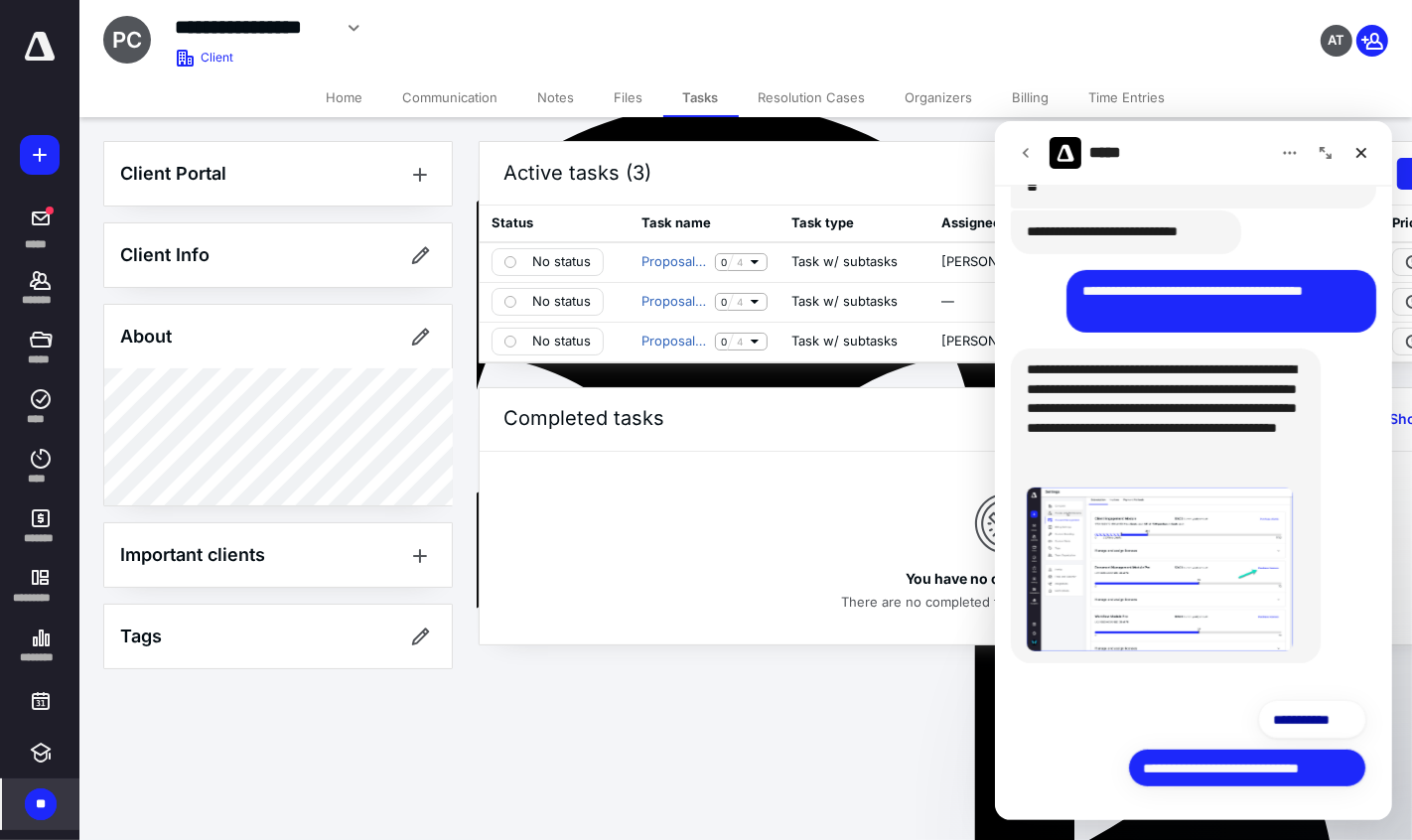 click on "**********" at bounding box center (1246, 767) 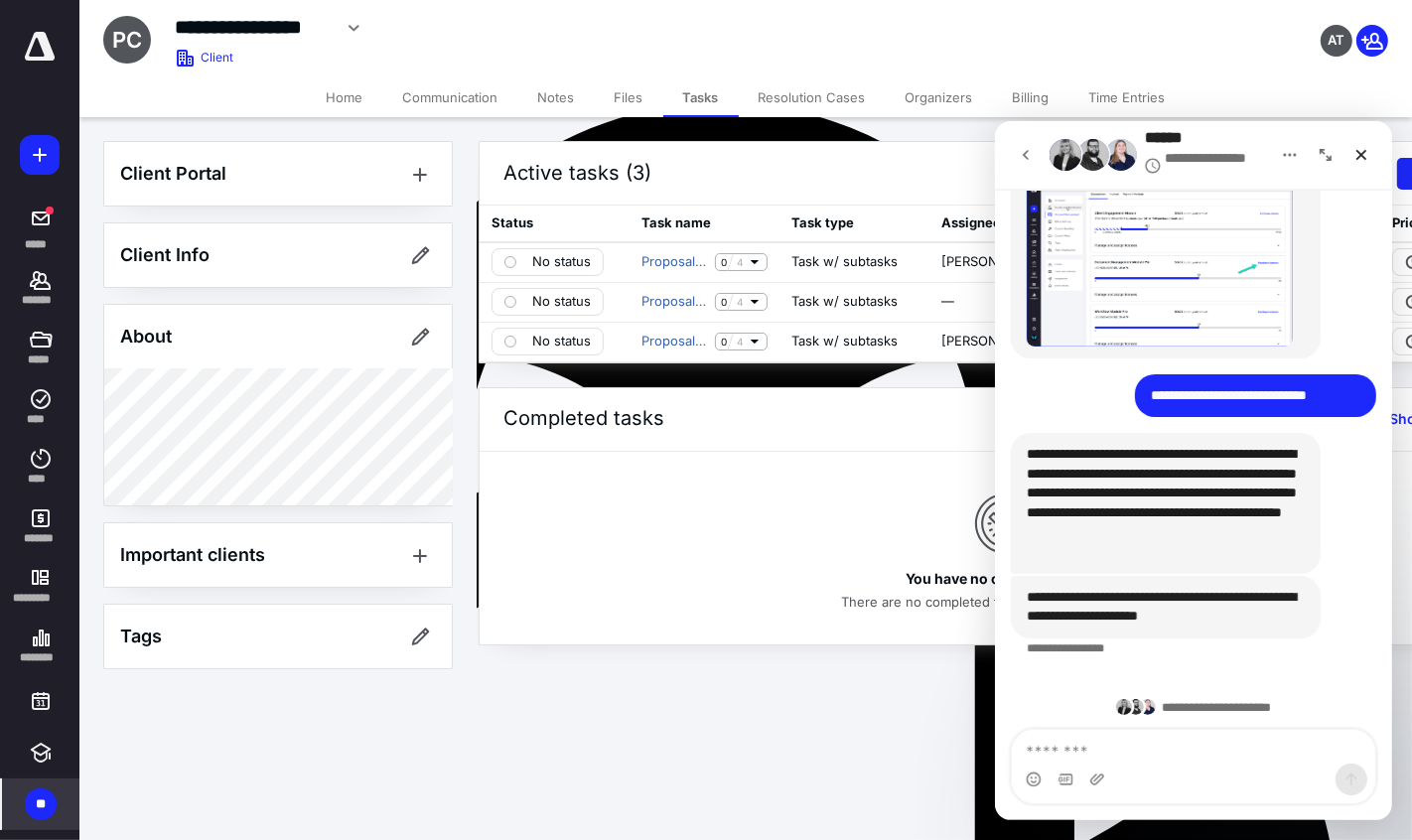 scroll, scrollTop: 1154, scrollLeft: 0, axis: vertical 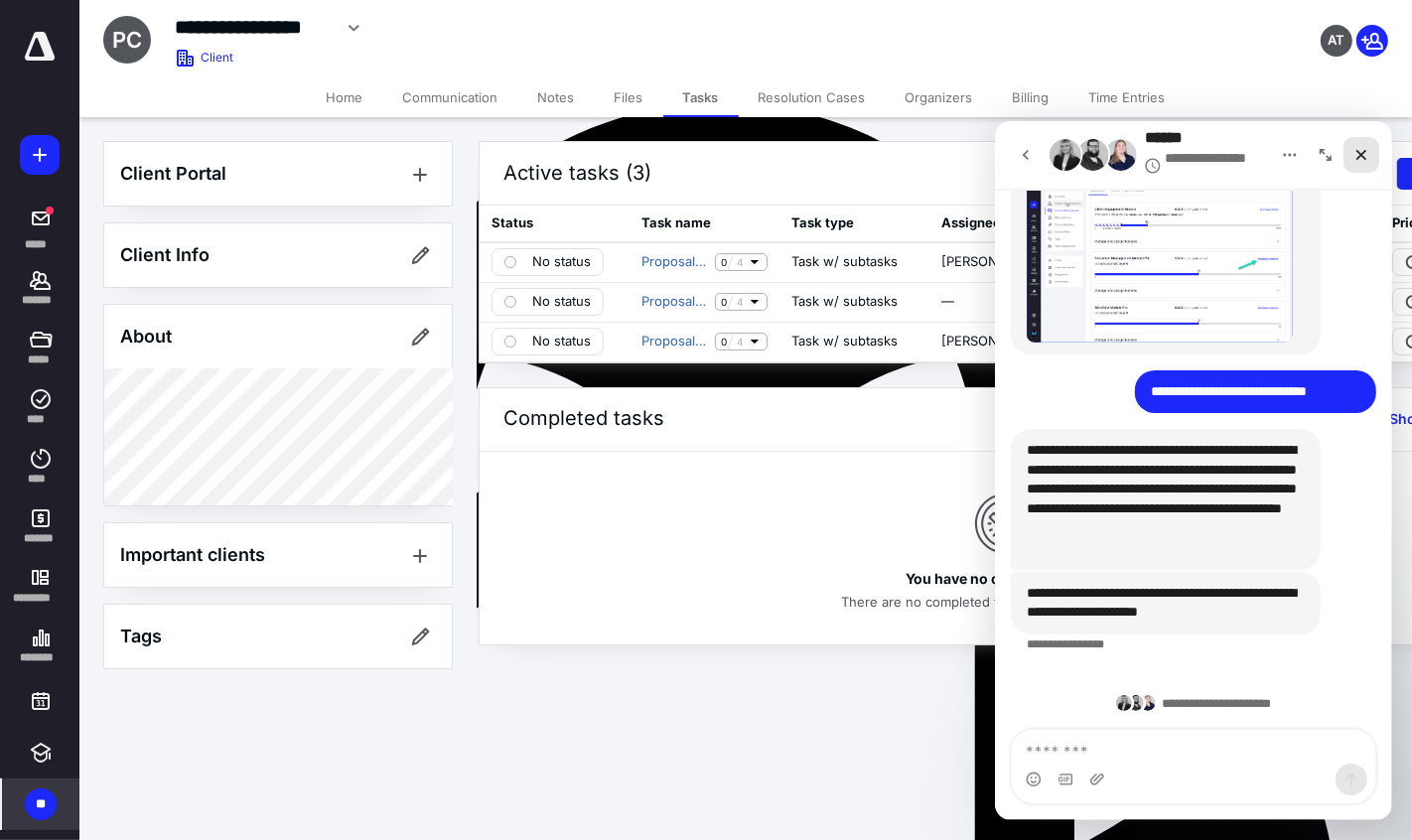 click 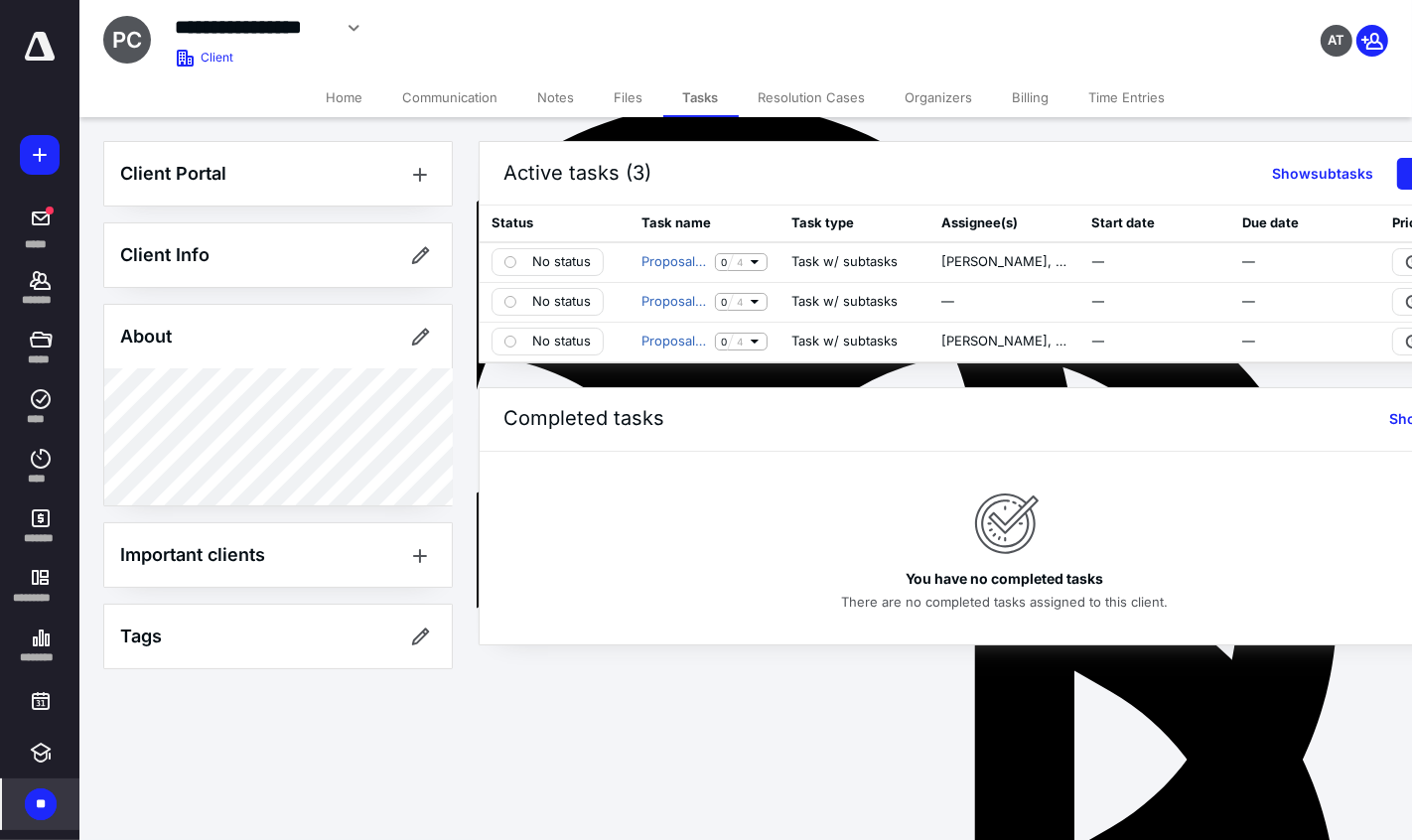 click 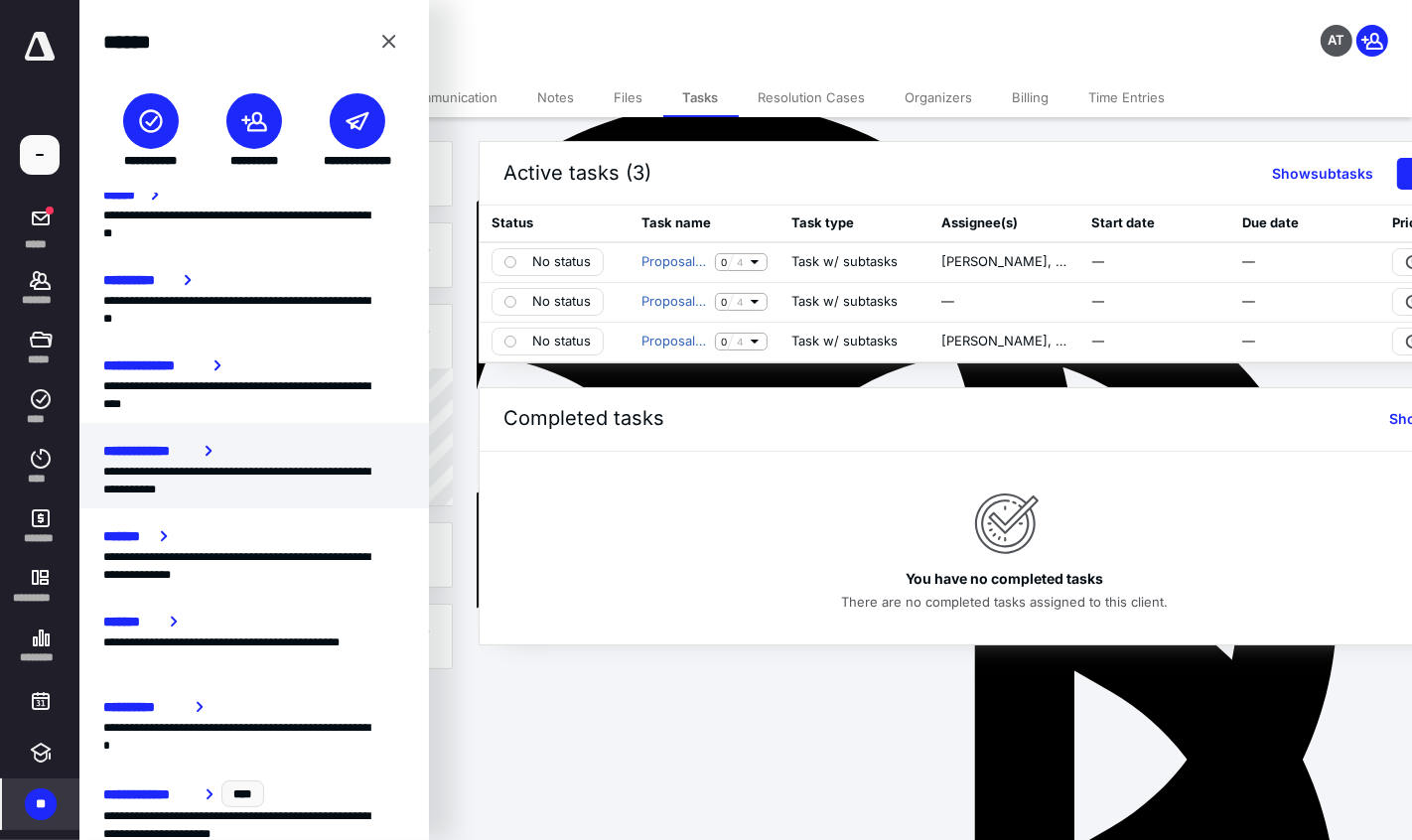 scroll, scrollTop: 120, scrollLeft: 0, axis: vertical 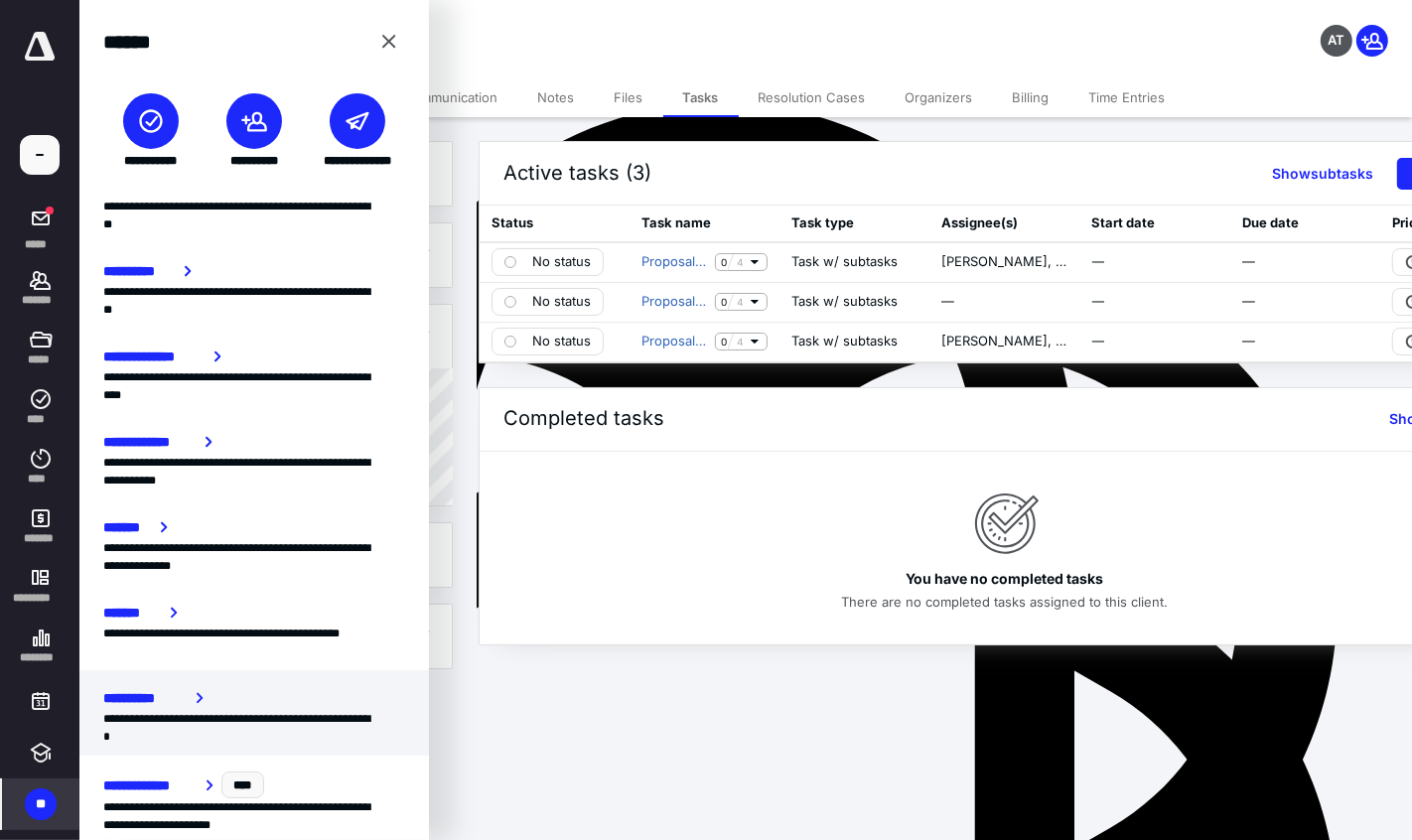 click on "**********" at bounding box center [145, 698] 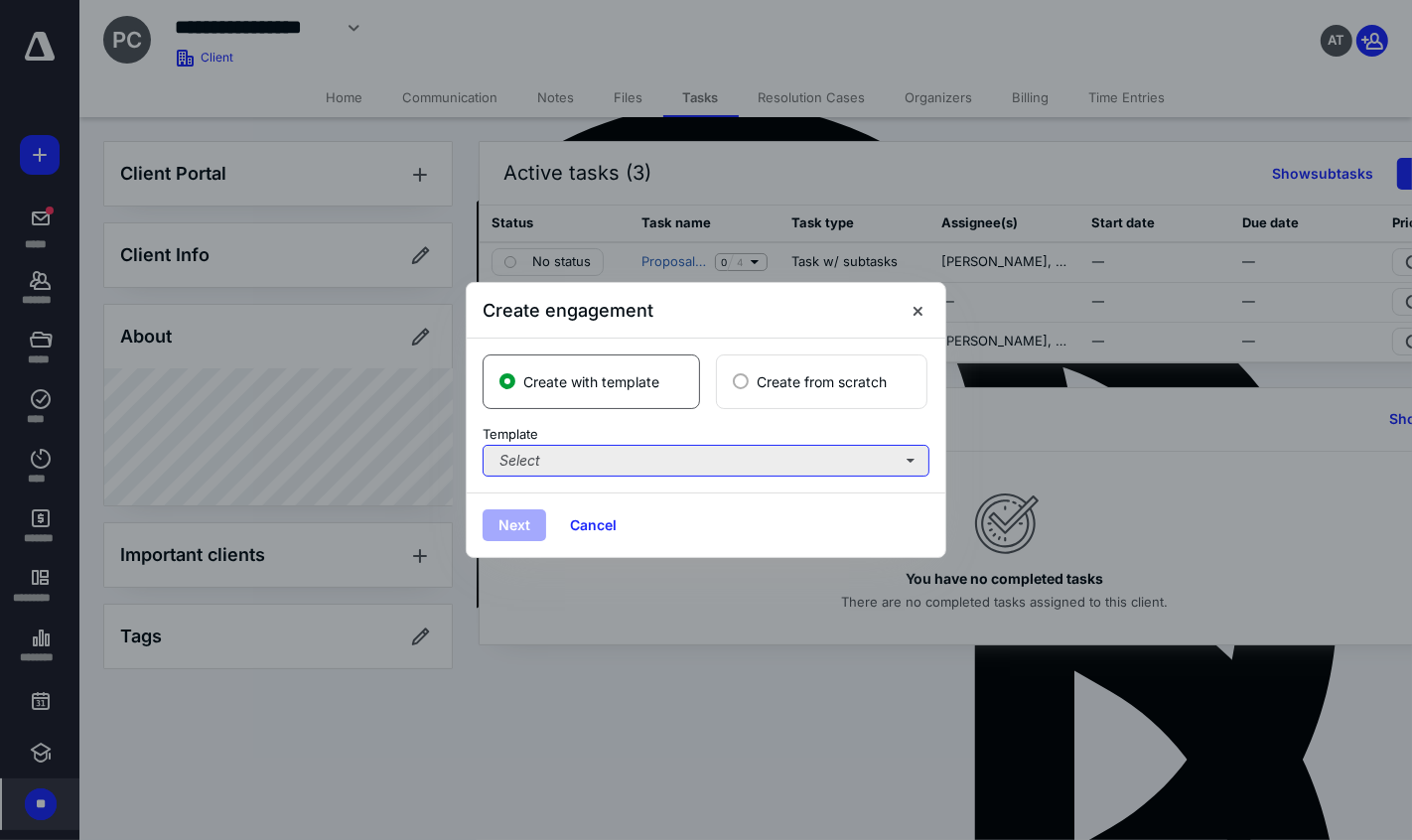 click on "Select" at bounding box center (706, 461) 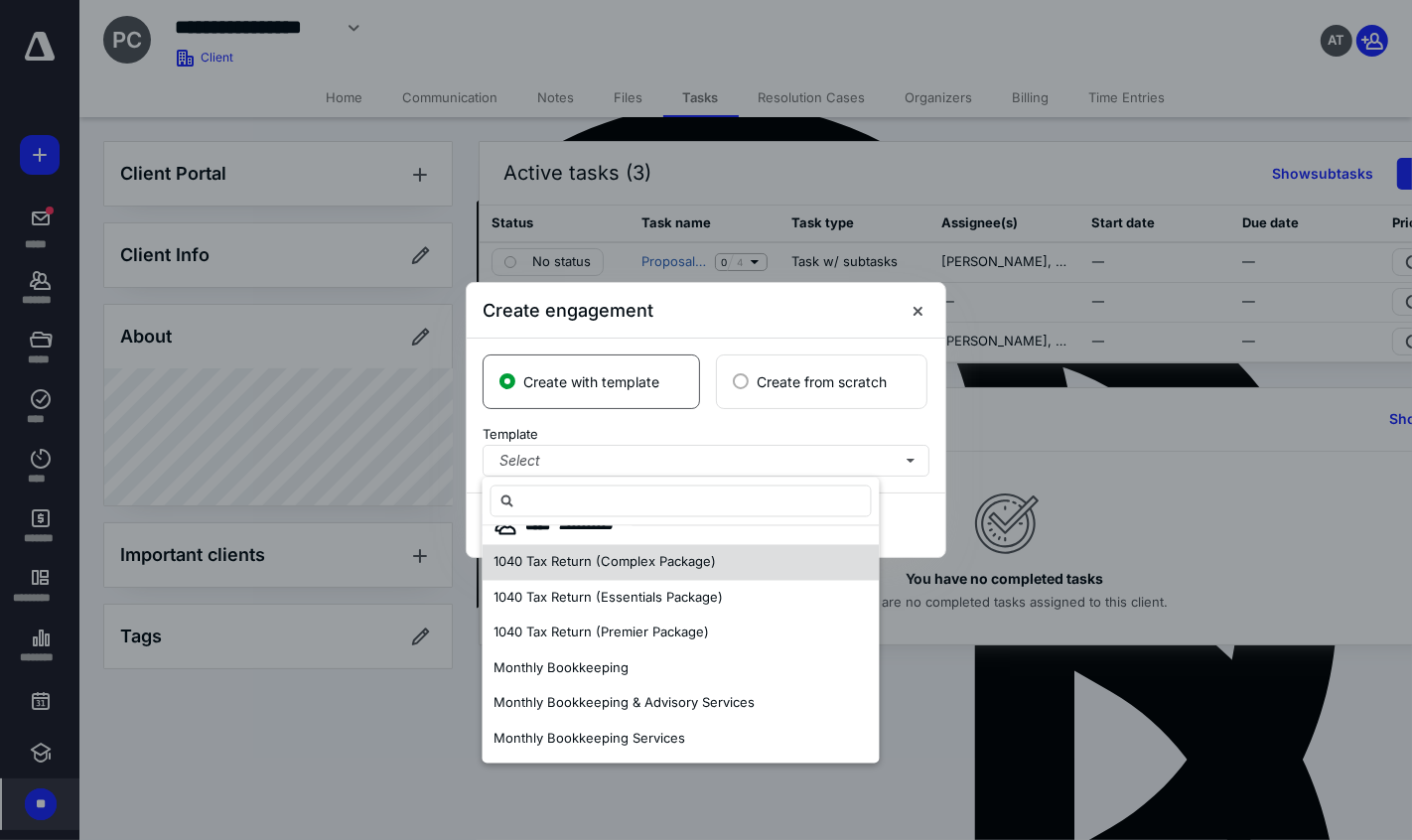 scroll, scrollTop: 26, scrollLeft: 0, axis: vertical 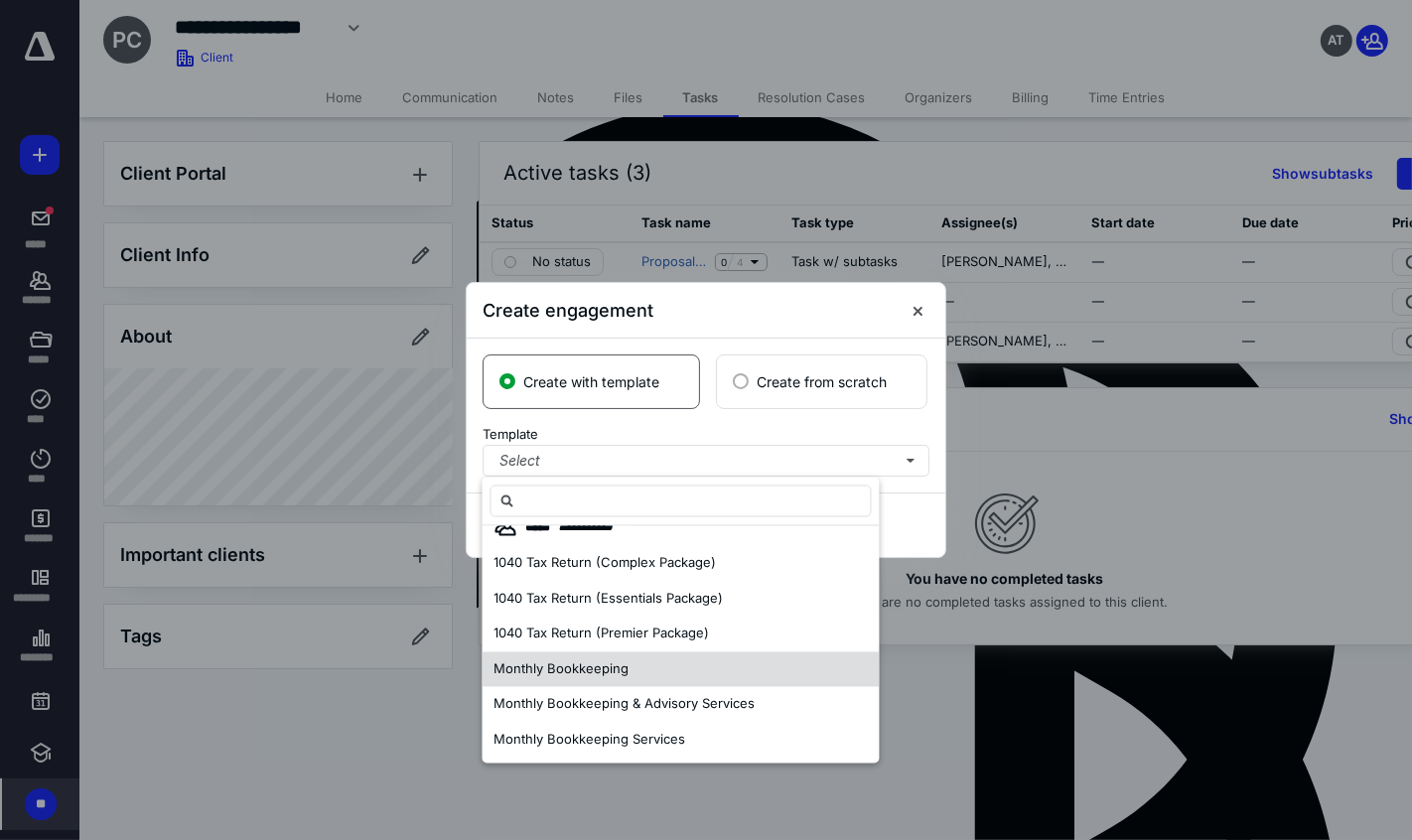 click on "Monthly Bookkeeping" at bounding box center (562, 669) 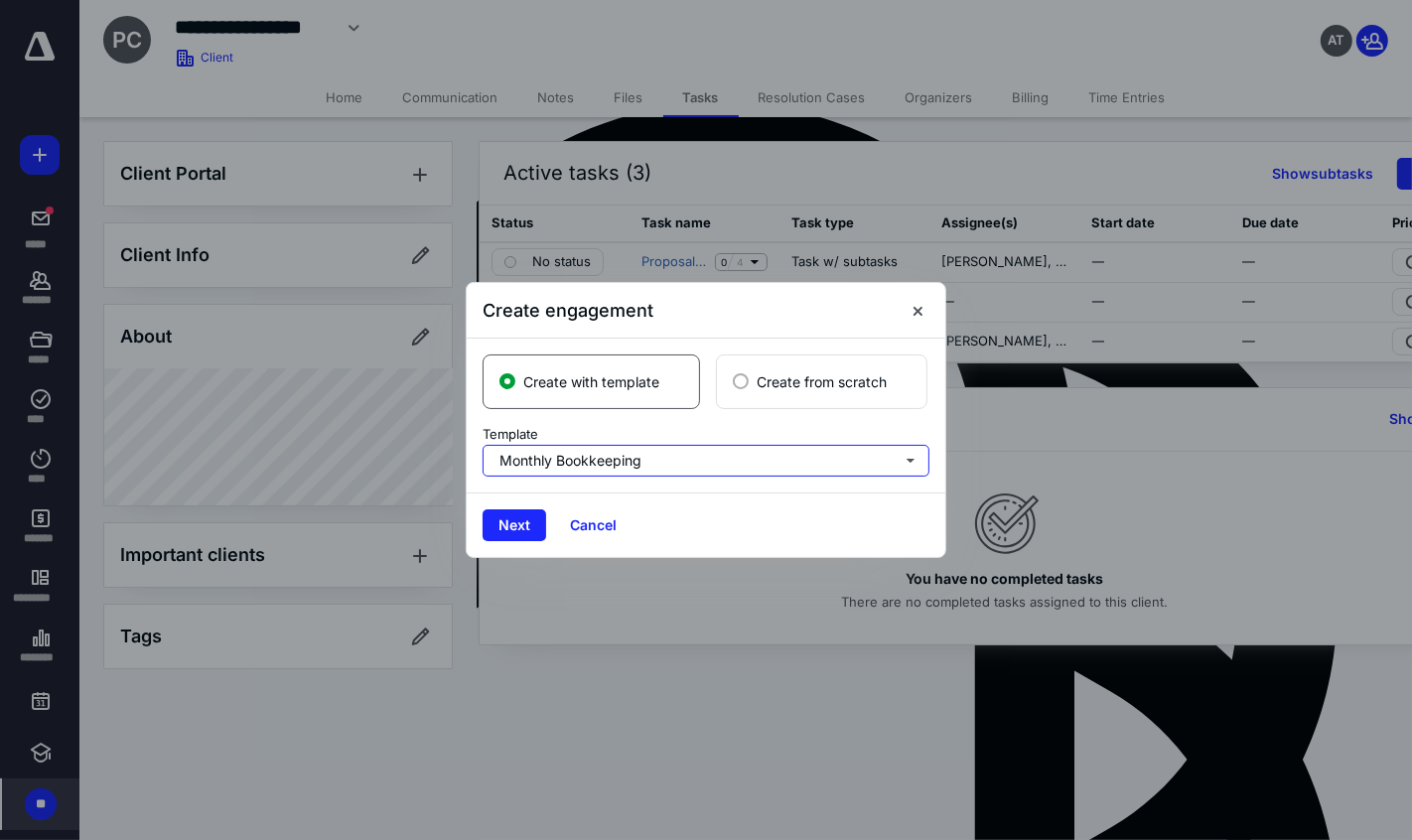 scroll, scrollTop: 0, scrollLeft: 0, axis: both 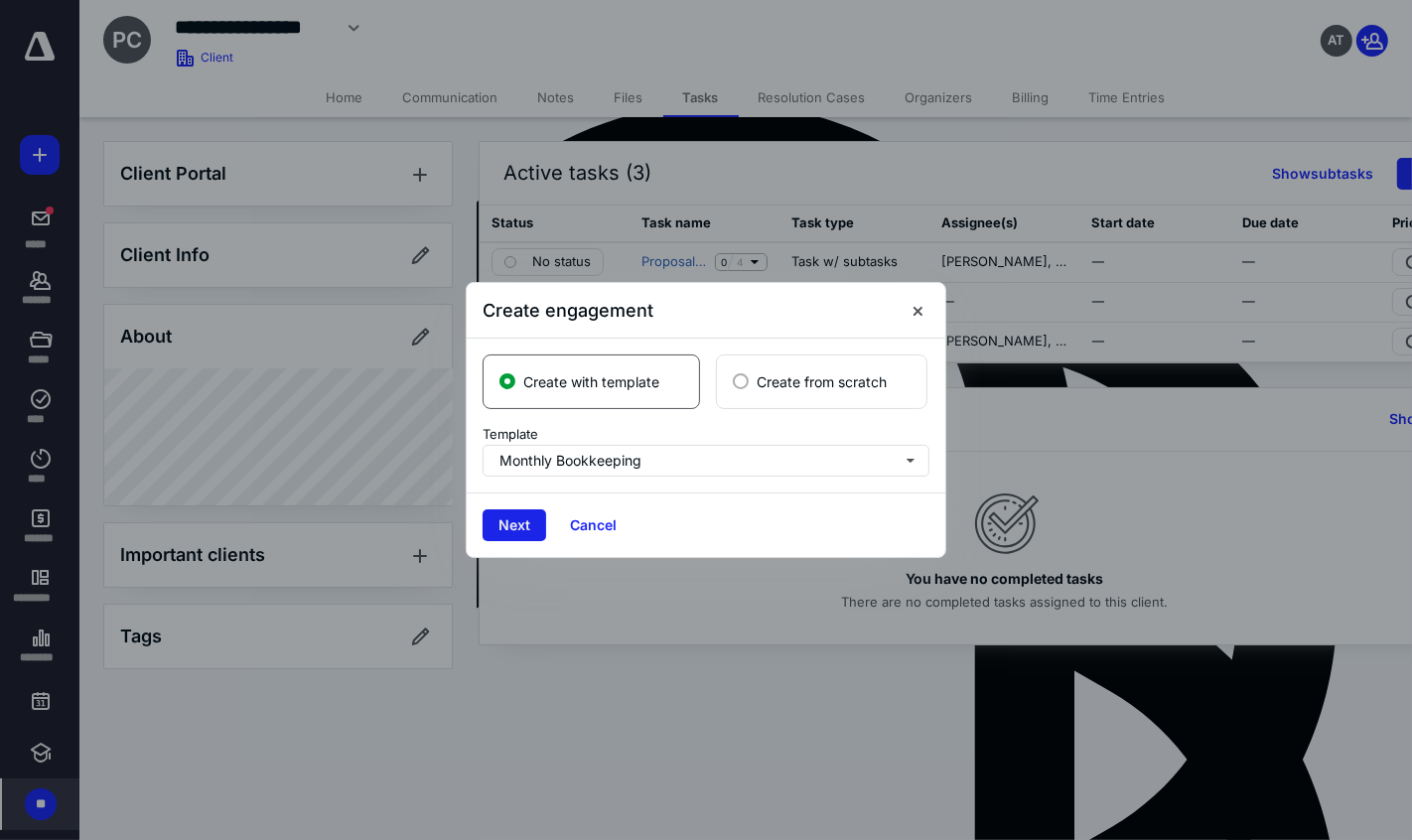 click on "Next" at bounding box center [514, 525] 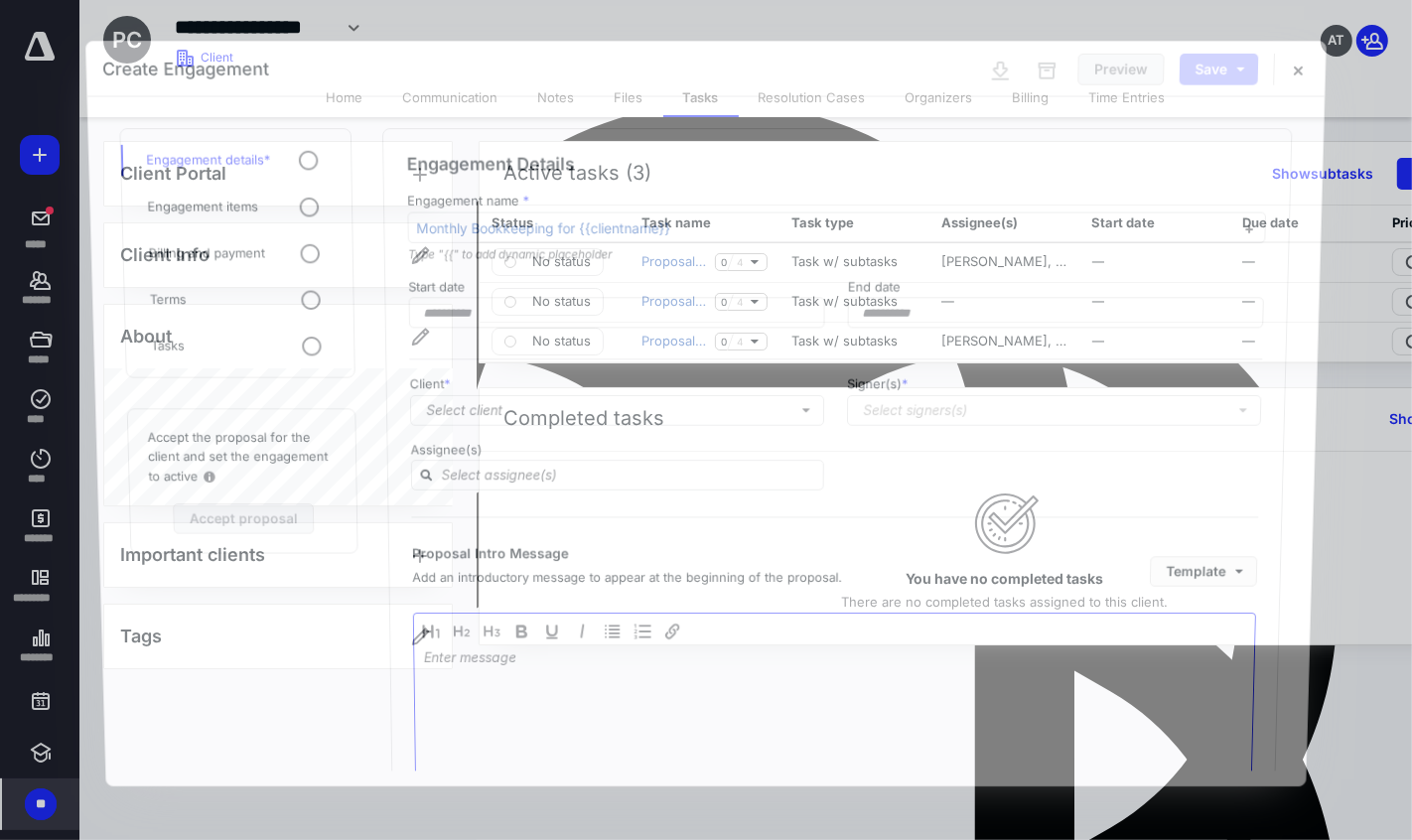 type on "**********" 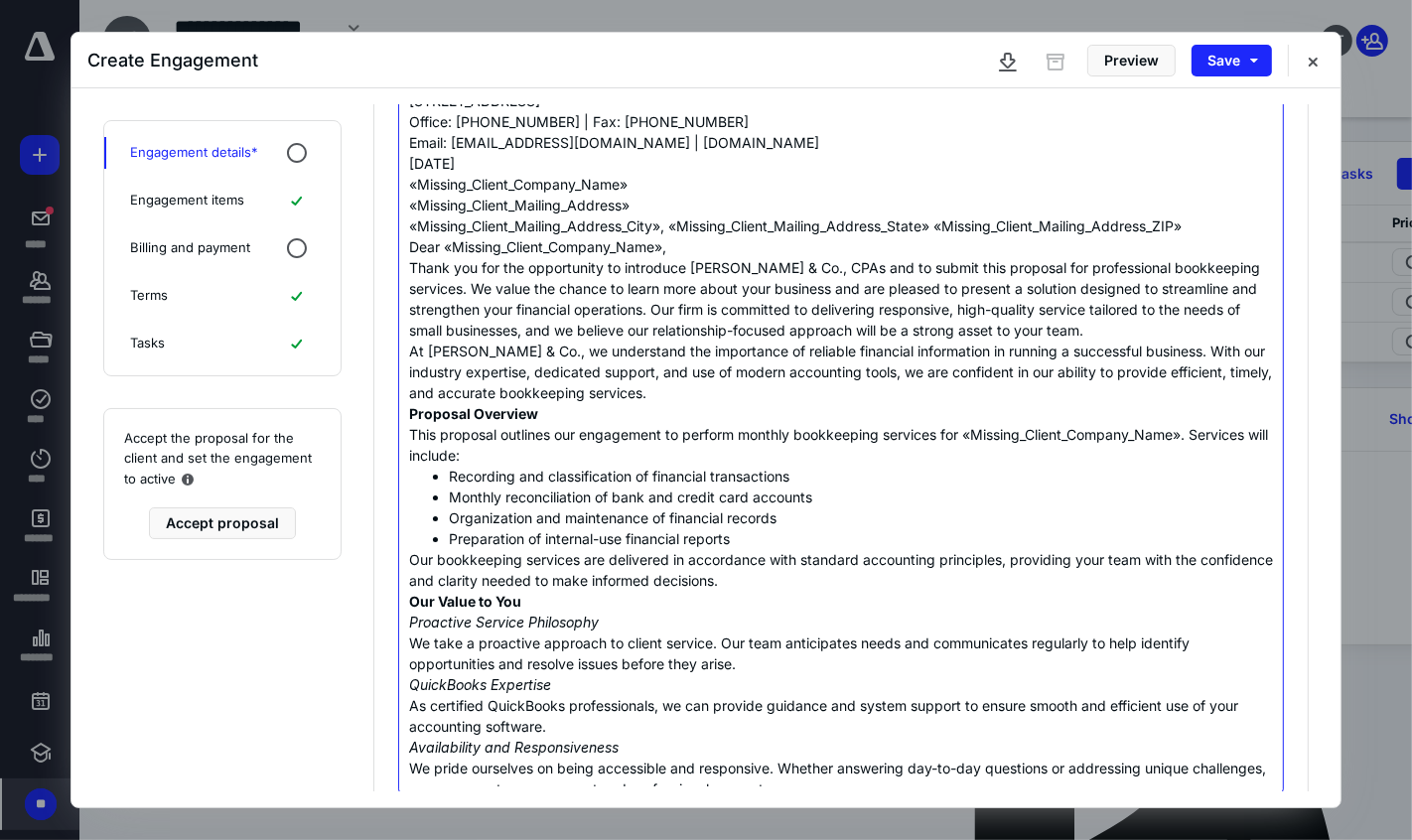 scroll, scrollTop: 680, scrollLeft: 0, axis: vertical 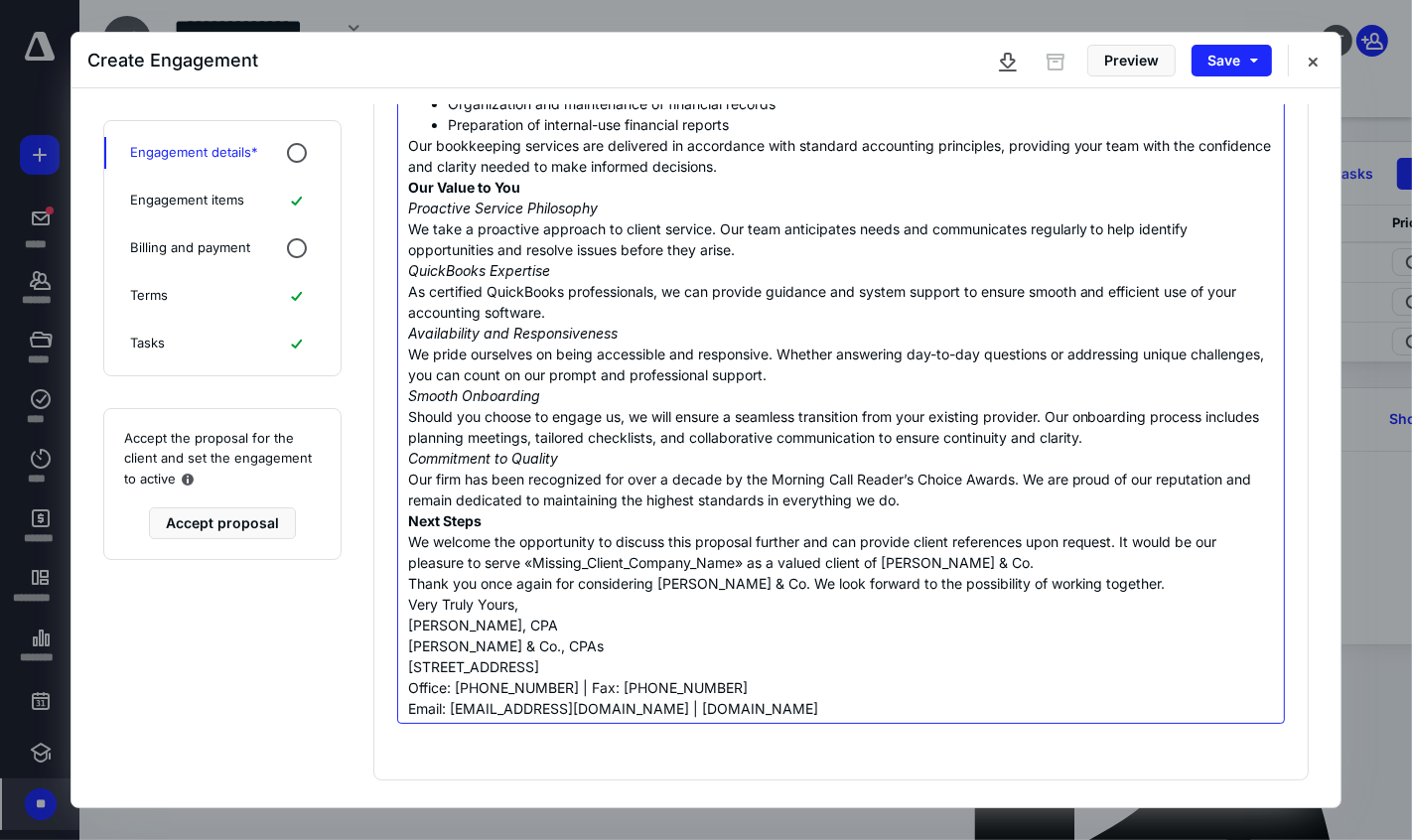 click on "Very Truly Yours," at bounding box center [841, 604] 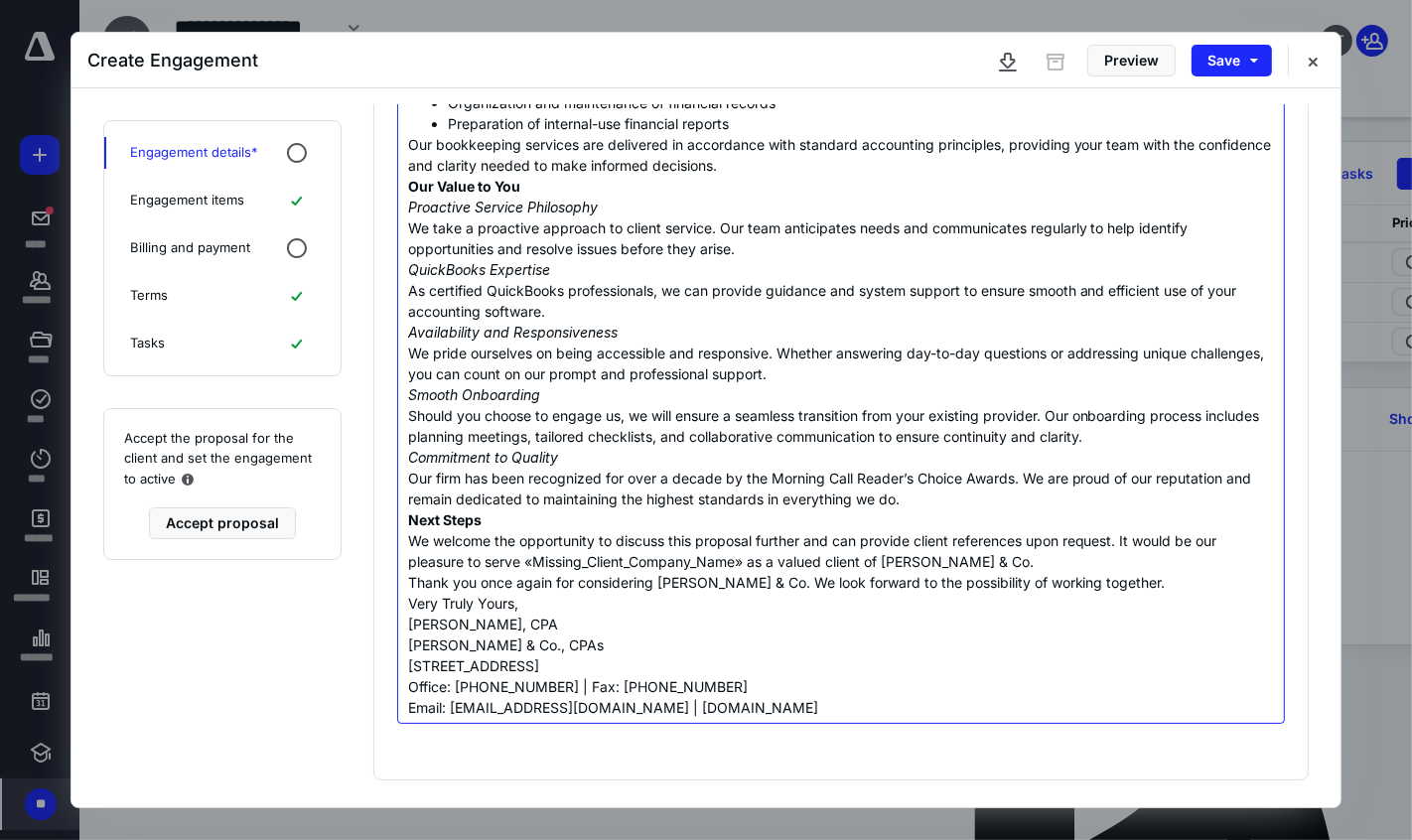 scroll, scrollTop: 345, scrollLeft: 0, axis: vertical 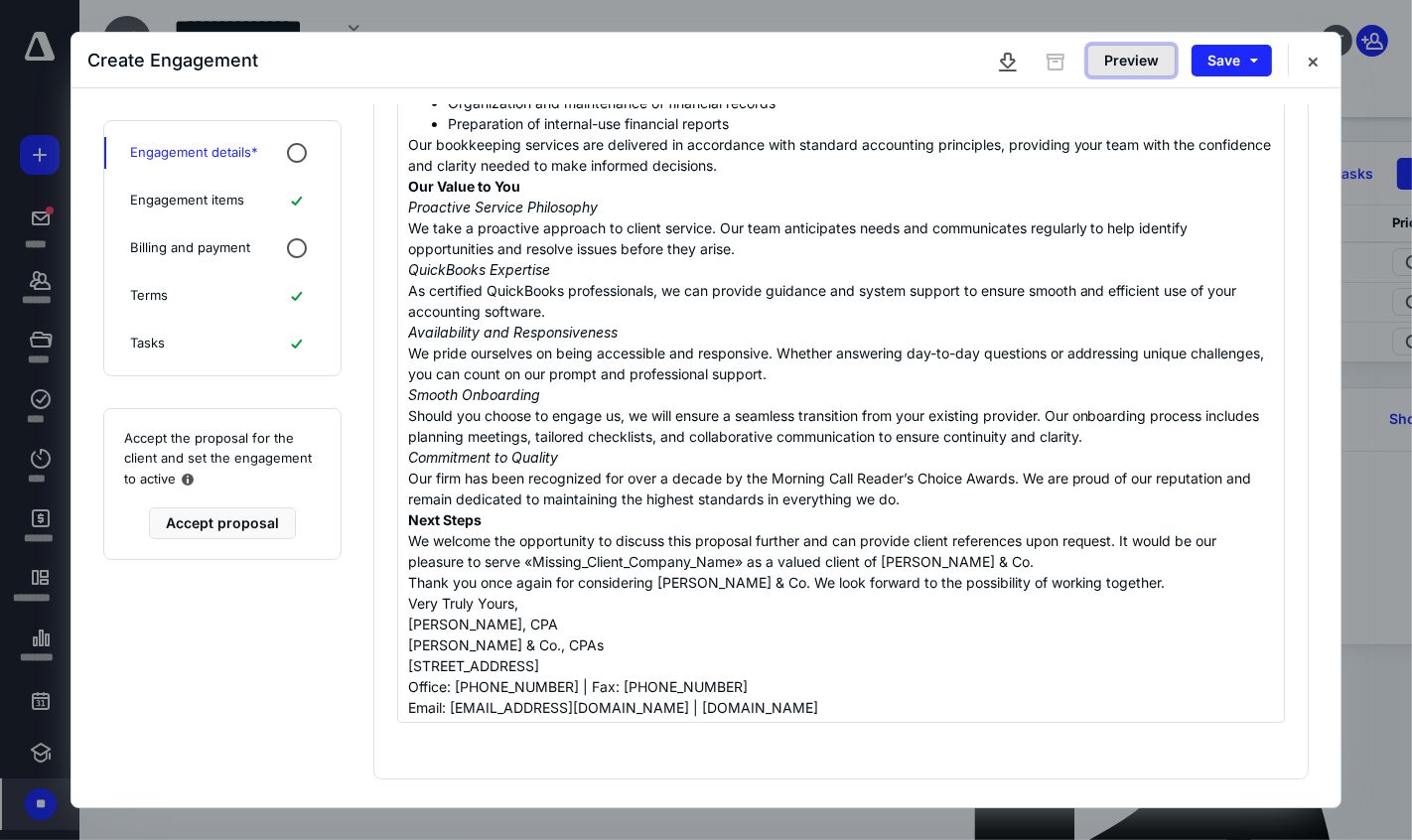 click on "Preview" at bounding box center [1131, 61] 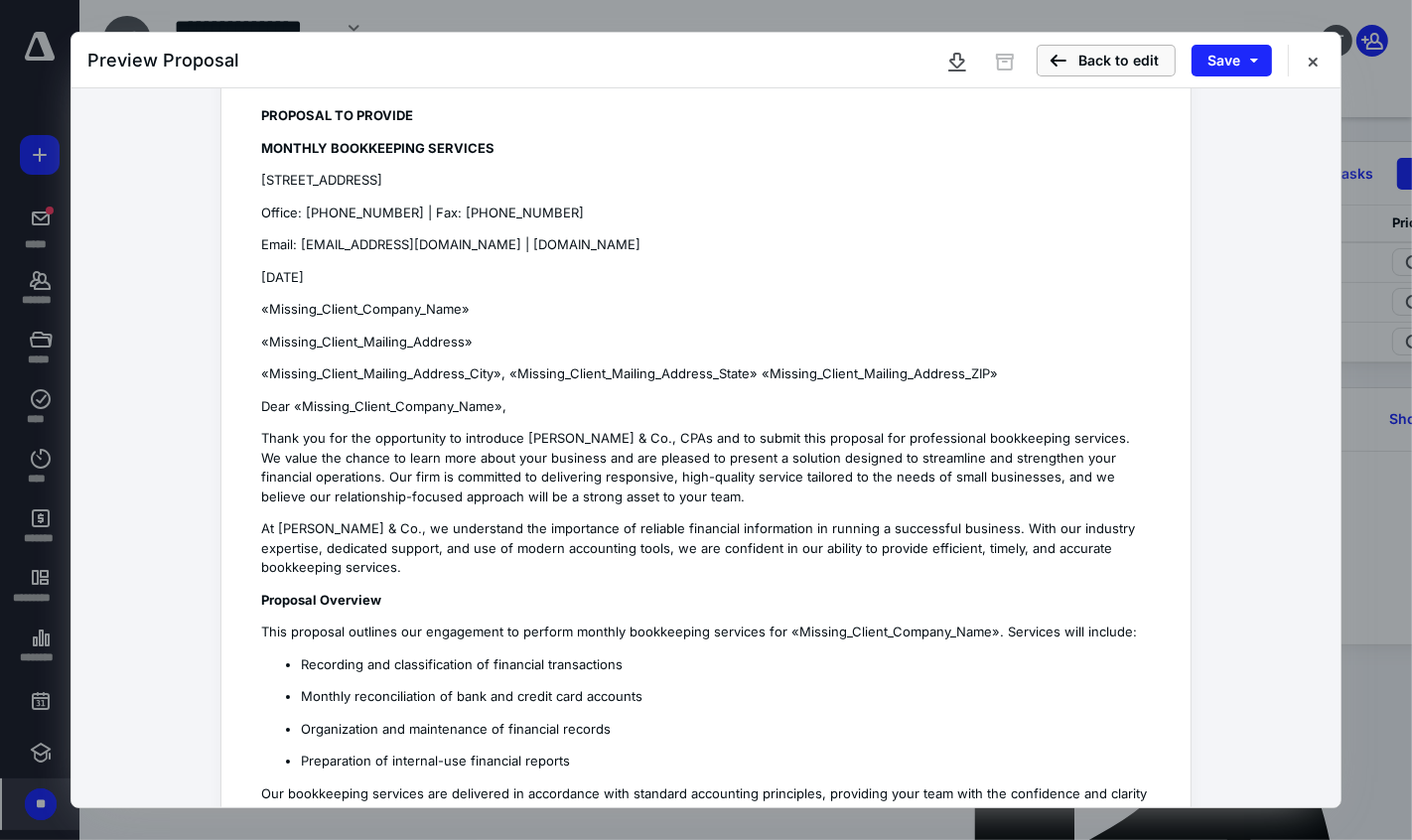 scroll, scrollTop: 0, scrollLeft: 0, axis: both 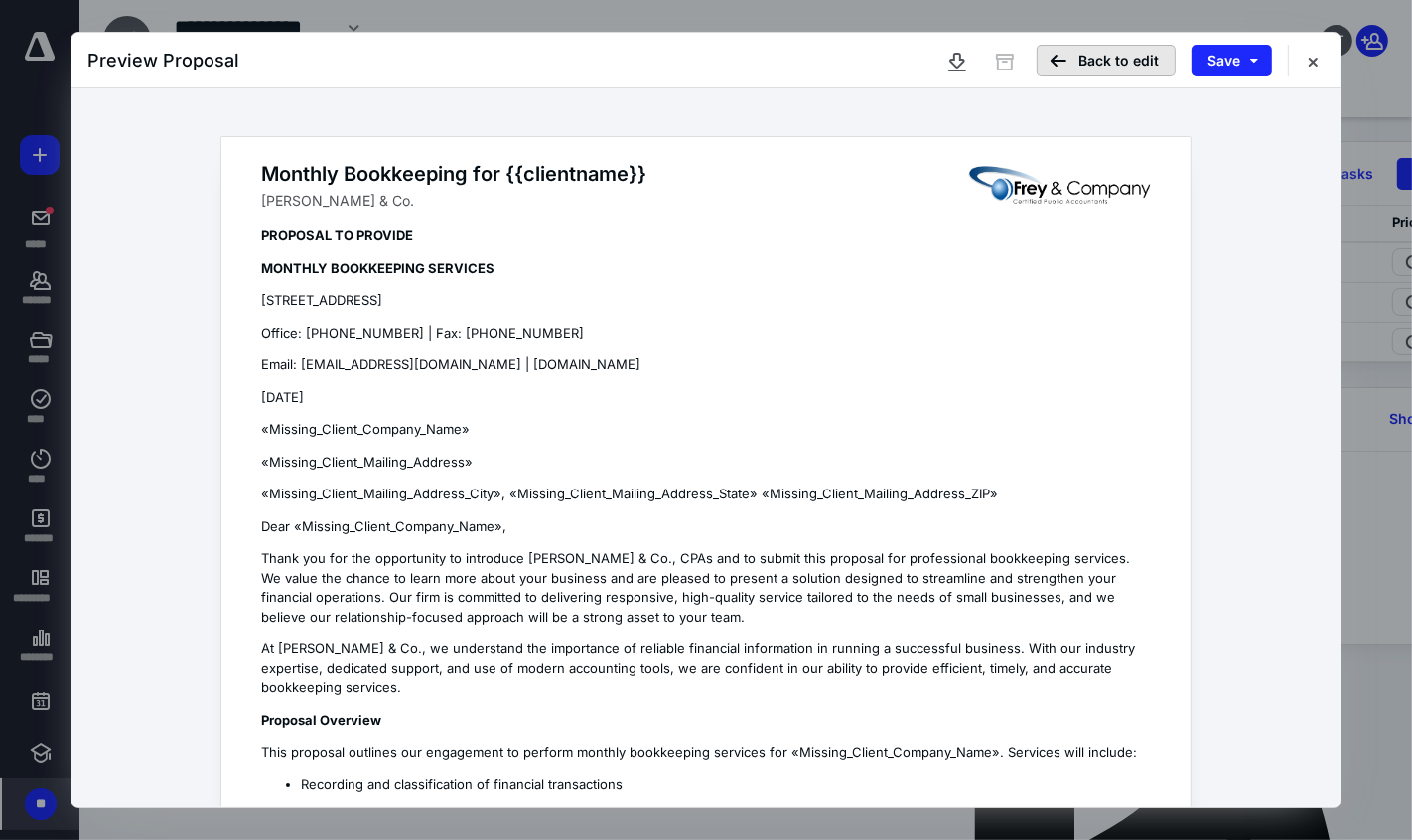 click on "Back to edit" at bounding box center [1106, 61] 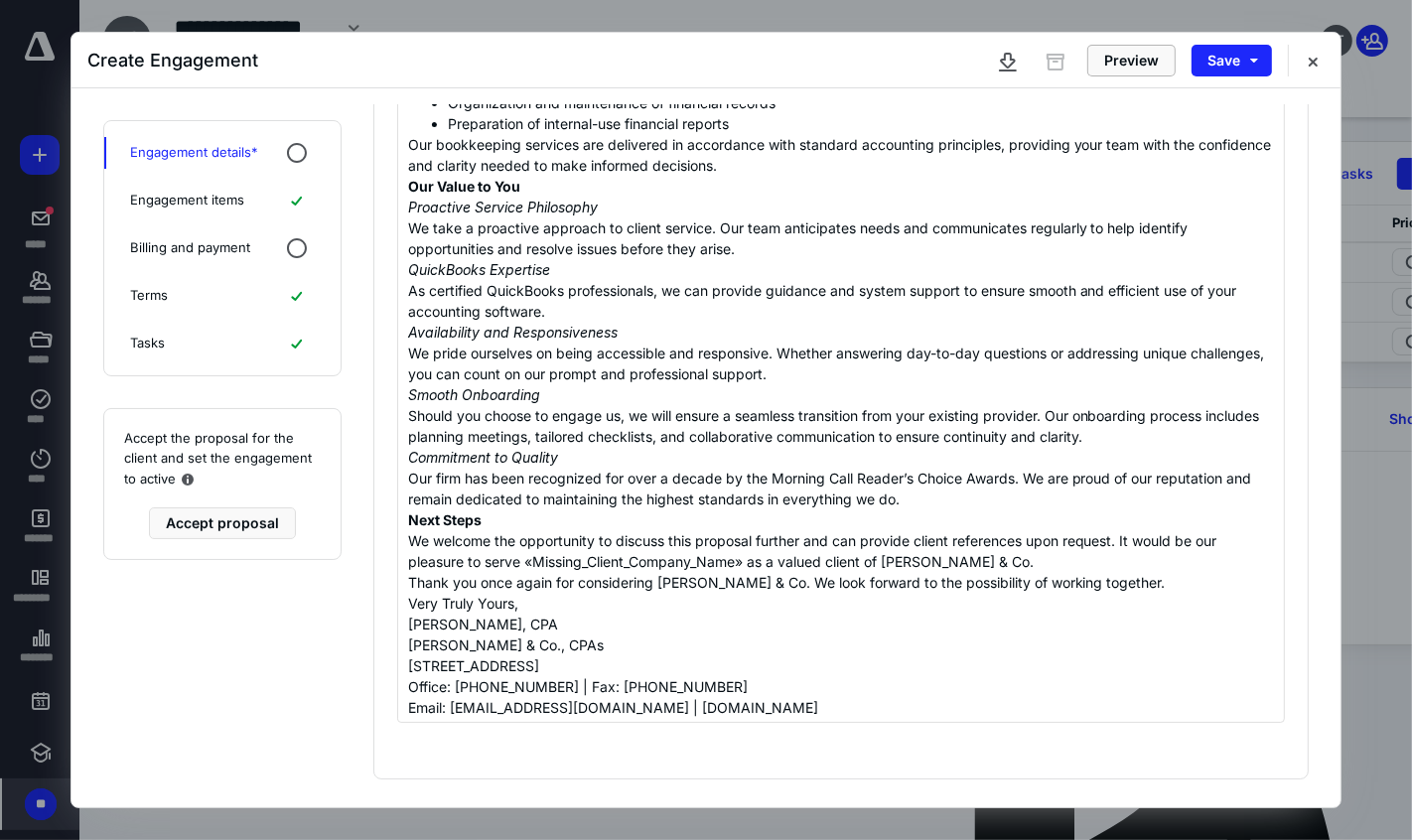 scroll, scrollTop: 0, scrollLeft: 0, axis: both 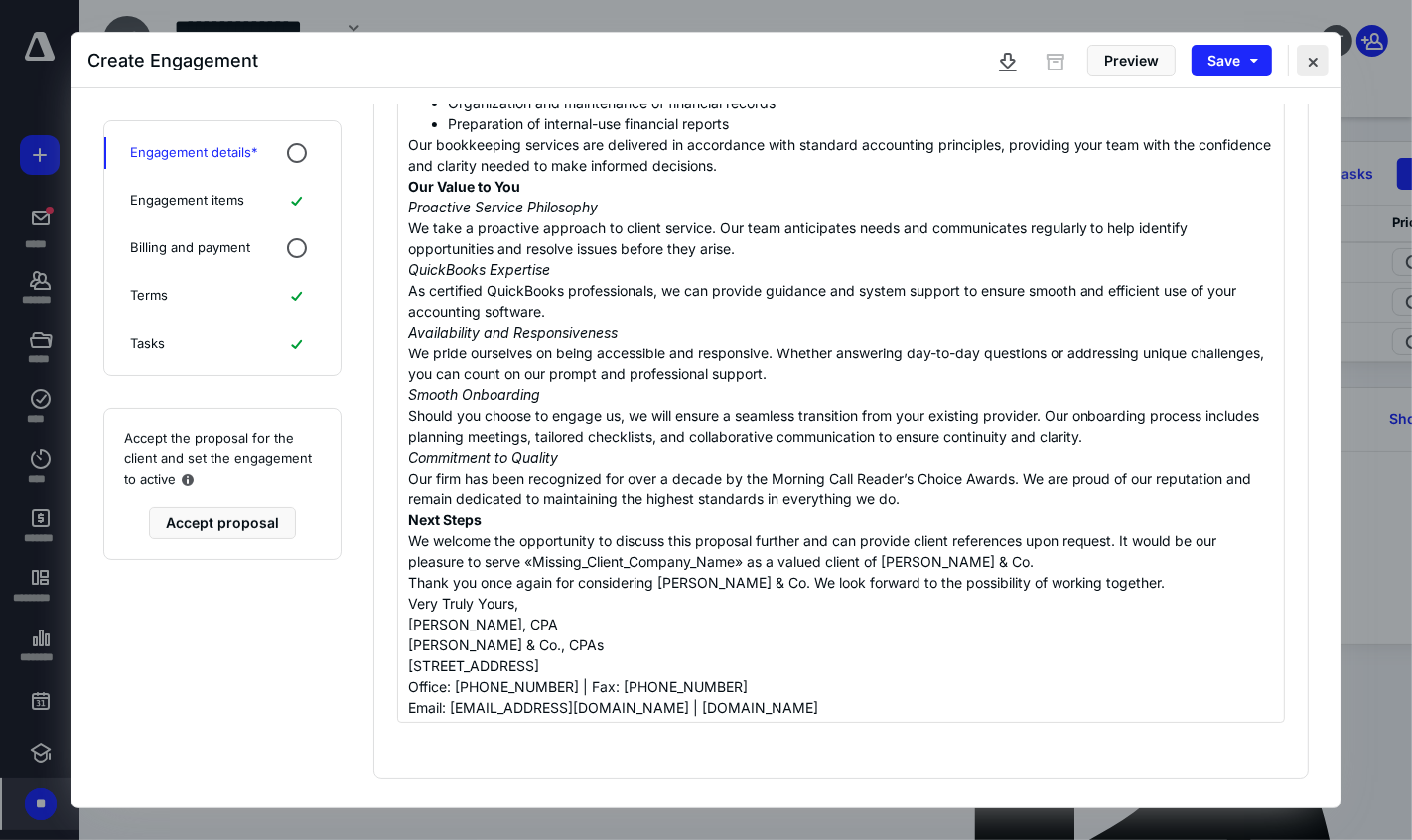 click at bounding box center (1313, 61) 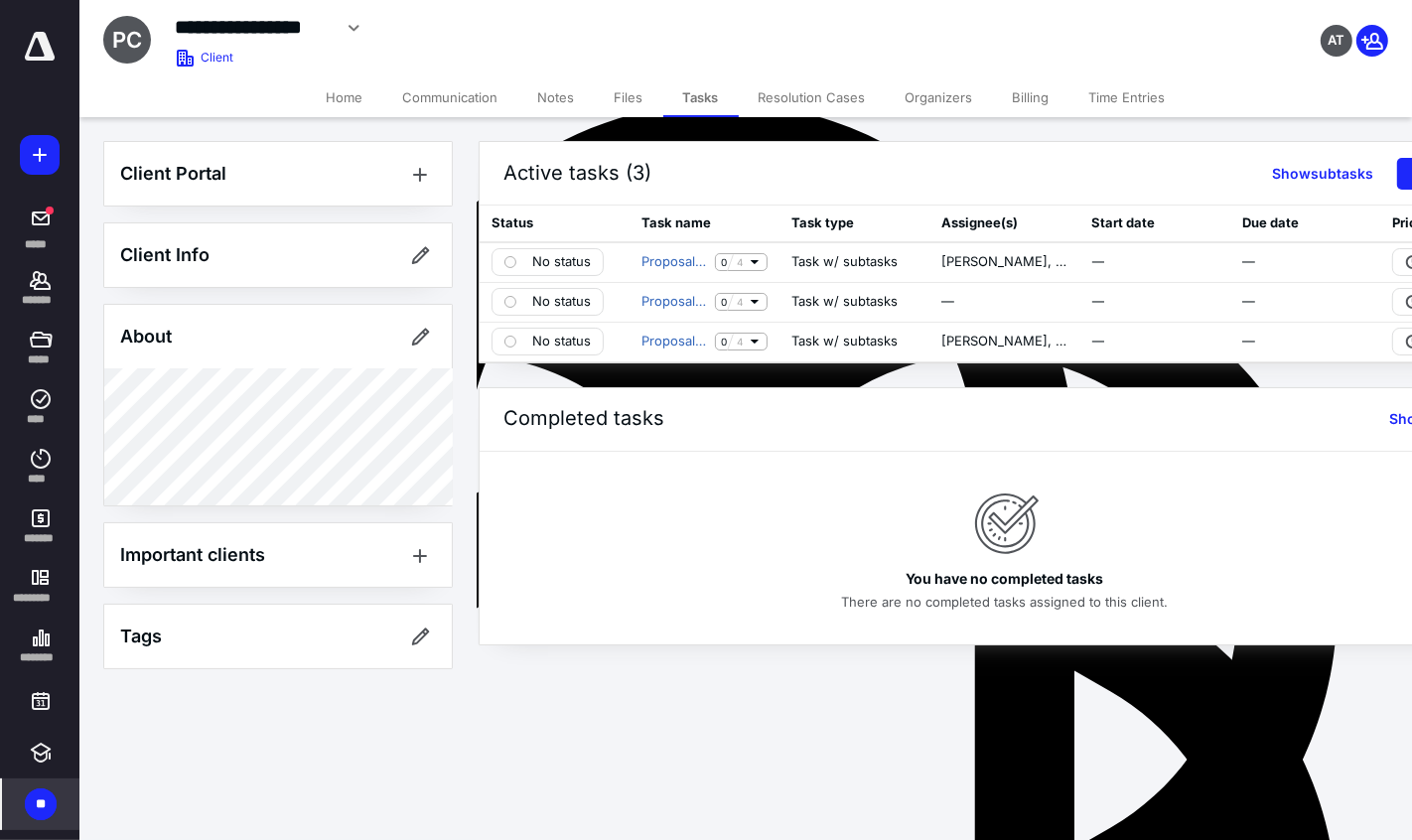 click on "***** ******* ***** **** **** ******* ********* ********" at bounding box center (40, 353) 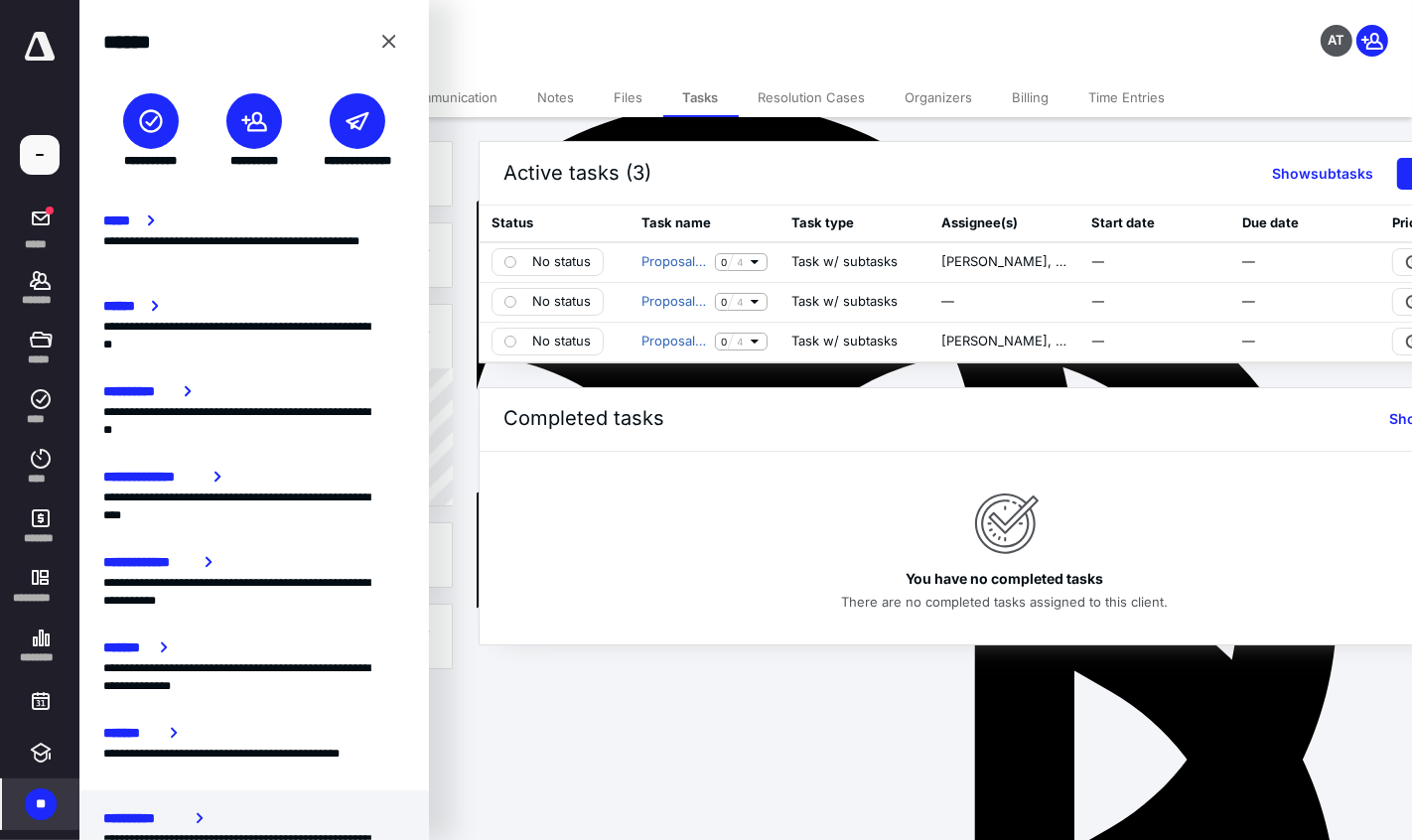 click on "**********" at bounding box center [254, 833] 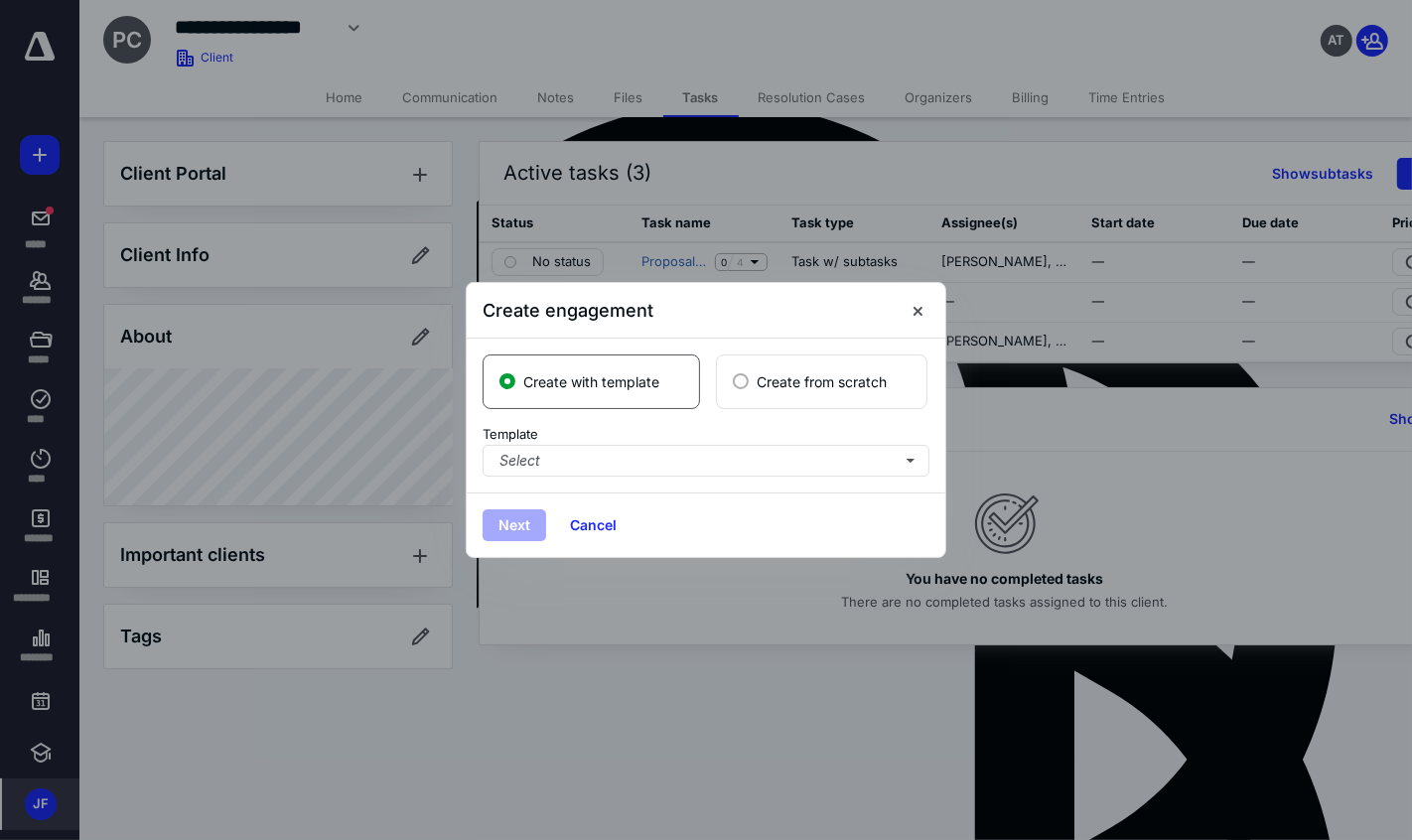 click on "Create from scratch" at bounding box center (821, 381) 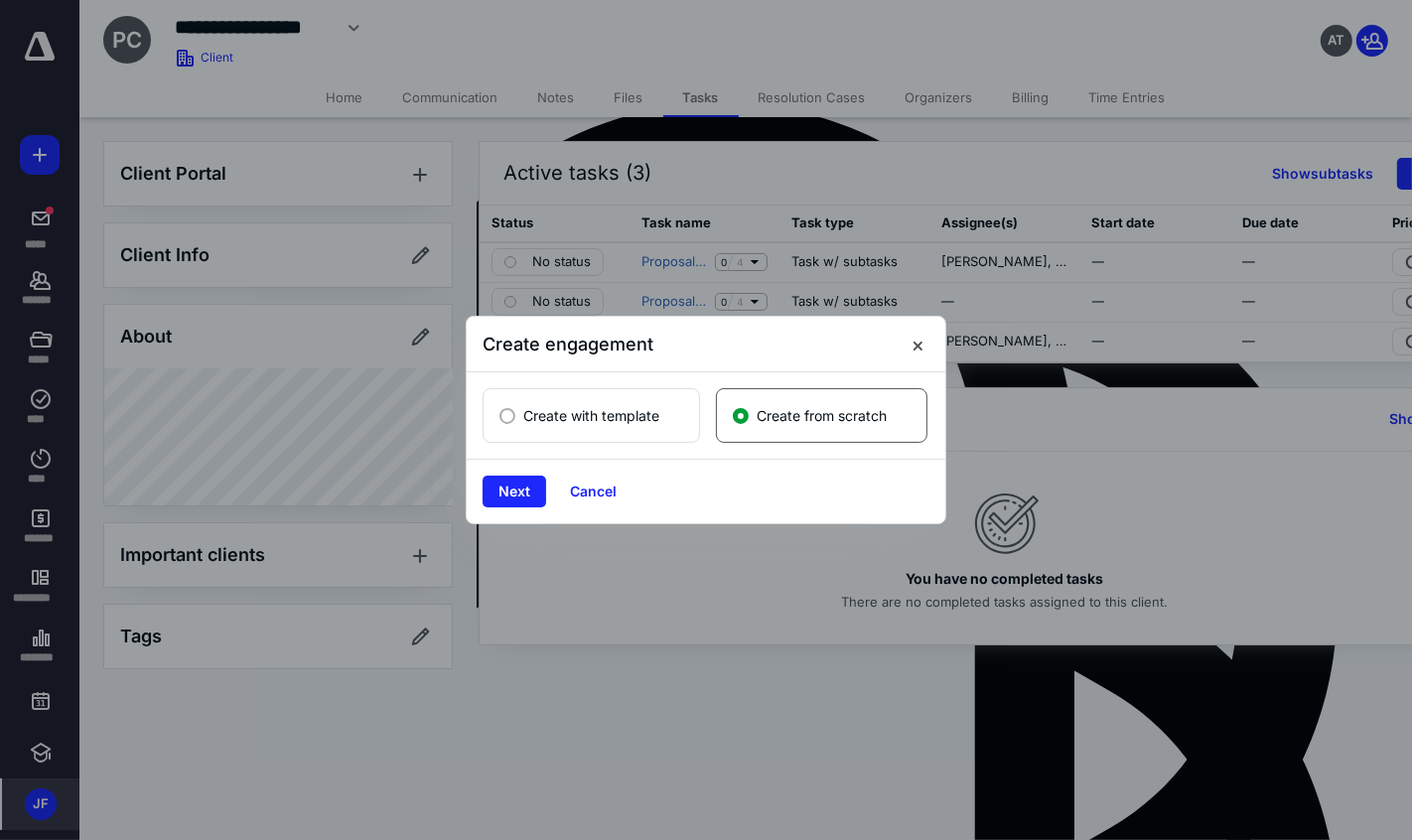 click on "Create with template" at bounding box center (591, 415) 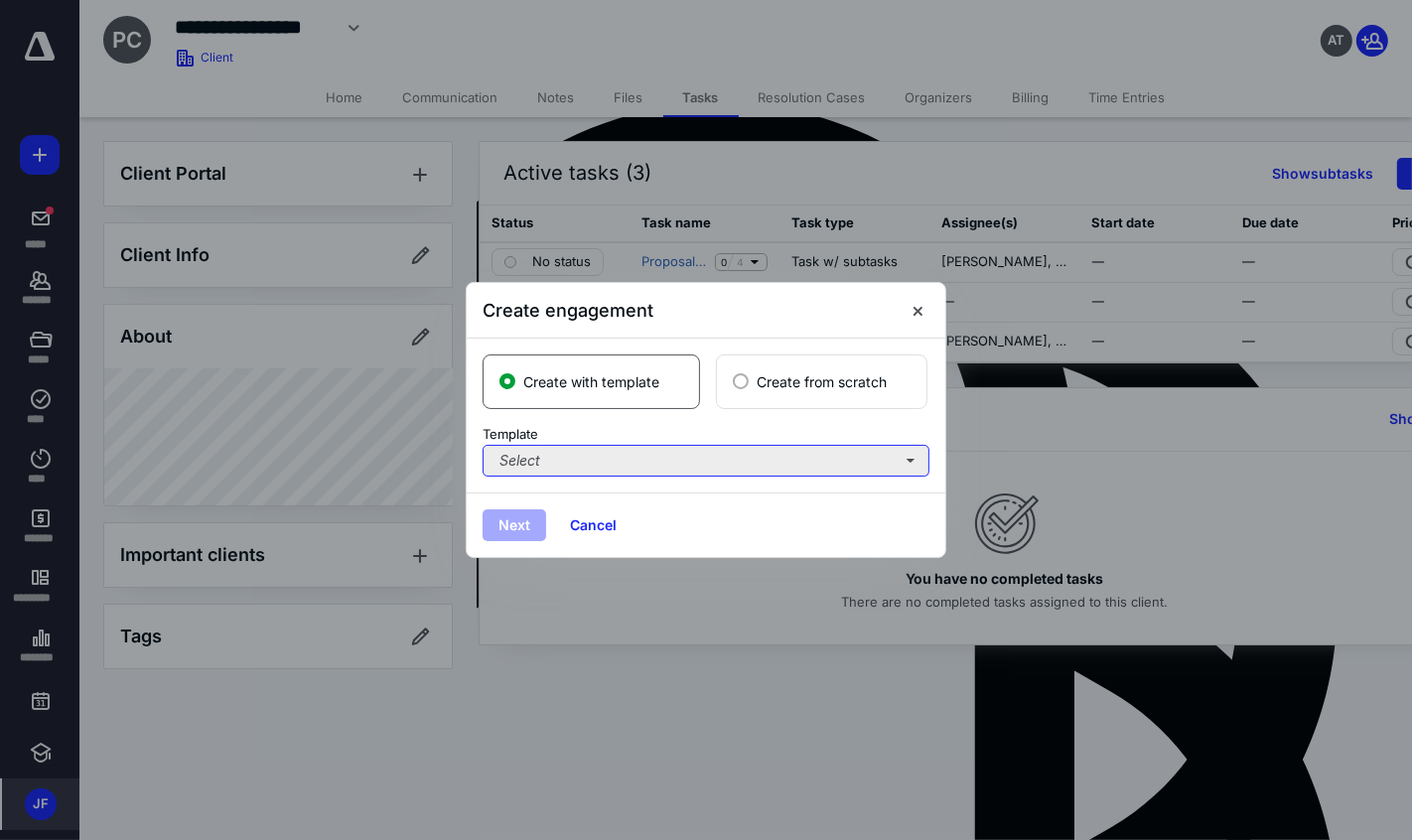 click on "Select" at bounding box center [706, 461] 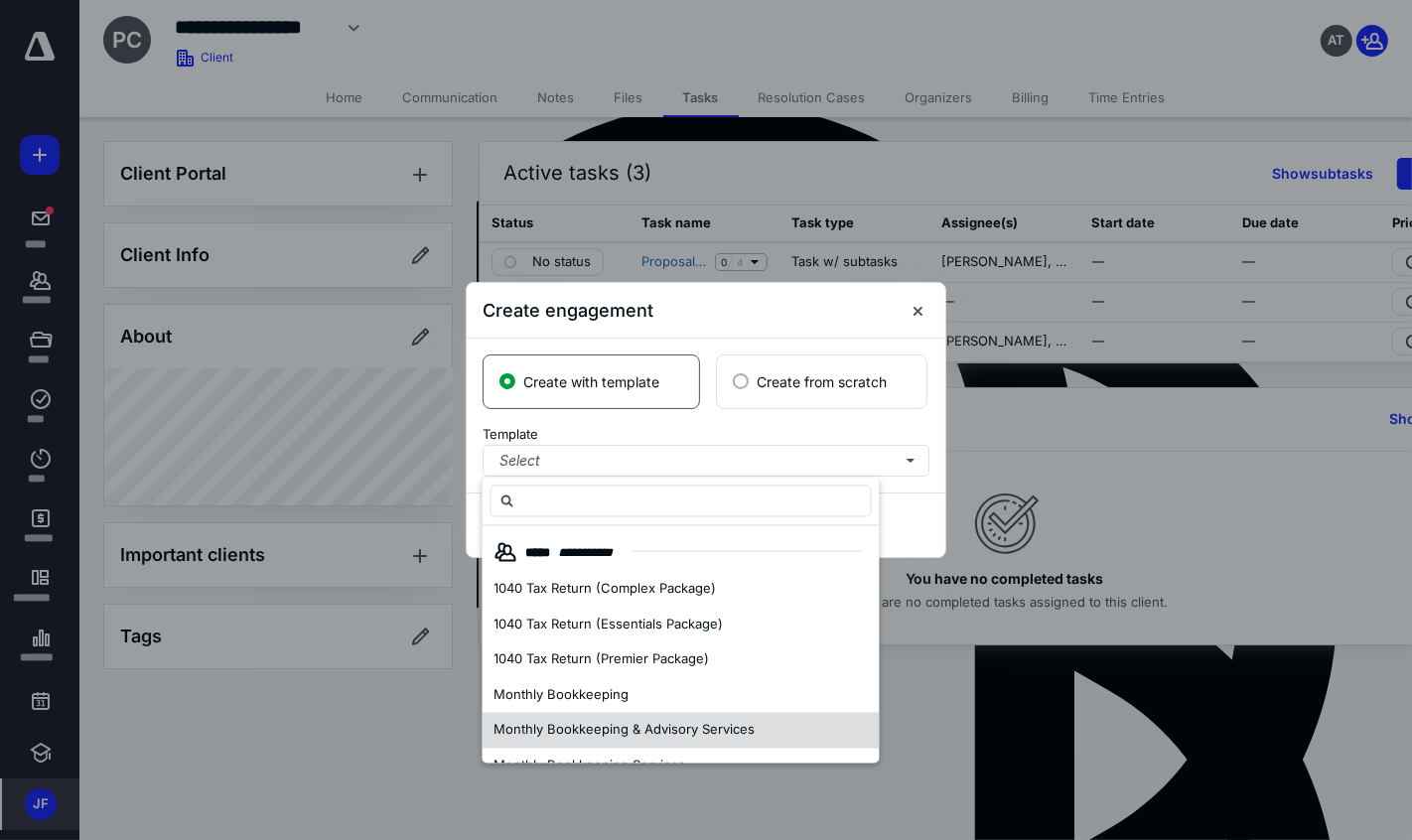 scroll, scrollTop: 27, scrollLeft: 0, axis: vertical 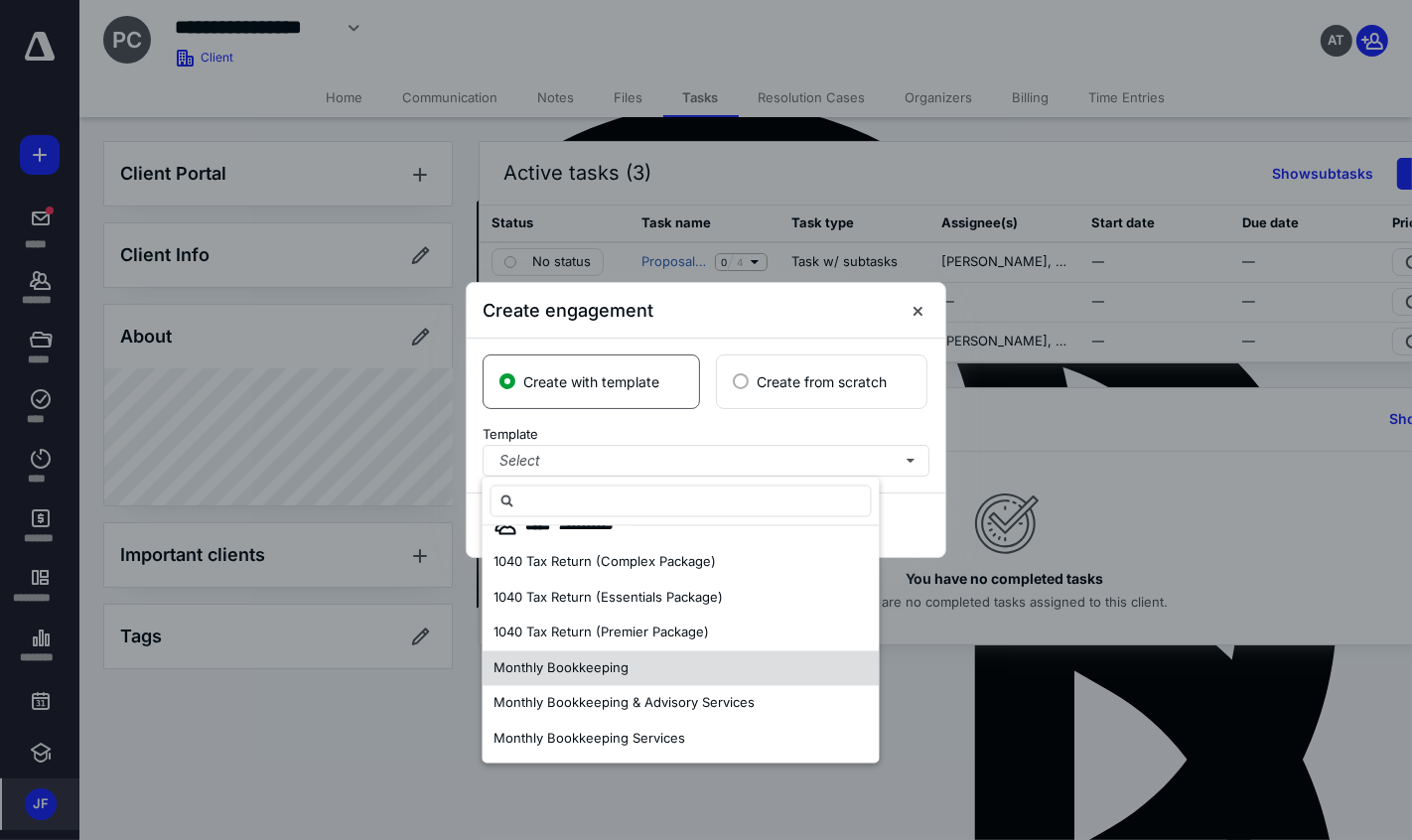click on "Monthly Bookkeeping" at bounding box center (681, 668) 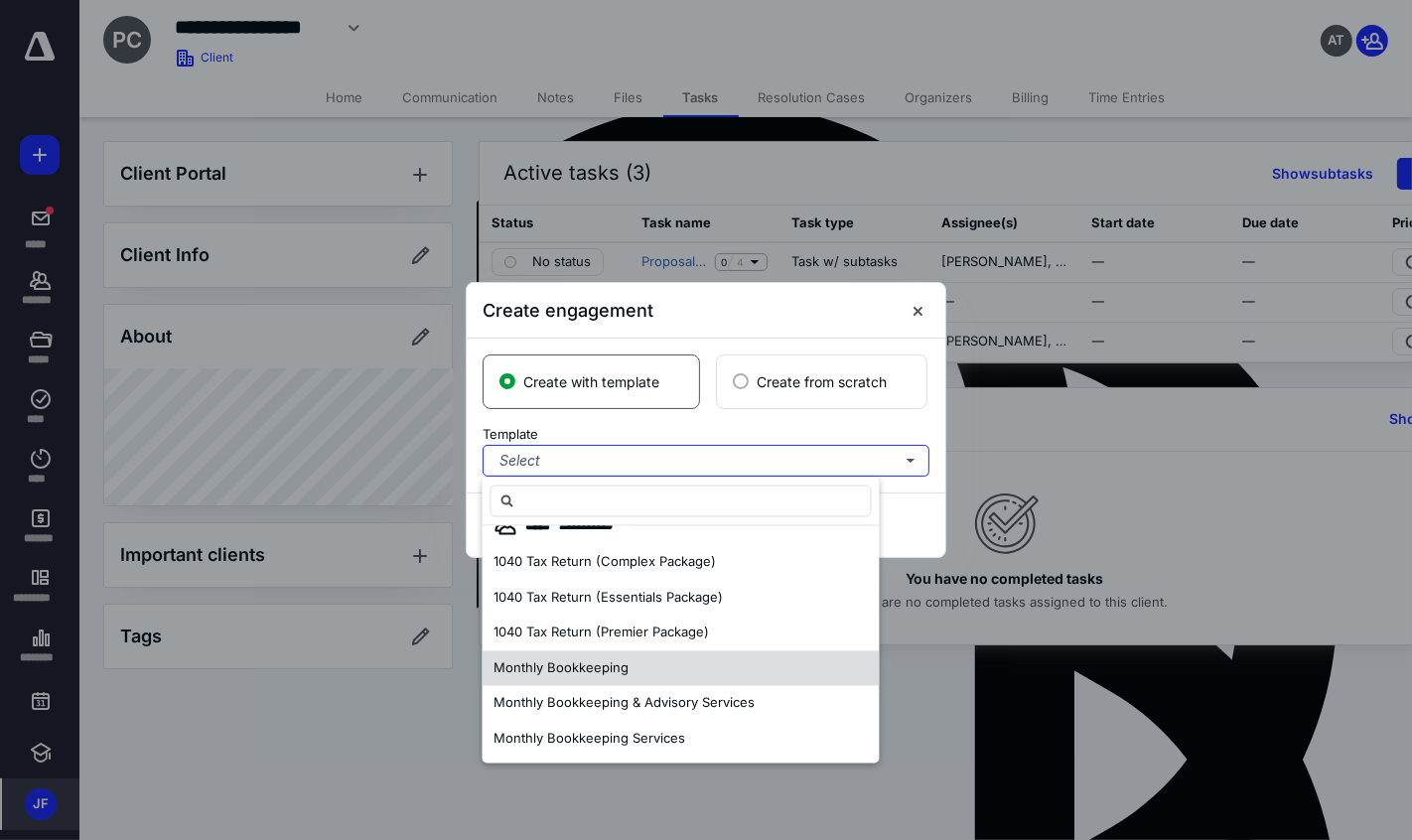 scroll, scrollTop: 0, scrollLeft: 0, axis: both 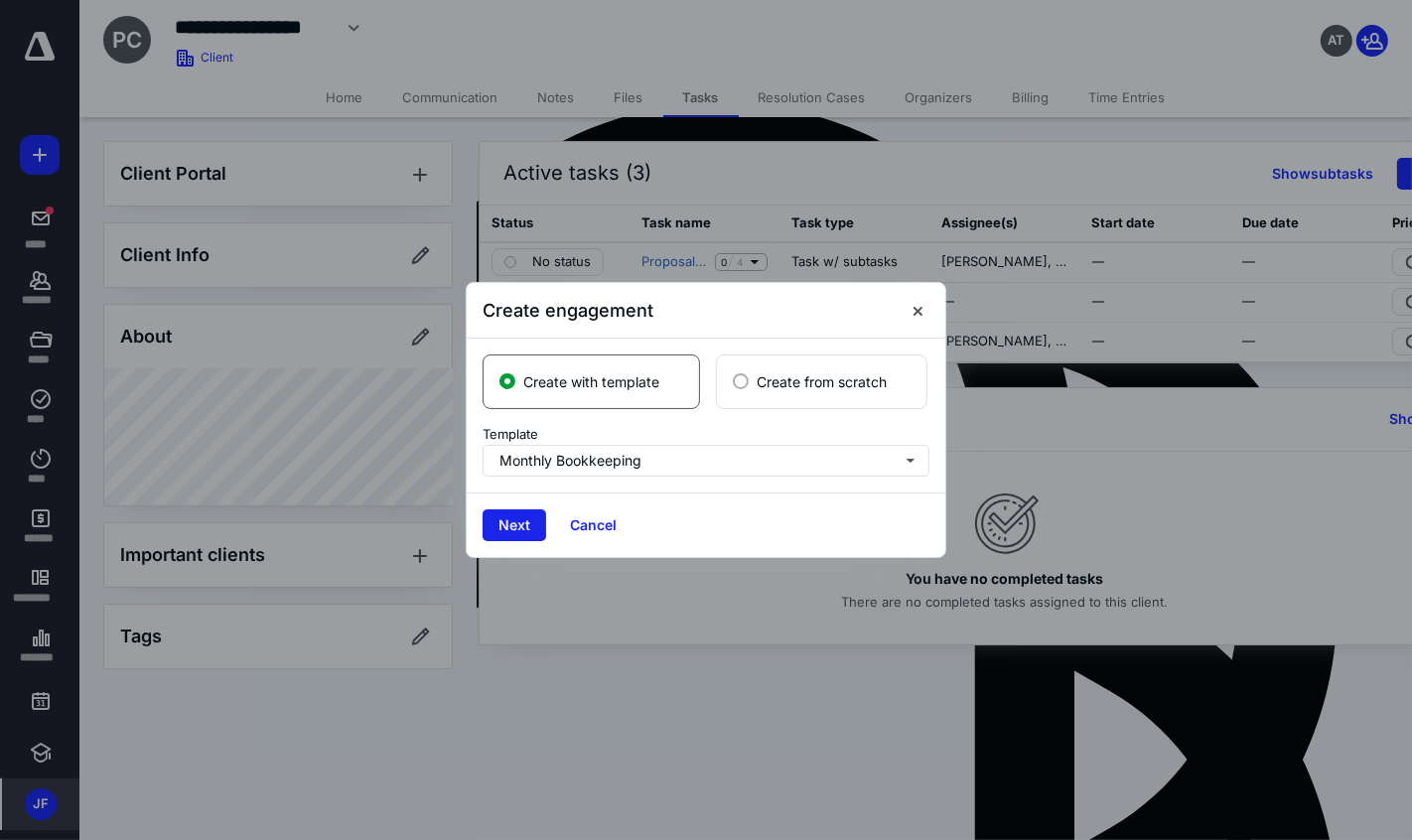 click on "Next" at bounding box center (514, 525) 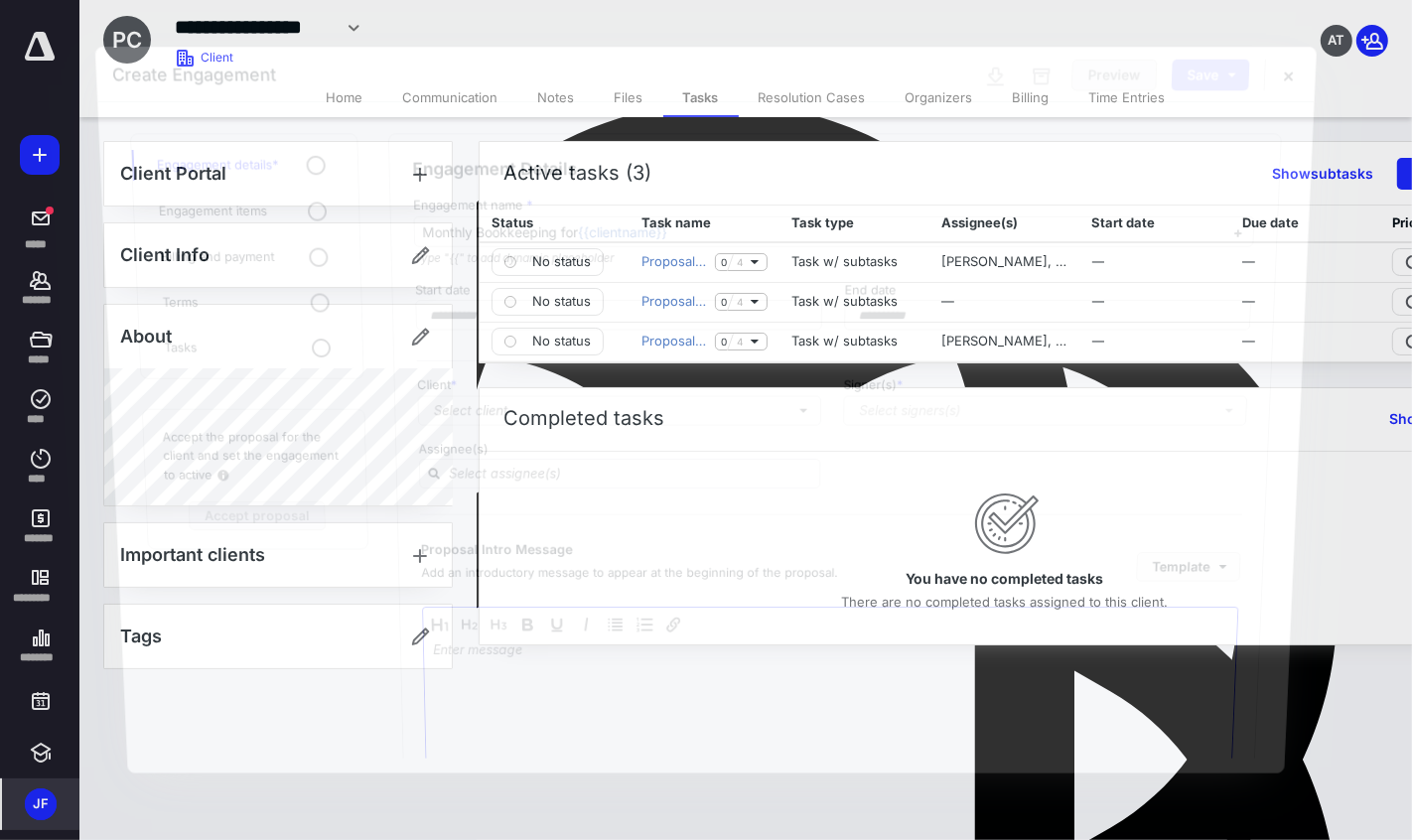 type on "**********" 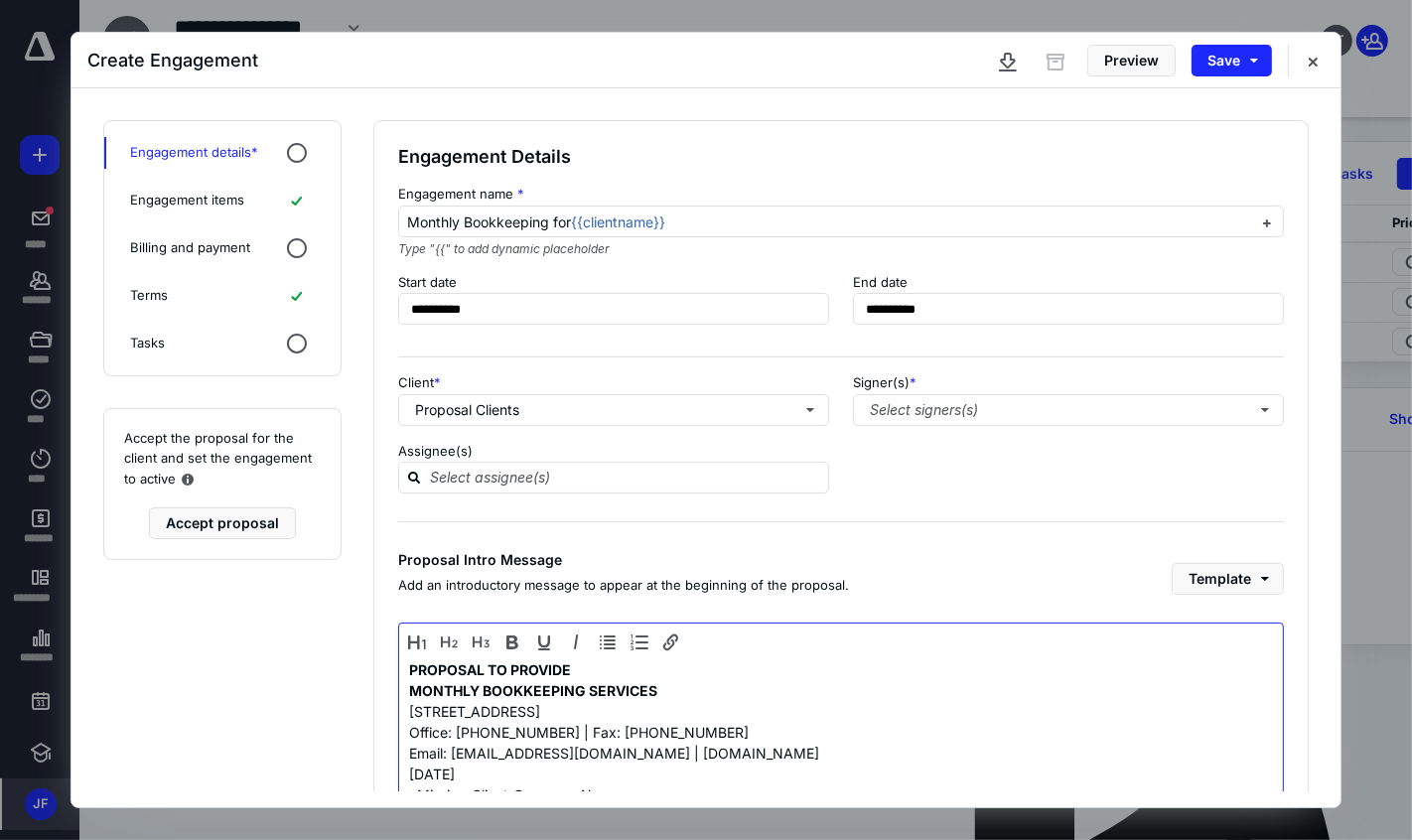 scroll, scrollTop: 681, scrollLeft: 0, axis: vertical 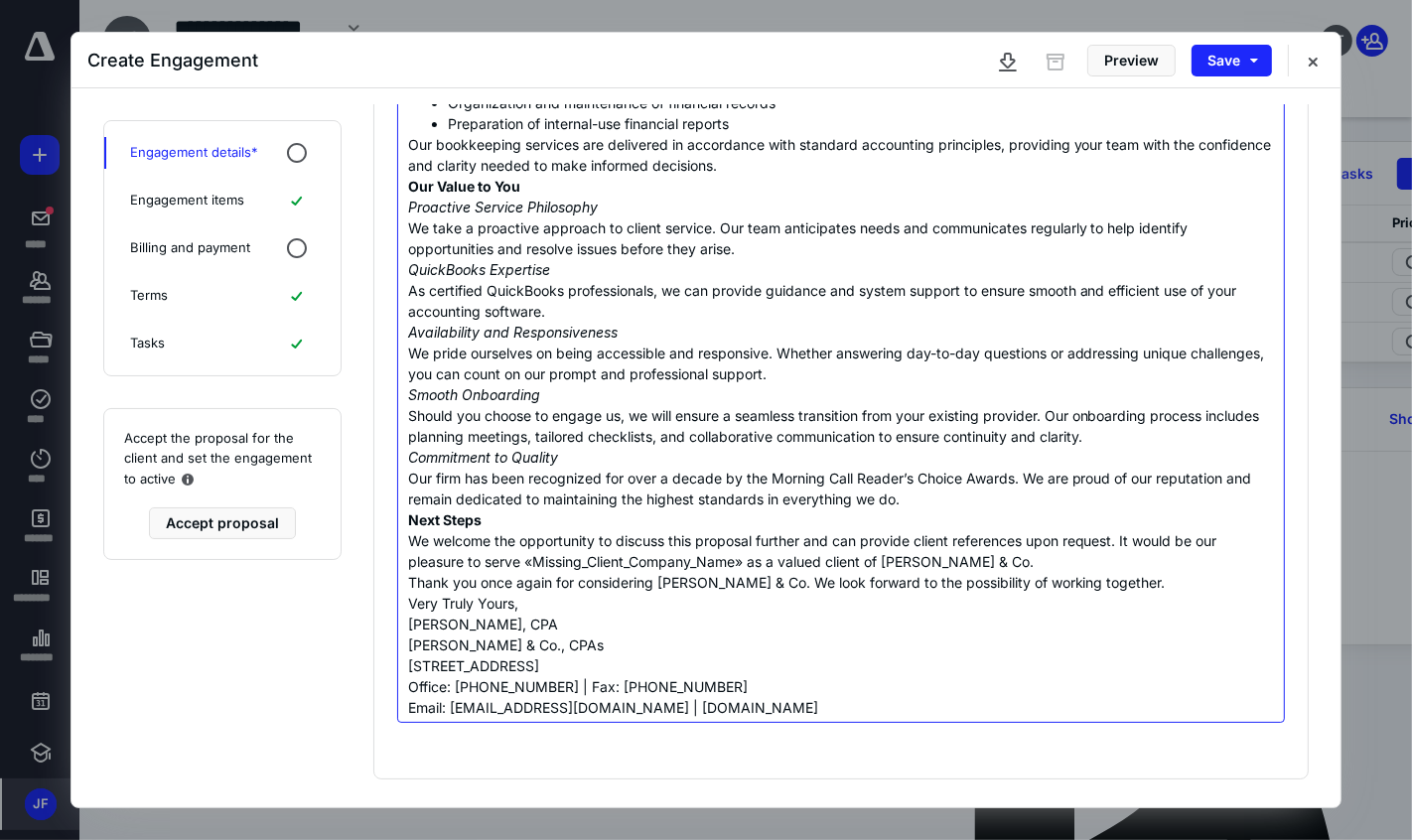 click on "Next Steps" at bounding box center [841, 519] 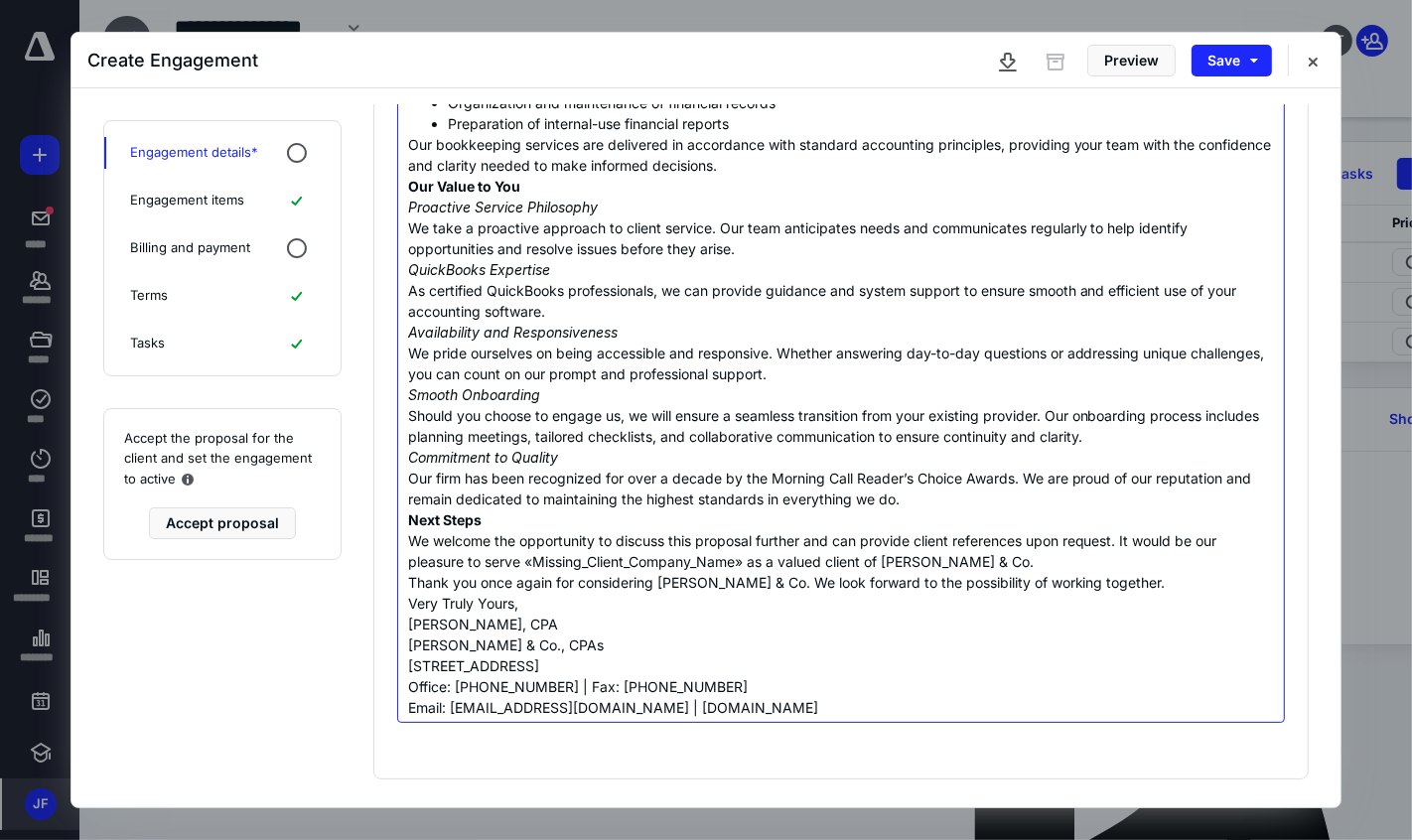 click on "Our firm has been recognized for over a decade by the Morning Call
Reader’s Choice Awards. We are proud of our reputation and remain
dedicated to maintaining the highest standards in everything we do." at bounding box center (841, 489) 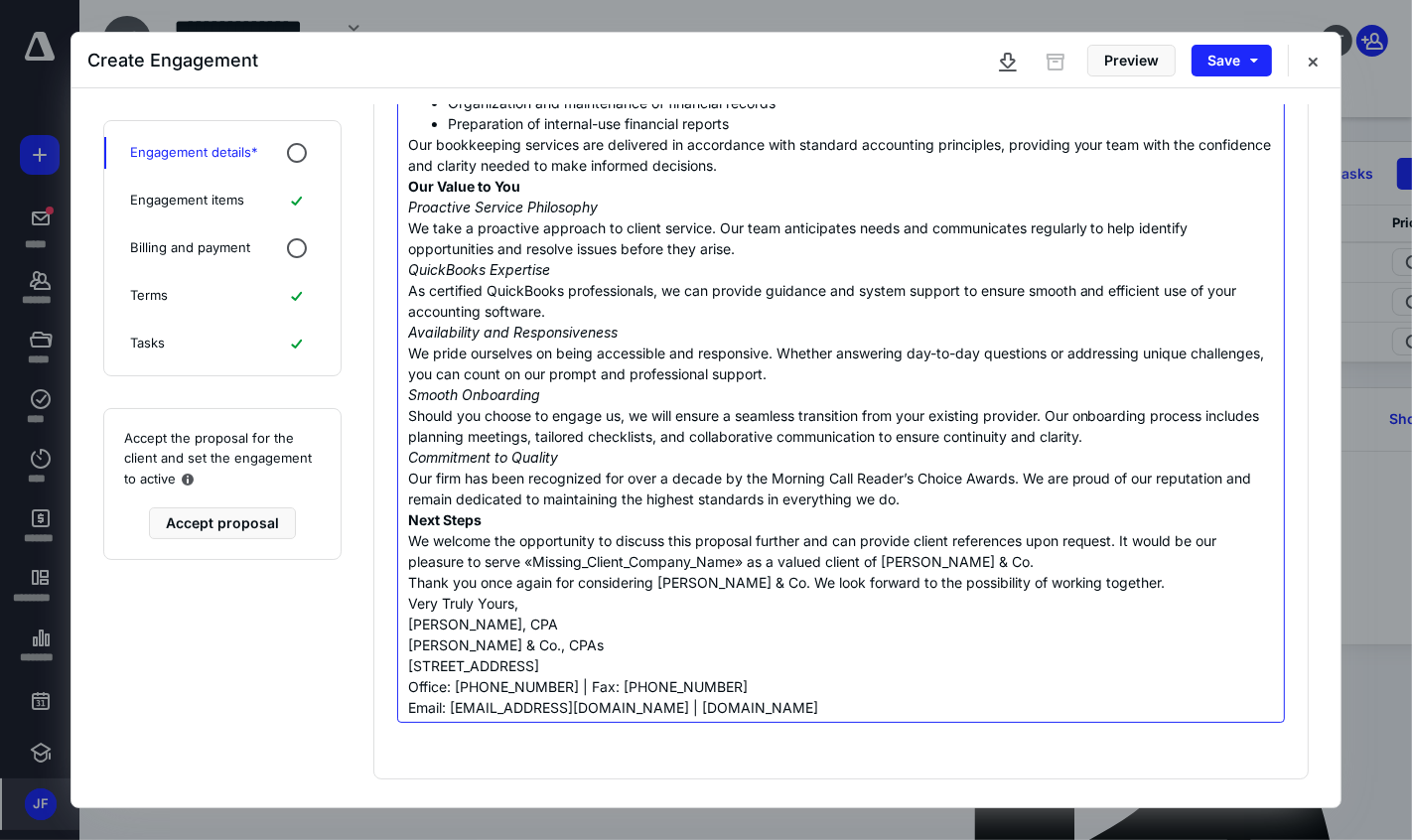 type 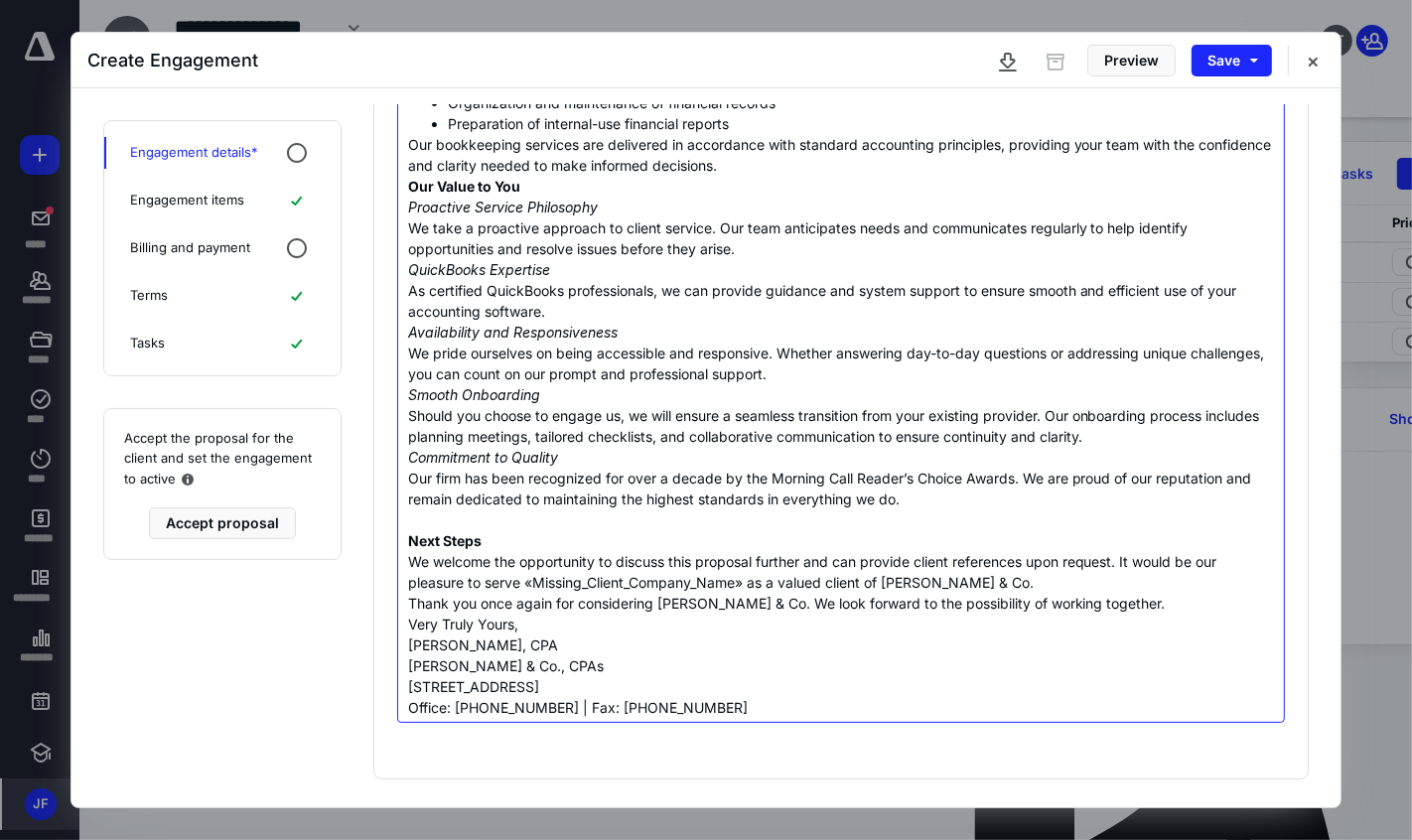 click on "We welcome the opportunity to discuss this proposal further and can
provide client references upon request. It would be our pleasure to
serve «Missing_Client_Company_Name» as a valued client of Frey &
Co." at bounding box center [841, 572] 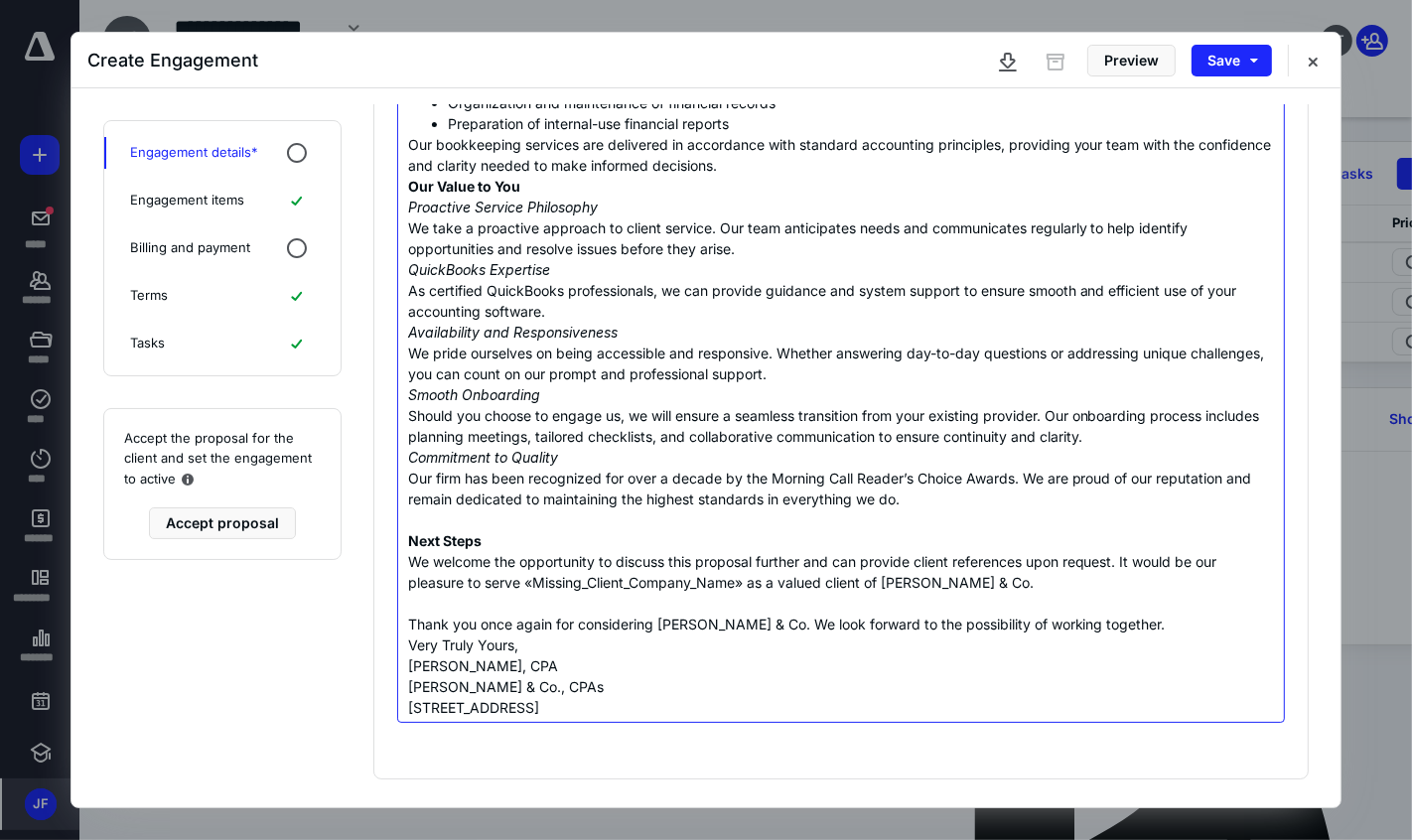 click on "Thank you once again for considering Frey & Co. We look forward
to the possibility of working together." at bounding box center (841, 624) 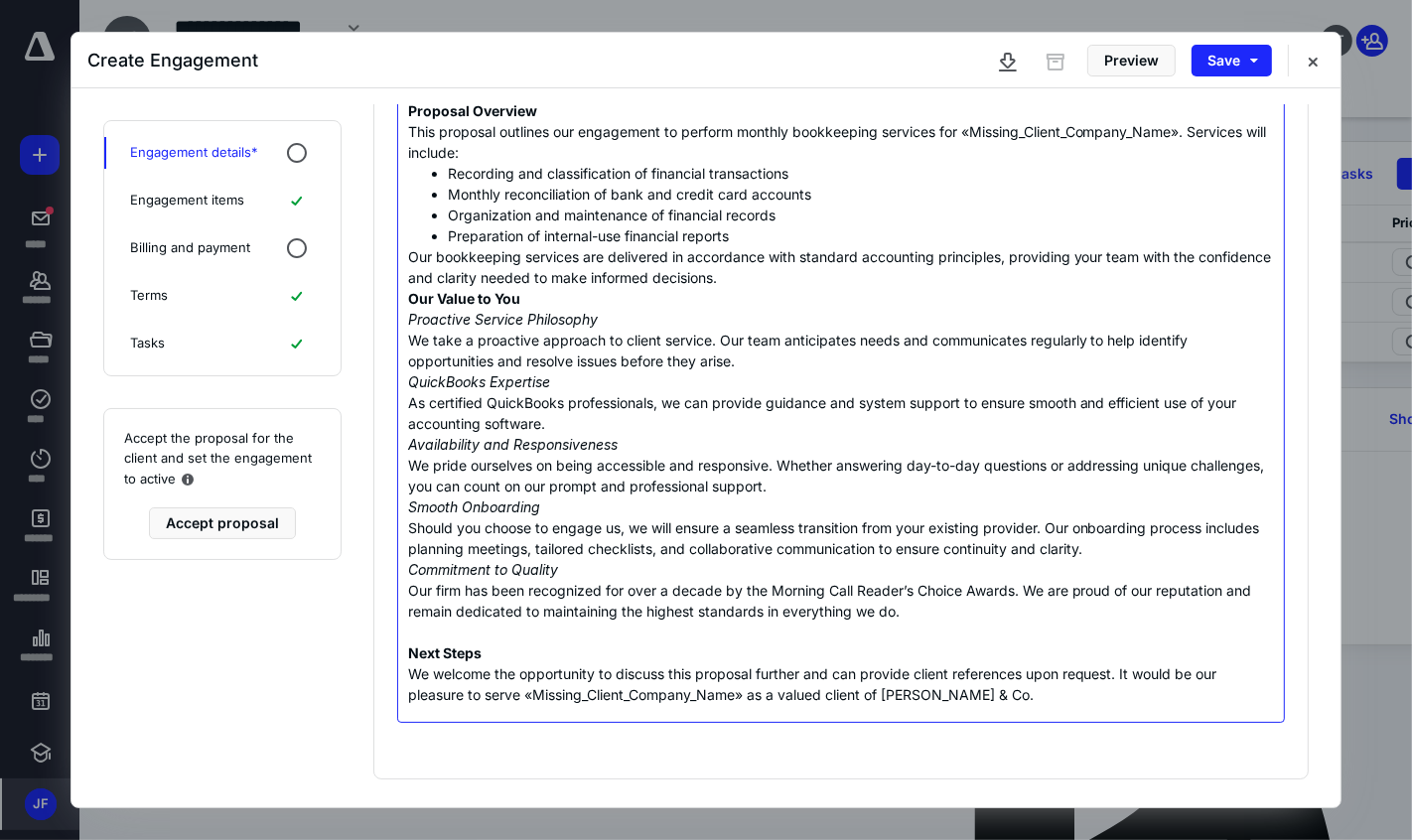 scroll, scrollTop: 192, scrollLeft: 0, axis: vertical 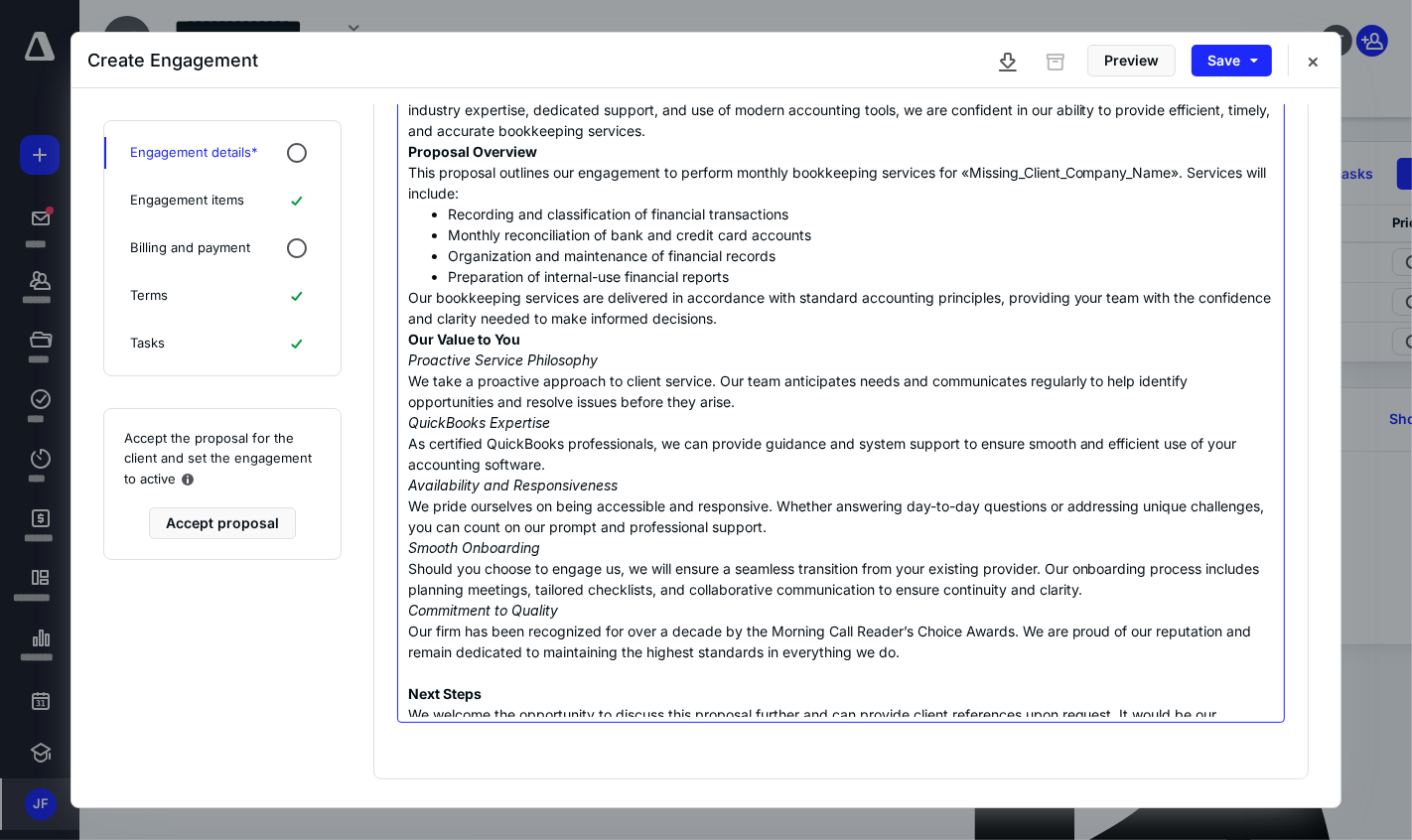 click on "Our bookkeeping services are delivered in accordance with standard
accounting principles, providing your team with the confidence and
clarity needed to make informed decisions." at bounding box center (841, 308) 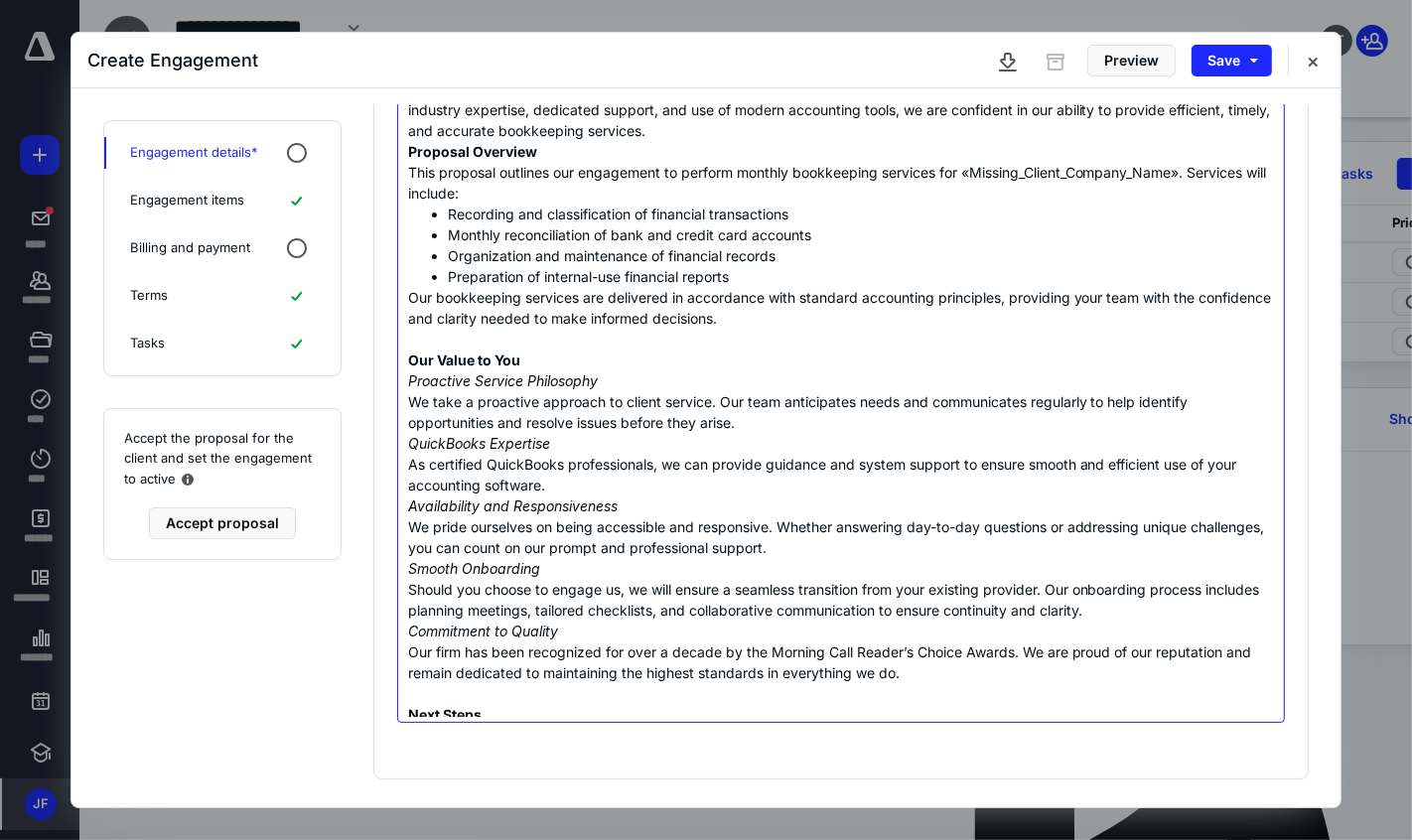 scroll, scrollTop: 0, scrollLeft: 0, axis: both 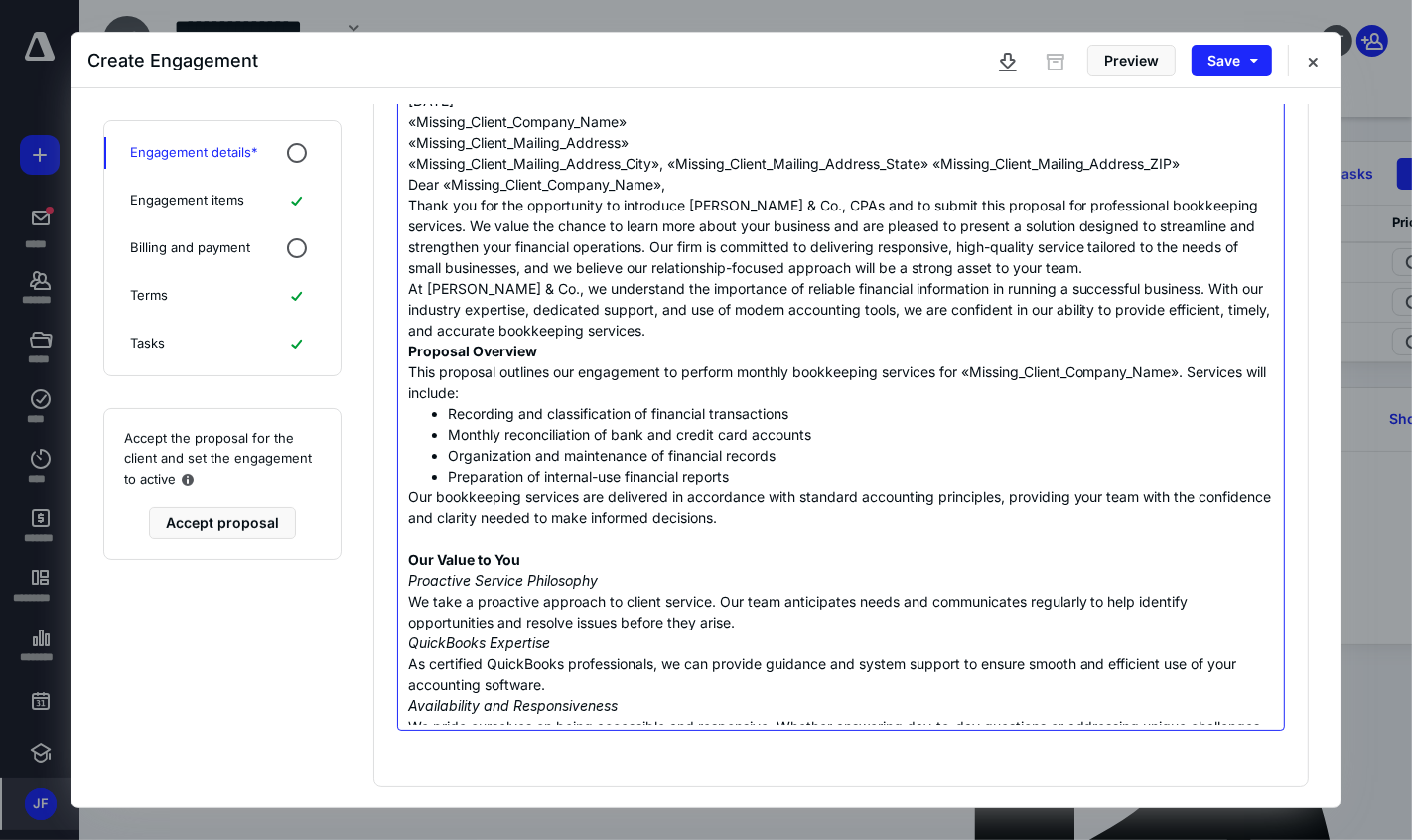 click on "At Frey & Co., we understand the importance of reliable financial
information in running a successful business. With our industry
expertise, dedicated support, and use of modern accounting tools, we are
confident in our ability to provide efficient, timely, and accurate
bookkeeping services." at bounding box center (841, 309) 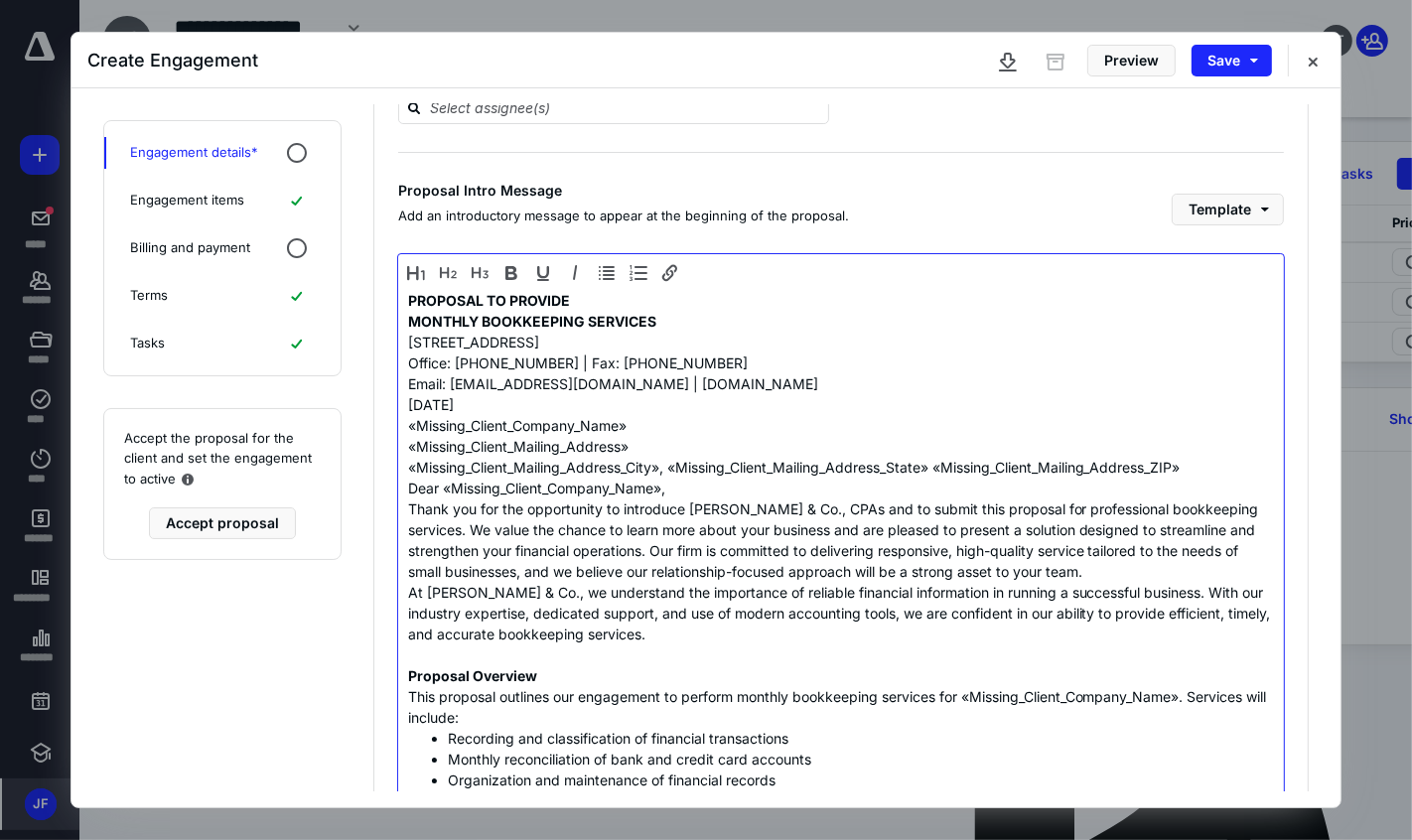 scroll, scrollTop: 374, scrollLeft: 0, axis: vertical 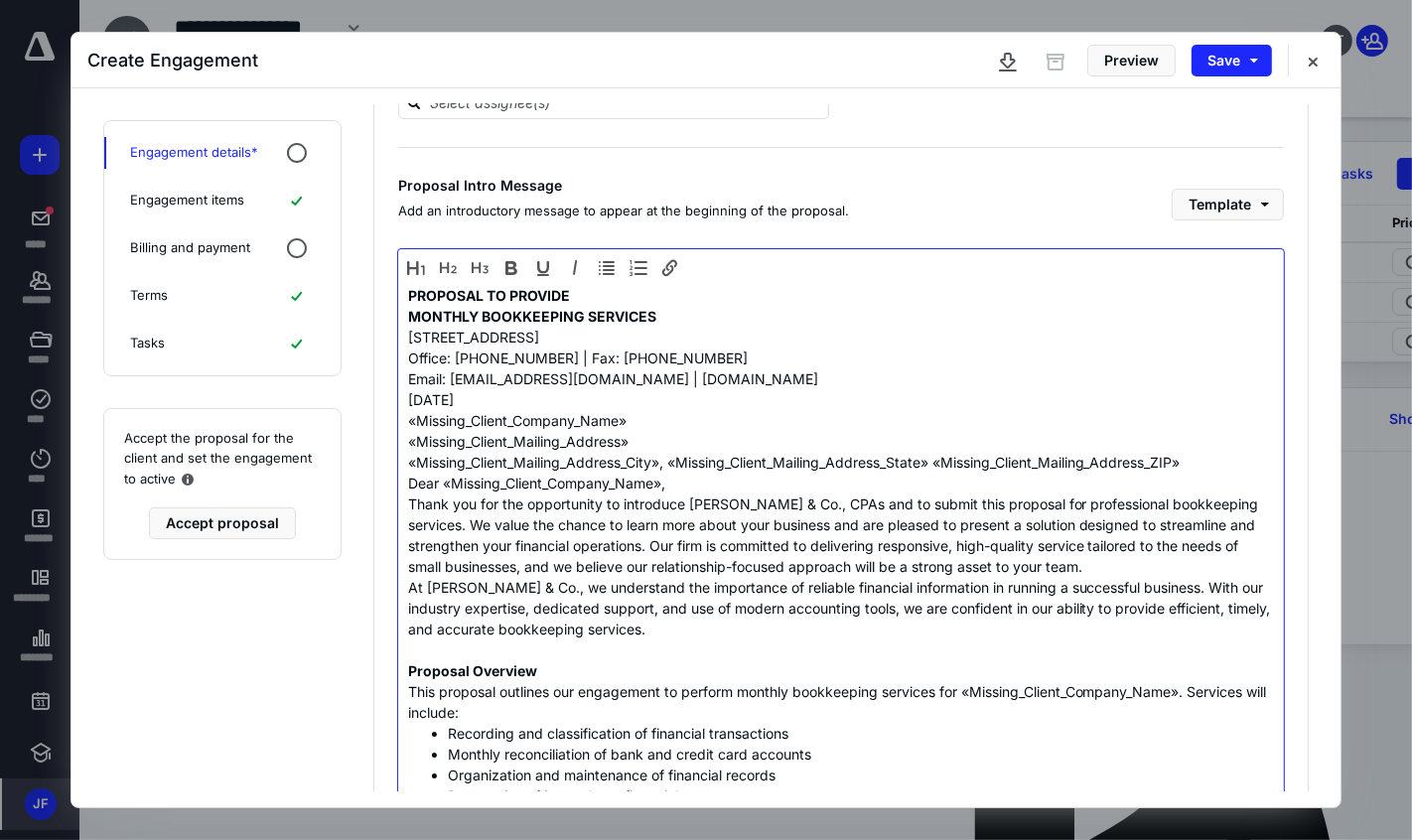 click on "Dear «Missing_Client_Company_Name»," at bounding box center (841, 483) 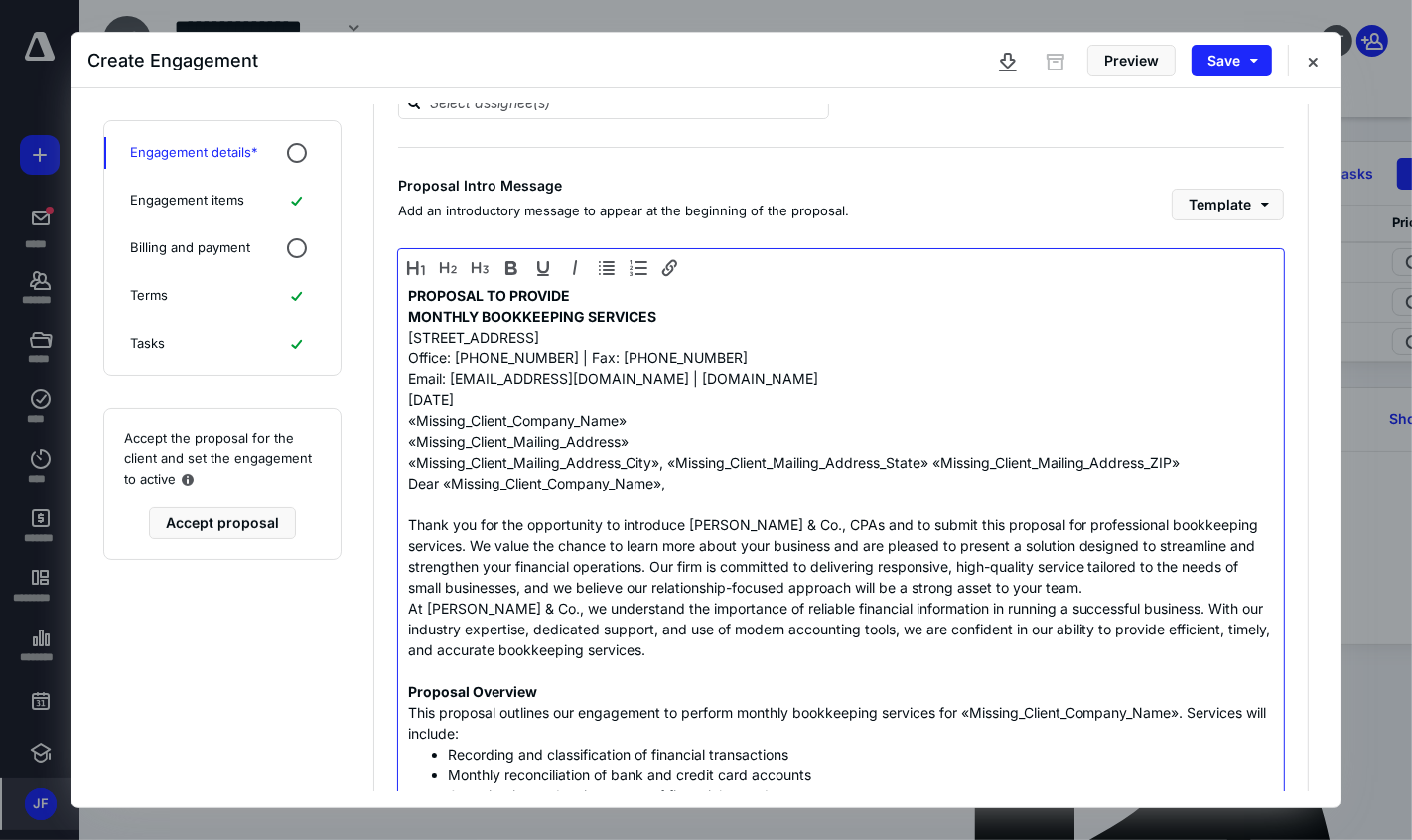 click on "Thank you for the opportunity to introduce Frey & Co., CPAs and
to submit this proposal for professional bookkeeping services. We value
the chance to learn more about your business and are pleased to present
a solution designed to streamline and strengthen your financial
operations. Our firm is committed to delivering responsive, high-quality
service tailored to the needs of small businesses, and we believe our
relationship-focused approach will be a strong asset to your team." at bounding box center [841, 556] 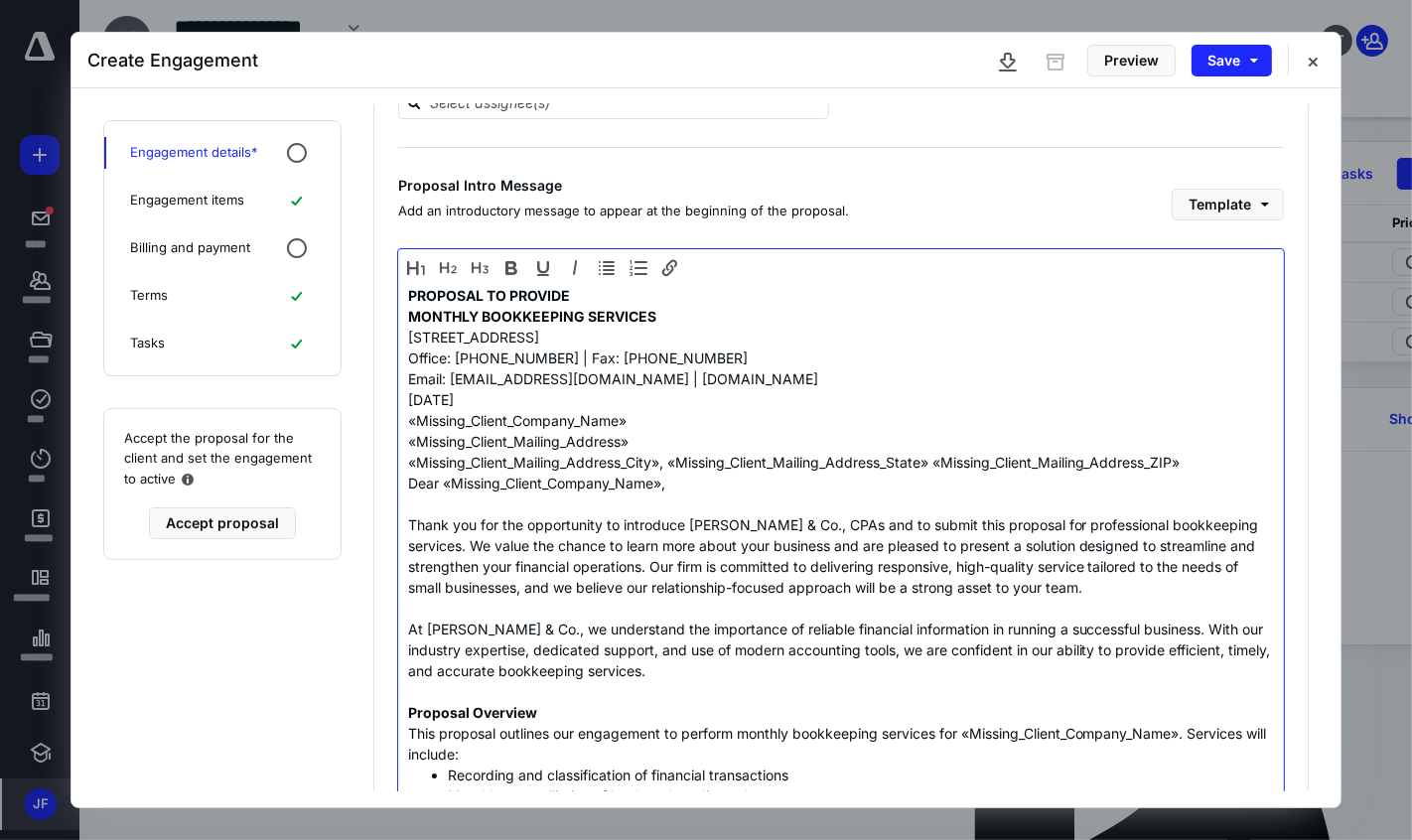 click on "«Missing_Client_Mailing_Address_City»,
«Missing_Client_Mailing_Address_State»
«Missing_Client_Mailing_Address_ZIP»" at bounding box center [841, 462] 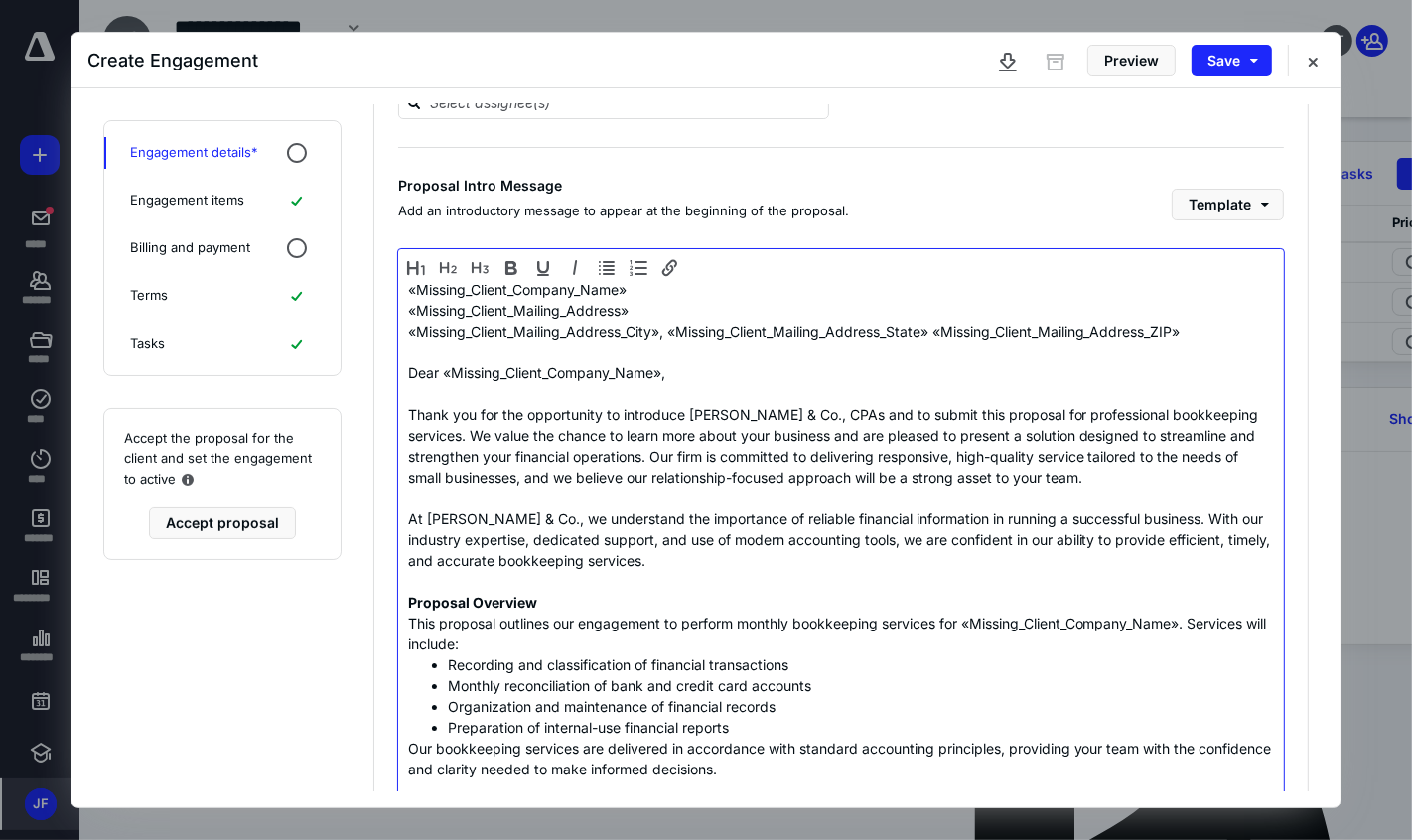 scroll, scrollTop: 368, scrollLeft: 0, axis: vertical 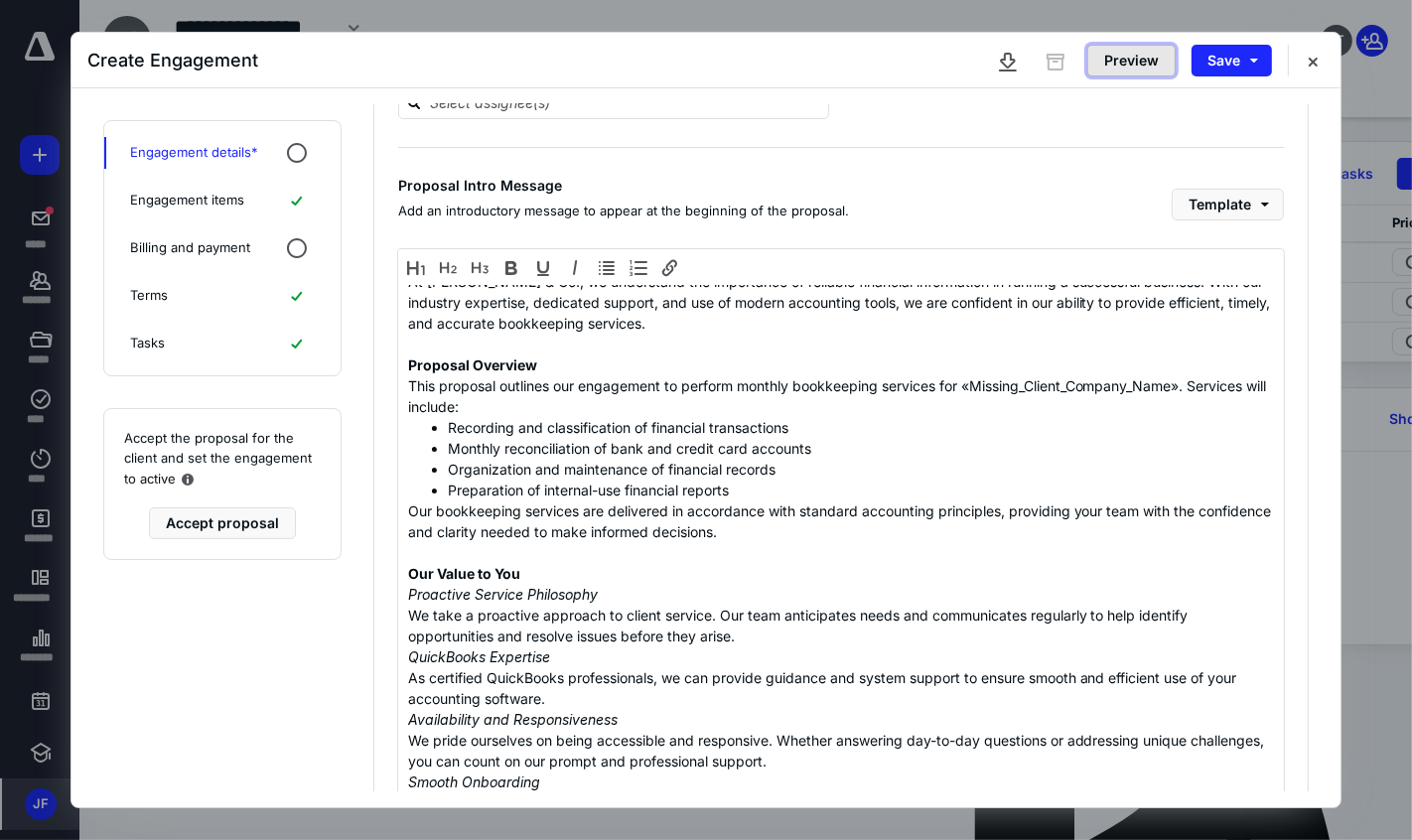 click on "Preview" at bounding box center (1131, 61) 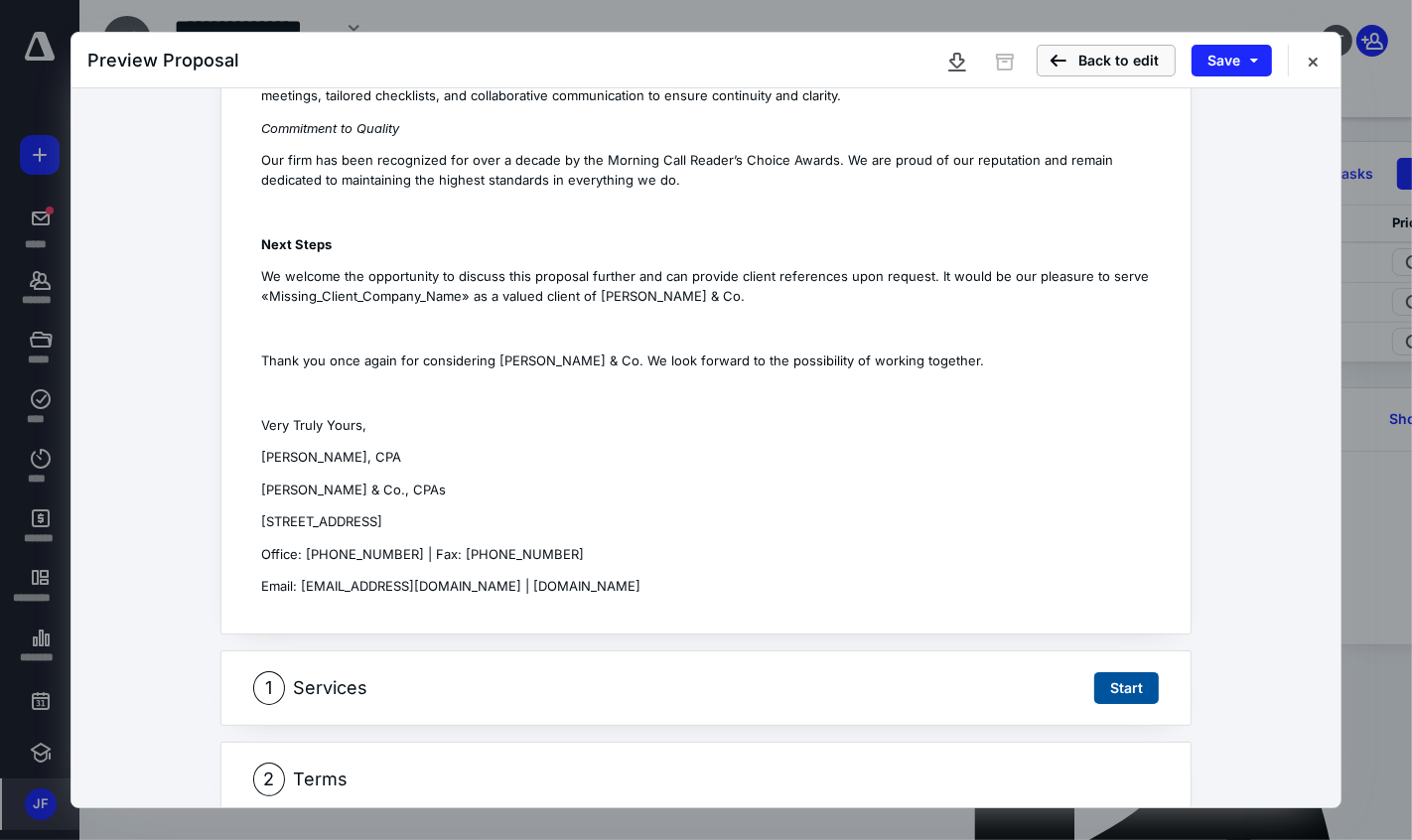 scroll, scrollTop: 1471, scrollLeft: 0, axis: vertical 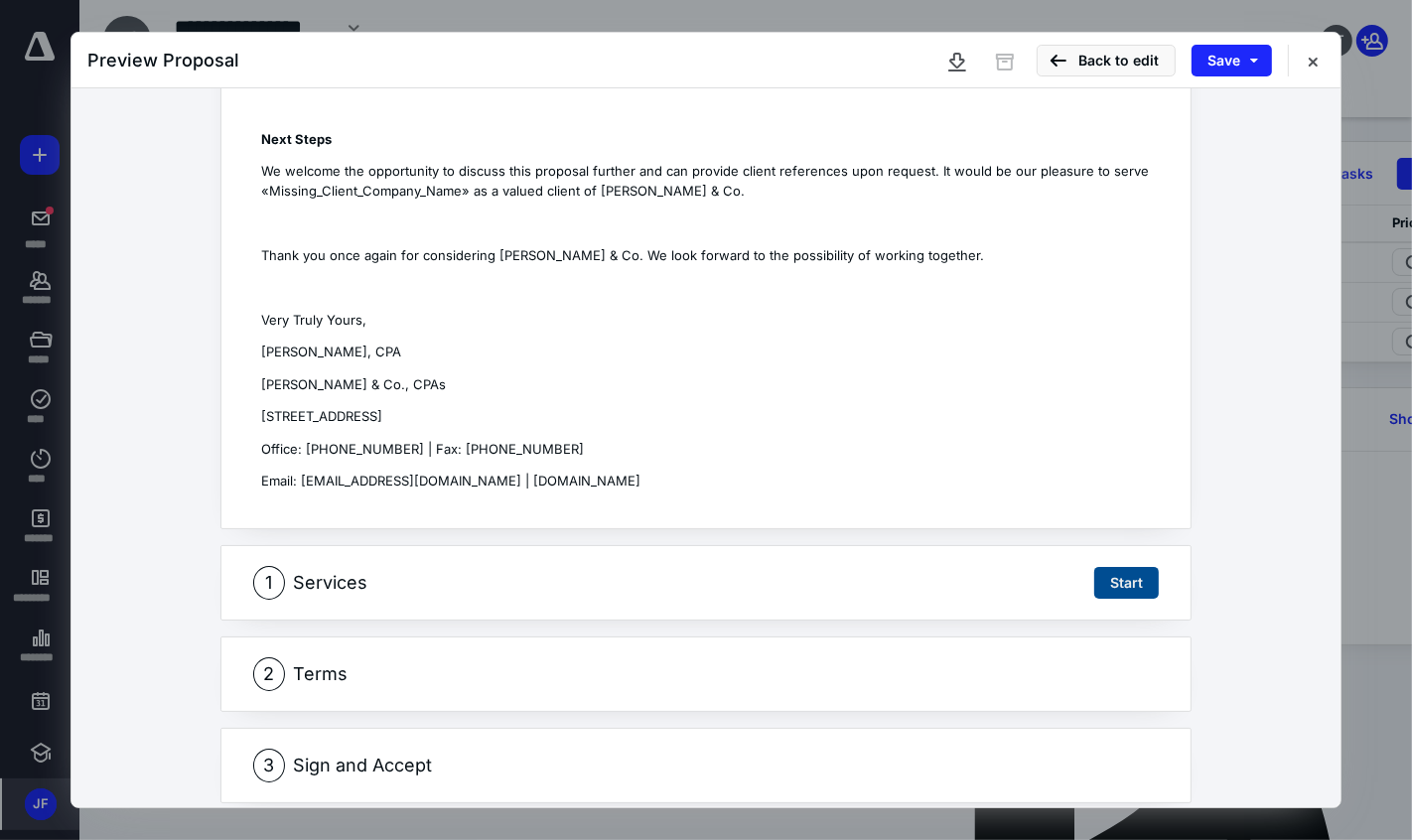 click on "Start" at bounding box center (1126, 583) 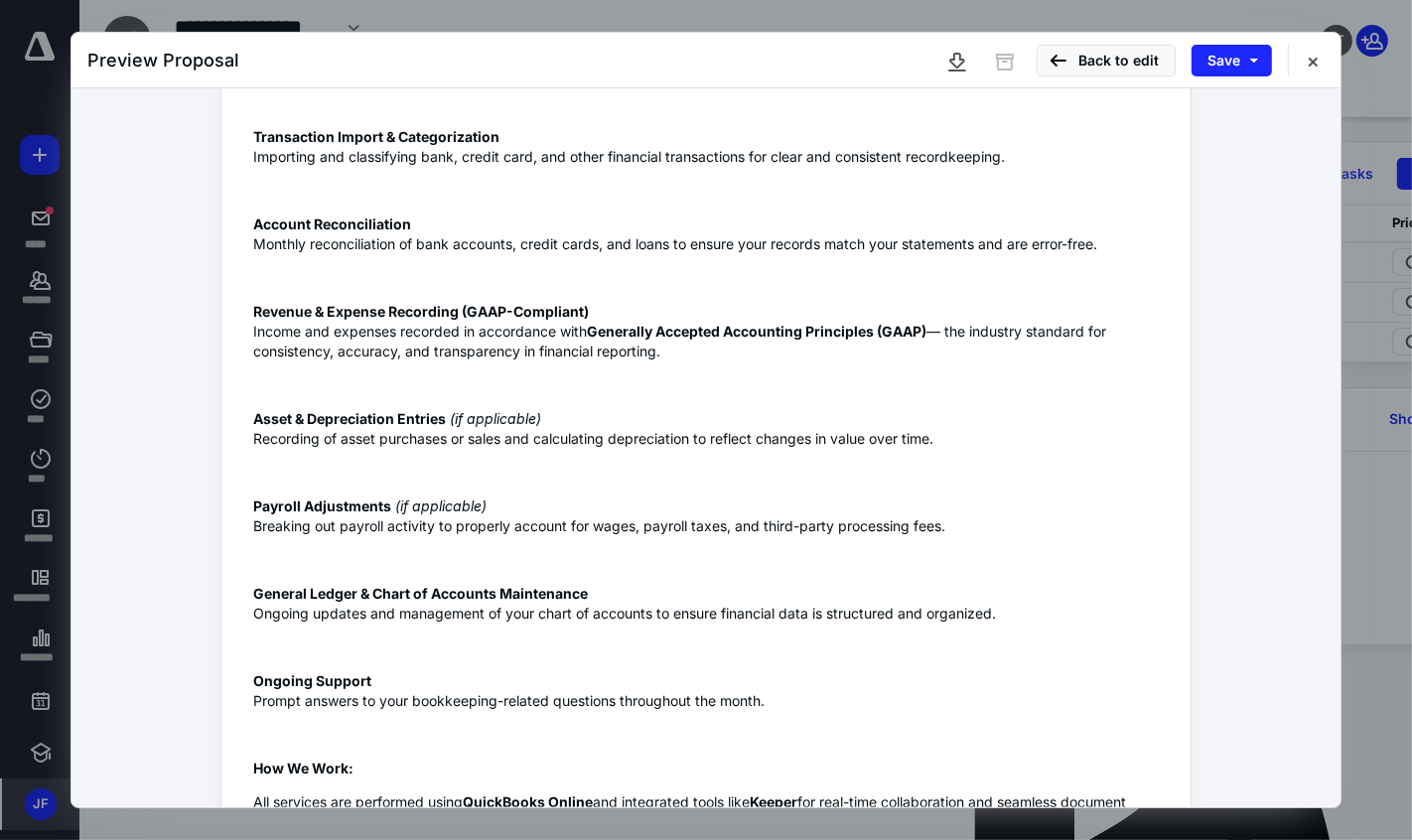 scroll, scrollTop: 0, scrollLeft: 0, axis: both 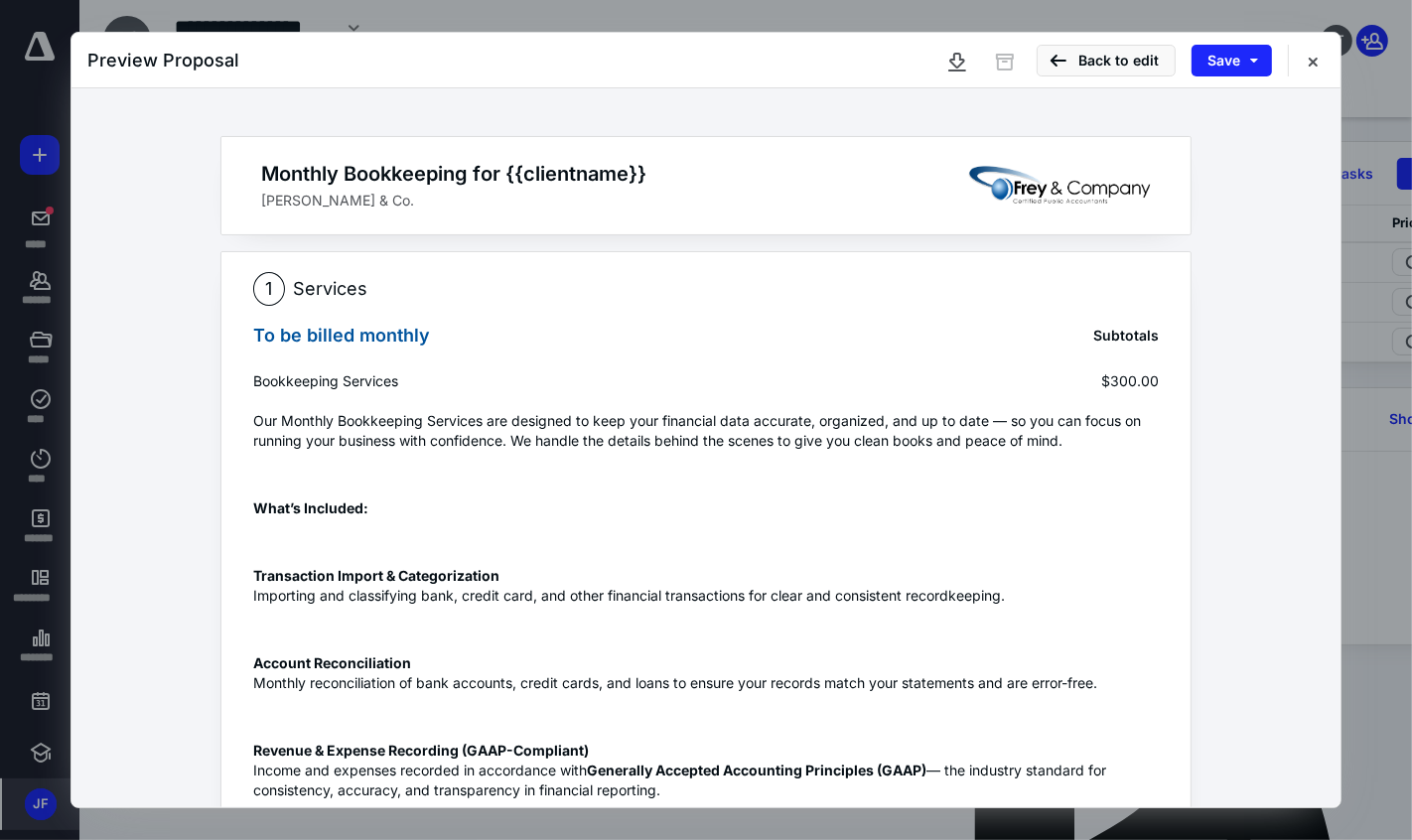 click on "Monthly Bookkeeping for {{clientname}} Frey & Co." at bounding box center (706, 186) 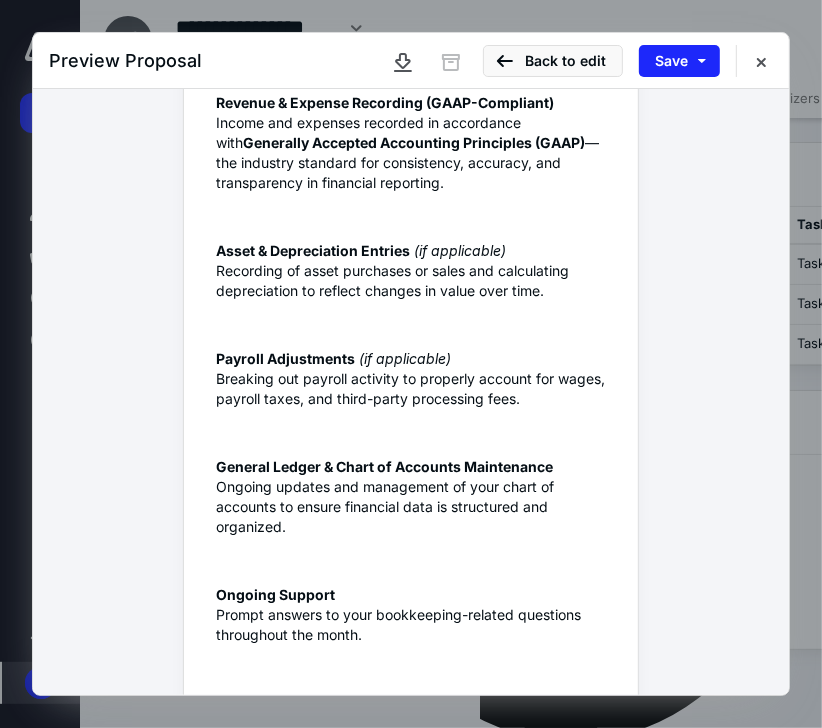 scroll, scrollTop: 1161, scrollLeft: 0, axis: vertical 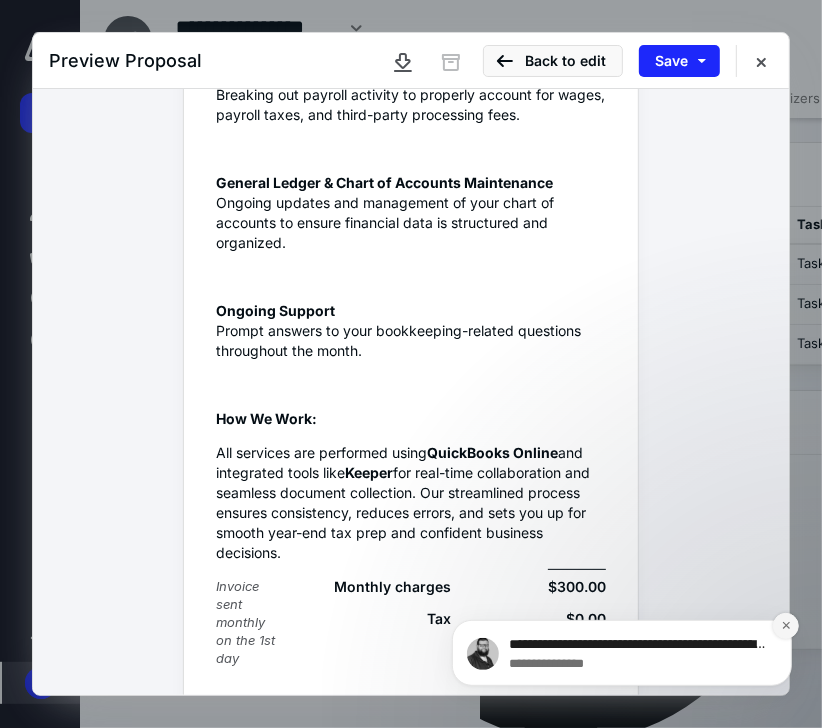 click 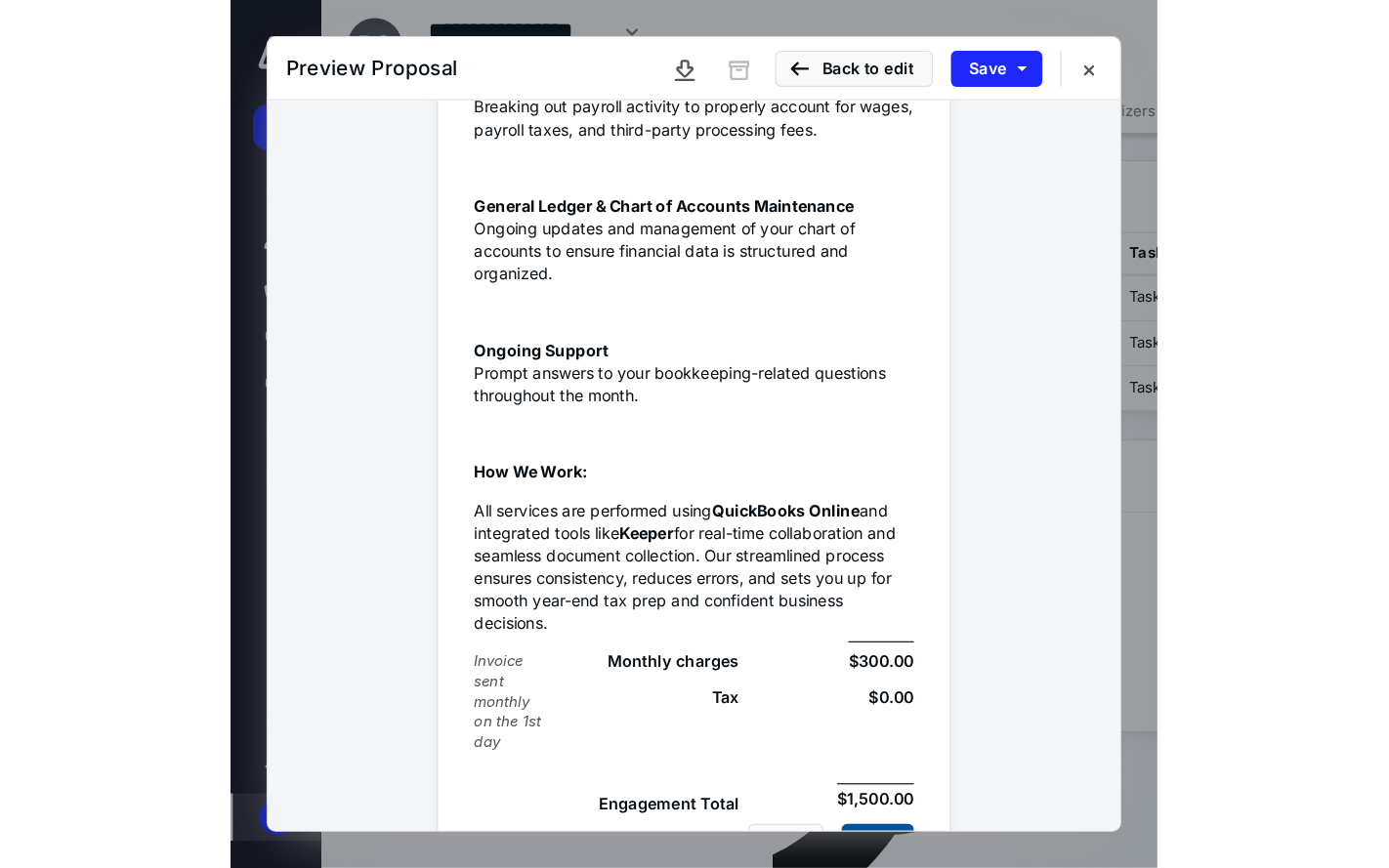 scroll, scrollTop: 1192, scrollLeft: 0, axis: vertical 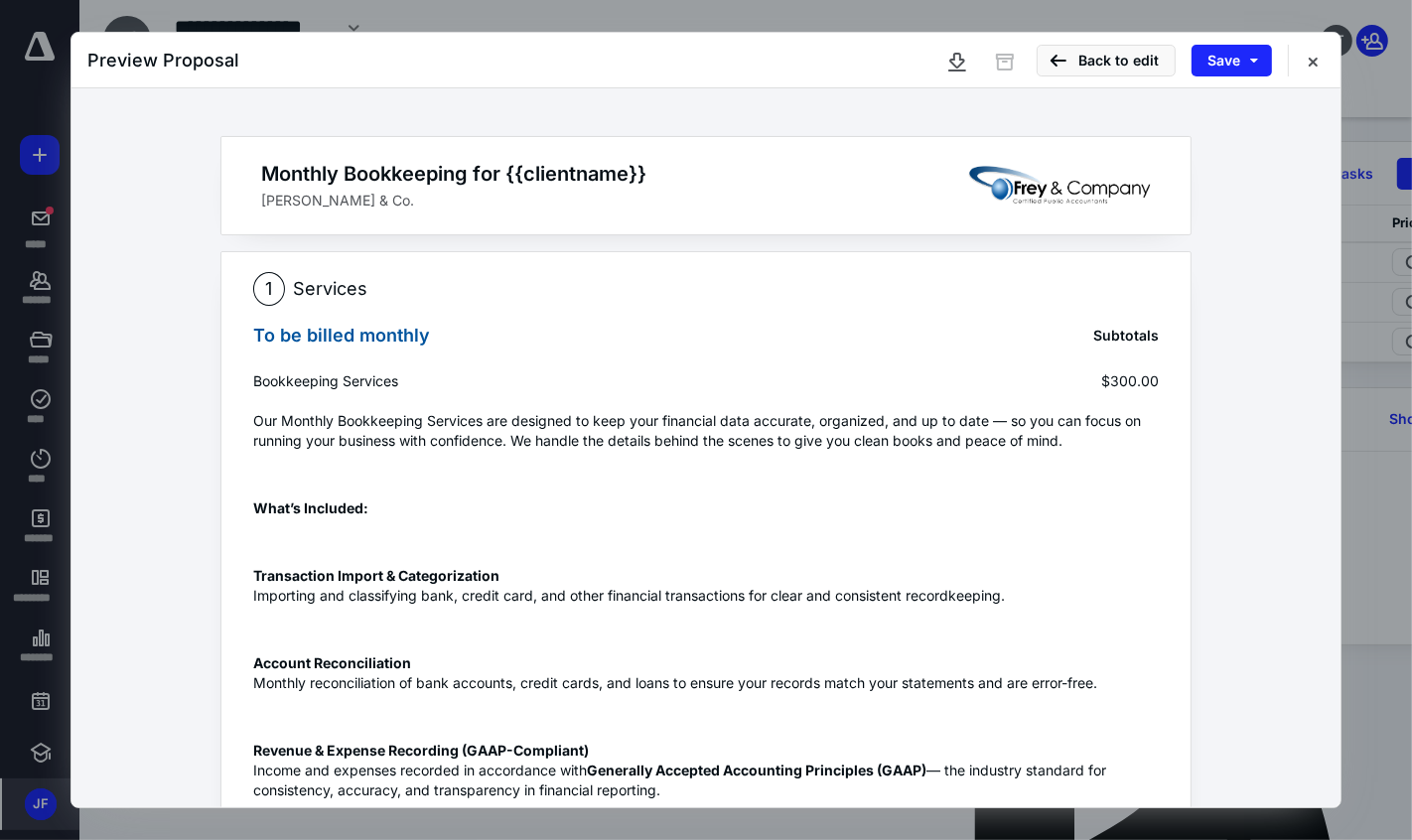 click on "Monthly Bookkeeping for {{clientname}} Frey & Co." at bounding box center [706, 186] 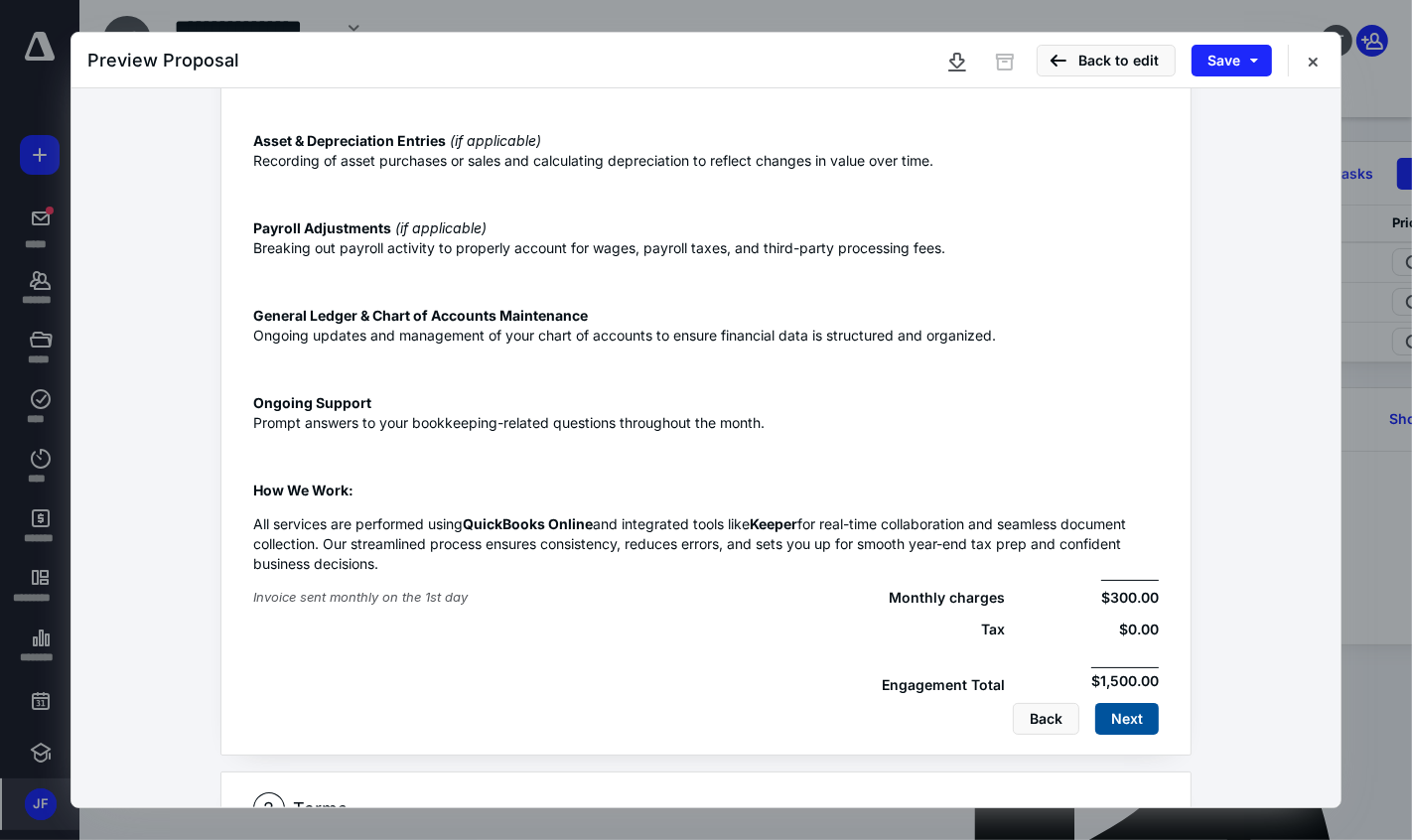 scroll, scrollTop: 871, scrollLeft: 0, axis: vertical 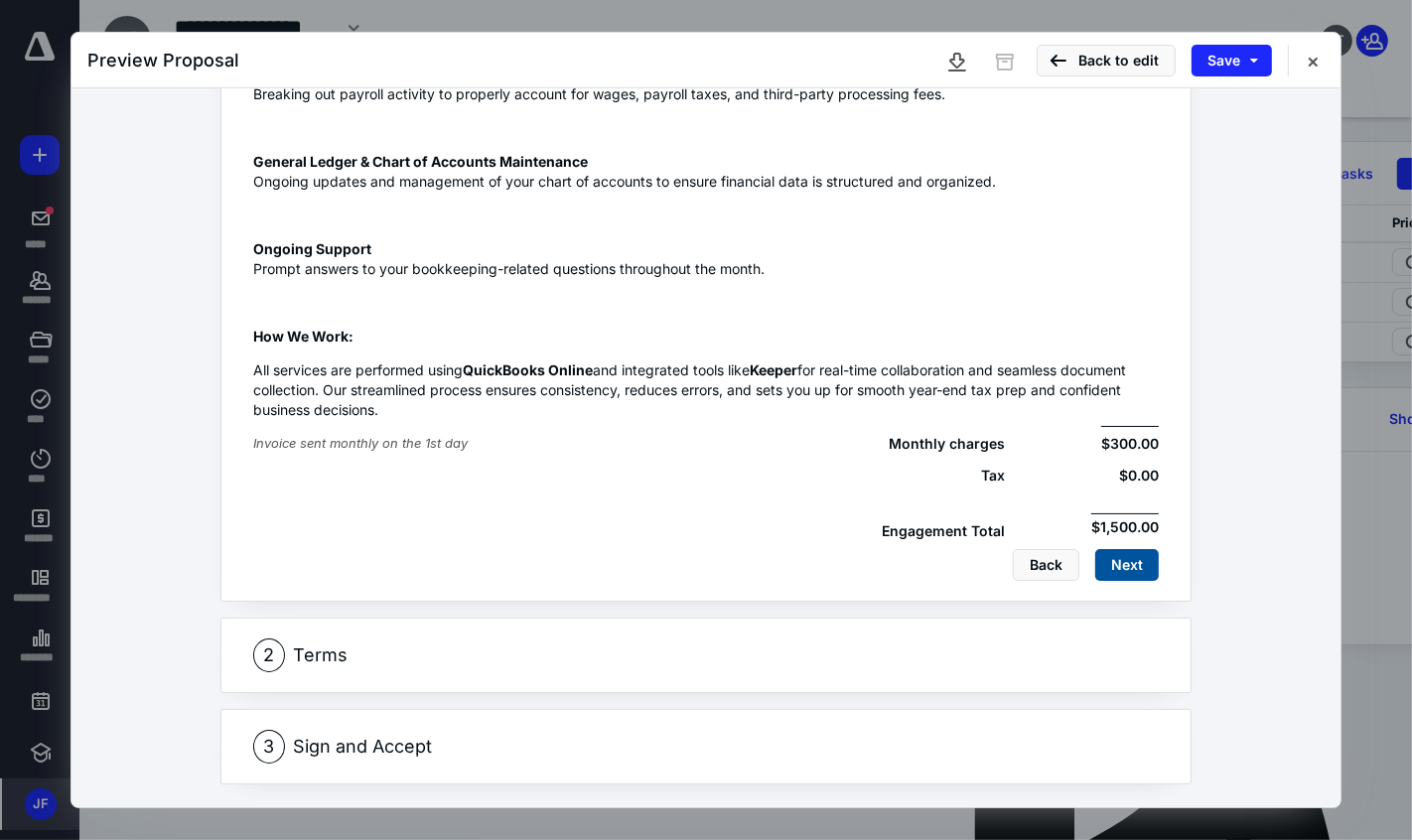 click on "$1,500.00" at bounding box center (1125, 524) 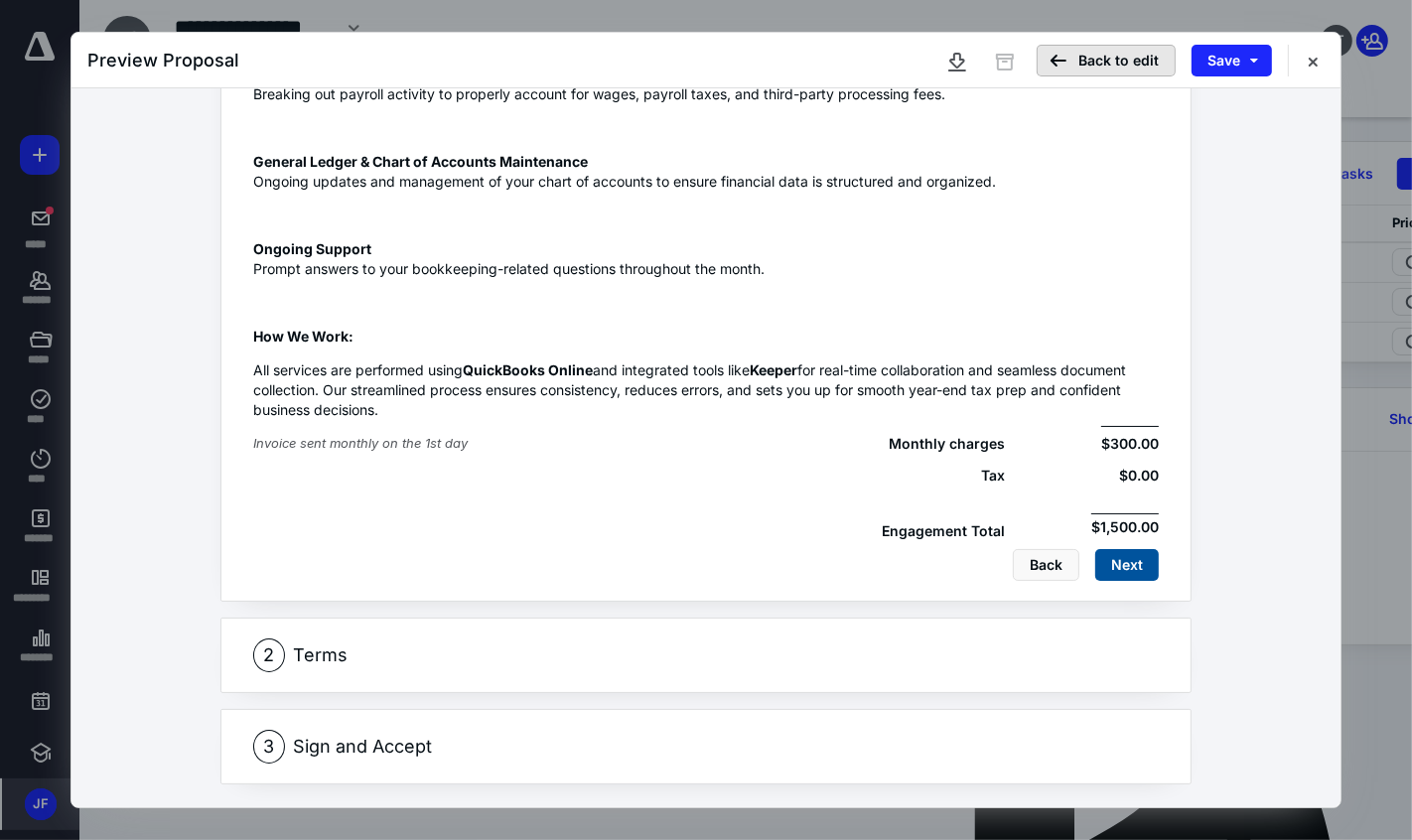 click on "Back to edit" at bounding box center (1106, 61) 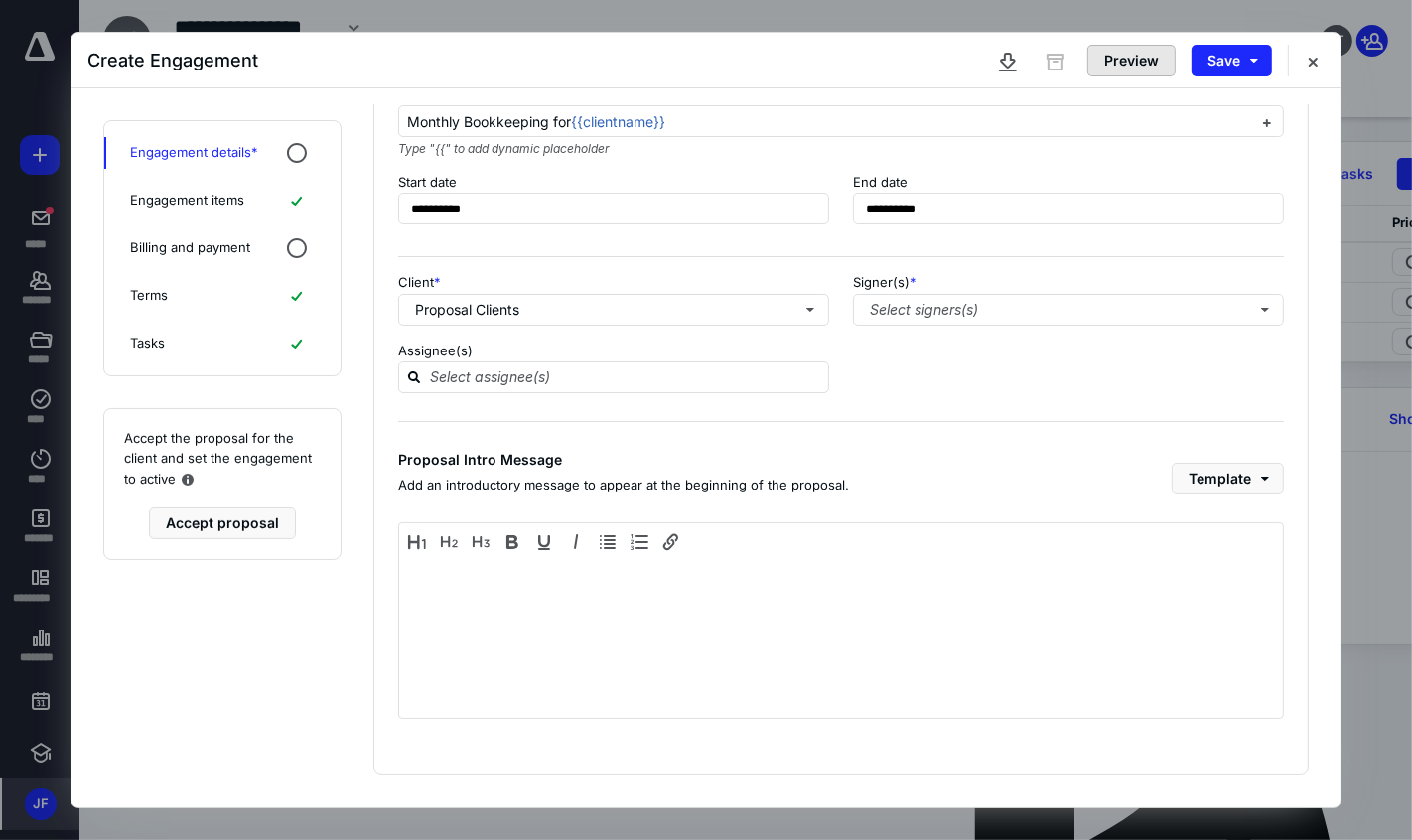 scroll, scrollTop: 0, scrollLeft: 0, axis: both 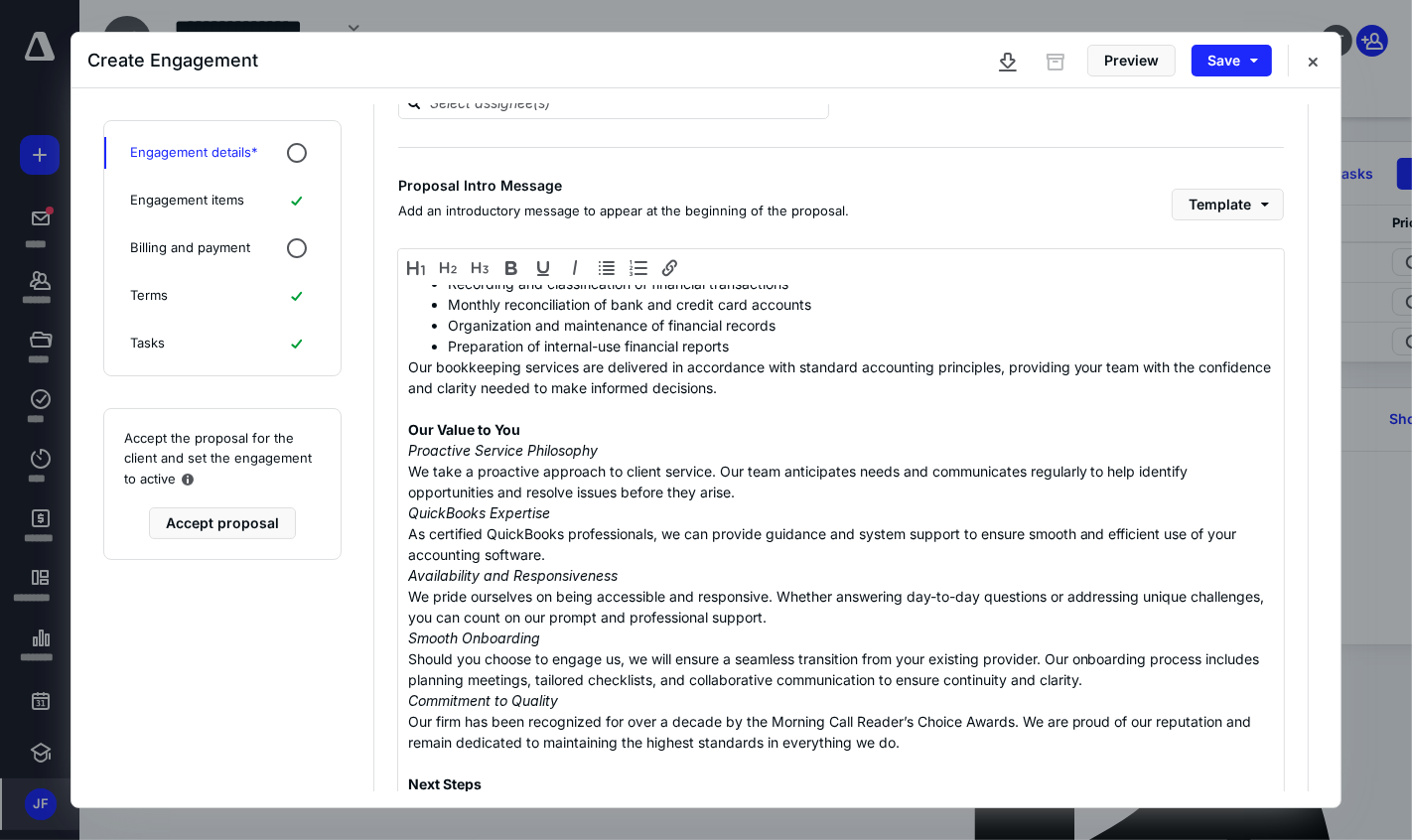 click on "Engagement items" at bounding box center [222, 201] 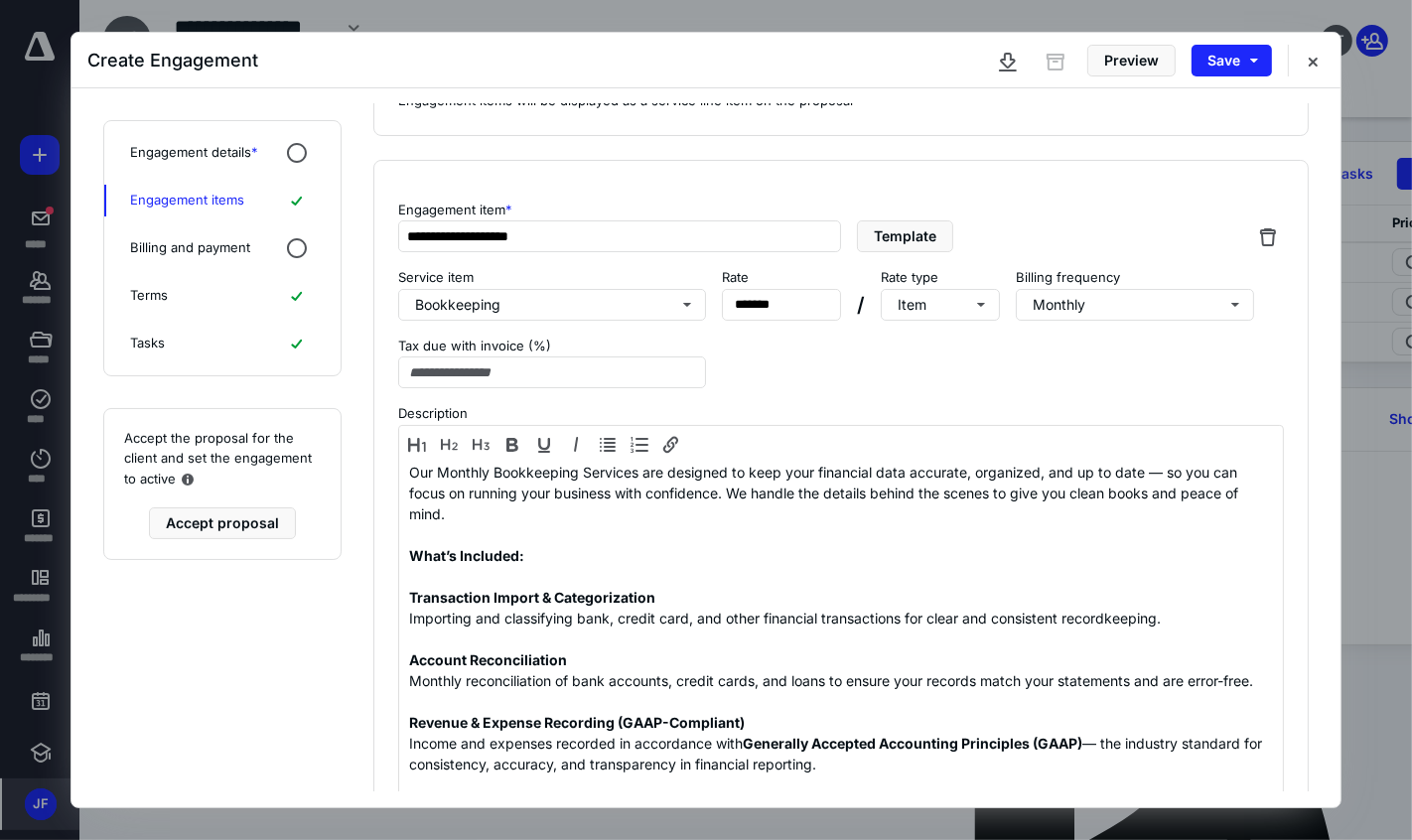 scroll, scrollTop: 0, scrollLeft: 0, axis: both 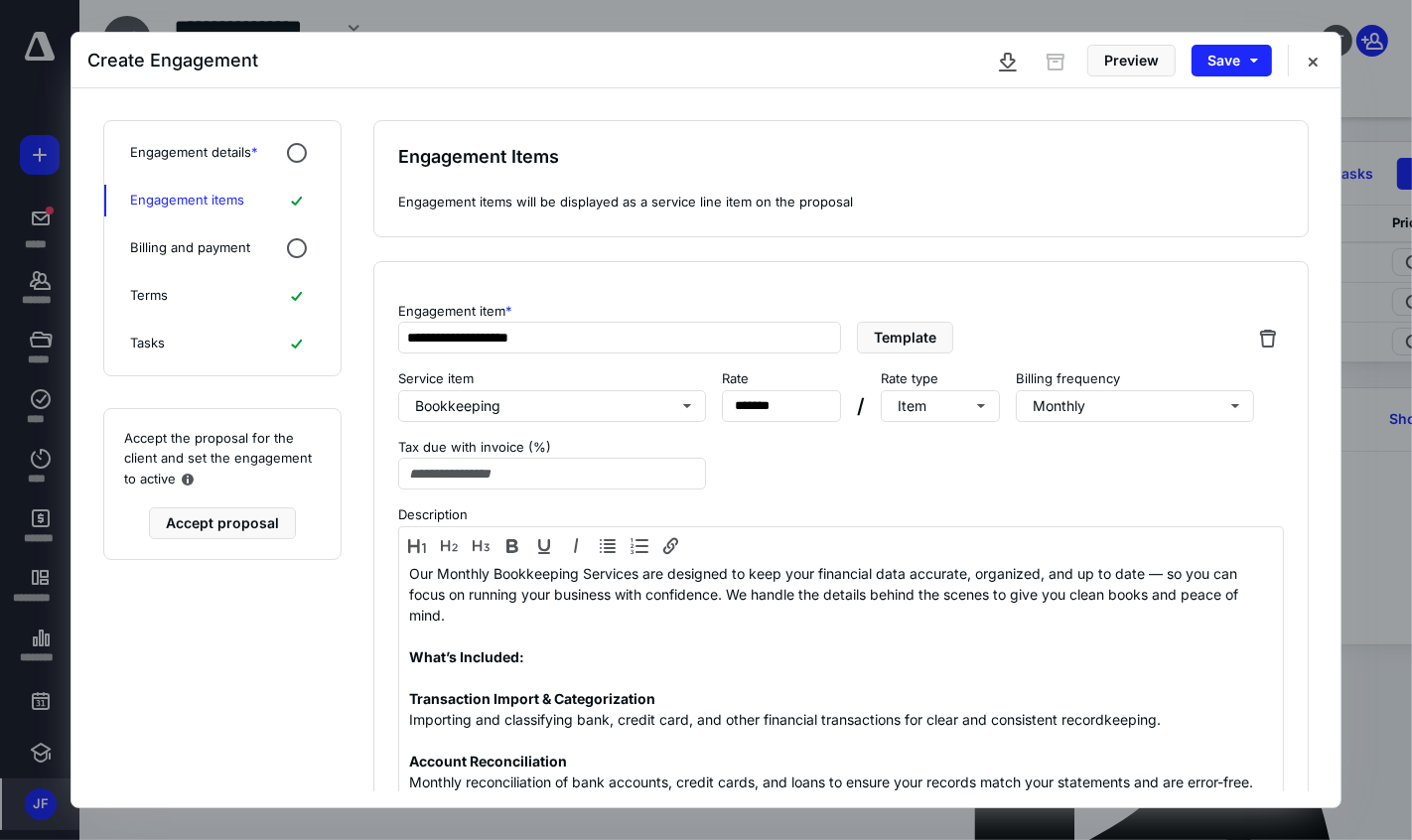 click on "Engagement details  *" at bounding box center (194, 153) 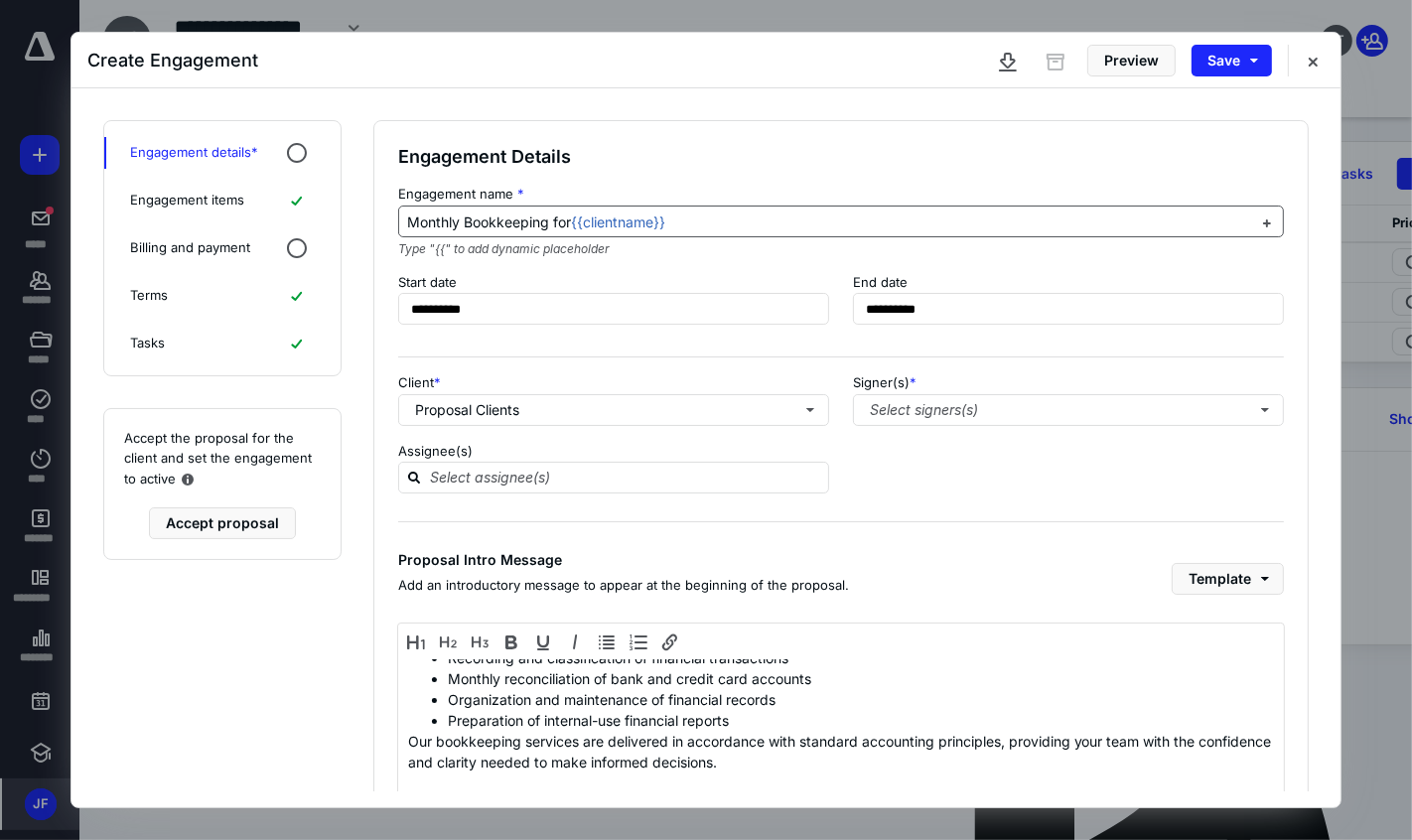 click on "Monthly Bookkeeping for" at bounding box center (489, 221) 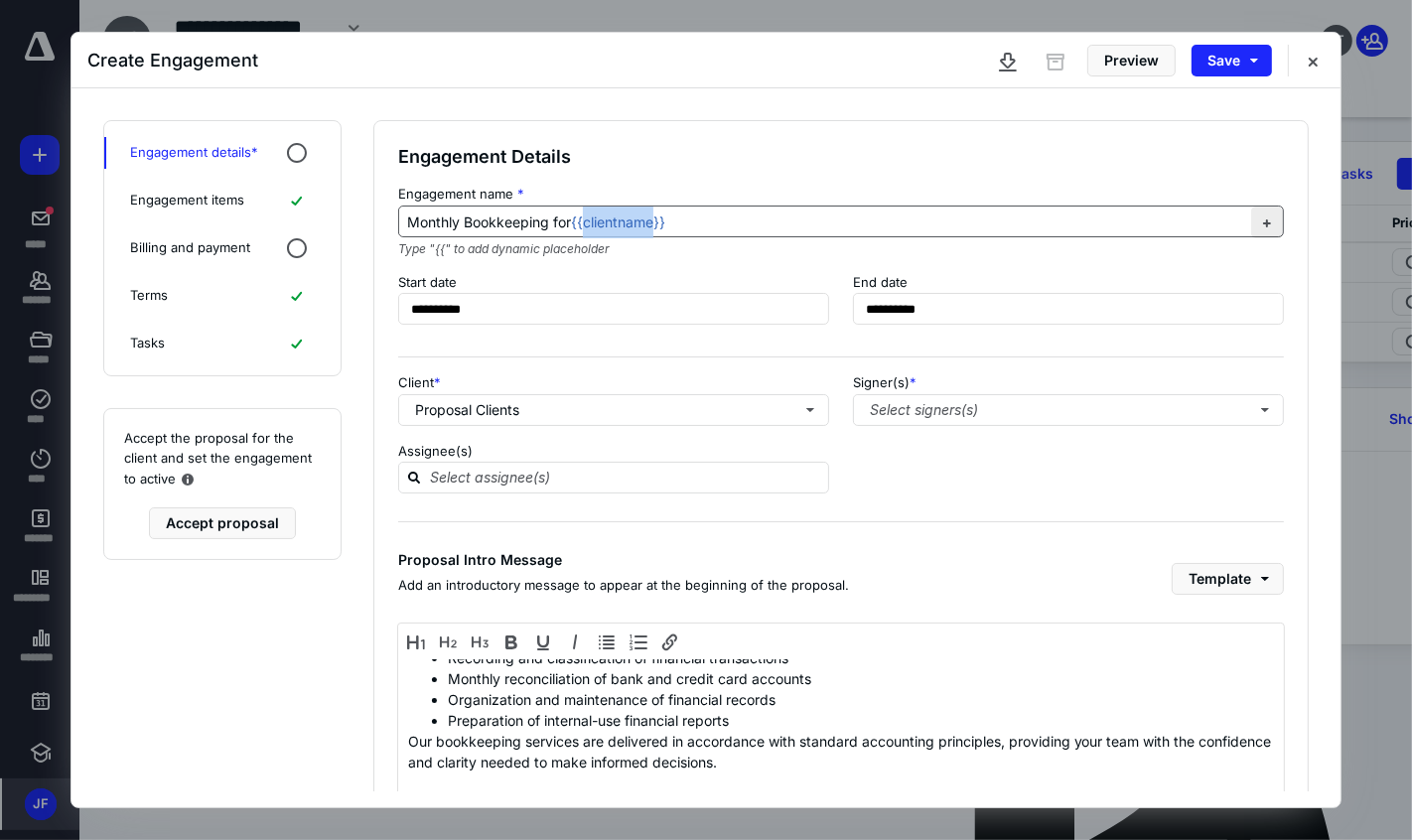 click at bounding box center (1267, 222) 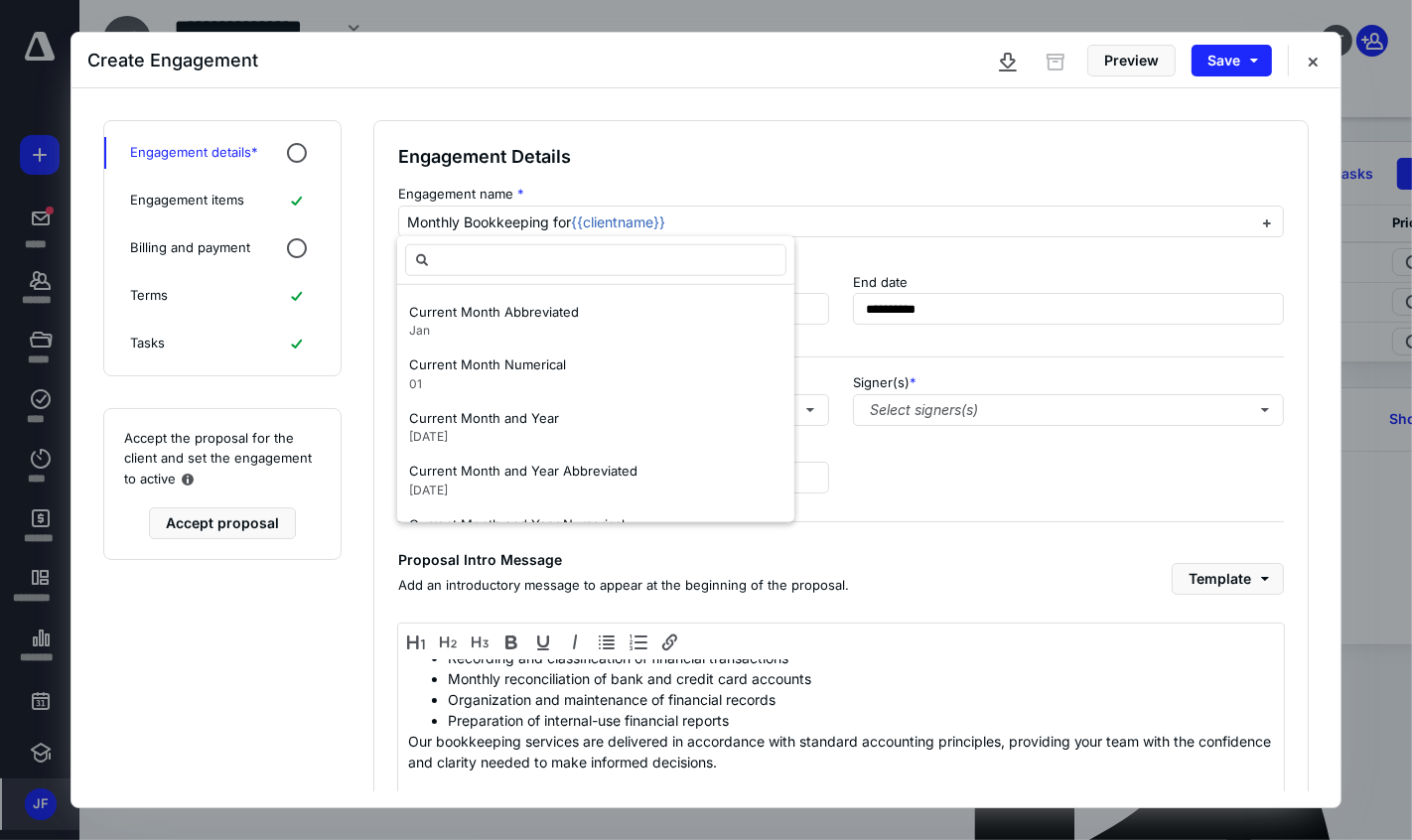 scroll, scrollTop: 0, scrollLeft: 0, axis: both 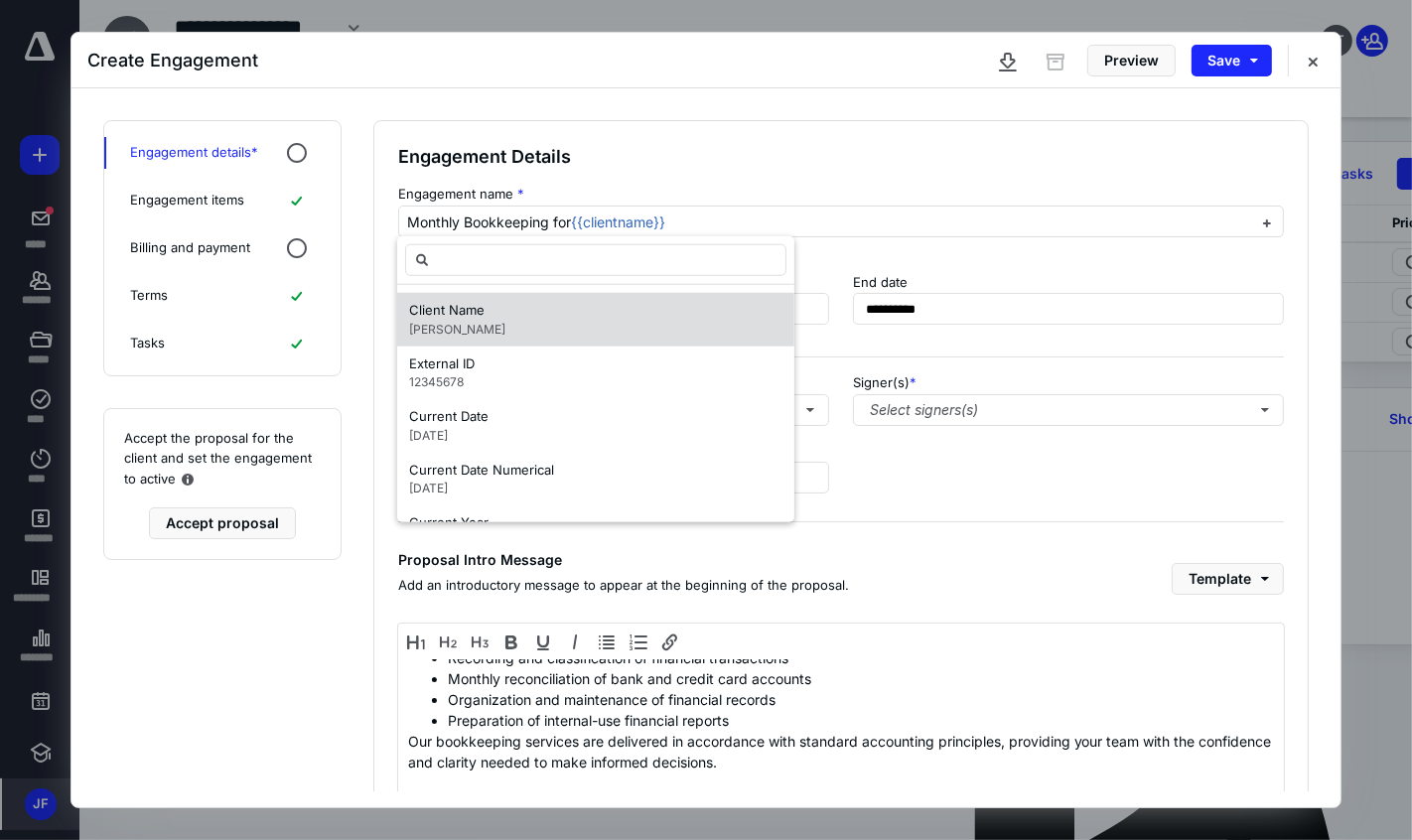 click on "Client Name John Doe" at bounding box center (596, 320) 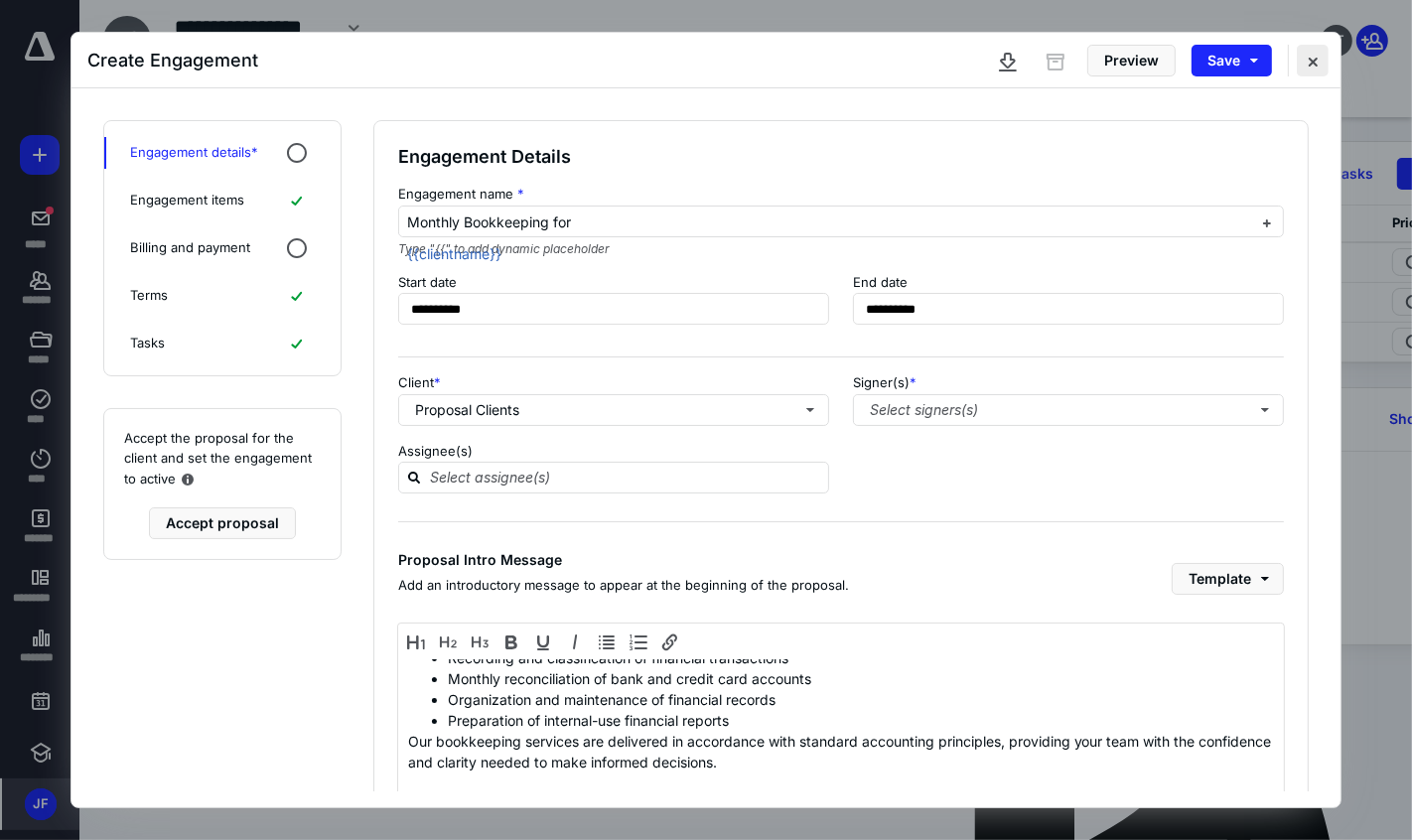 click at bounding box center [1313, 61] 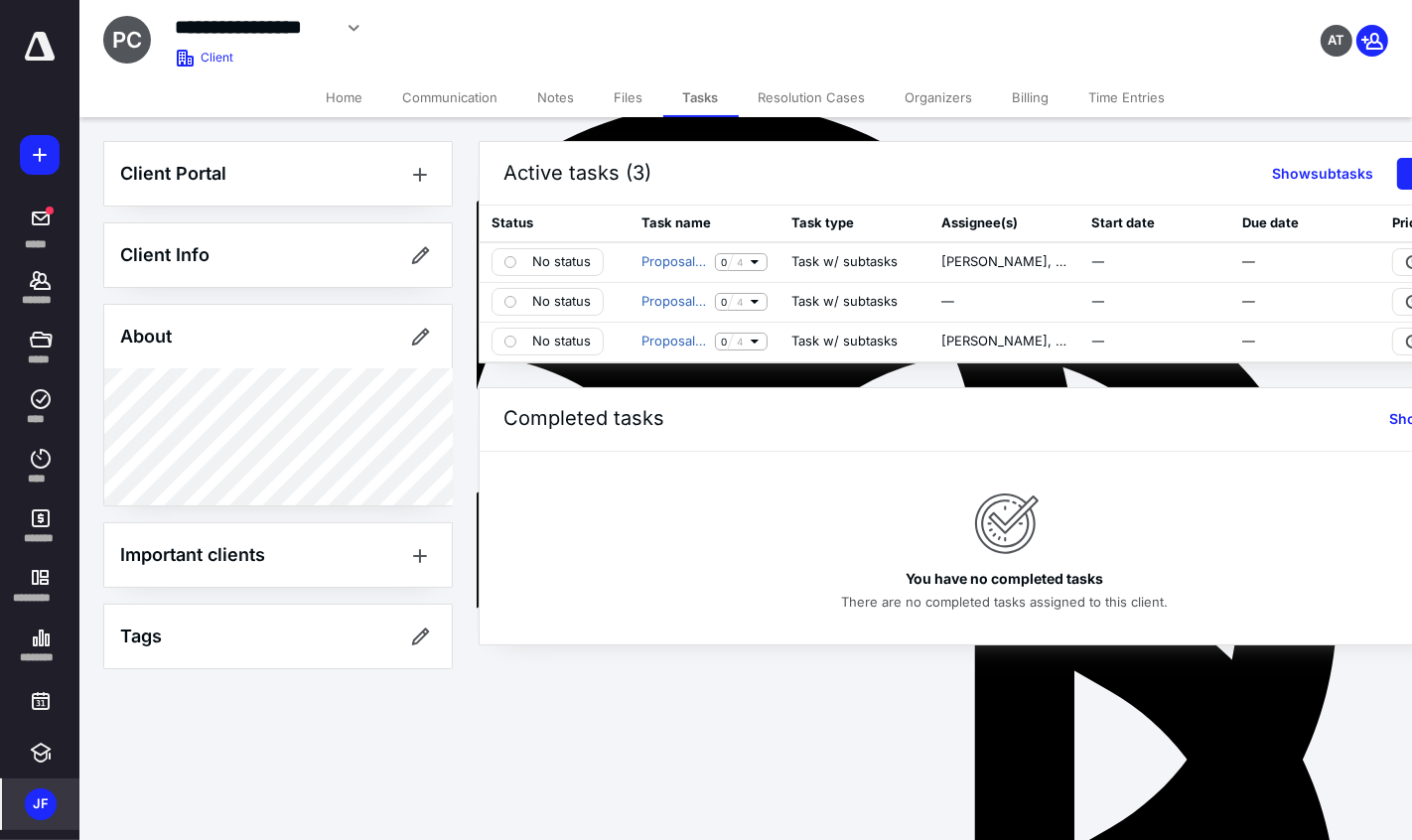 click 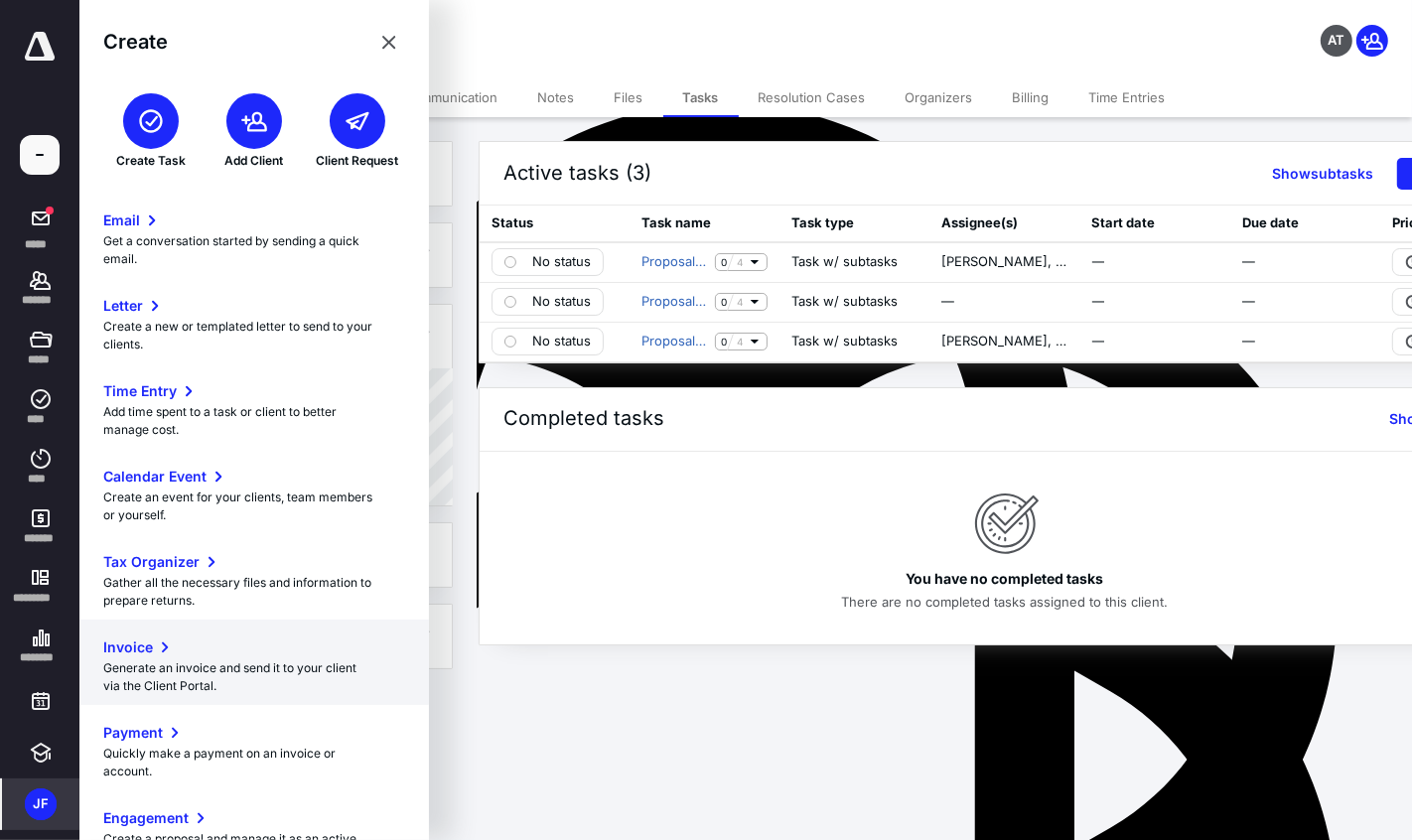 scroll, scrollTop: 120, scrollLeft: 0, axis: vertical 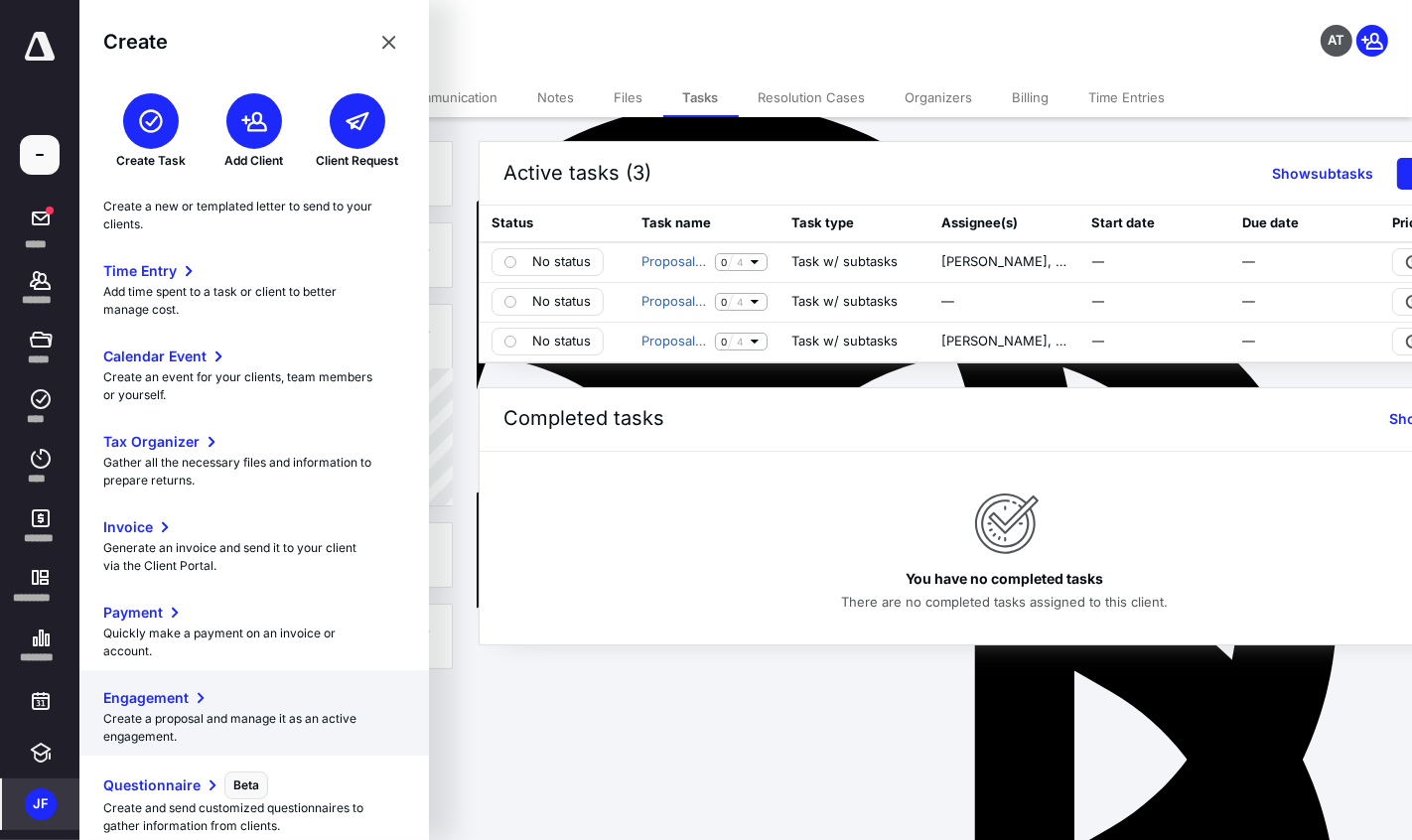 click on "Engagement" at bounding box center (146, 698) 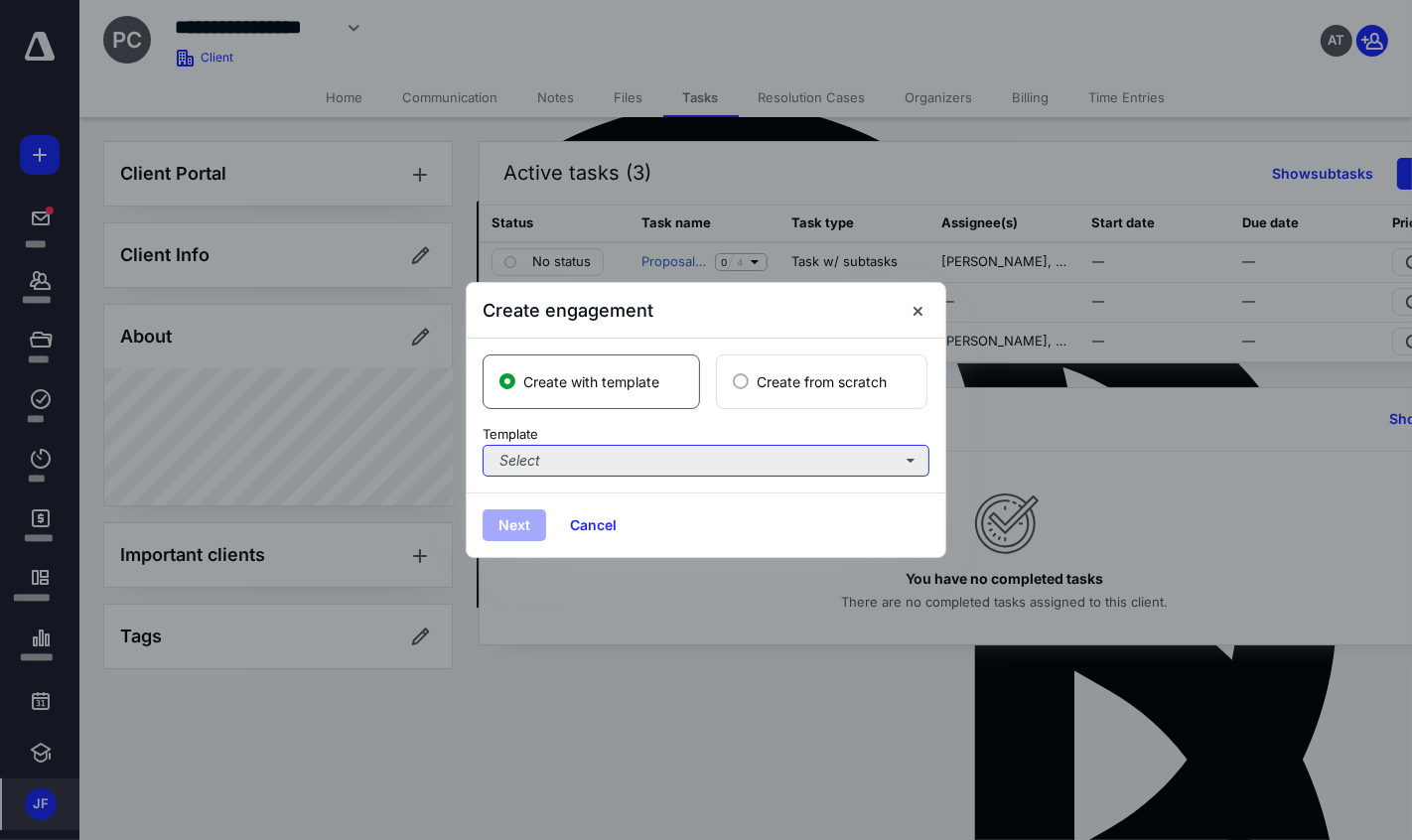 click on "Select" at bounding box center [706, 461] 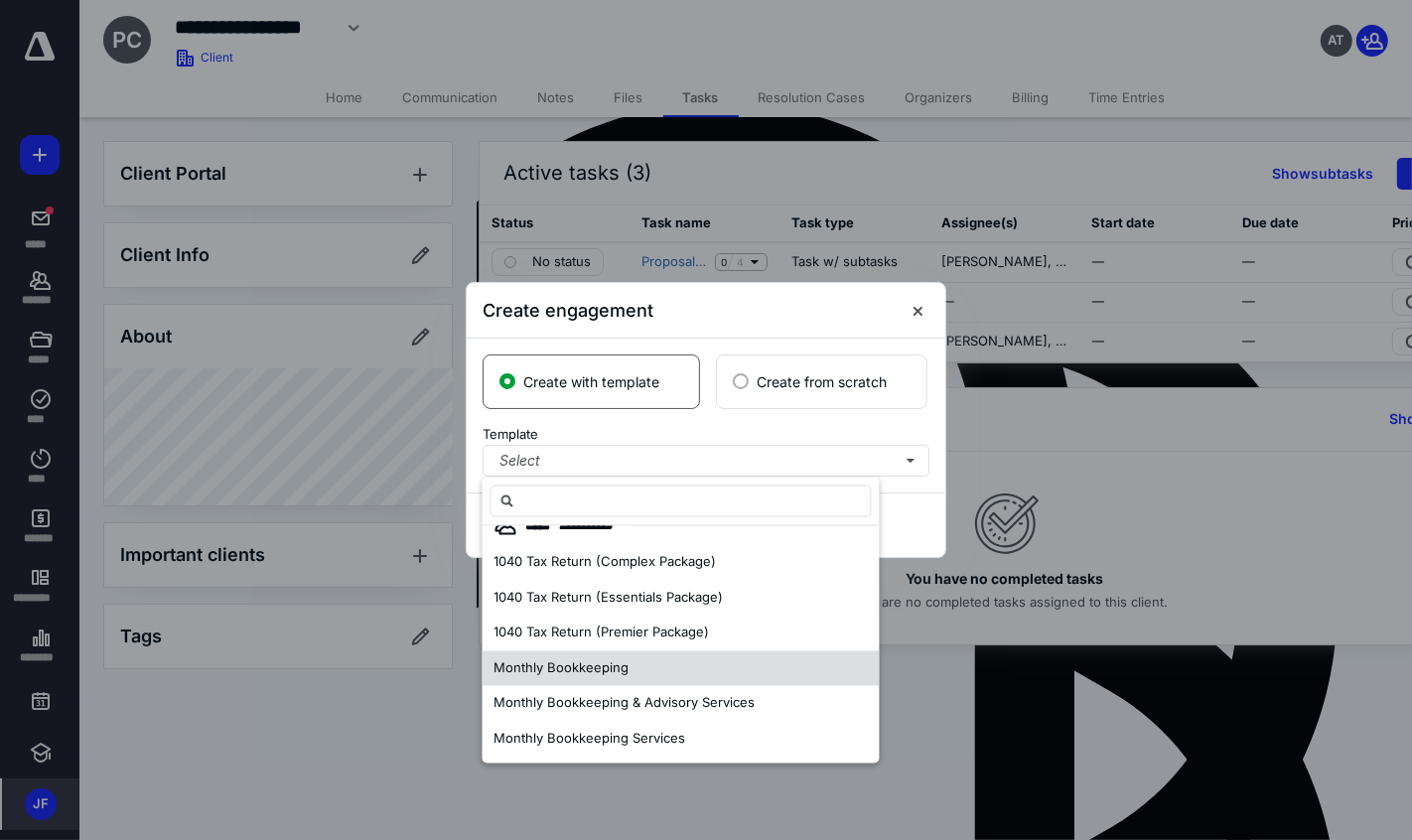 scroll, scrollTop: 26, scrollLeft: 0, axis: vertical 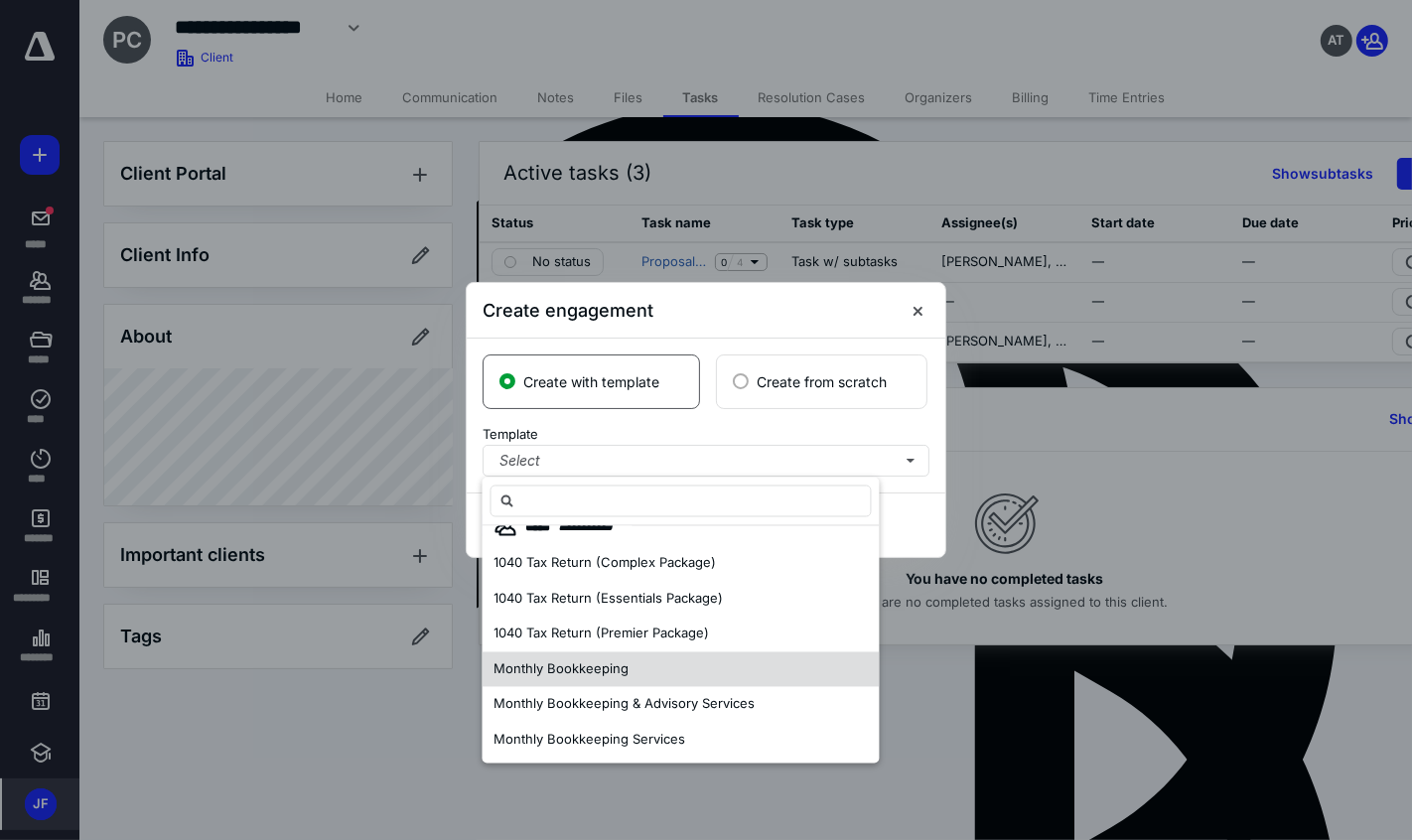 click on "Monthly Bookkeeping" at bounding box center [562, 668] 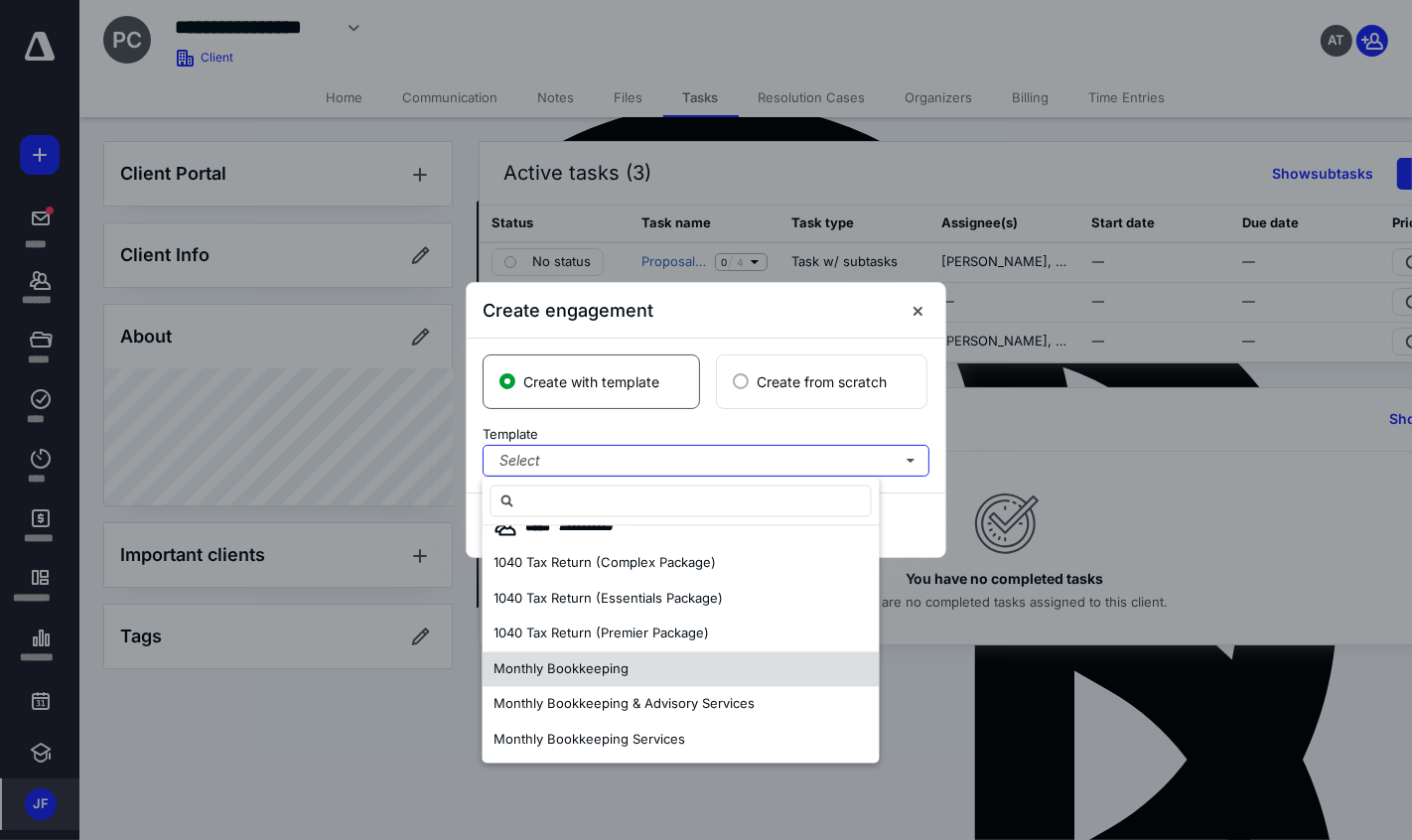 scroll, scrollTop: 0, scrollLeft: 0, axis: both 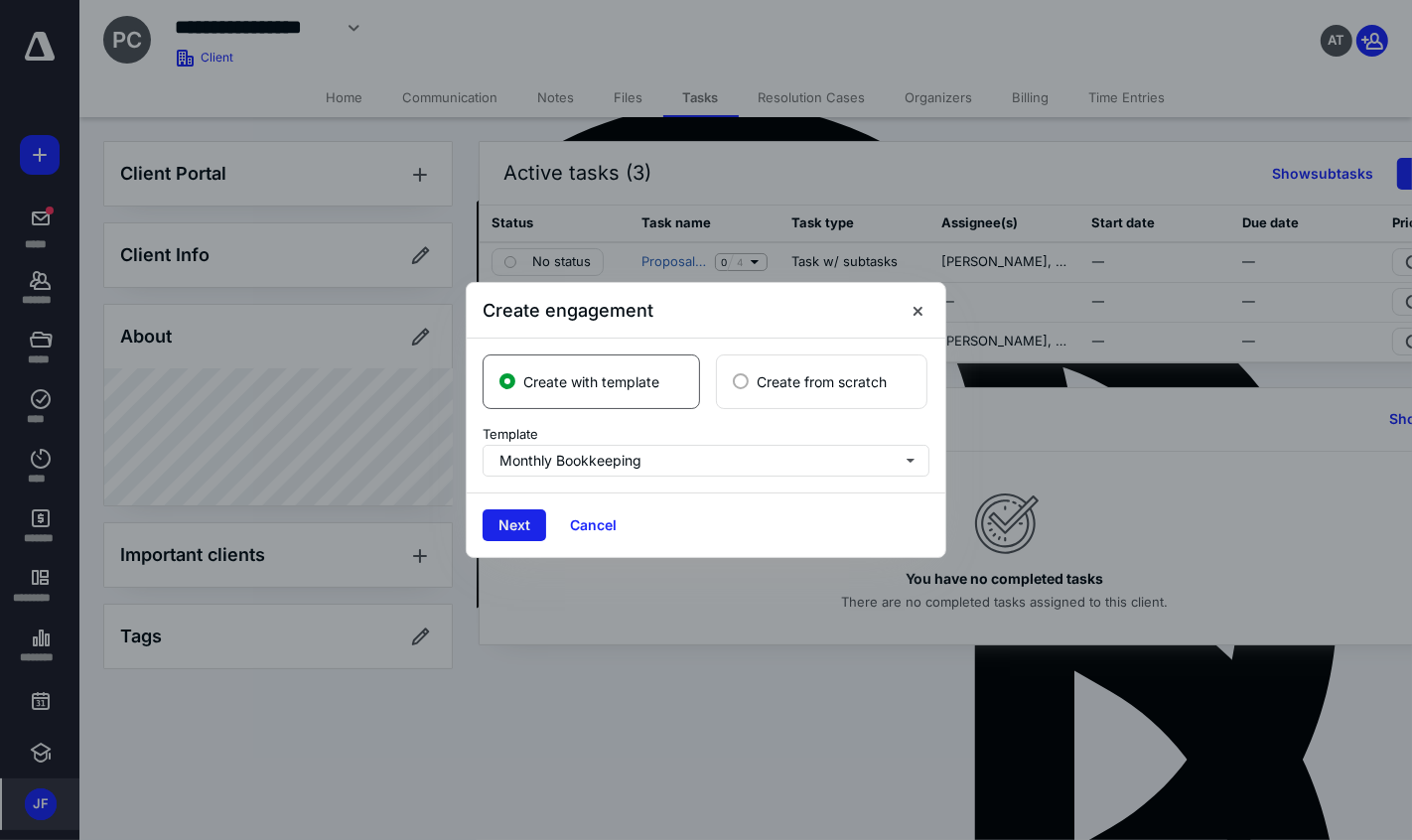click on "Next" at bounding box center [514, 525] 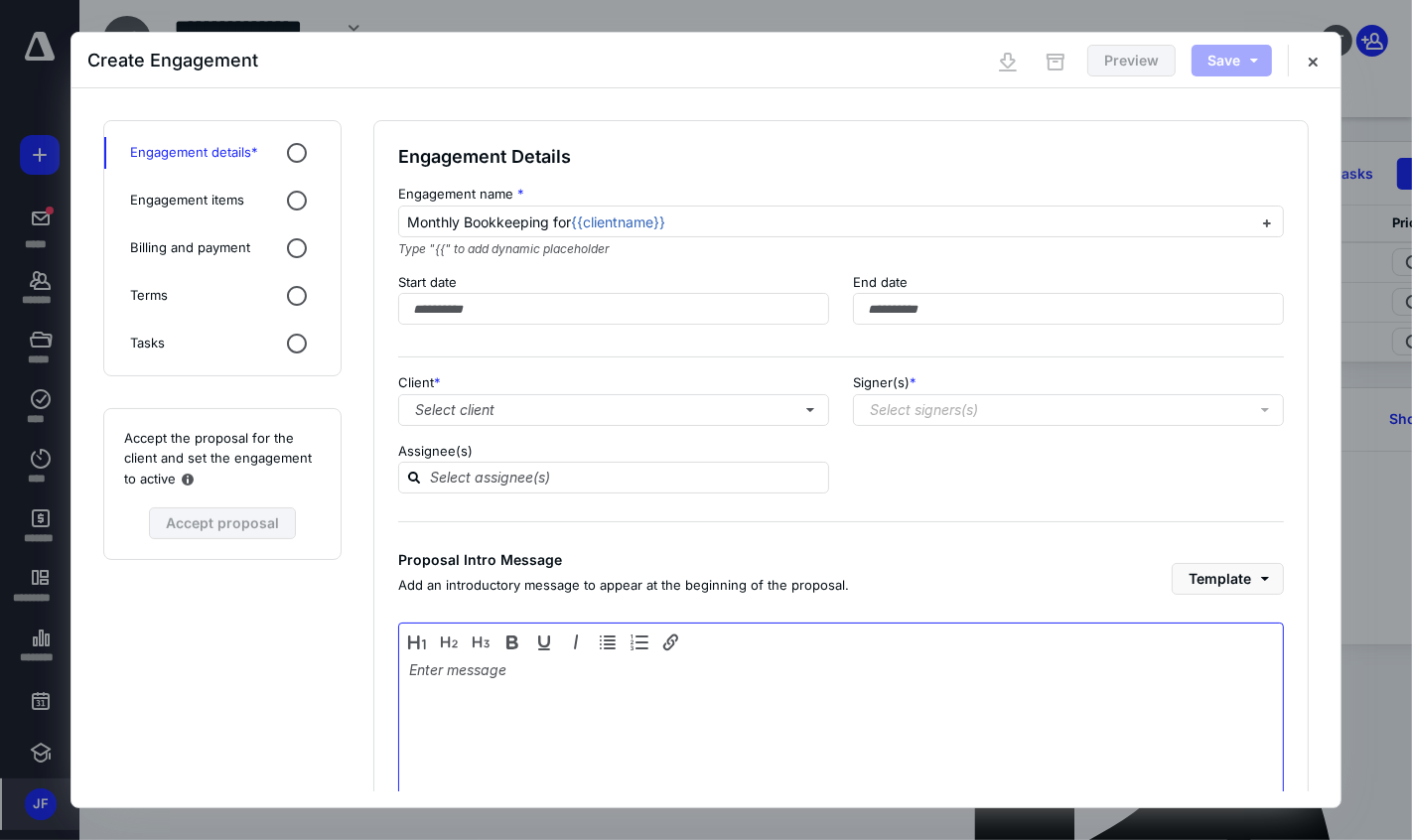 type on "**********" 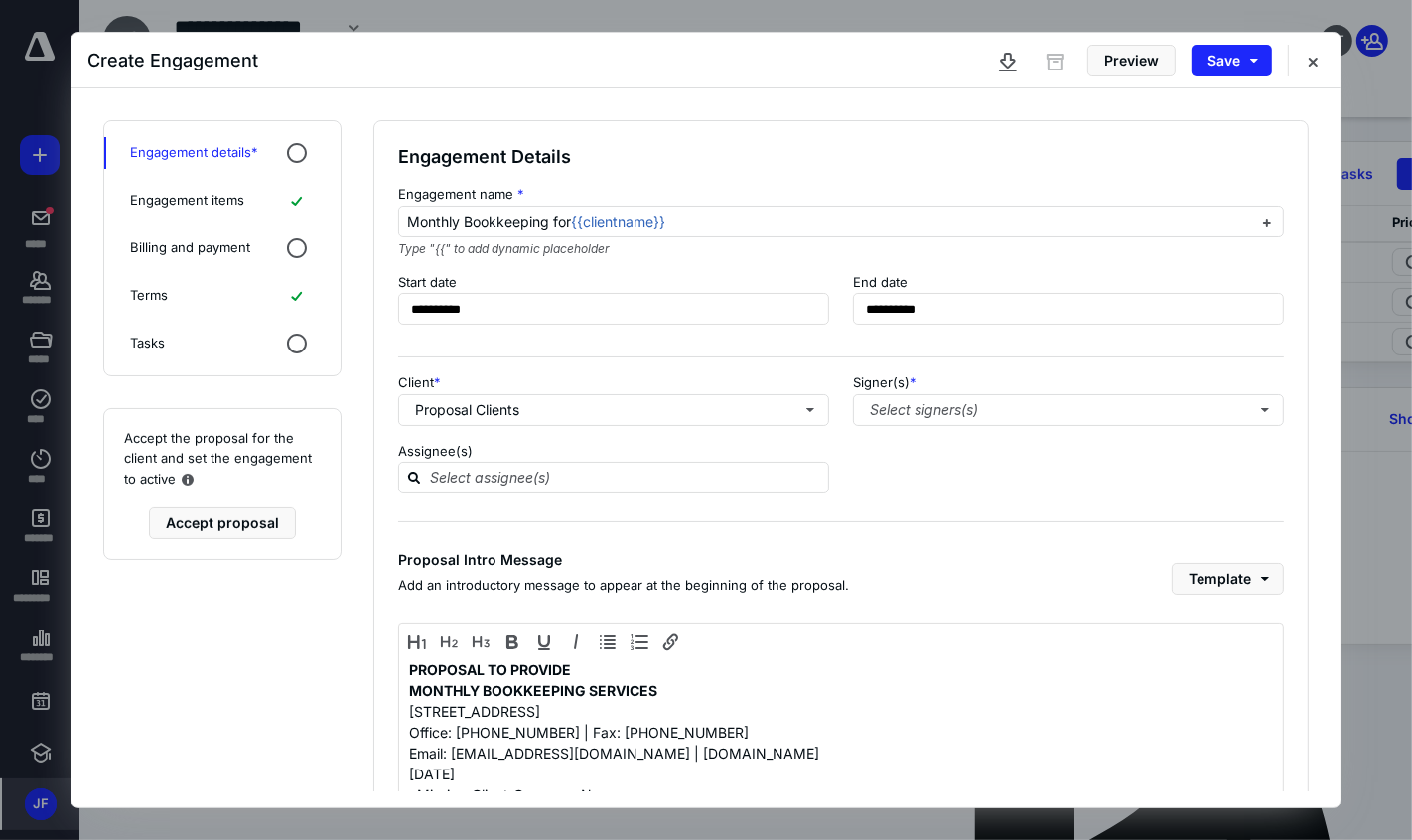 click on "Terms" at bounding box center [222, 296] 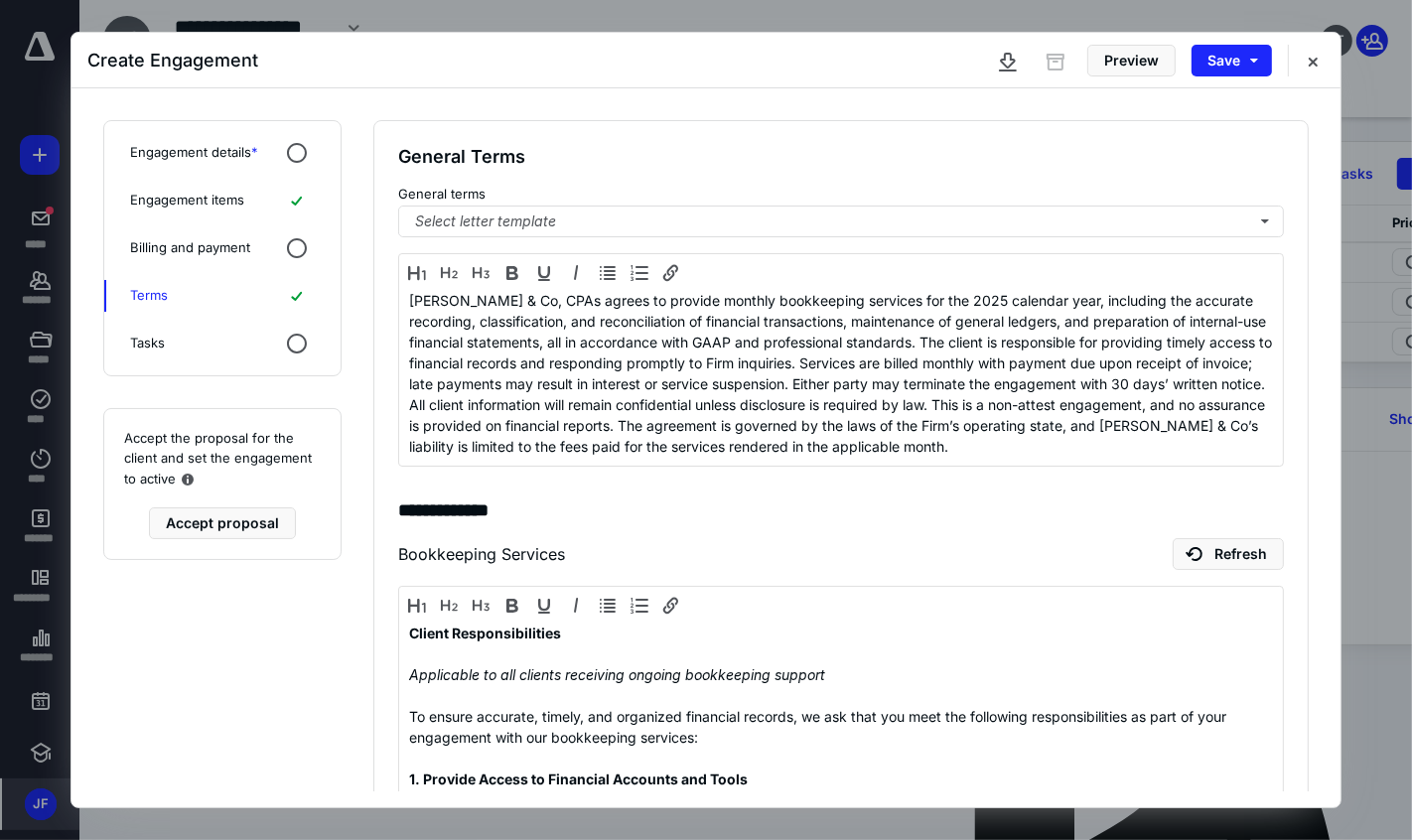 click 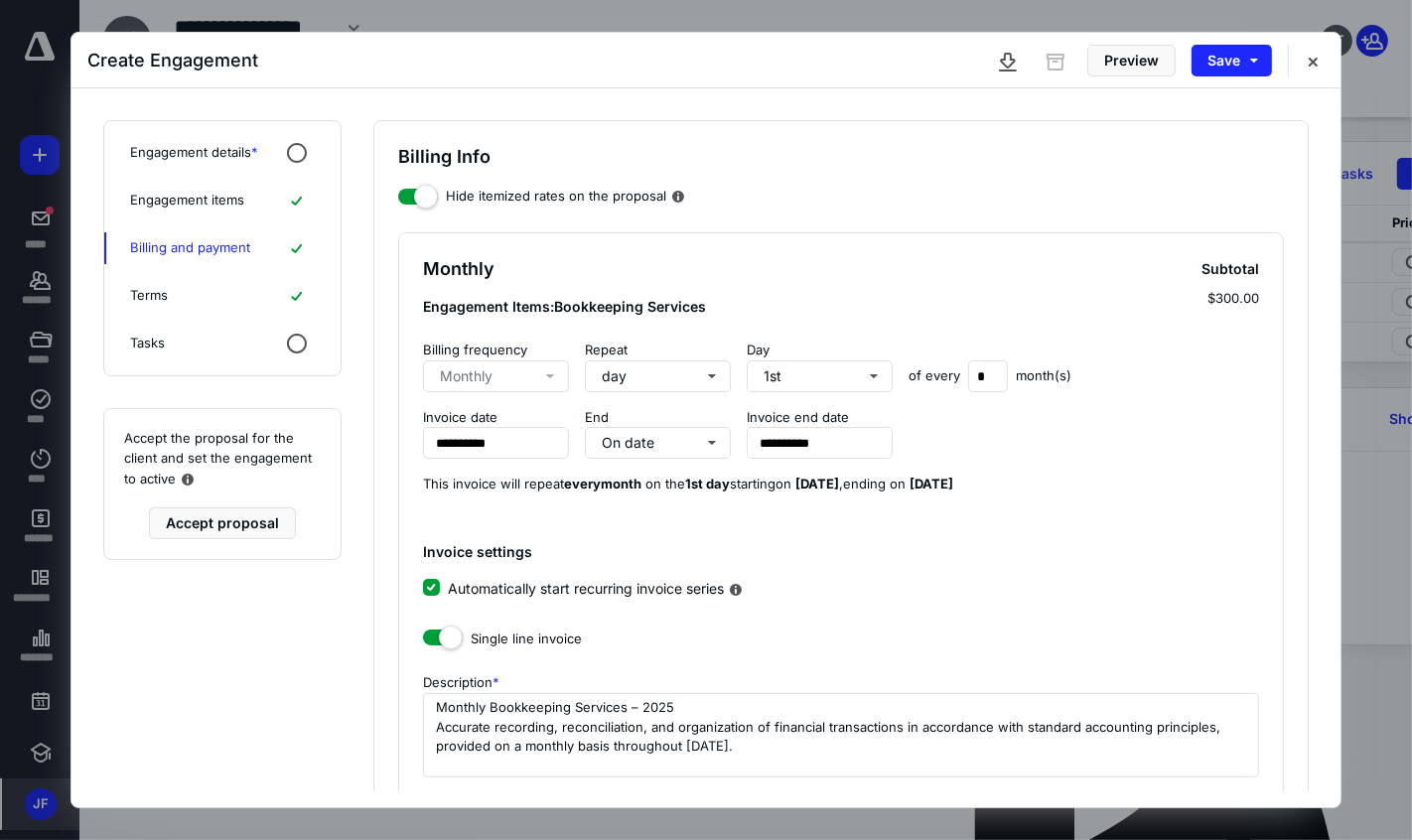 click 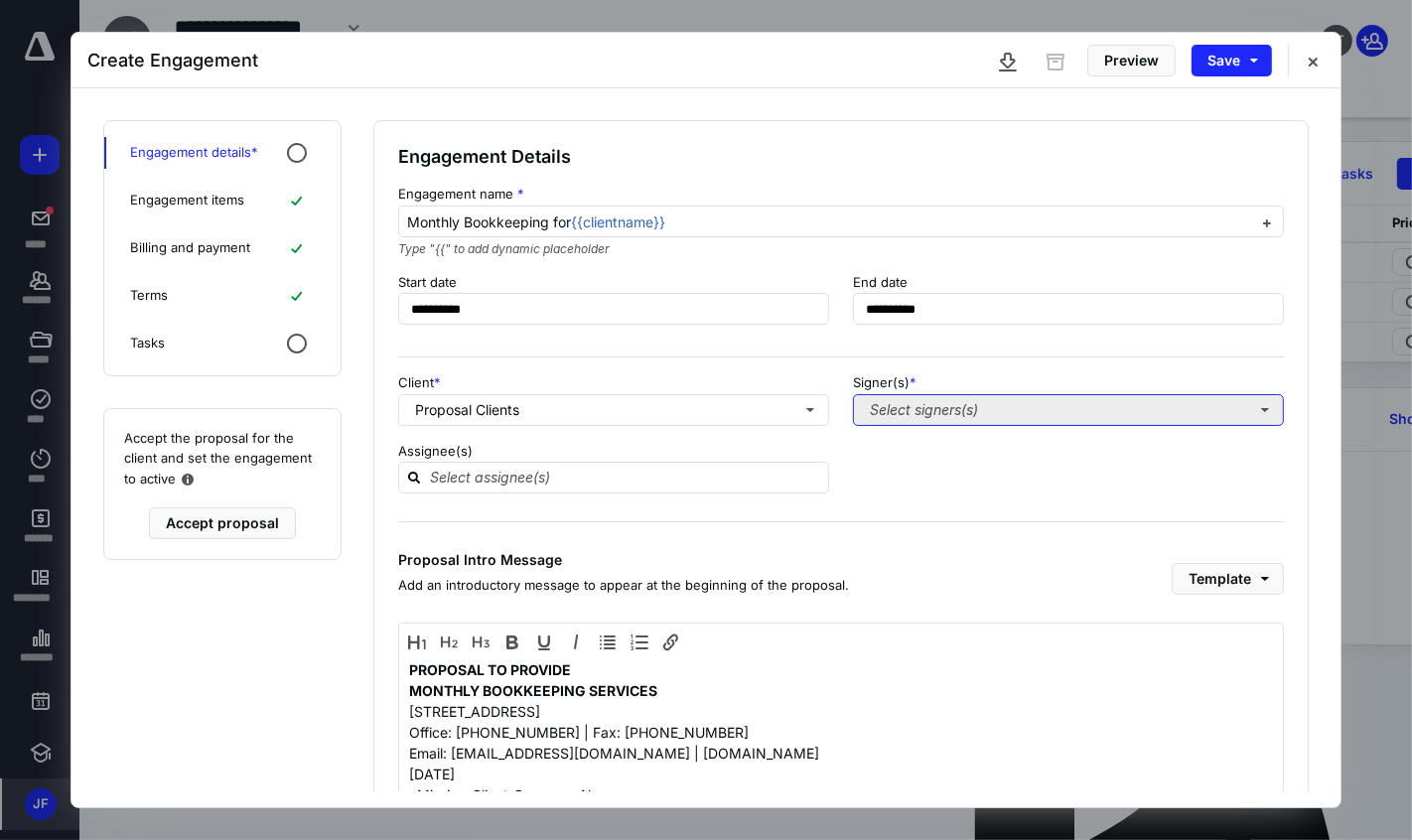 click on "Select signers(s)" at bounding box center (1068, 410) 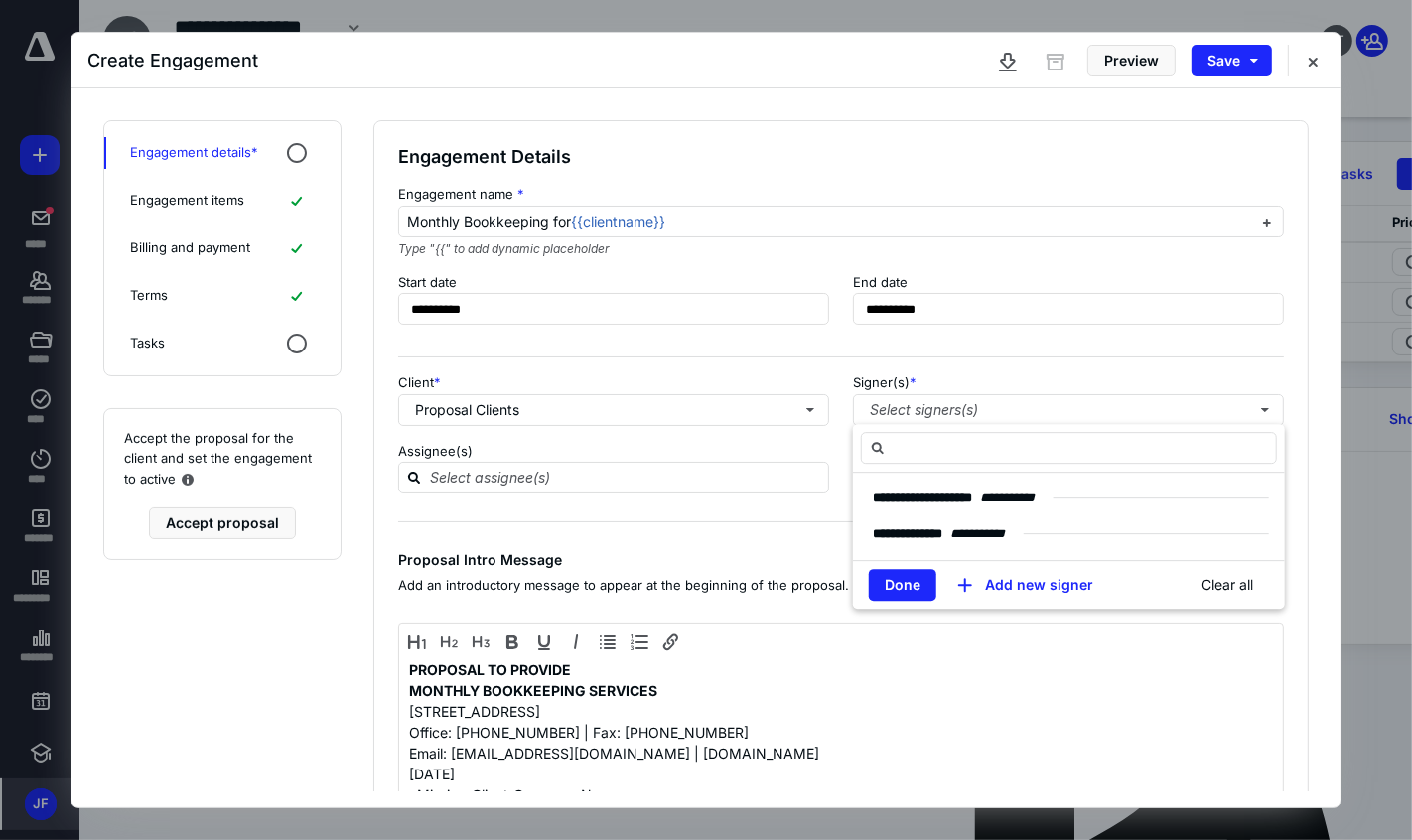 click at bounding box center (1068, 448) 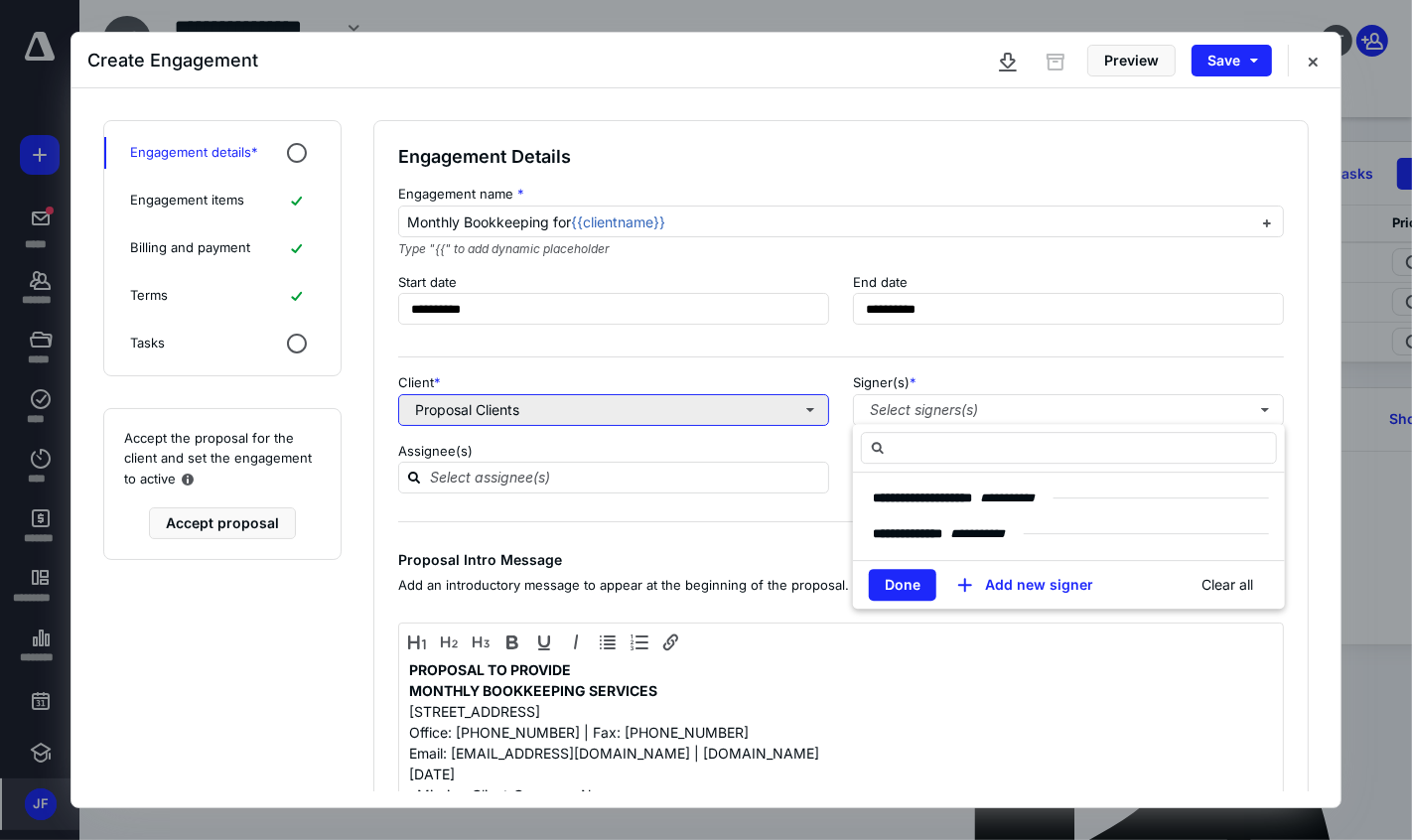 click on "Proposal Clients" at bounding box center (614, 410) 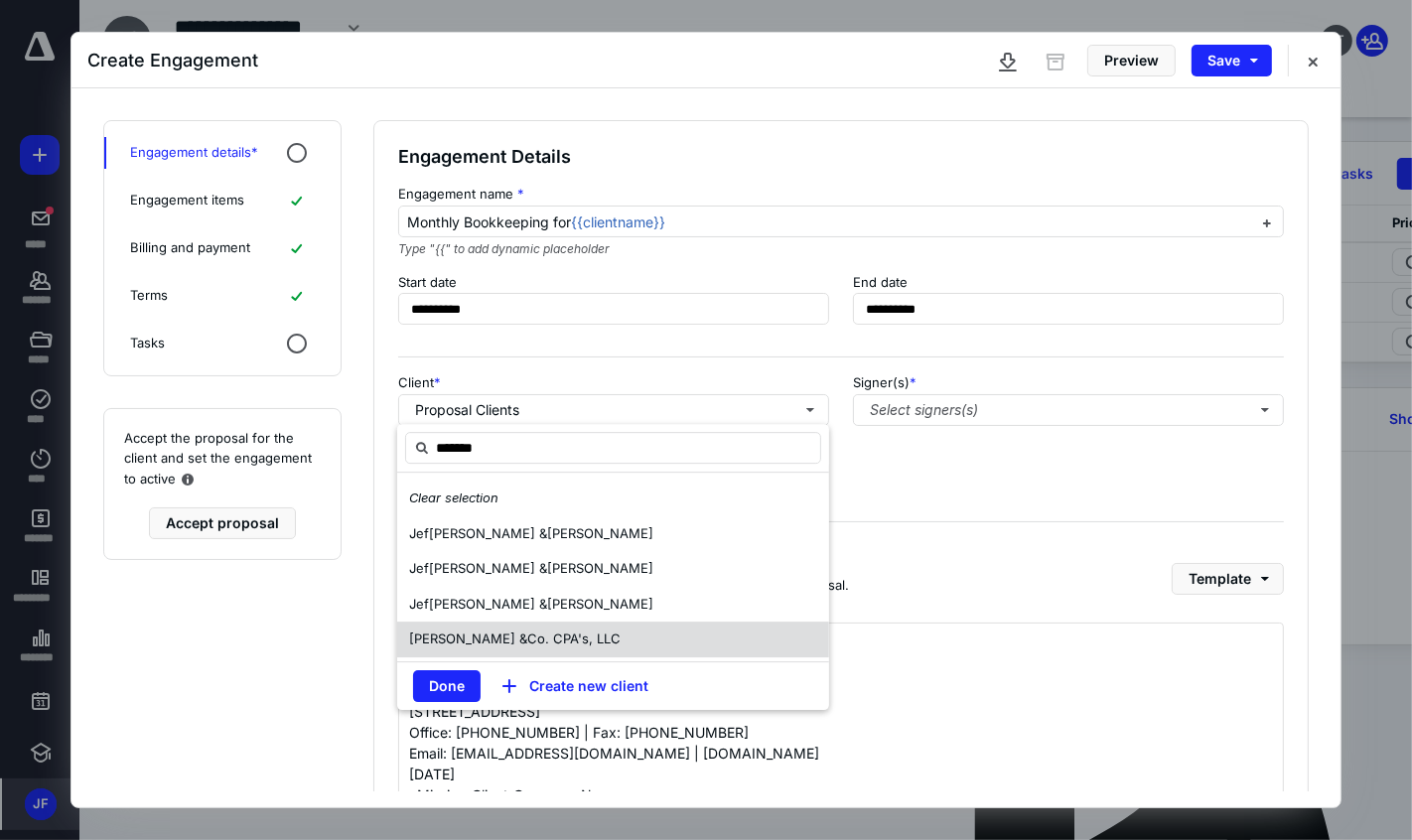 click on "Co. CPA's, LLC" at bounding box center (574, 638) 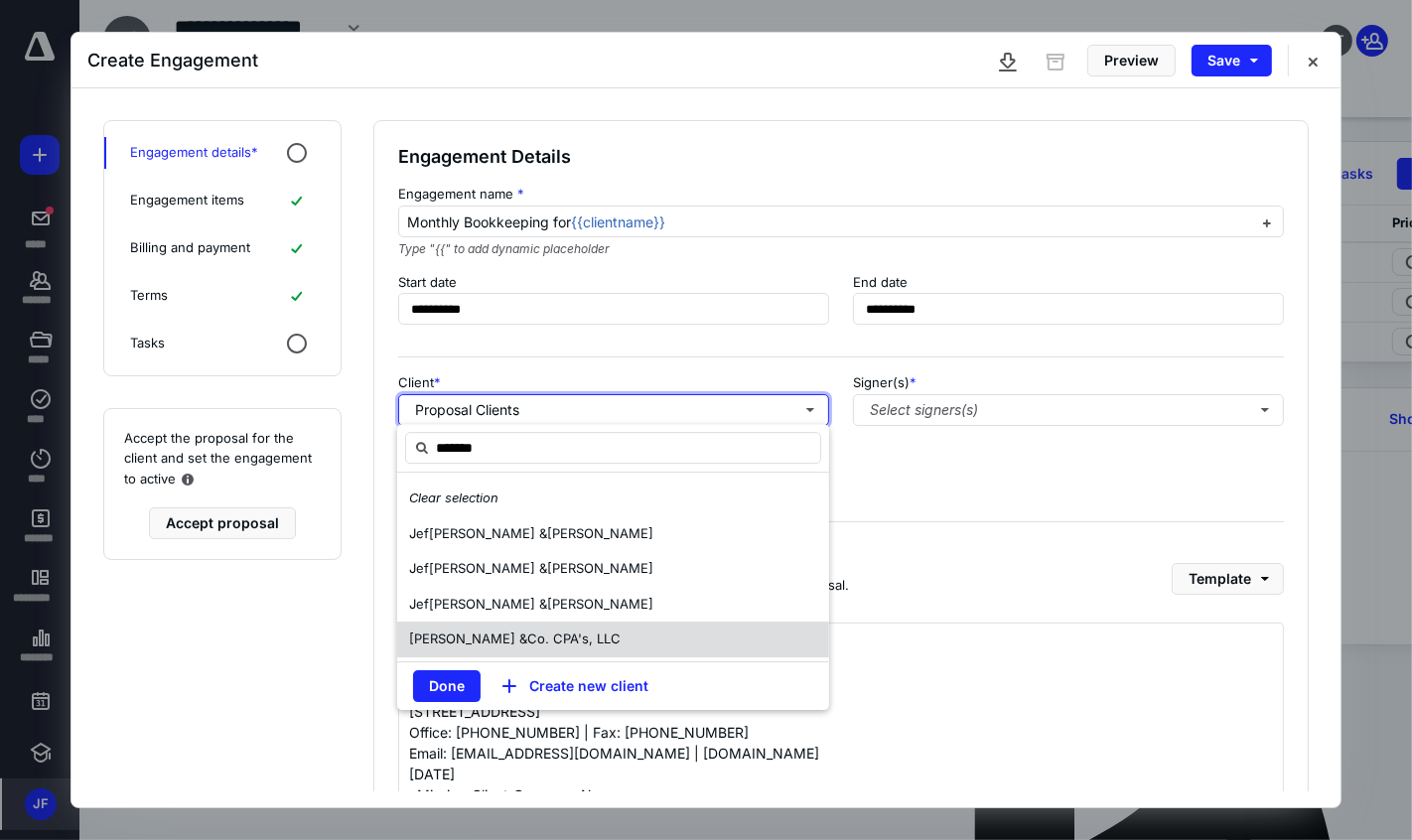 type 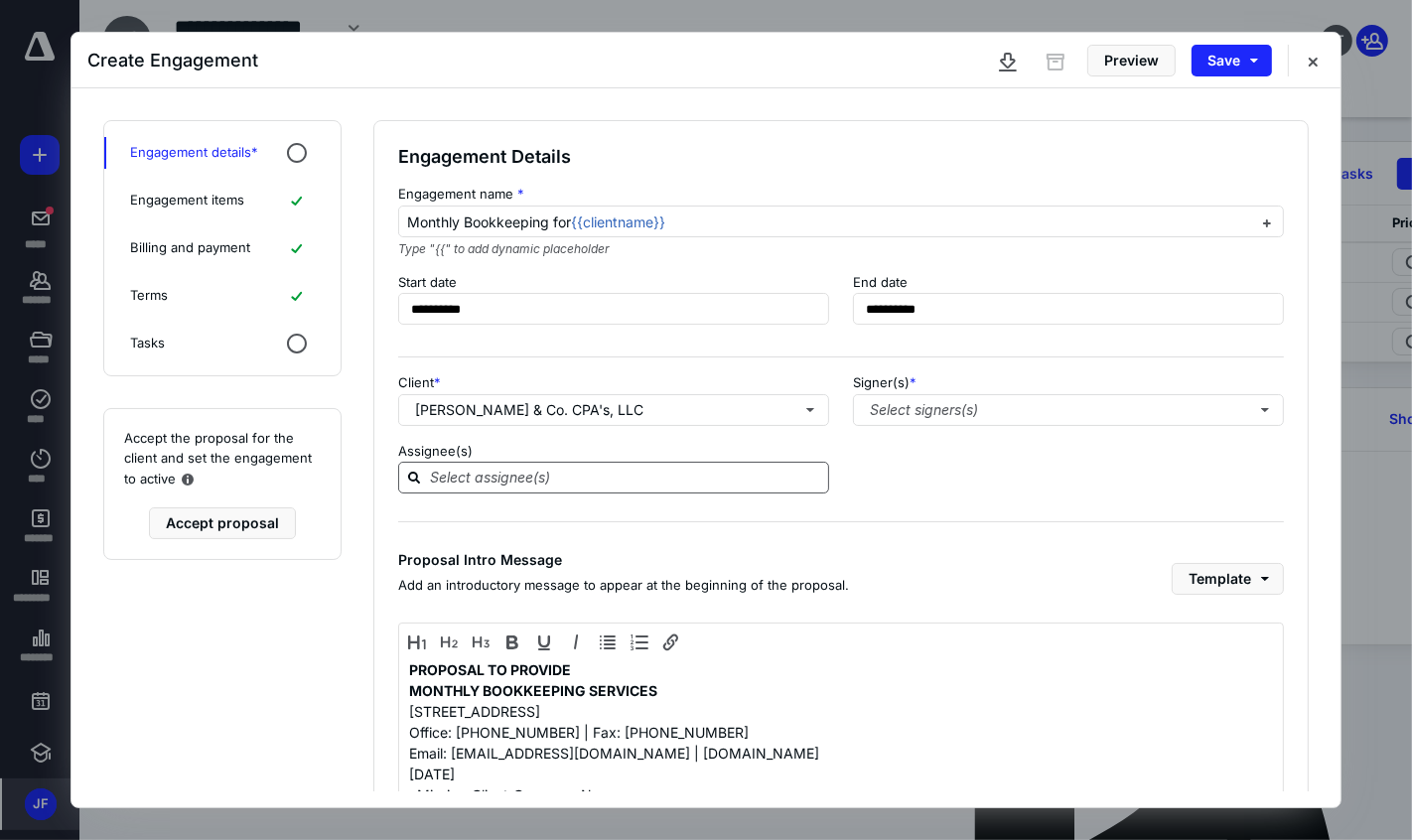 click at bounding box center [614, 478] 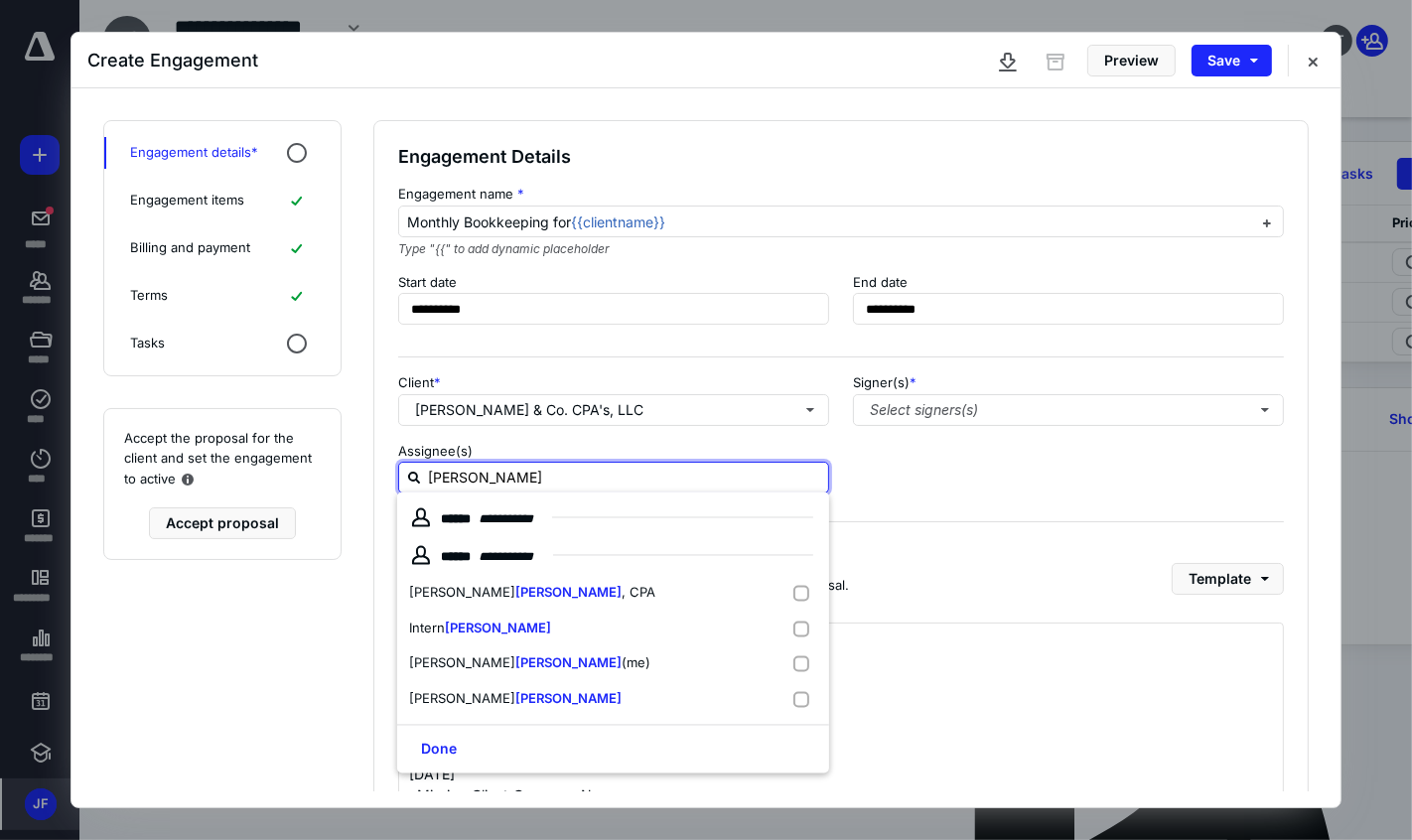 type on "frey" 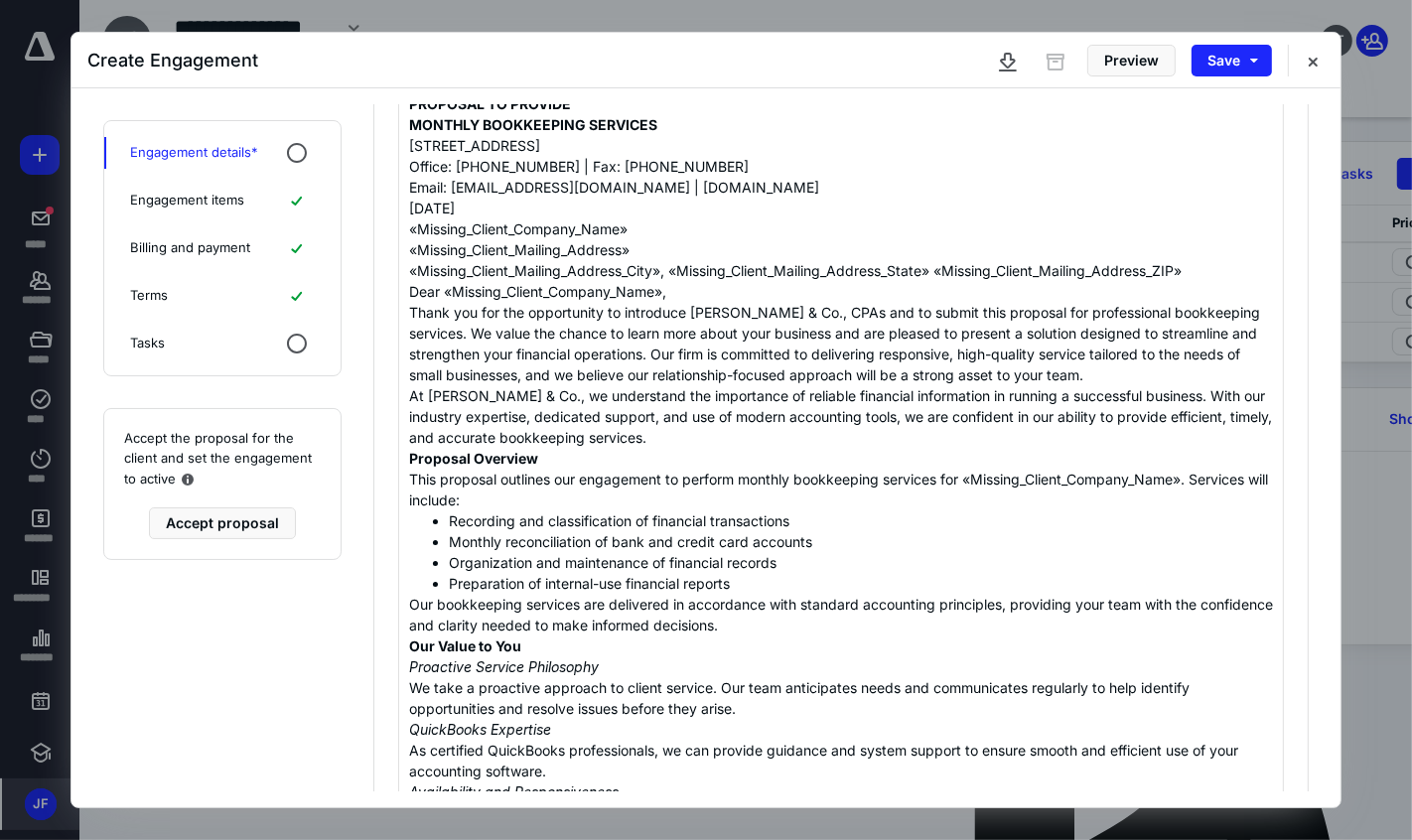 scroll, scrollTop: 681, scrollLeft: 0, axis: vertical 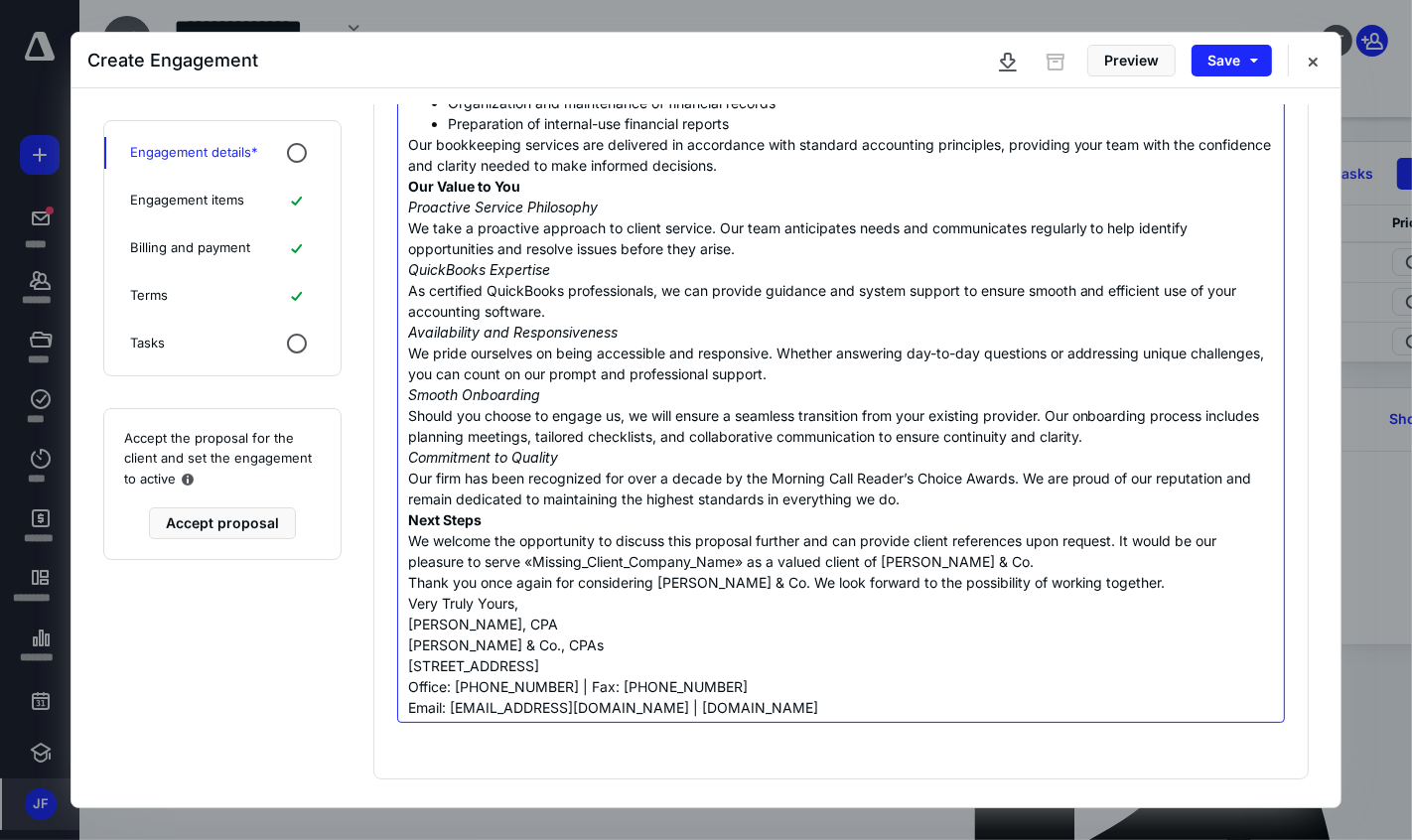 click on "Next Steps" at bounding box center [841, 519] 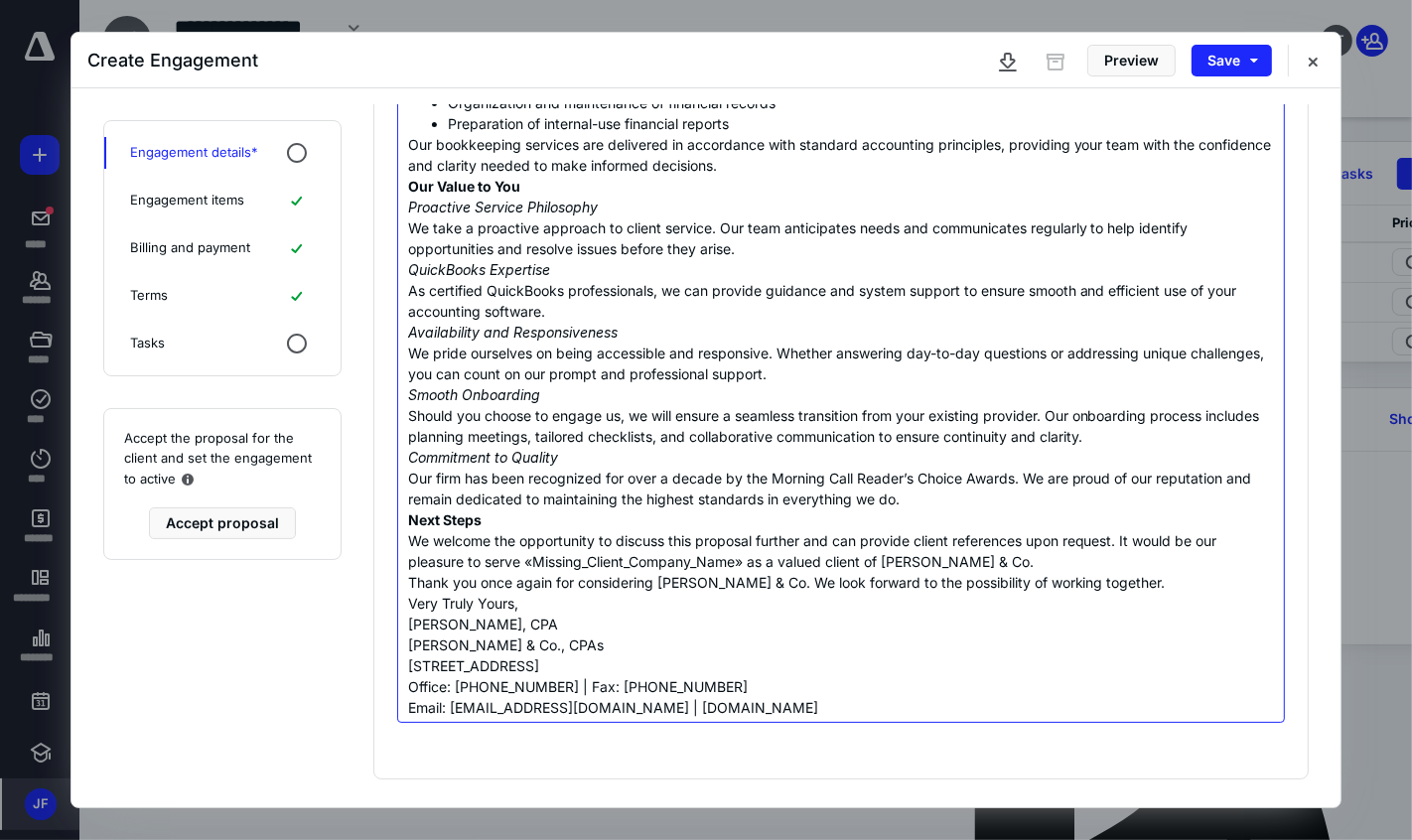 type 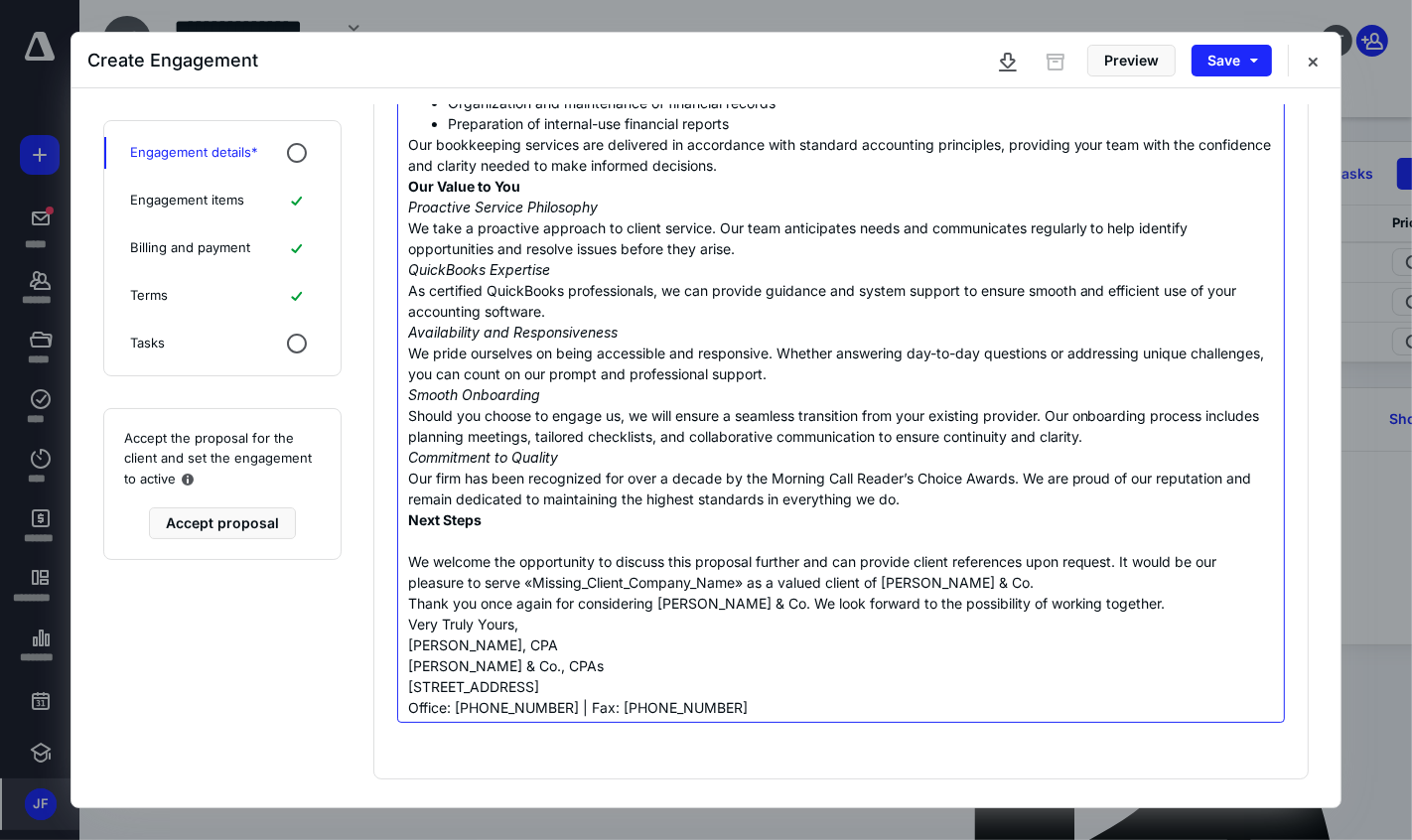click on "Very Truly Yours," at bounding box center (841, 624) 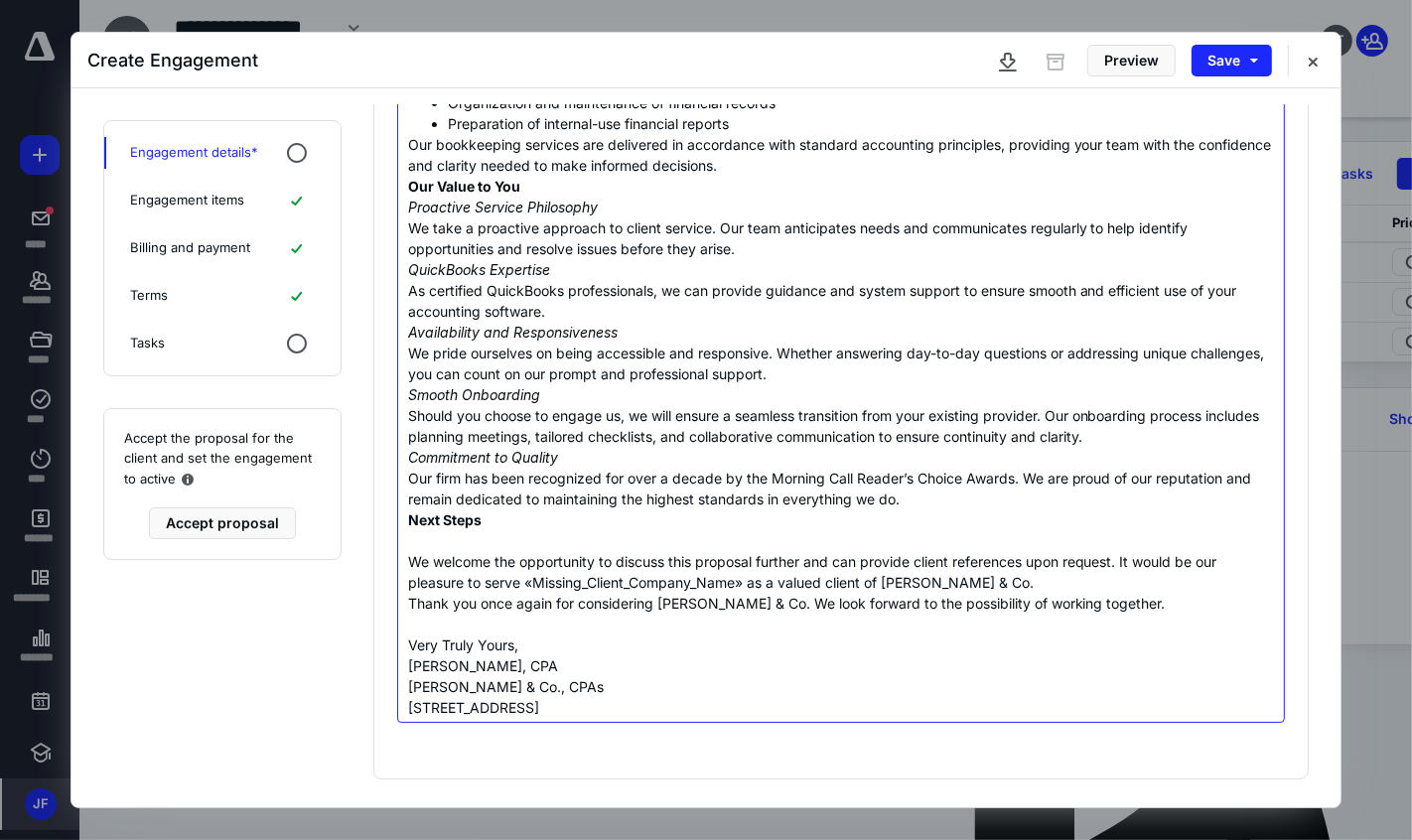 click on "Very Truly Yours," at bounding box center (841, 644) 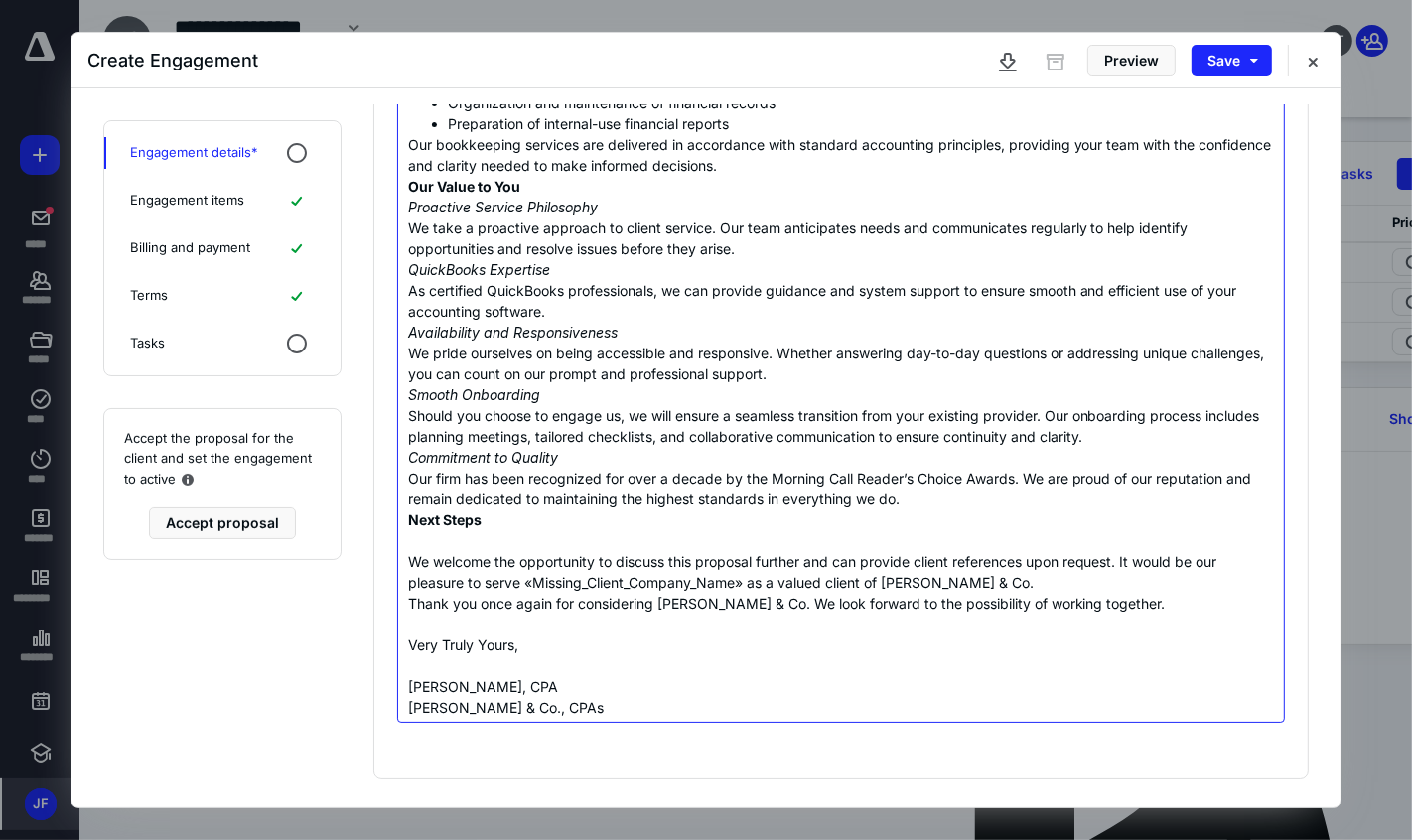 click on "We welcome the opportunity to discuss this proposal further and can
provide client references upon request. It would be our pleasure to
serve «Missing_Client_Company_Name» as a valued client of Frey &
Co." at bounding box center [841, 572] 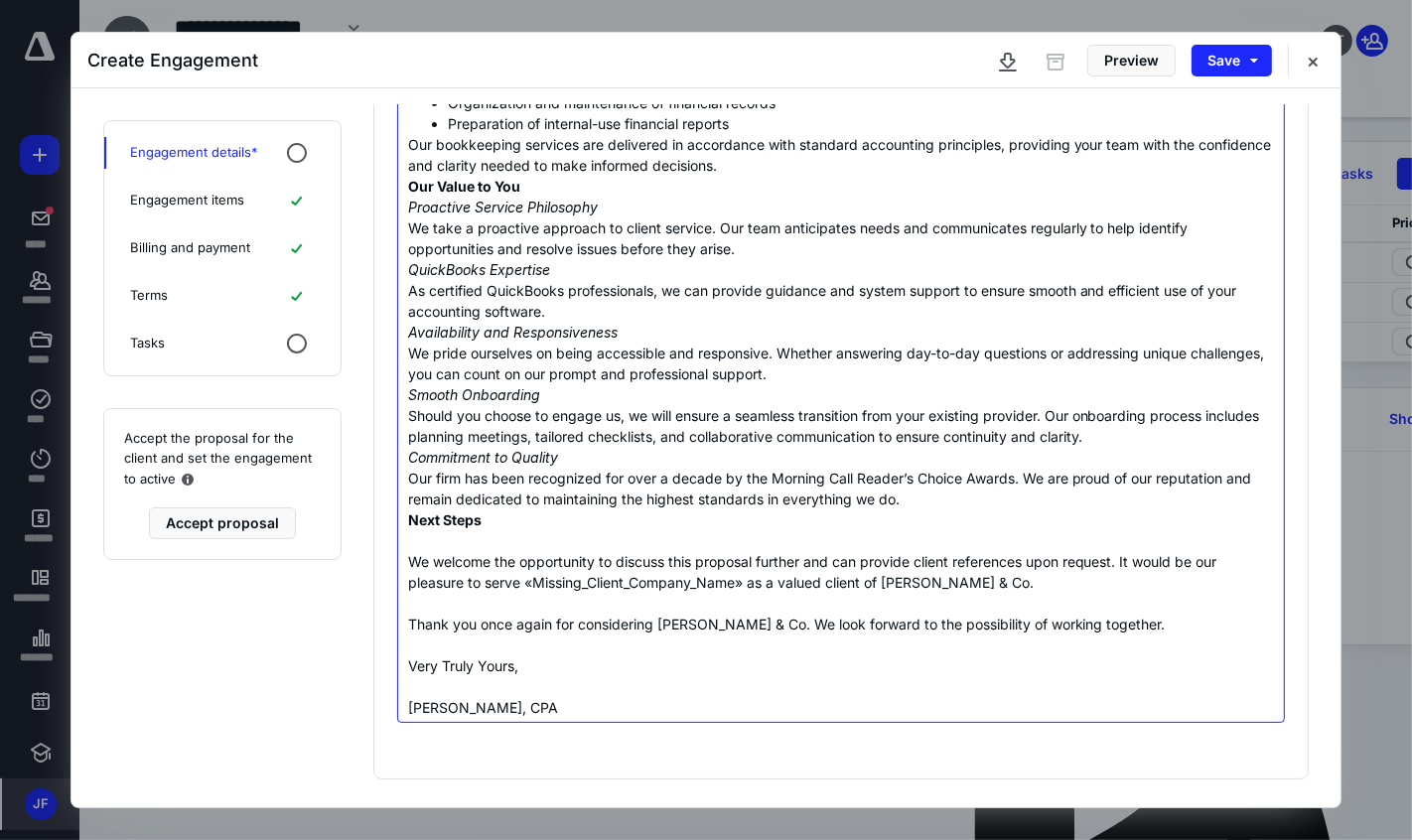 click at bounding box center (841, 540) 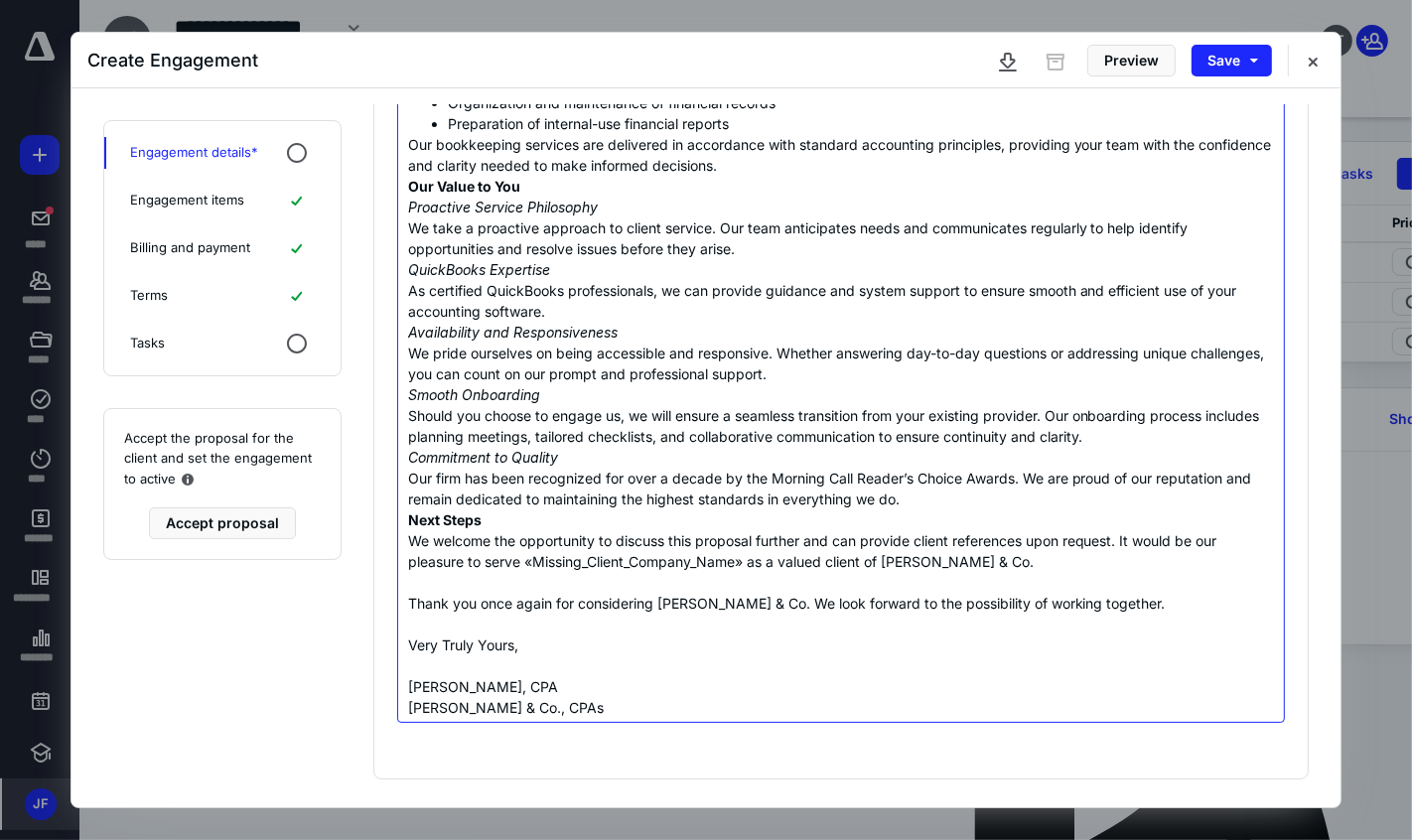click on "Our firm has been recognized for over a decade by the Morning Call
Reader’s Choice Awards. We are proud of our reputation and remain
dedicated to maintaining the highest standards in everything we do." at bounding box center [841, 489] 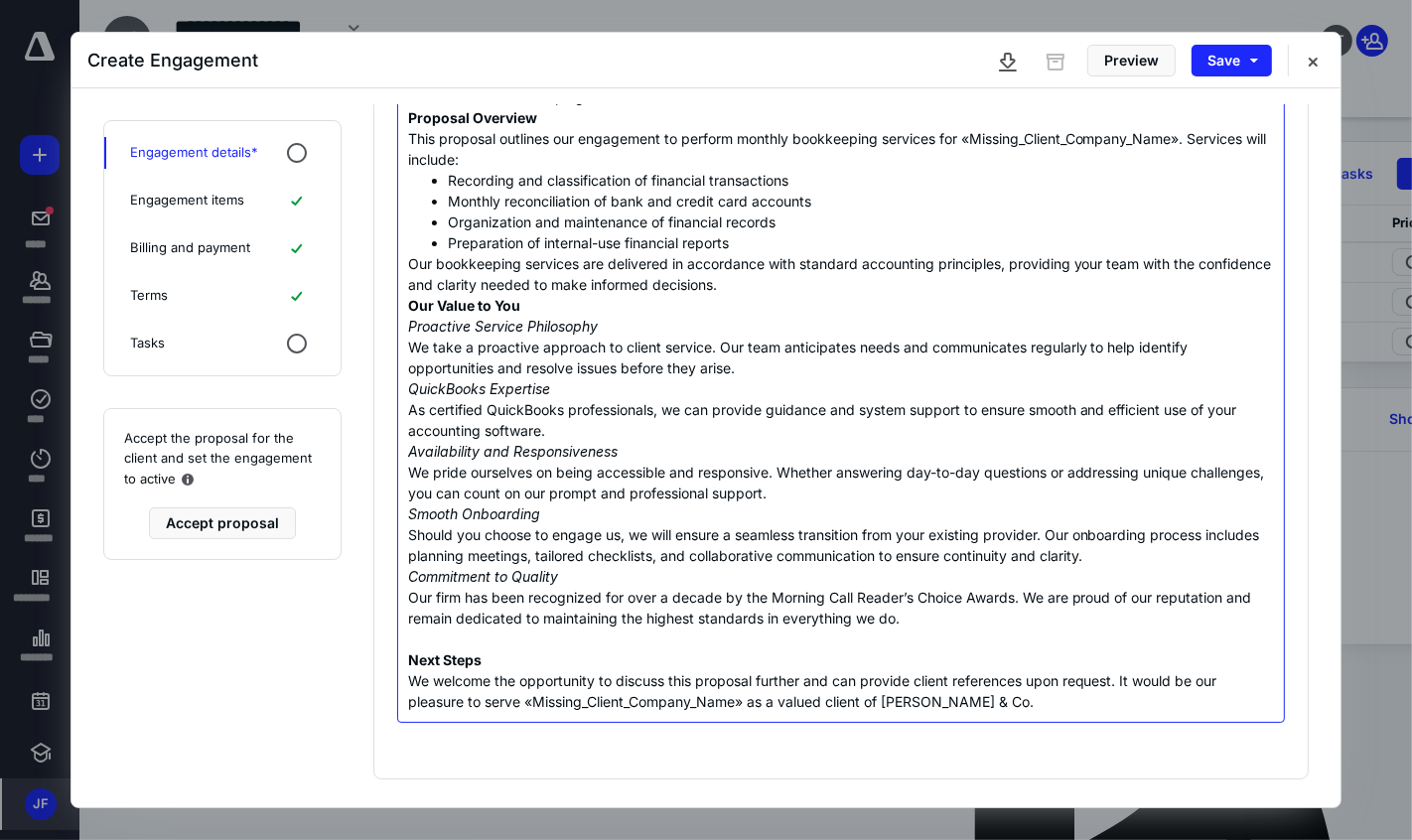 scroll, scrollTop: 192, scrollLeft: 0, axis: vertical 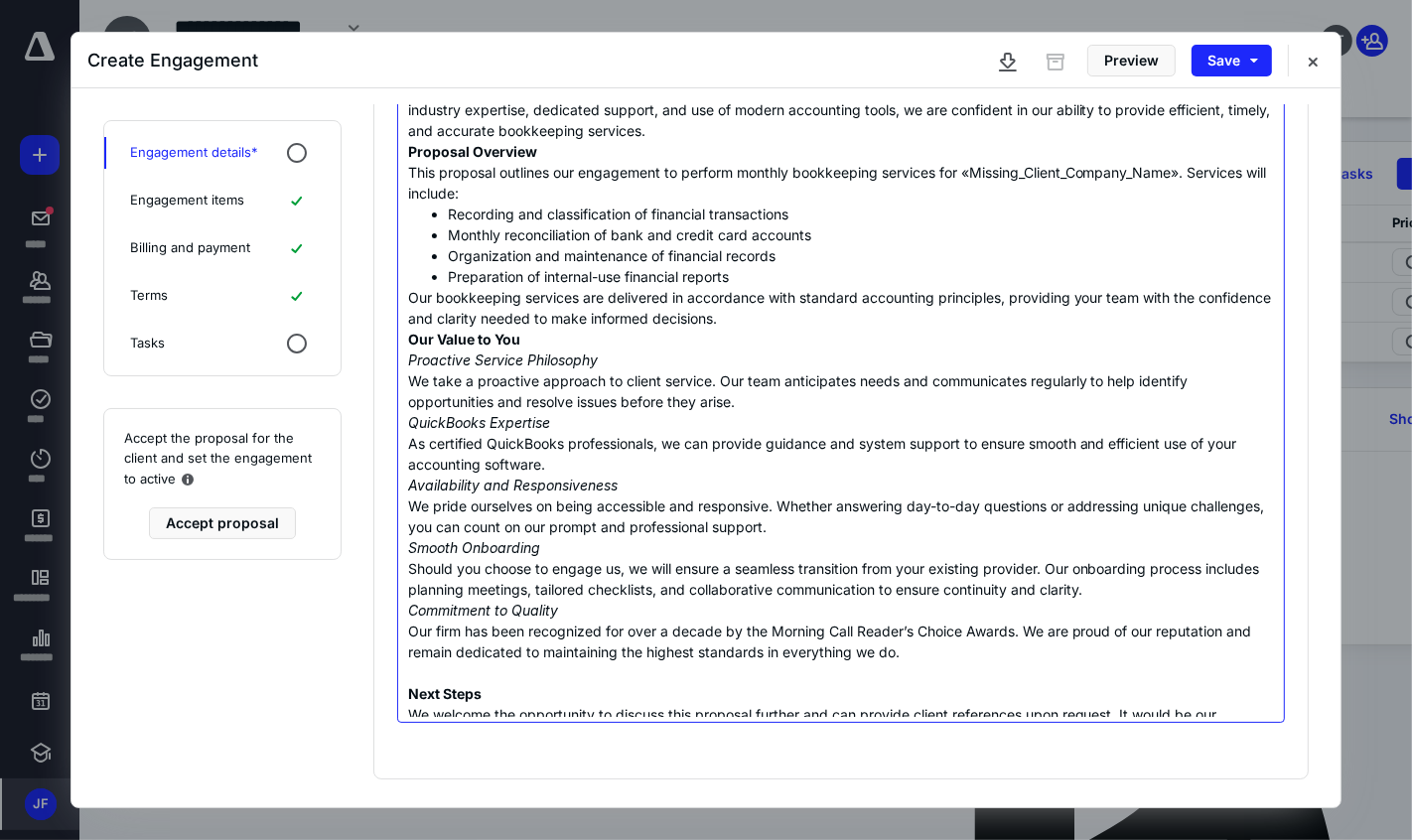 click on "Our bookkeeping services are delivered in accordance with standard
accounting principles, providing your team with the confidence and
clarity needed to make informed decisions." at bounding box center [841, 308] 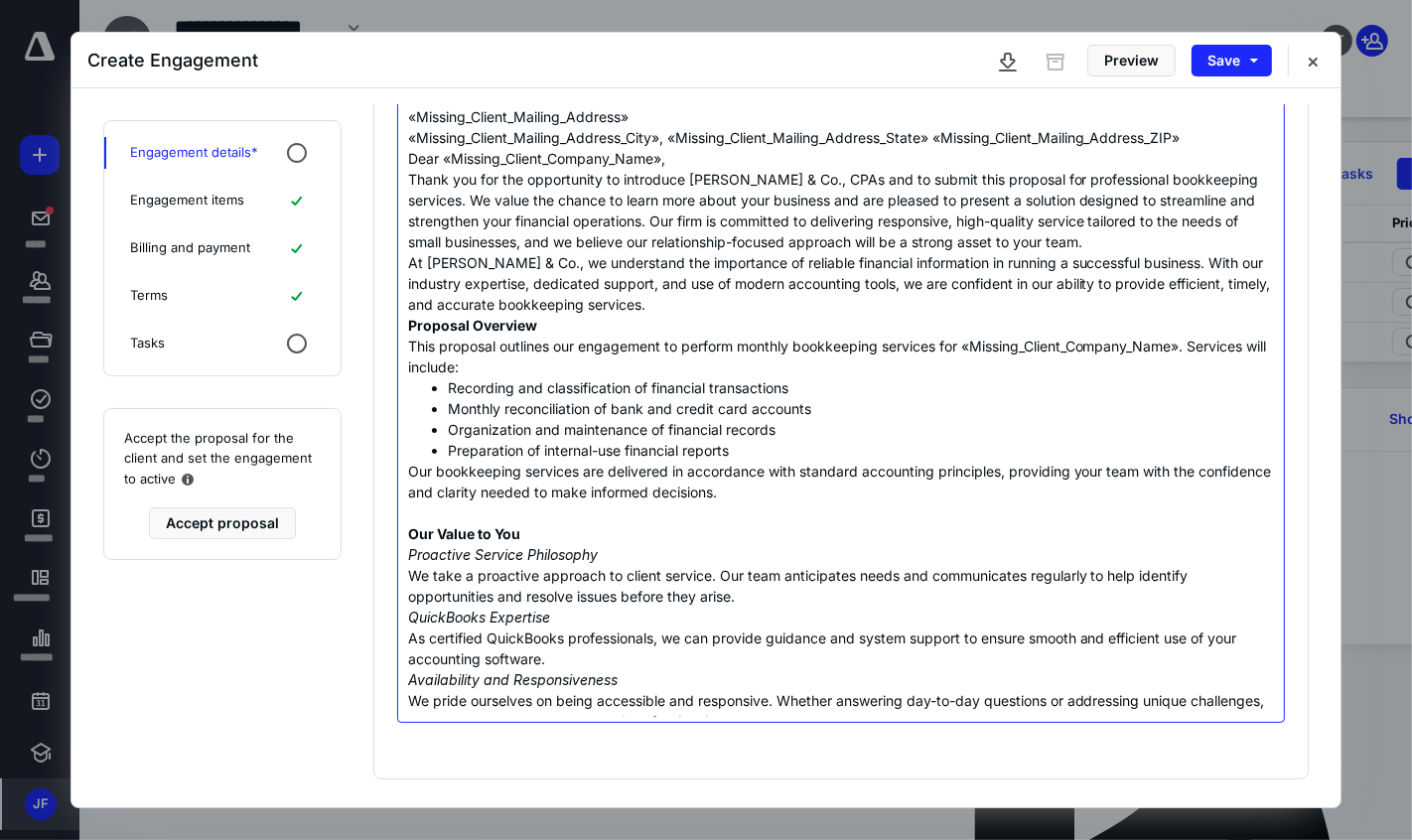 scroll, scrollTop: 0, scrollLeft: 0, axis: both 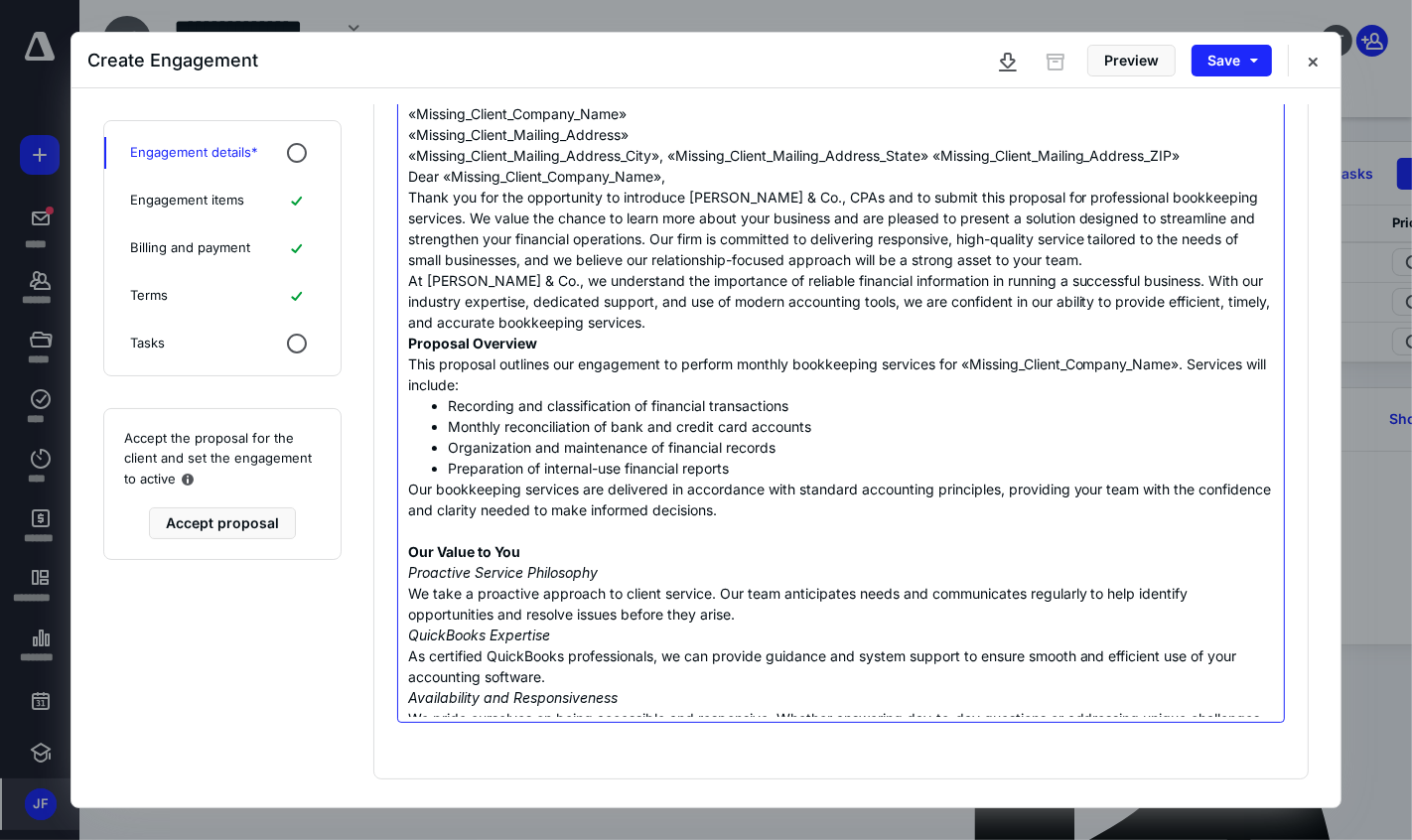 click on "At Frey & Co., we understand the importance of reliable financial
information in running a successful business. With our industry
expertise, dedicated support, and use of modern accounting tools, we are
confident in our ability to provide efficient, timely, and accurate
bookkeeping services." at bounding box center (841, 301) 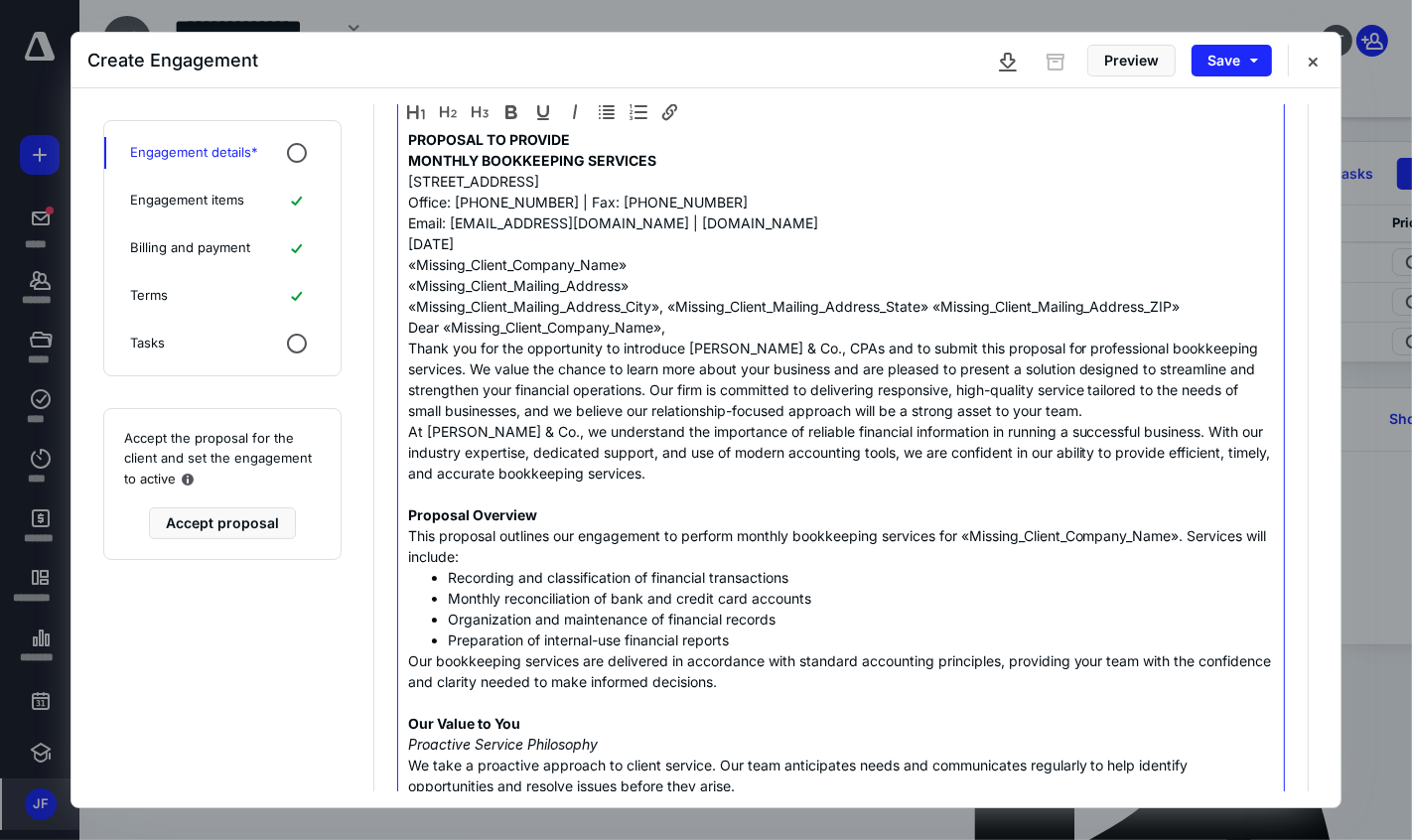scroll, scrollTop: 507, scrollLeft: 0, axis: vertical 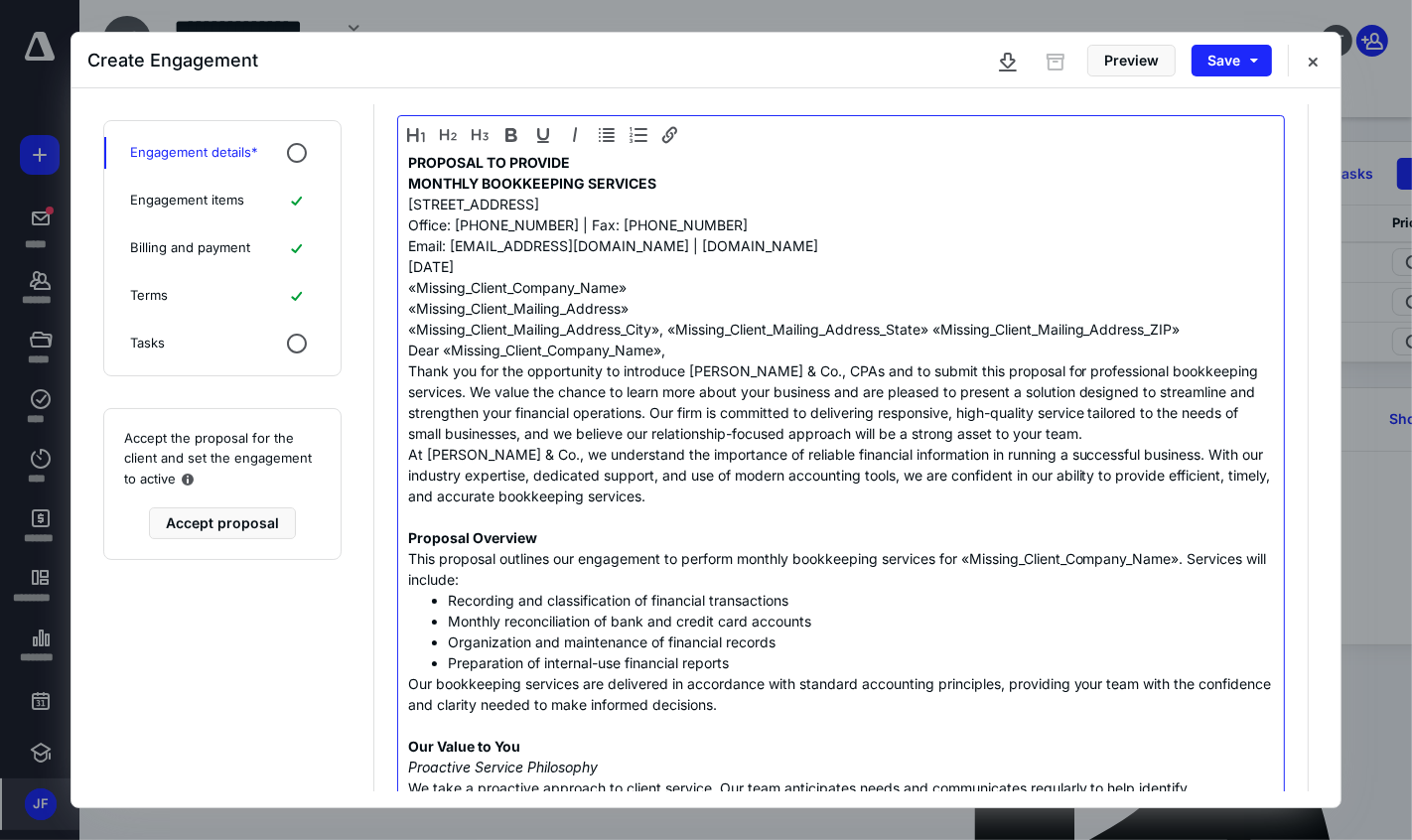 click on "Dear «Missing_Client_Company_Name»," at bounding box center (841, 350) 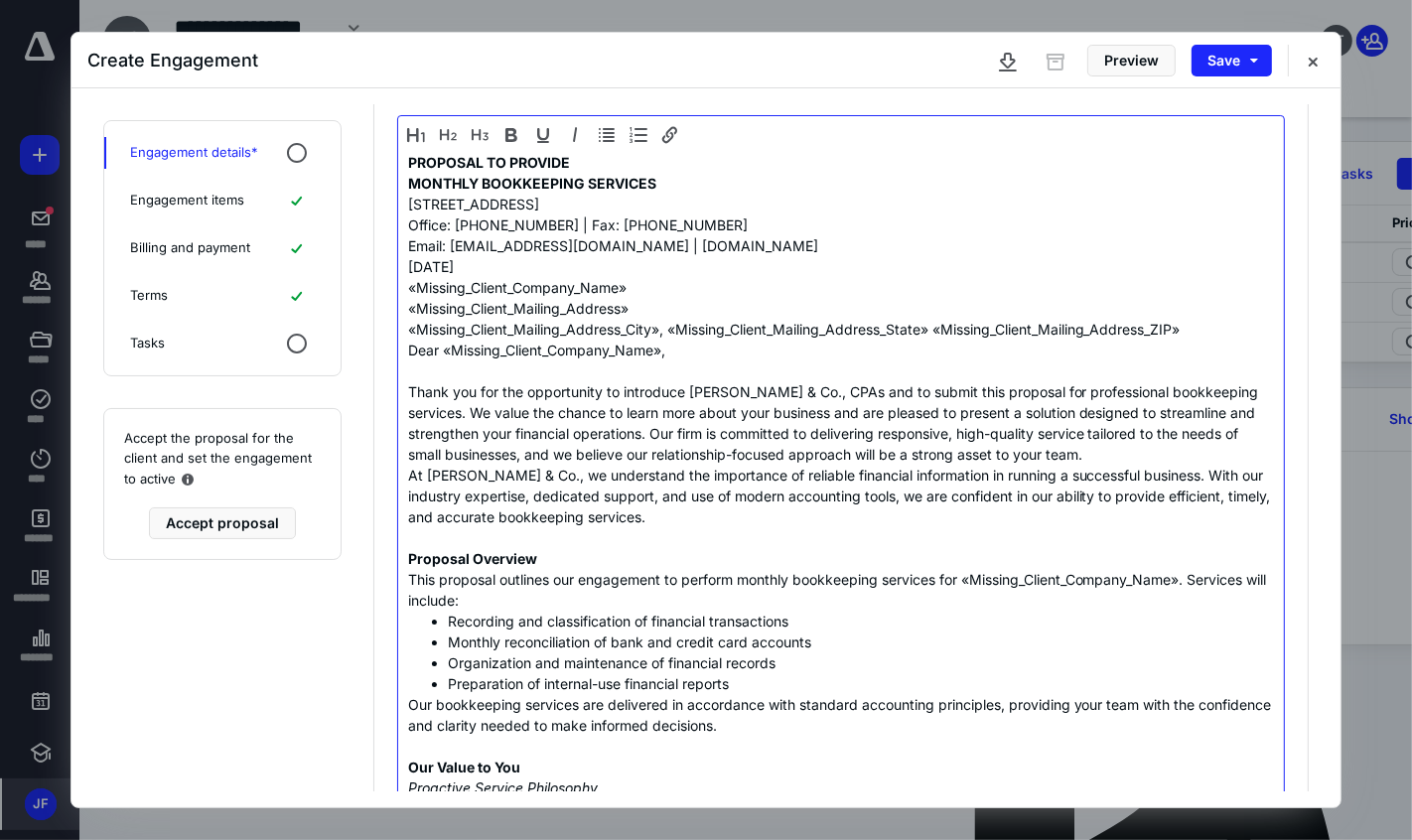 click on "Thank you for the opportunity to introduce Frey & Co., CPAs and
to submit this proposal for professional bookkeeping services. We value
the chance to learn more about your business and are pleased to present
a solution designed to streamline and strengthen your financial
operations. Our firm is committed to delivering responsive, high-quality
service tailored to the needs of small businesses, and we believe our
relationship-focused approach will be a strong asset to your team." at bounding box center [841, 423] 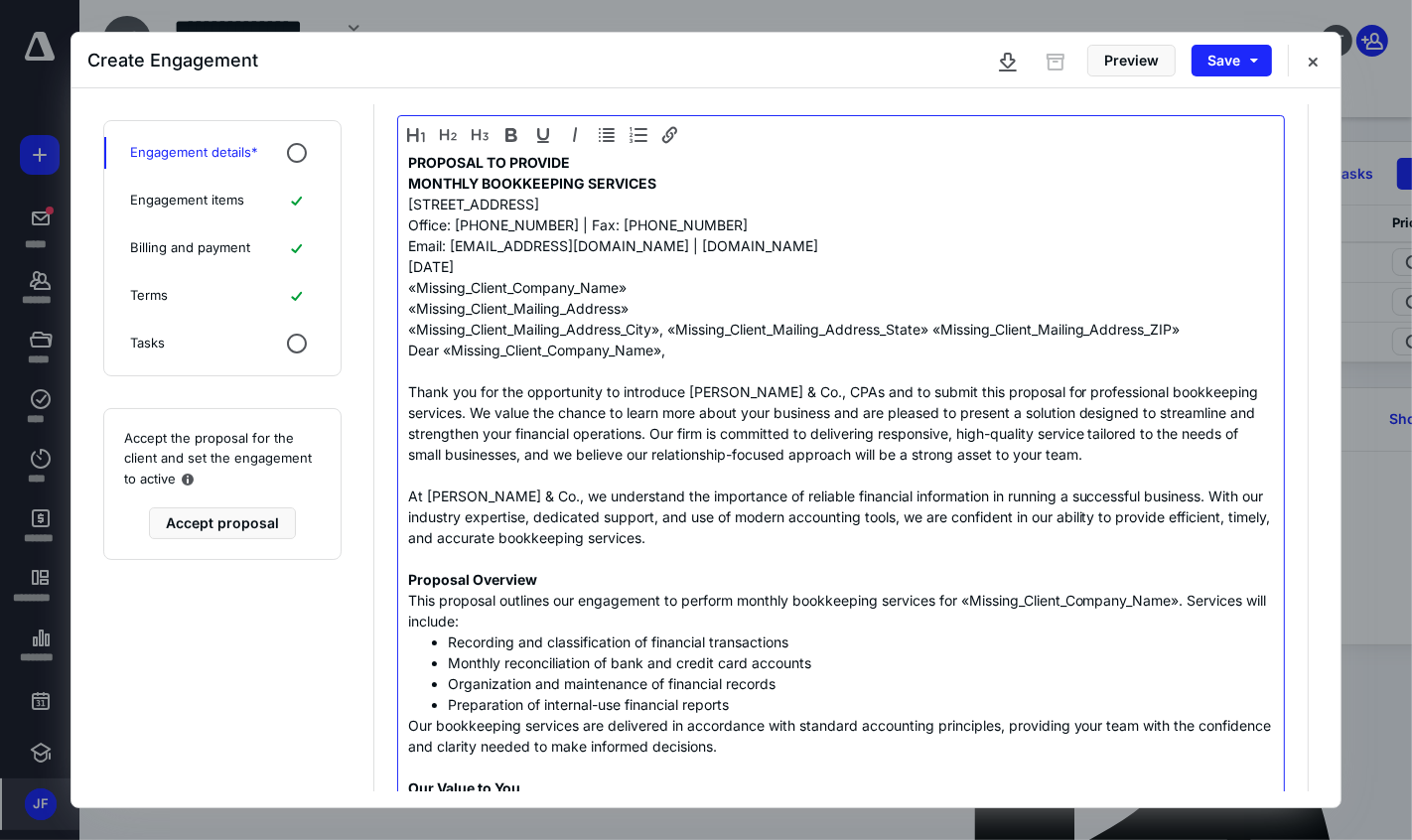 click on "Dear «Missing_Client_Company_Name»," at bounding box center (841, 350) 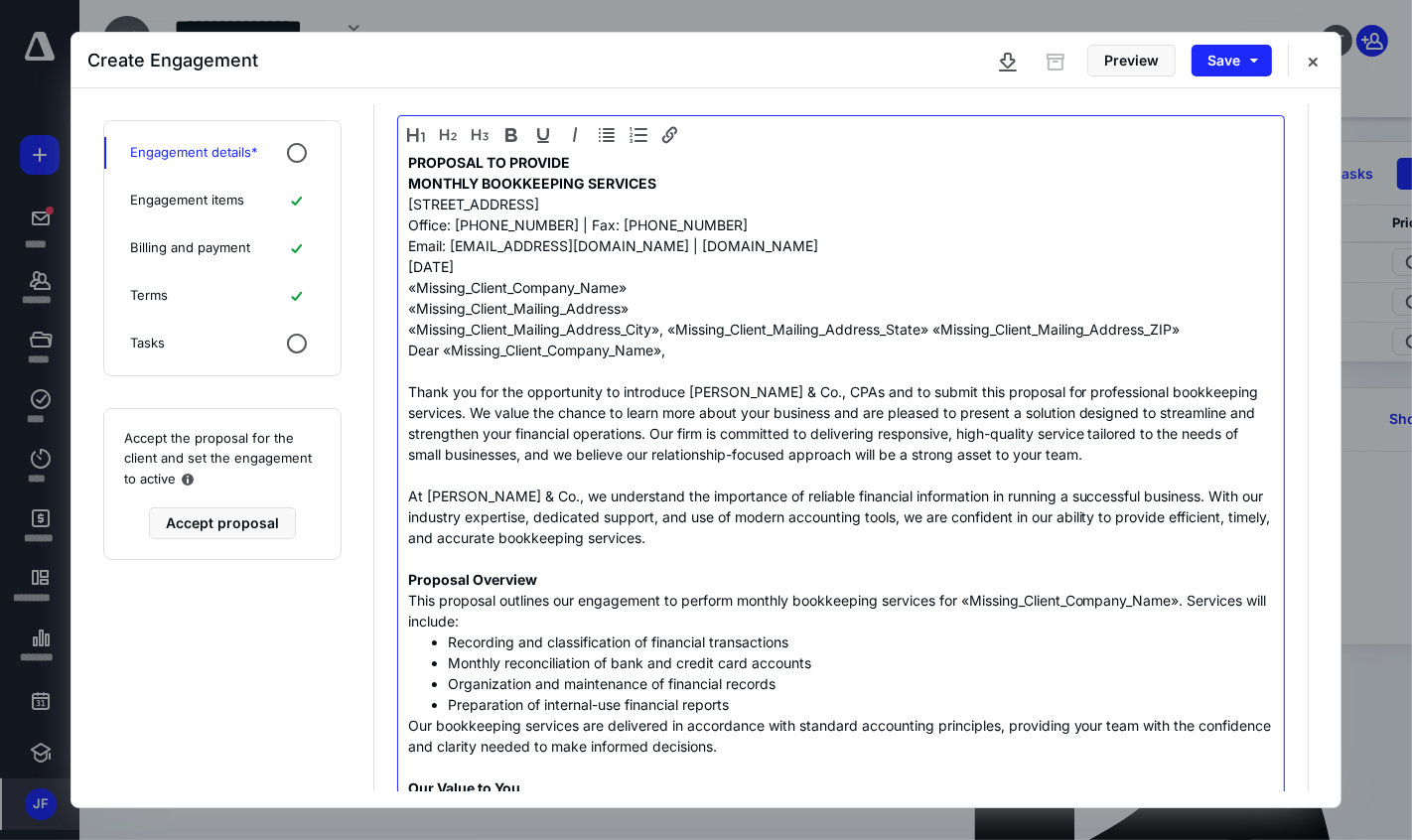 click on "Dear «Missing_Client_Company_Name»," at bounding box center (841, 350) 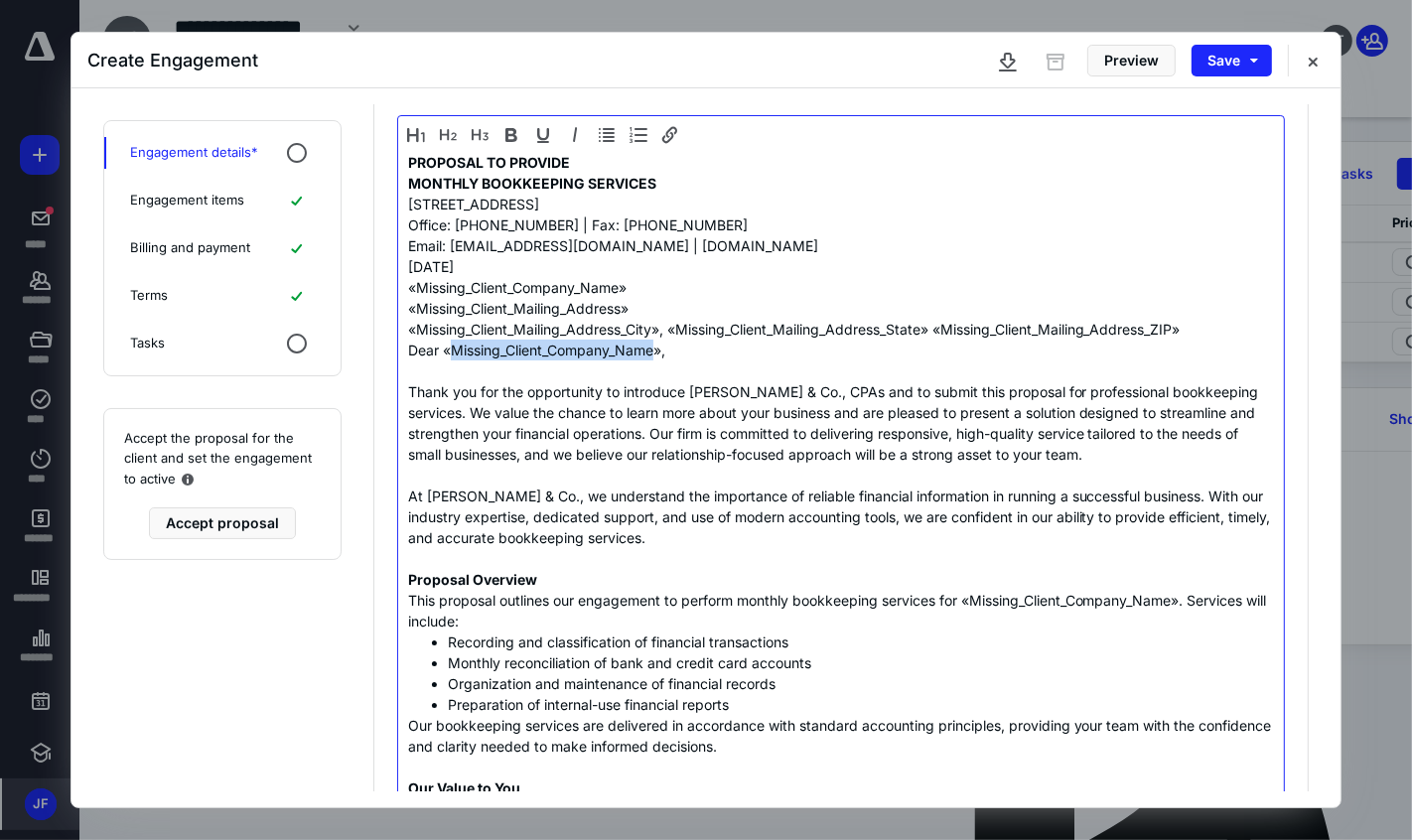 click on "Dear «Missing_Client_Company_Name»," at bounding box center [841, 350] 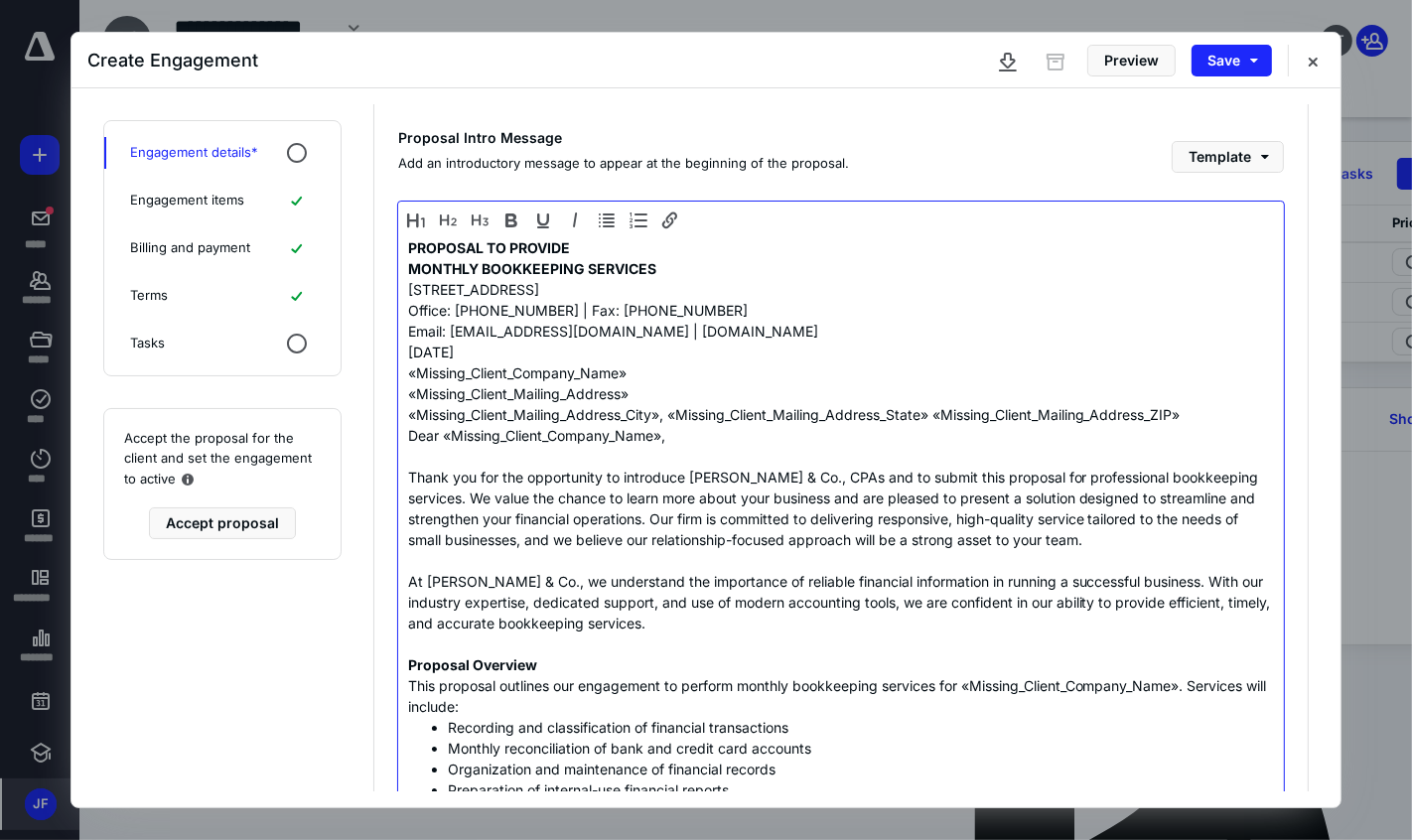 scroll, scrollTop: 391, scrollLeft: 0, axis: vertical 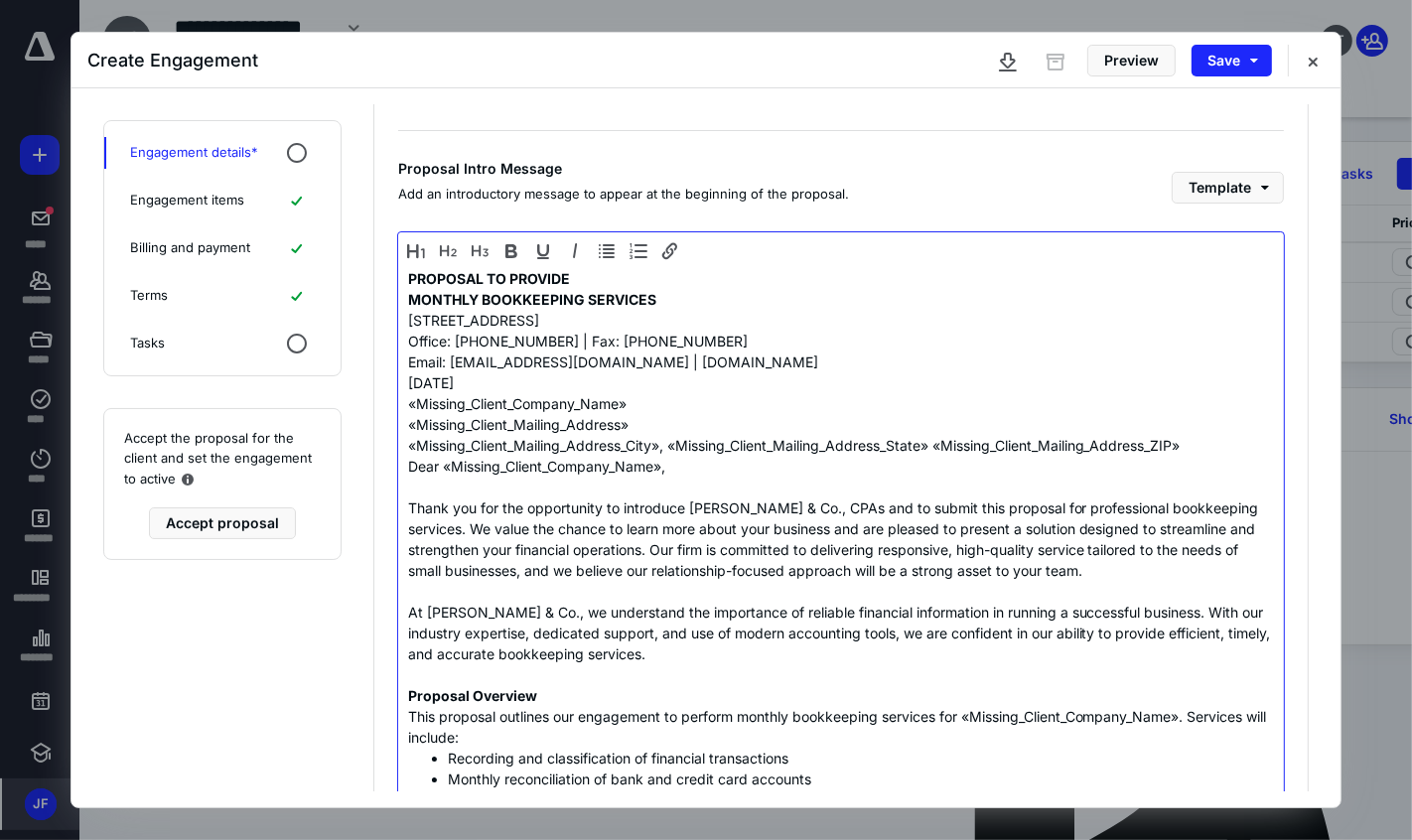 click on "«Missing_Client_Mailing_Address_City»,
«Missing_Client_Mailing_Address_State»
«Missing_Client_Mailing_Address_ZIP»" at bounding box center (841, 445) 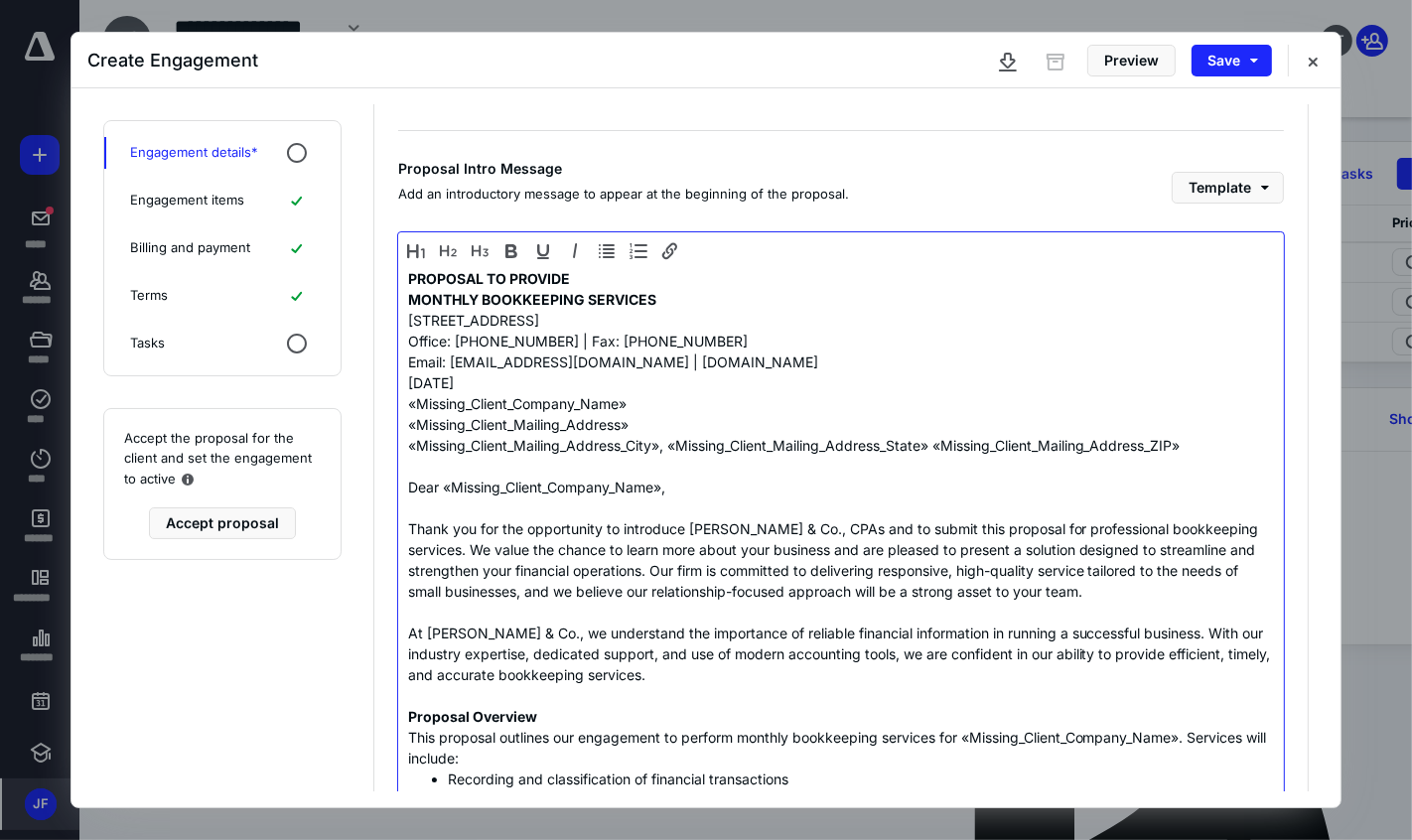 scroll, scrollTop: 533, scrollLeft: 0, axis: vertical 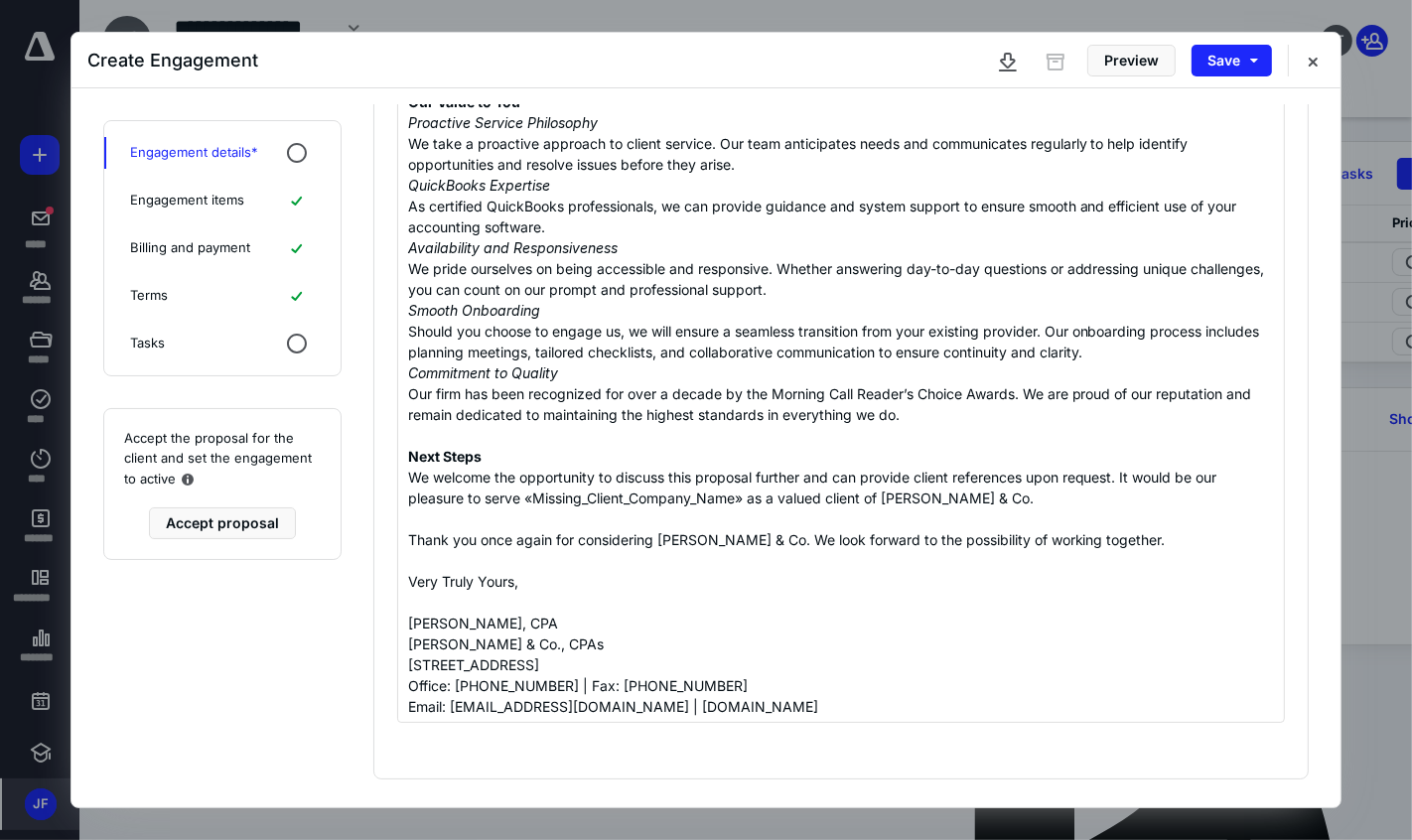 click on "Engagement items" at bounding box center [222, 201] 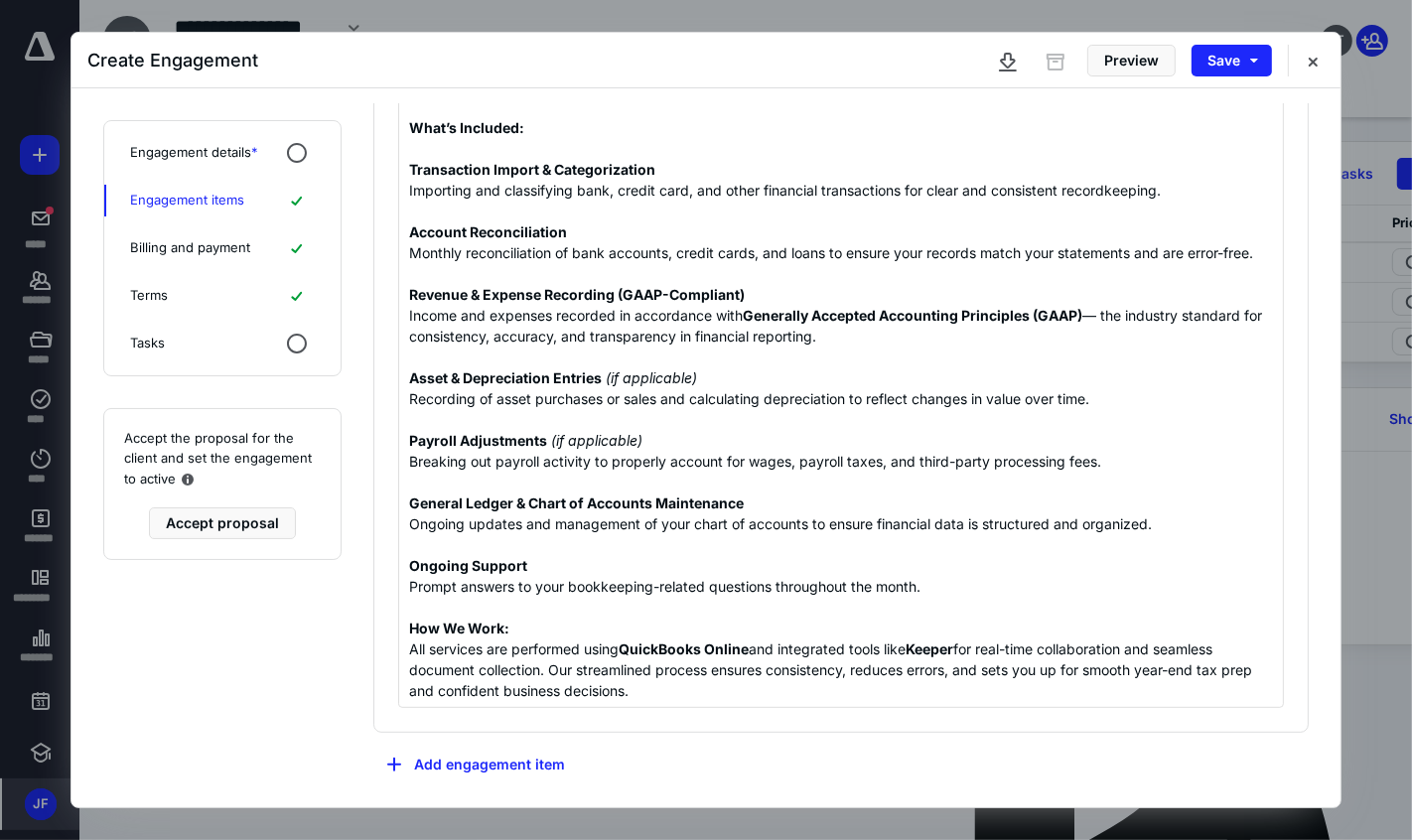 scroll, scrollTop: 528, scrollLeft: 0, axis: vertical 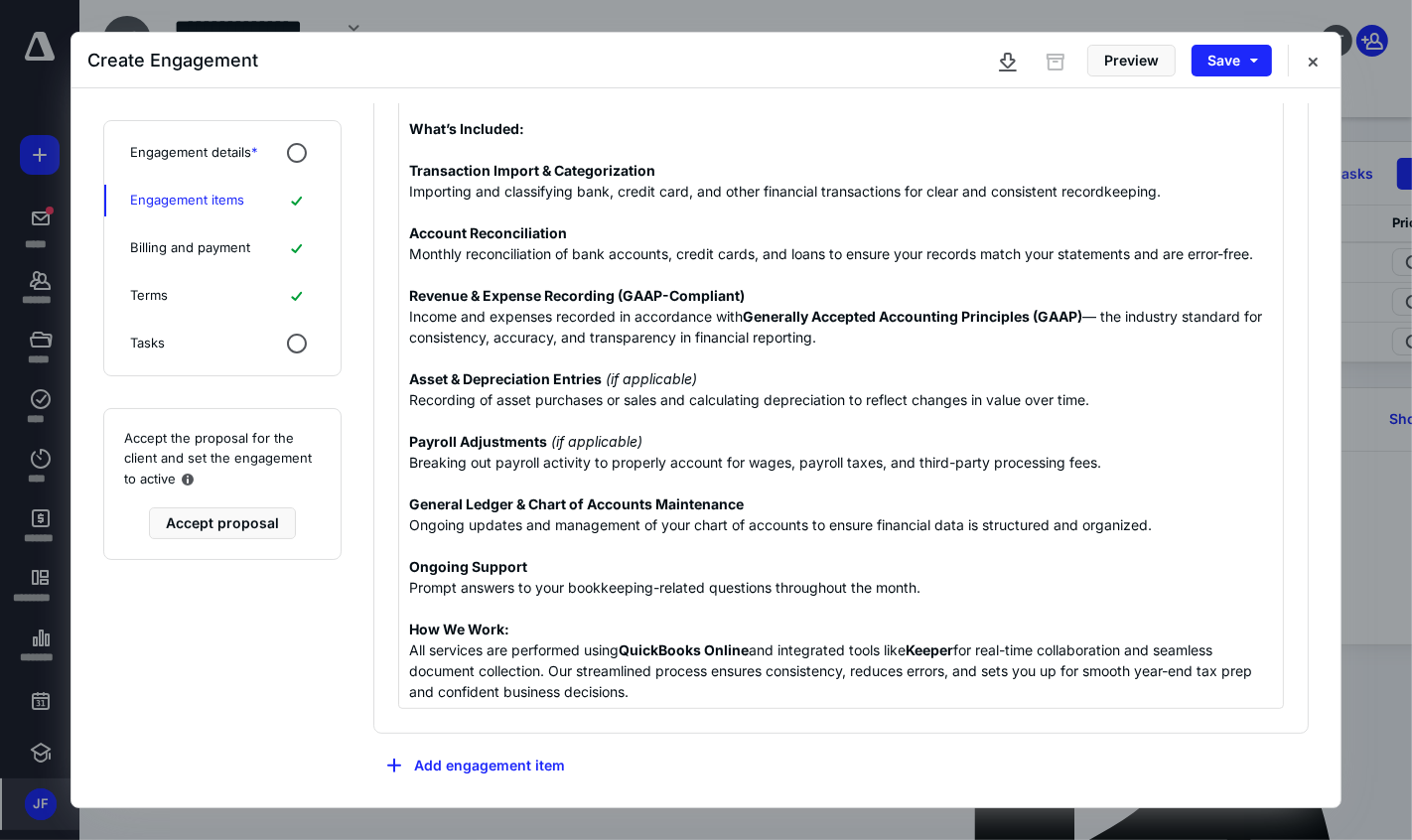 click on "Billing and payment" at bounding box center (190, 248) 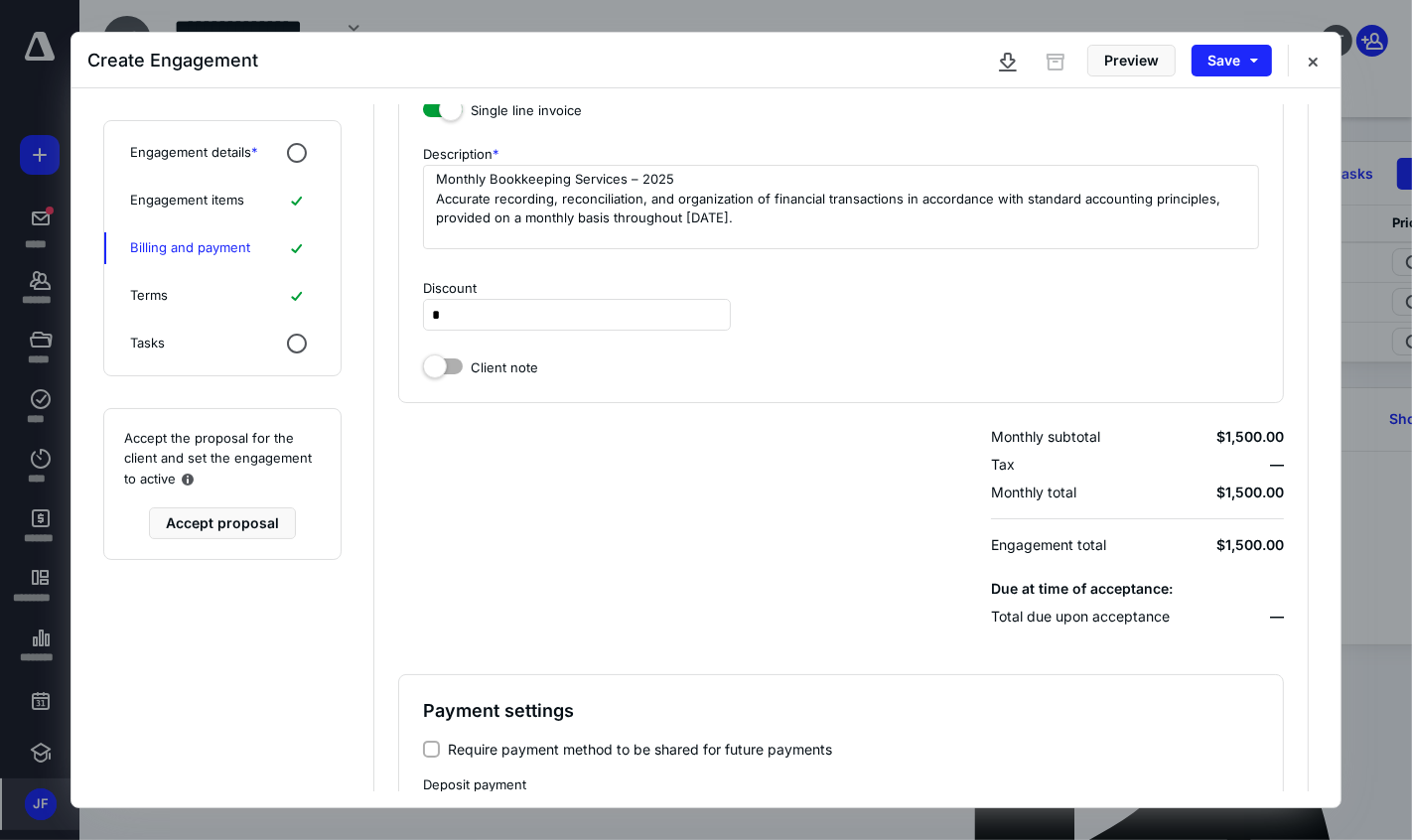 click on "Engagement details  * Engagement items Billing and payment Terms Tasks" at bounding box center (222, 248) 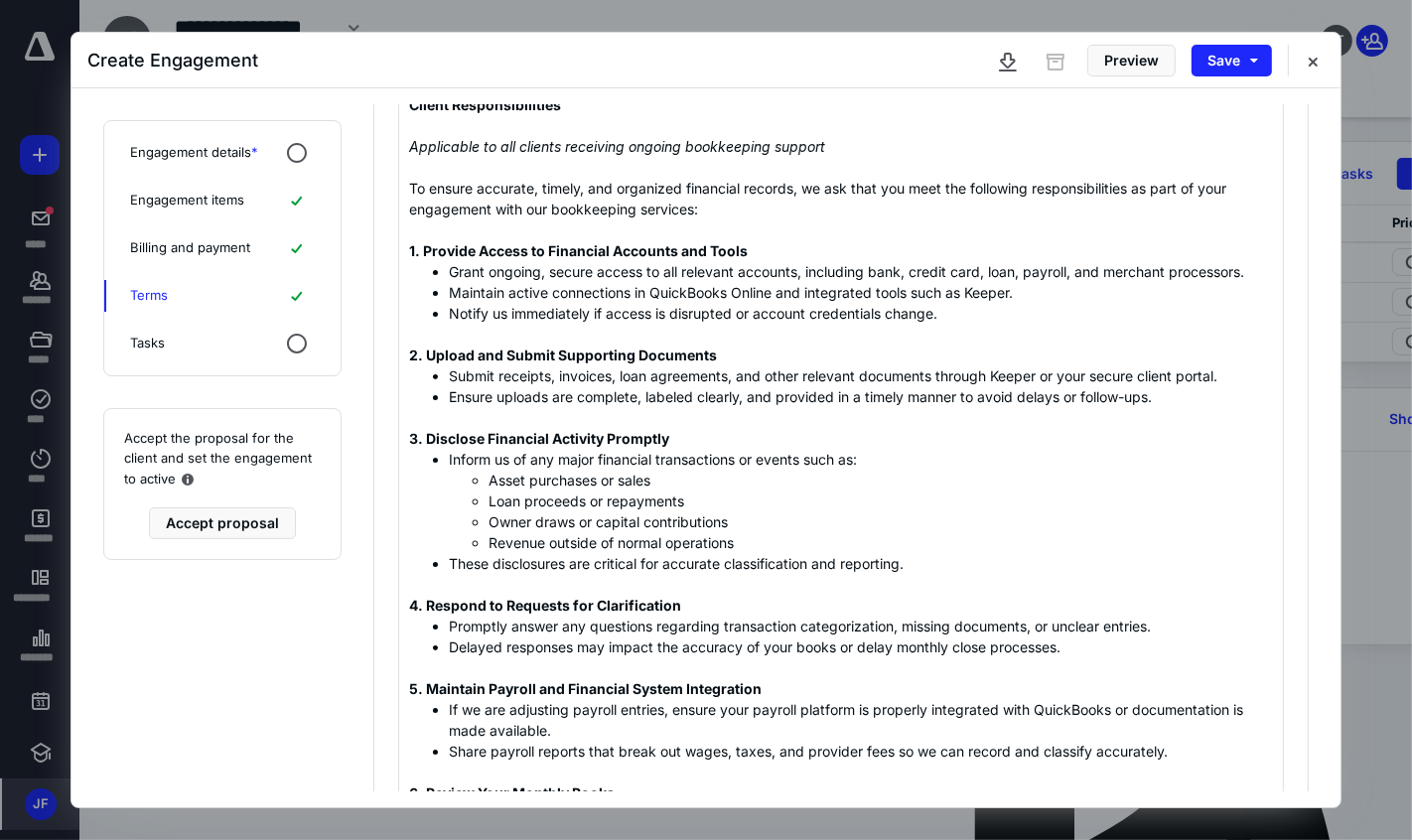 click on "Tasks" at bounding box center [222, 344] 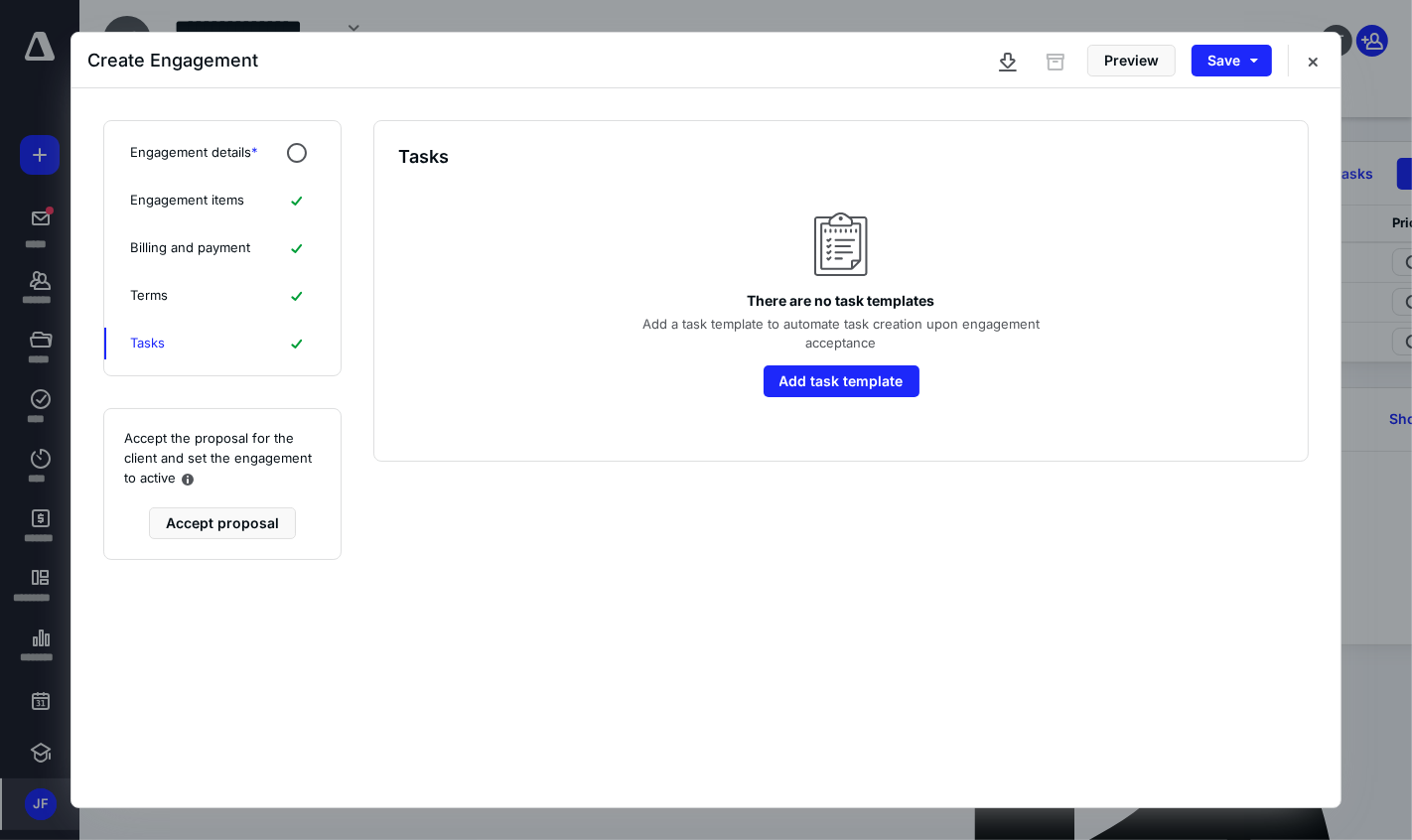 scroll, scrollTop: 0, scrollLeft: 0, axis: both 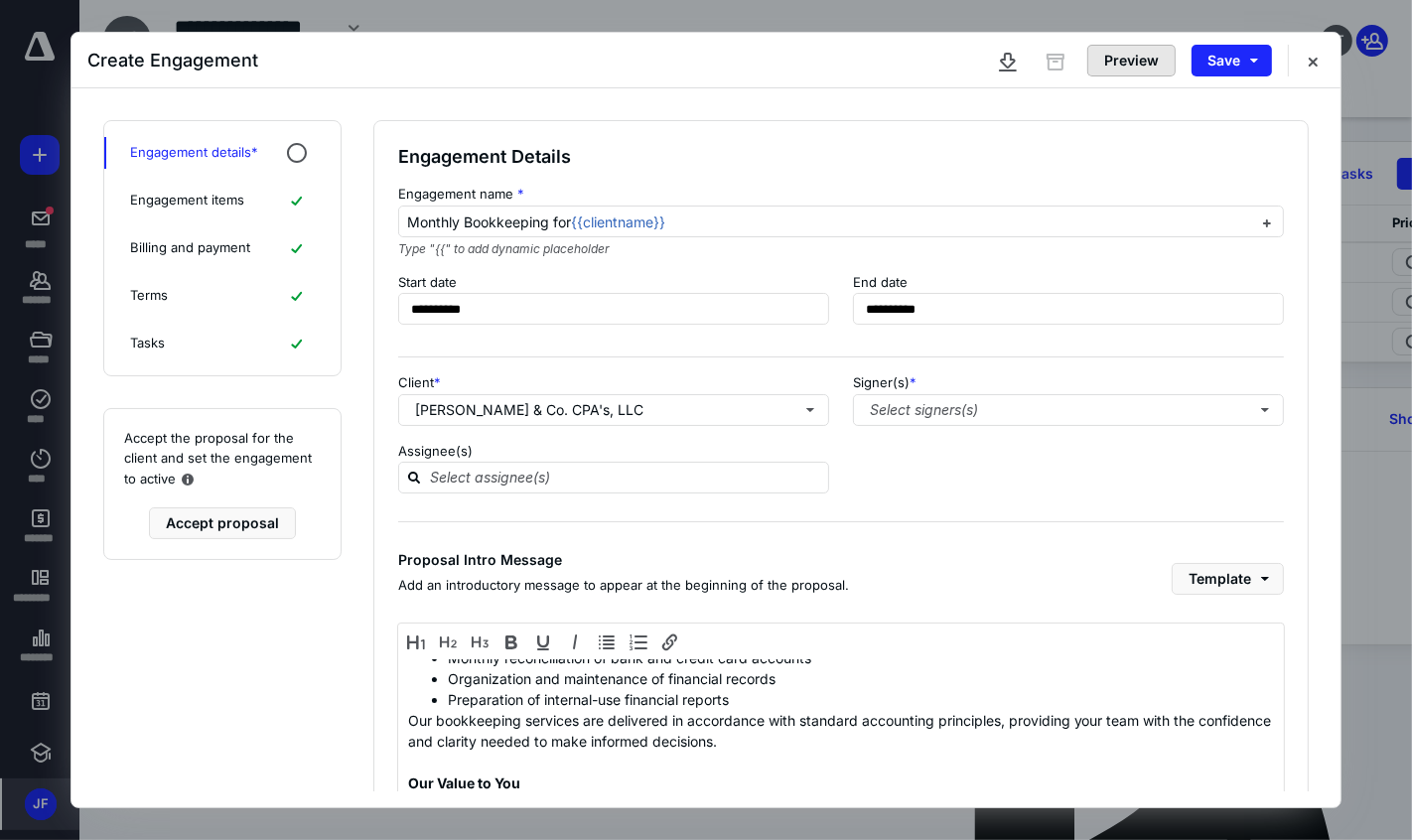 click on "Preview" at bounding box center (1131, 61) 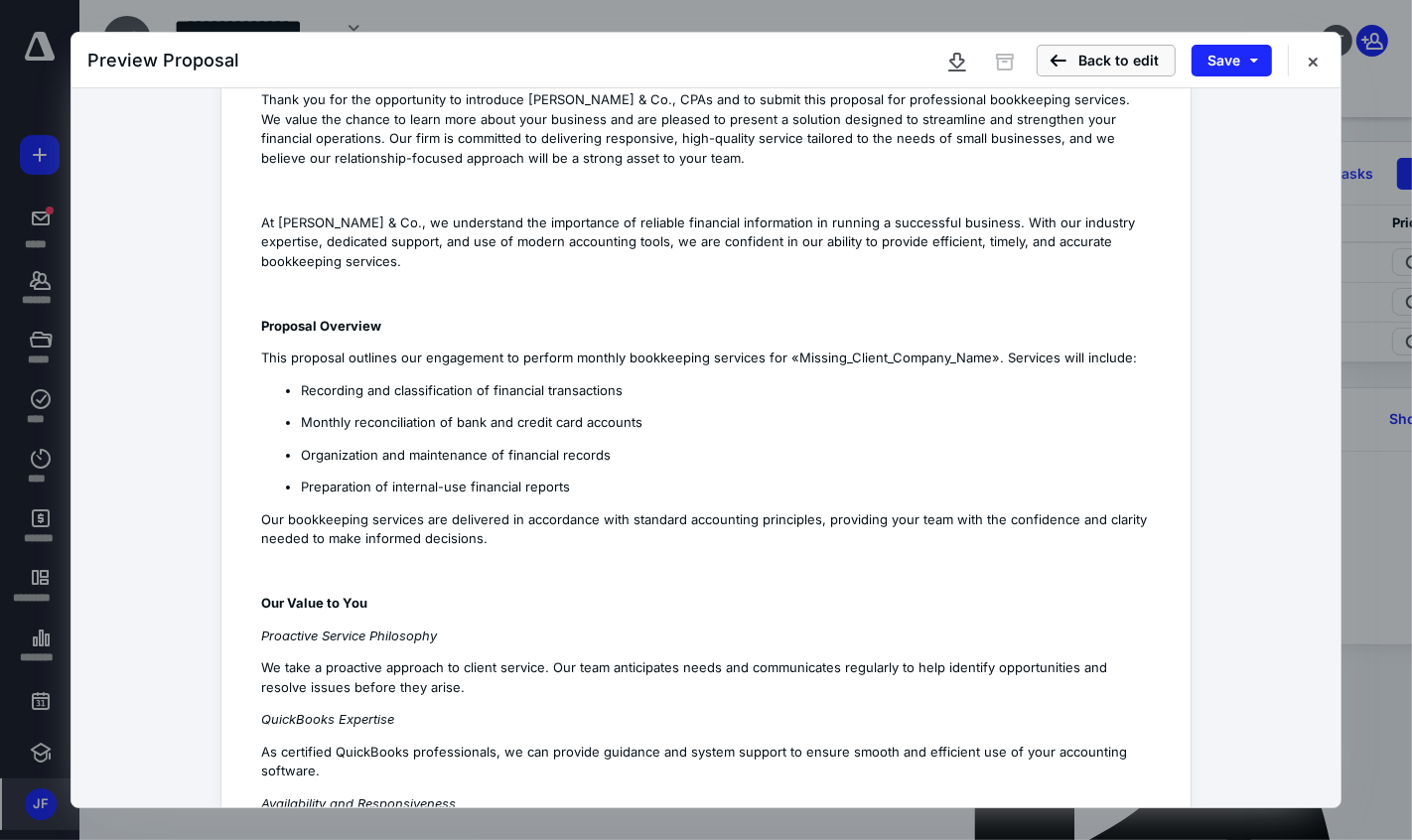 scroll, scrollTop: 0, scrollLeft: 0, axis: both 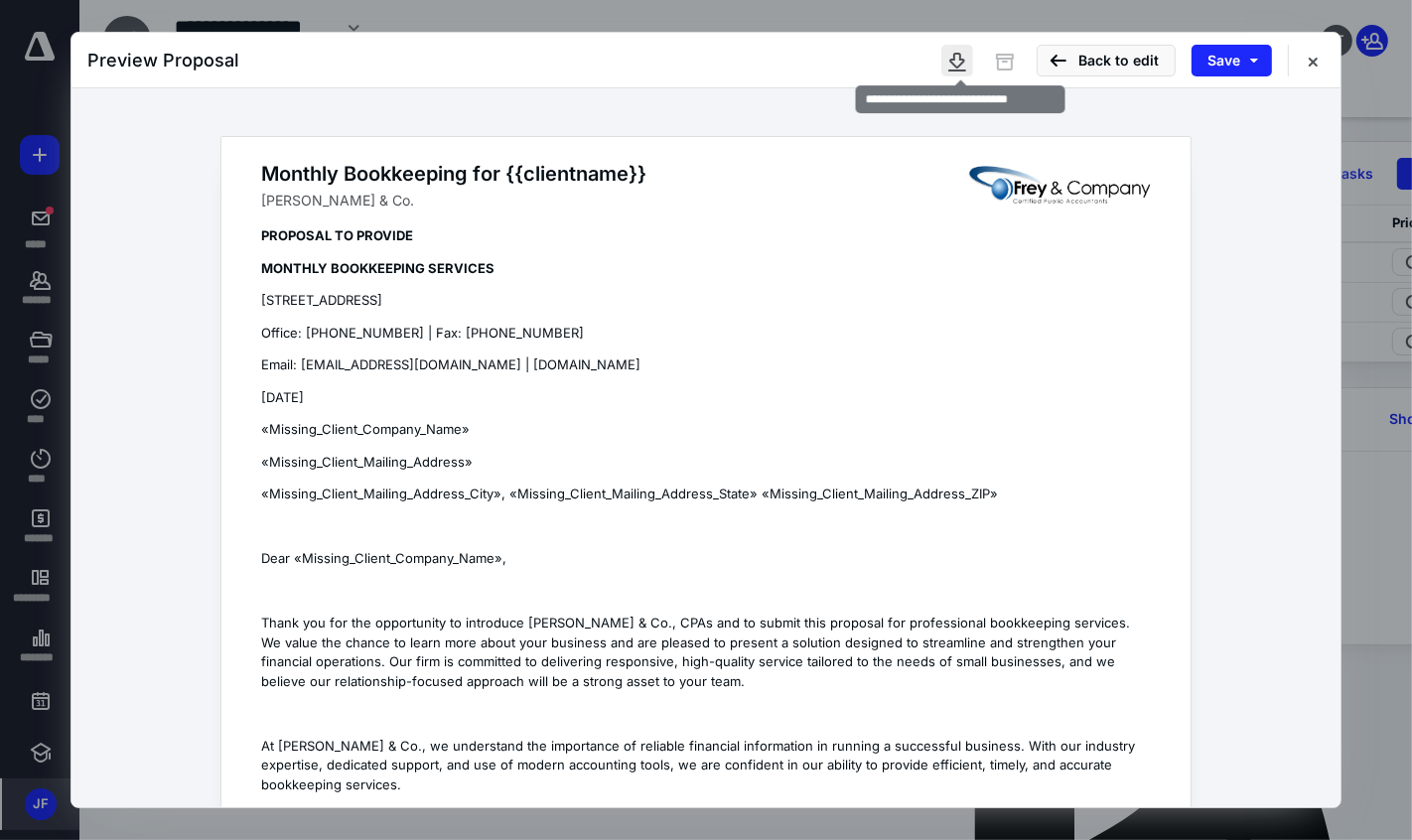 click at bounding box center [957, 61] 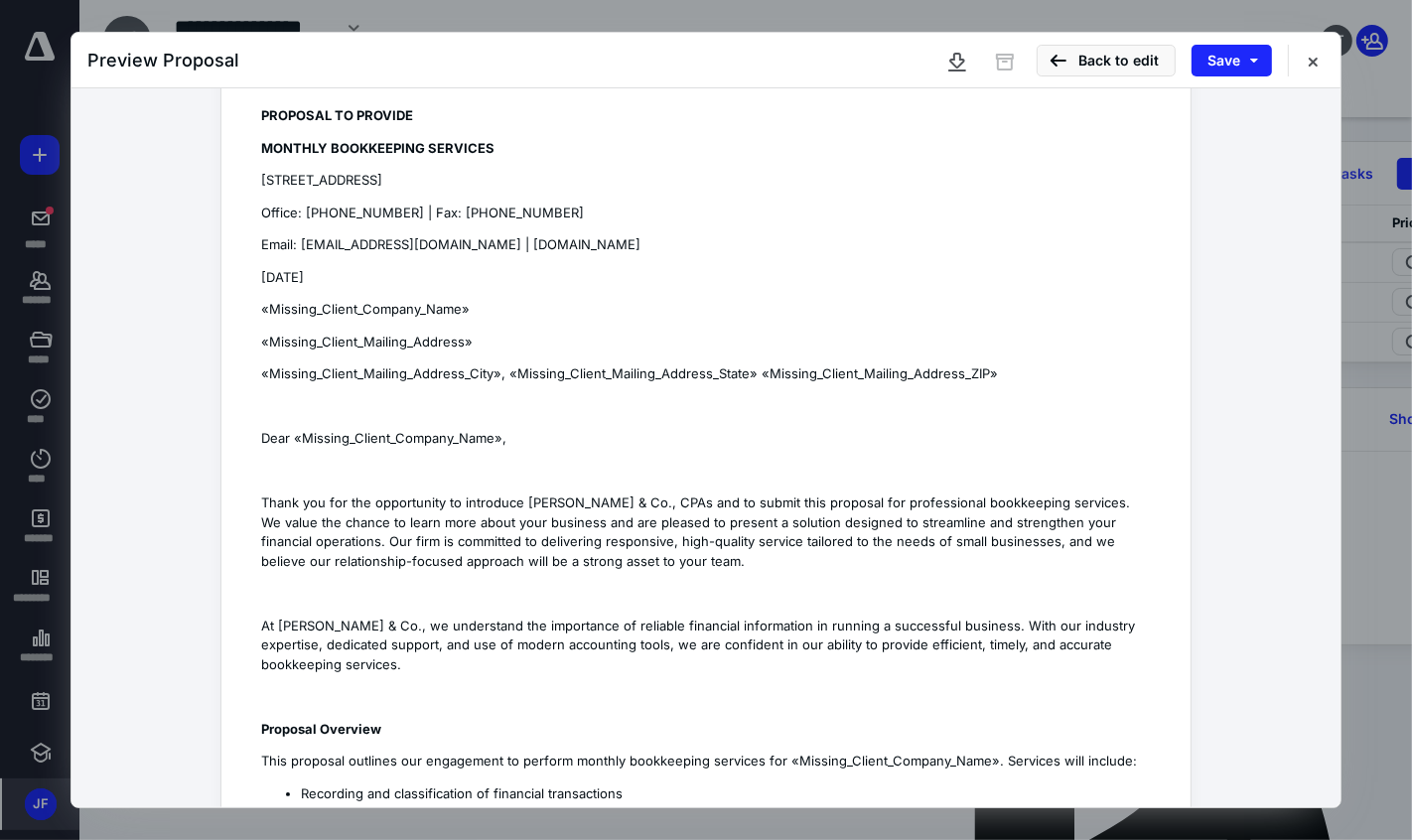 scroll, scrollTop: 142, scrollLeft: 0, axis: vertical 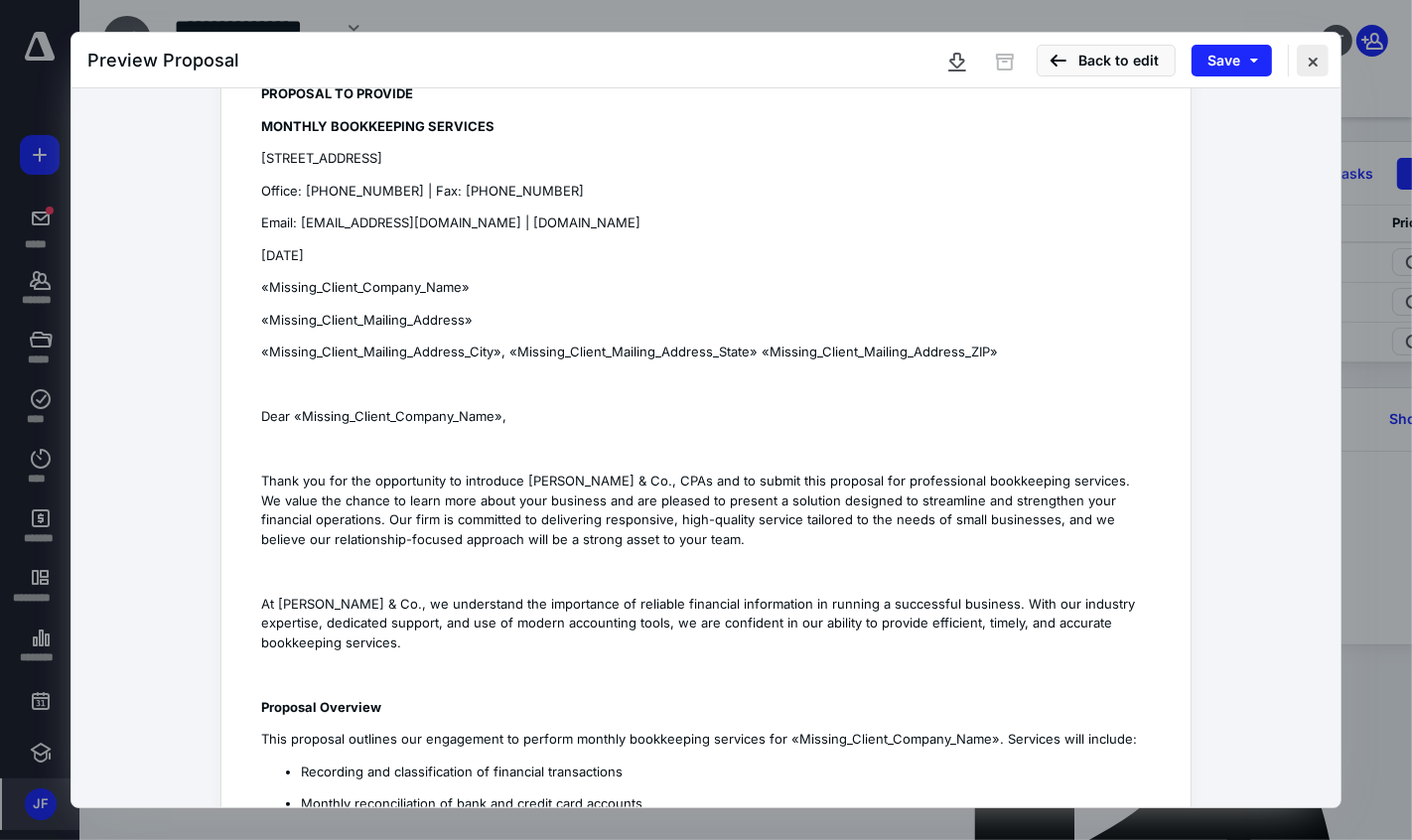 click at bounding box center [1313, 61] 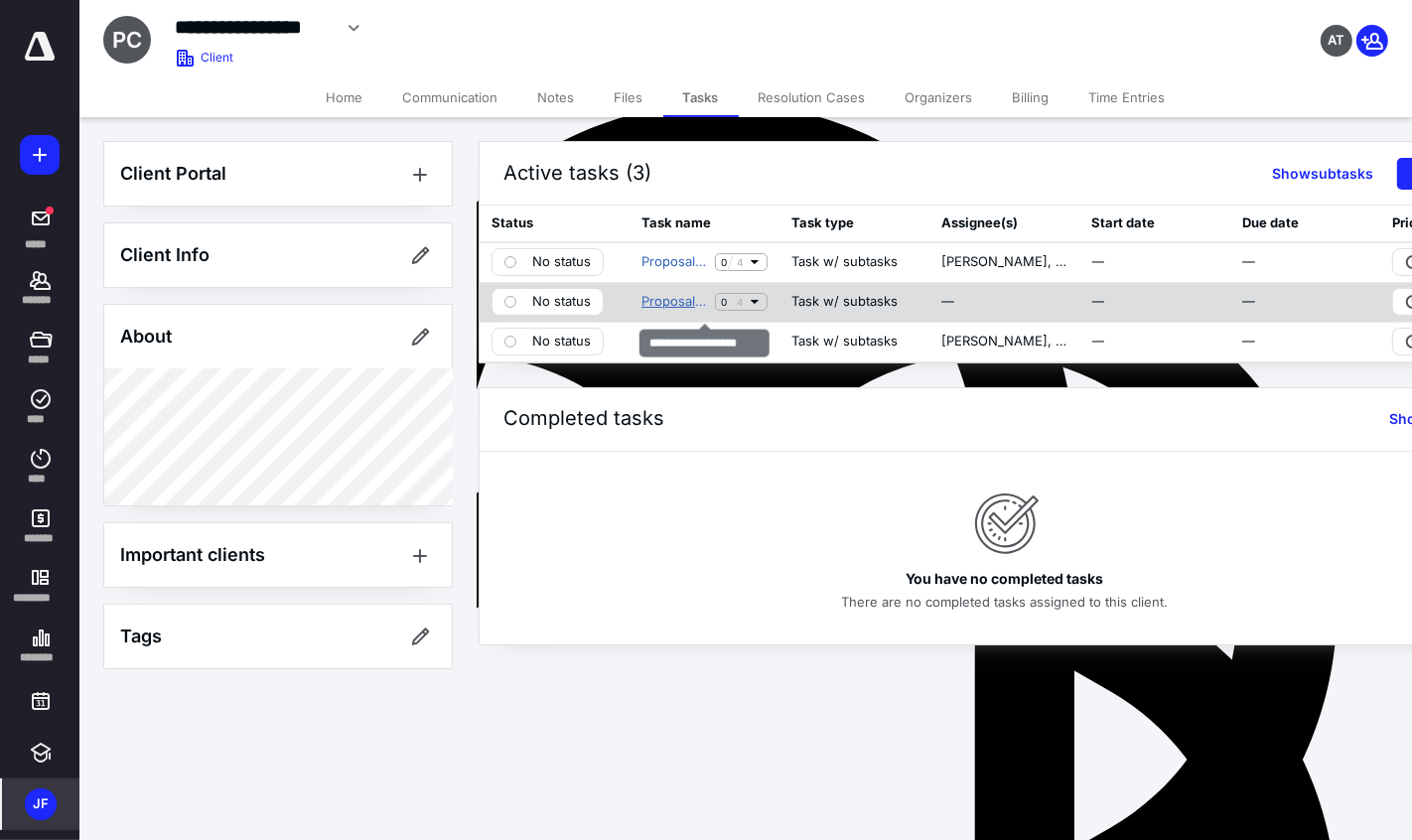 click on "Proposal - Example" at bounding box center (674, 302) 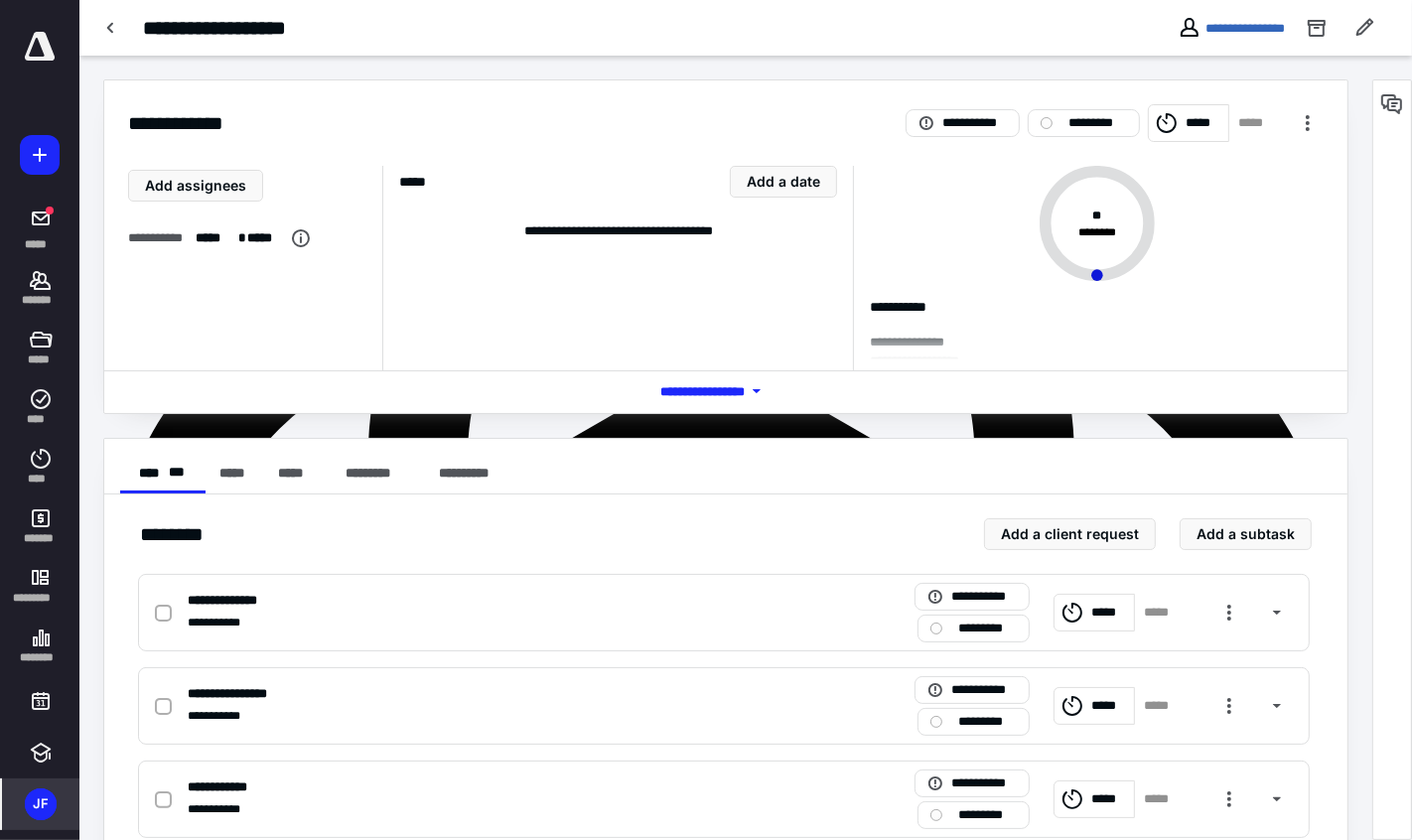 scroll, scrollTop: 1, scrollLeft: 0, axis: vertical 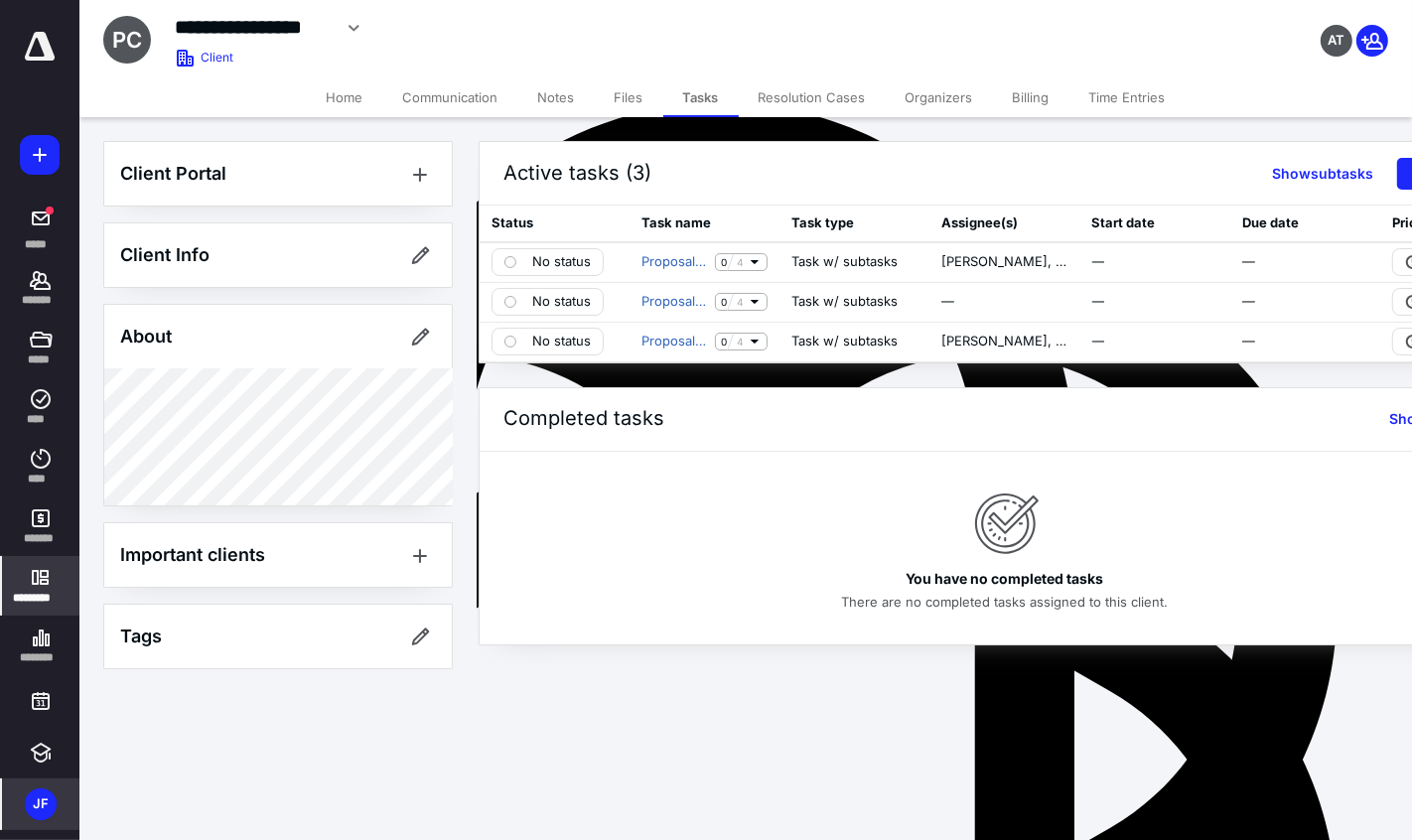 click 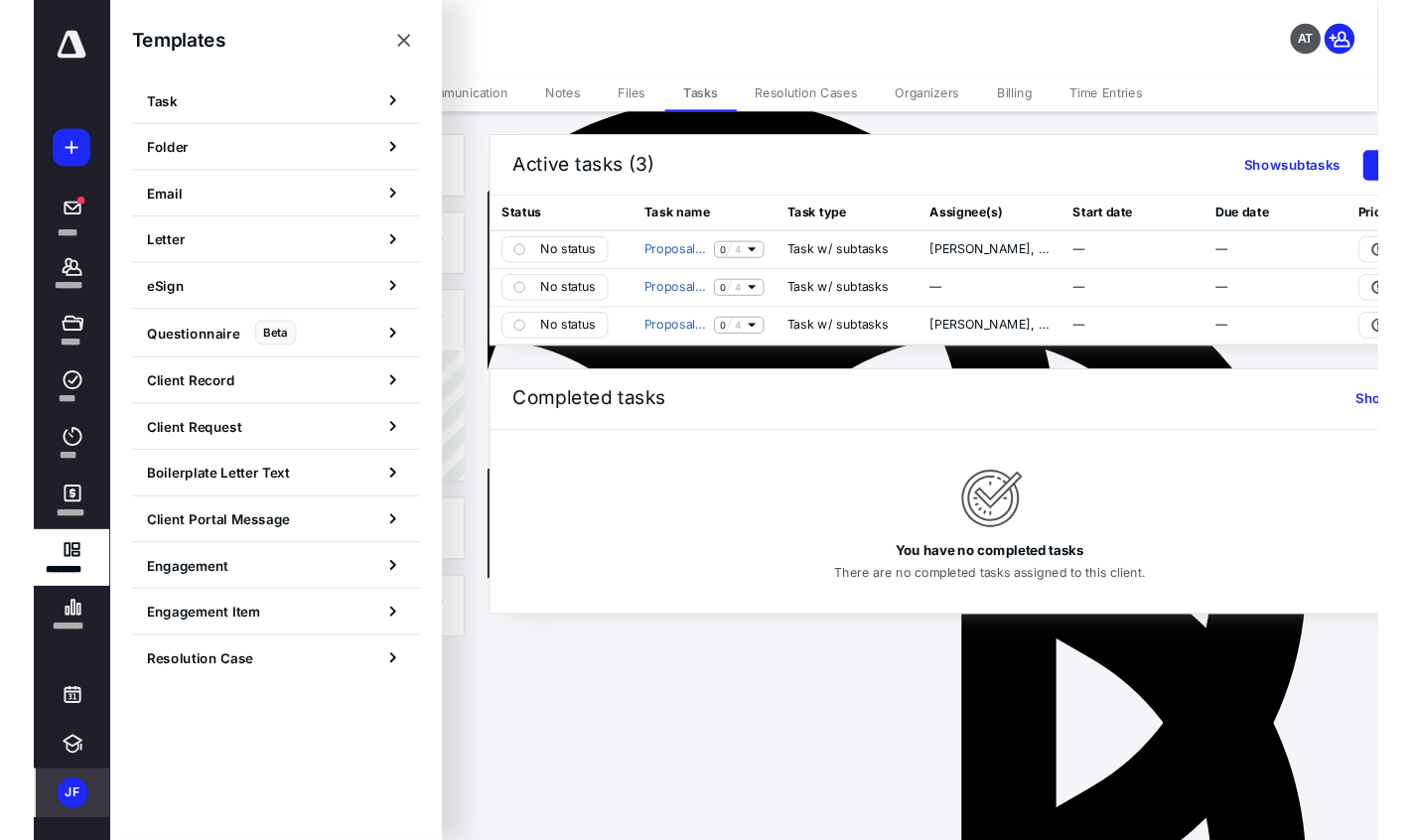 scroll, scrollTop: 1212, scrollLeft: 0, axis: vertical 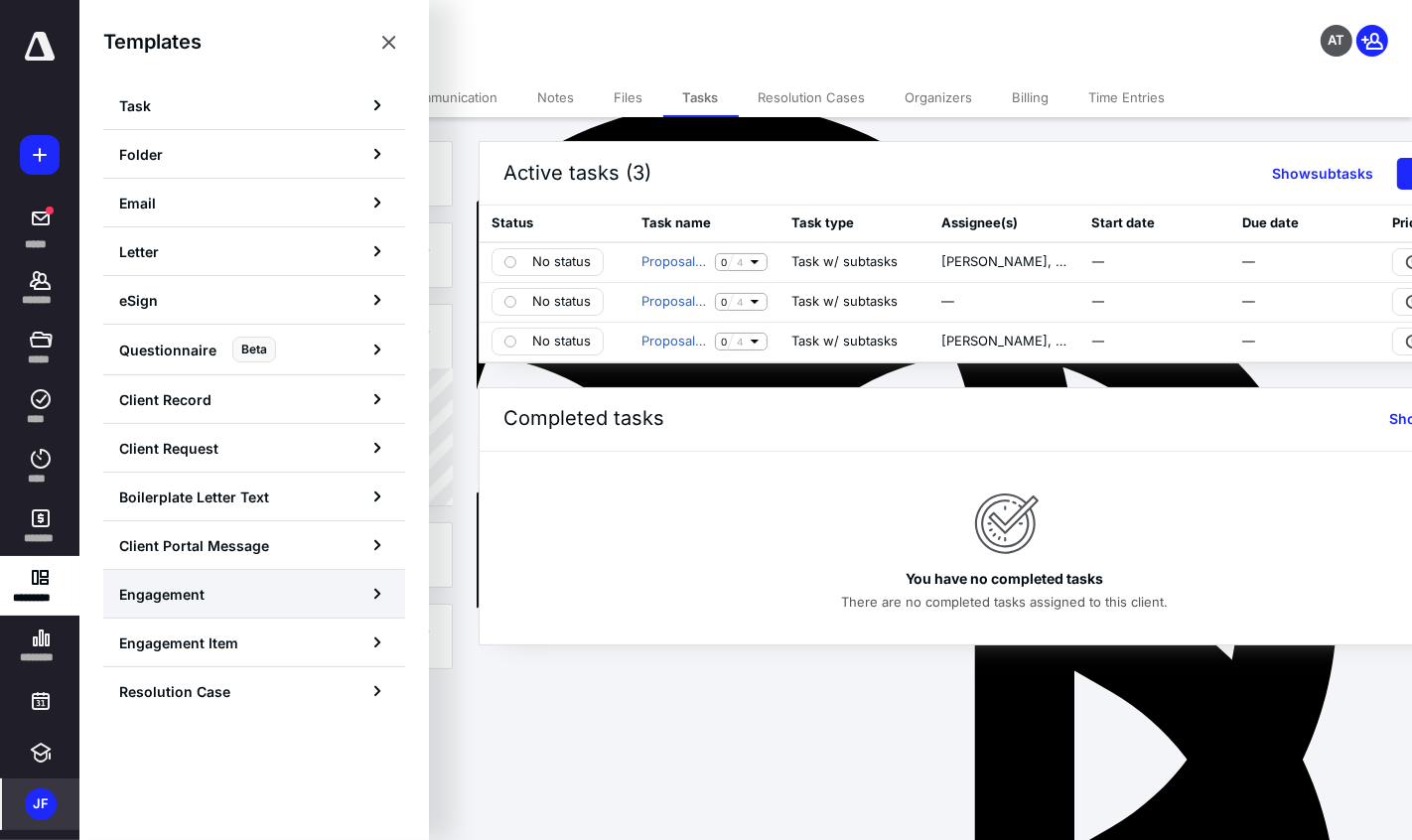 click on "Engagement" at bounding box center [162, 594] 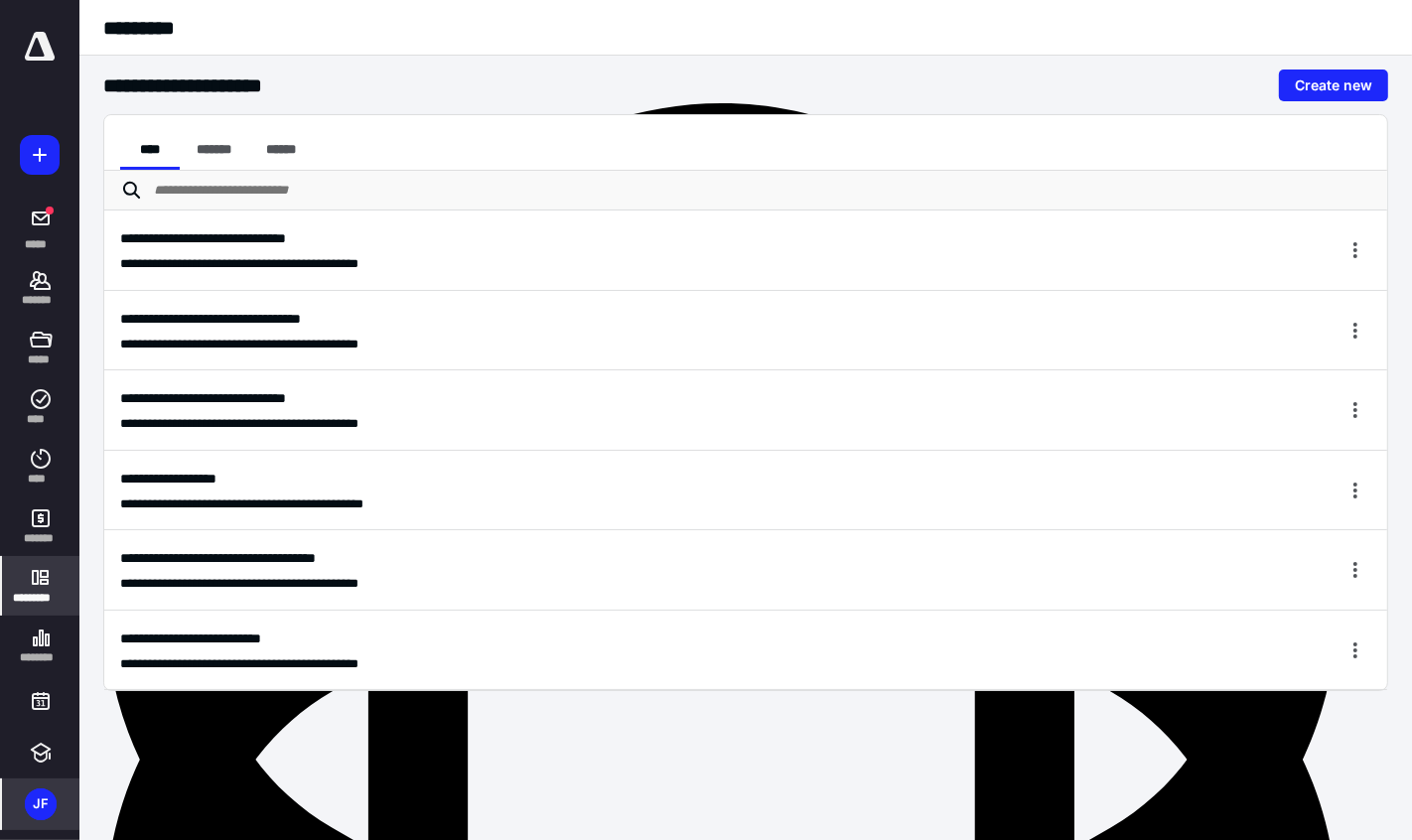click on "*********" at bounding box center (41, 586) 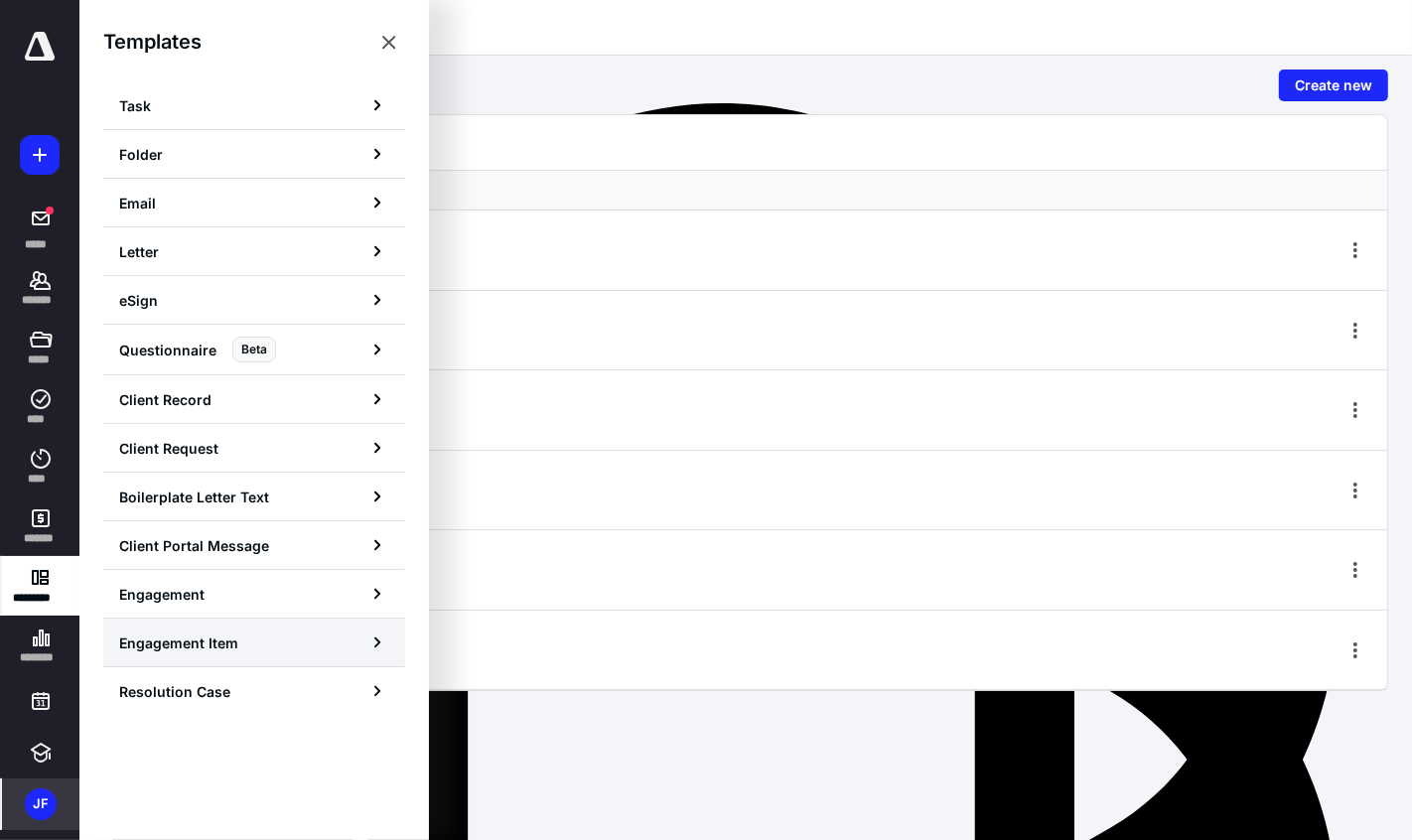 click on "Engagement Item" at bounding box center [179, 642] 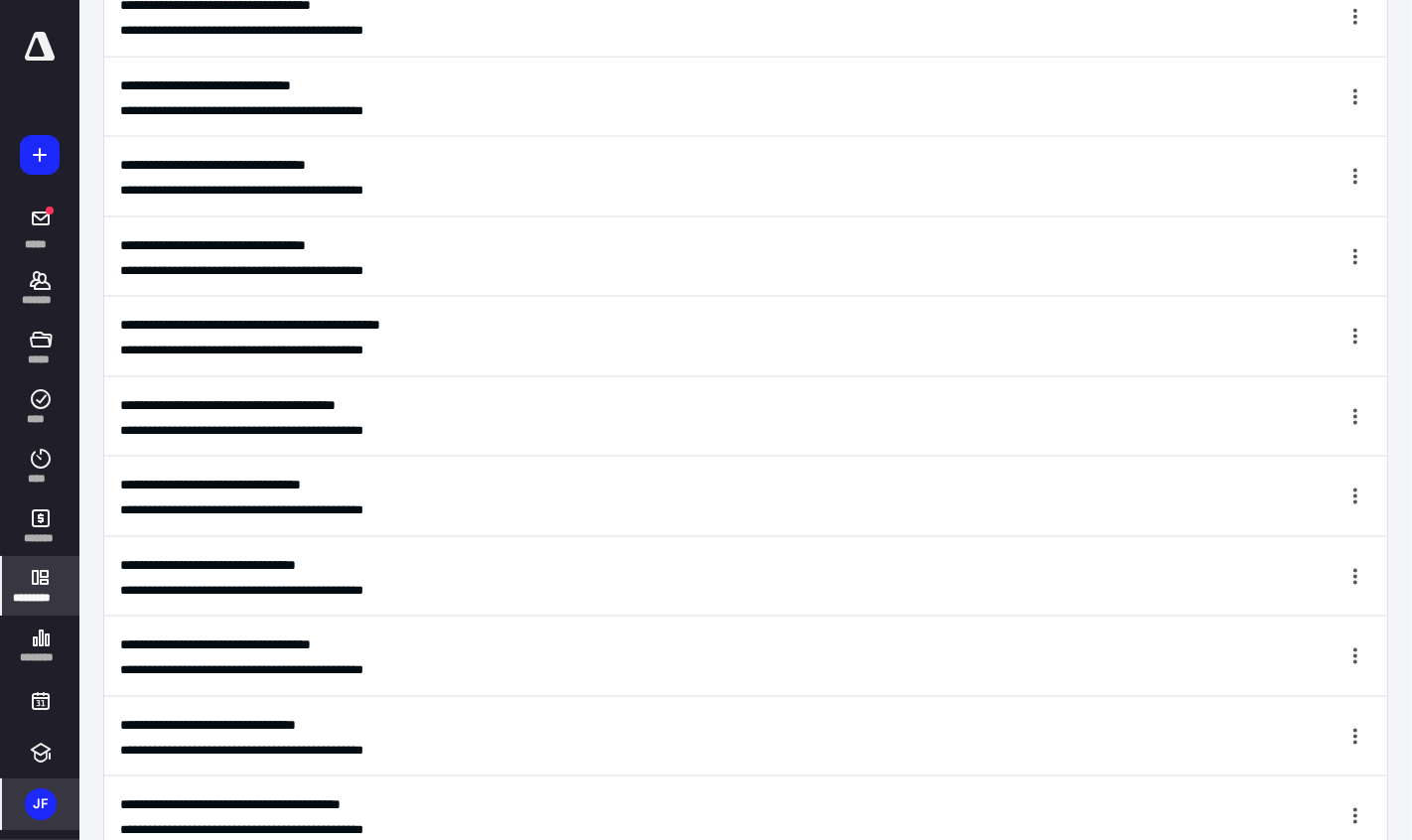 scroll, scrollTop: 2731, scrollLeft: 0, axis: vertical 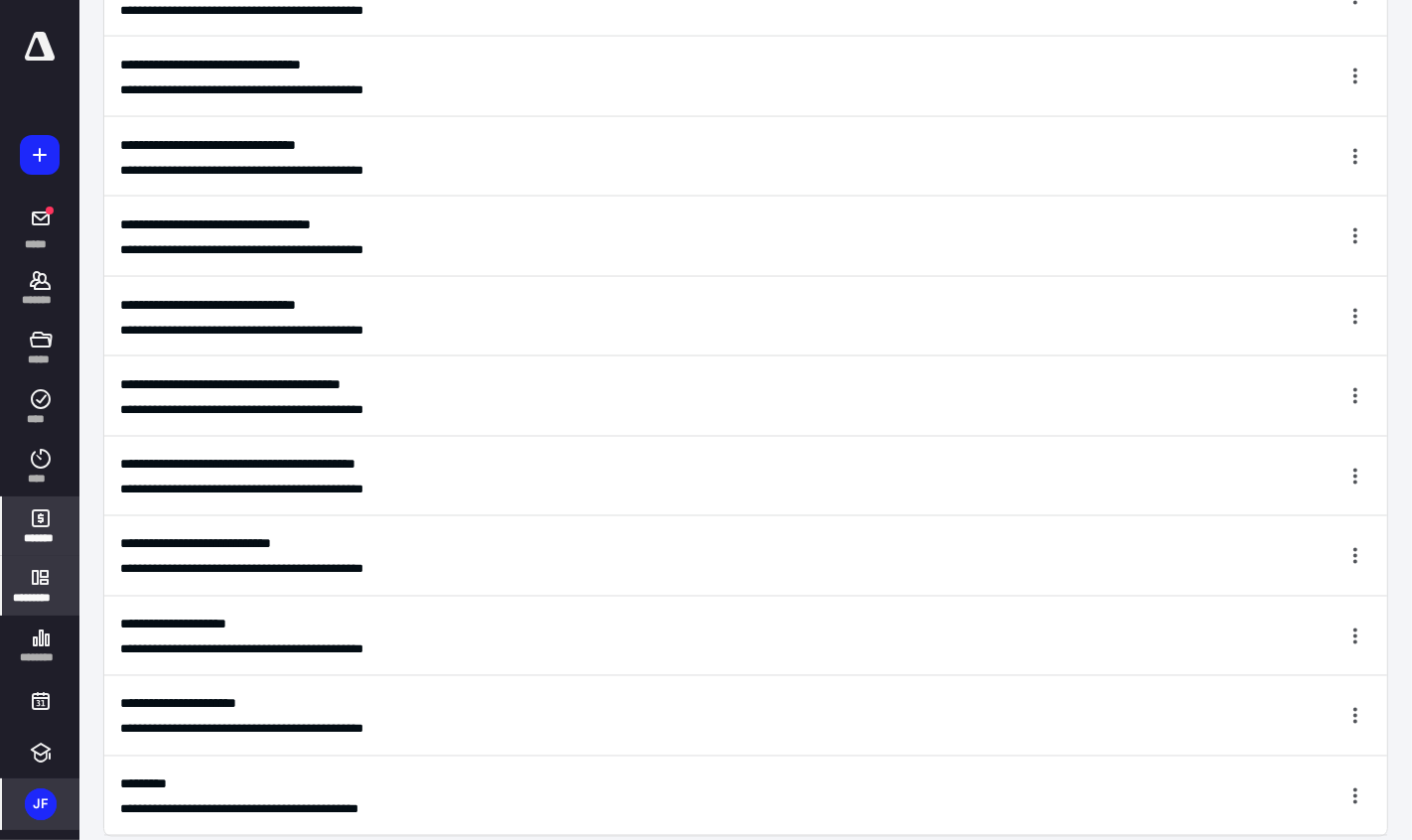 click 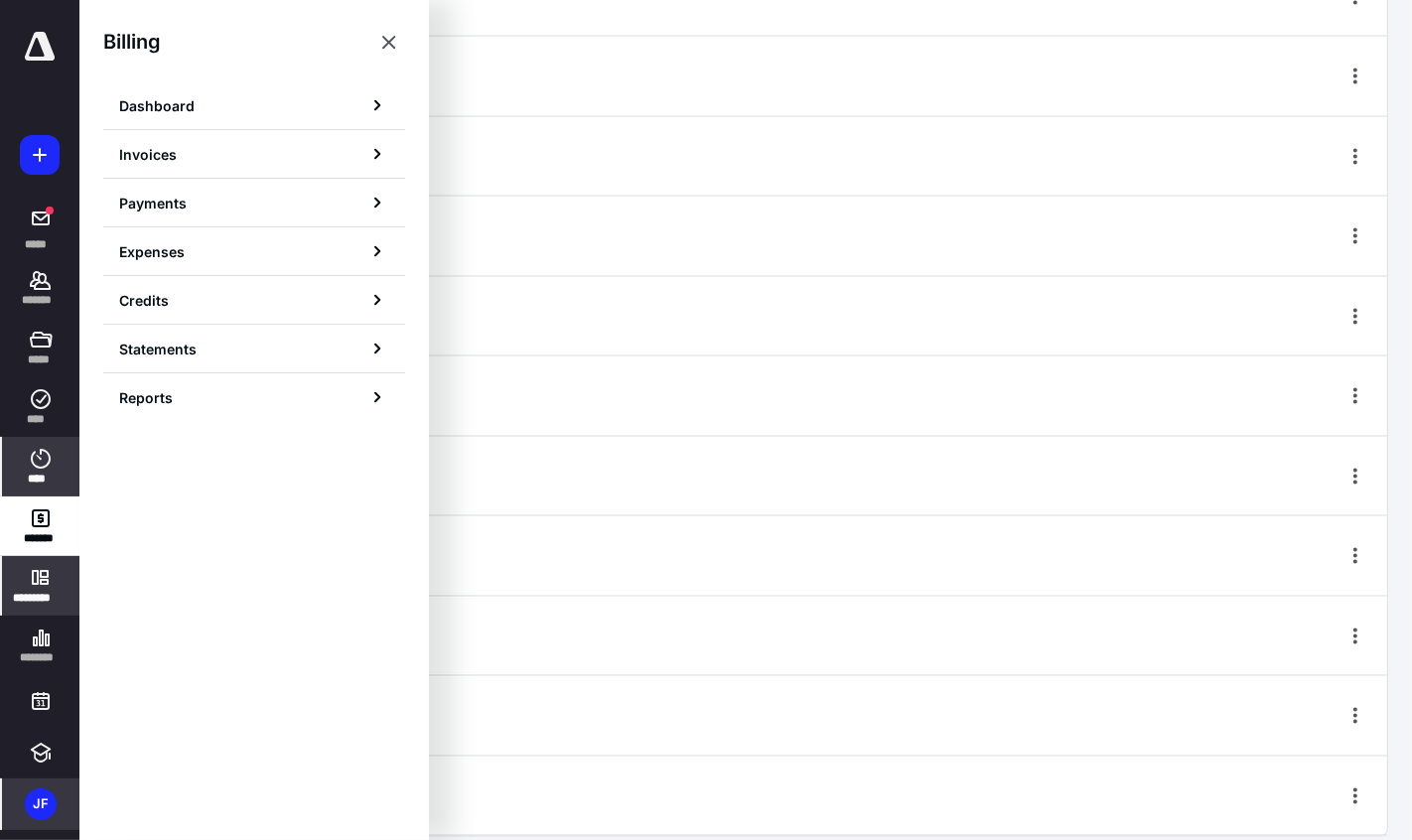 click 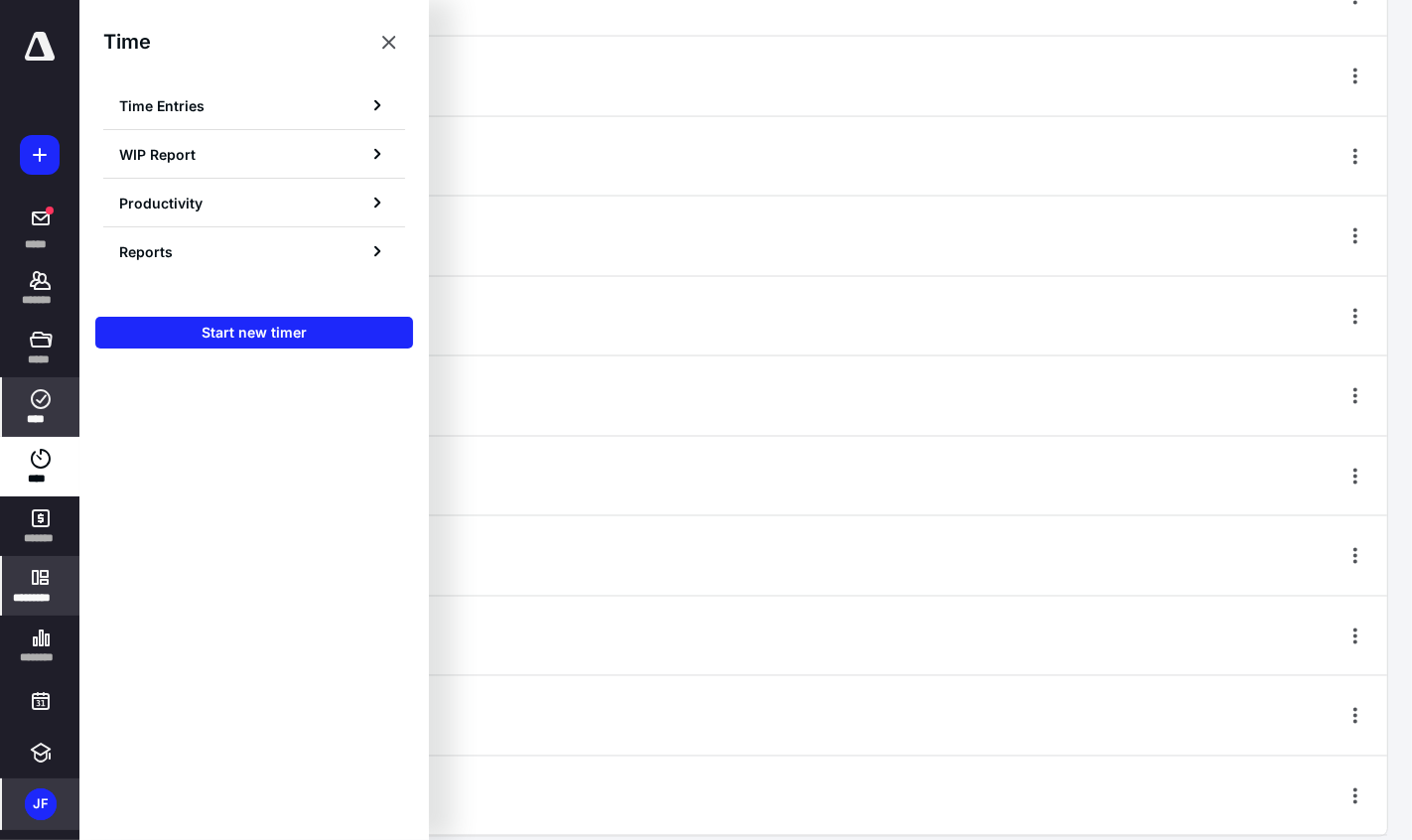 click 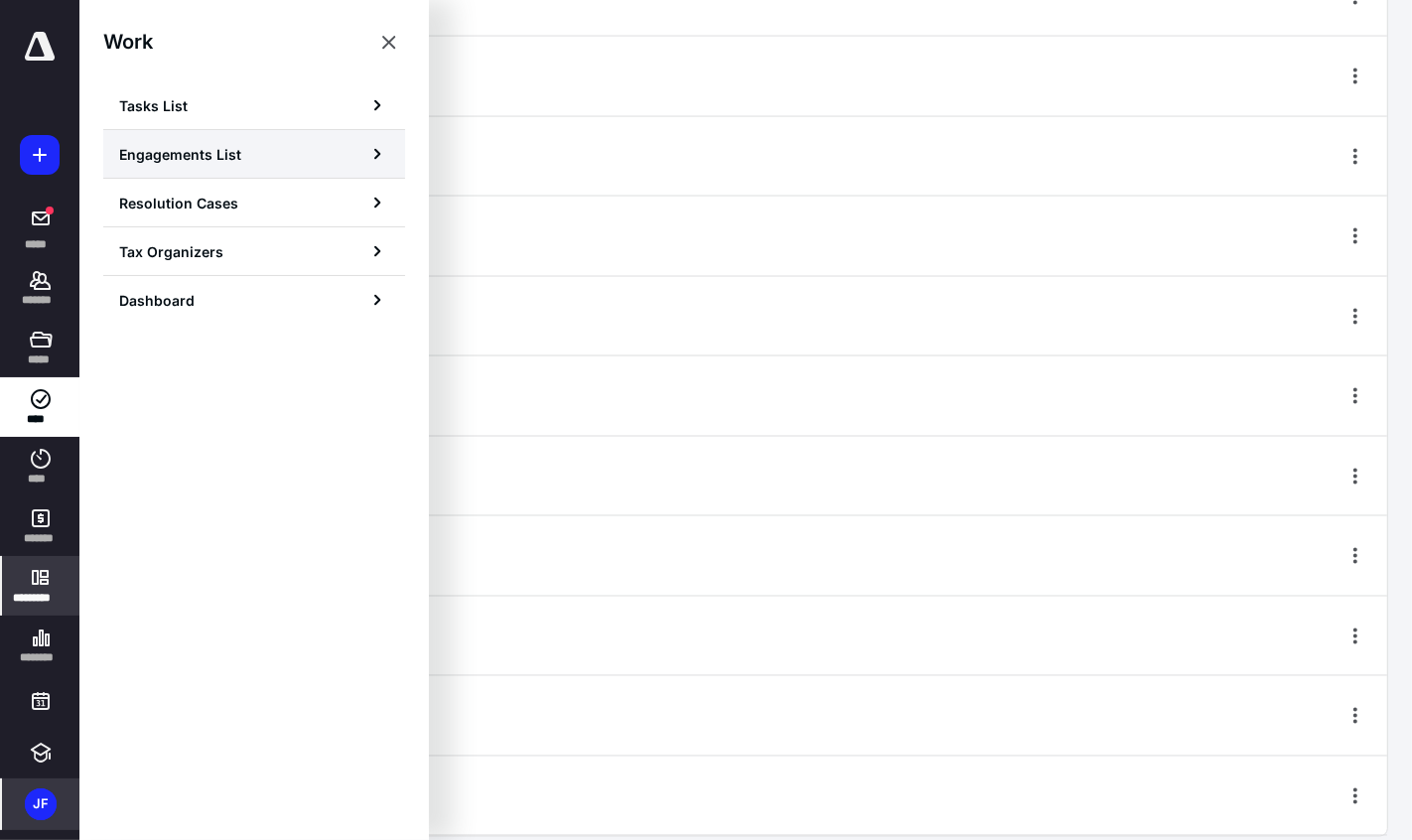 click on "Engagements List" at bounding box center [254, 154] 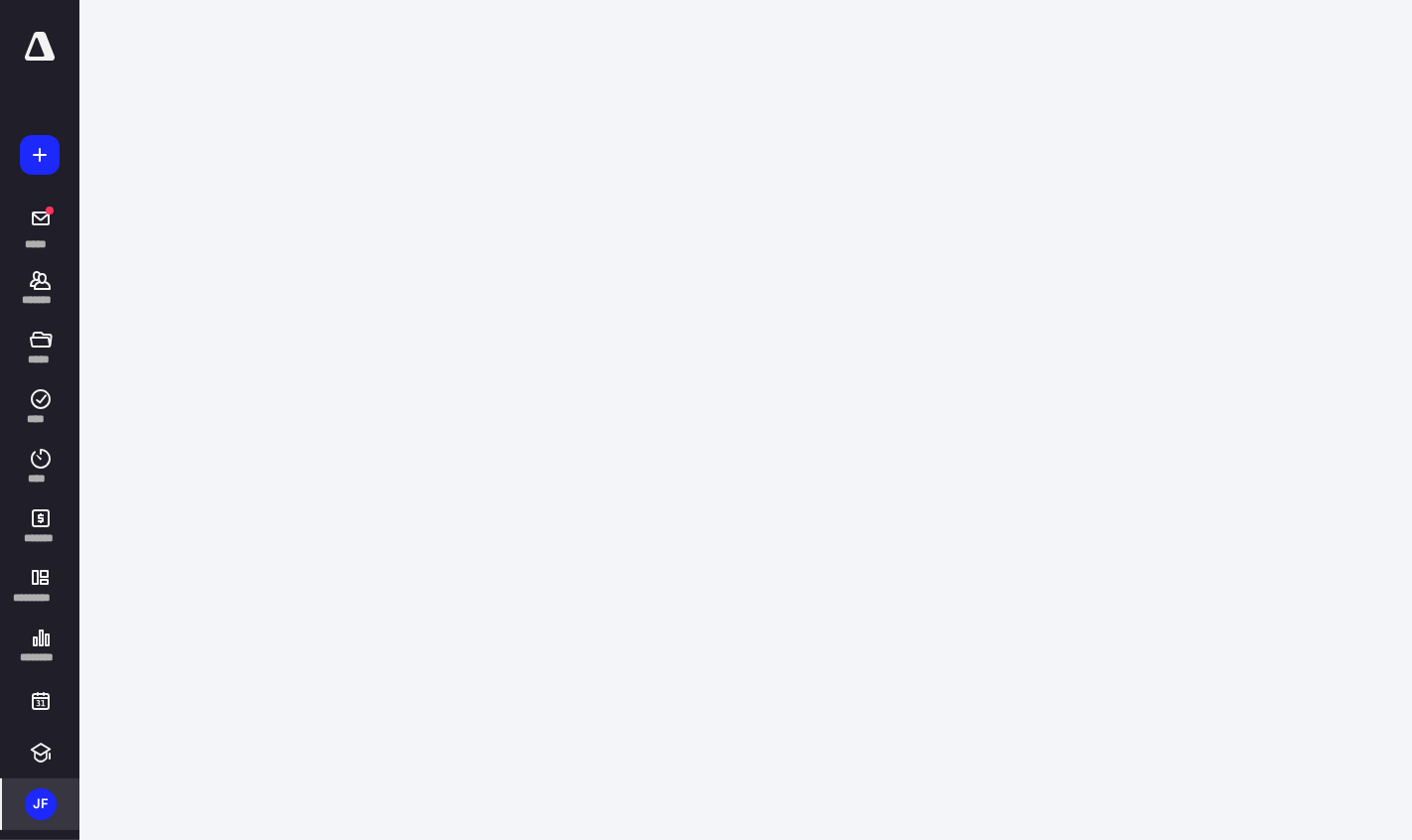 scroll, scrollTop: 0, scrollLeft: 0, axis: both 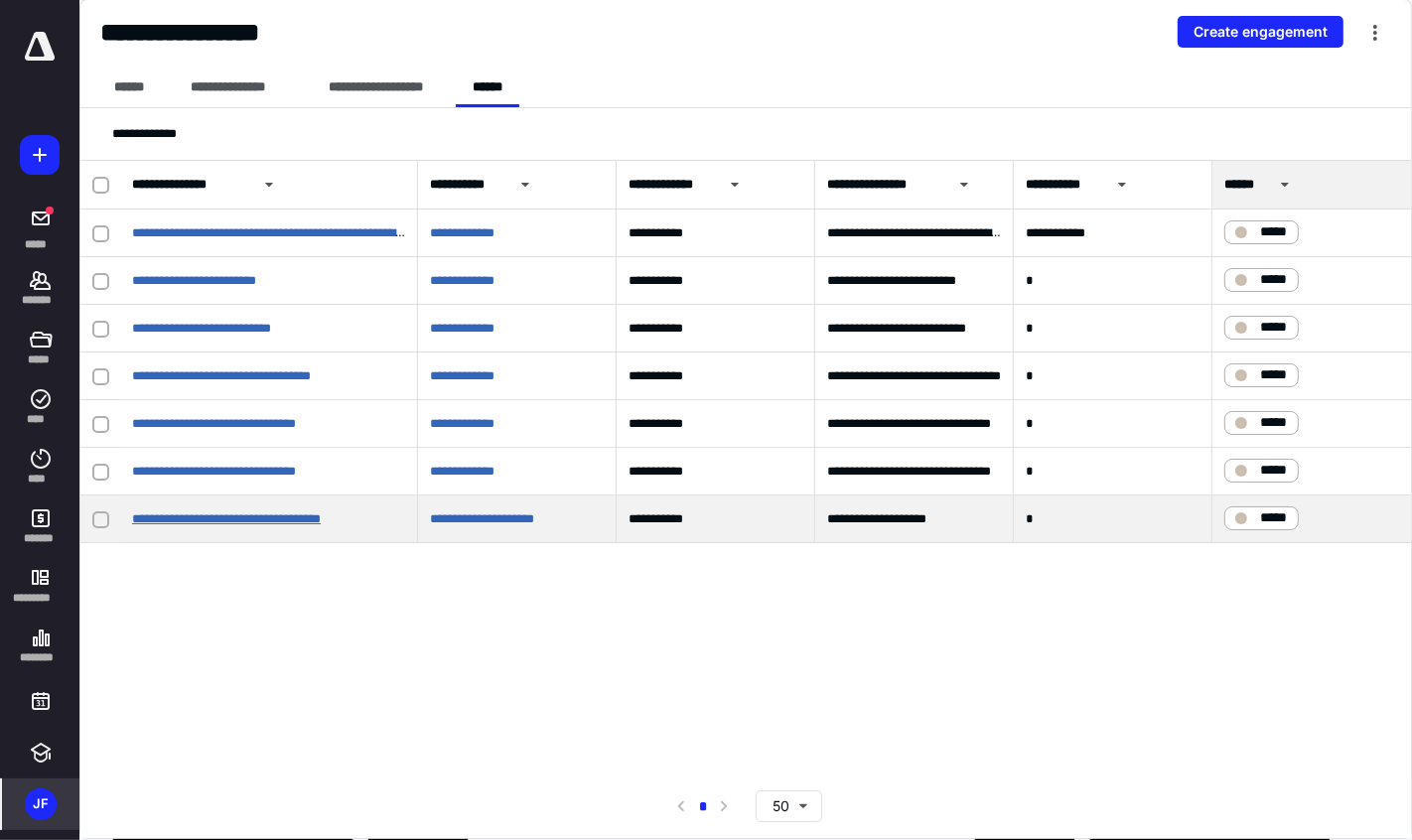 click on "**********" at bounding box center (226, 518) 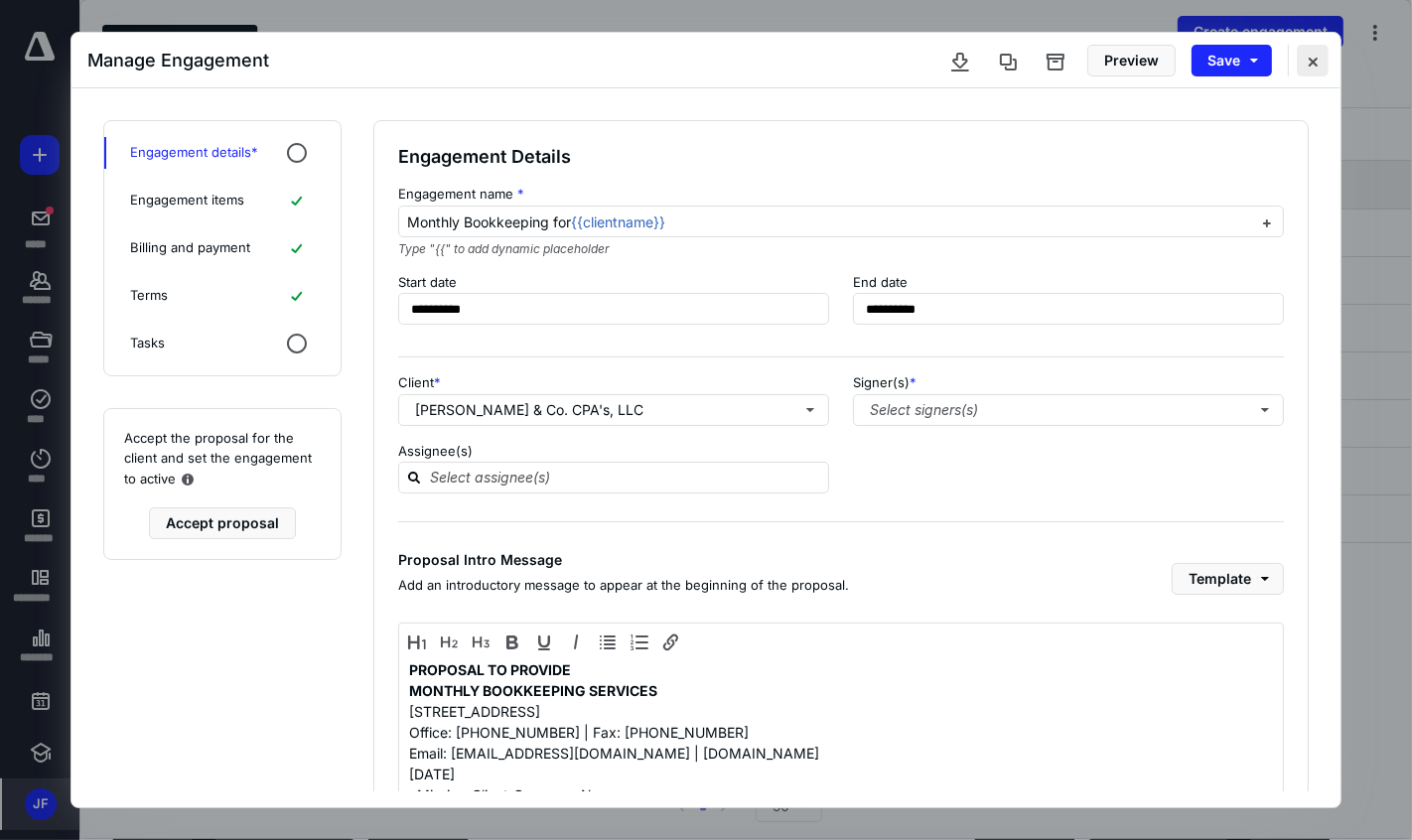 click at bounding box center [1313, 61] 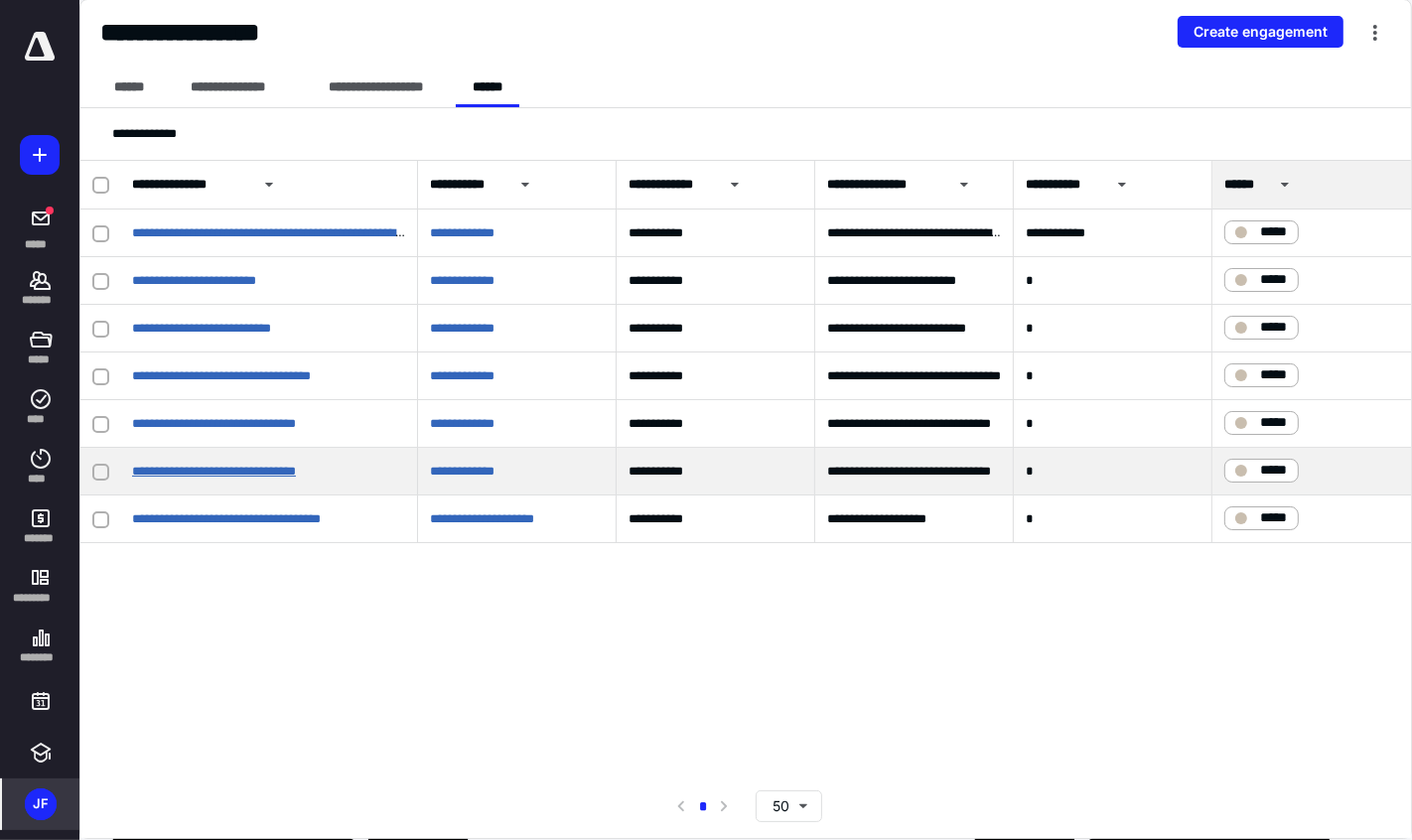 click on "**********" at bounding box center (213, 471) 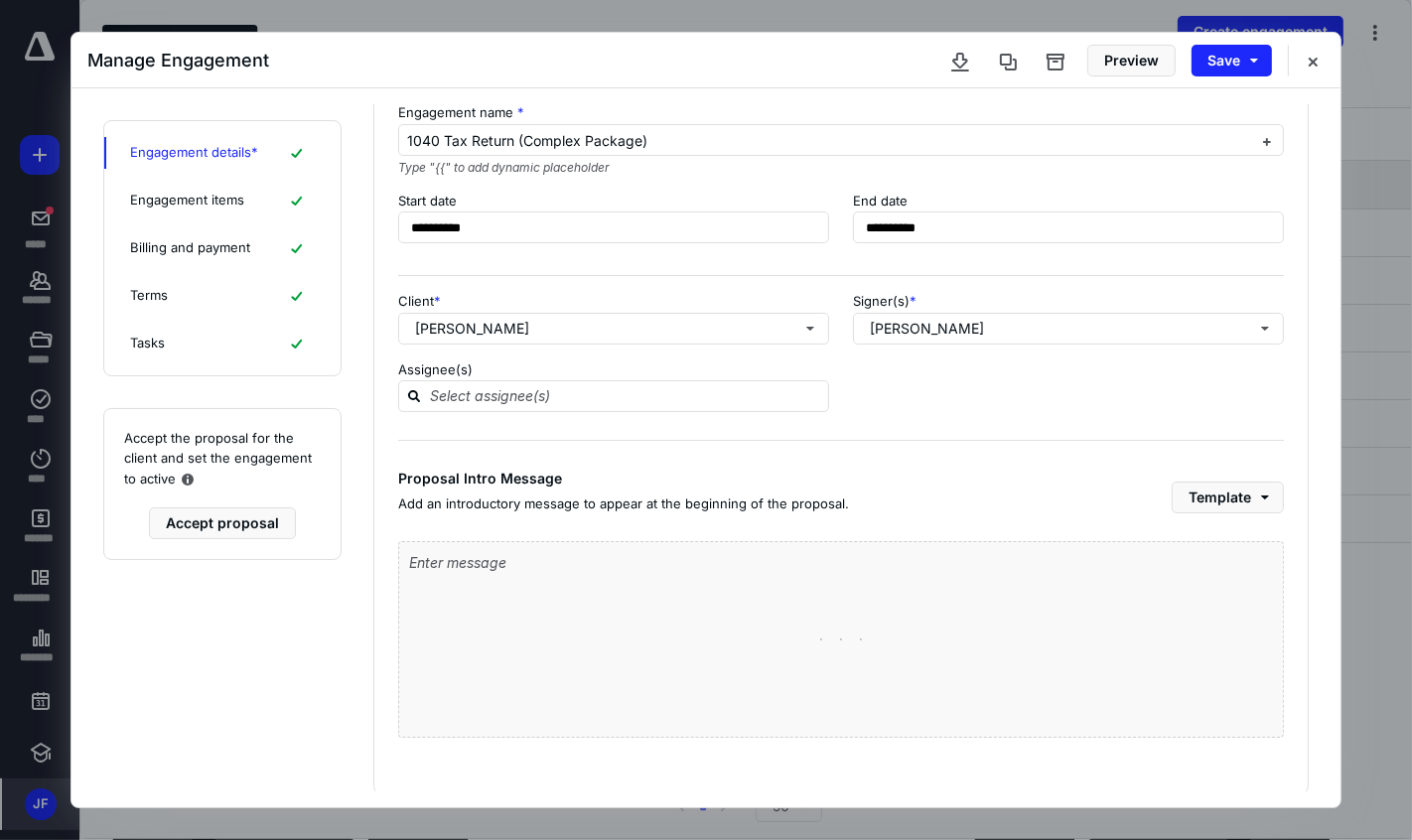 scroll, scrollTop: 84, scrollLeft: 0, axis: vertical 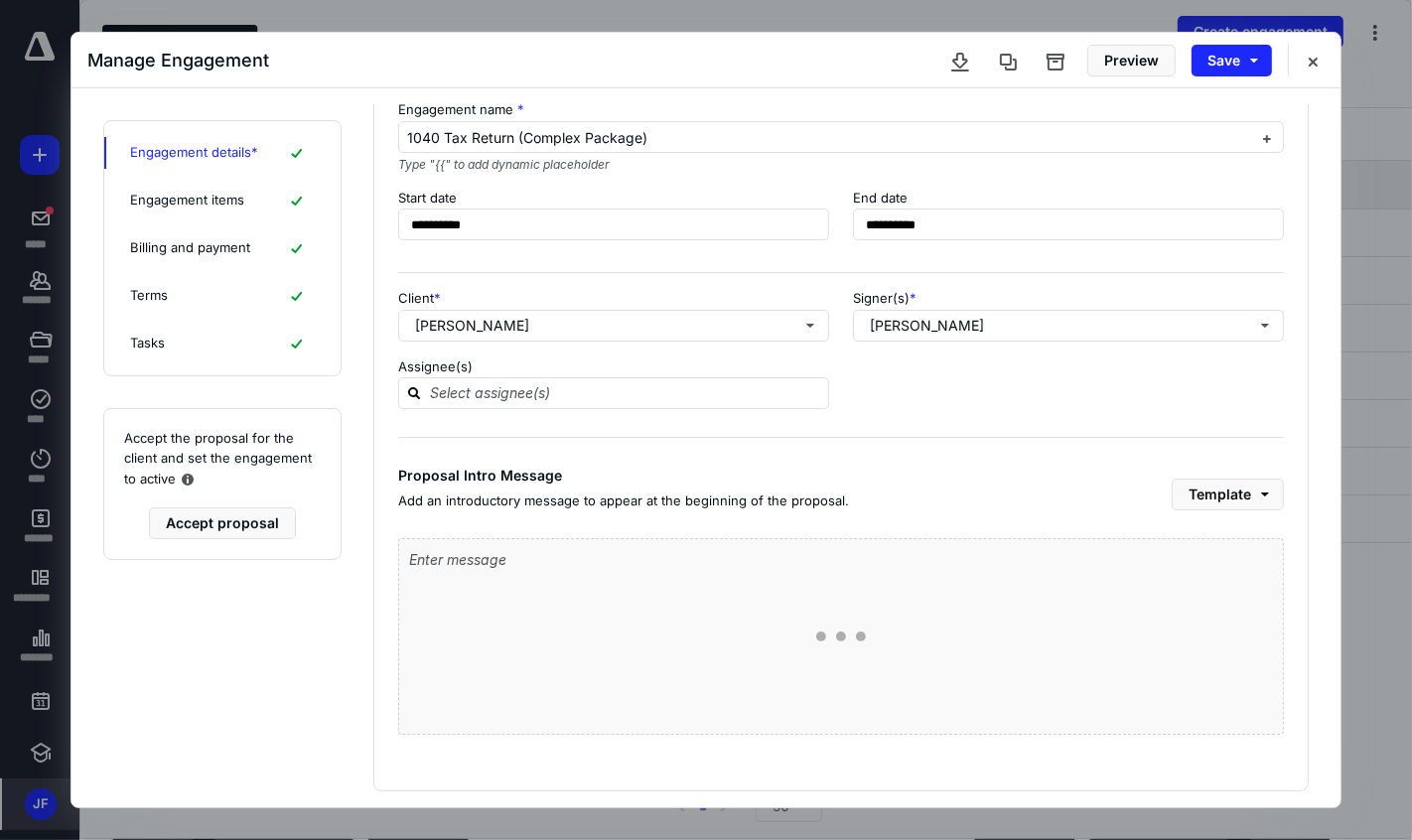 click on "Manage Engagement Preview Save" at bounding box center (706, 61) 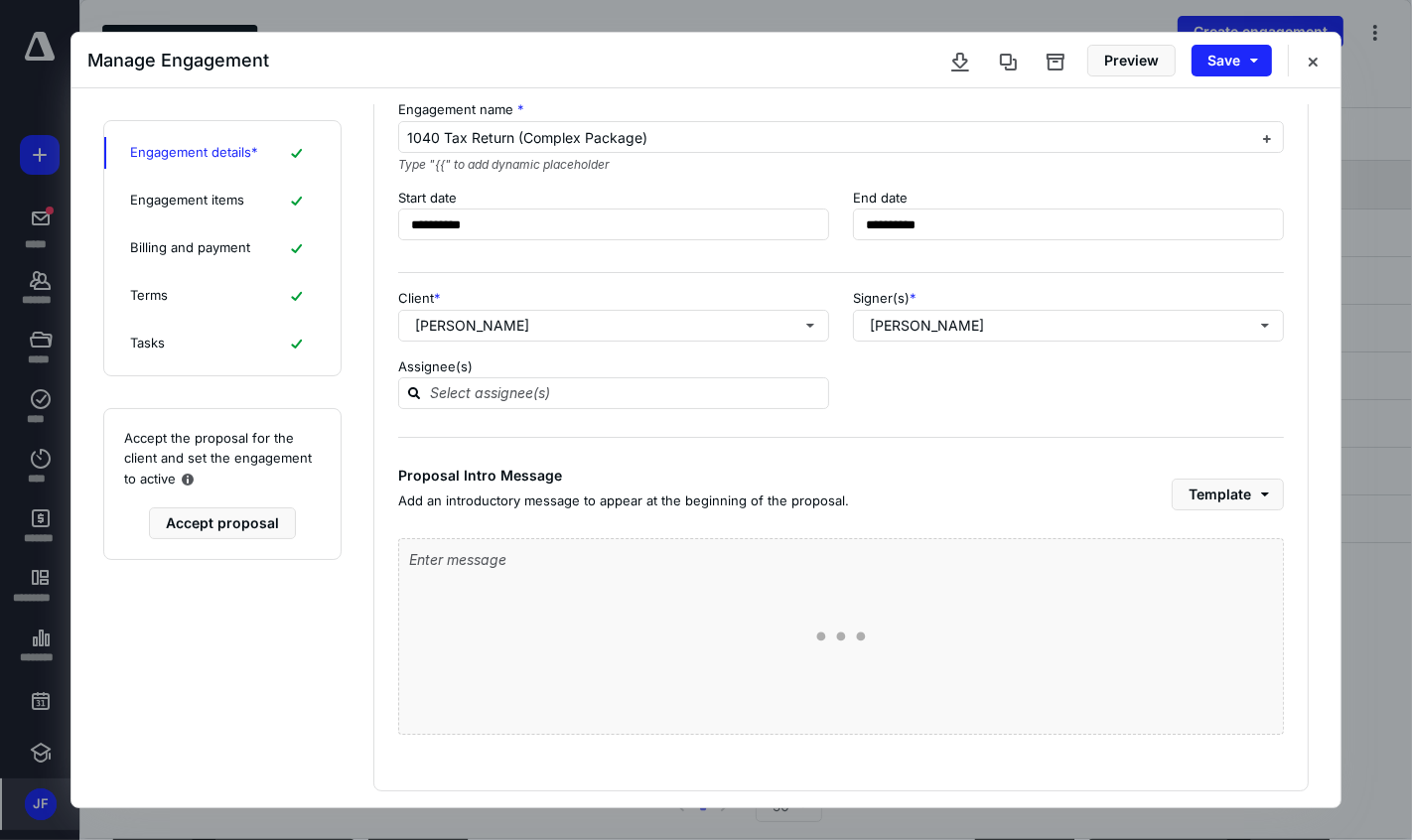 click on "Manage Engagement Preview Save" at bounding box center [706, 61] 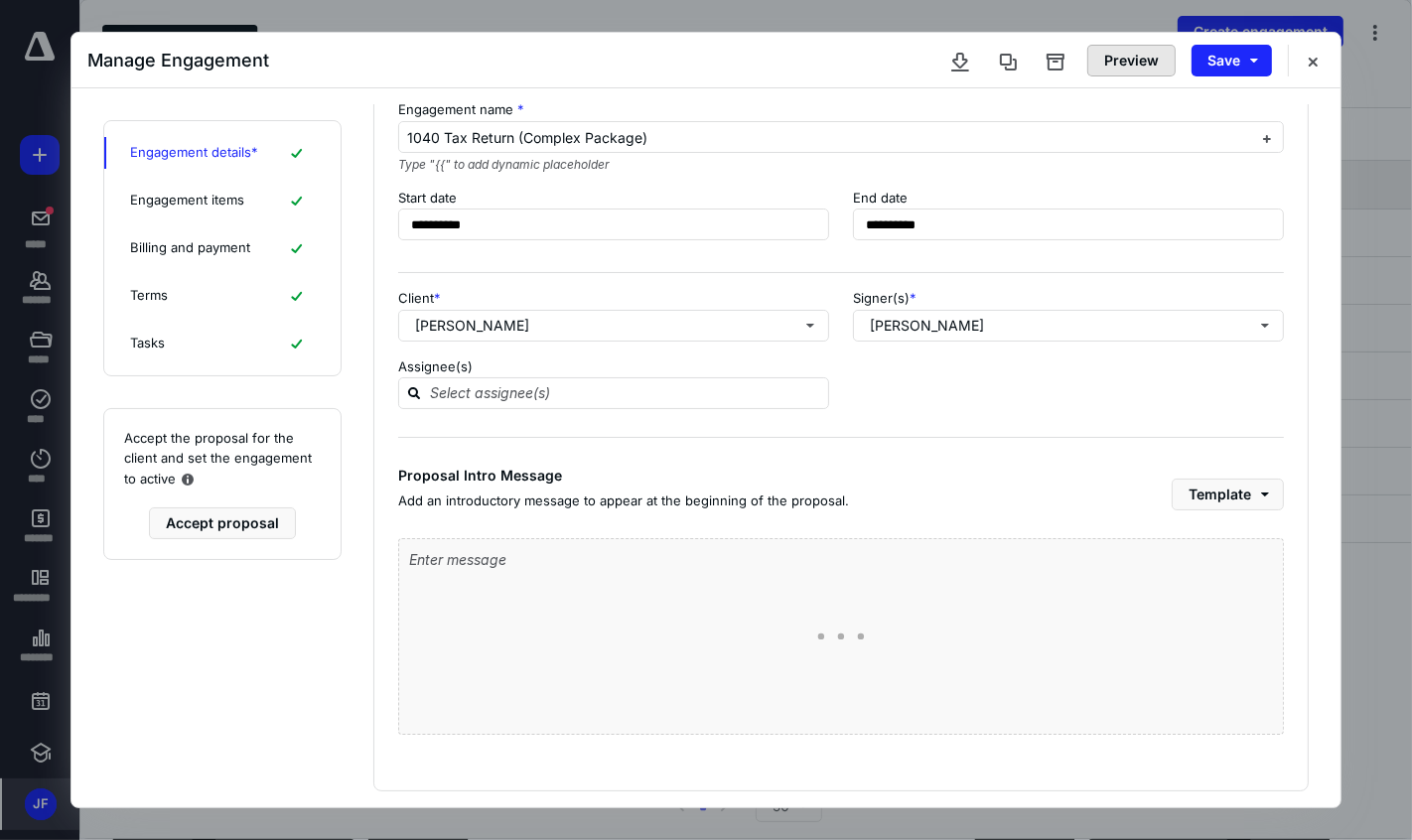 click on "Preview" at bounding box center [1131, 61] 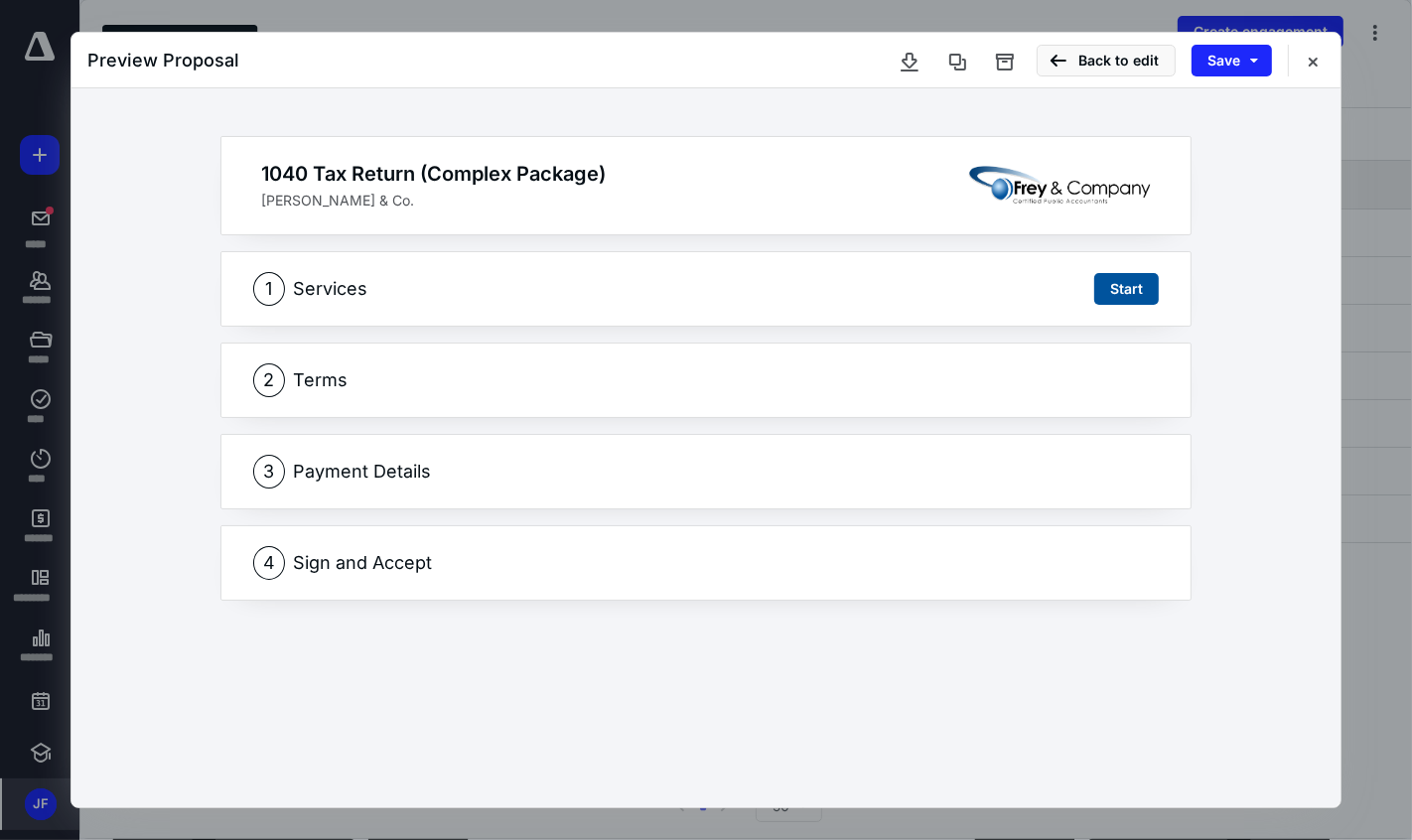 click on "1 Services Start" at bounding box center [706, 289] 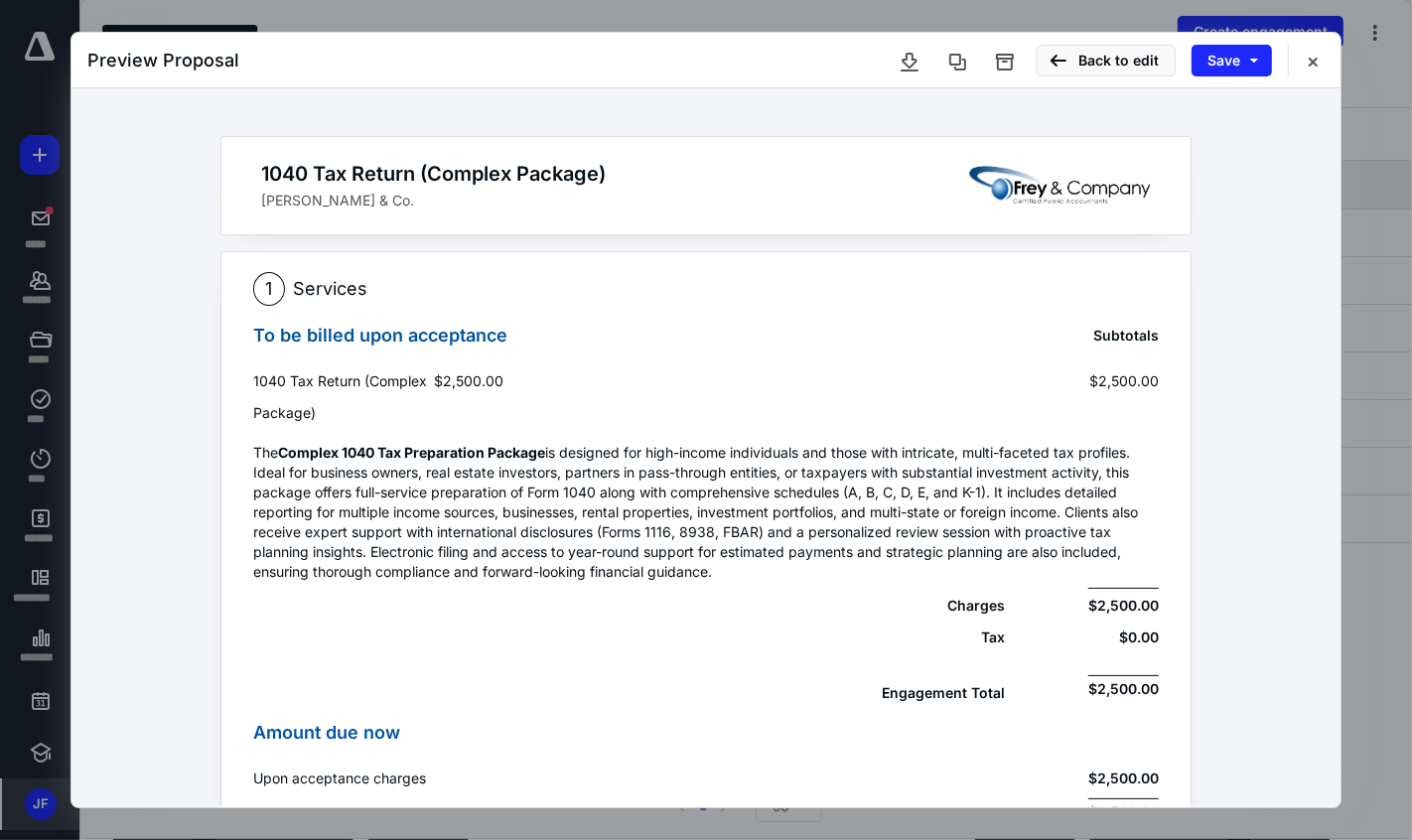 scroll, scrollTop: 284, scrollLeft: 0, axis: vertical 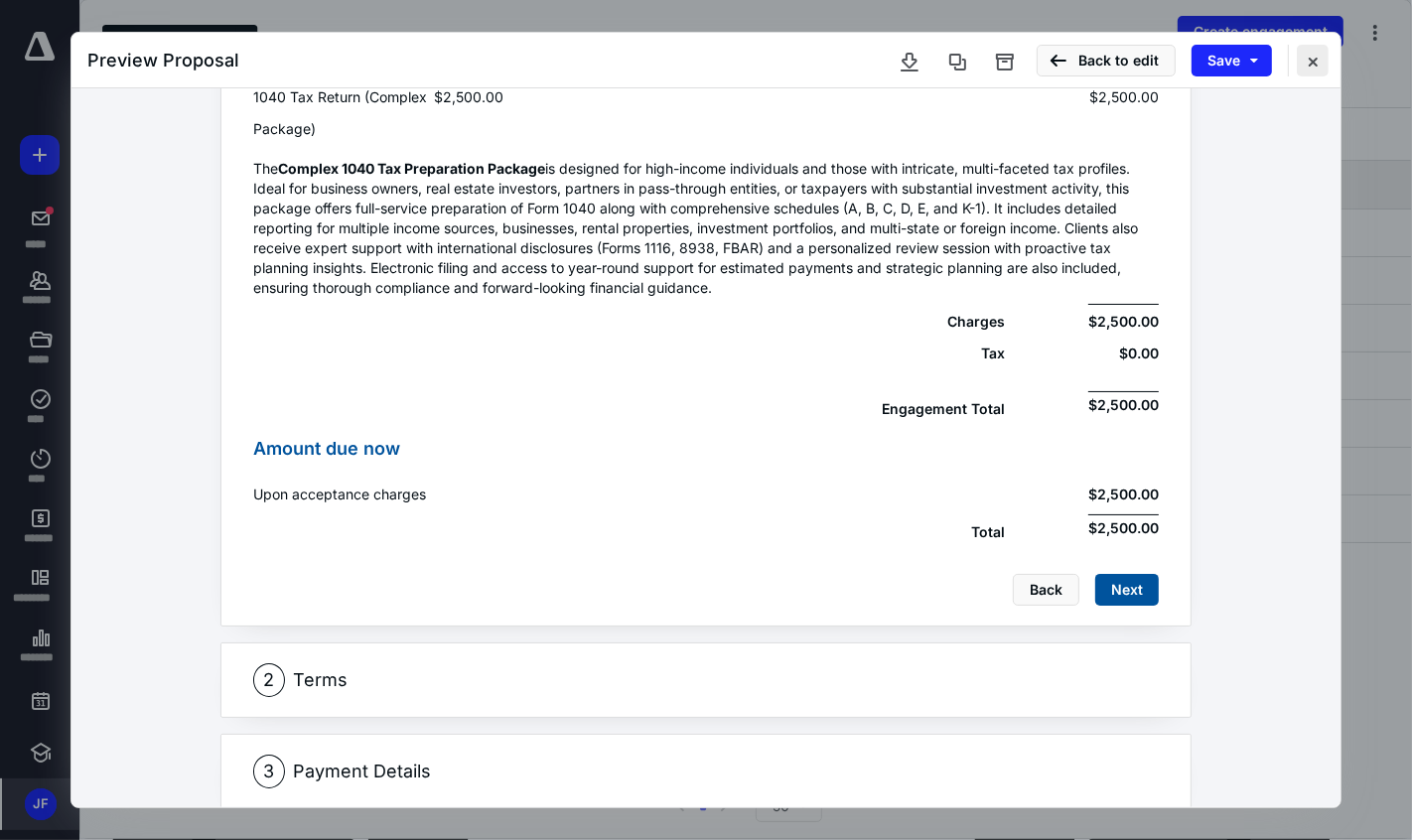 click at bounding box center [1313, 61] 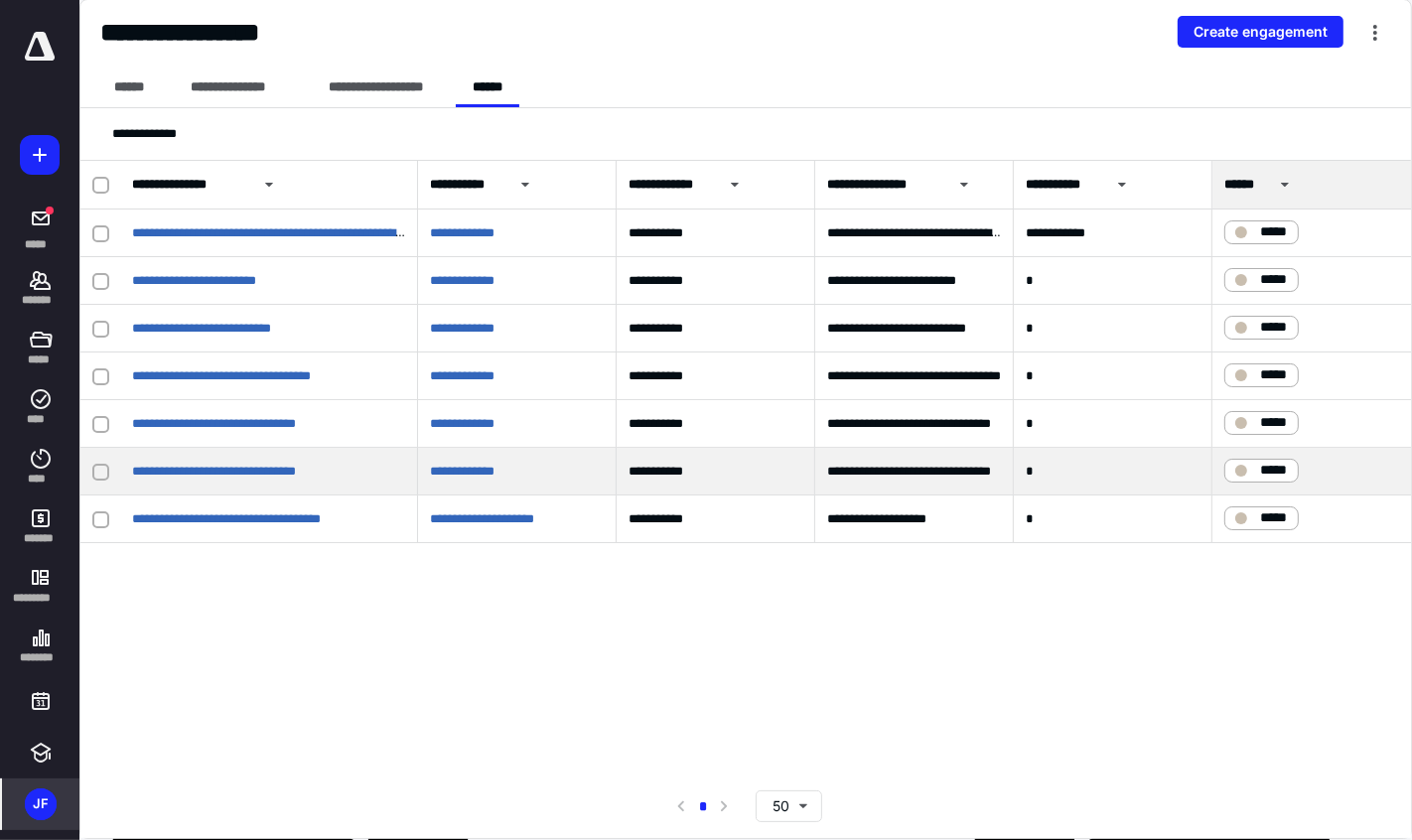 click at bounding box center [100, 472] 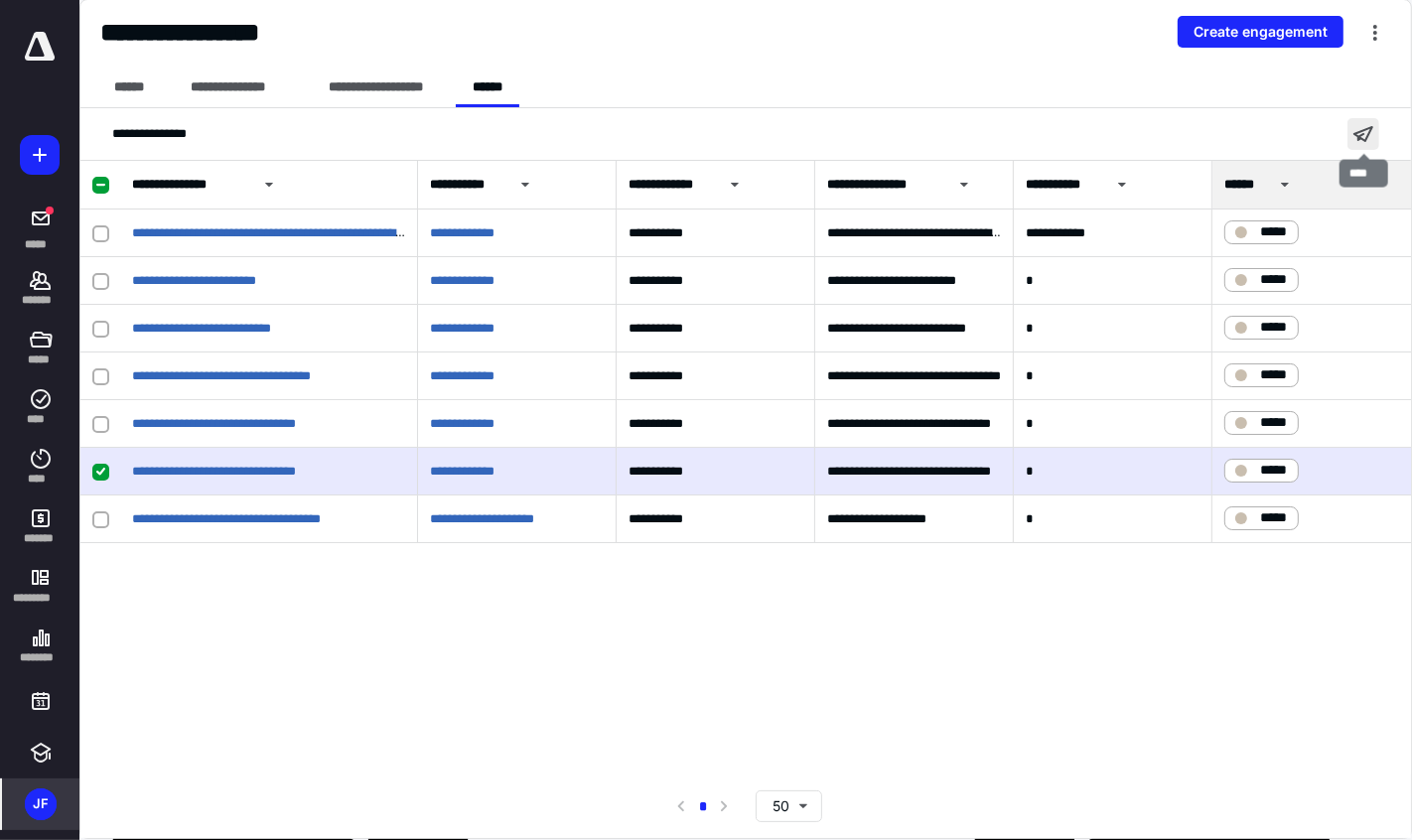 click at bounding box center (1363, 134) 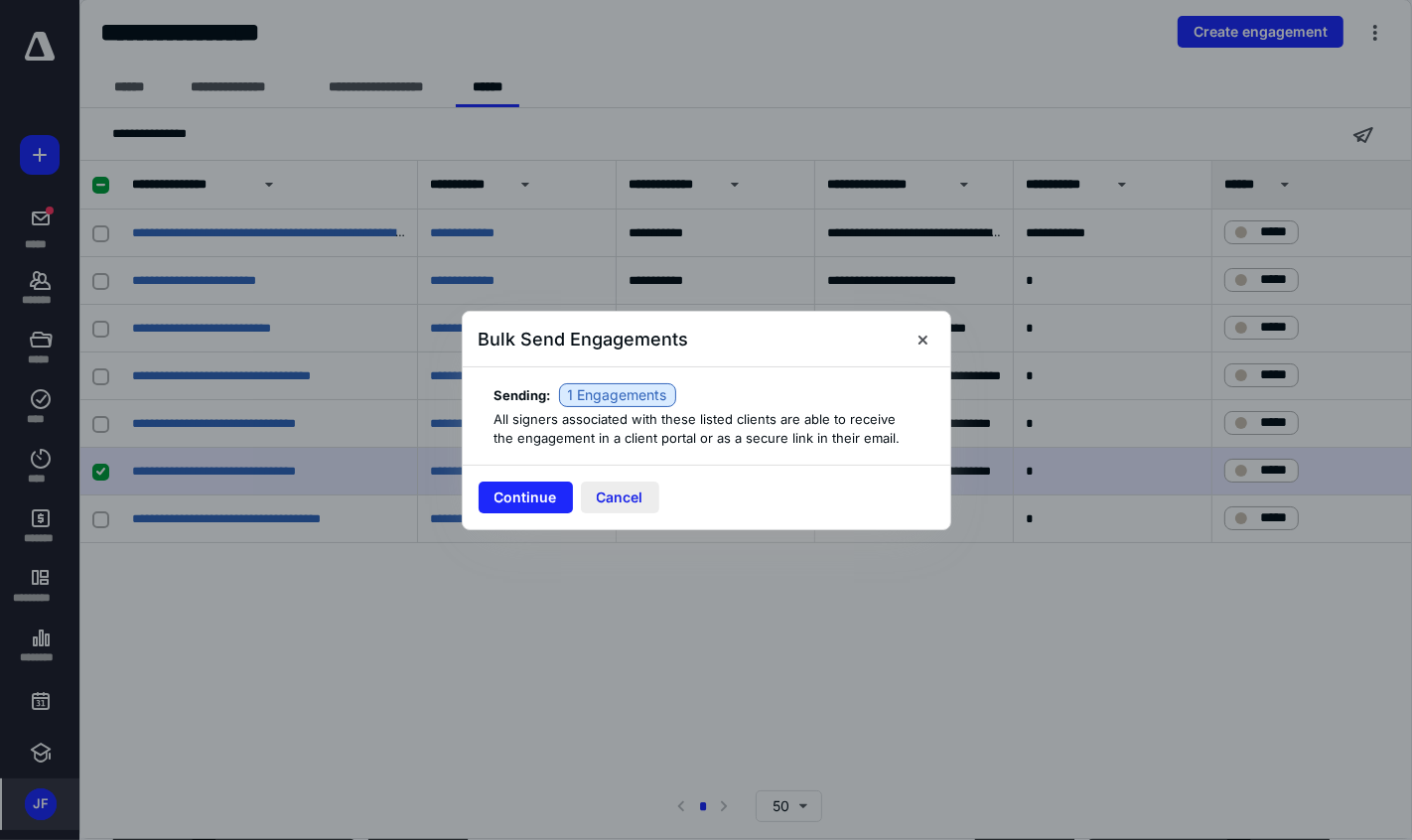 click on "Cancel" at bounding box center [620, 497] 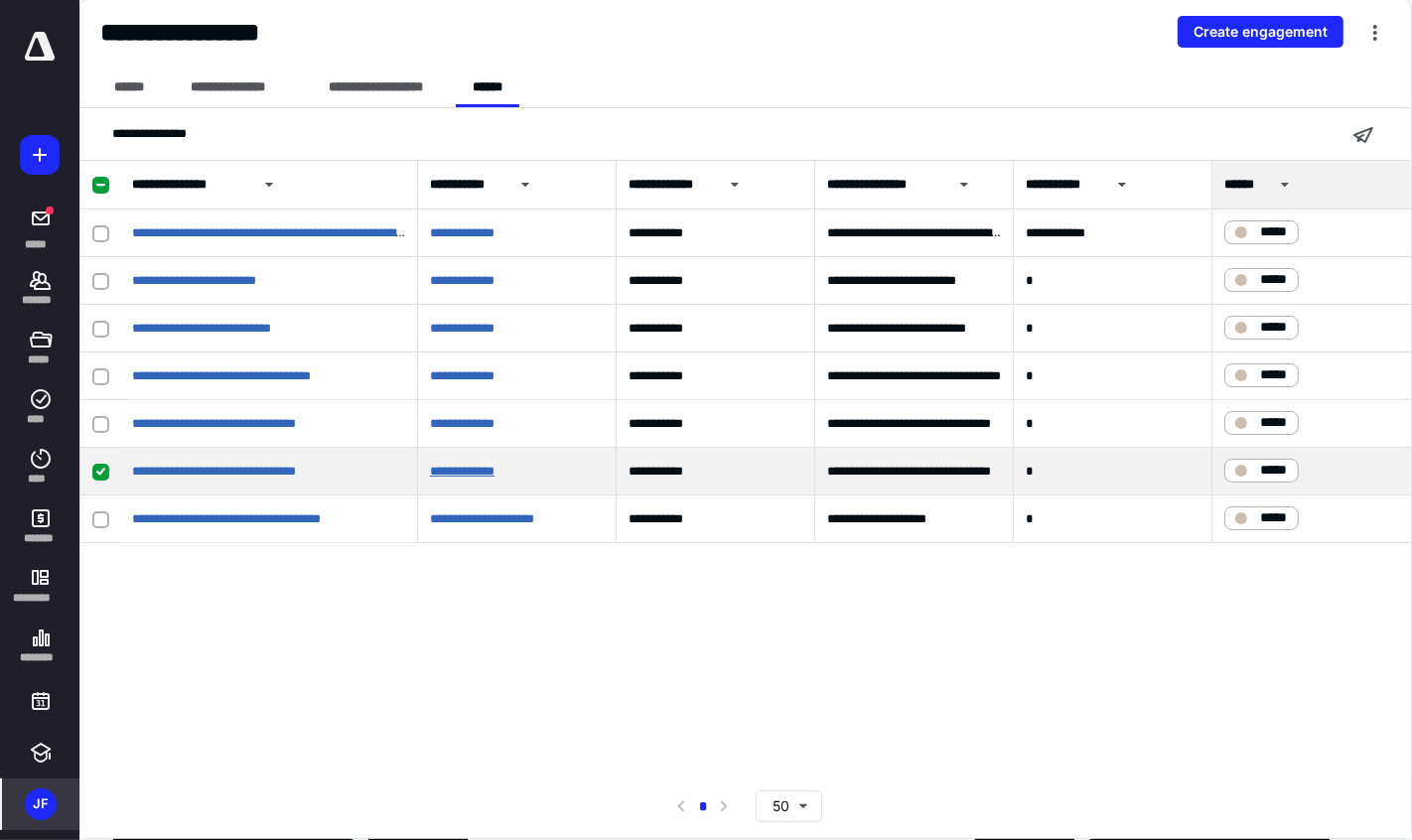 click on "**********" at bounding box center [462, 471] 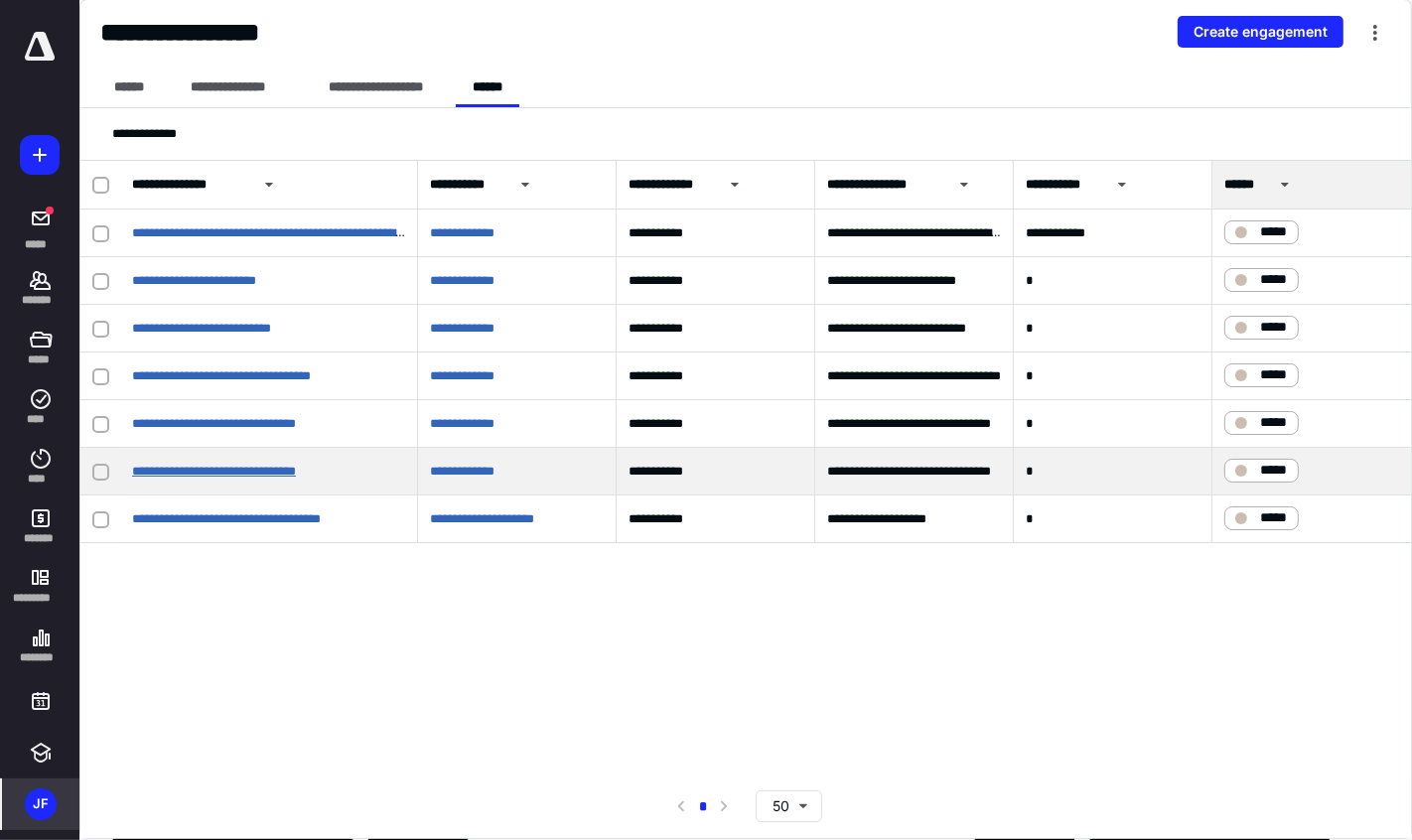 click on "**********" at bounding box center [213, 471] 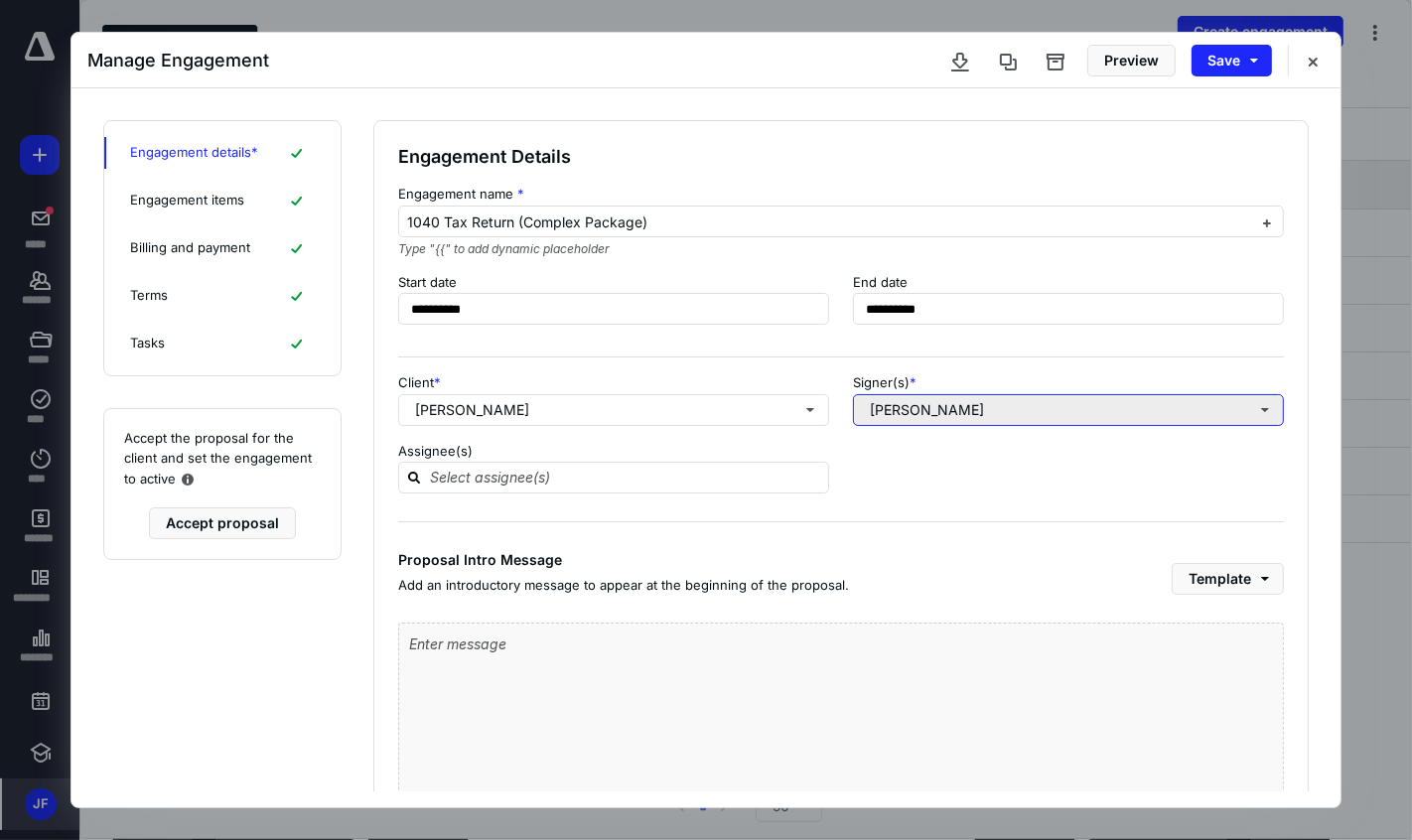 click on "Annie Takacs" at bounding box center (1068, 410) 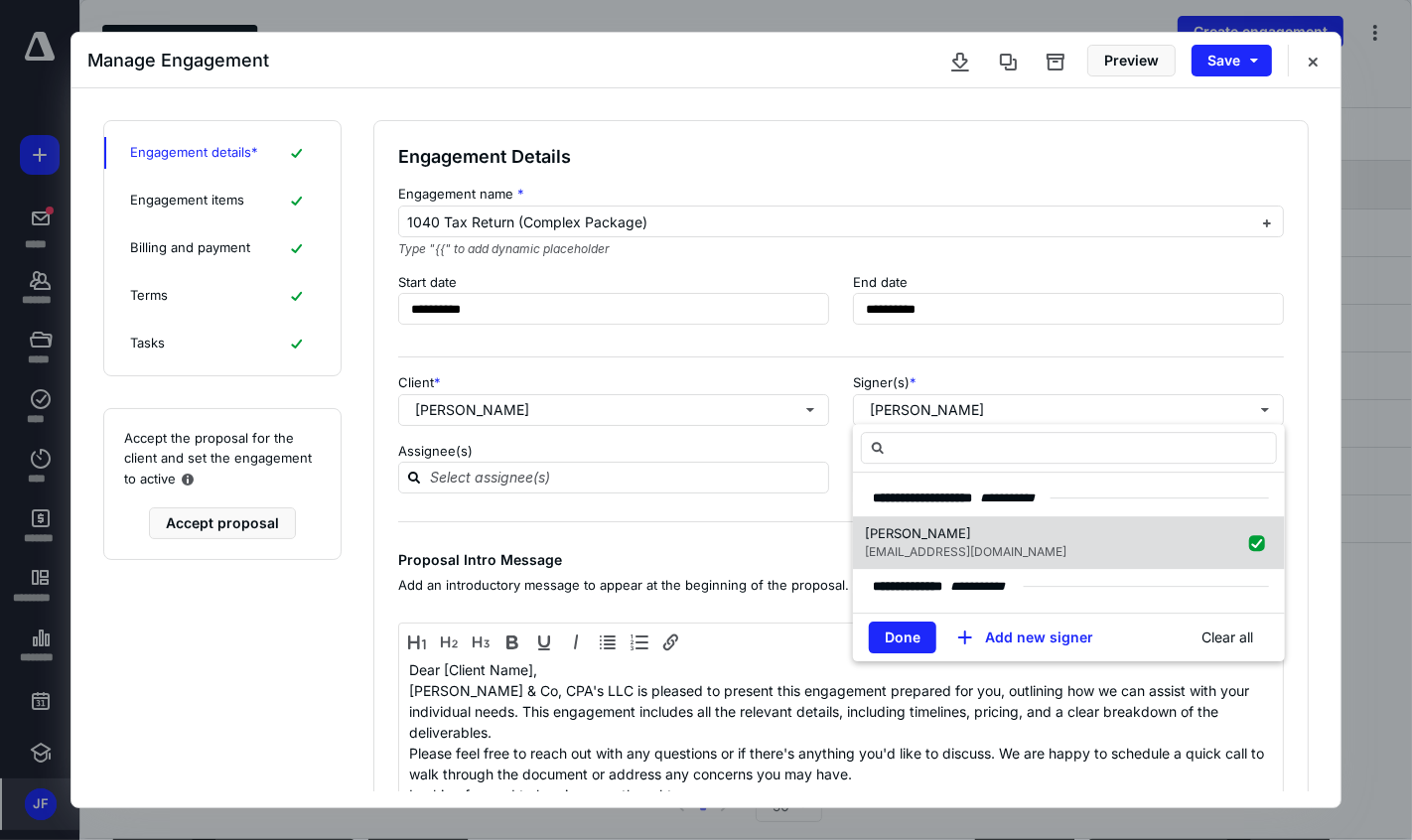 click on "Annie Takacs takacs924@icloud.com" at bounding box center (1068, 543) 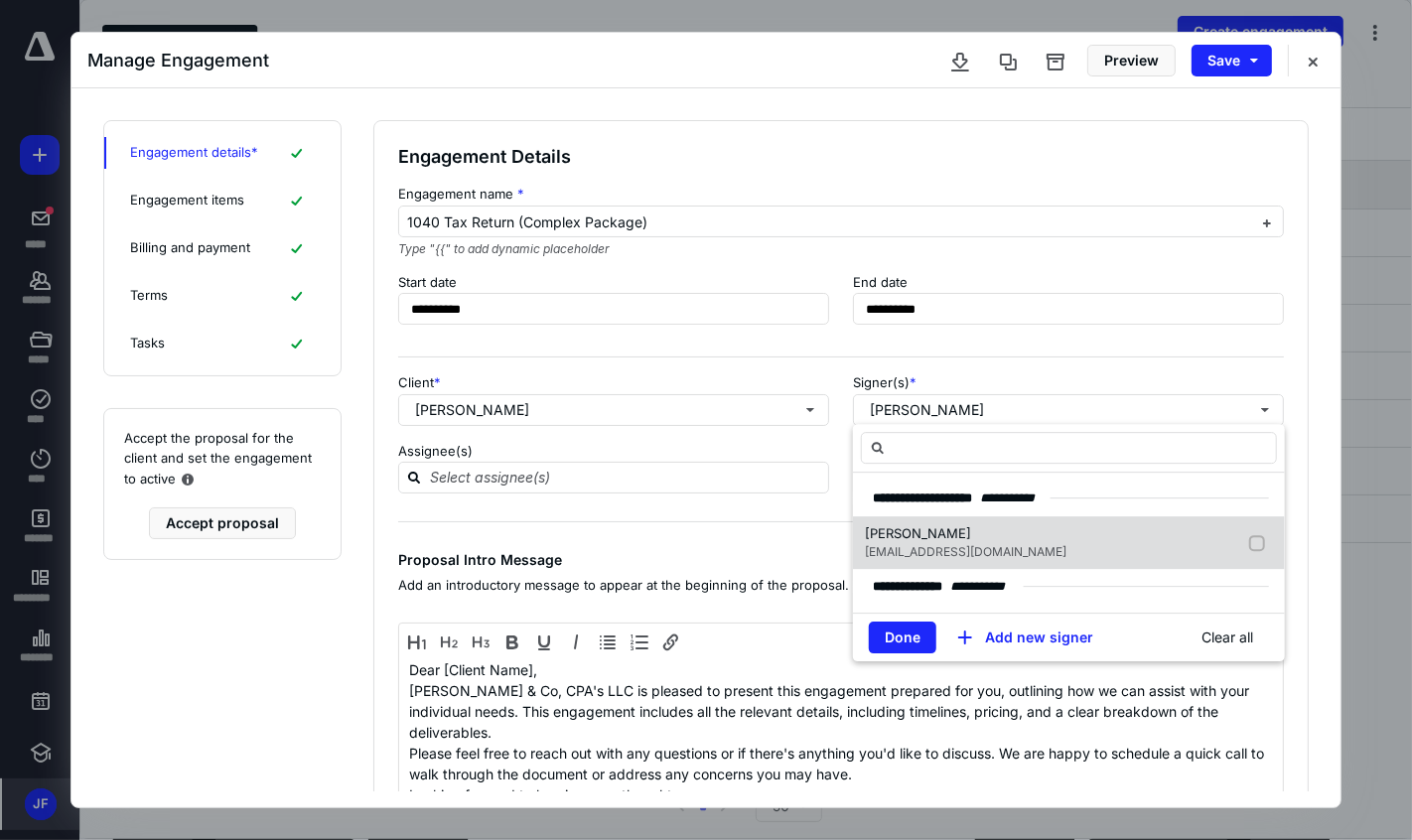 checkbox on "false" 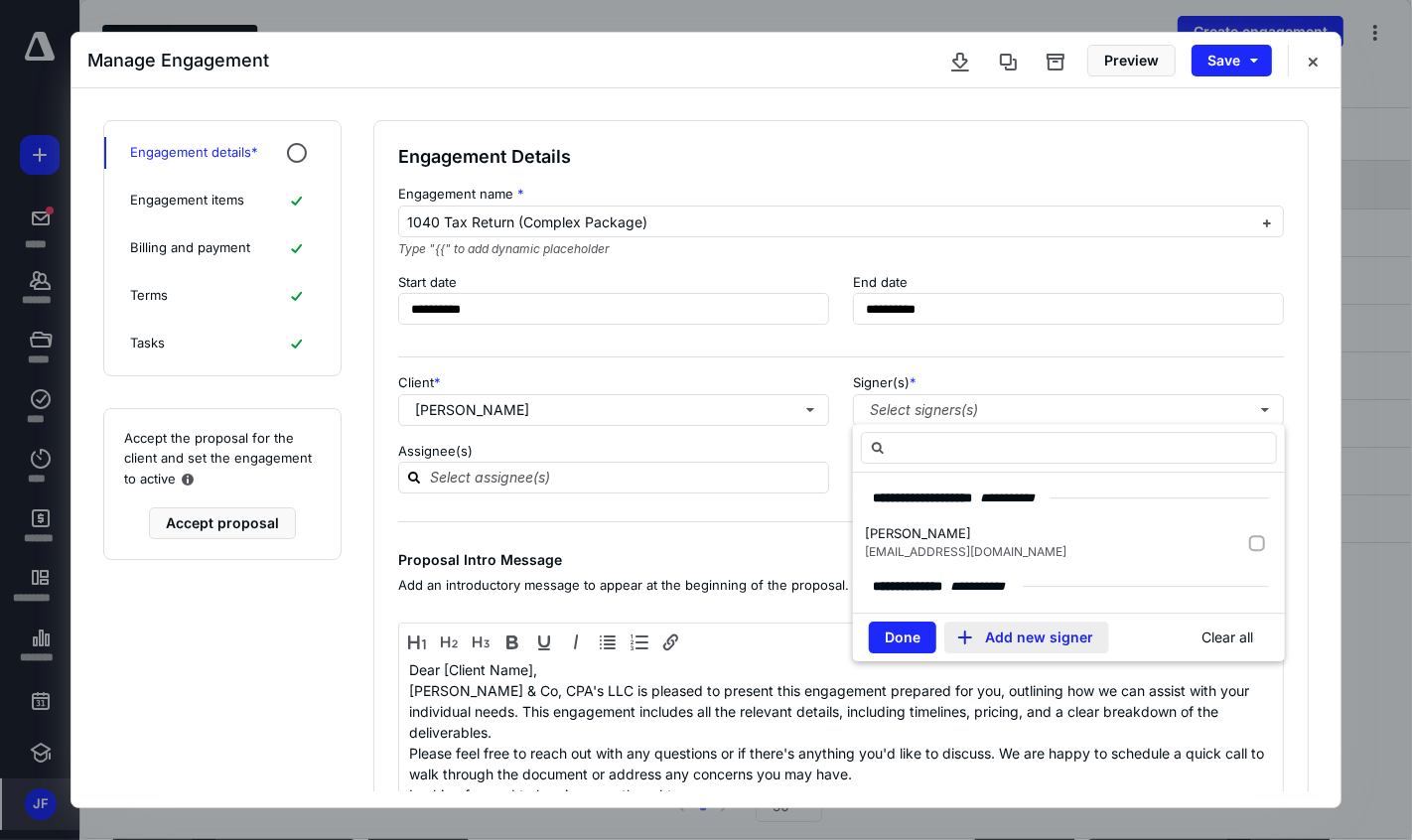 click on "Add new signer" at bounding box center (1027, 638) 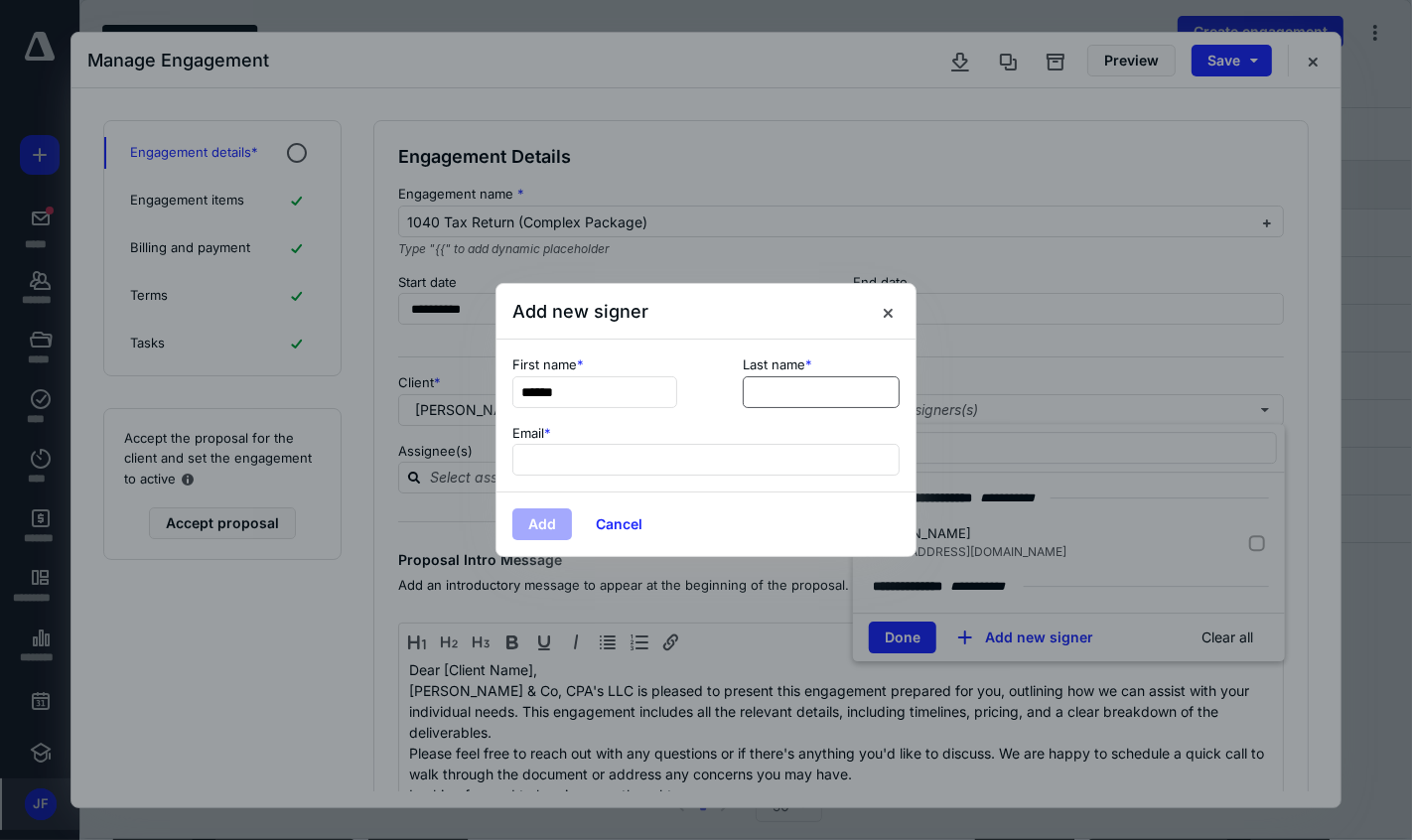 type on "******" 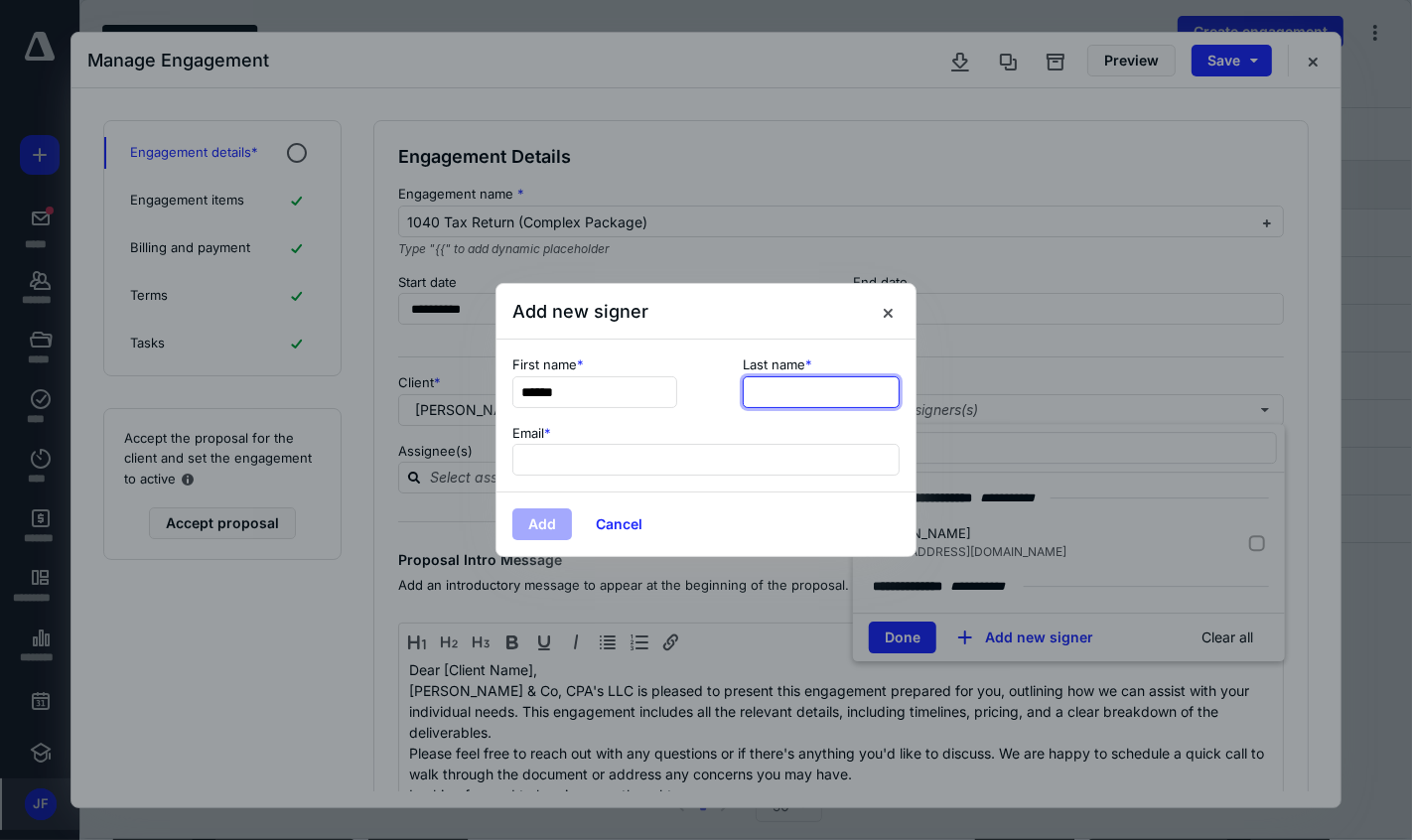 click at bounding box center [821, 392] 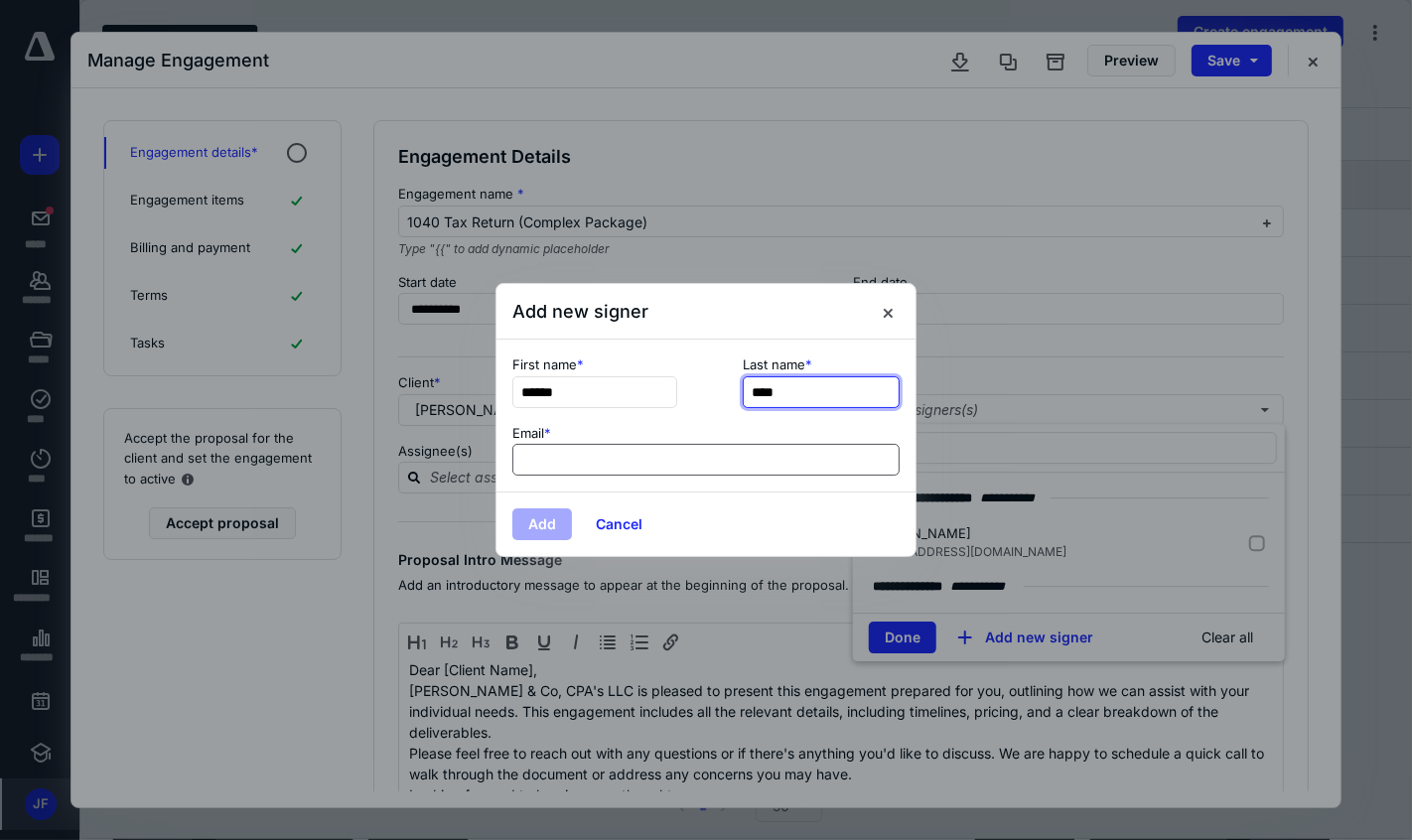 type on "****" 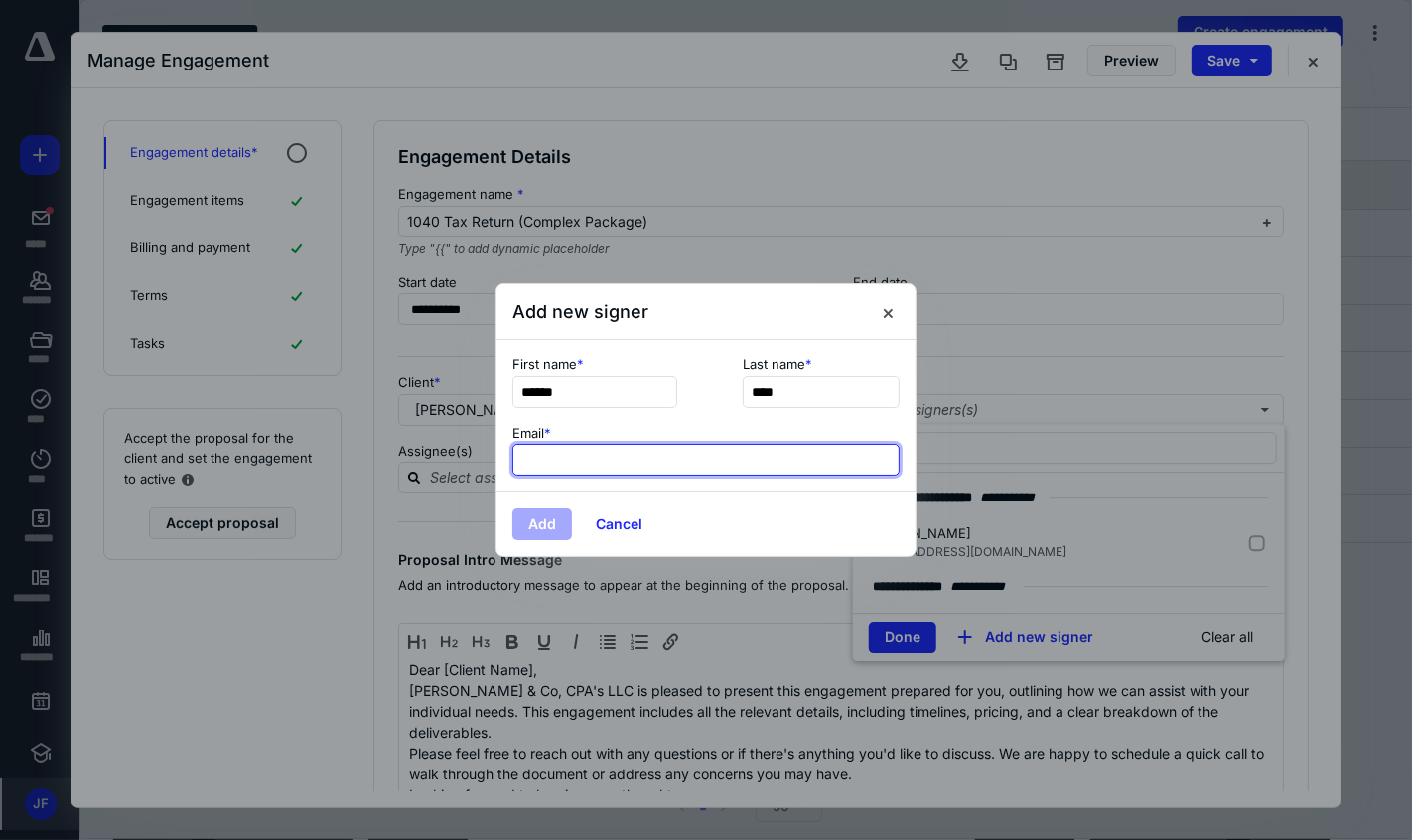 click at bounding box center [706, 460] 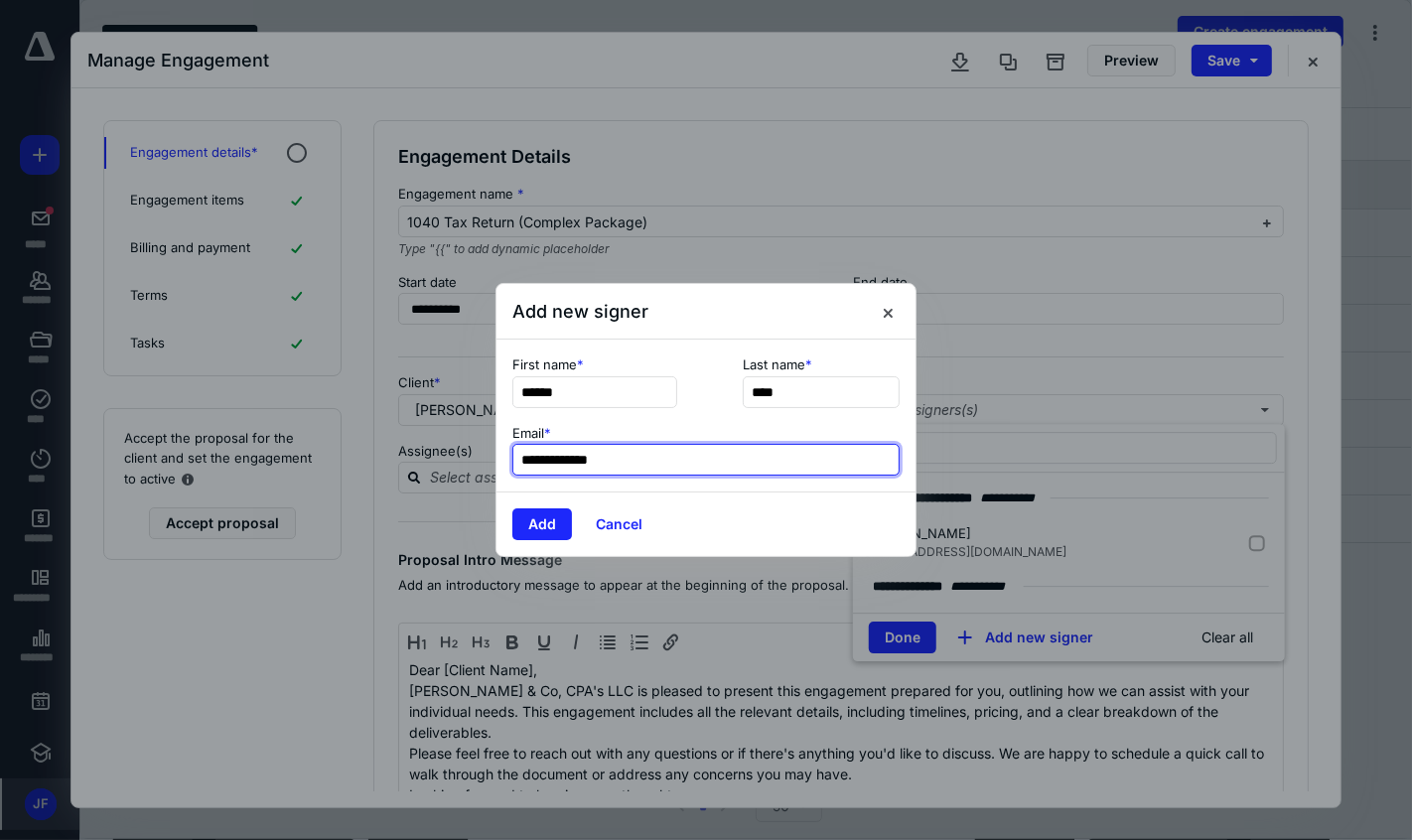 drag, startPoint x: 625, startPoint y: 463, endPoint x: 564, endPoint y: 464, distance: 61.008196 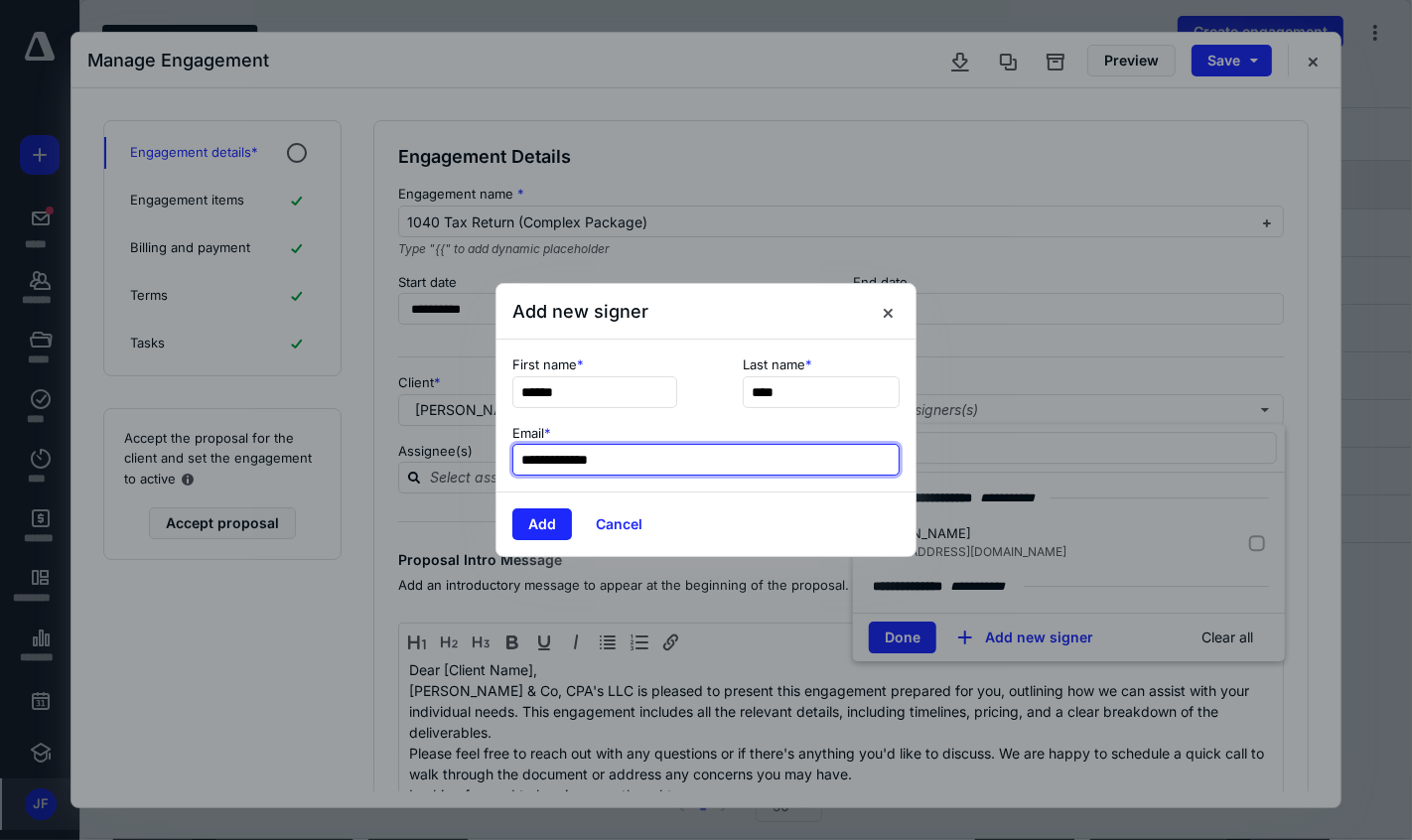 click on "**********" at bounding box center (706, 460) 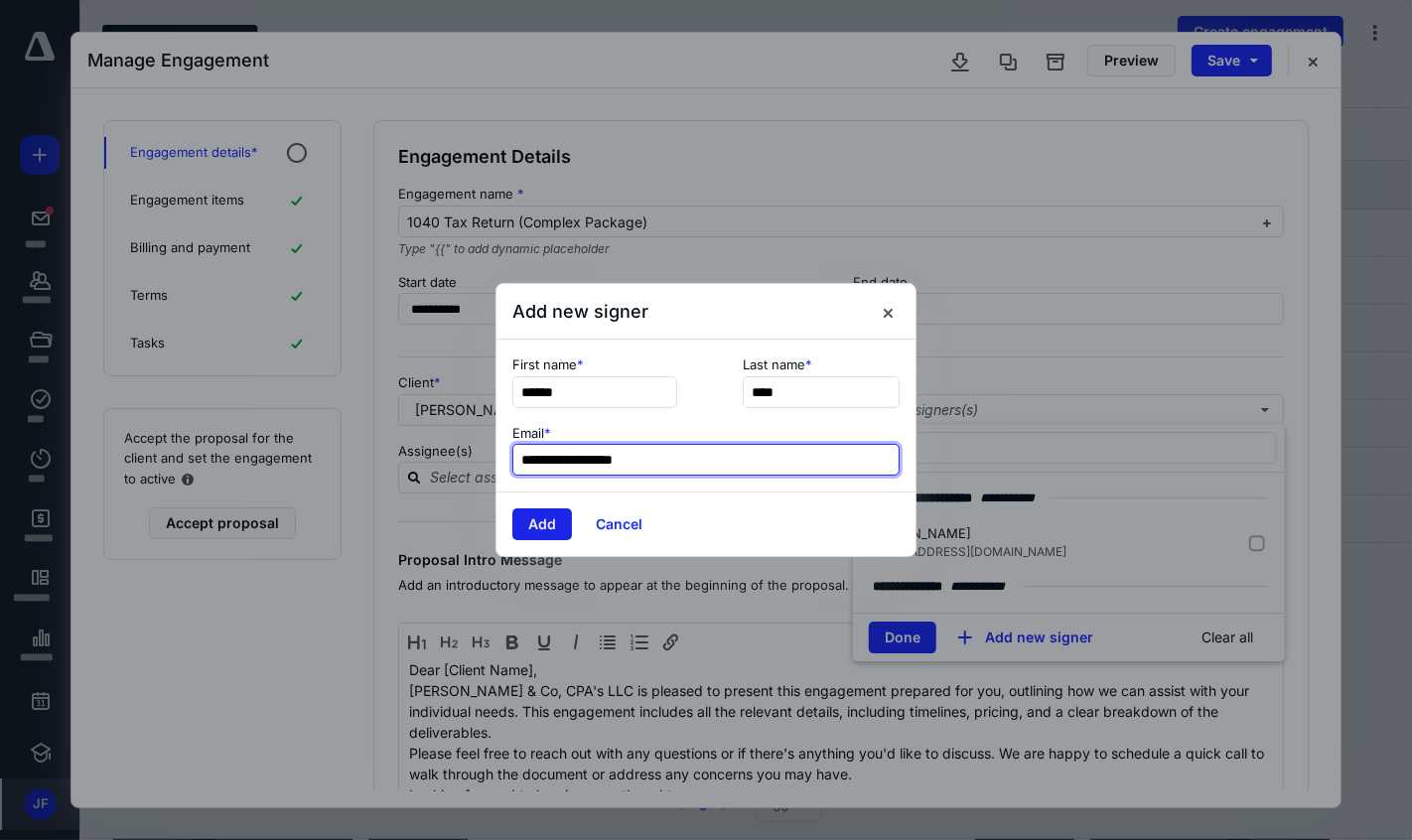 type on "**********" 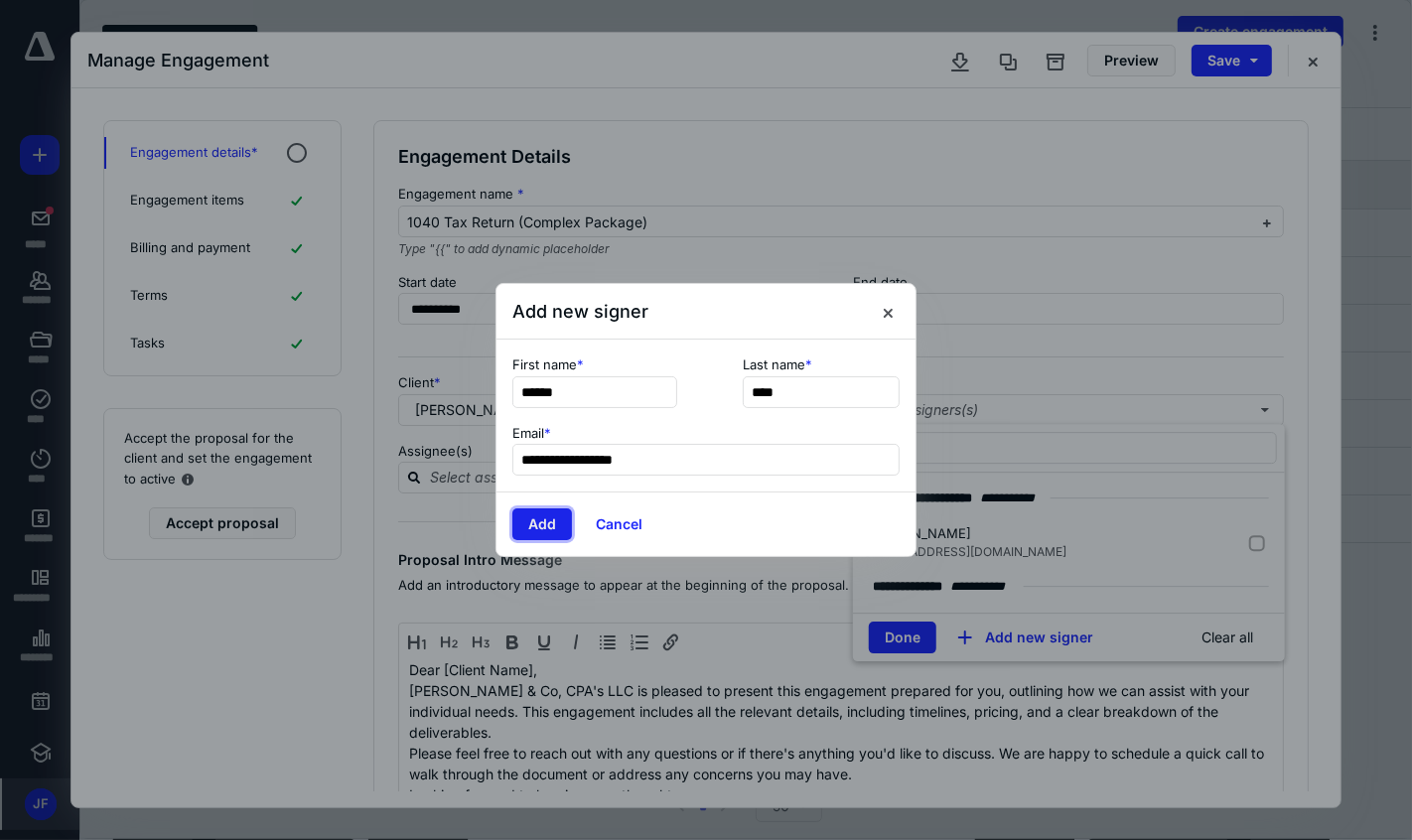 click on "Add" at bounding box center (542, 524) 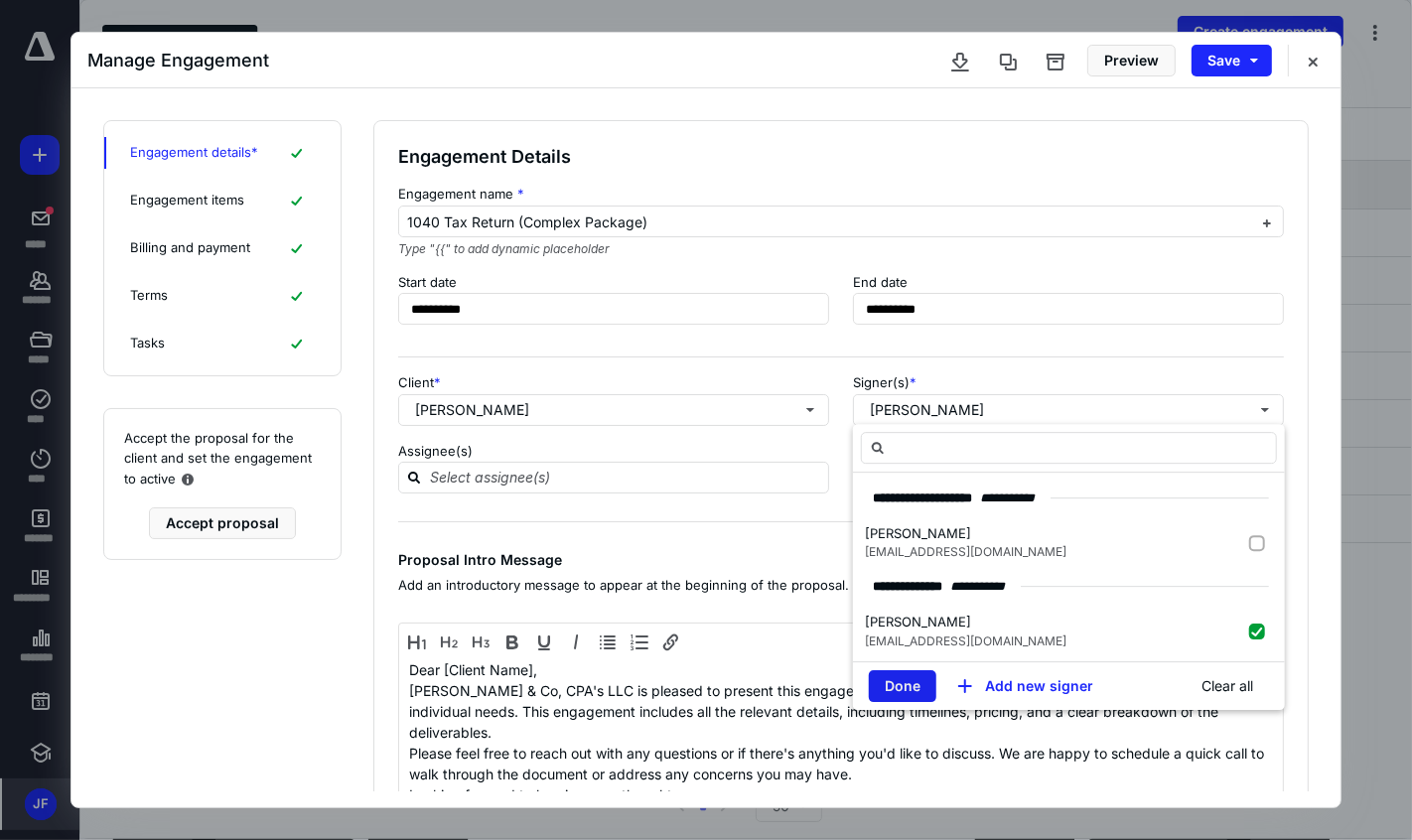 click on "Done" at bounding box center [903, 686] 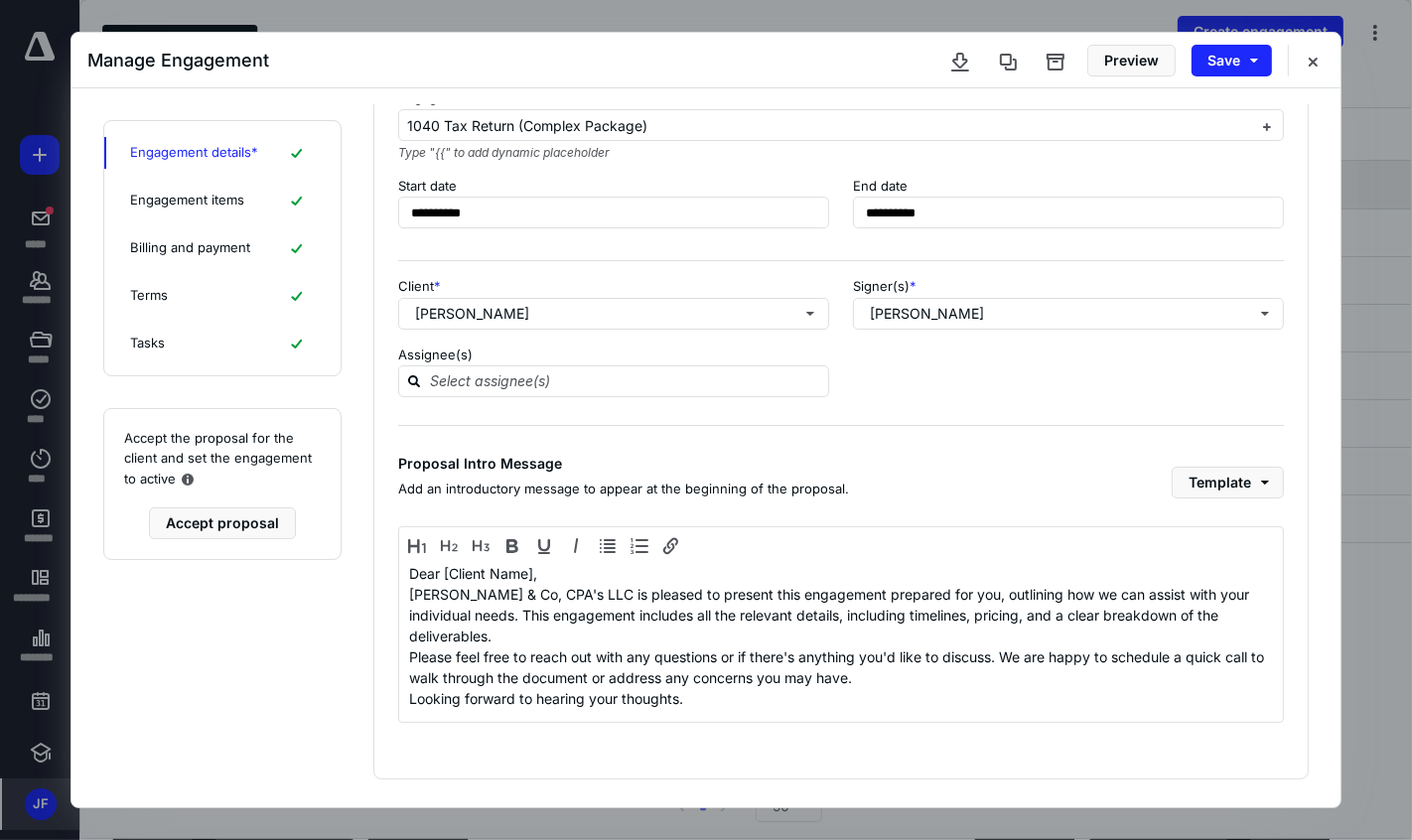 scroll, scrollTop: 0, scrollLeft: 0, axis: both 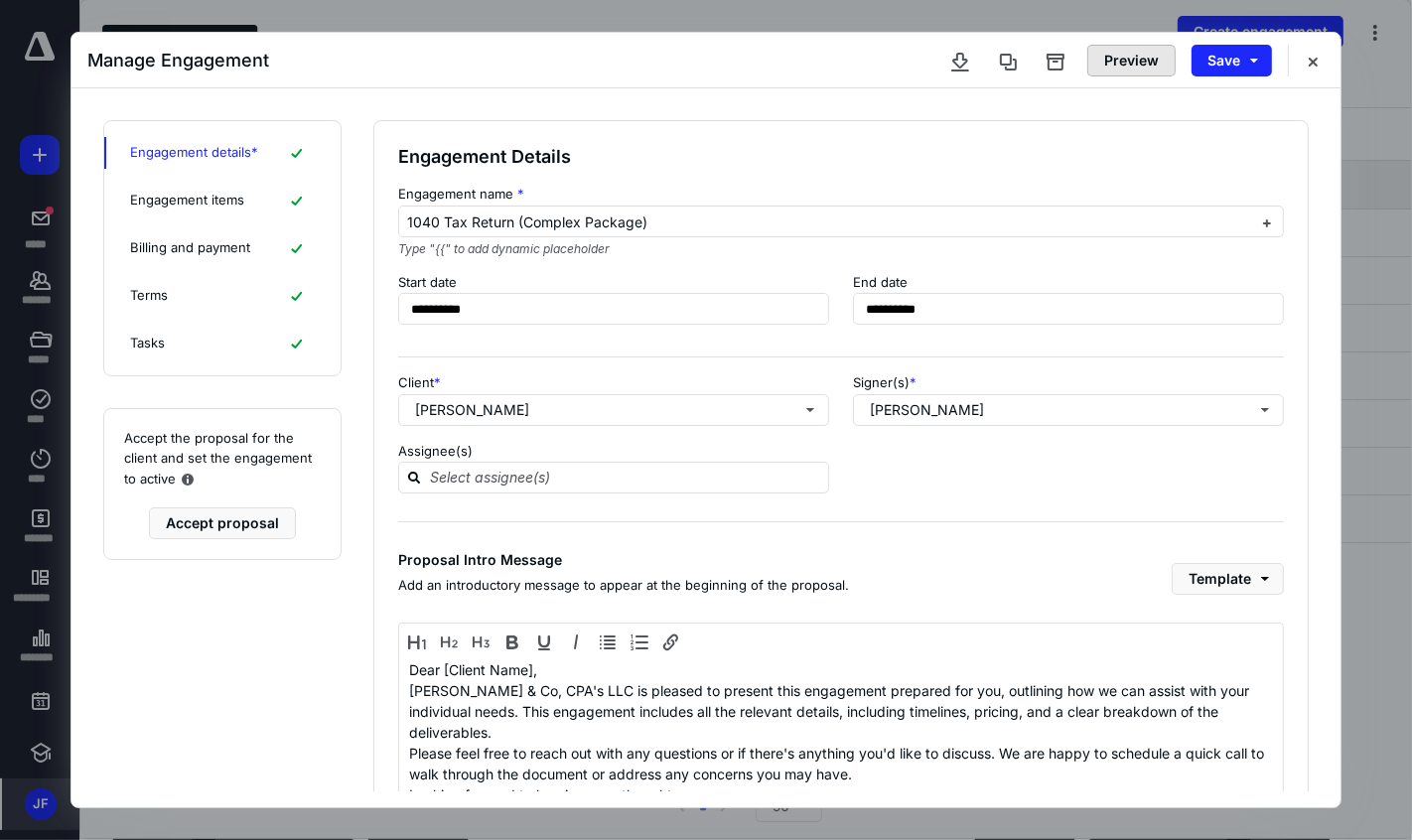 click on "Preview" at bounding box center (1131, 61) 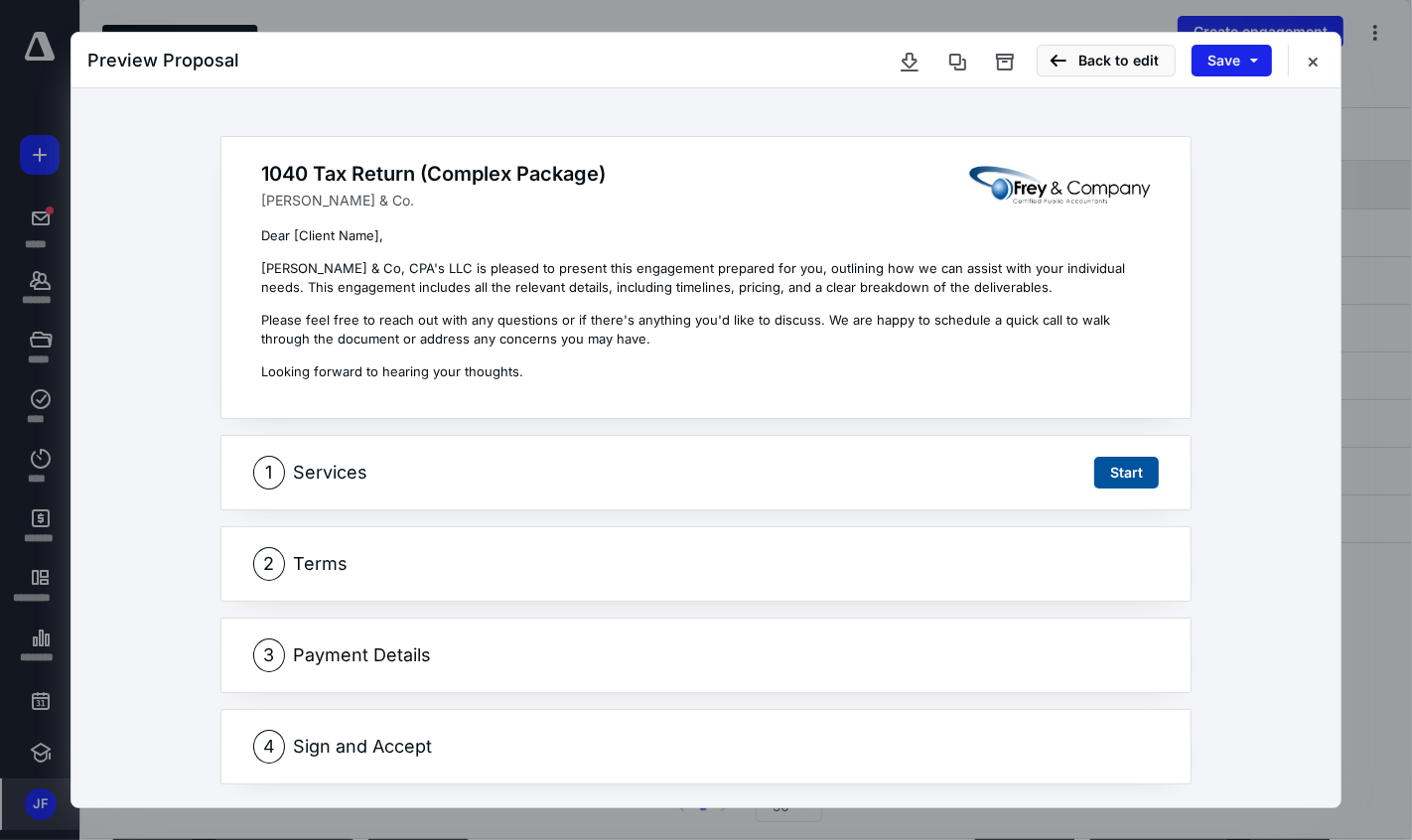 click on "Save" at bounding box center [1231, 61] 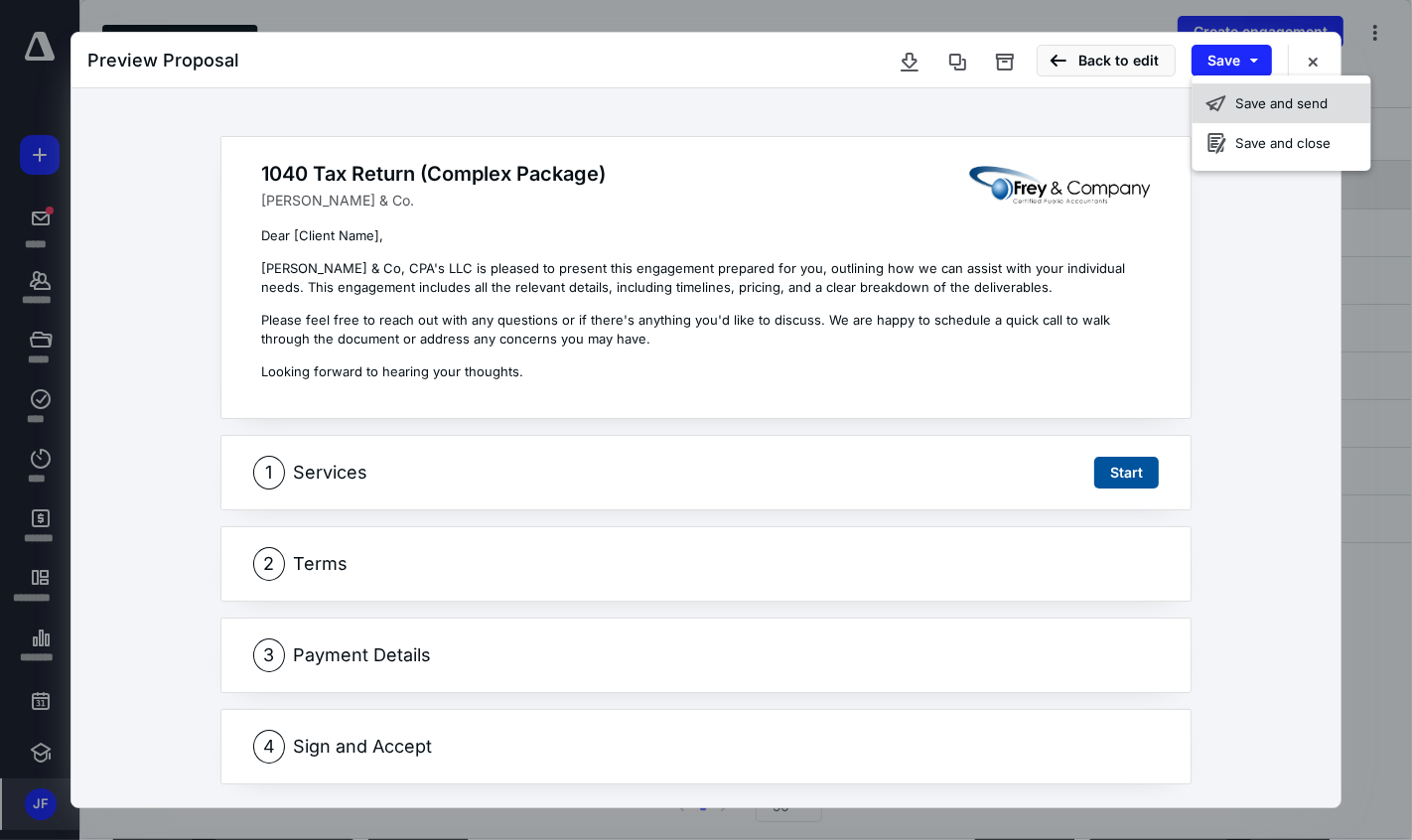 click on "Save and send" at bounding box center (1282, 103) 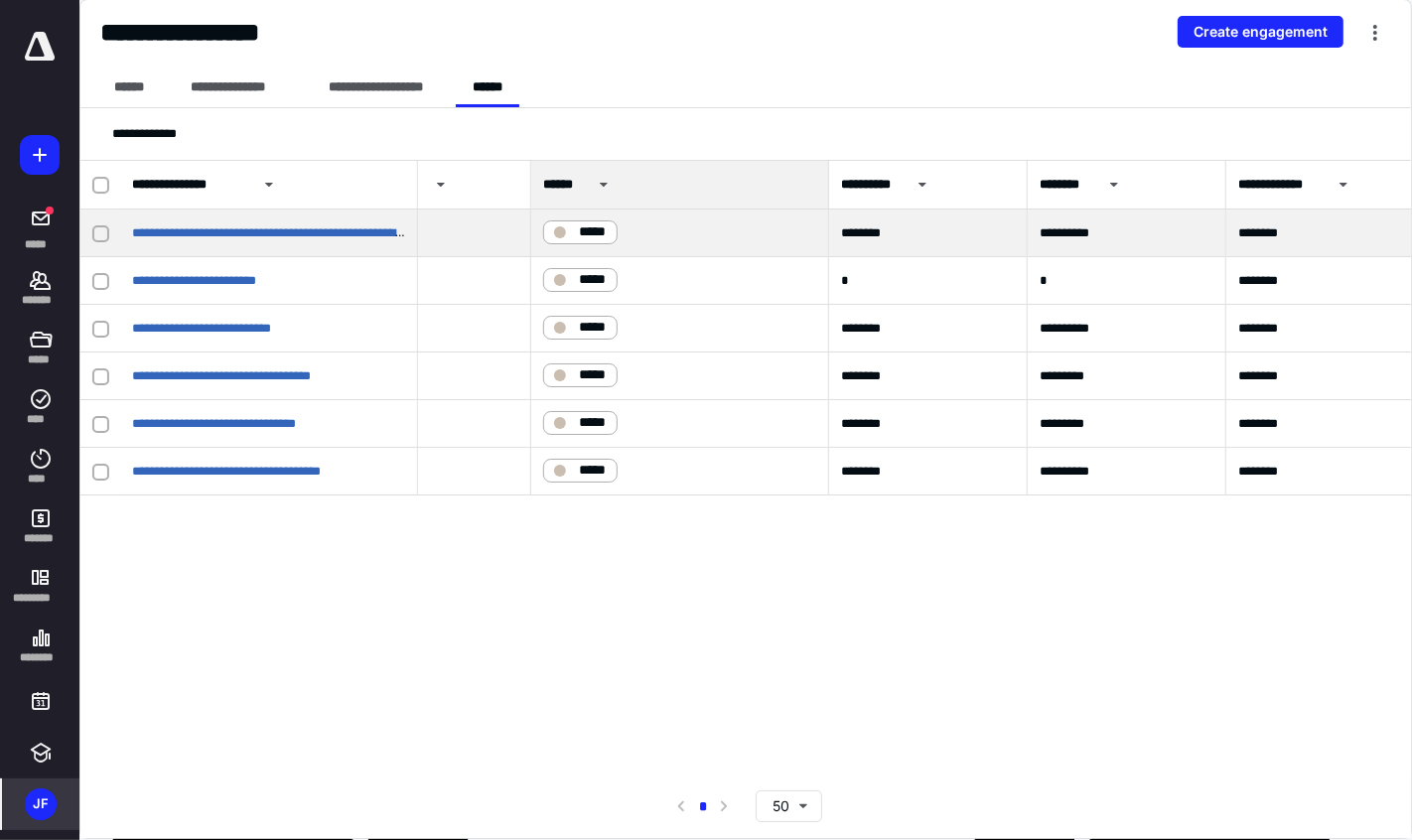 scroll, scrollTop: 0, scrollLeft: 550, axis: horizontal 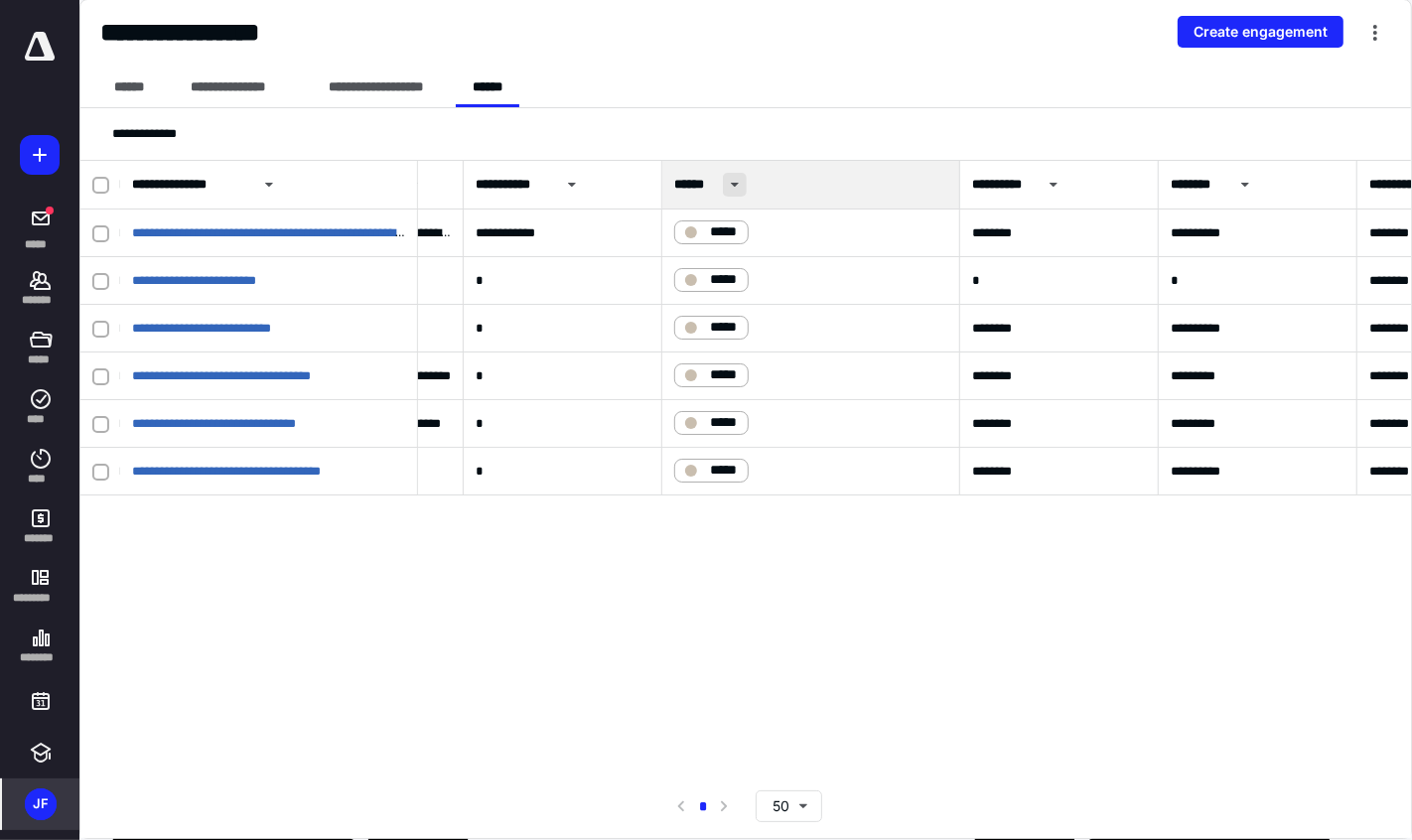 click at bounding box center [735, 185] 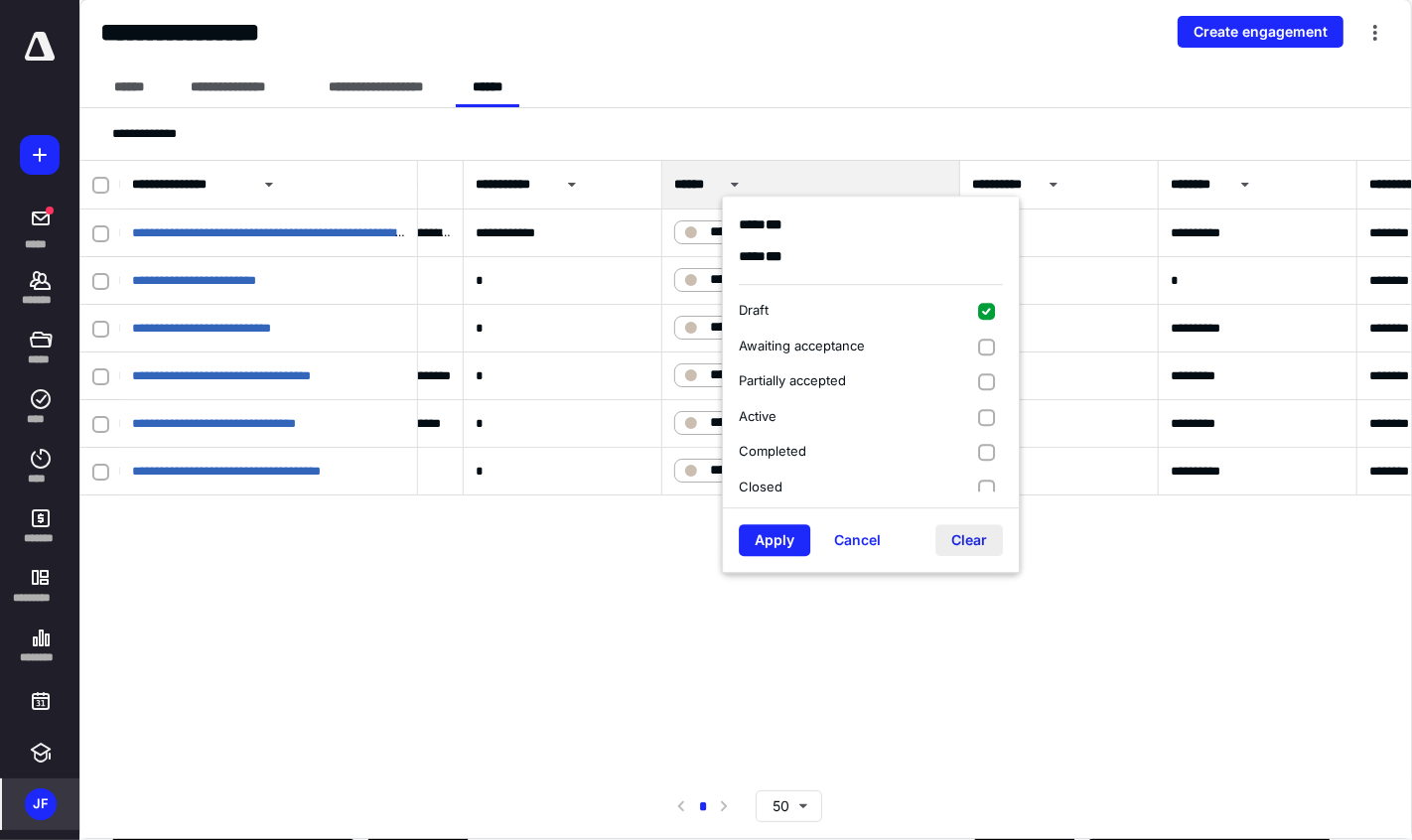 click on "Clear" at bounding box center (969, 540) 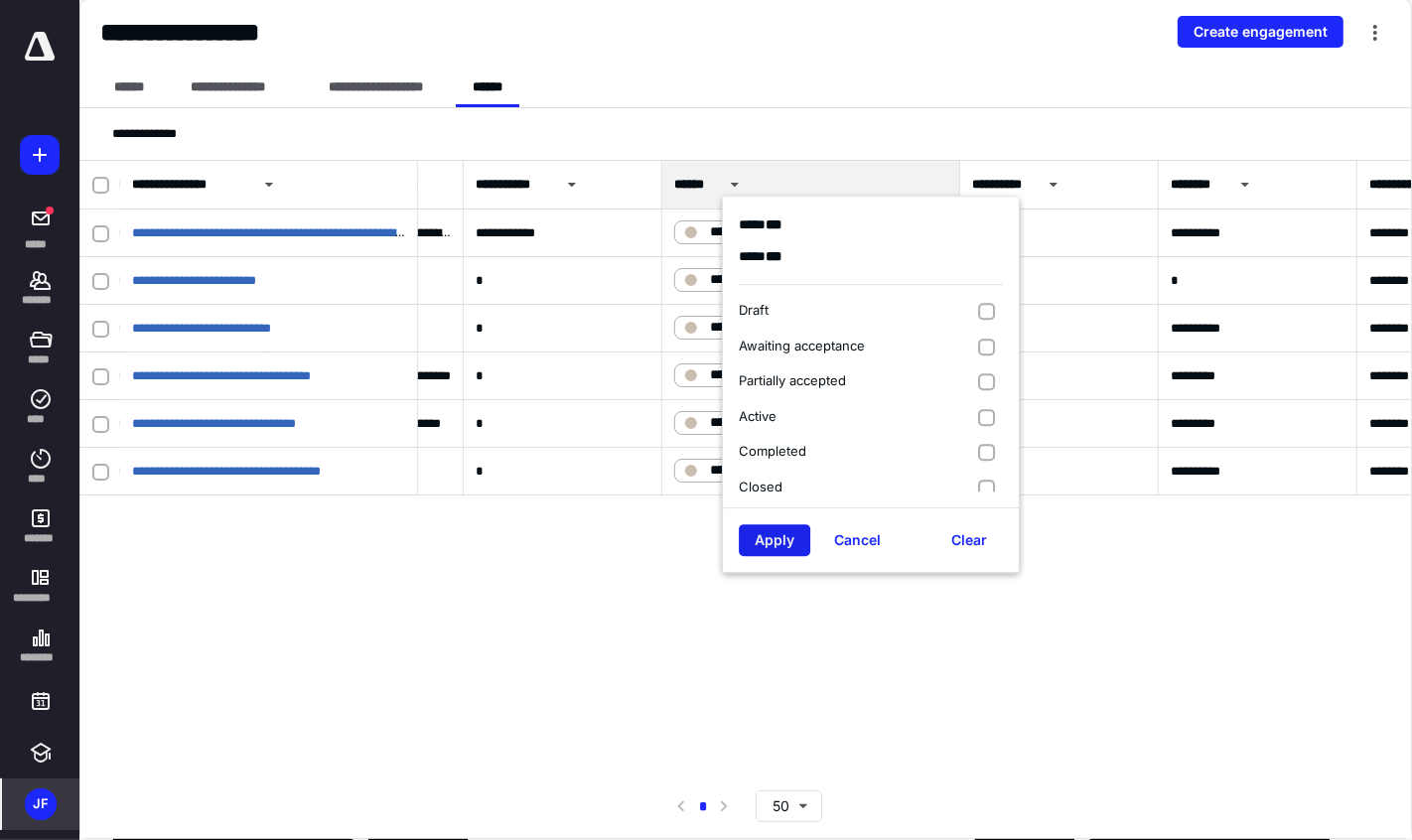 click on "Apply" at bounding box center [775, 540] 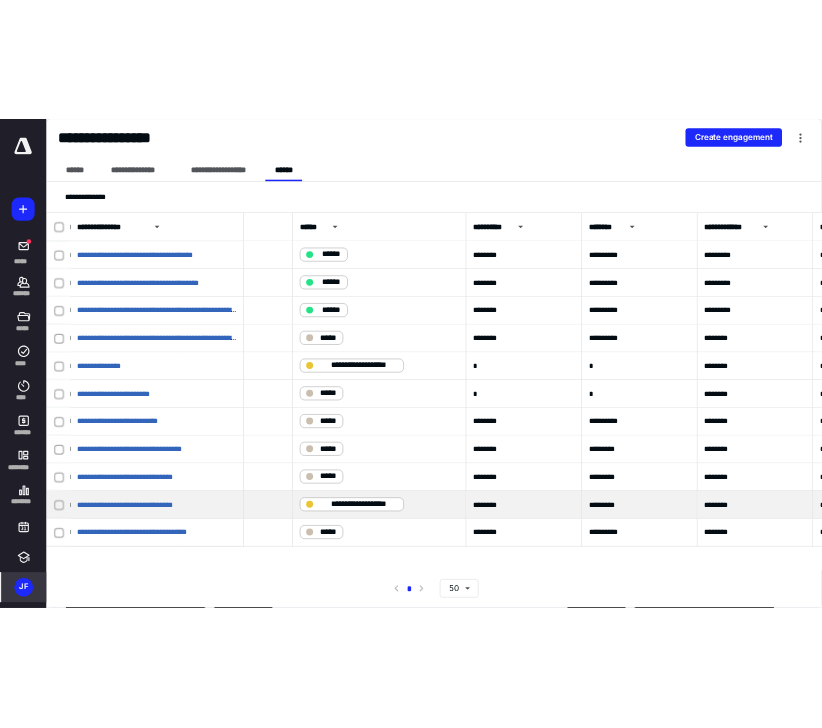 scroll, scrollTop: 0, scrollLeft: 753, axis: horizontal 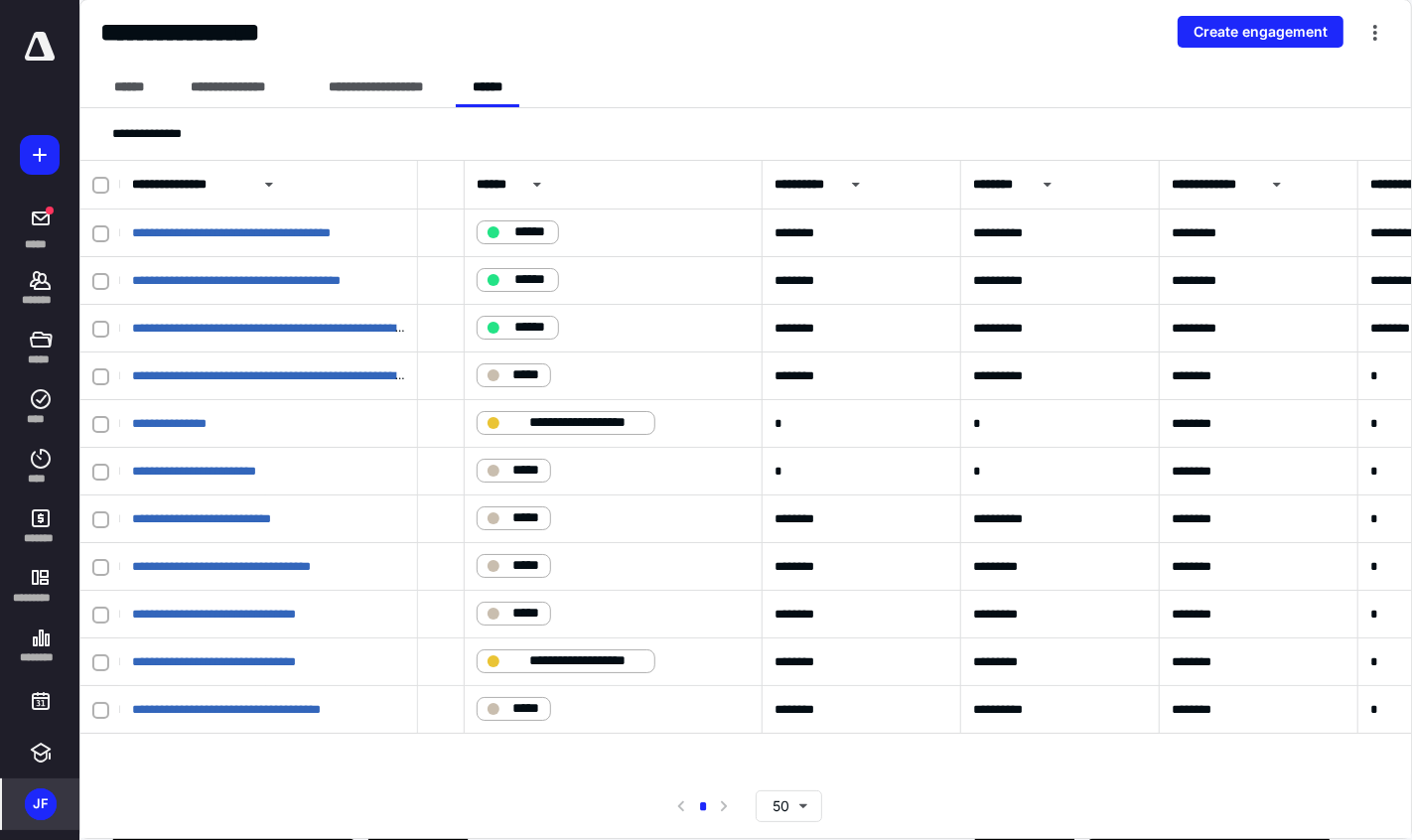 click on "JF" at bounding box center [41, 804] 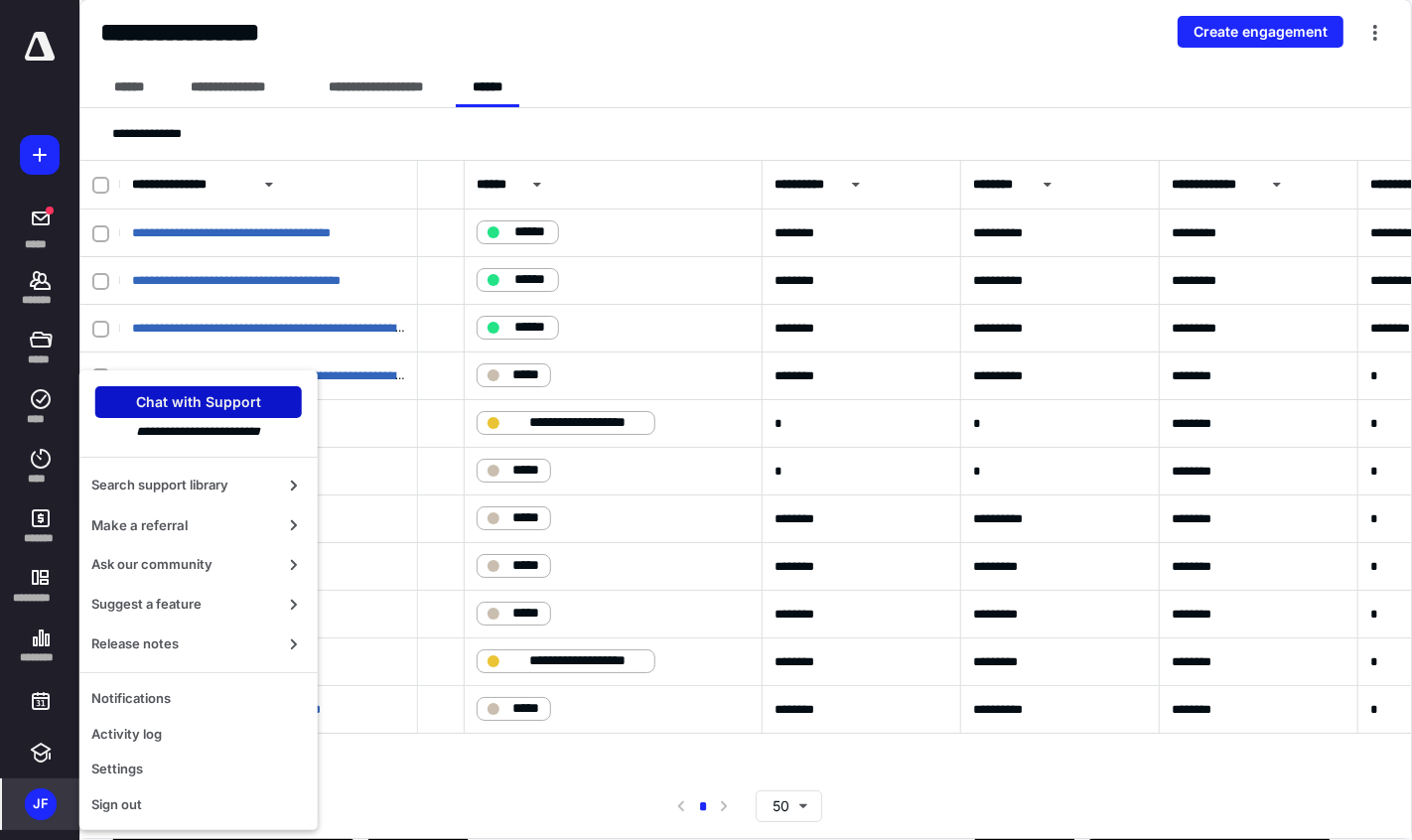 click on "Chat with Support" at bounding box center (199, 402) 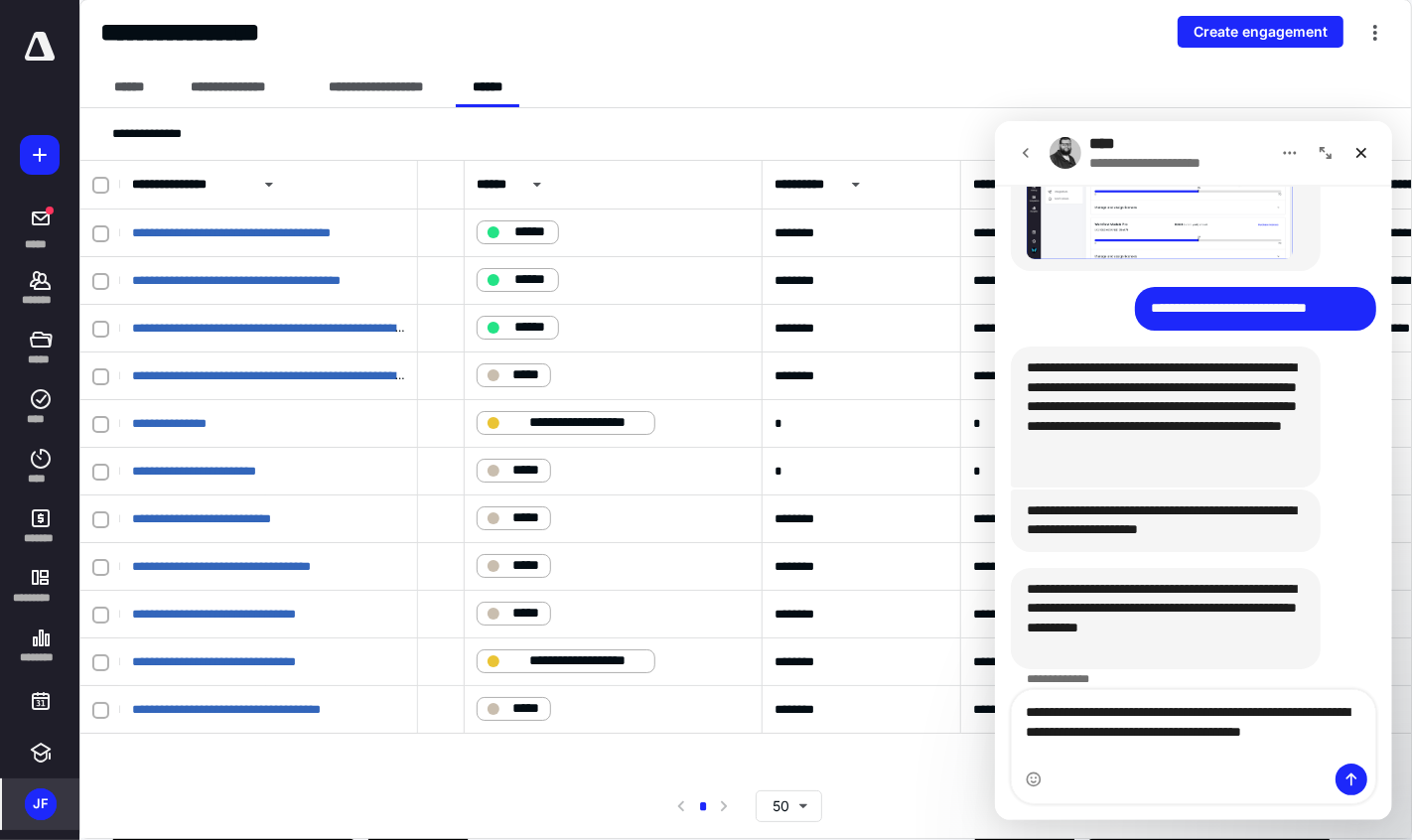 scroll, scrollTop: 1252, scrollLeft: 0, axis: vertical 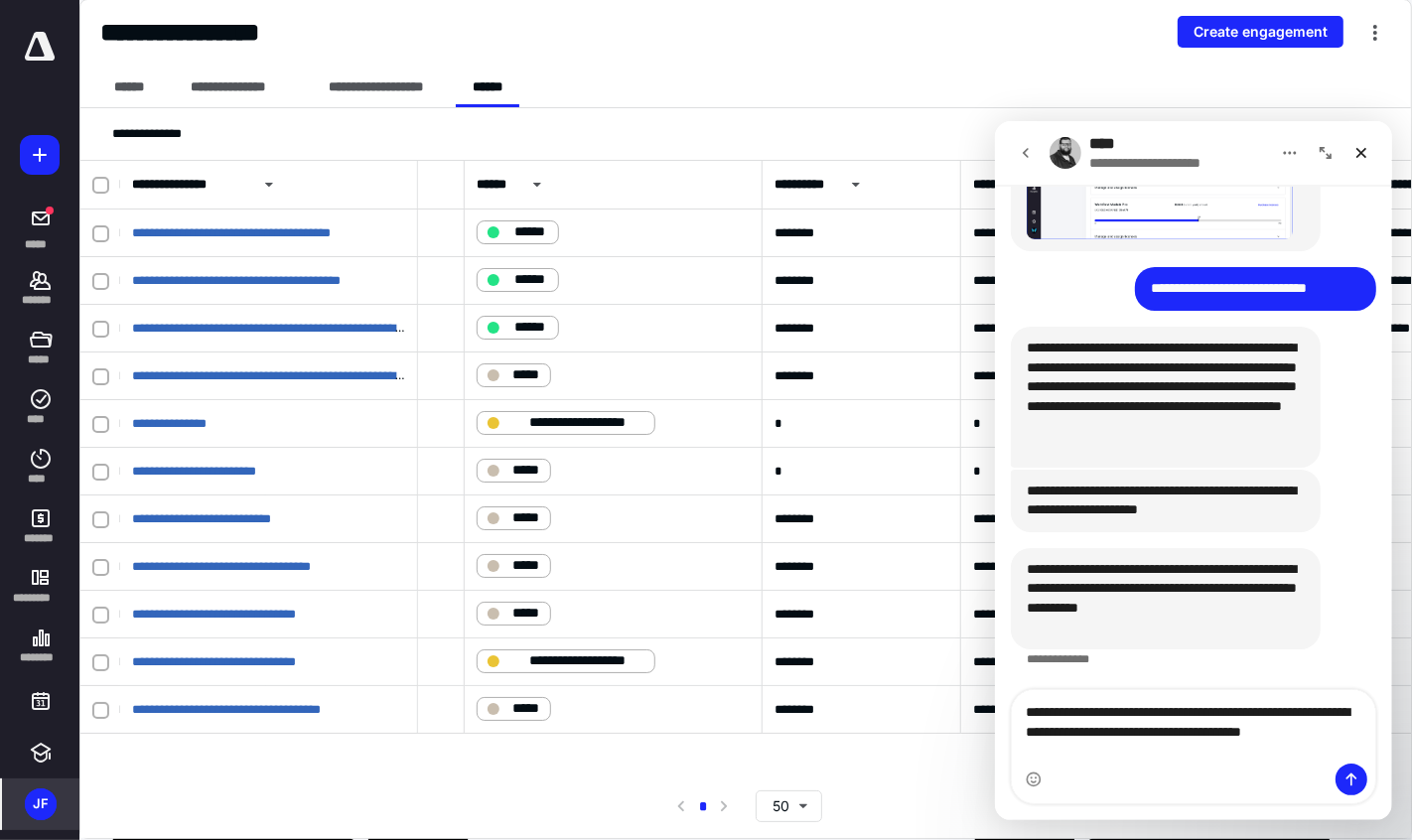 type on "**********" 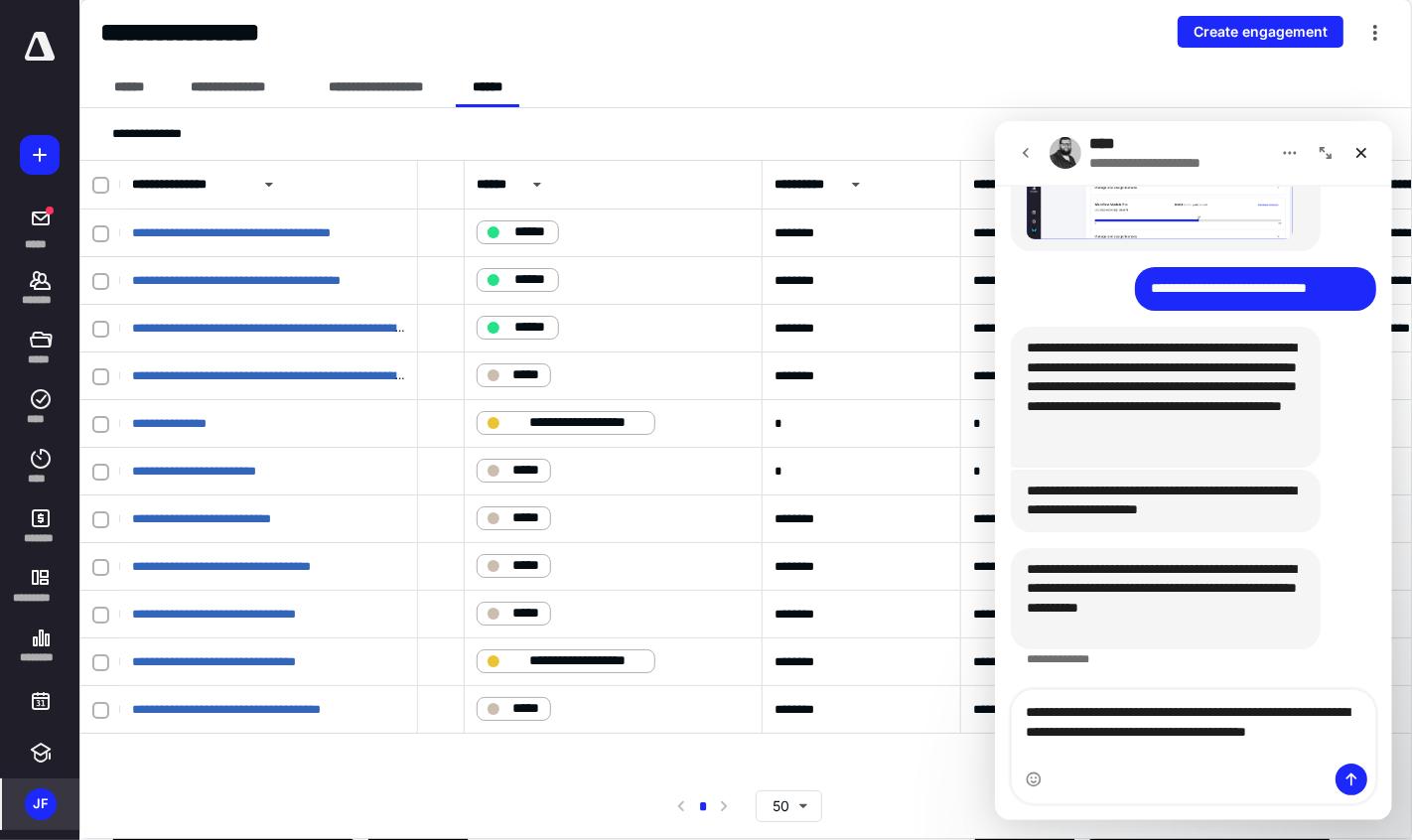 type 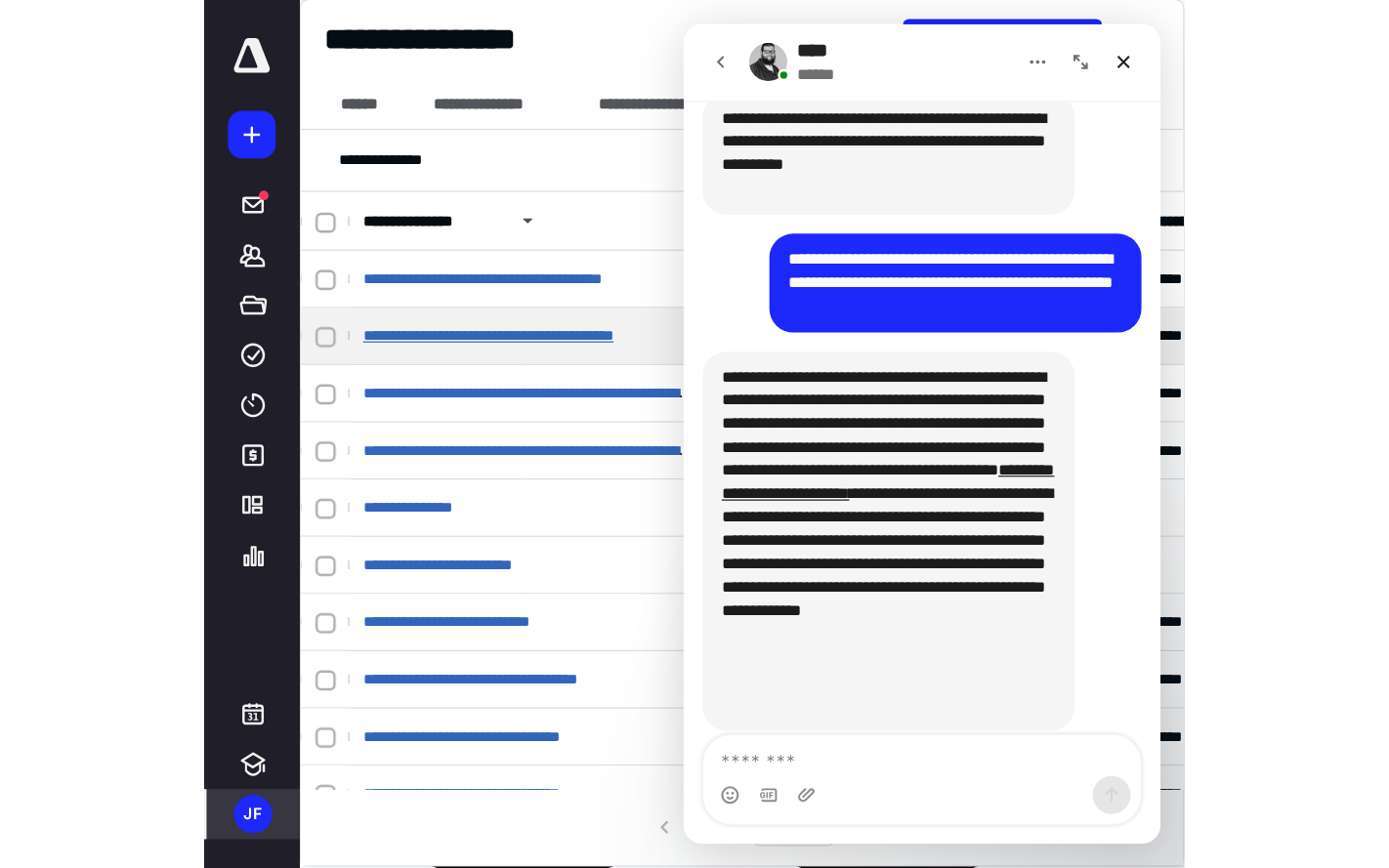 scroll, scrollTop: 1631, scrollLeft: 0, axis: vertical 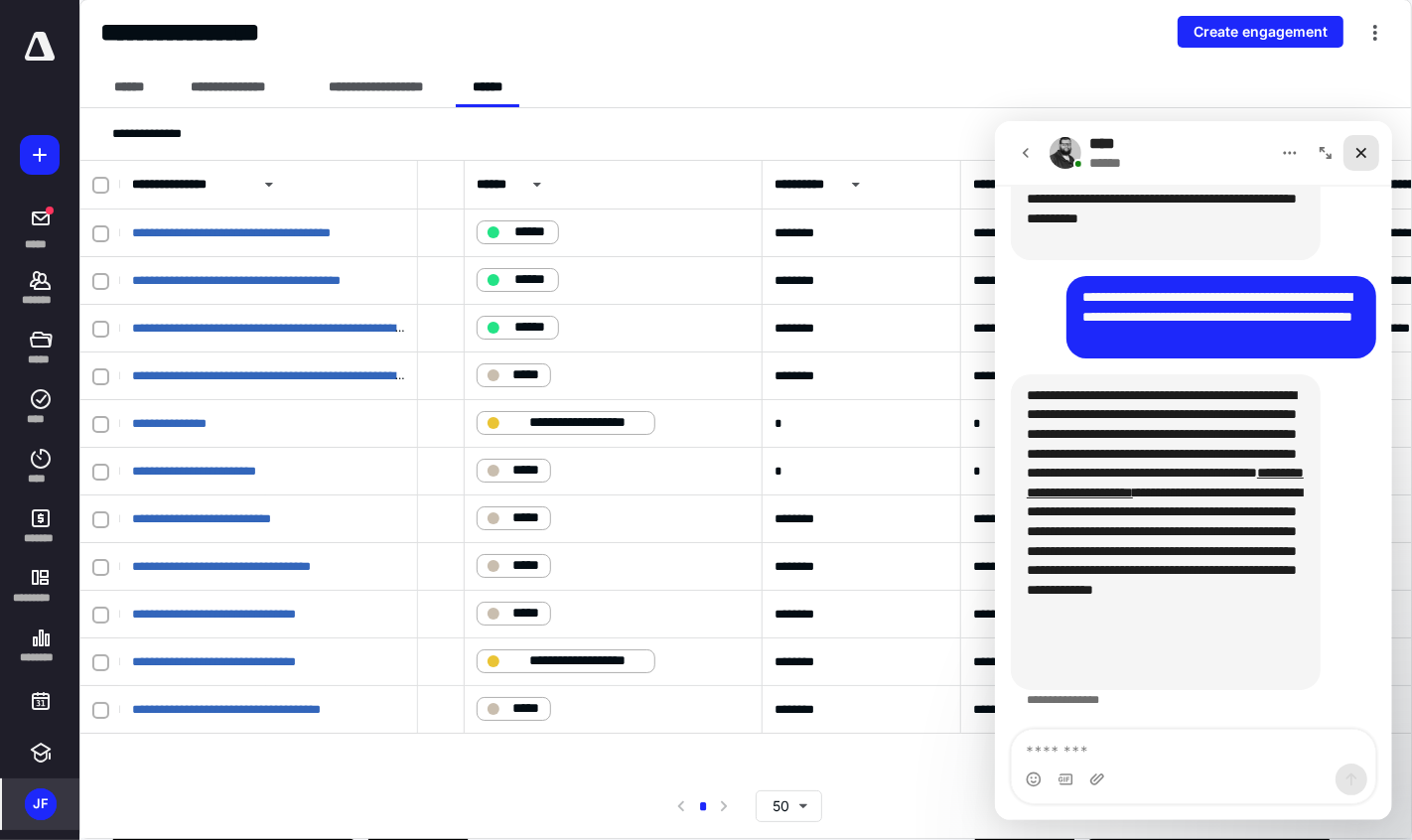 click at bounding box center (1360, 152) 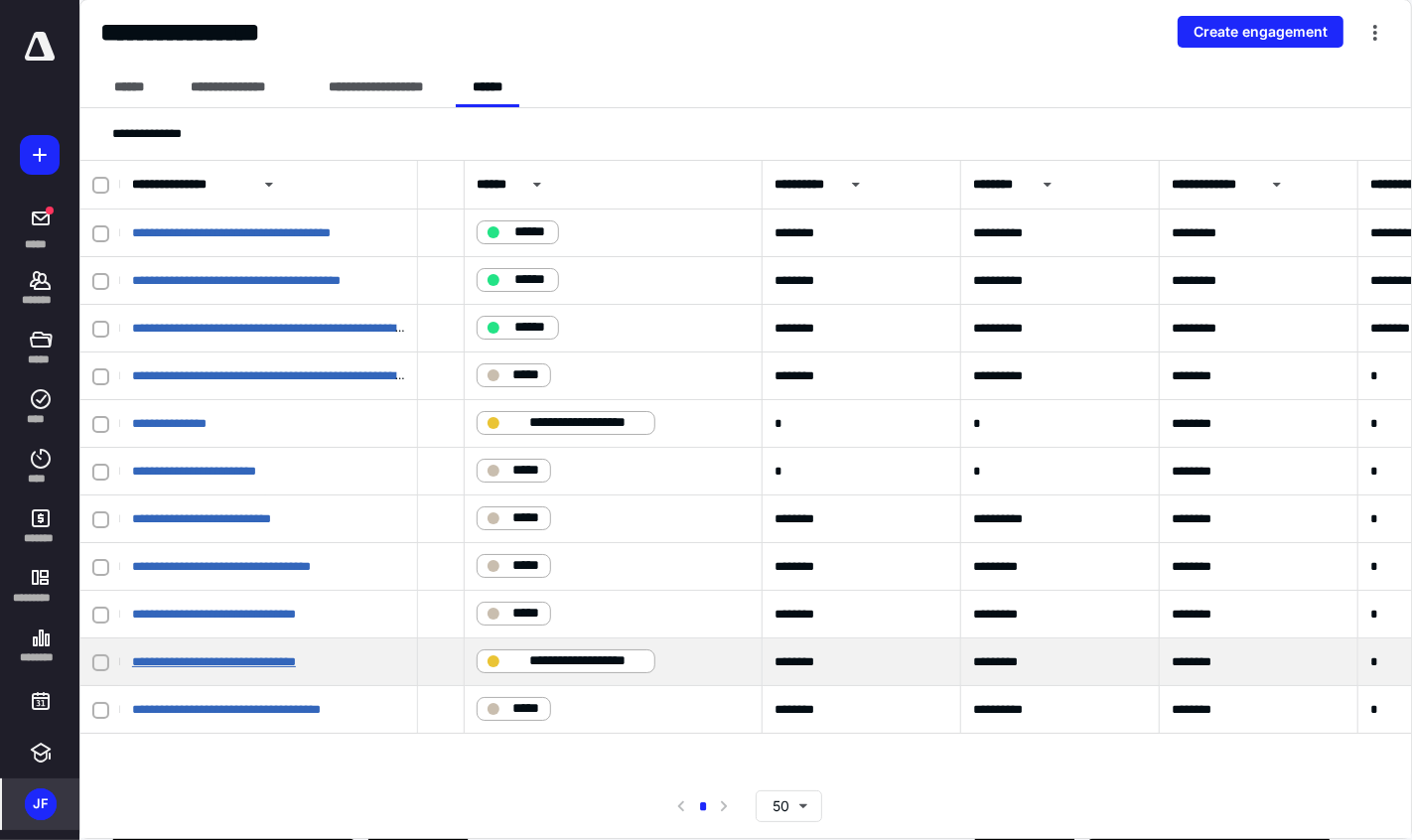 click on "**********" at bounding box center (213, 661) 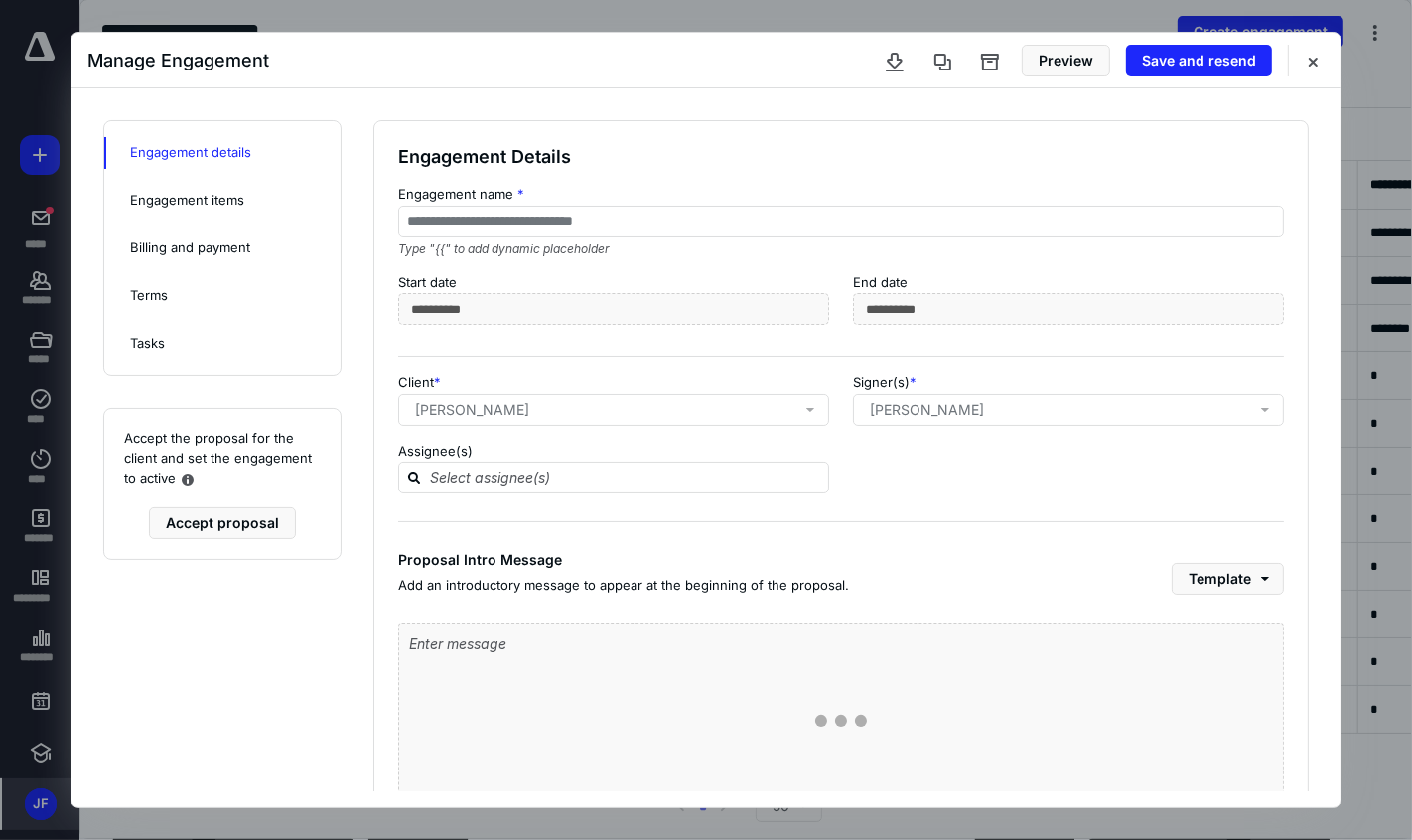 click on "Joseph Frey" at bounding box center [1068, 410] 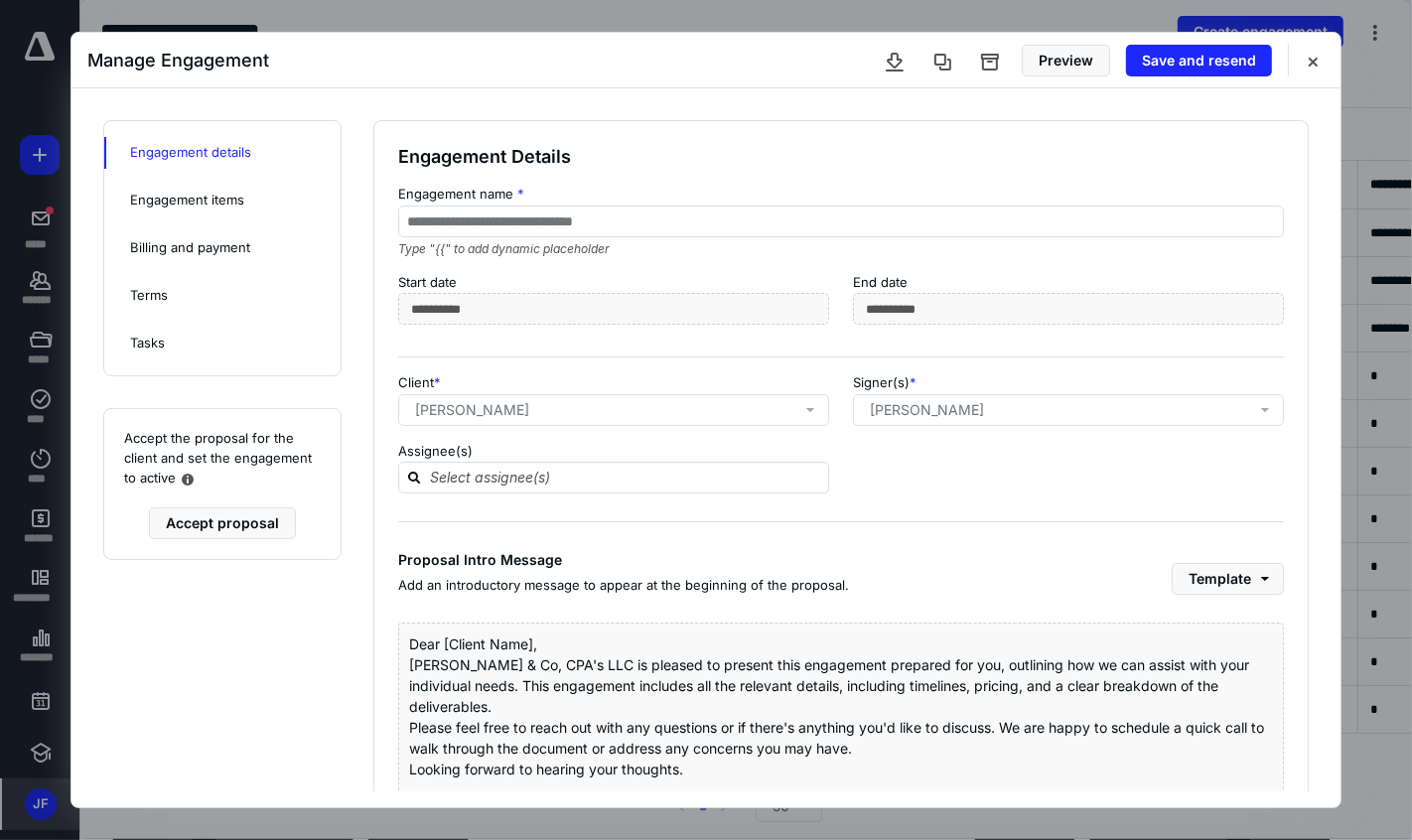 click on "Joseph Frey" at bounding box center (1072, 410) 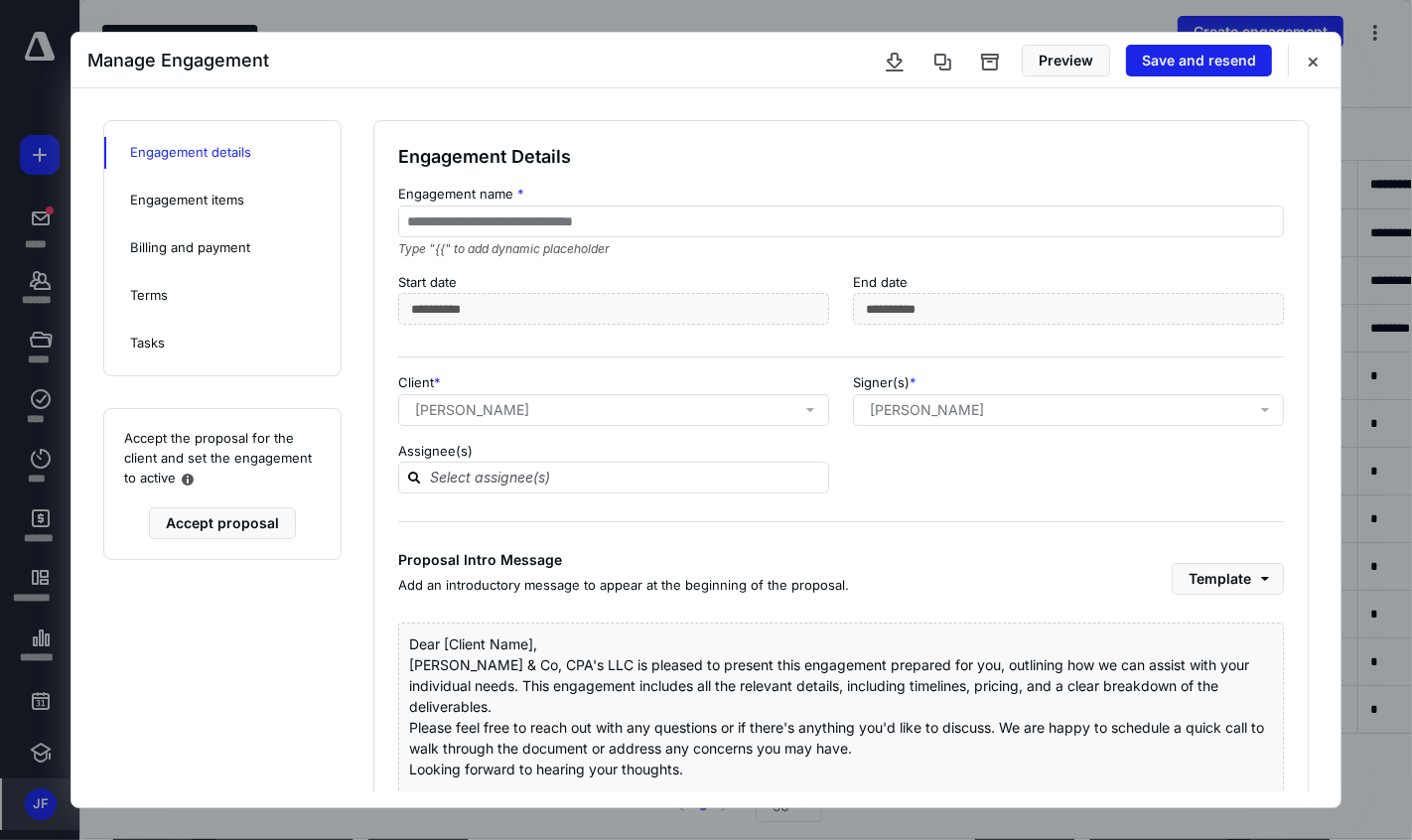 click on "Save and resend" at bounding box center (1199, 61) 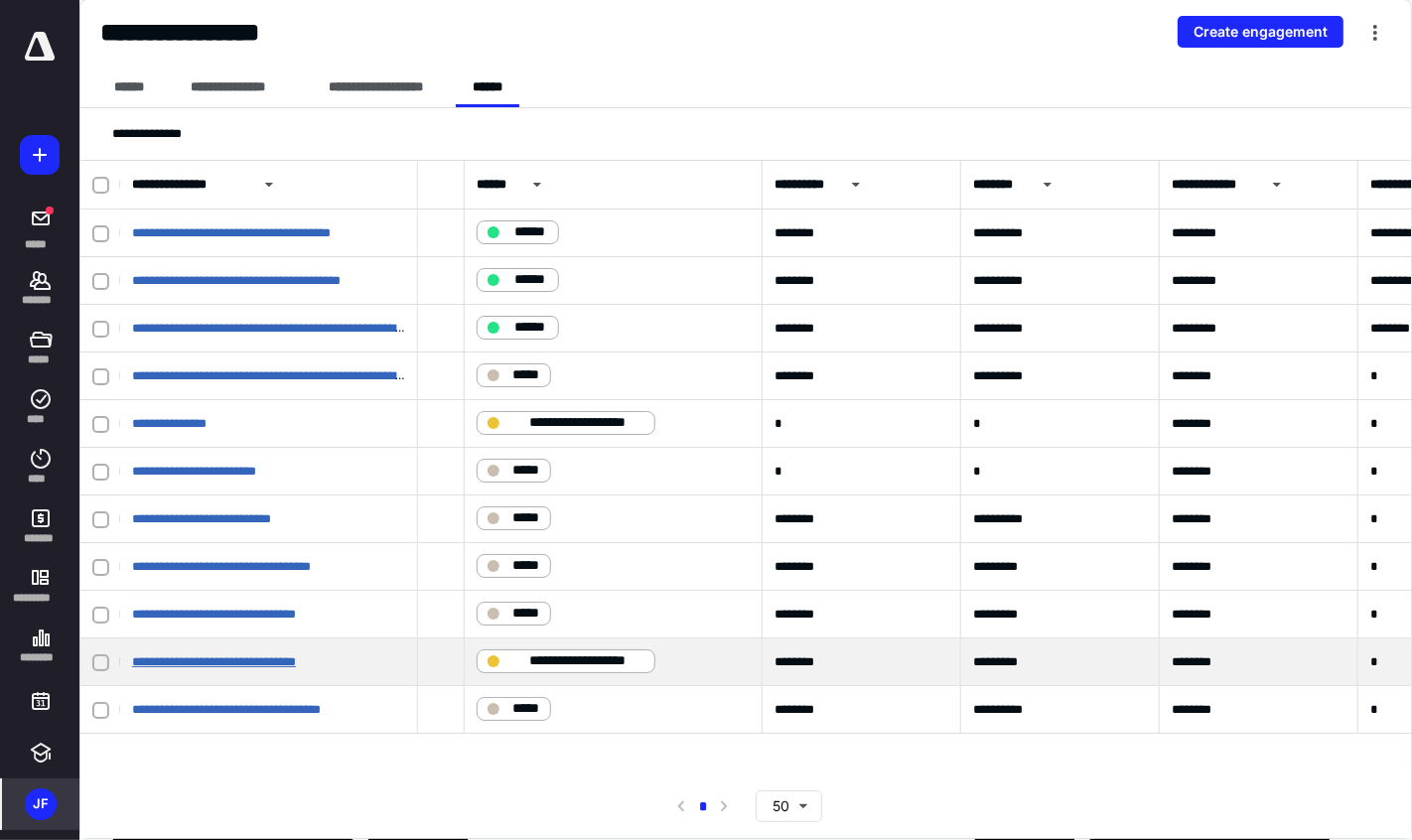 click on "**********" at bounding box center (213, 661) 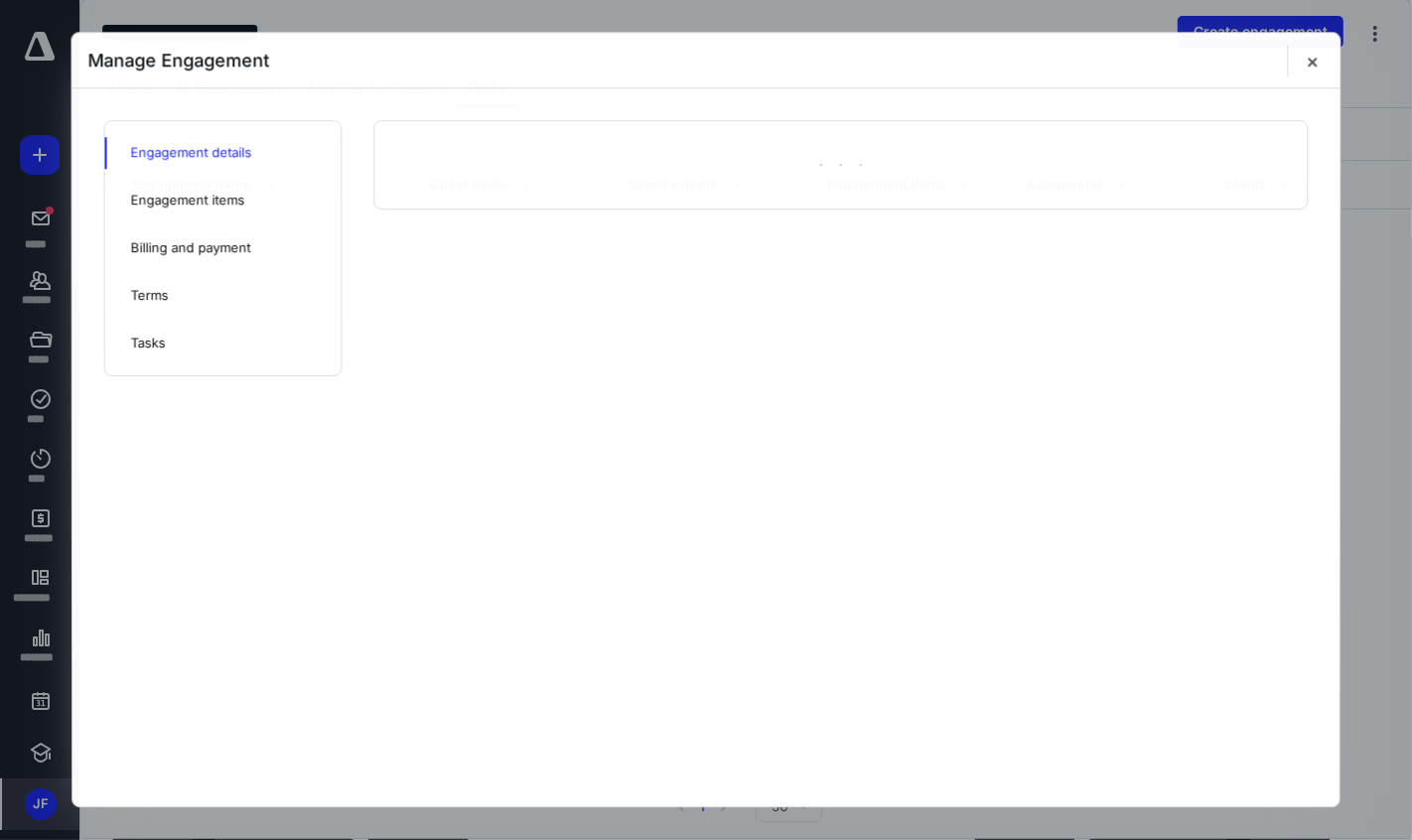 scroll, scrollTop: 0, scrollLeft: 748, axis: horizontal 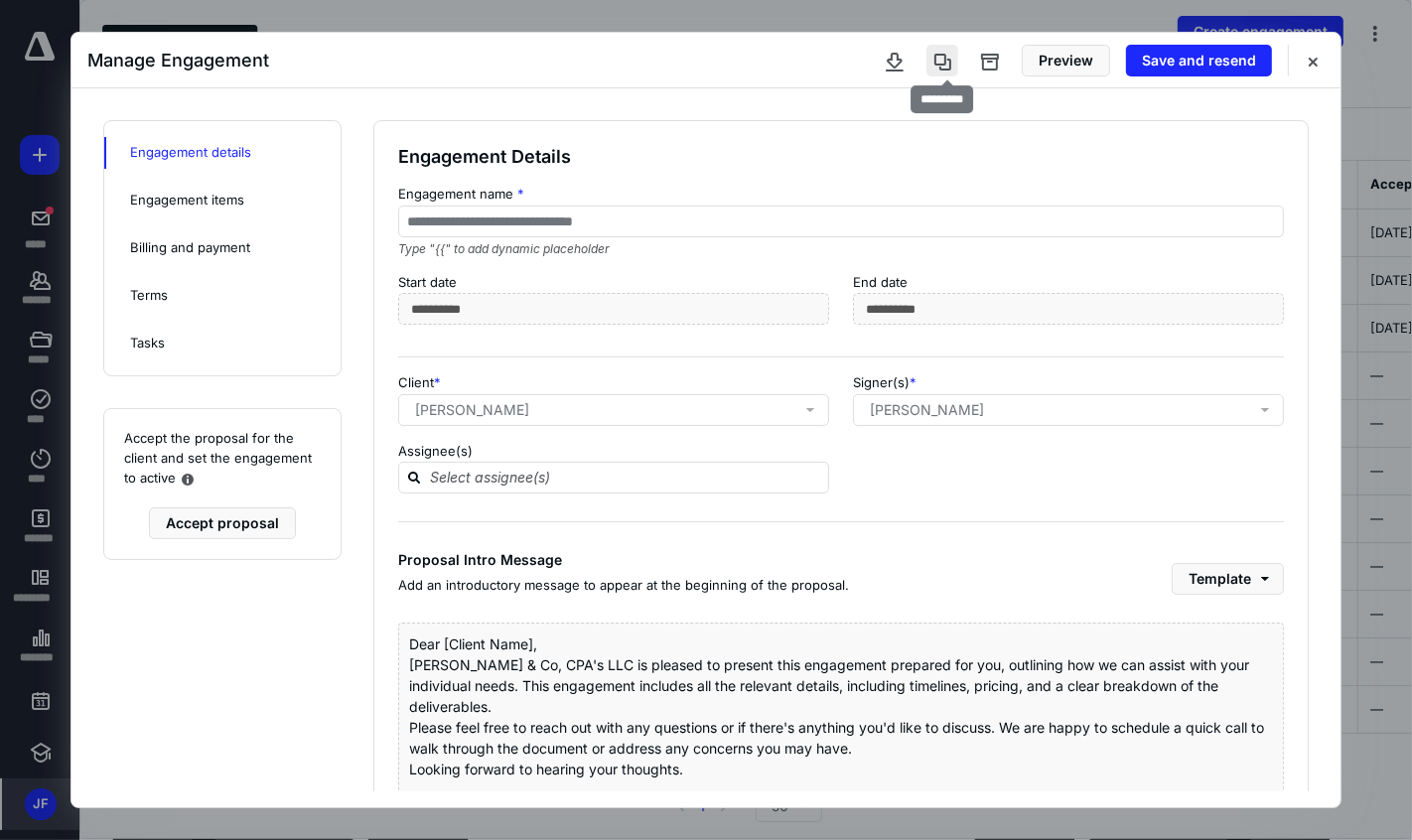 click at bounding box center [942, 61] 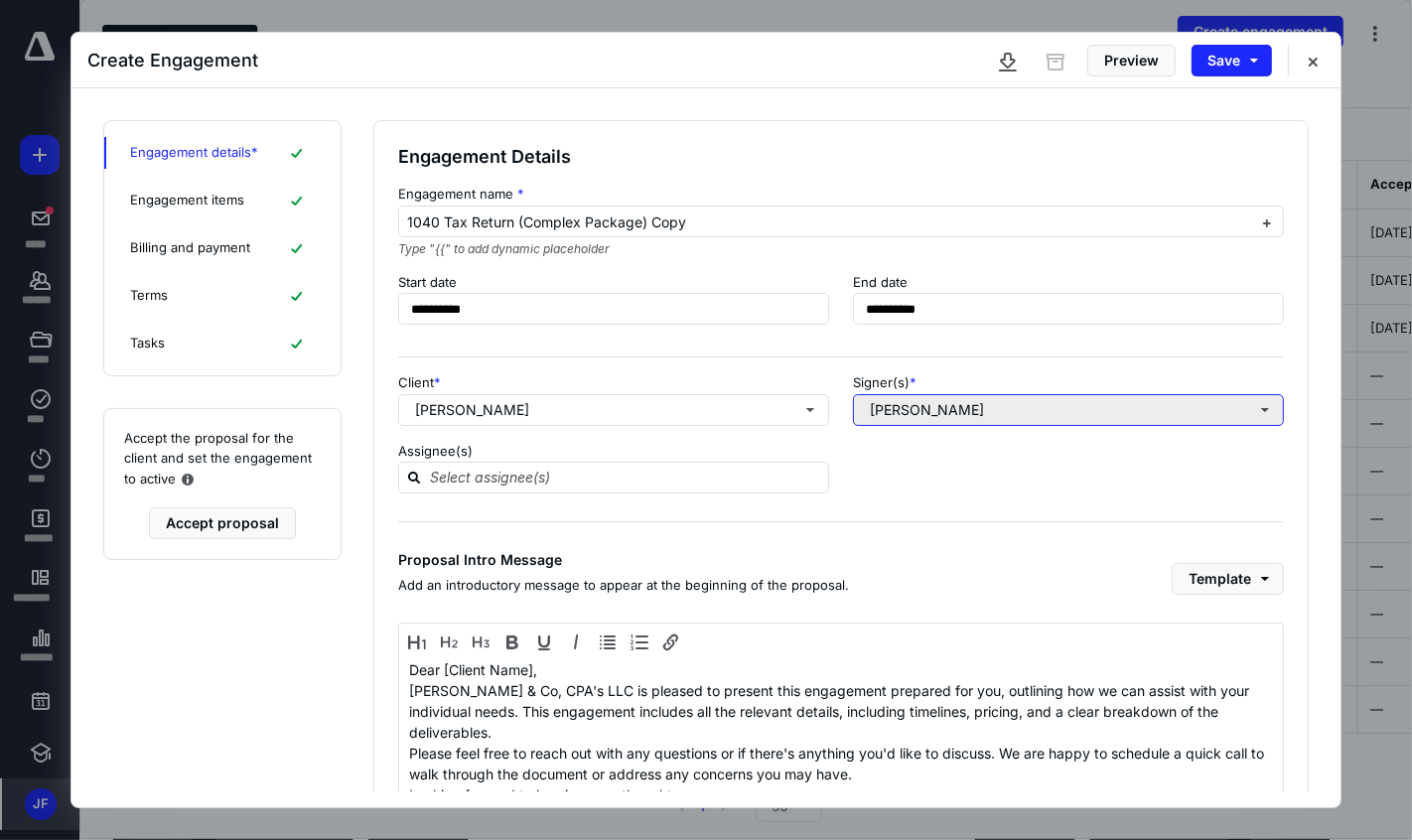 click on "Joseph Frey" at bounding box center (1068, 410) 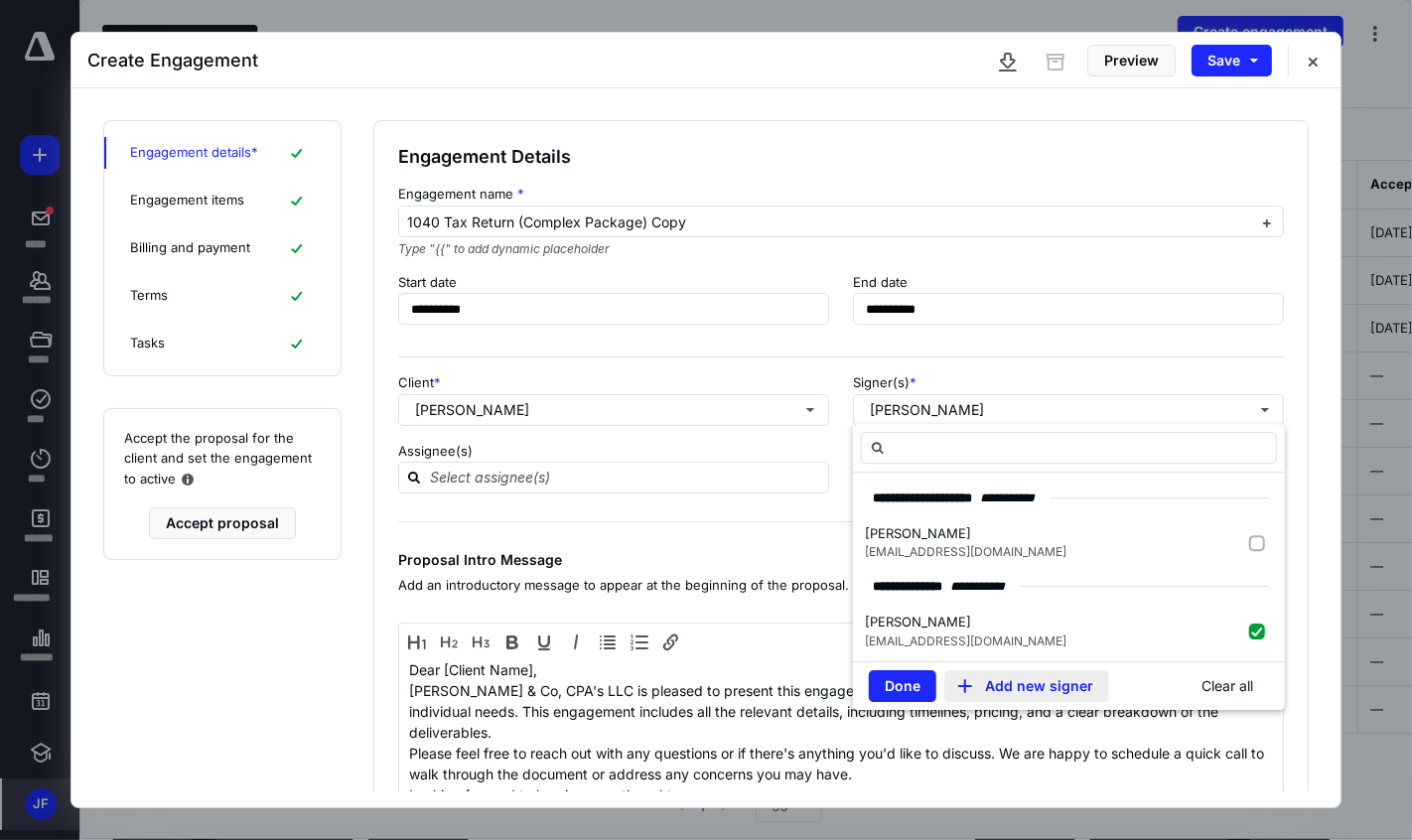 click on "Add new signer" at bounding box center (1027, 686) 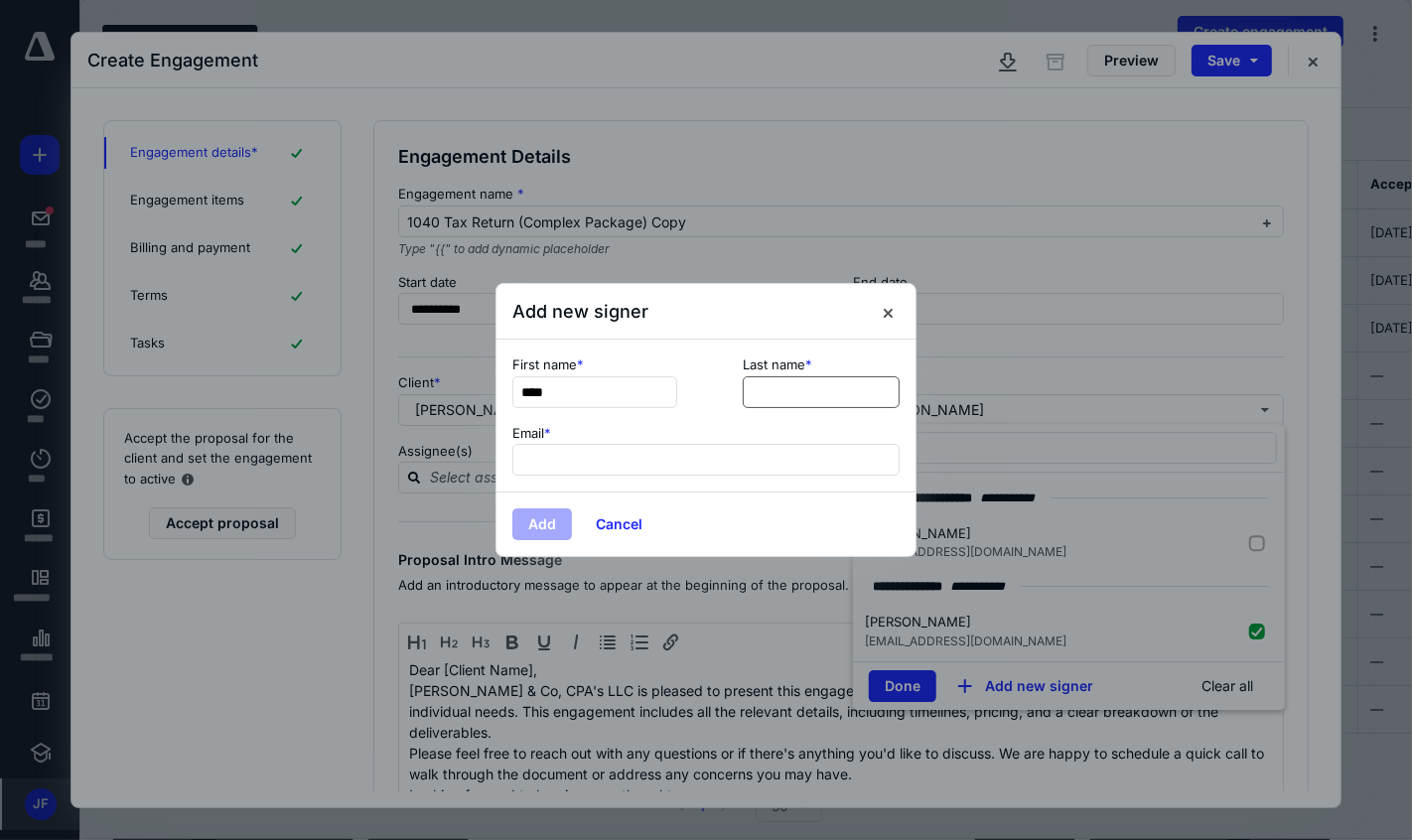 type on "****" 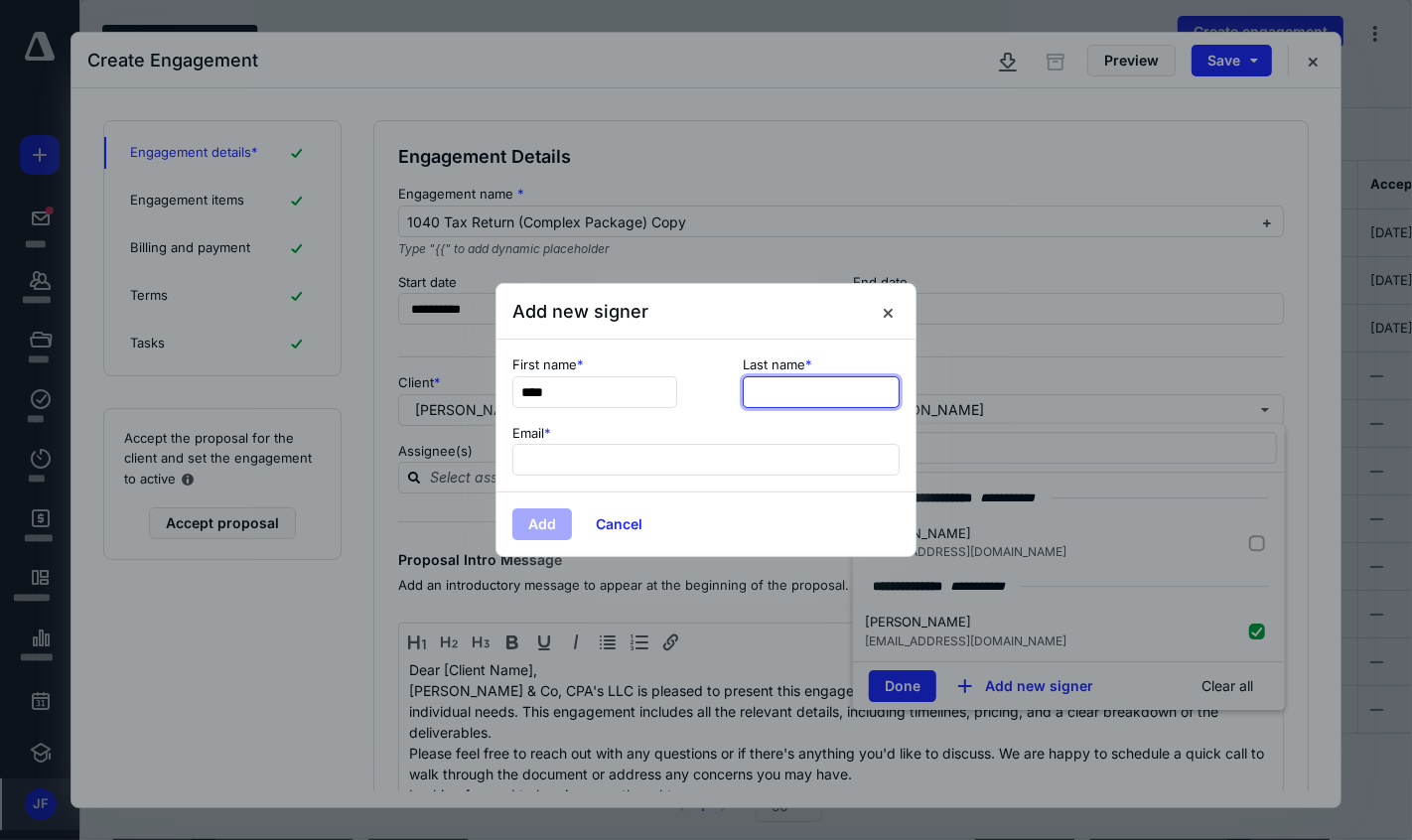 click at bounding box center (821, 392) 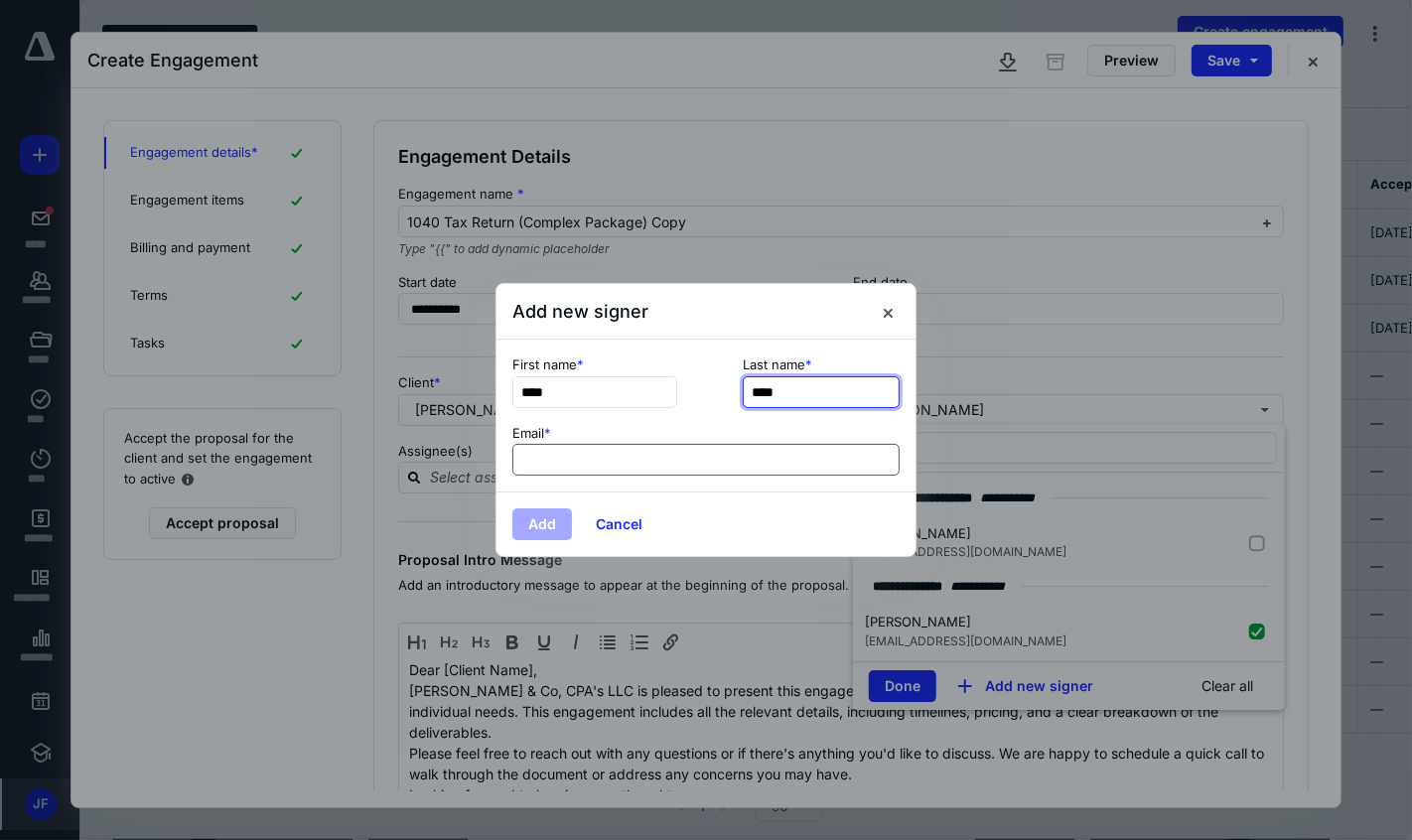 type on "****" 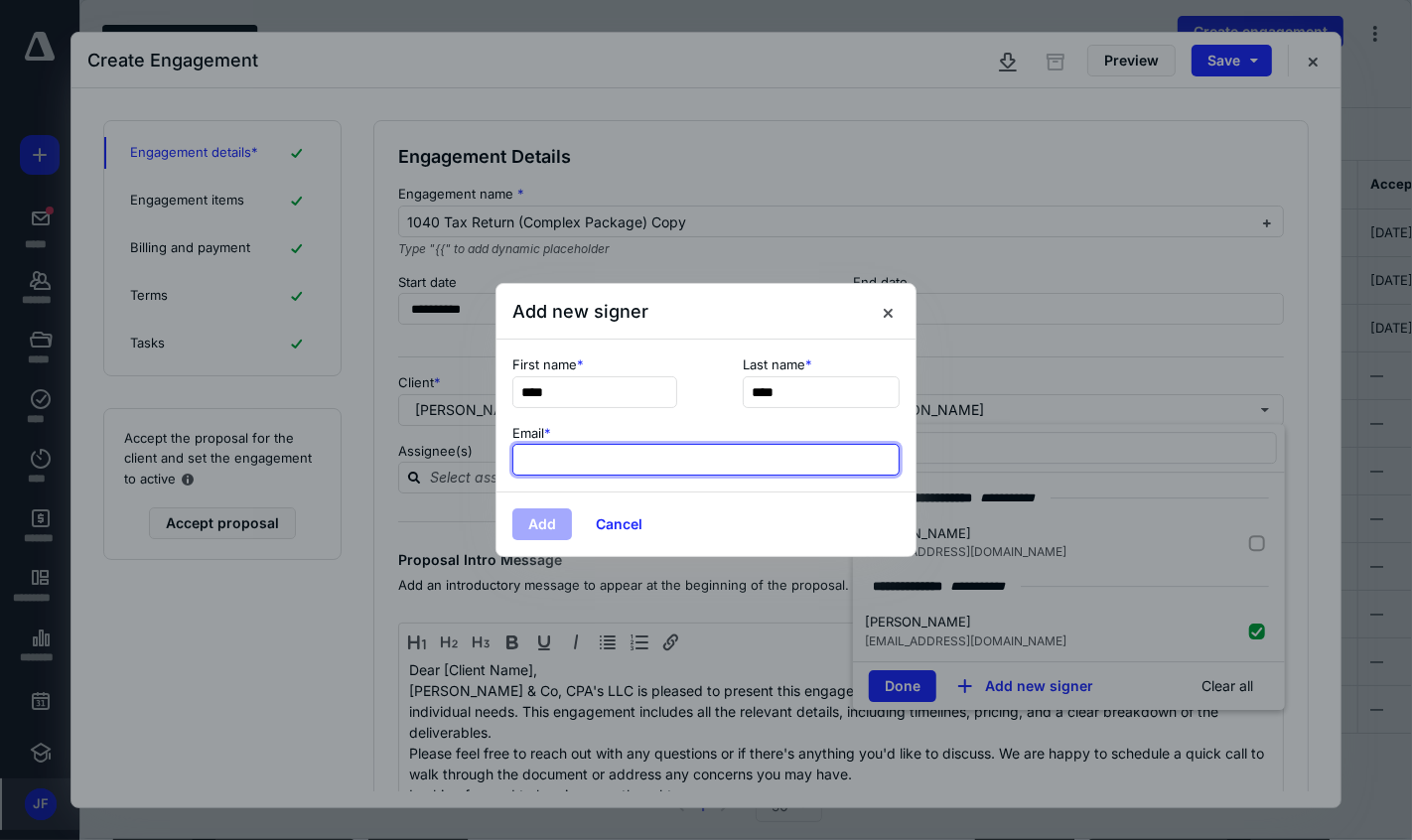 click at bounding box center [706, 460] 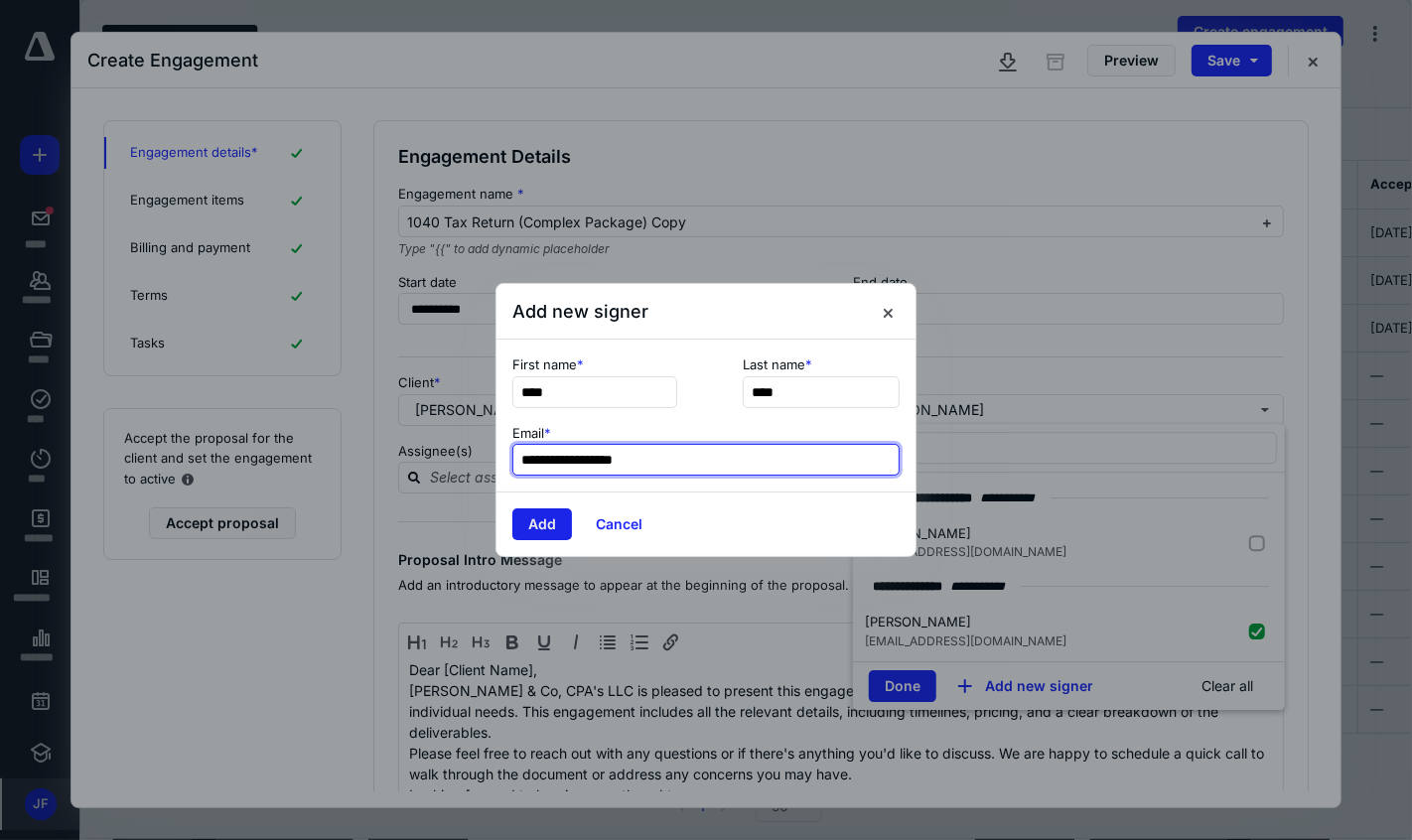 type on "**********" 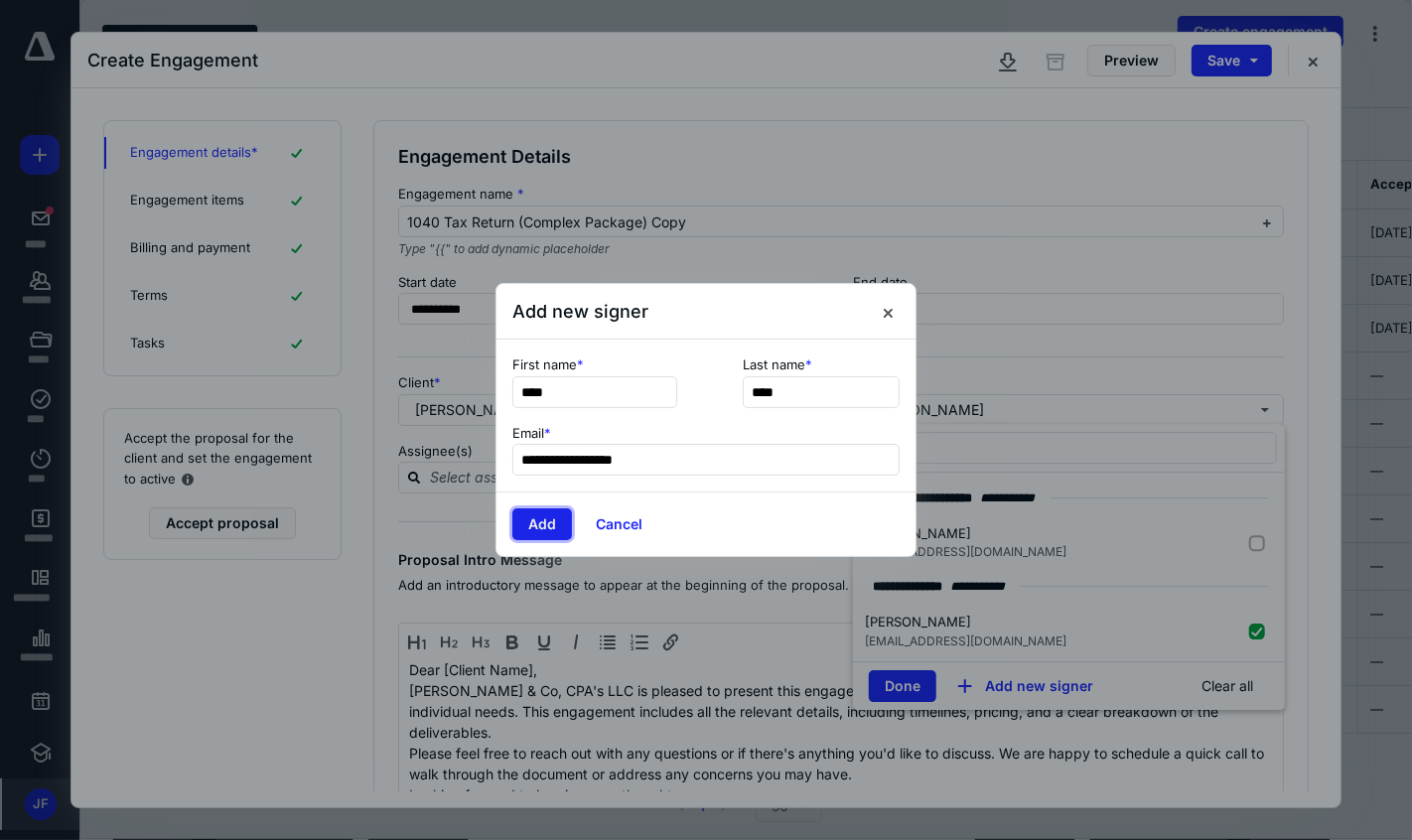 click on "Add" at bounding box center (542, 524) 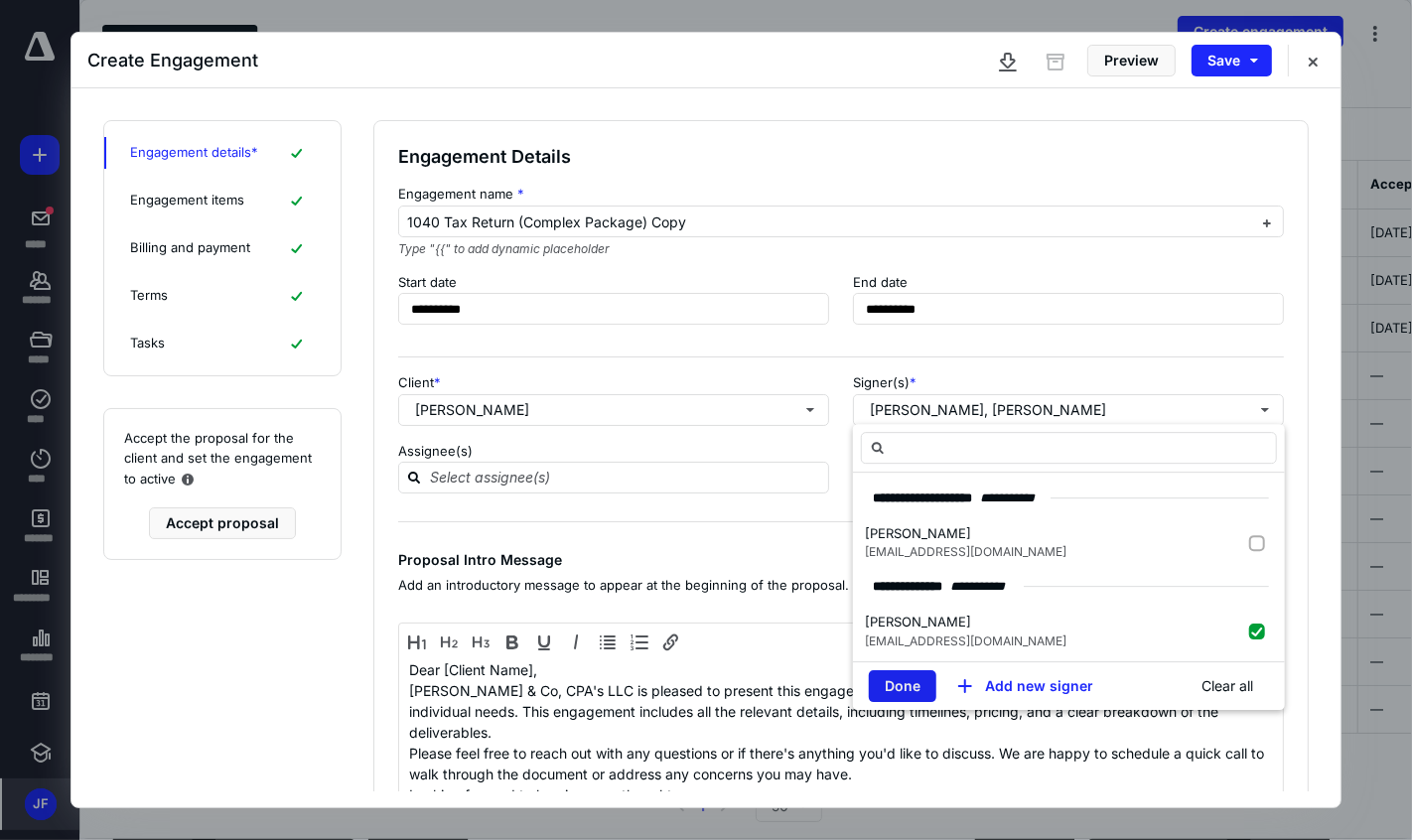 click on "Done" at bounding box center [903, 686] 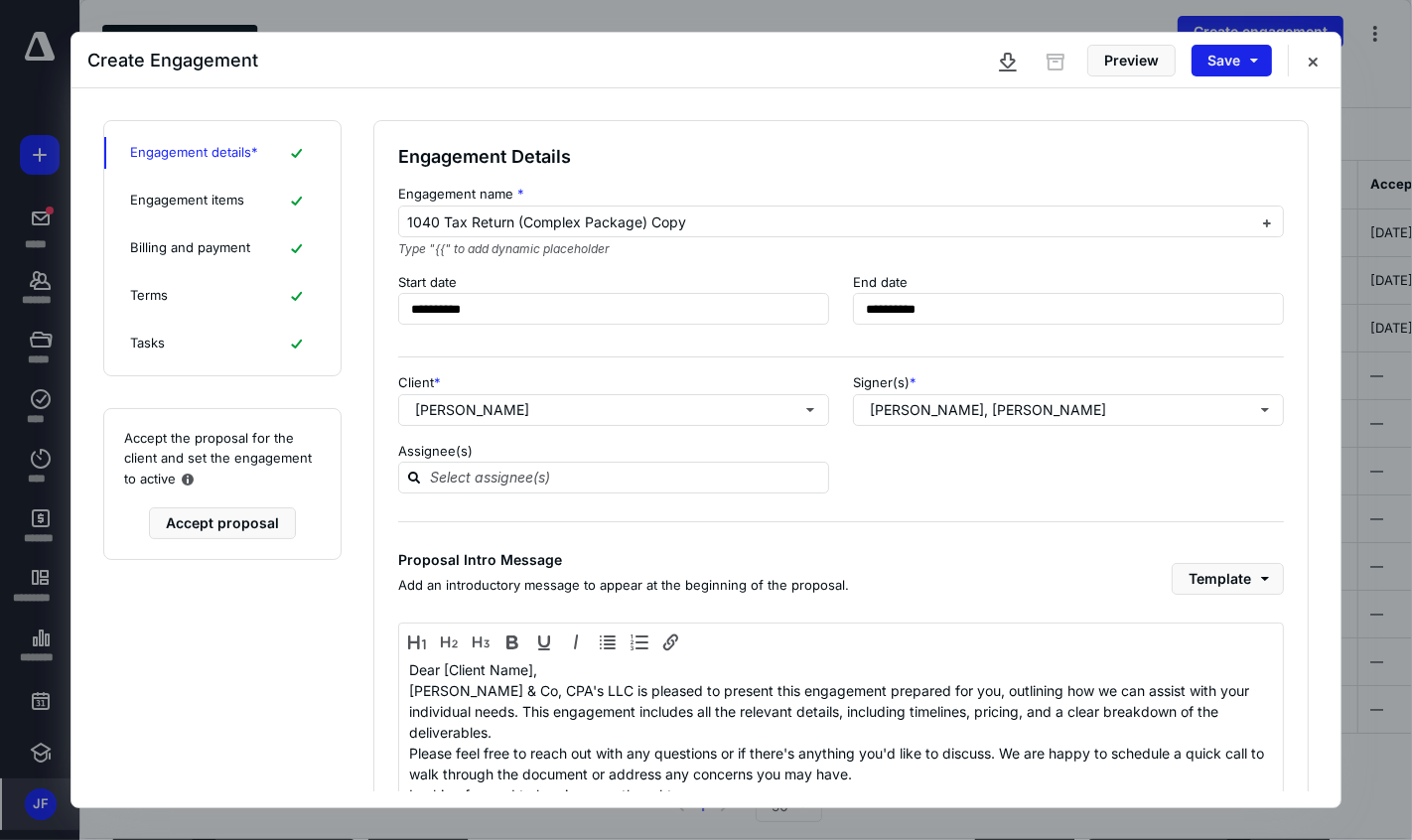 click on "Save" at bounding box center (1231, 61) 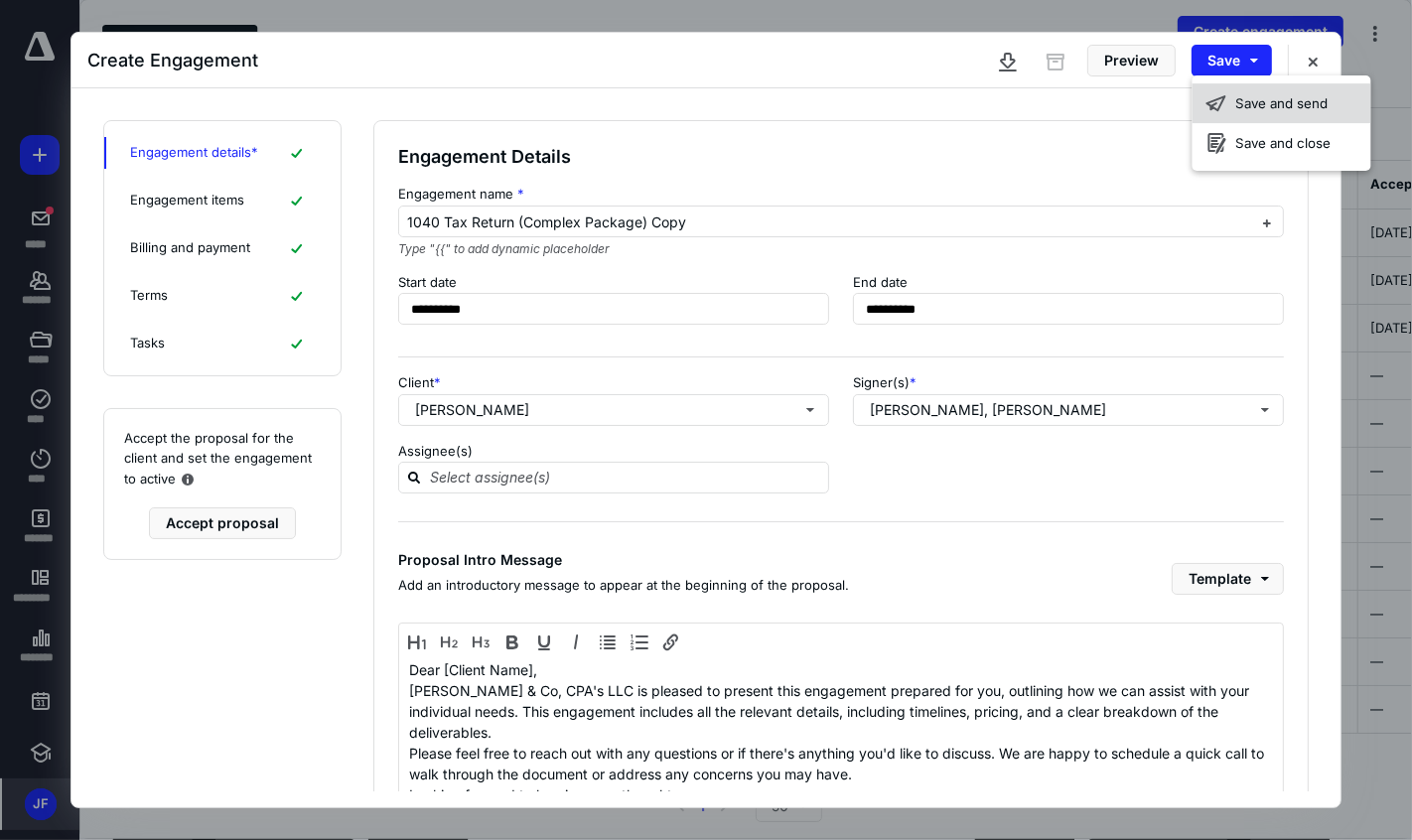 click on "Save and send" at bounding box center [1282, 103] 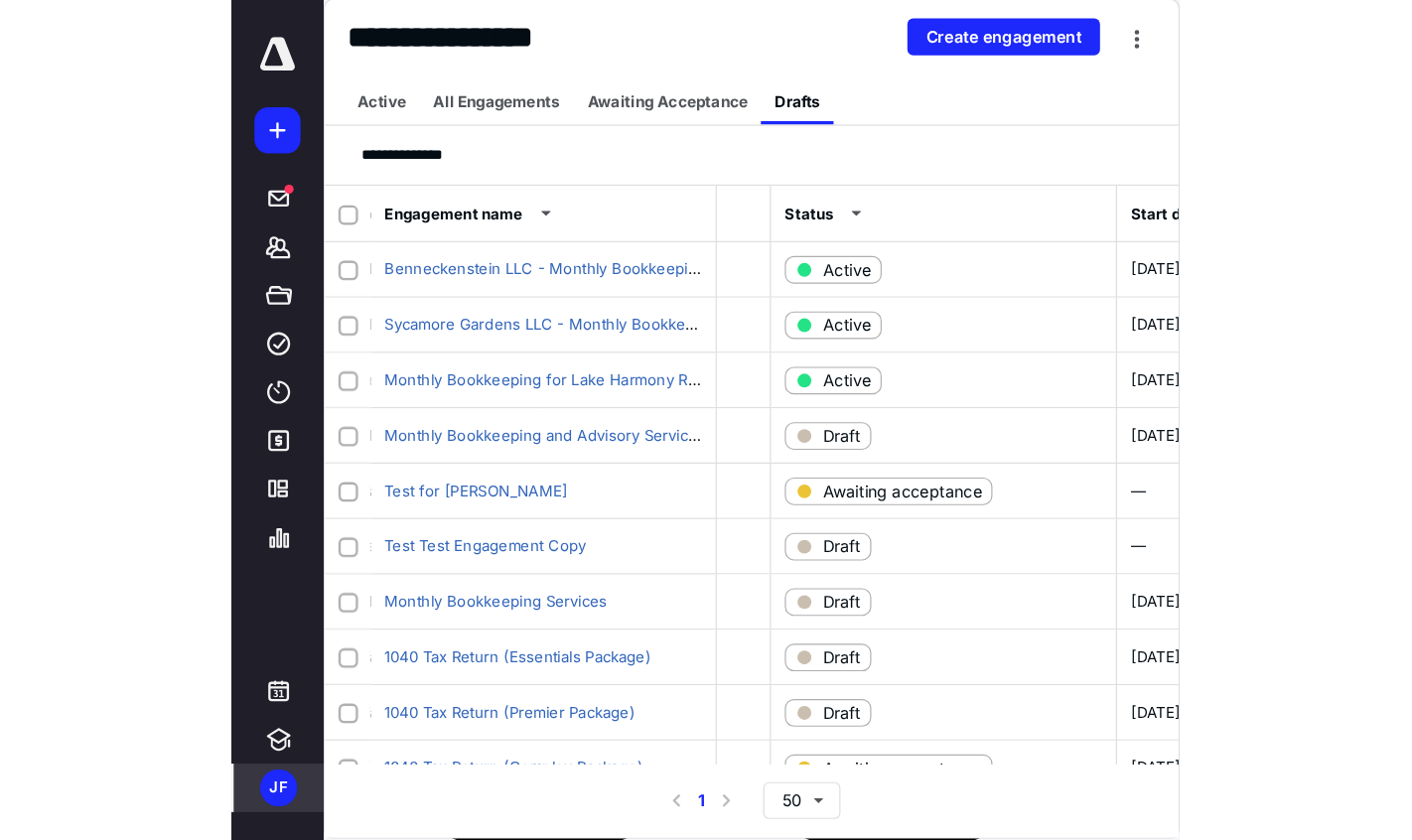 scroll, scrollTop: 1641, scrollLeft: 0, axis: vertical 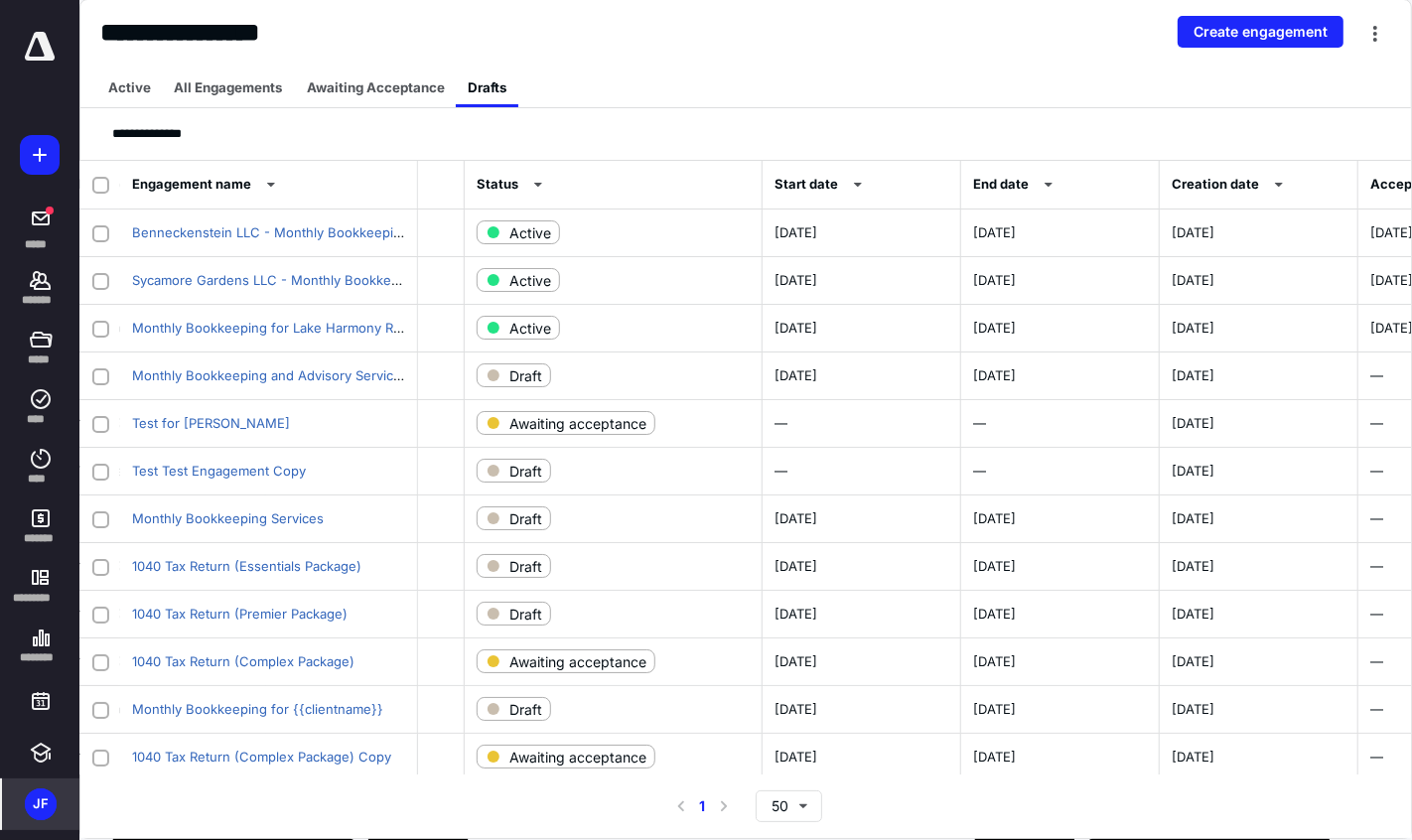 click on "JF" at bounding box center [41, 804] 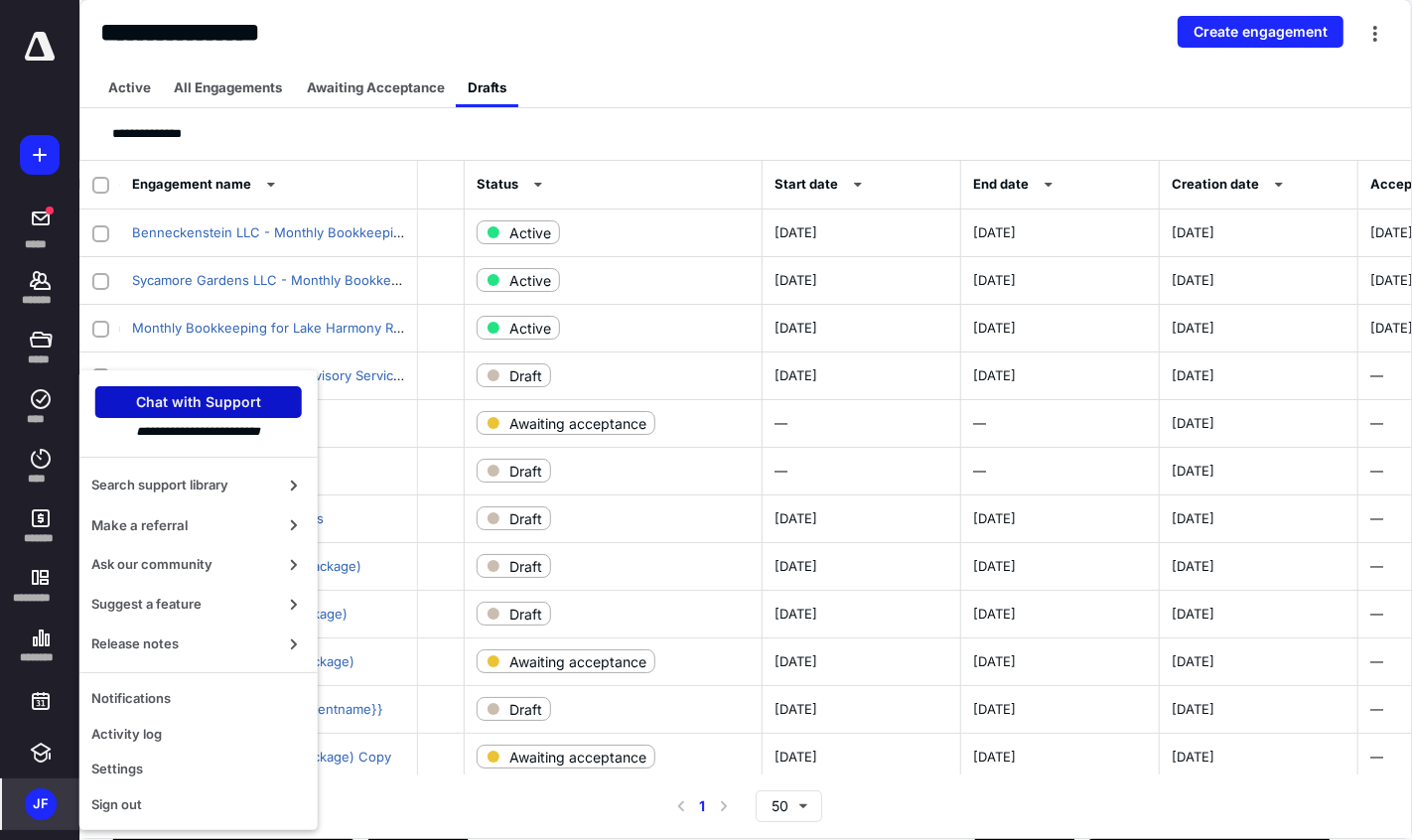 click on "Chat with Support" at bounding box center [199, 402] 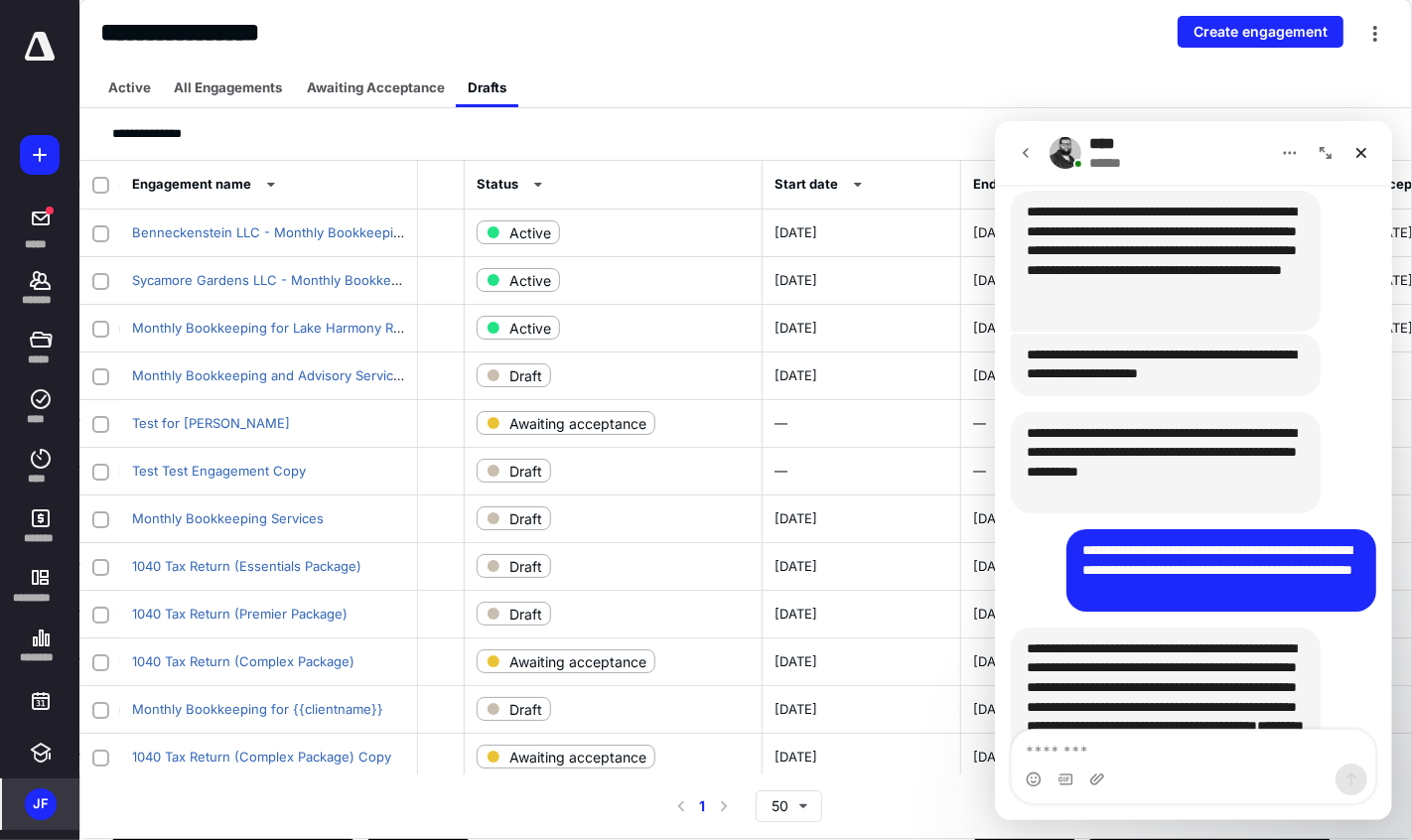 scroll, scrollTop: 1641, scrollLeft: 0, axis: vertical 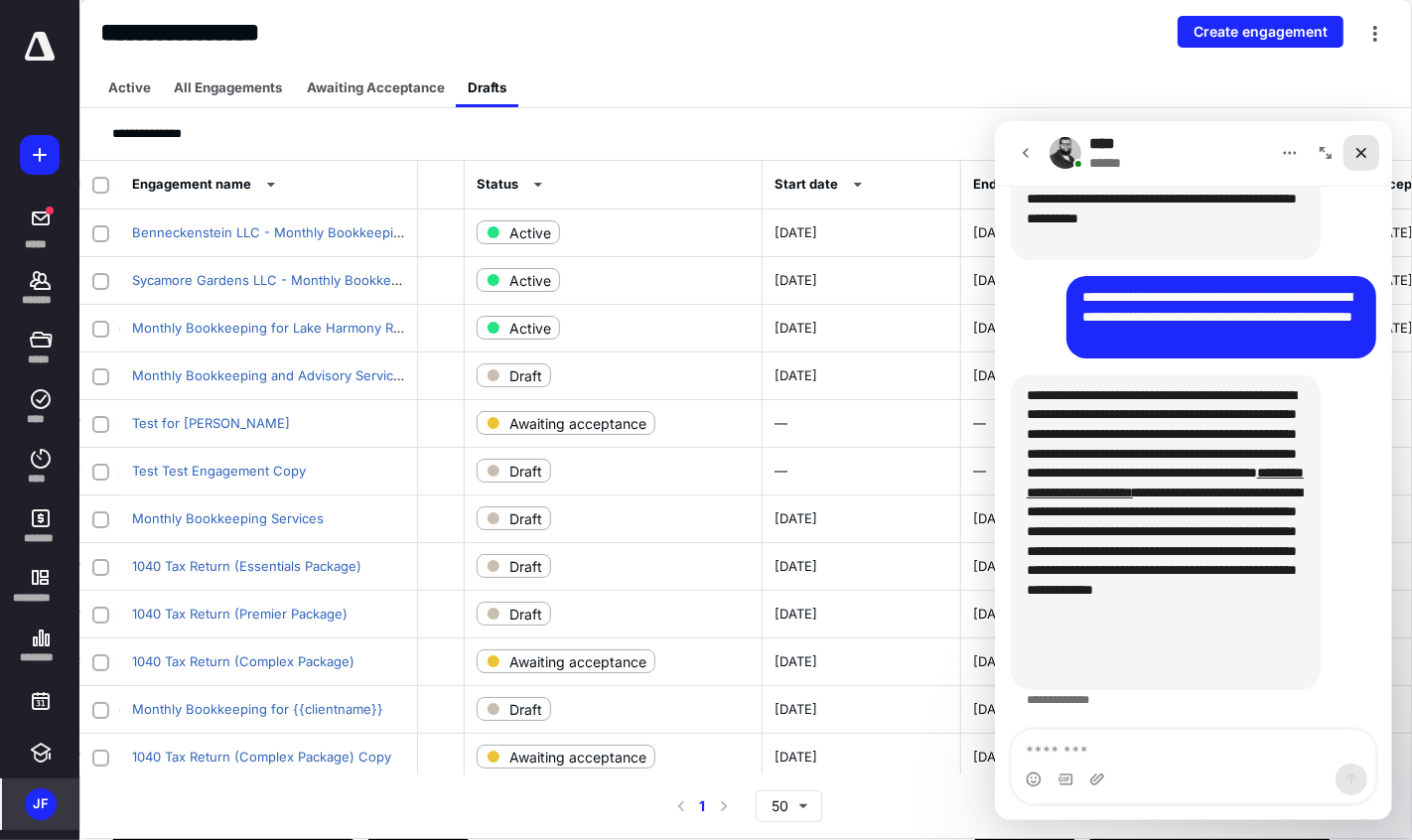 click 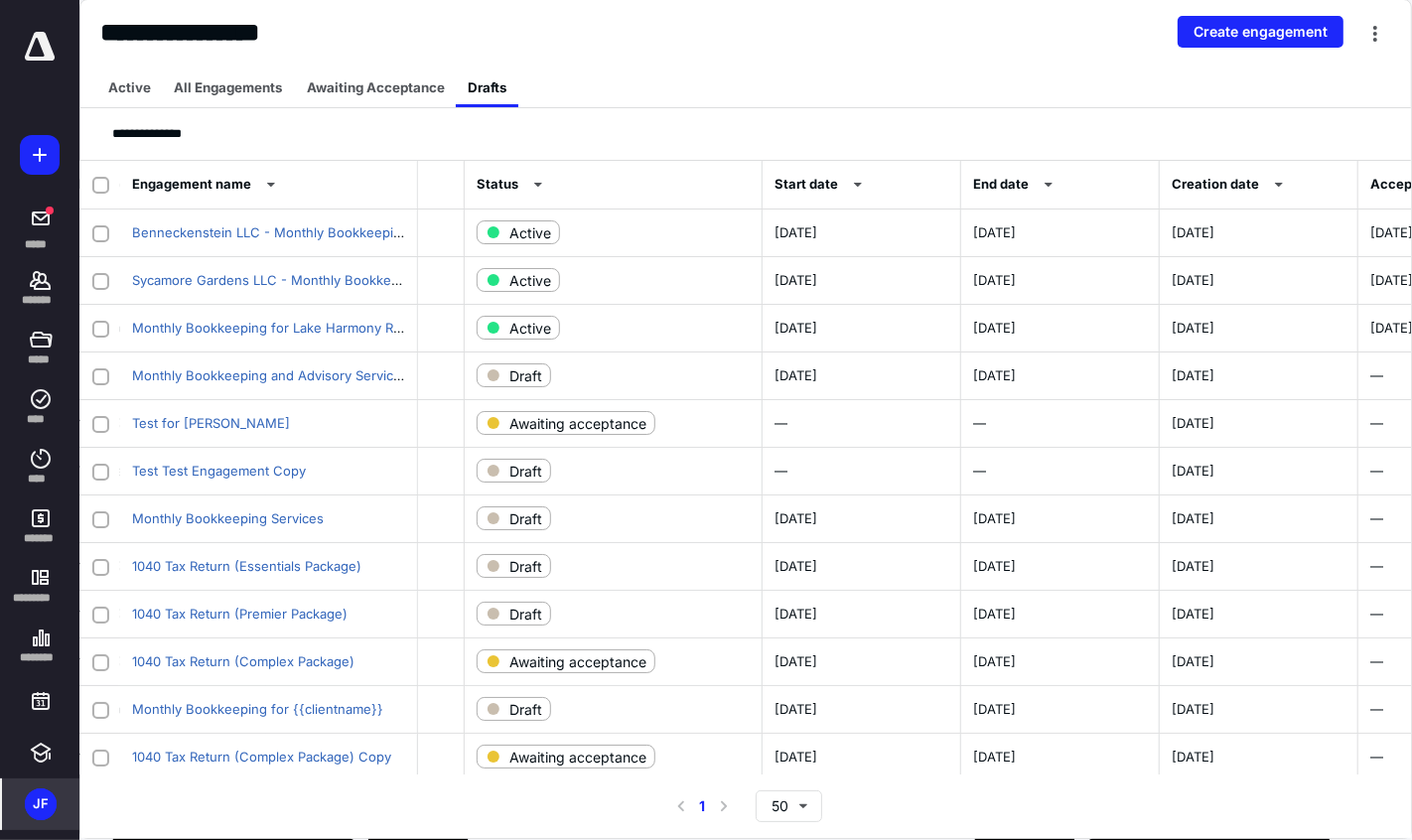 click on "JF" at bounding box center (41, 804) 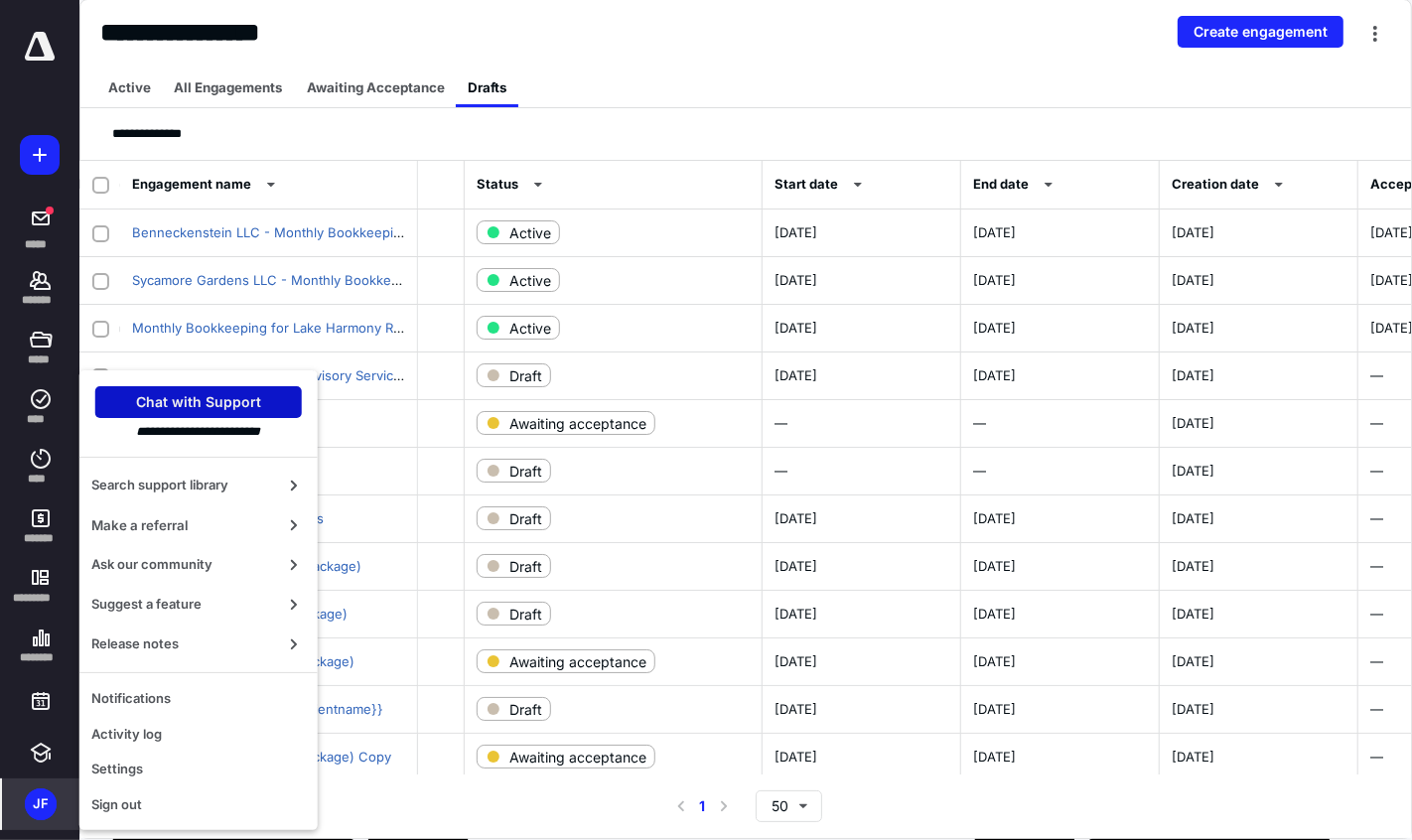 click on "Chat with Support" at bounding box center [199, 402] 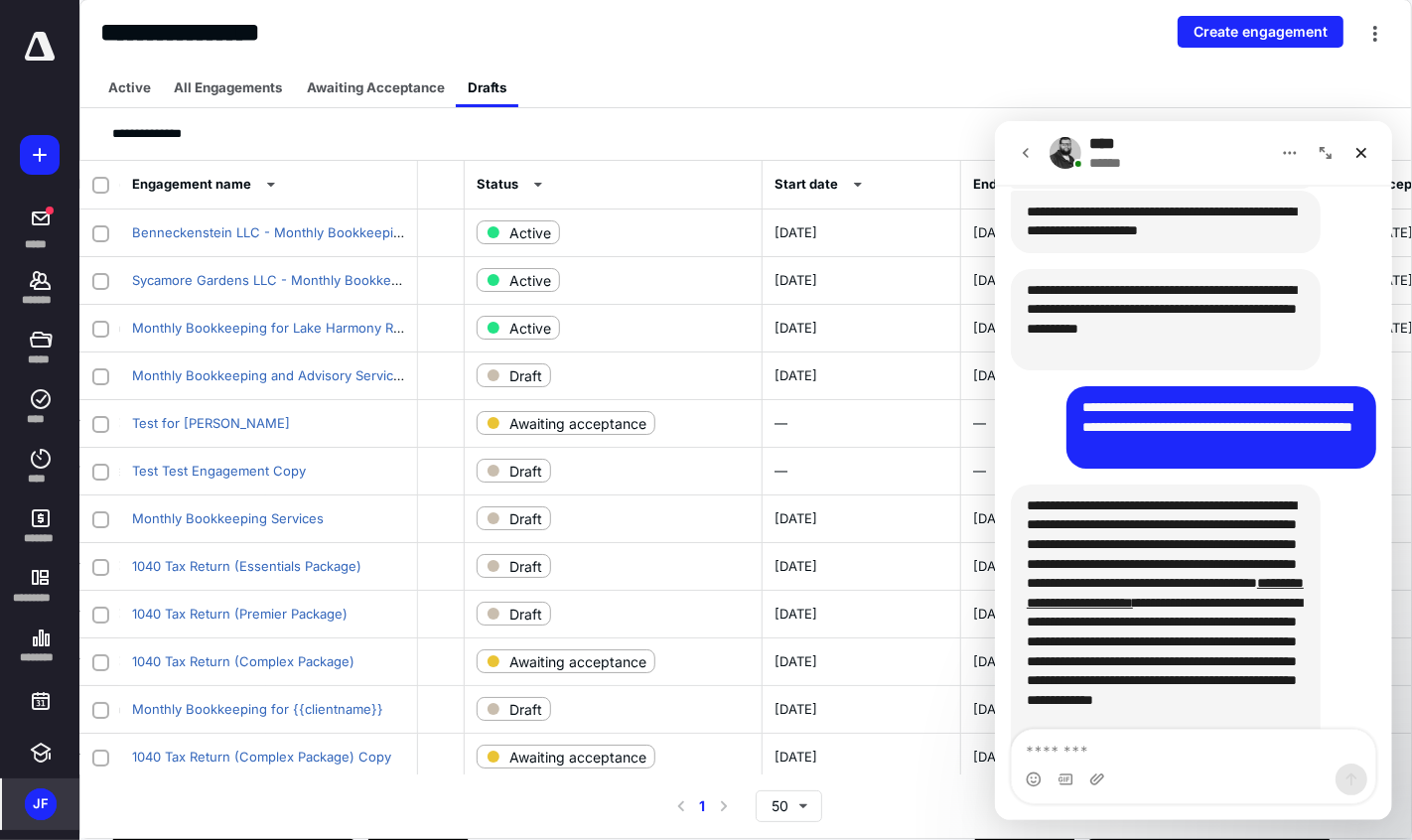 scroll, scrollTop: 1641, scrollLeft: 0, axis: vertical 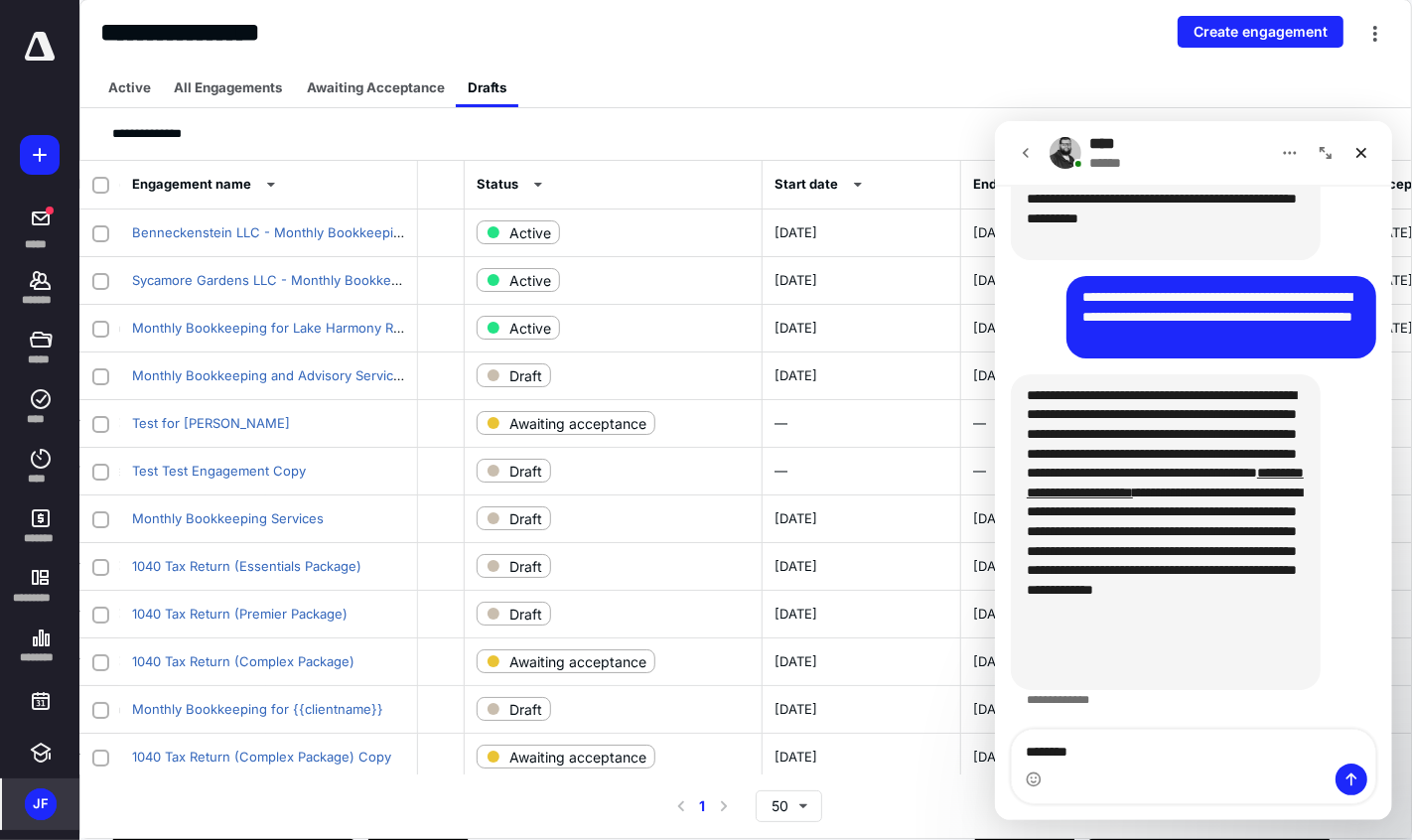 type on "*********" 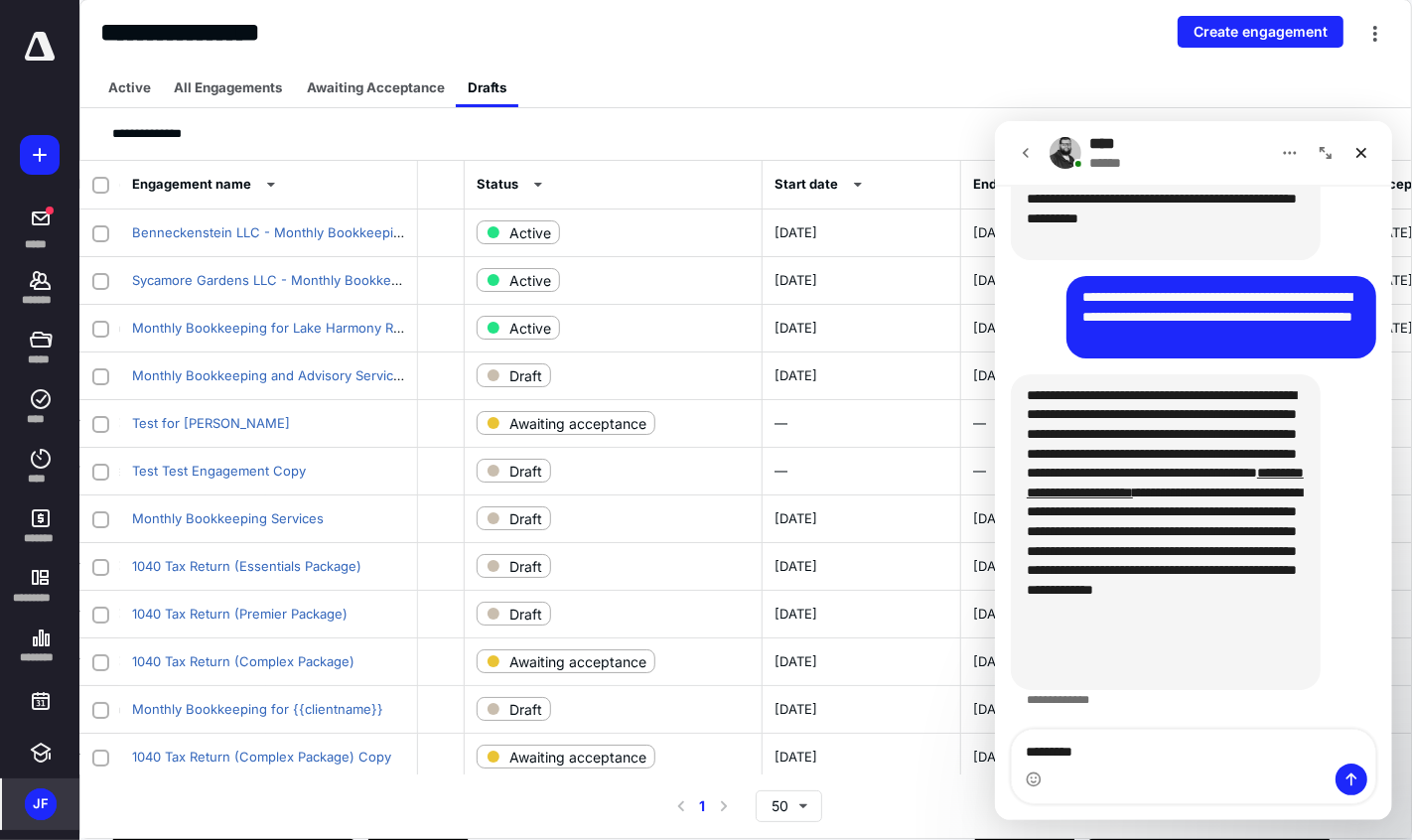 type 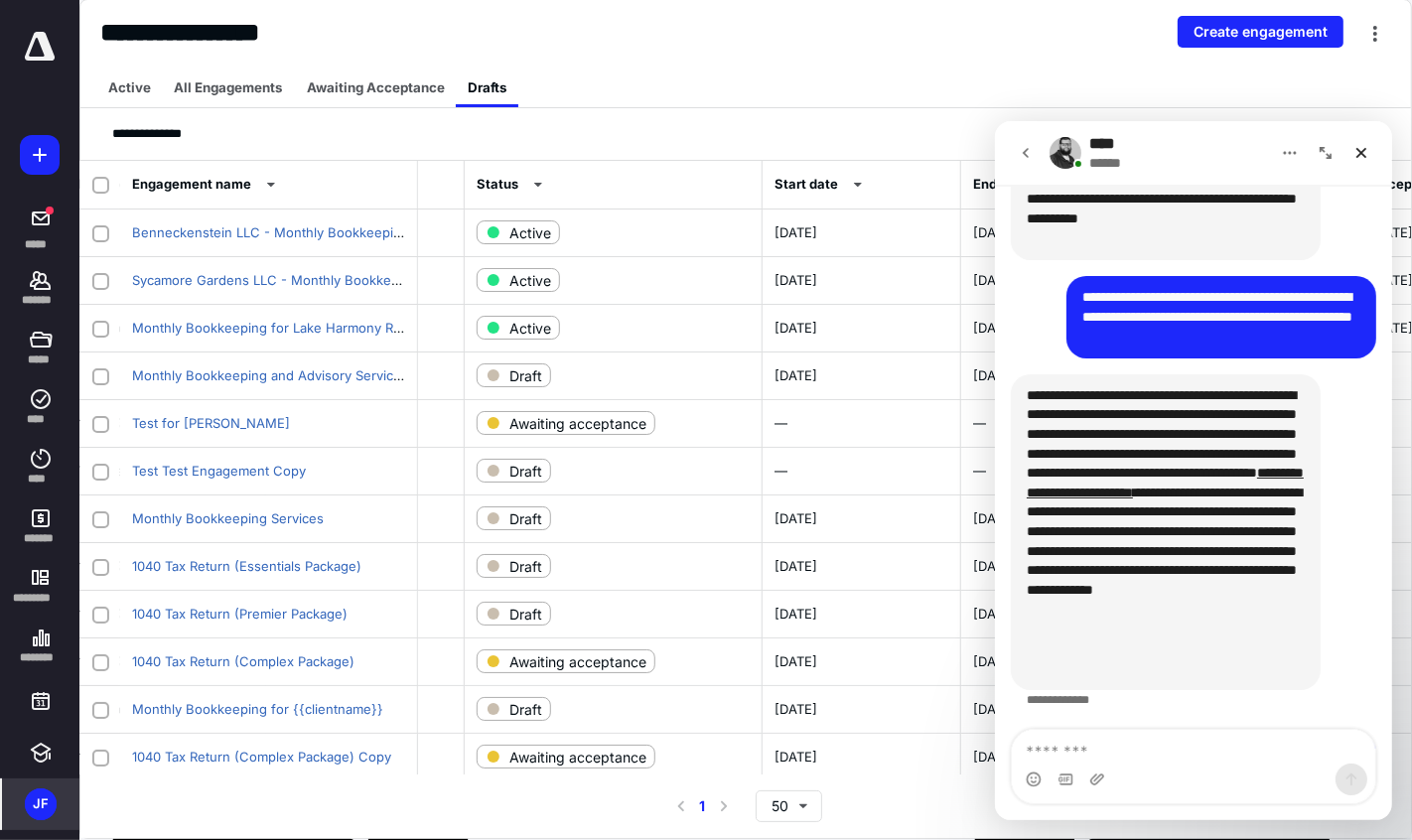 scroll, scrollTop: 1701, scrollLeft: 0, axis: vertical 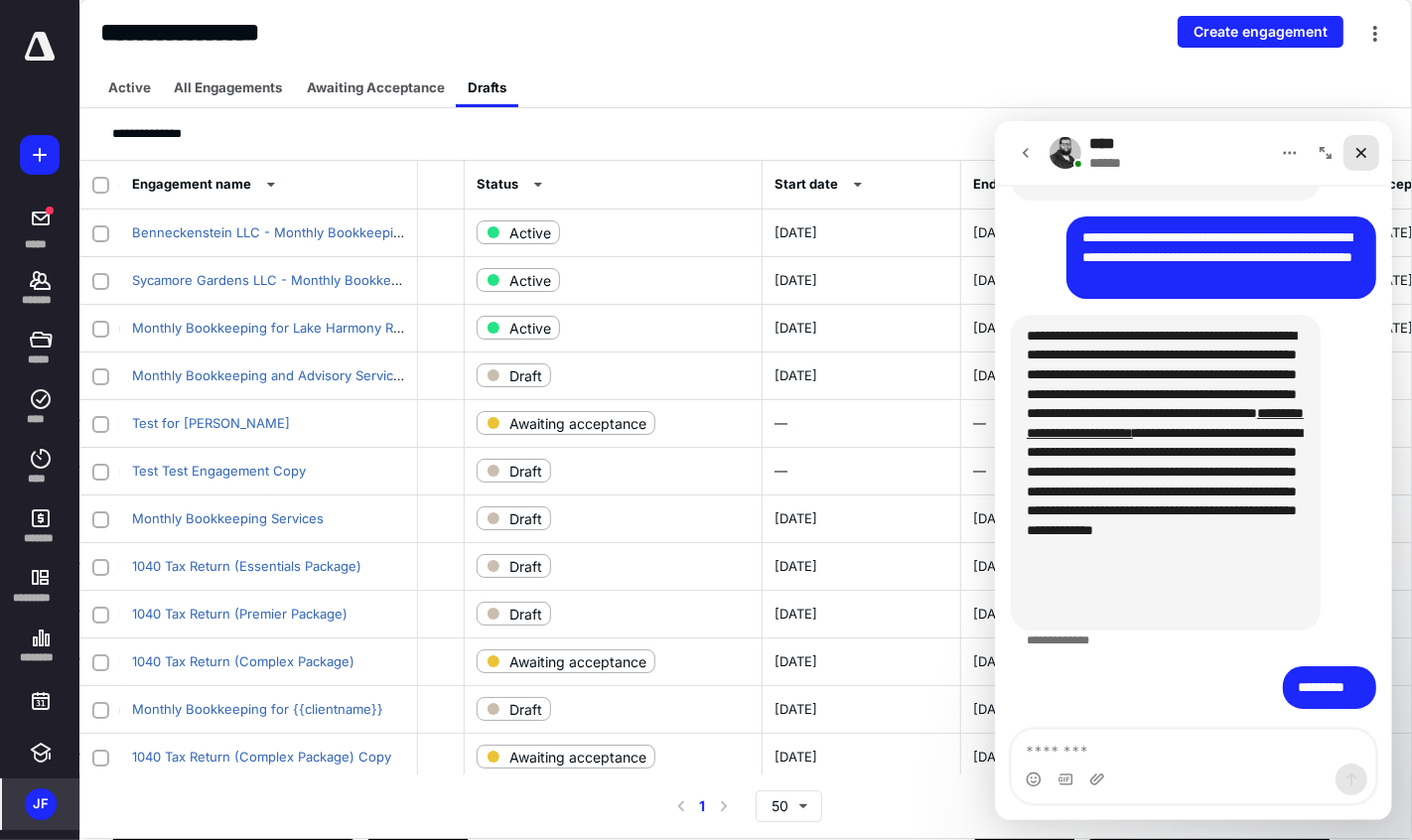 drag, startPoint x: 1348, startPoint y: 152, endPoint x: 2343, endPoint y: 273, distance: 1002.33028 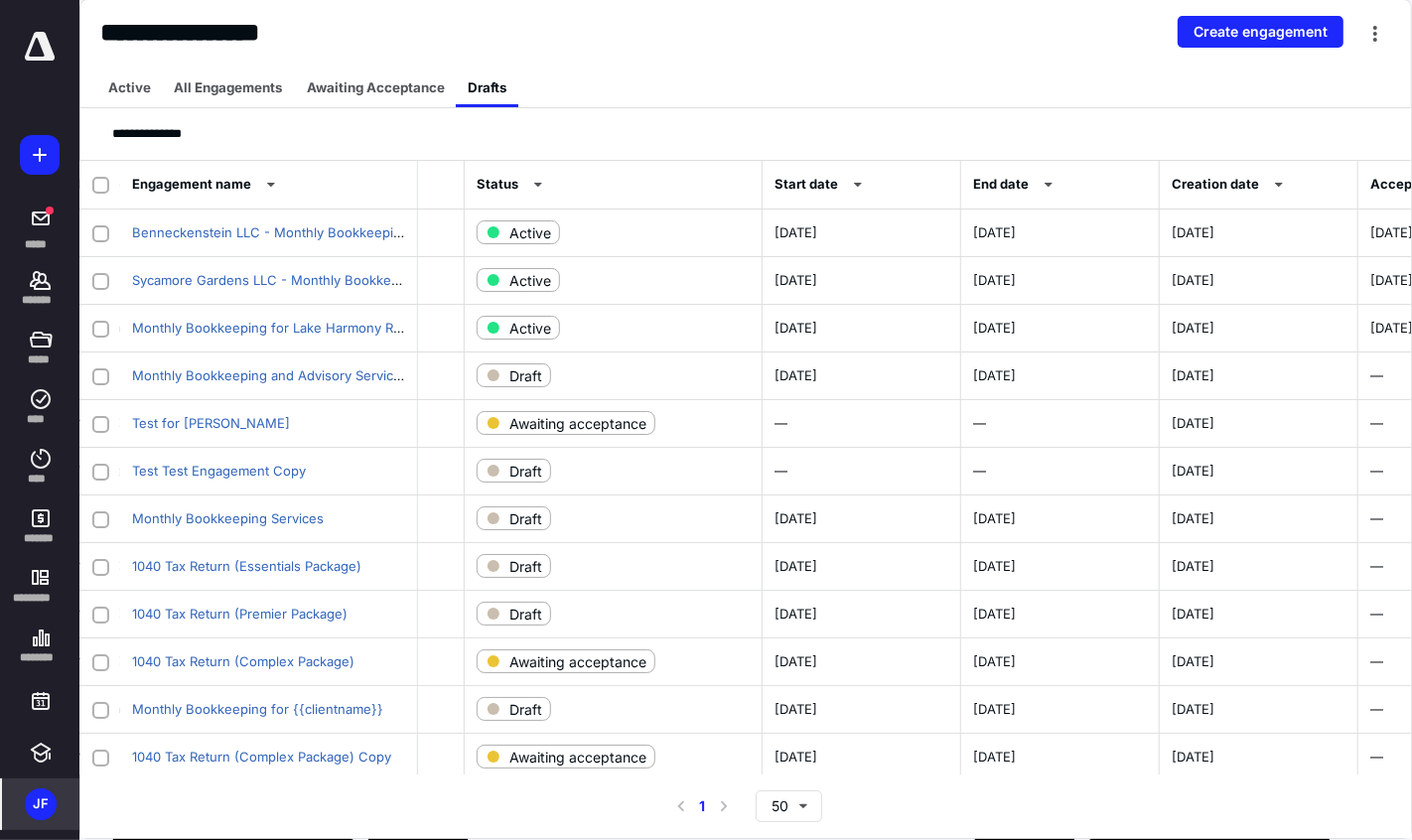 scroll, scrollTop: 1752, scrollLeft: 0, axis: vertical 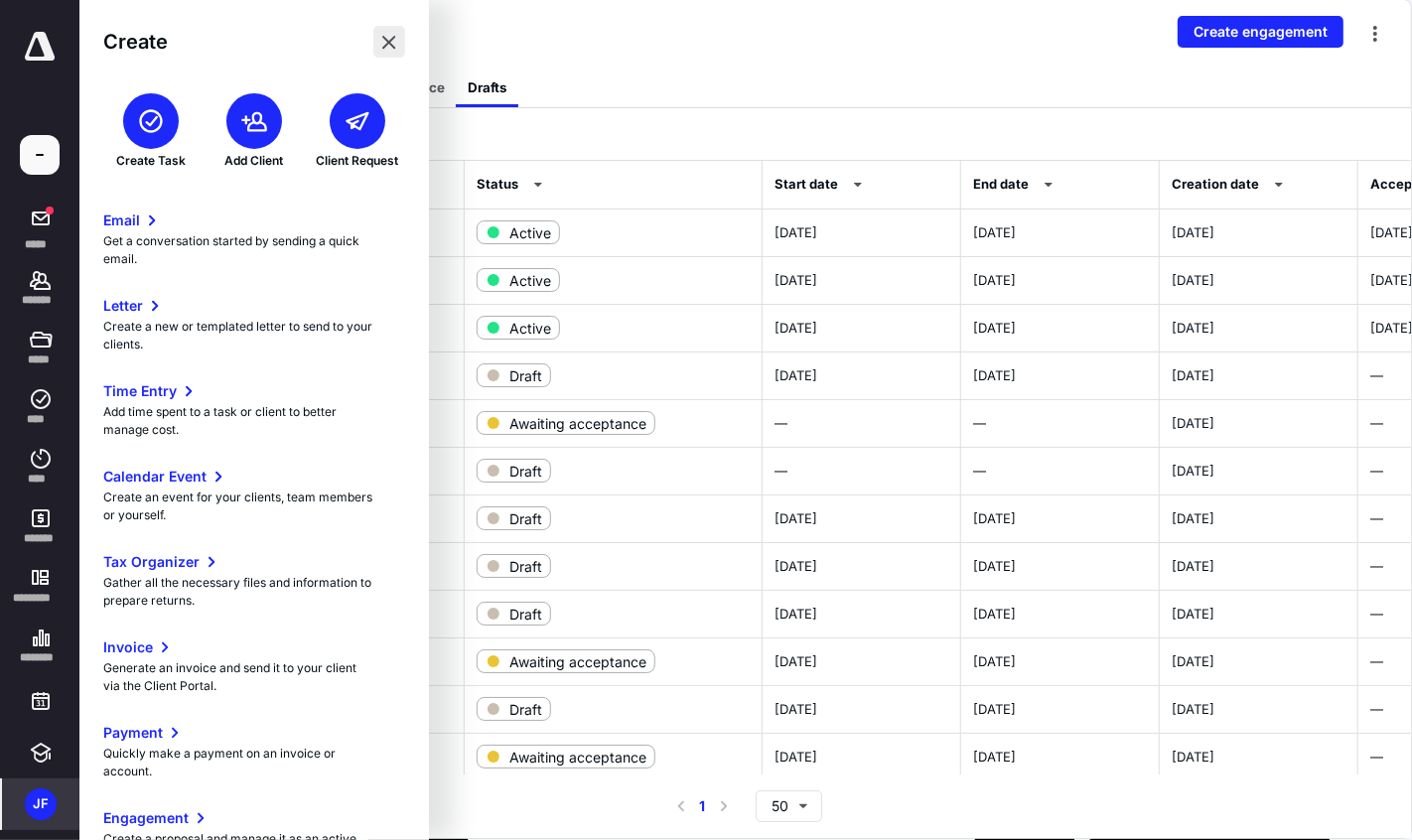 click at bounding box center [389, 42] 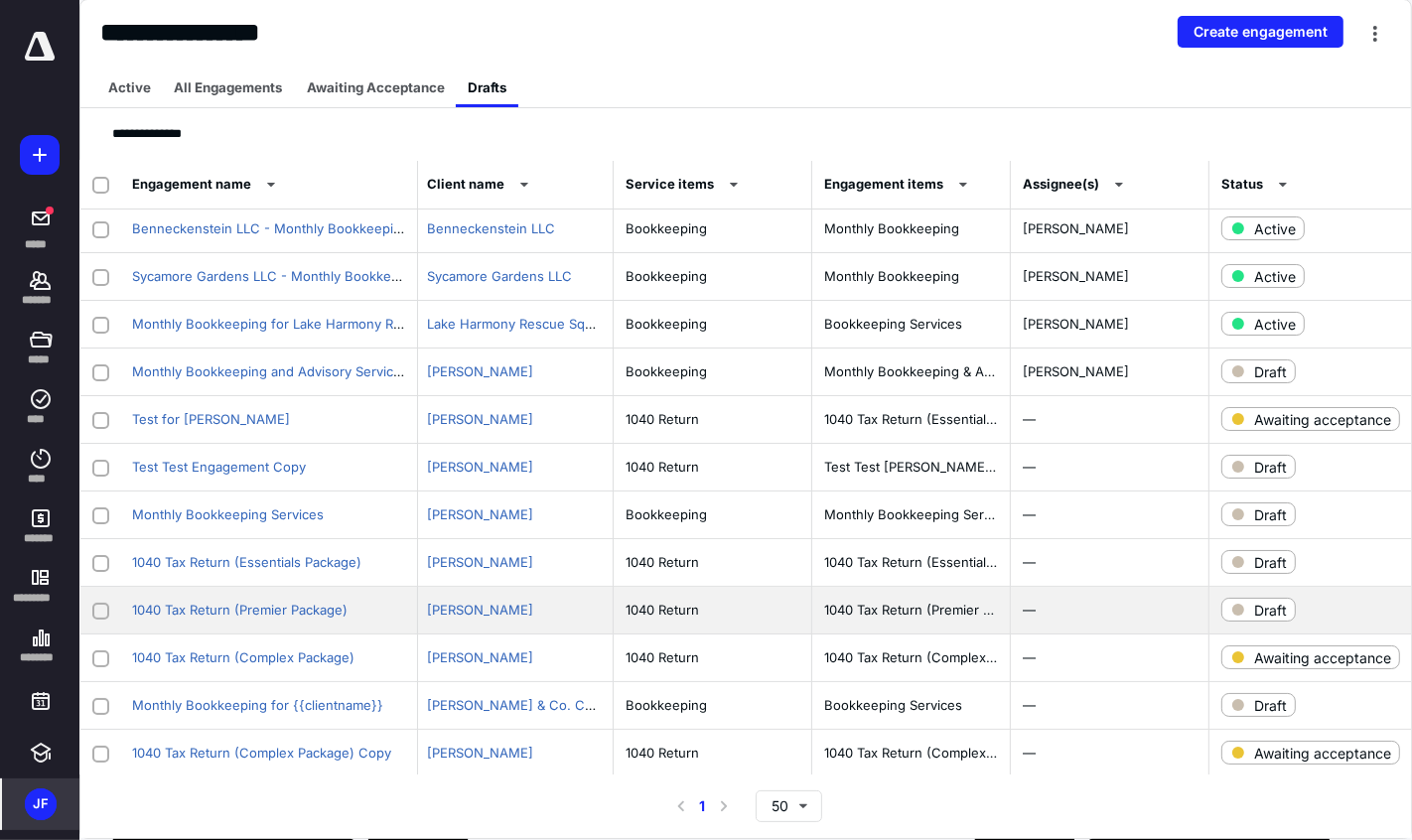 scroll, scrollTop: 4, scrollLeft: 0, axis: vertical 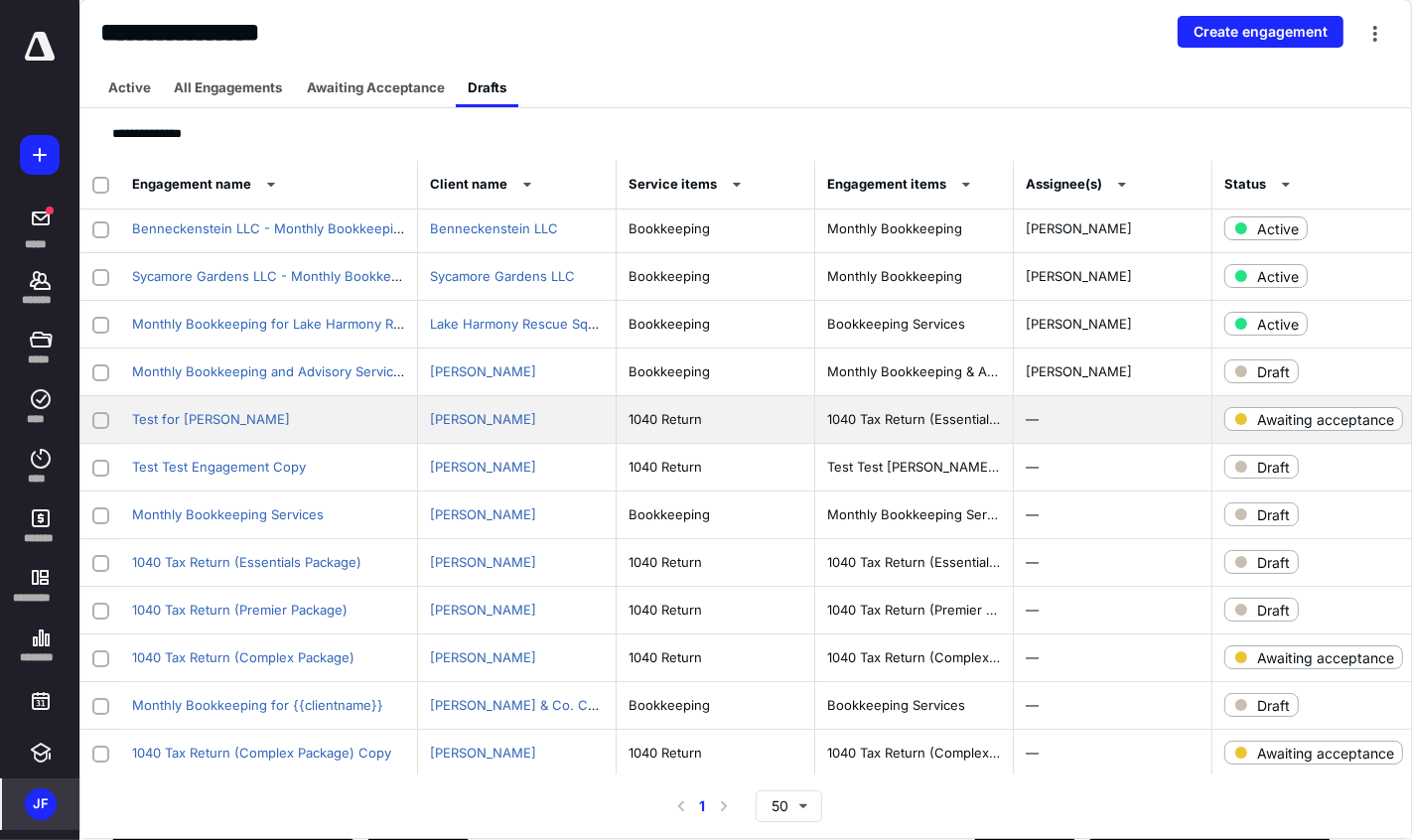 click on "1040 Tax Return (Essential Package)" at bounding box center (915, 420) 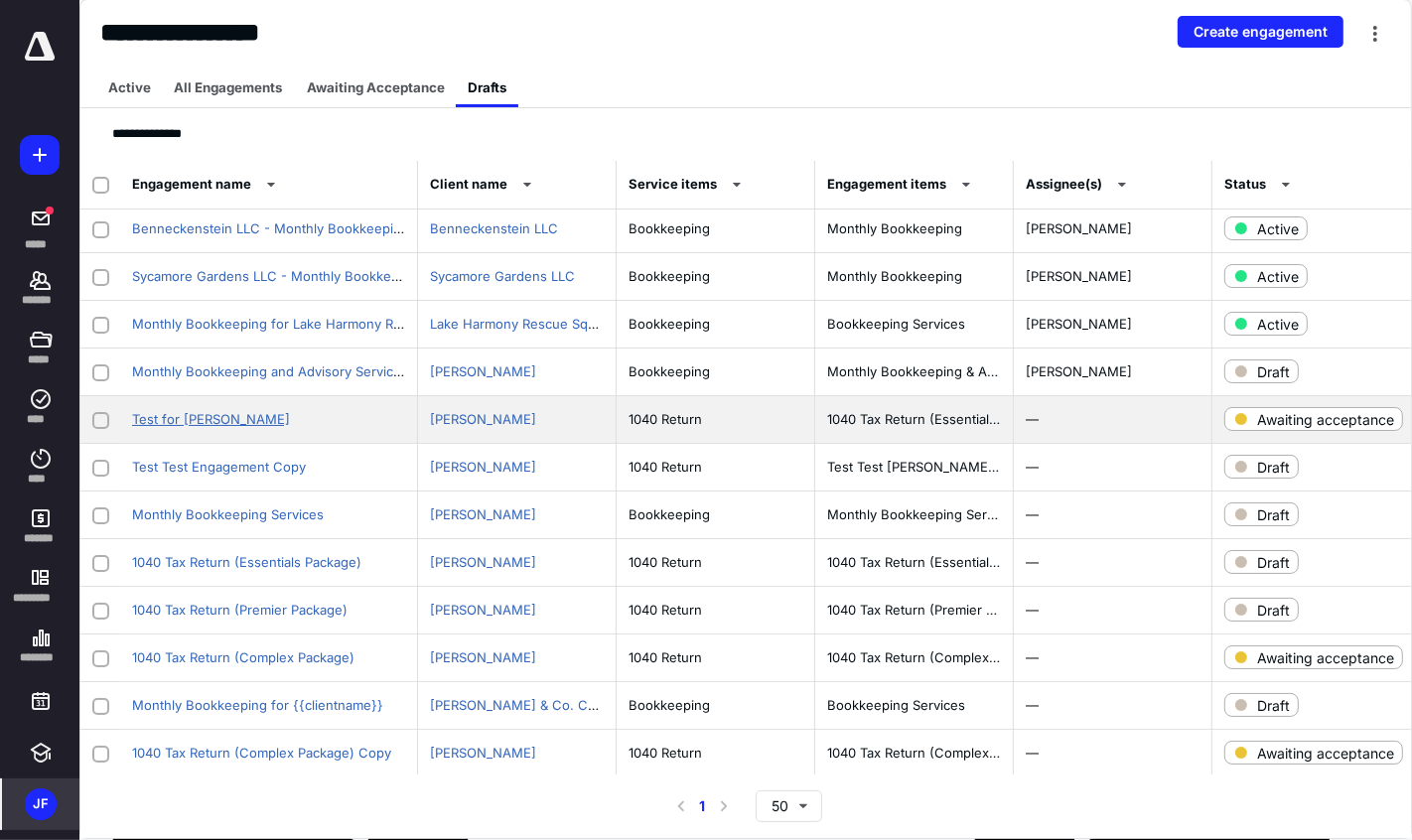 click on "Test for Thyler" at bounding box center [211, 419] 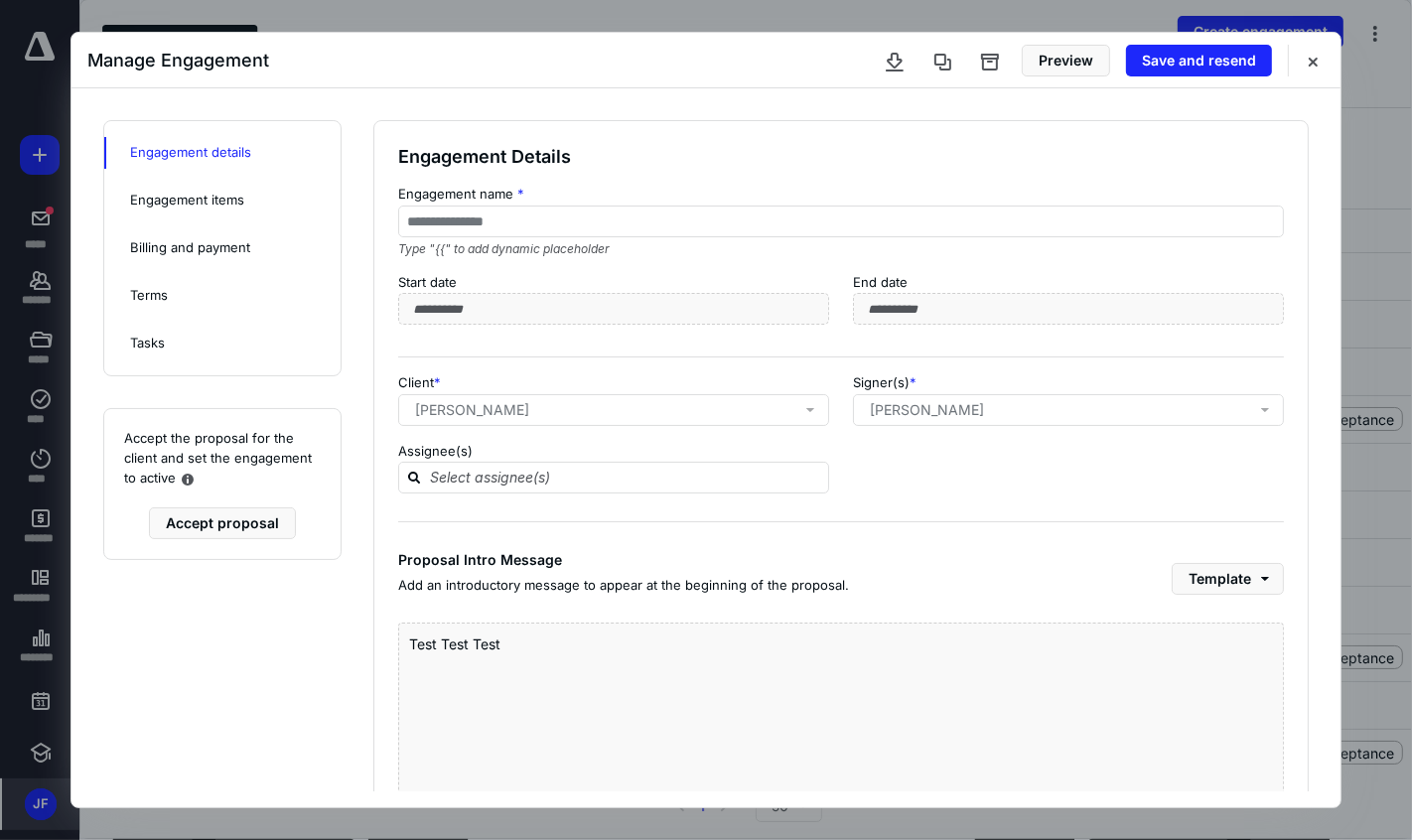 click on "Engagement items" at bounding box center [222, 201] 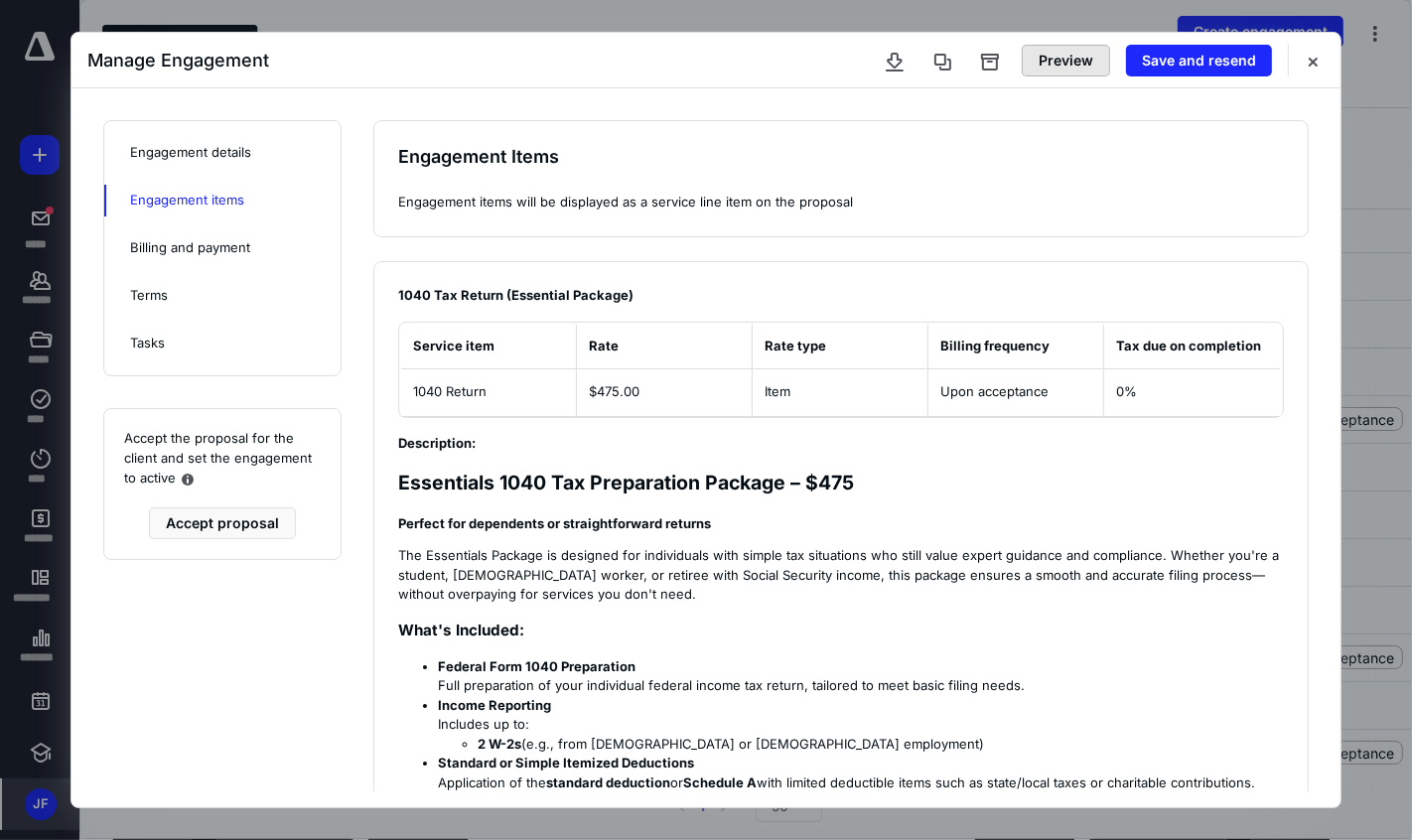 click on "Preview" at bounding box center (1065, 61) 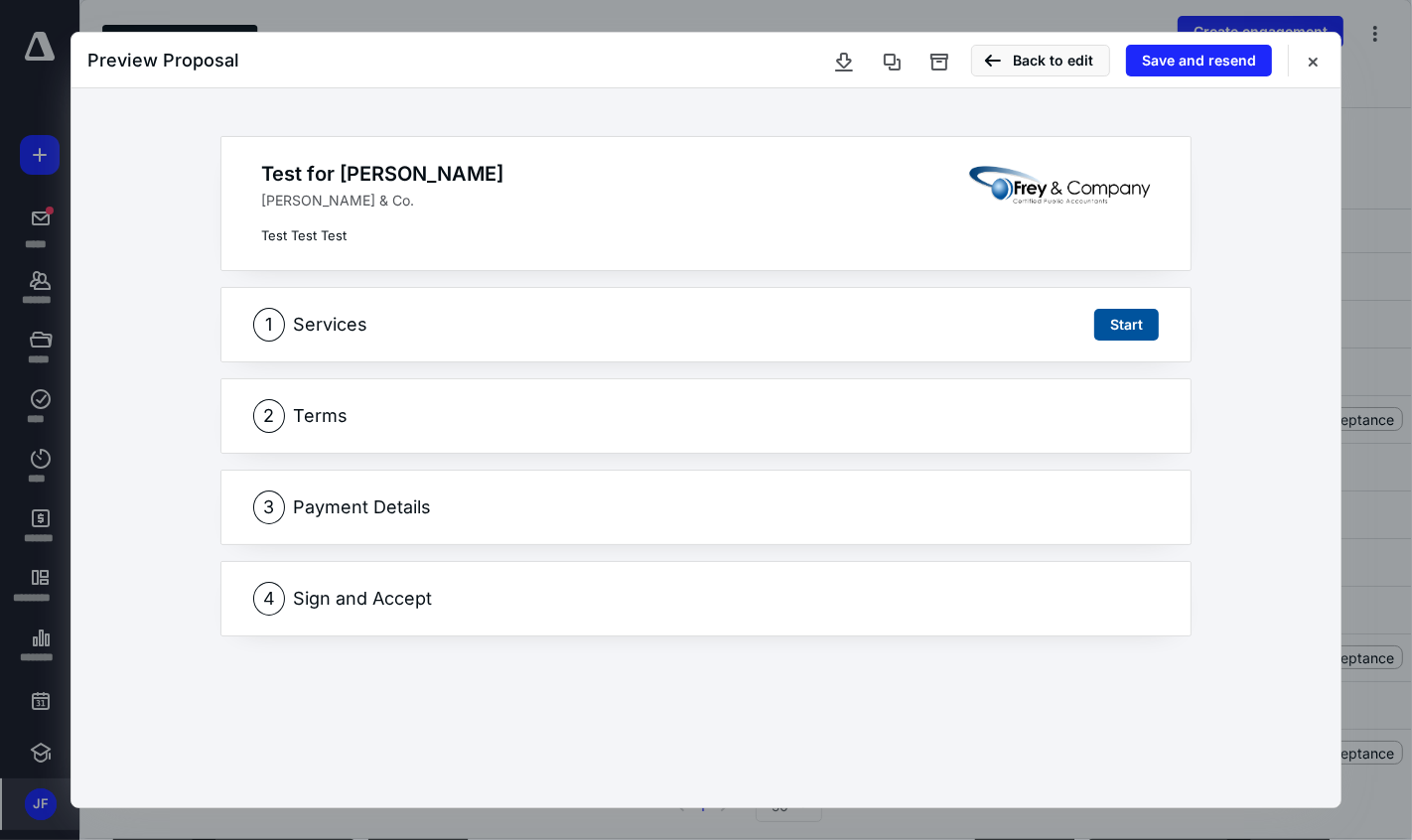 click on "1 Services Start" at bounding box center (706, 325) 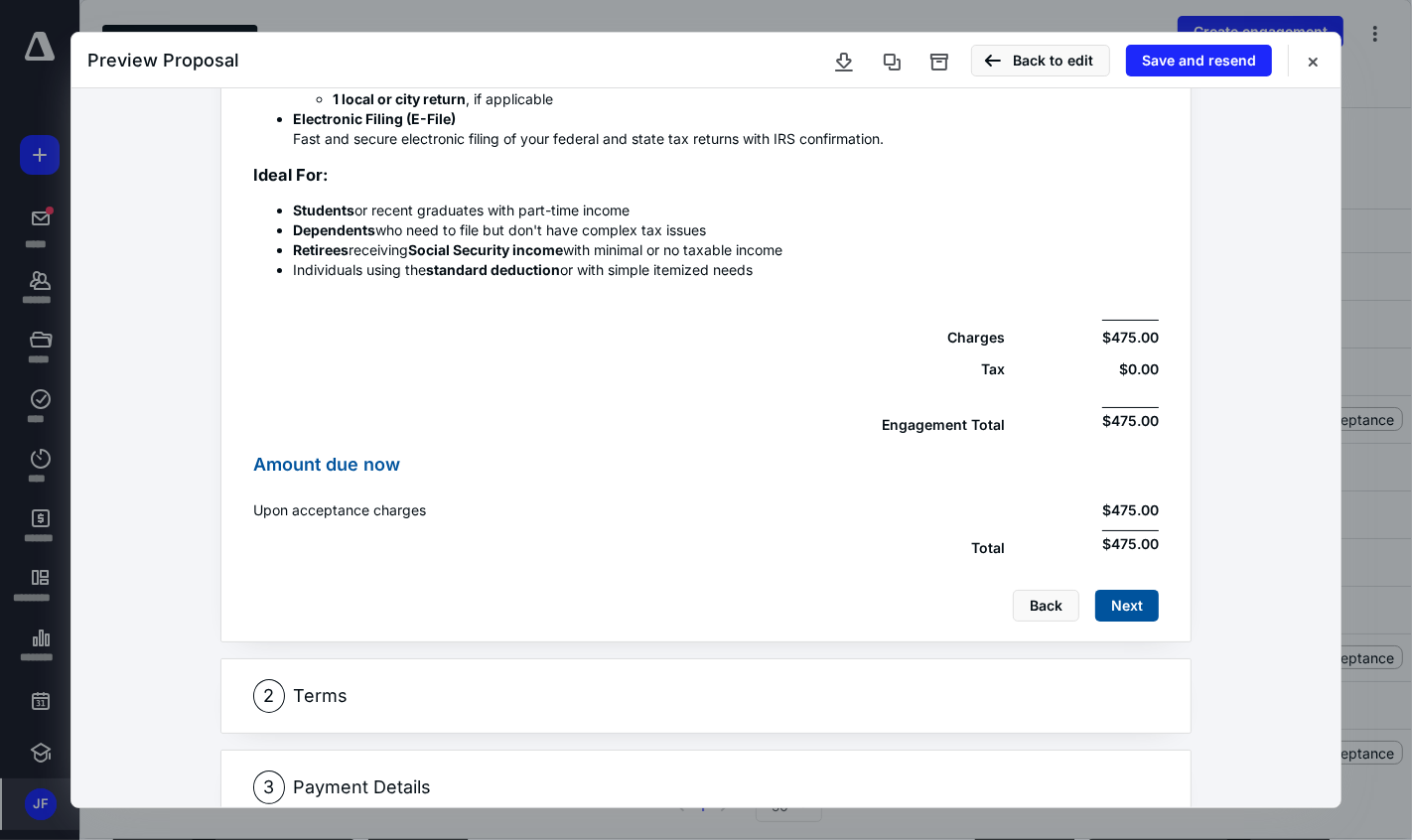 scroll, scrollTop: 870, scrollLeft: 0, axis: vertical 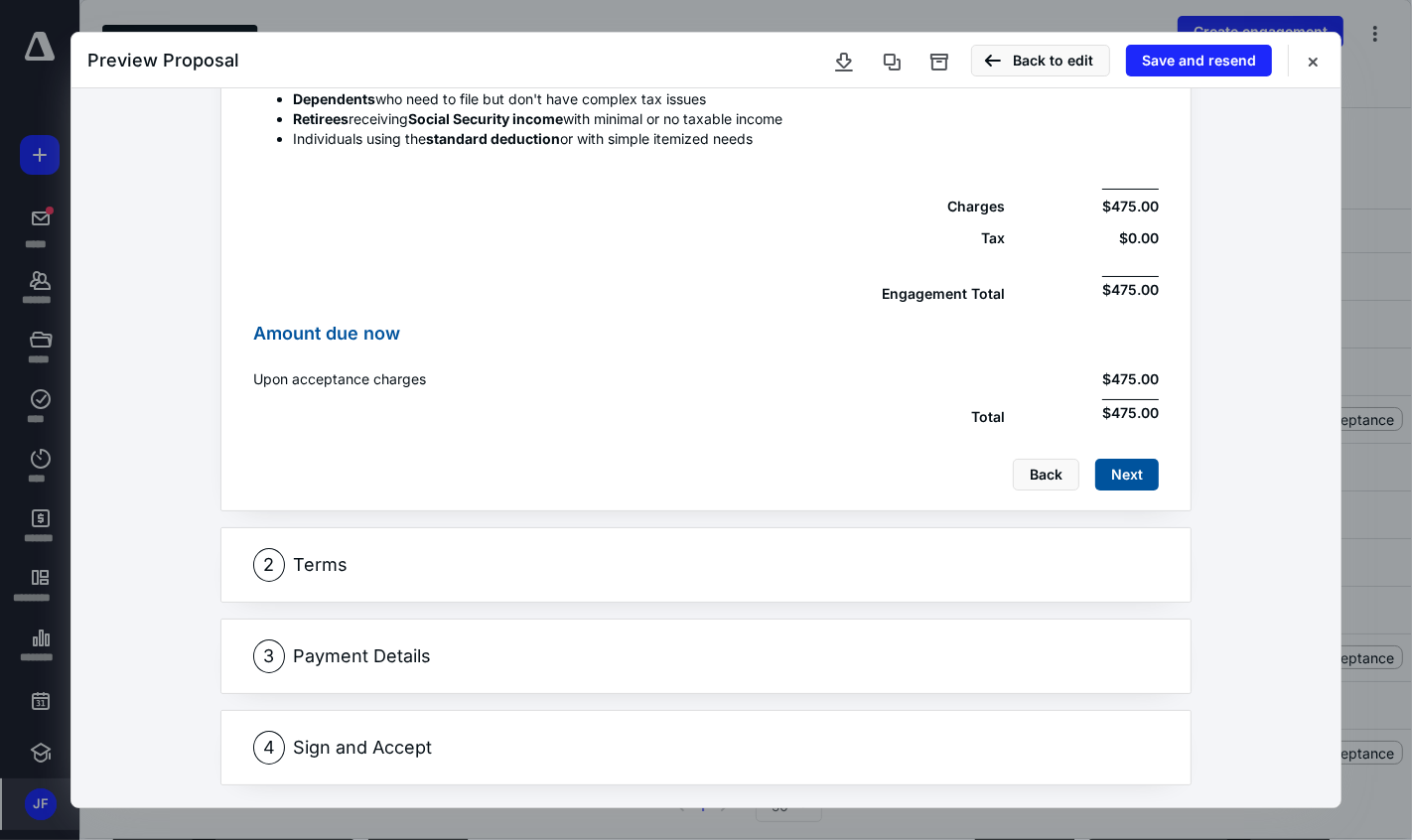 click on "Test for Thyler Frey & Co. 1 Services To be billed upon acceptance Subtotals 1040 Tax Return (Essential Package) $475.00 $475.00 Essentials 1040 Tax Preparation Package – $475 Perfect for dependents or straightforward returns The Essentials Package is designed for individuals with simple tax situations who still value expert guidance and compliance. Whether you're a student, part-time worker, or retiree with Social Security income, this package ensures a smooth and accurate filing process—without overpaying for services you don't need. What's Included: Federal Form 1040 Preparation Full preparation of your individual federal income tax return, tailored to meet basic filing needs. Income Reporting Includes up to: 2 W-2s  (e.g., from part-time or seasonal employment) Standard or Simple Itemized Deductions Application of the  standard deduction  or  Schedule A  with limited deductible items such as state/local taxes or charitable contributions. State and Local Returns 1 state return 1 local or city return" at bounding box center [706, 26] 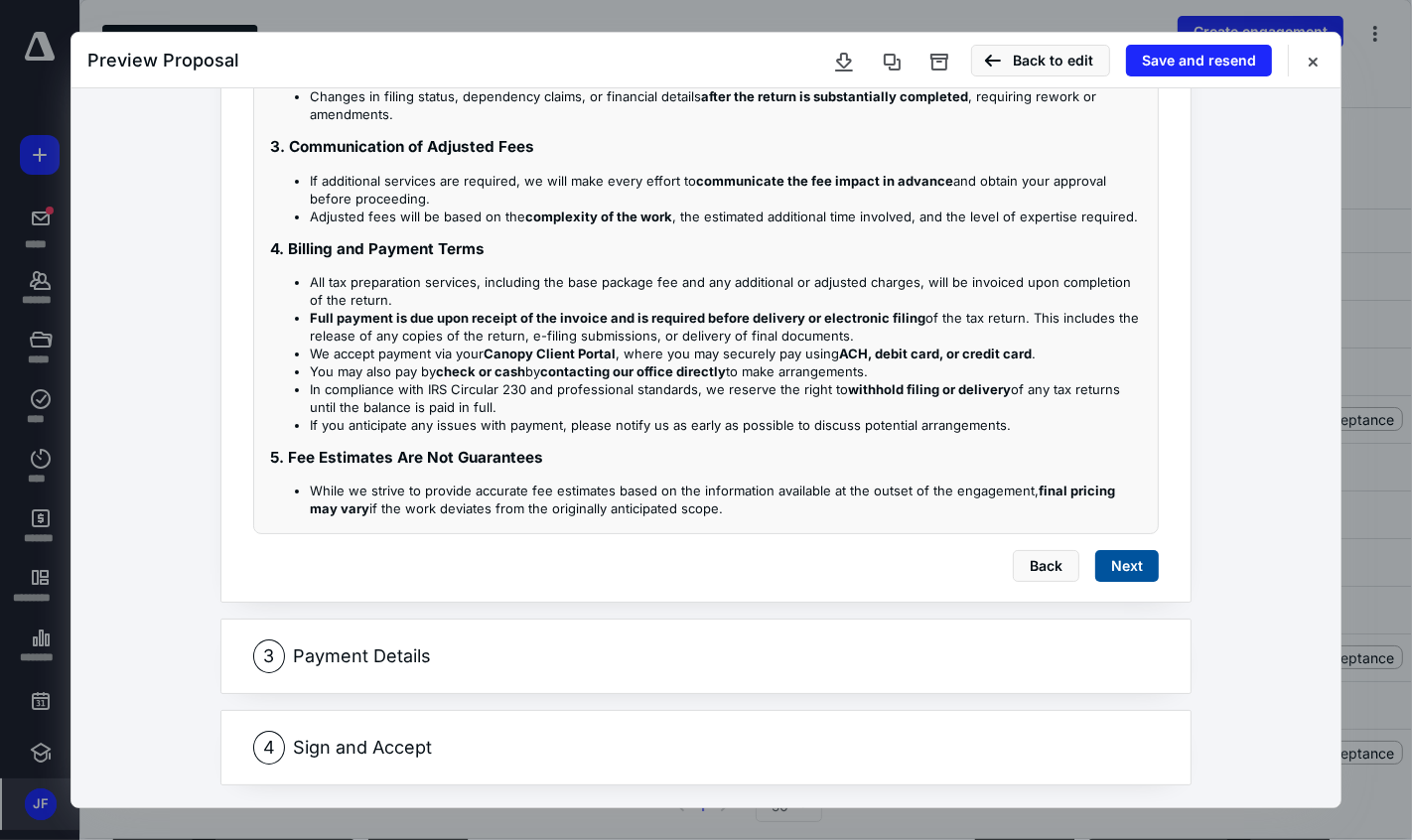 click on "3 Payment Details" at bounding box center [706, 656] 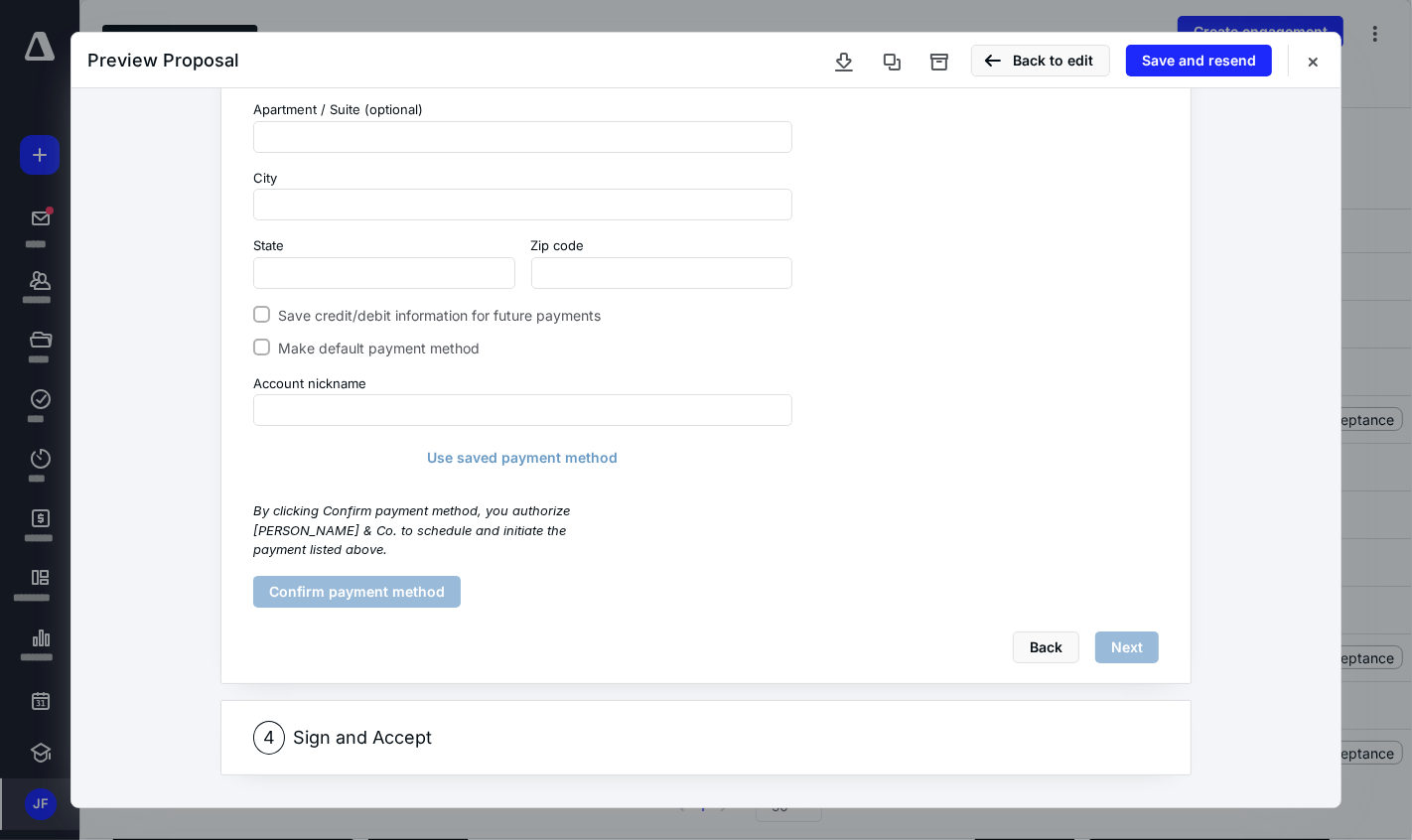 scroll, scrollTop: 991, scrollLeft: 0, axis: vertical 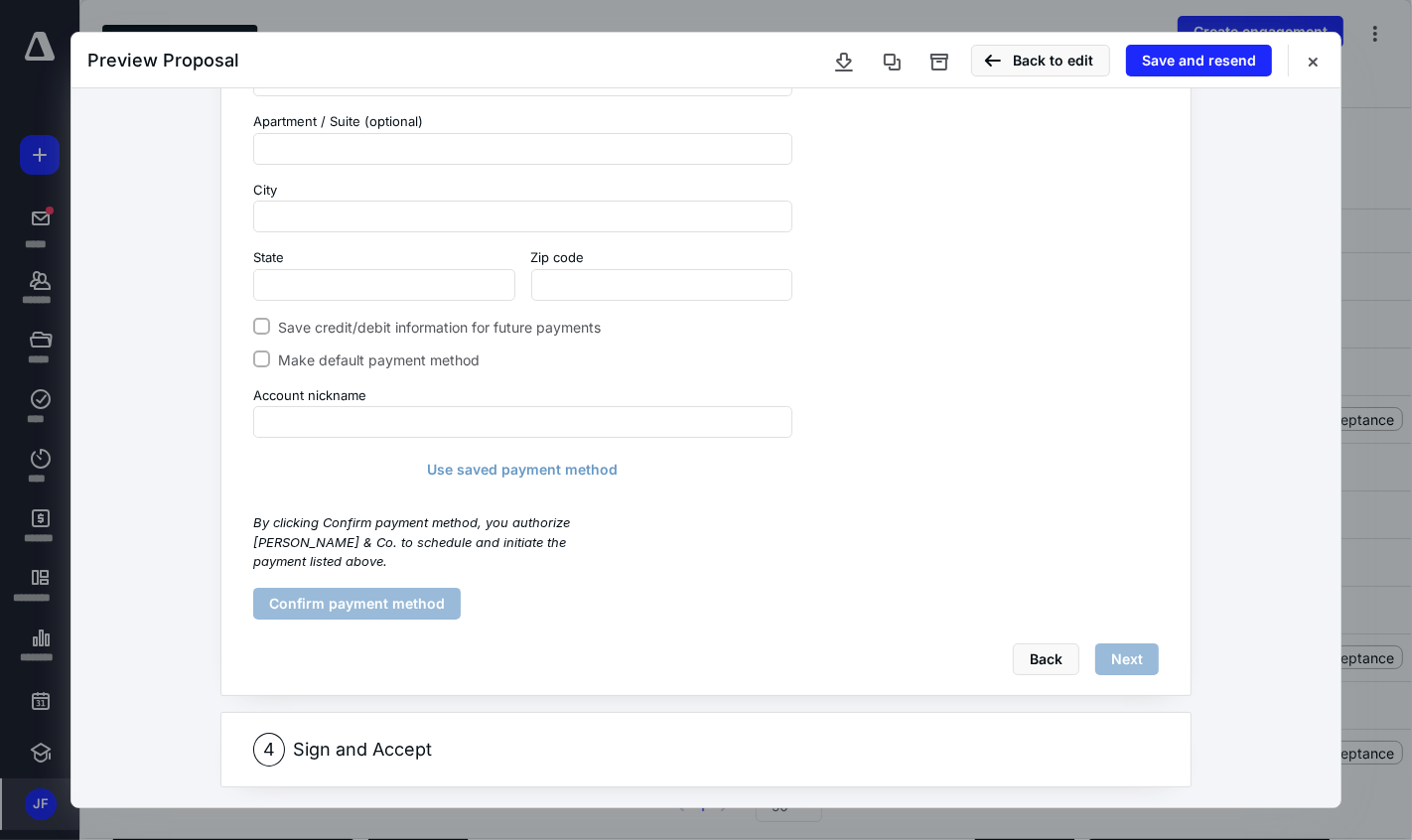 click on "4 Sign and Accept" at bounding box center (706, 750) 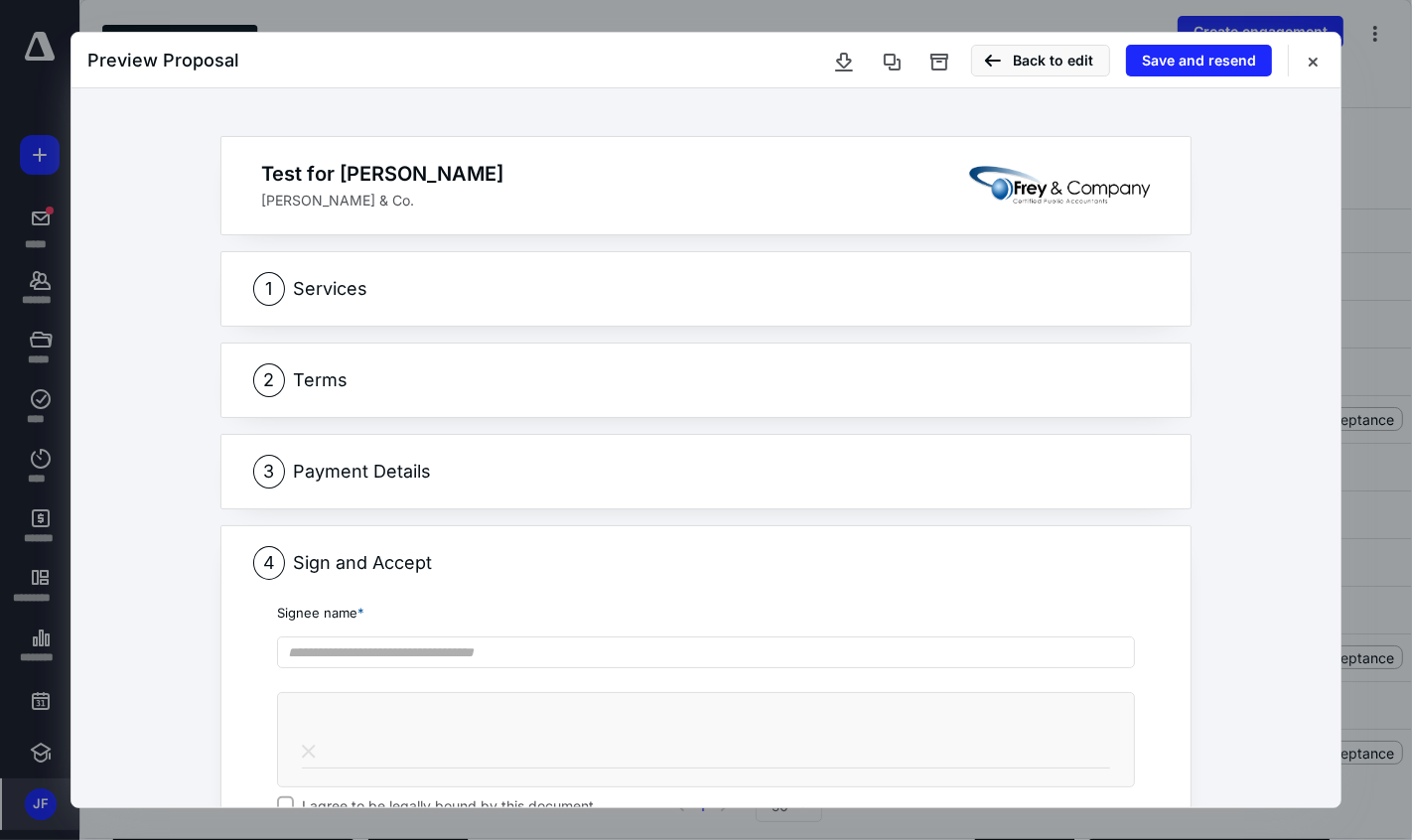 click on "Preview Proposal Back to edit Save and resend" at bounding box center (706, 61) 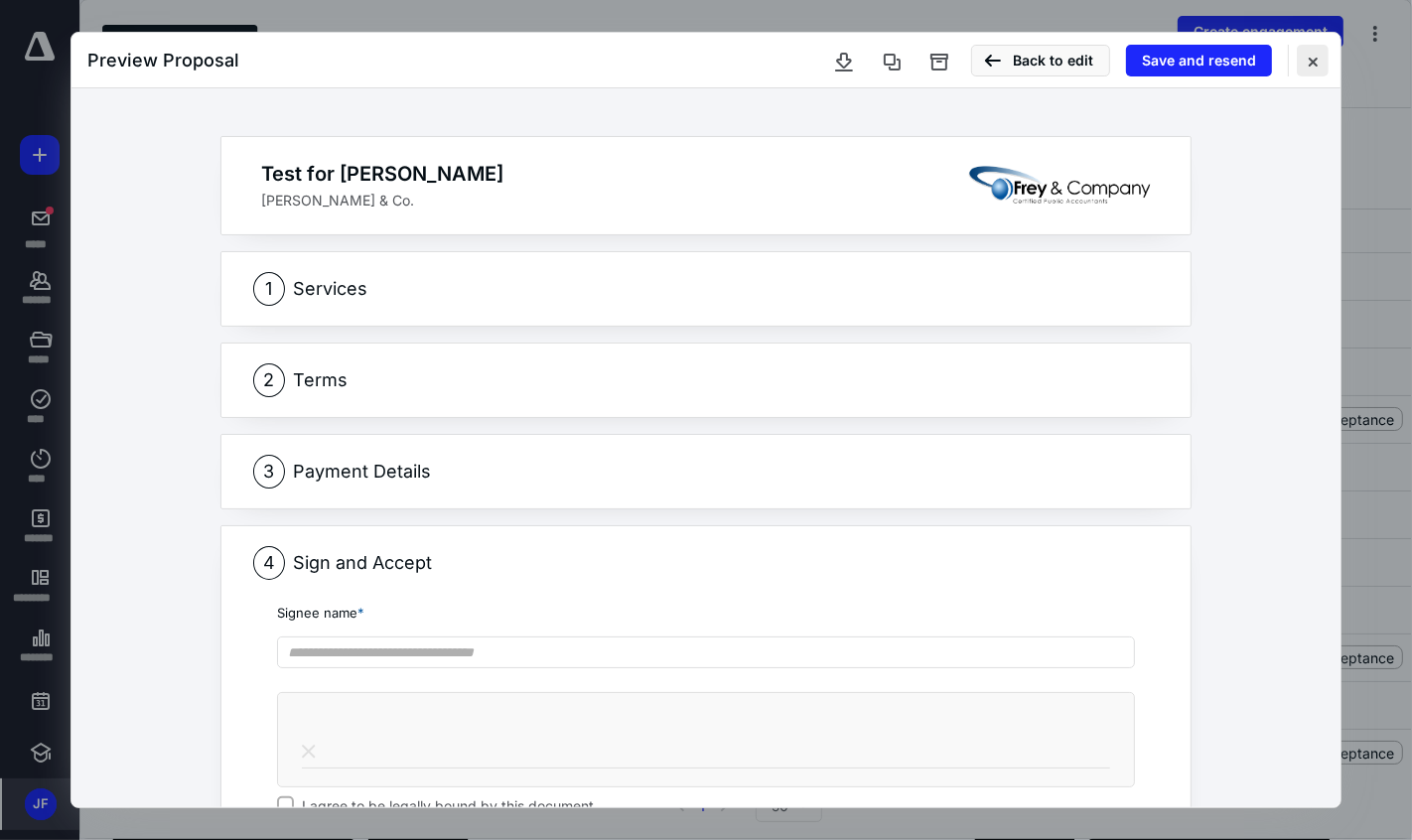 click at bounding box center (1313, 61) 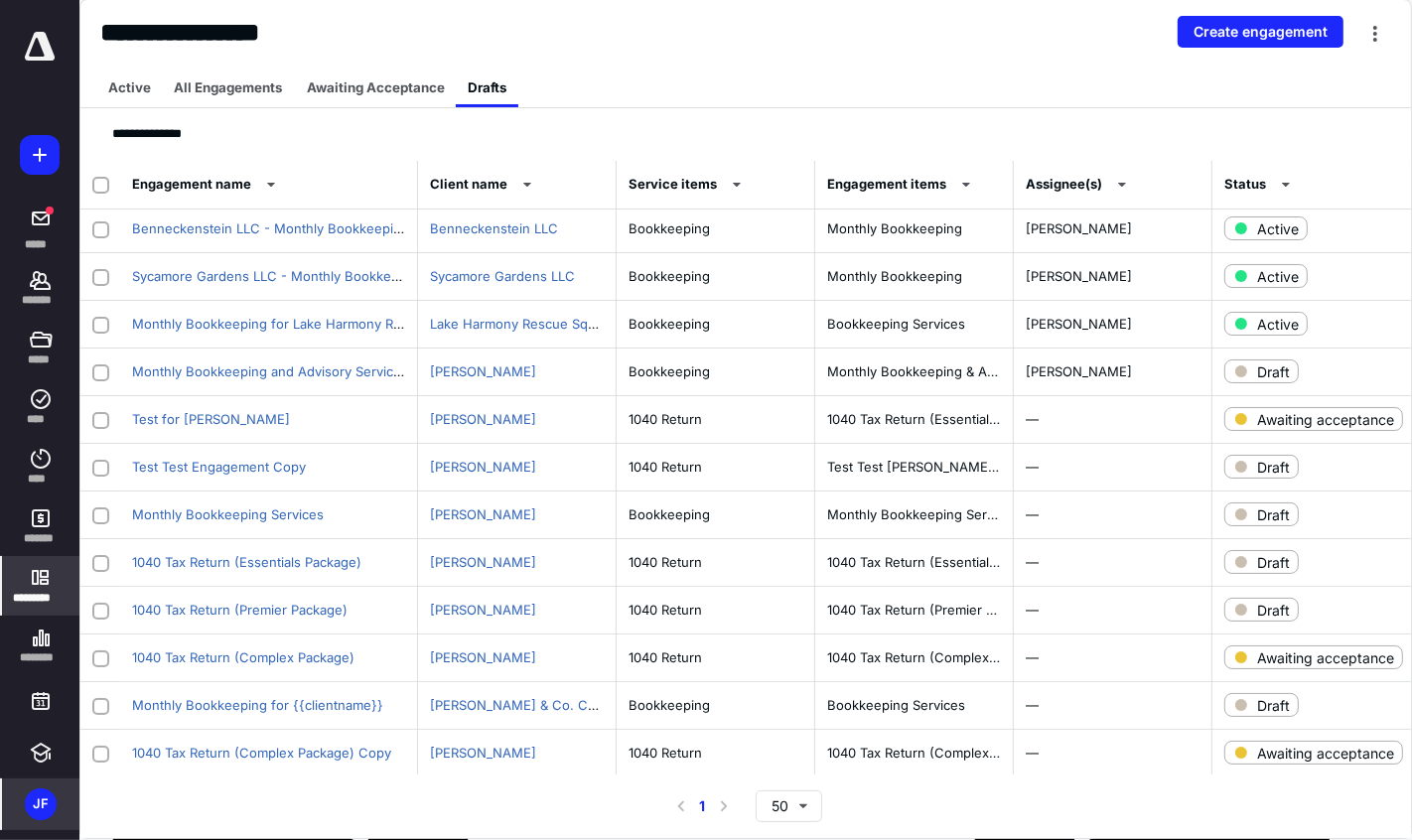 click on "*********" at bounding box center (41, 586) 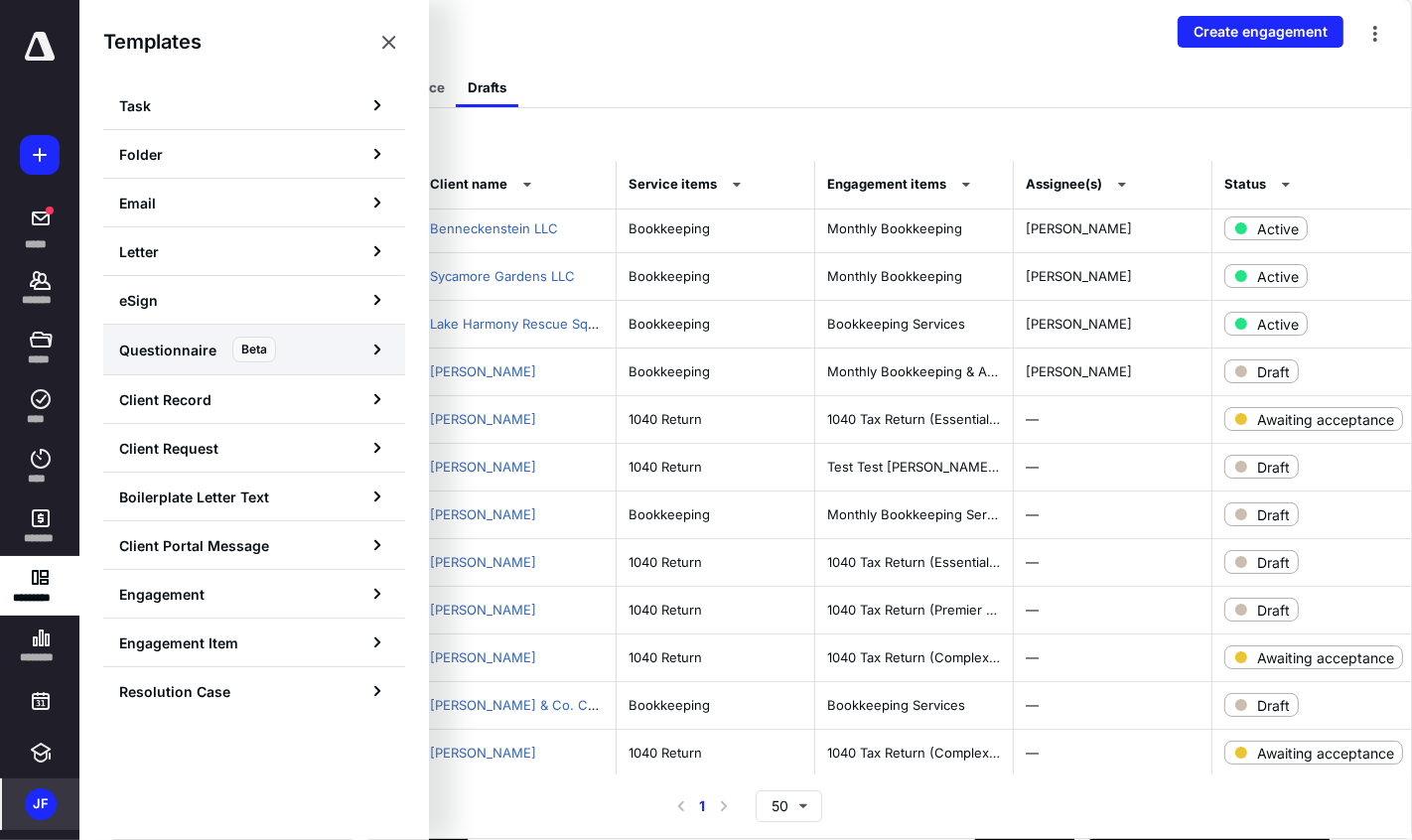 click on "Questionnaire Beta" at bounding box center [254, 350] 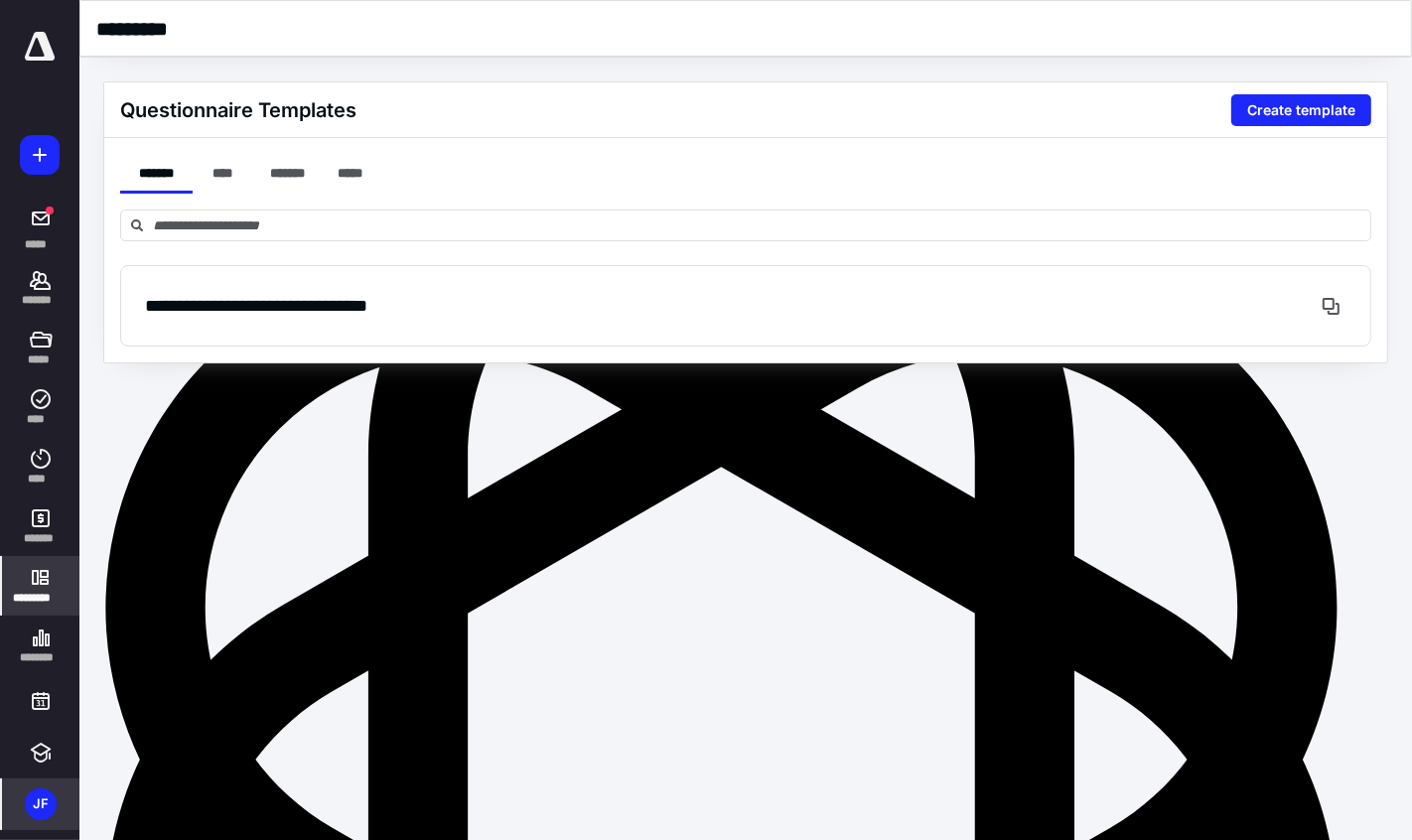 click on "**********" at bounding box center [746, 306] 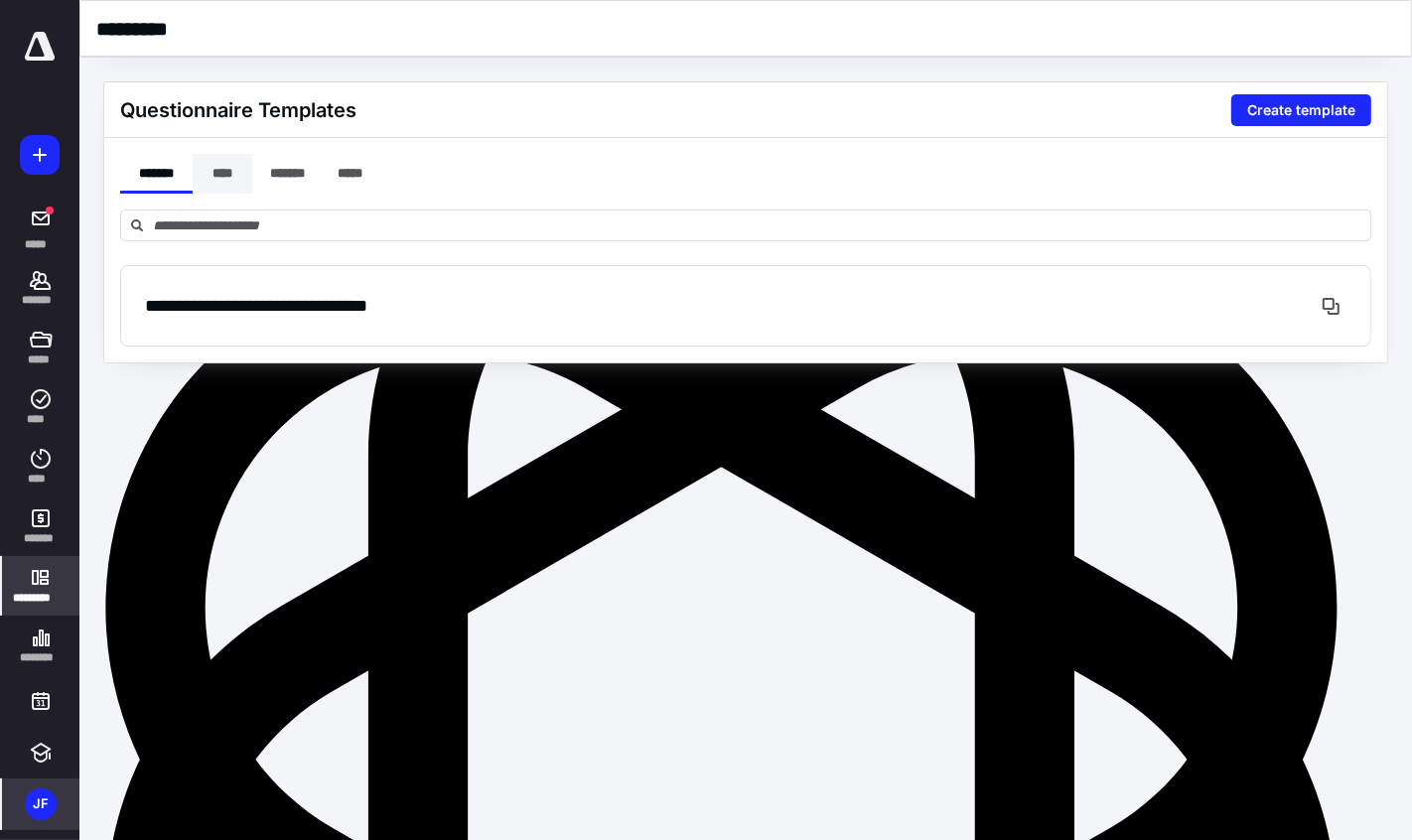click on "****" at bounding box center [222, 174] 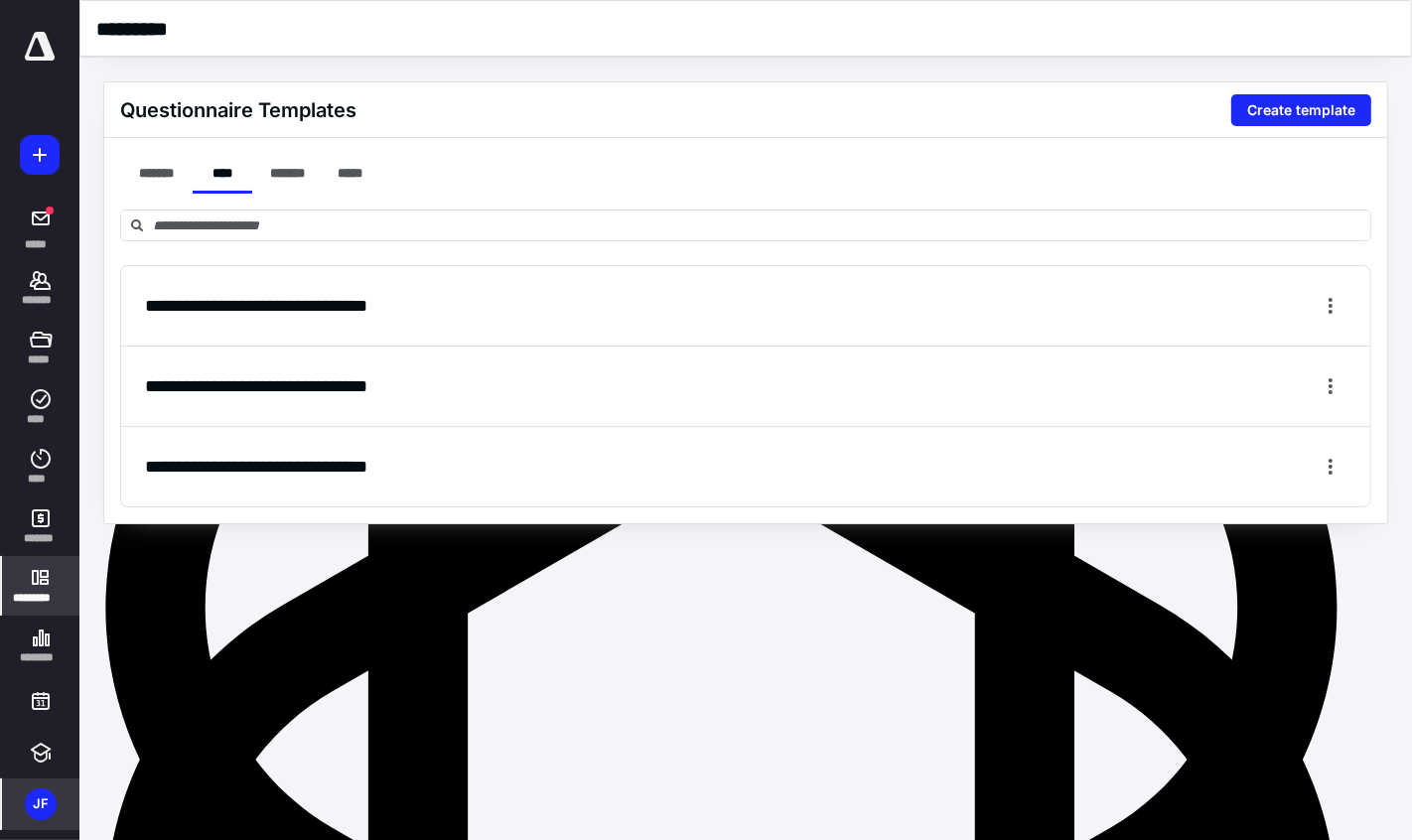 click on "**********" at bounding box center [256, 306] 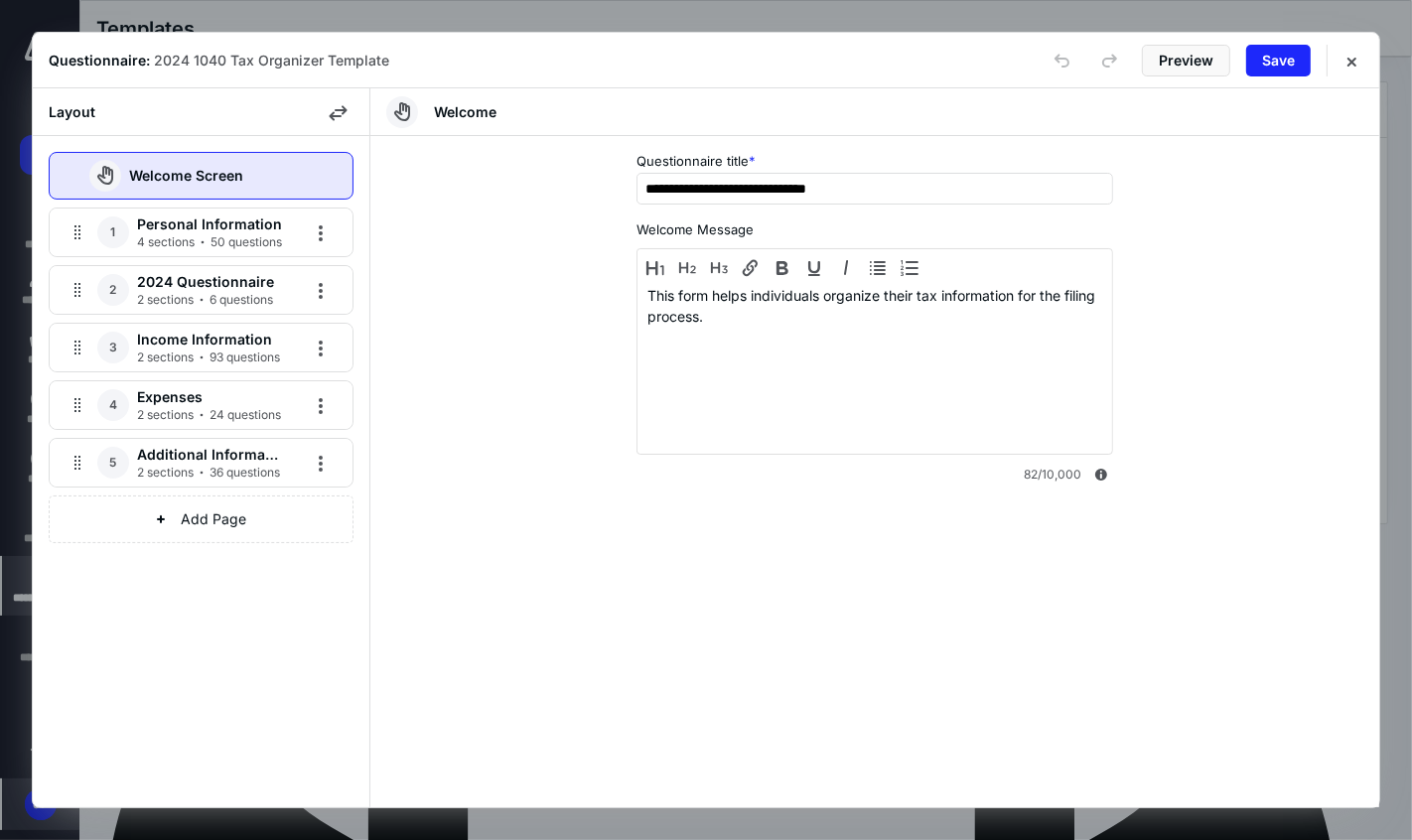 click on "4 sections 50 questions" at bounding box center [210, 242] 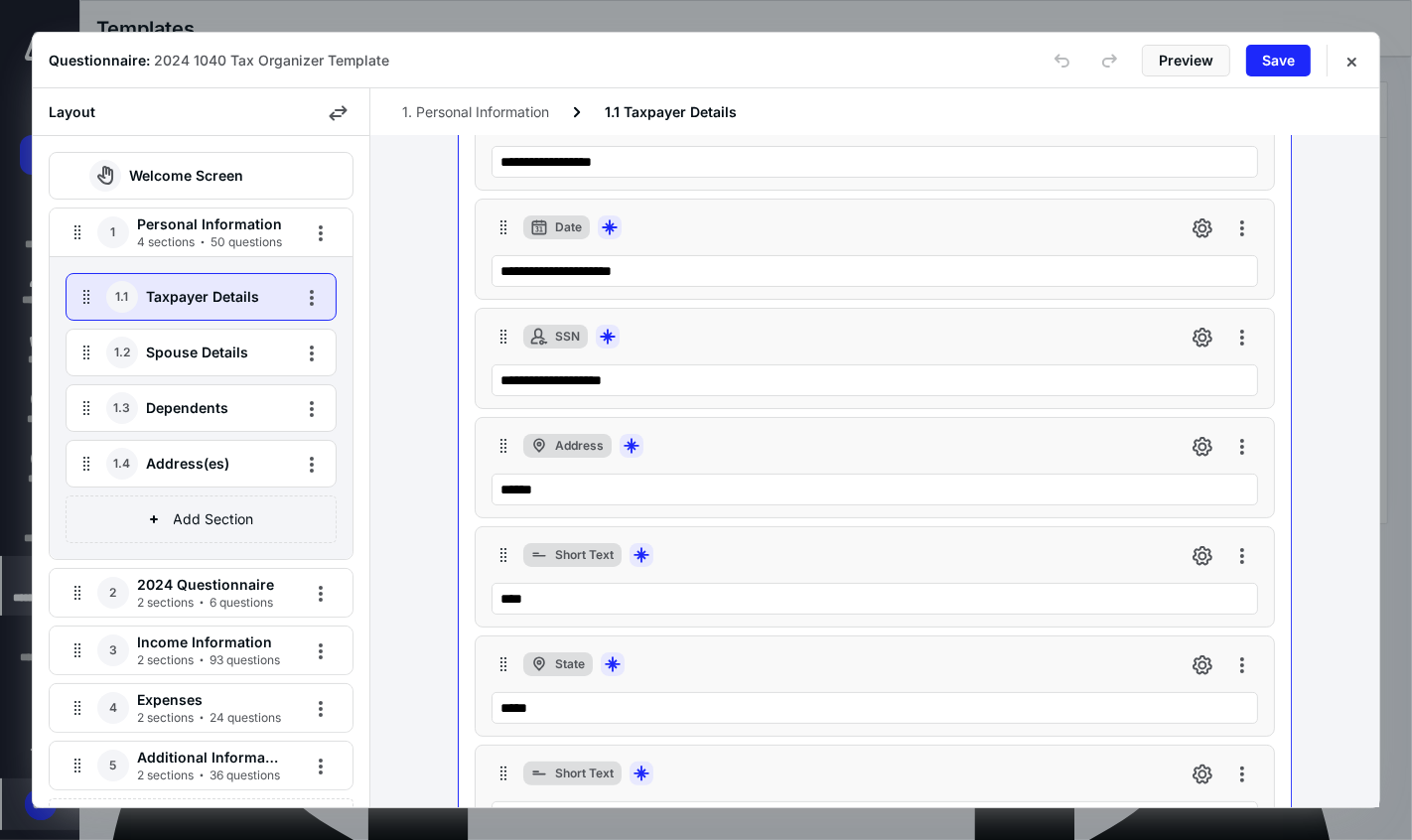 scroll, scrollTop: 153, scrollLeft: 0, axis: vertical 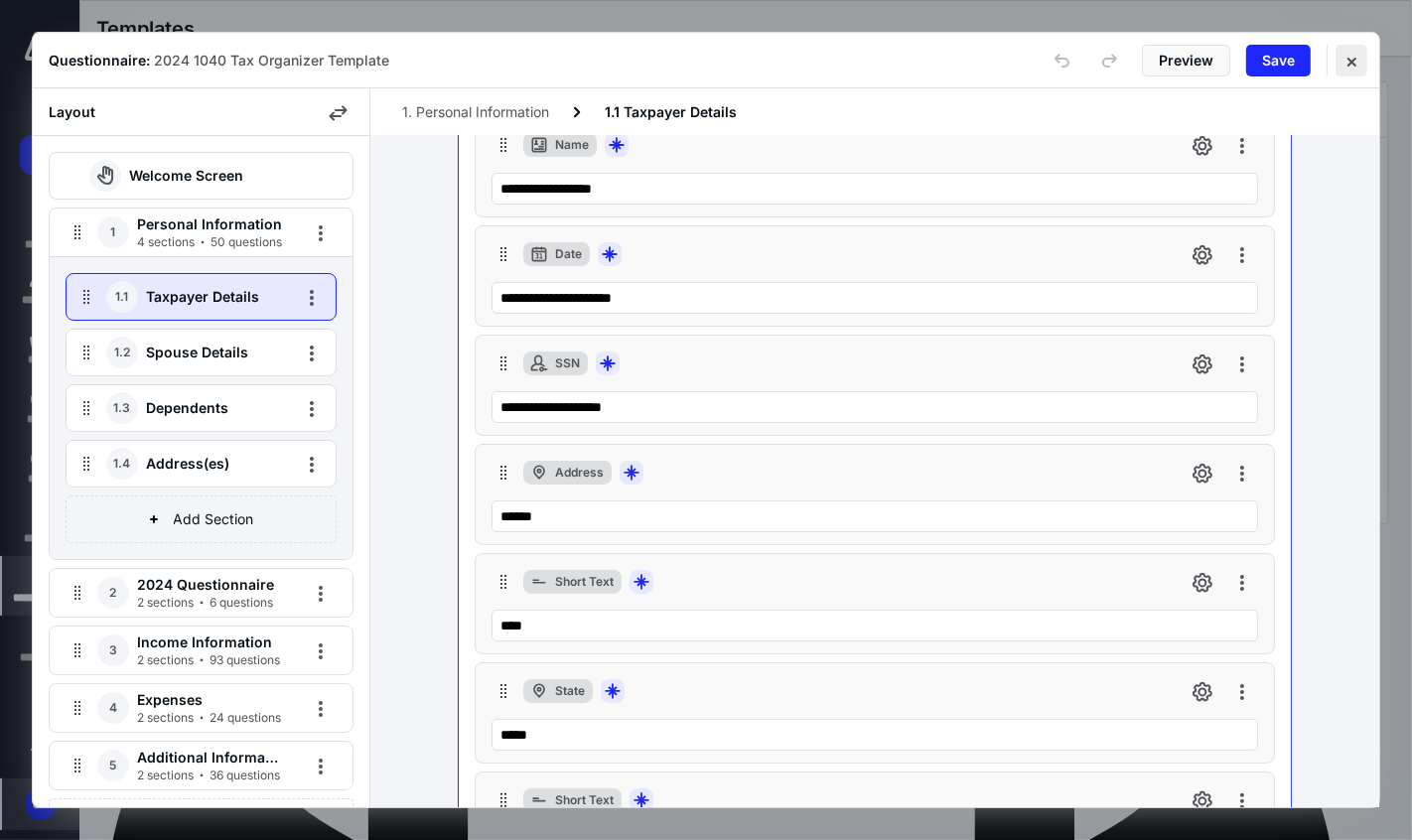 click at bounding box center [1351, 61] 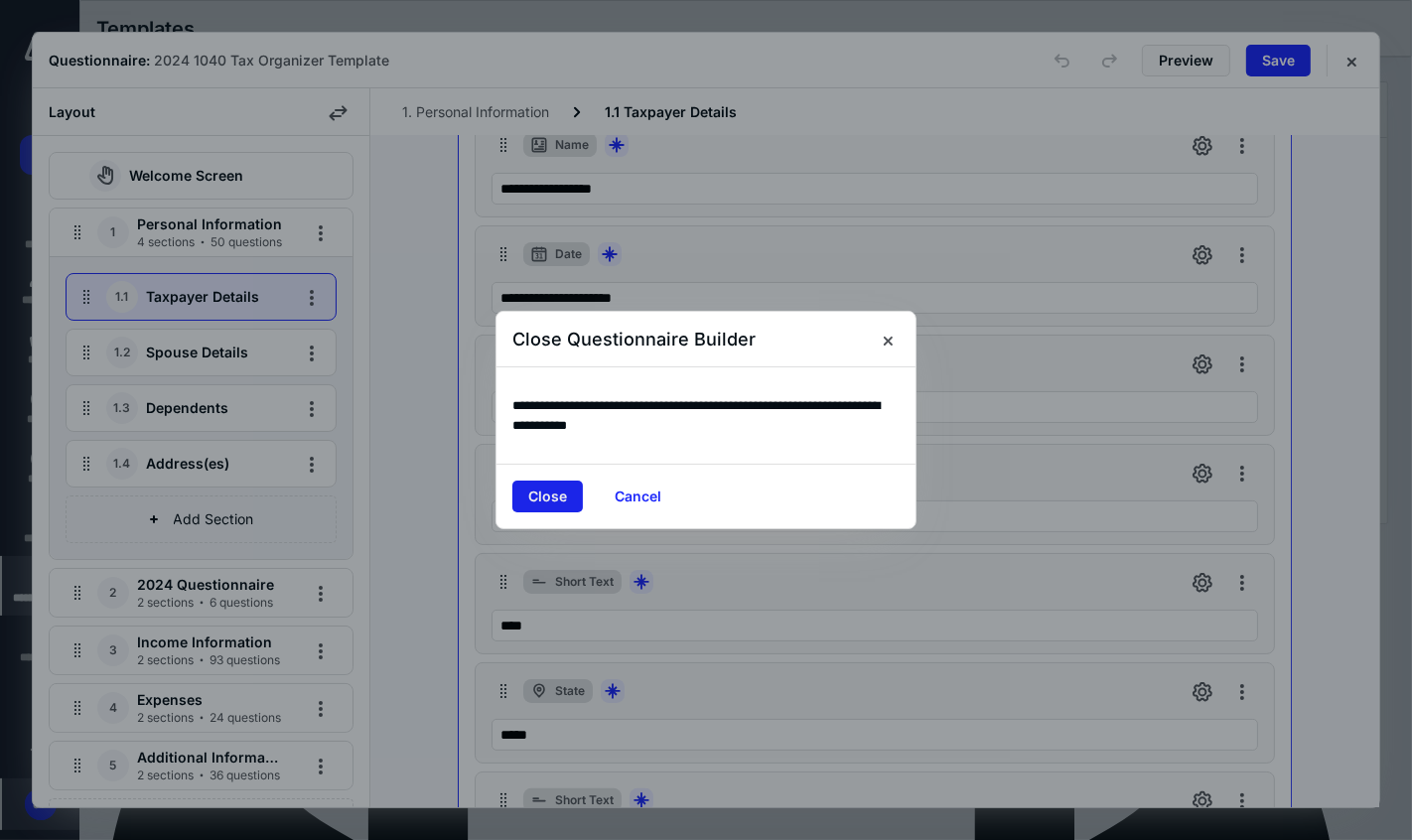 click on "Close" at bounding box center [547, 496] 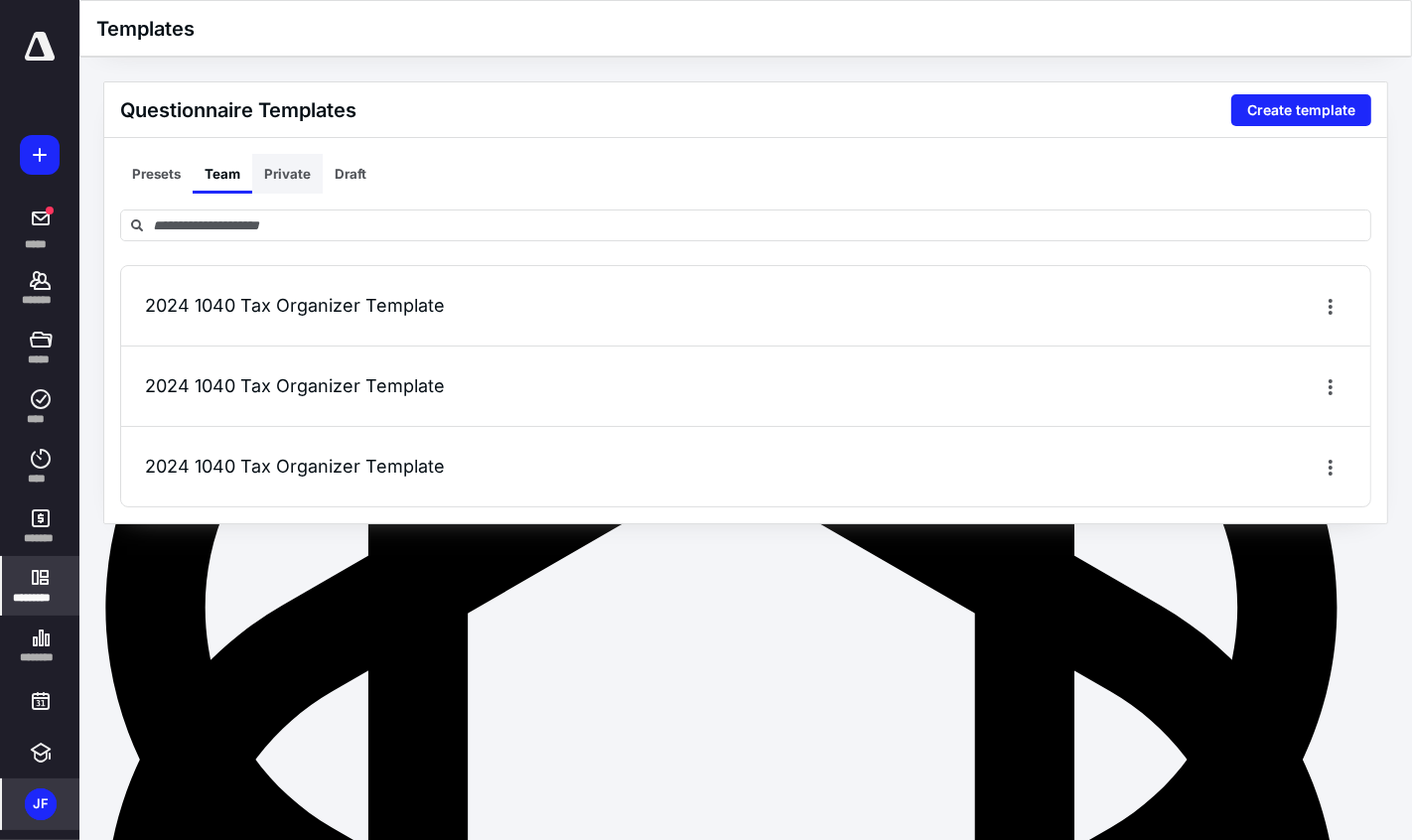 click on "Private" at bounding box center [287, 174] 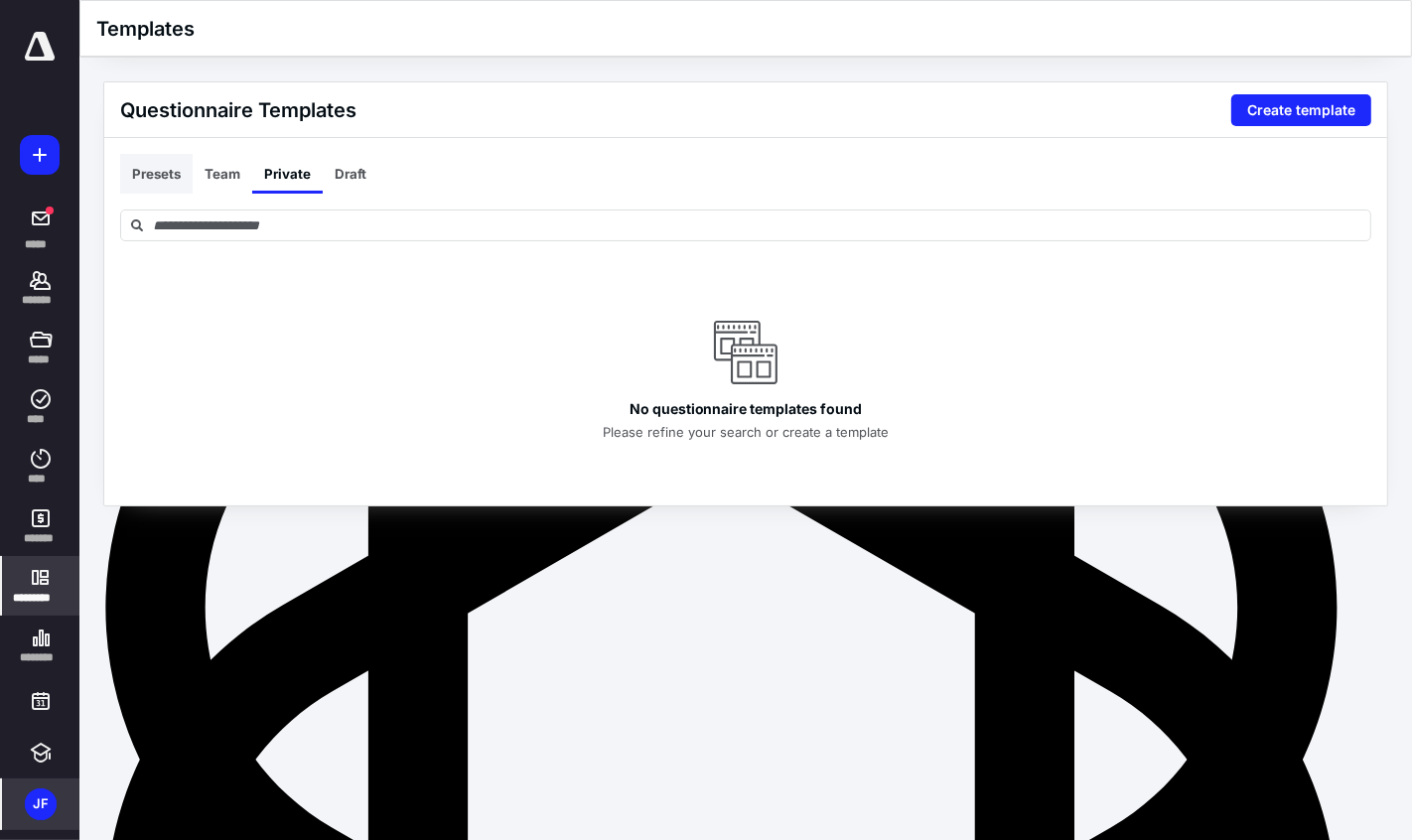 click on "Presets" at bounding box center (156, 174) 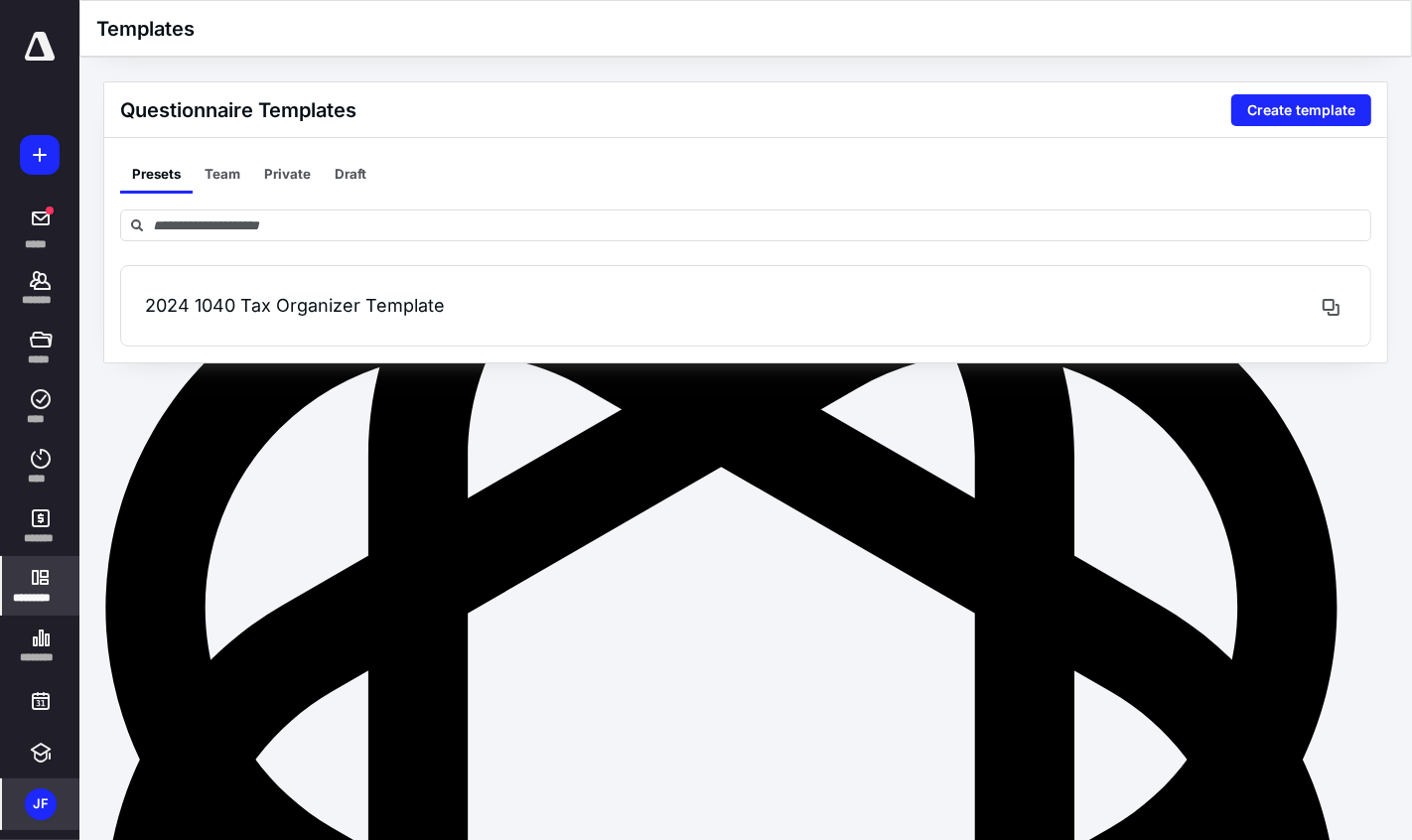 click on "2024 1040 Tax Organizer Template" at bounding box center [746, 306] 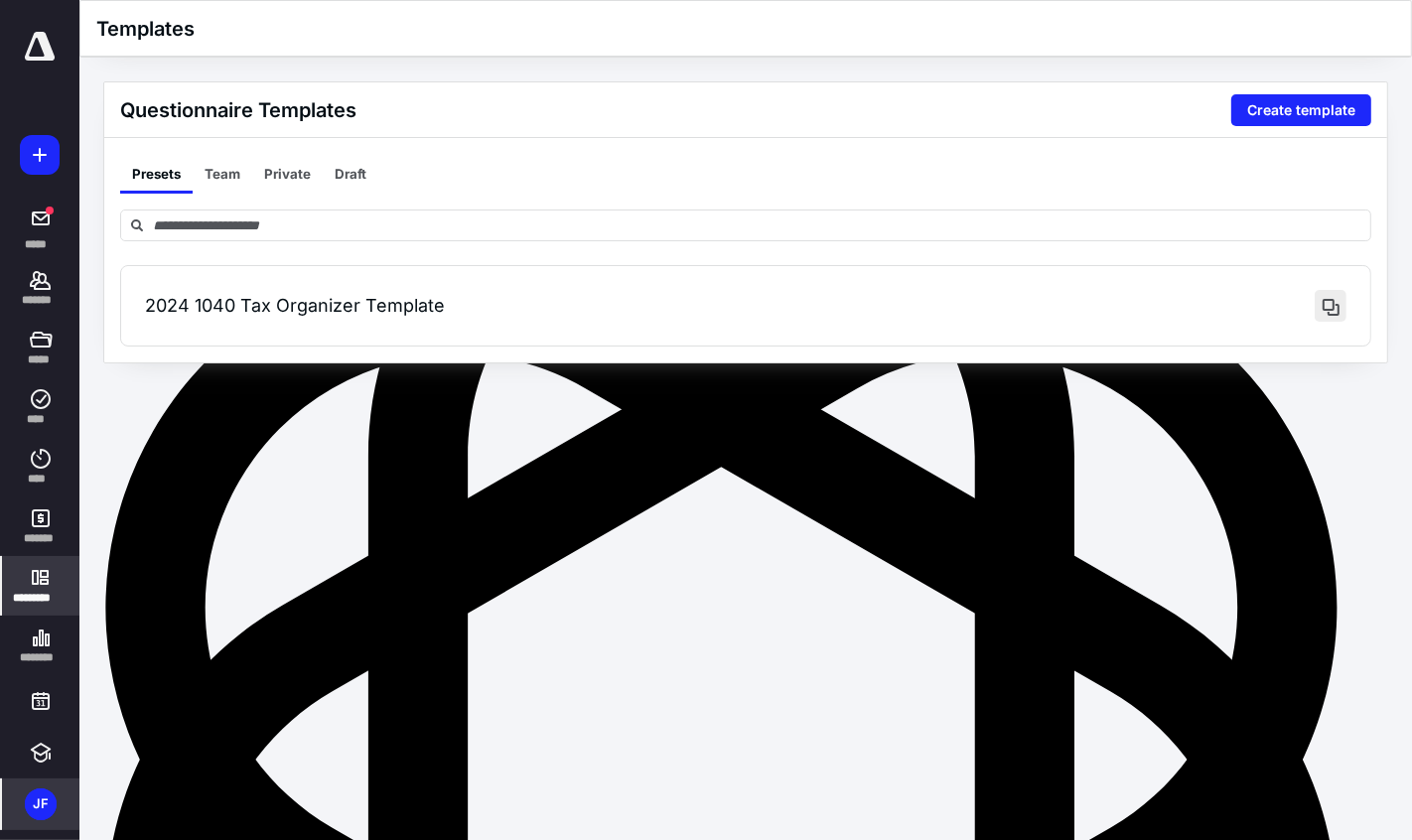 click at bounding box center (1331, 306) 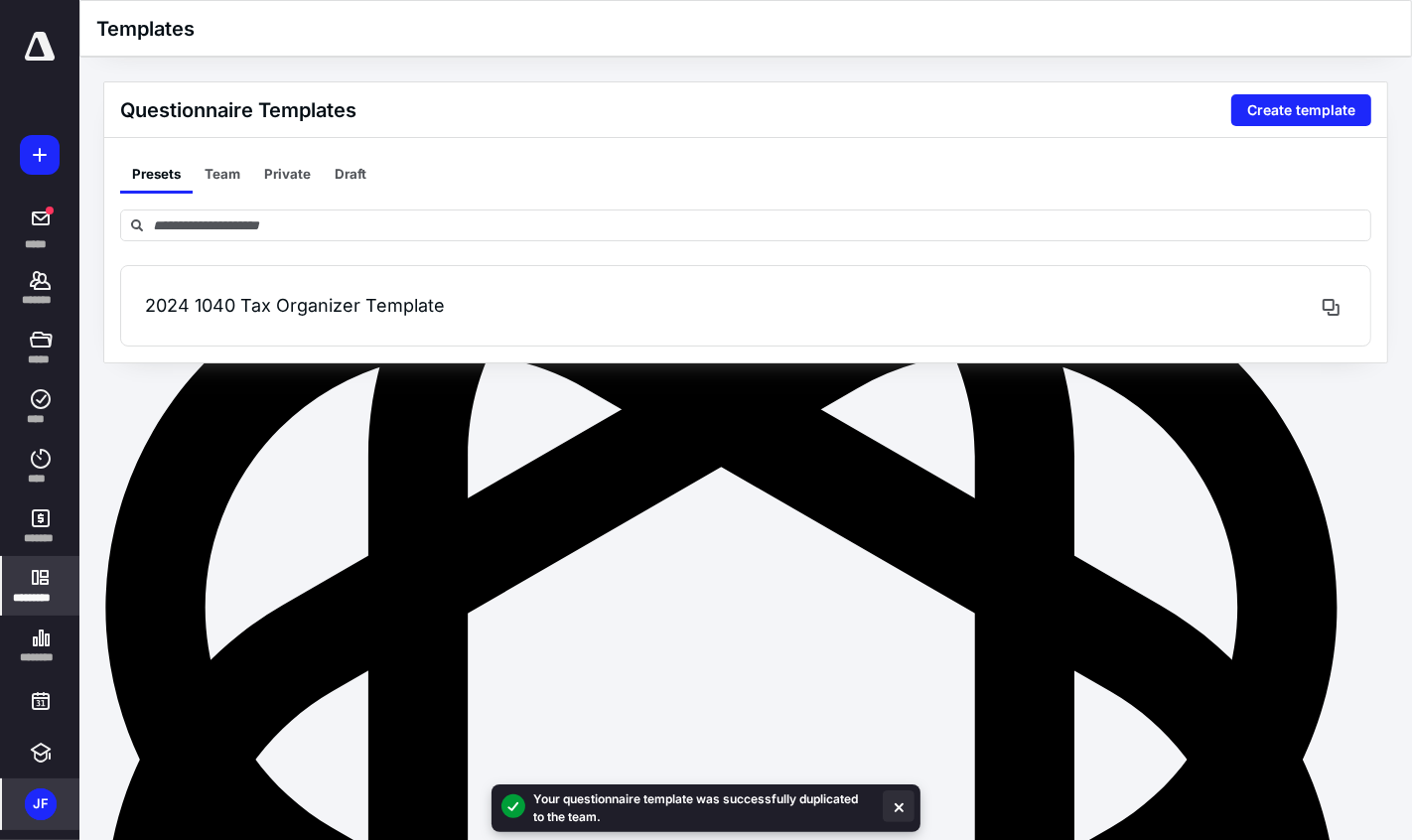 click at bounding box center (899, 806) 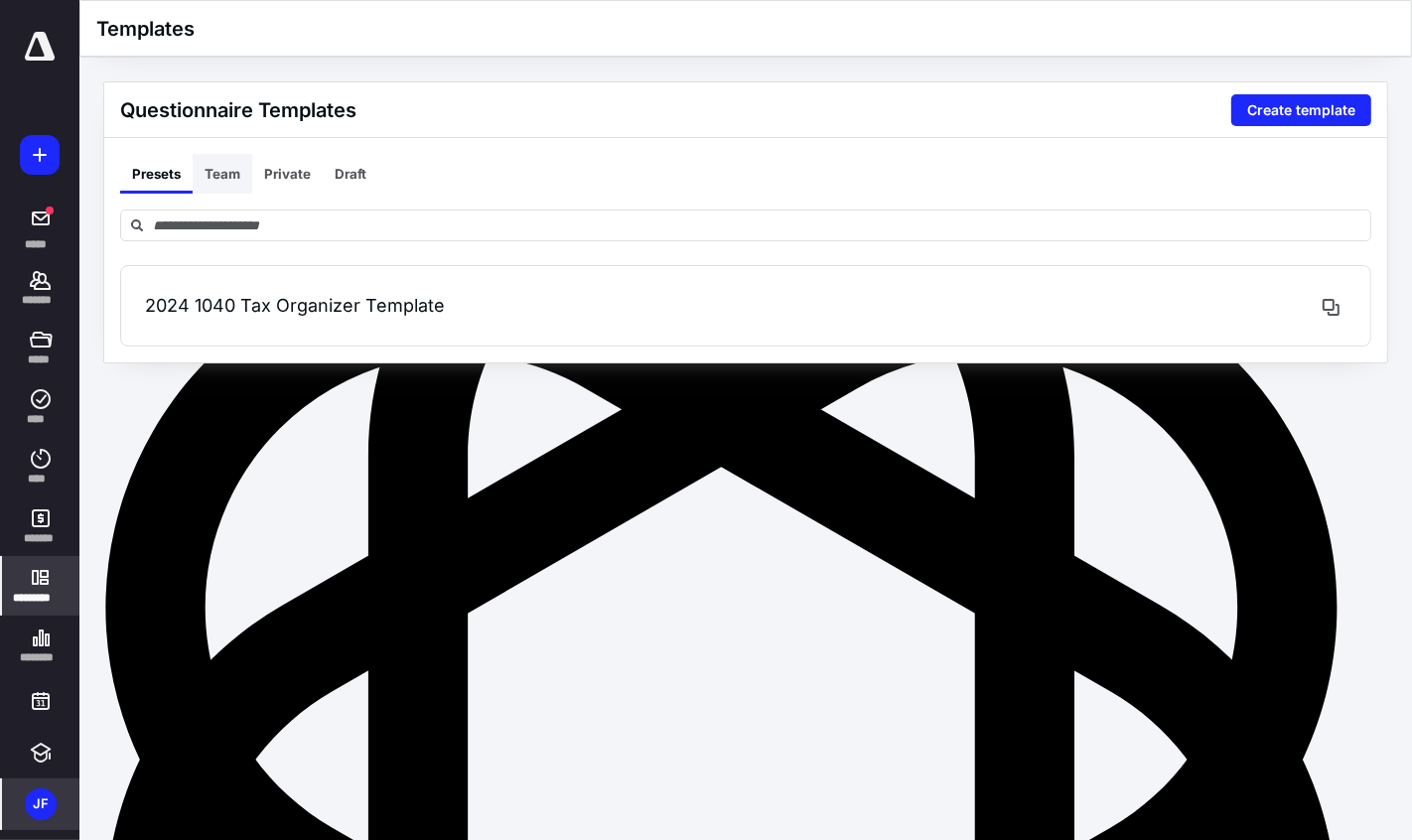 click on "Team" at bounding box center (222, 174) 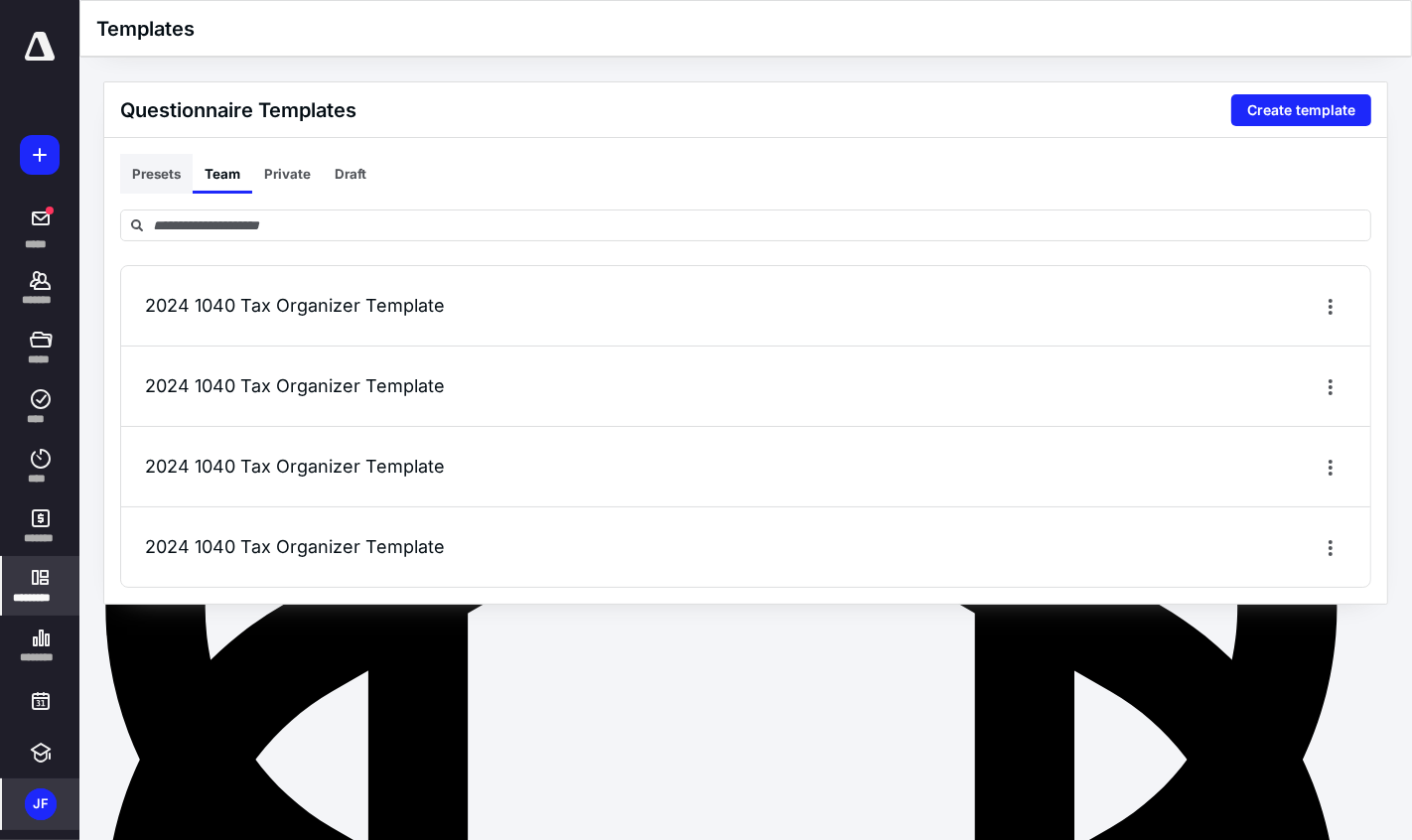 click on "Presets" at bounding box center (156, 174) 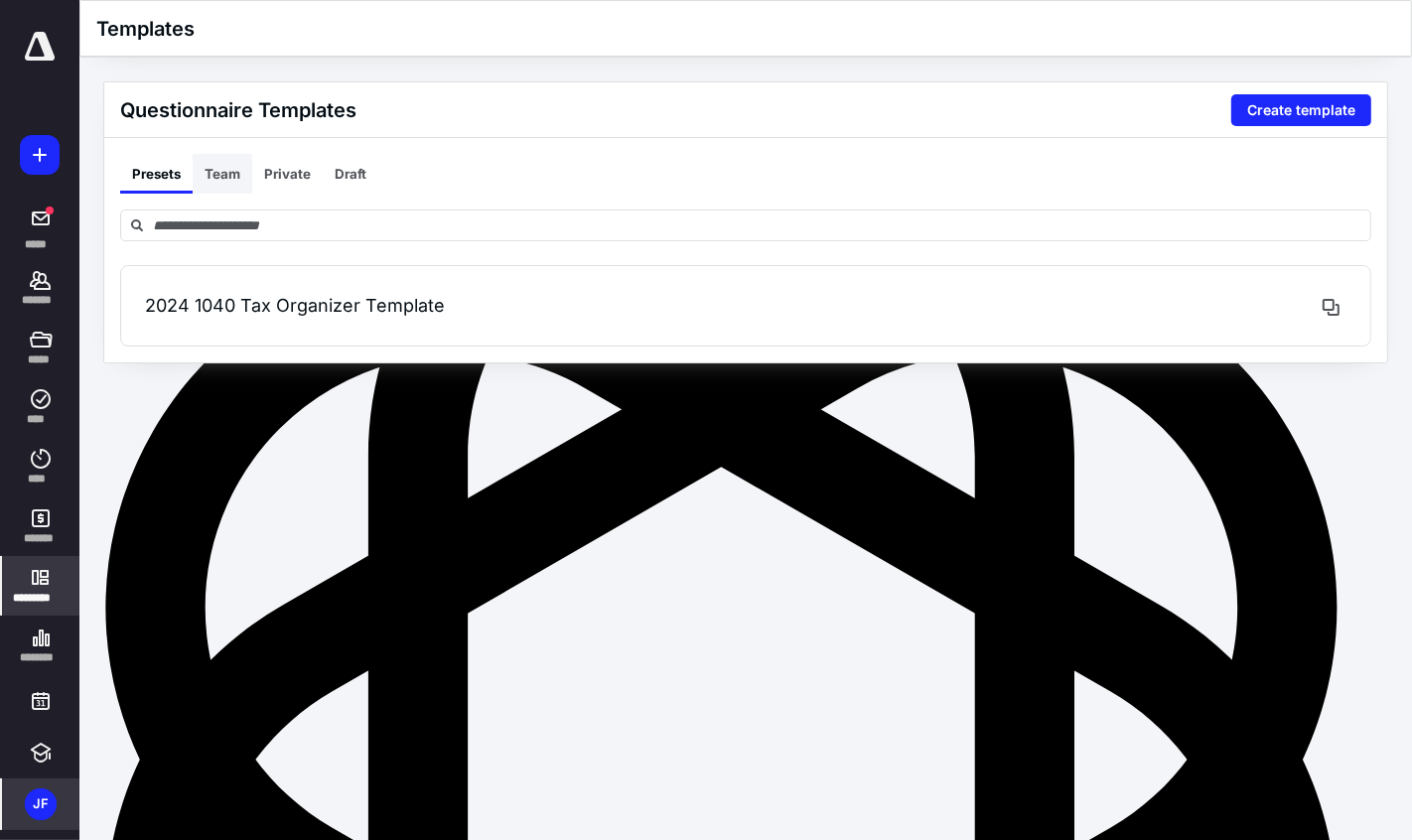 click on "Team" at bounding box center [222, 174] 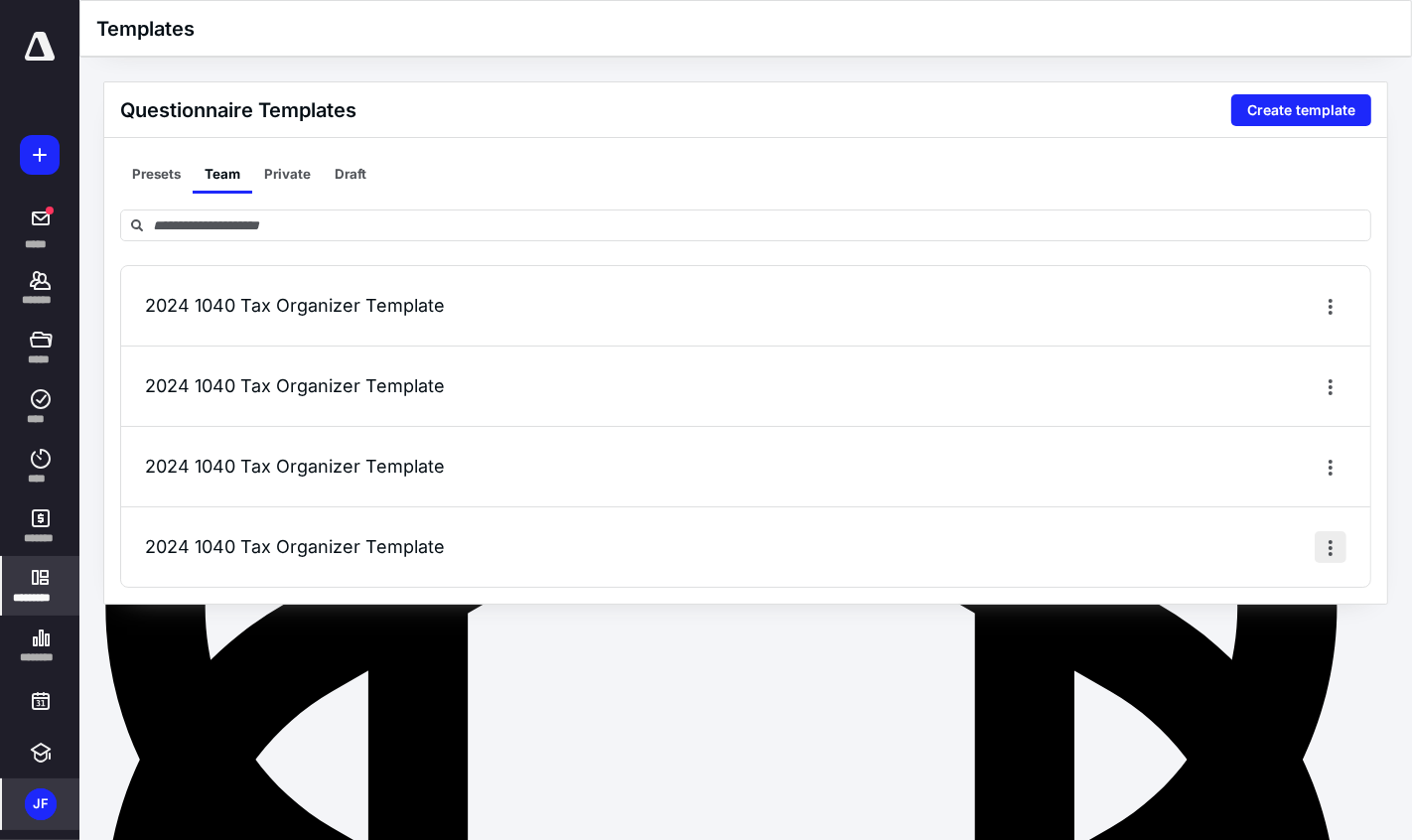 click at bounding box center [1331, 547] 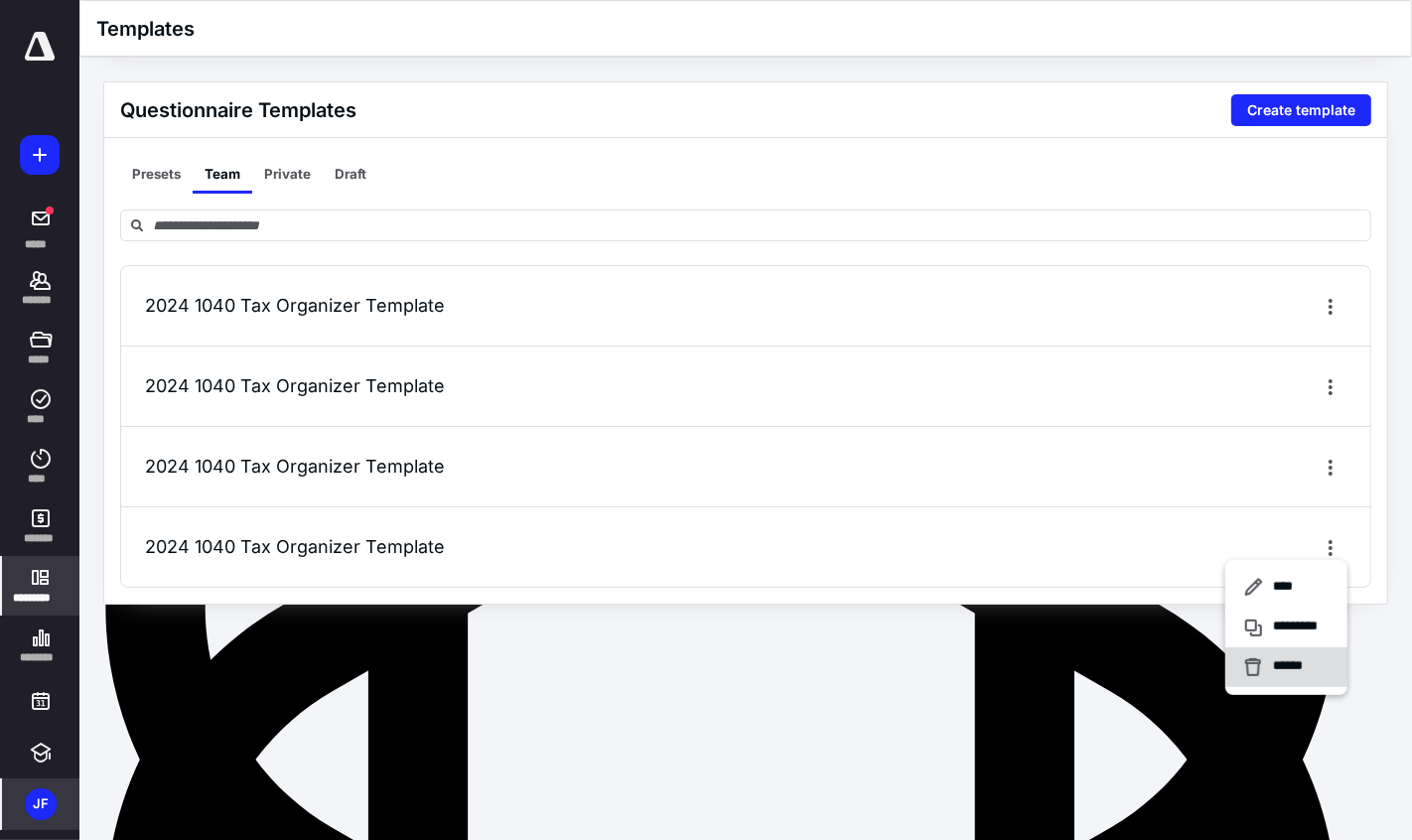 click on "******" at bounding box center [1277, 667] 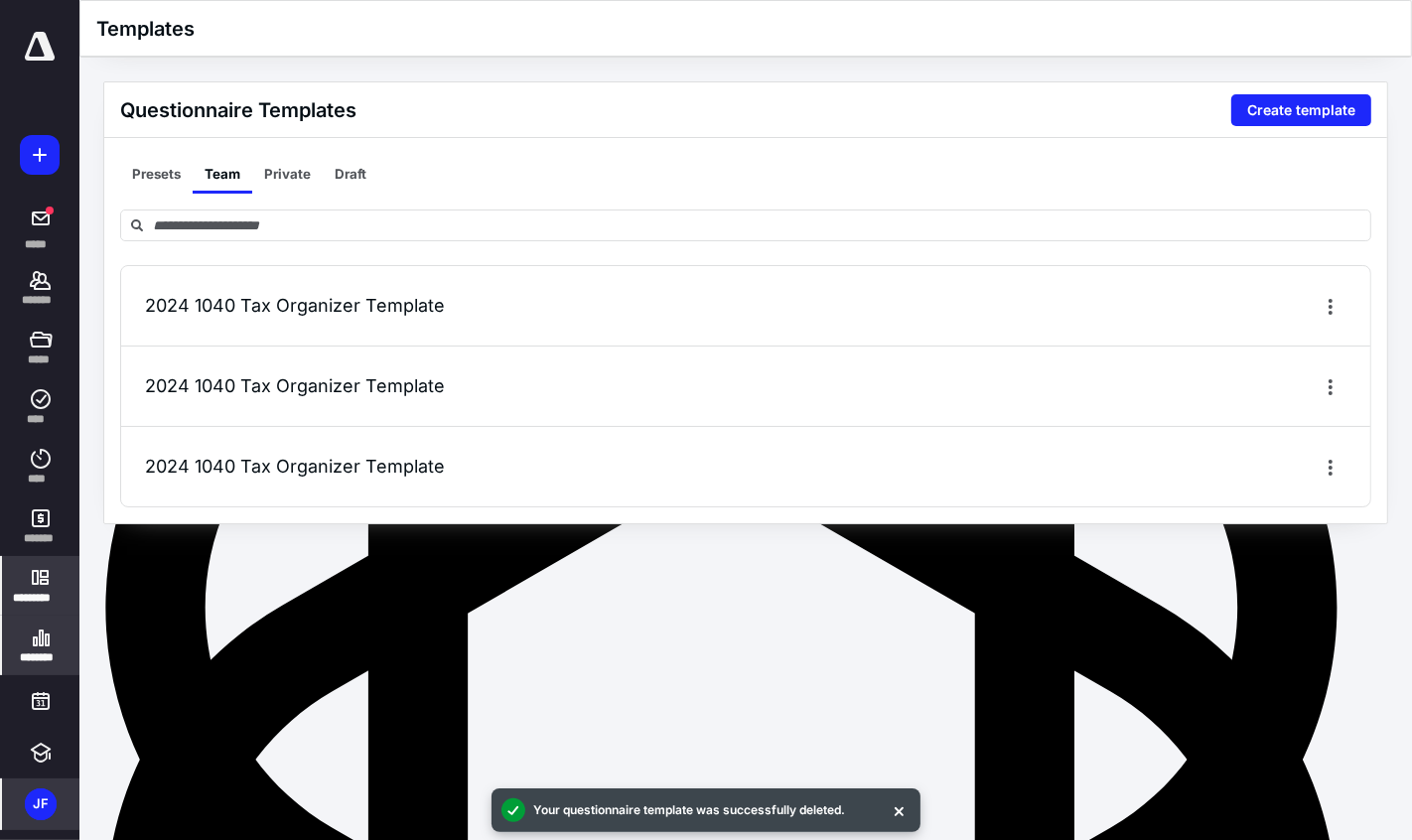 click 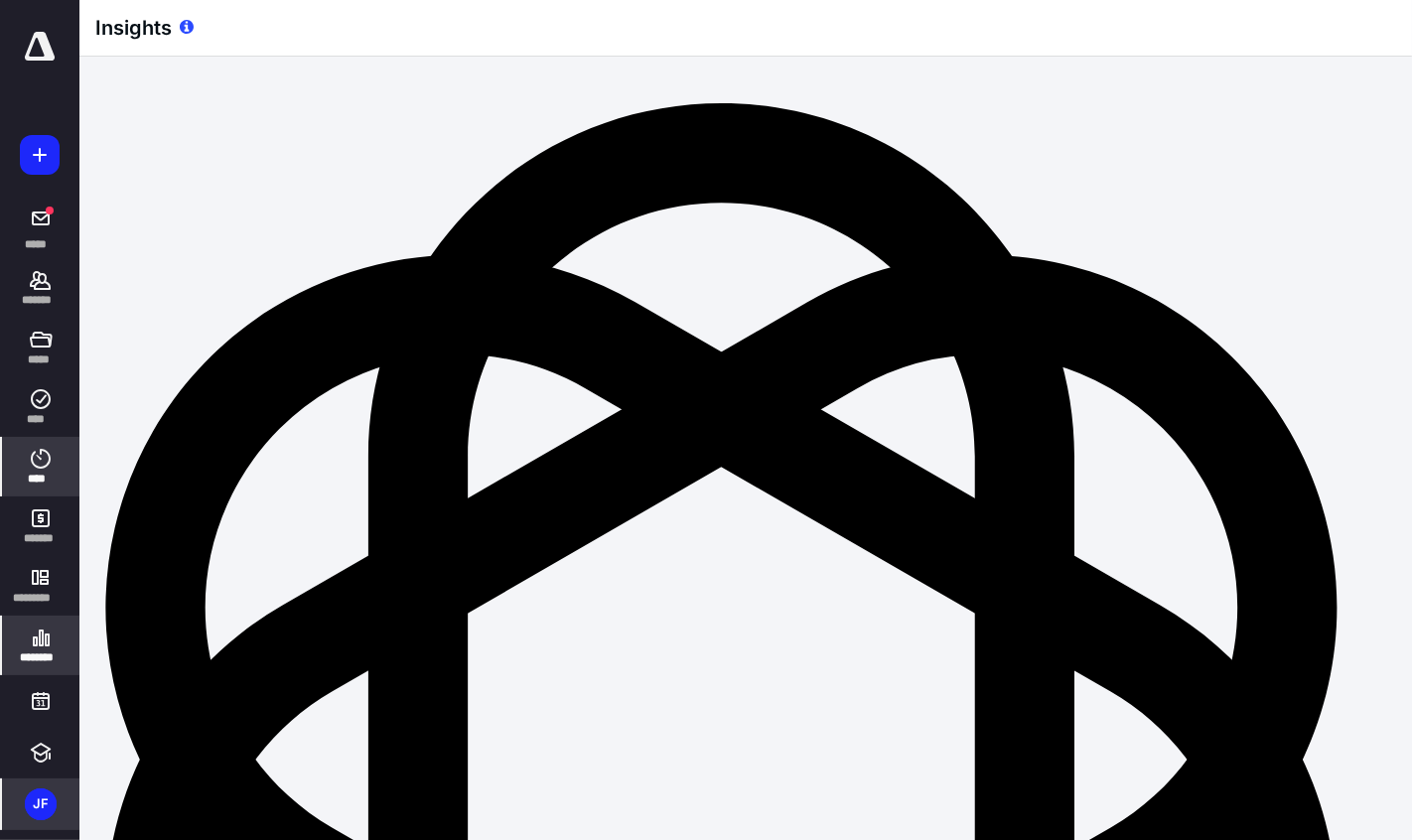 click on "****" at bounding box center [41, 467] 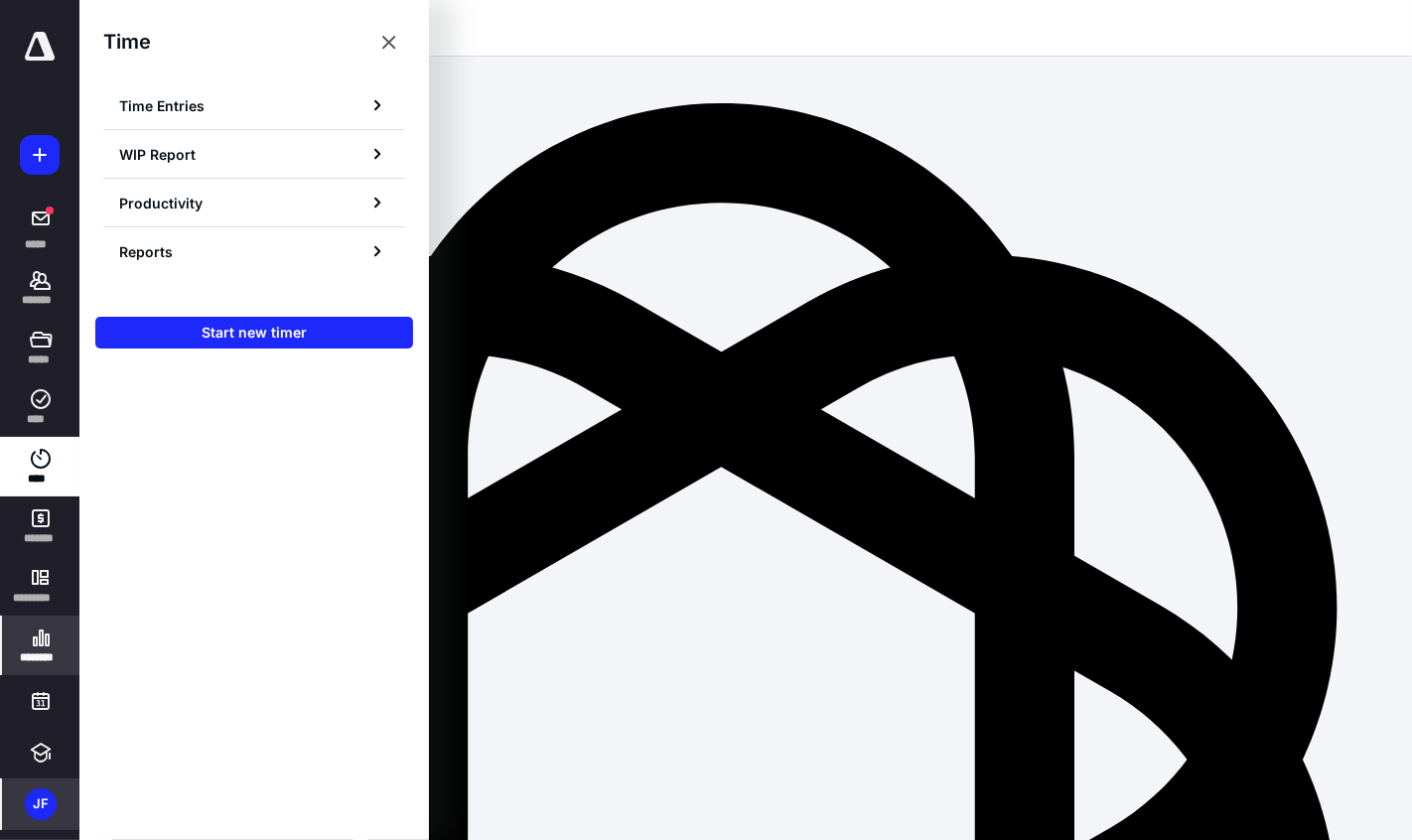 click on "Time Entries" at bounding box center (162, 105) 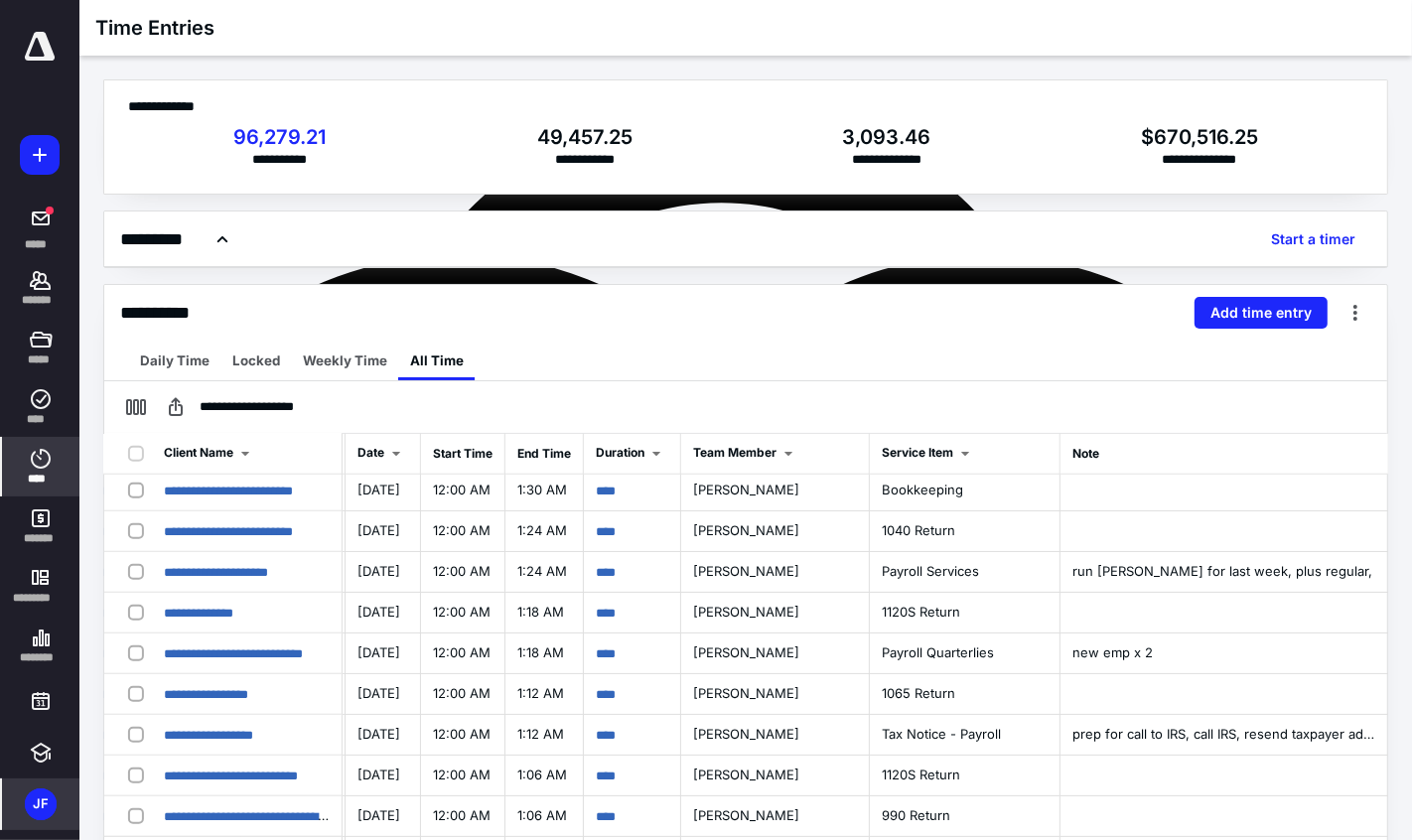 scroll, scrollTop: 1453, scrollLeft: 564, axis: both 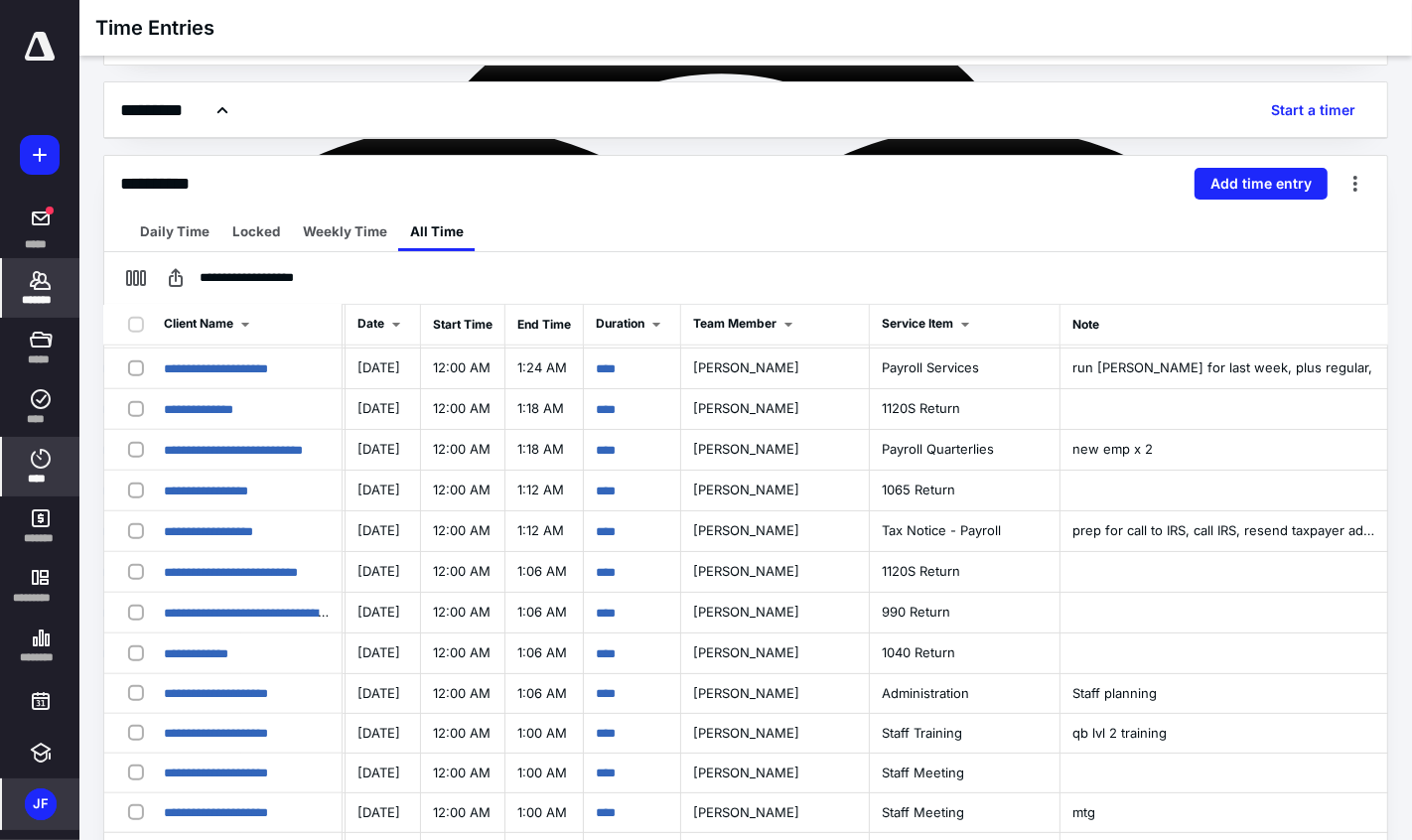 click on "*******" at bounding box center [41, 300] 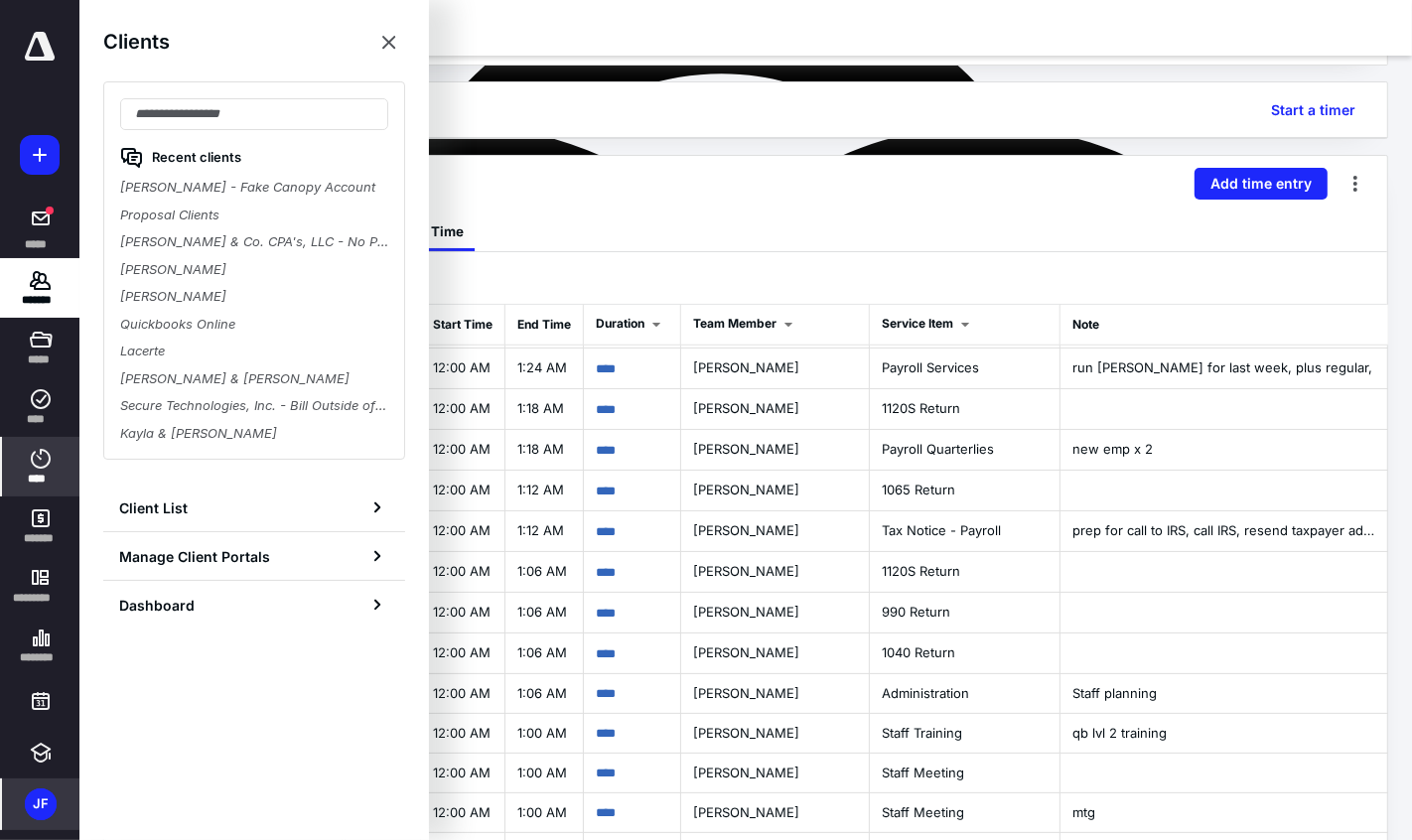 click on "Client List" at bounding box center (254, 507) 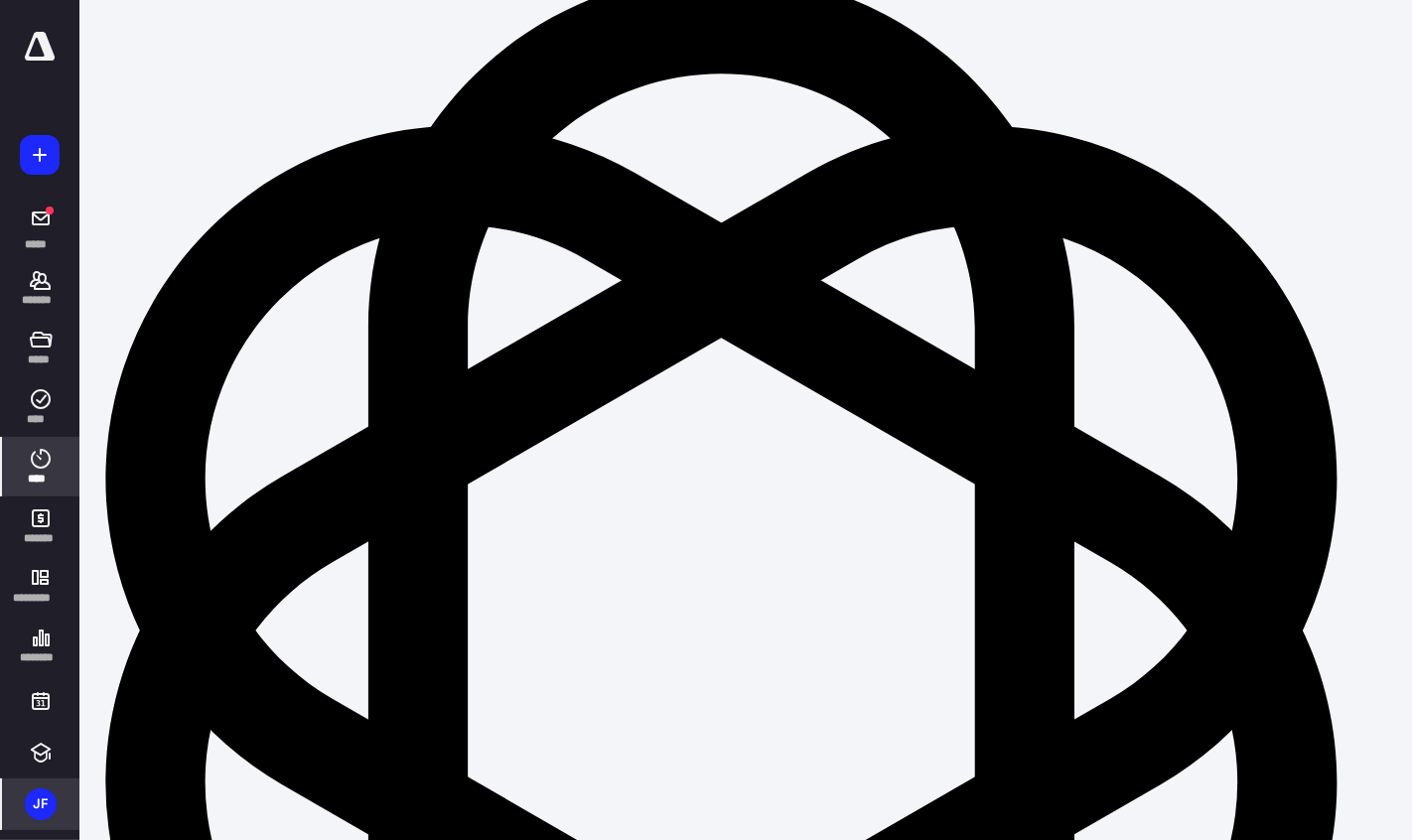 scroll, scrollTop: 0, scrollLeft: 0, axis: both 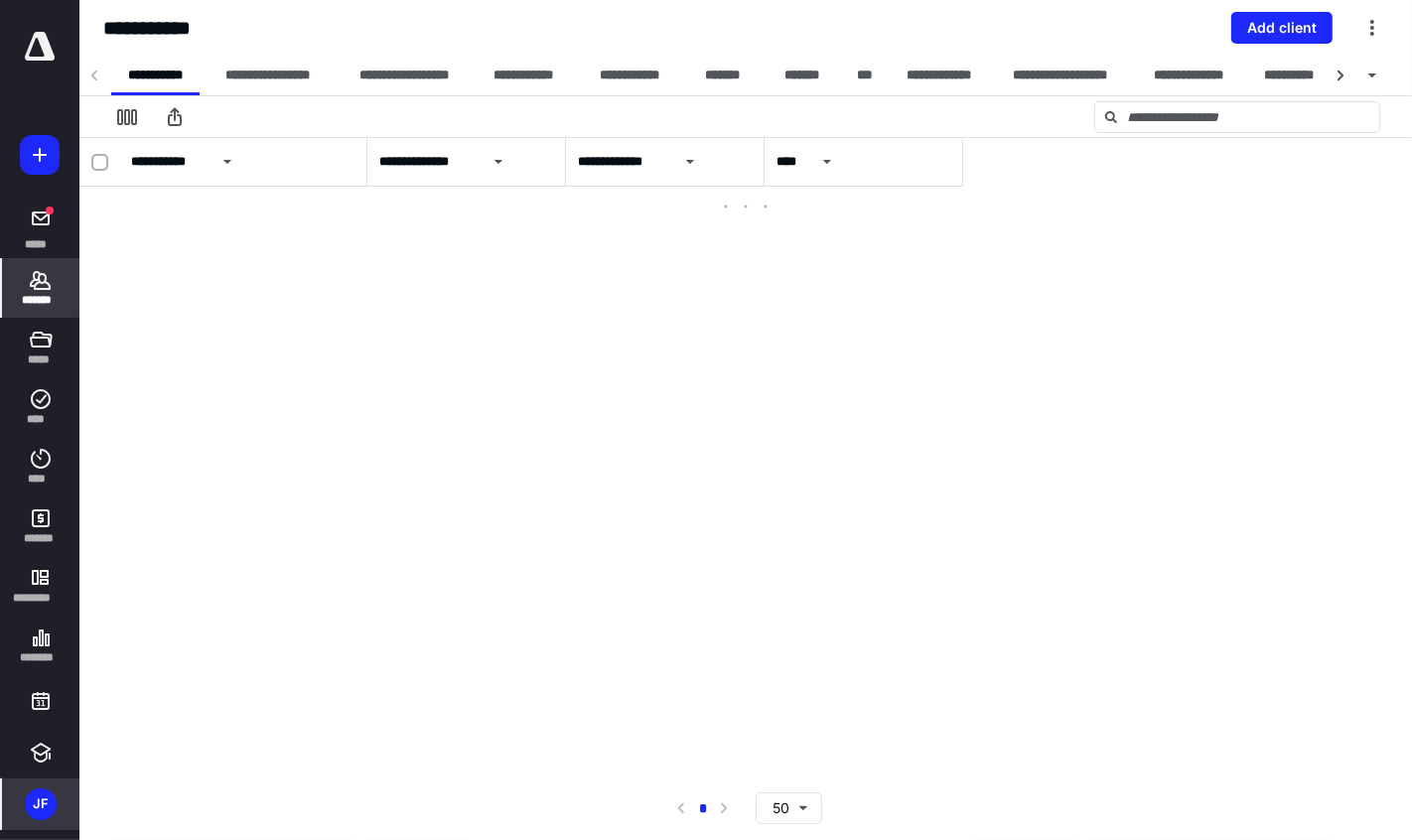 click at bounding box center [746, 116] 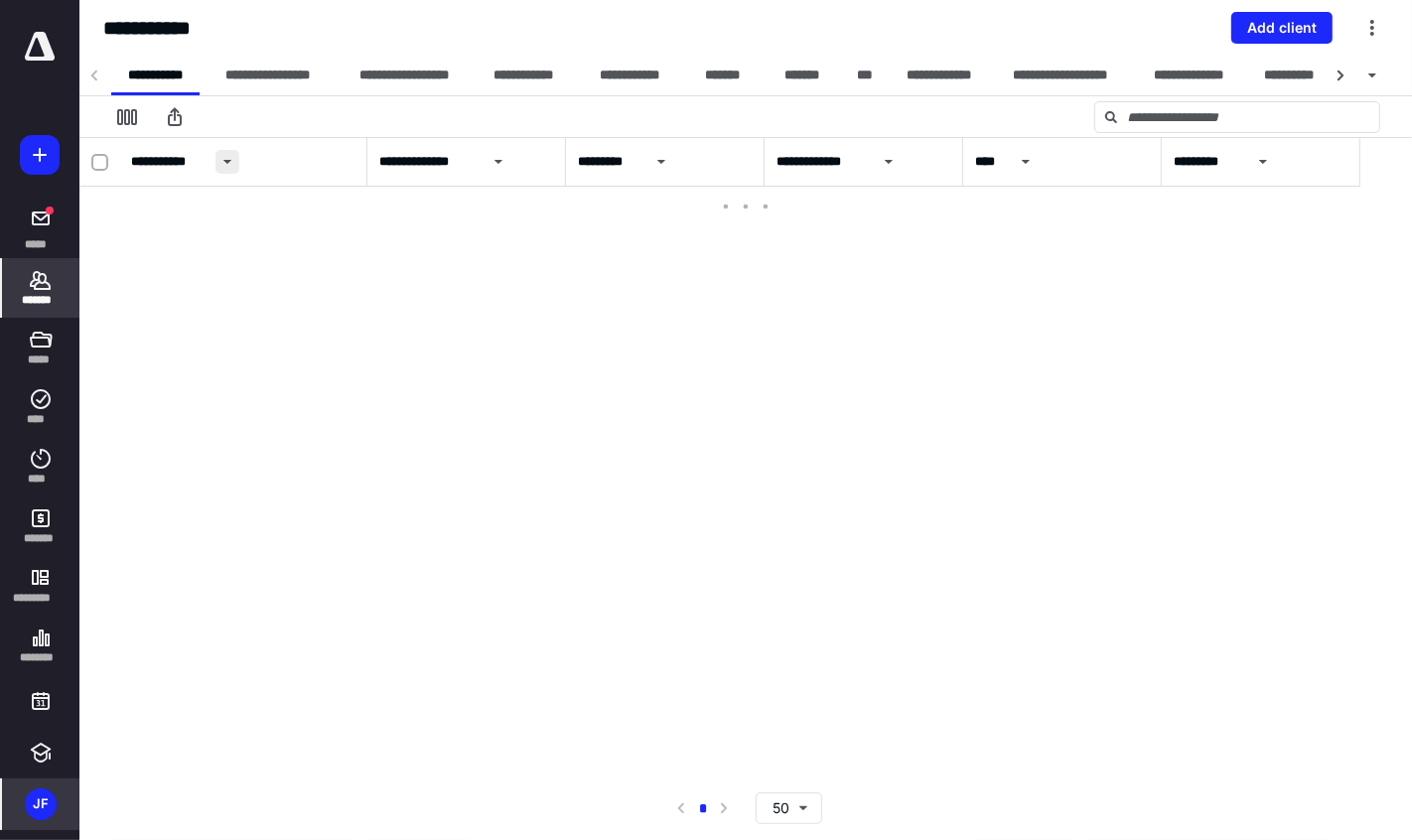 click at bounding box center (227, 162) 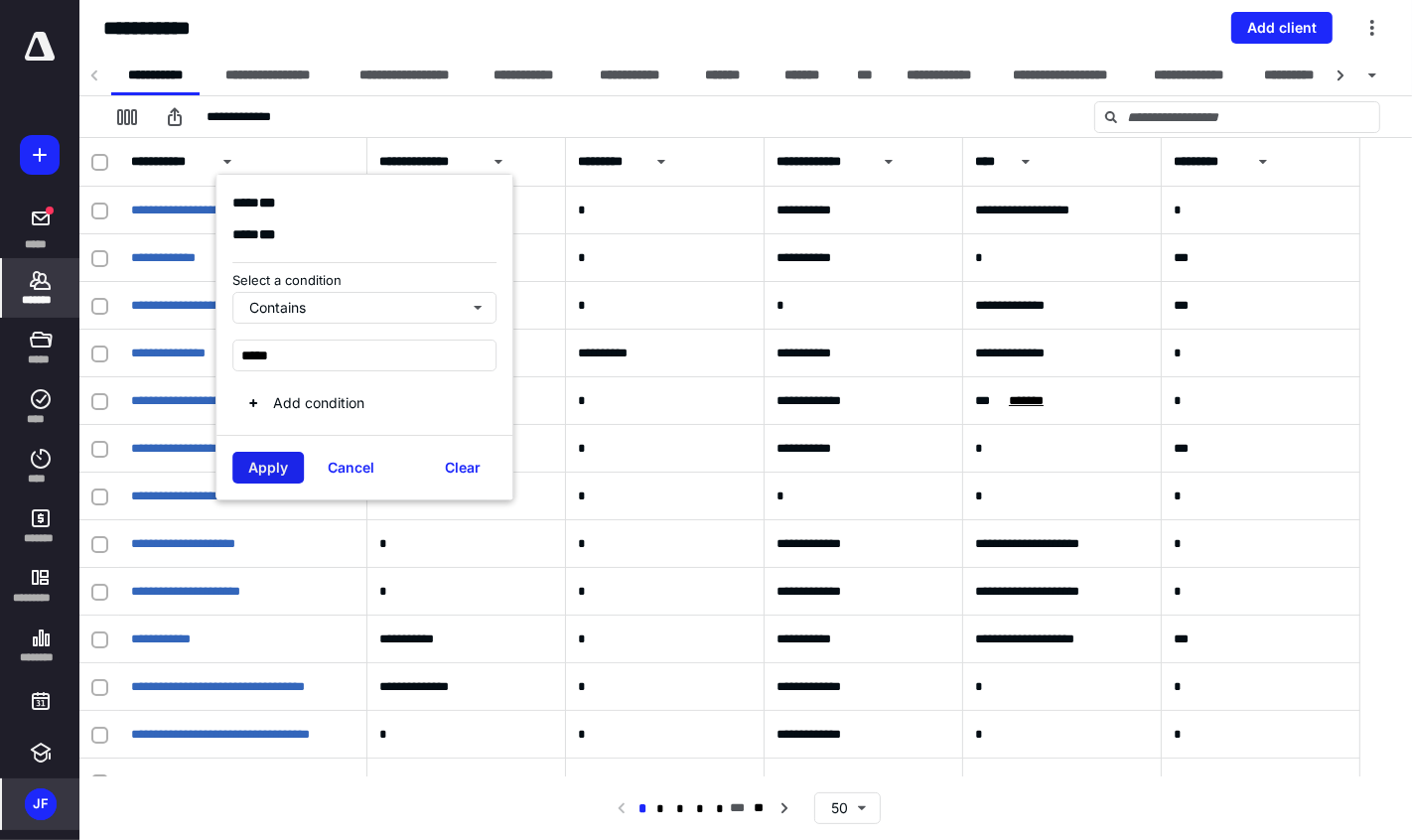 type on "*****" 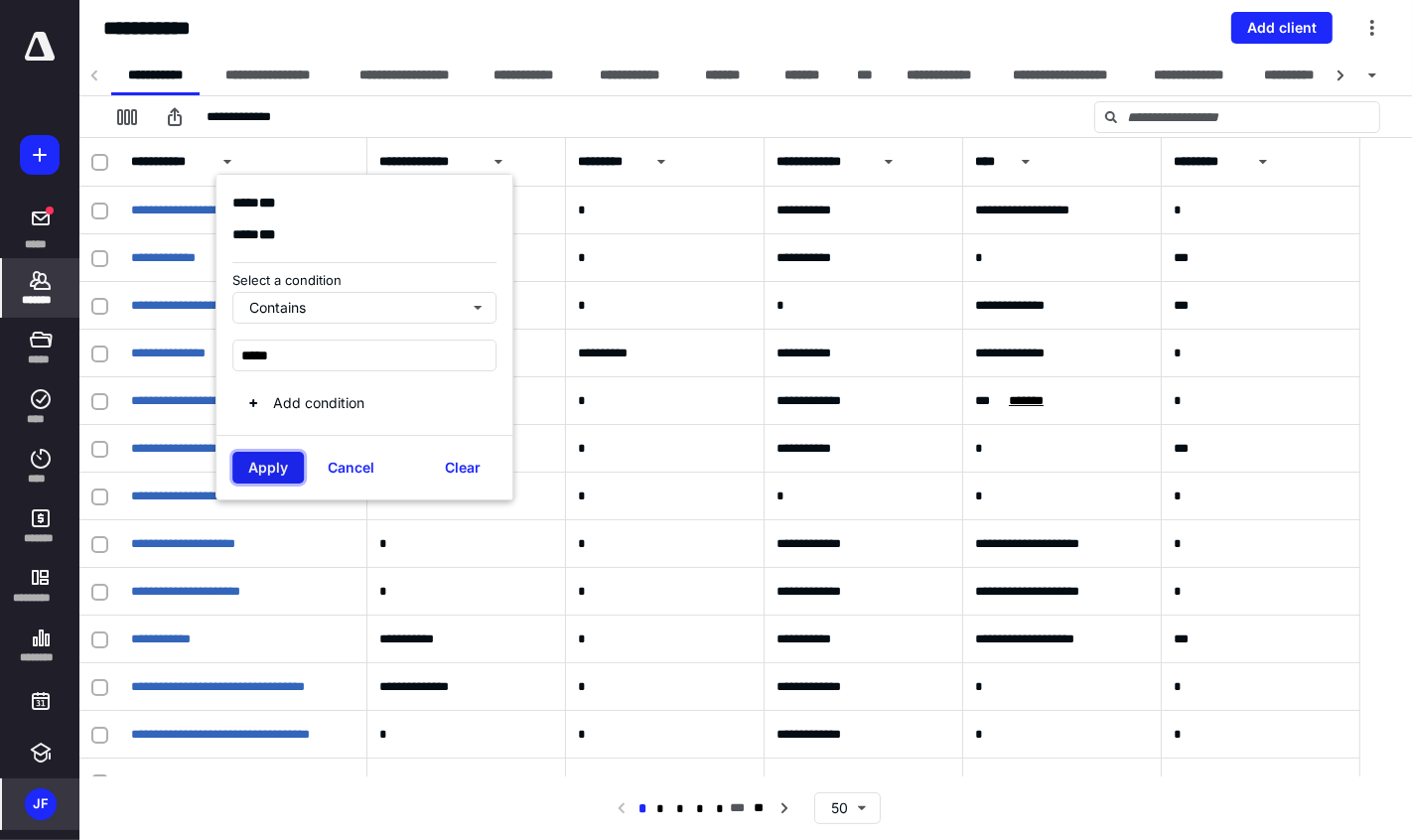 click on "Apply" at bounding box center [268, 468] 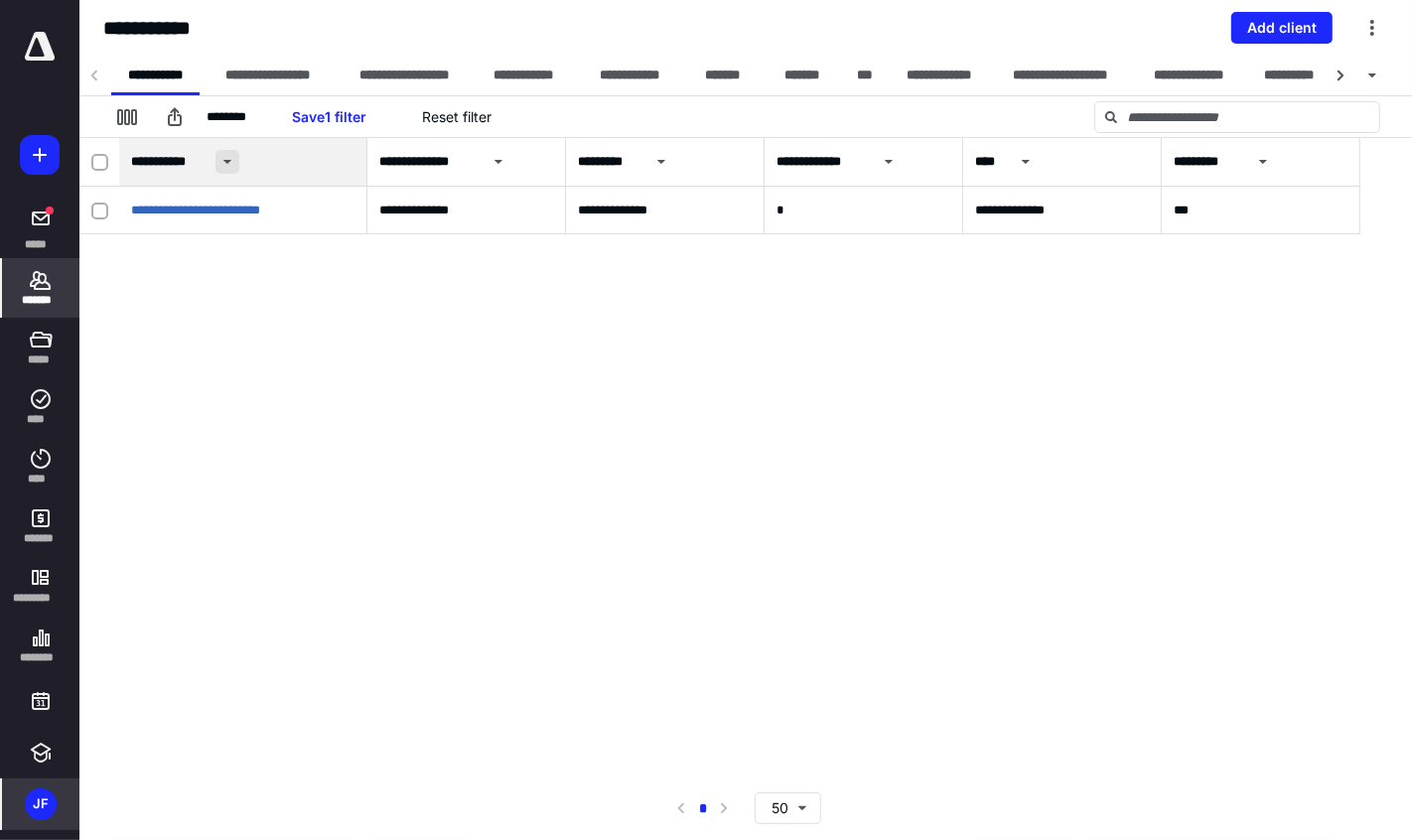 click at bounding box center (227, 162) 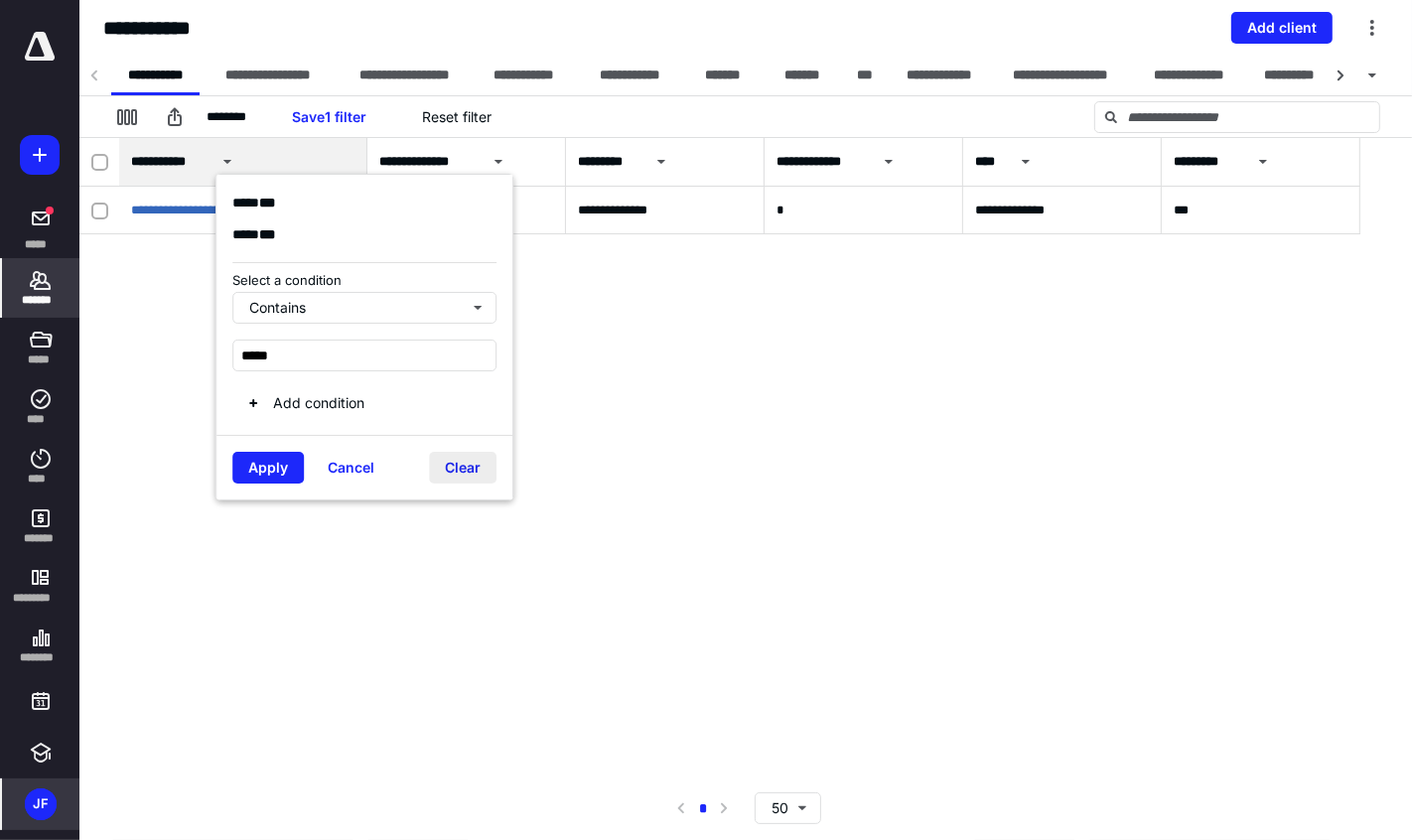 click on "Clear" at bounding box center (463, 468) 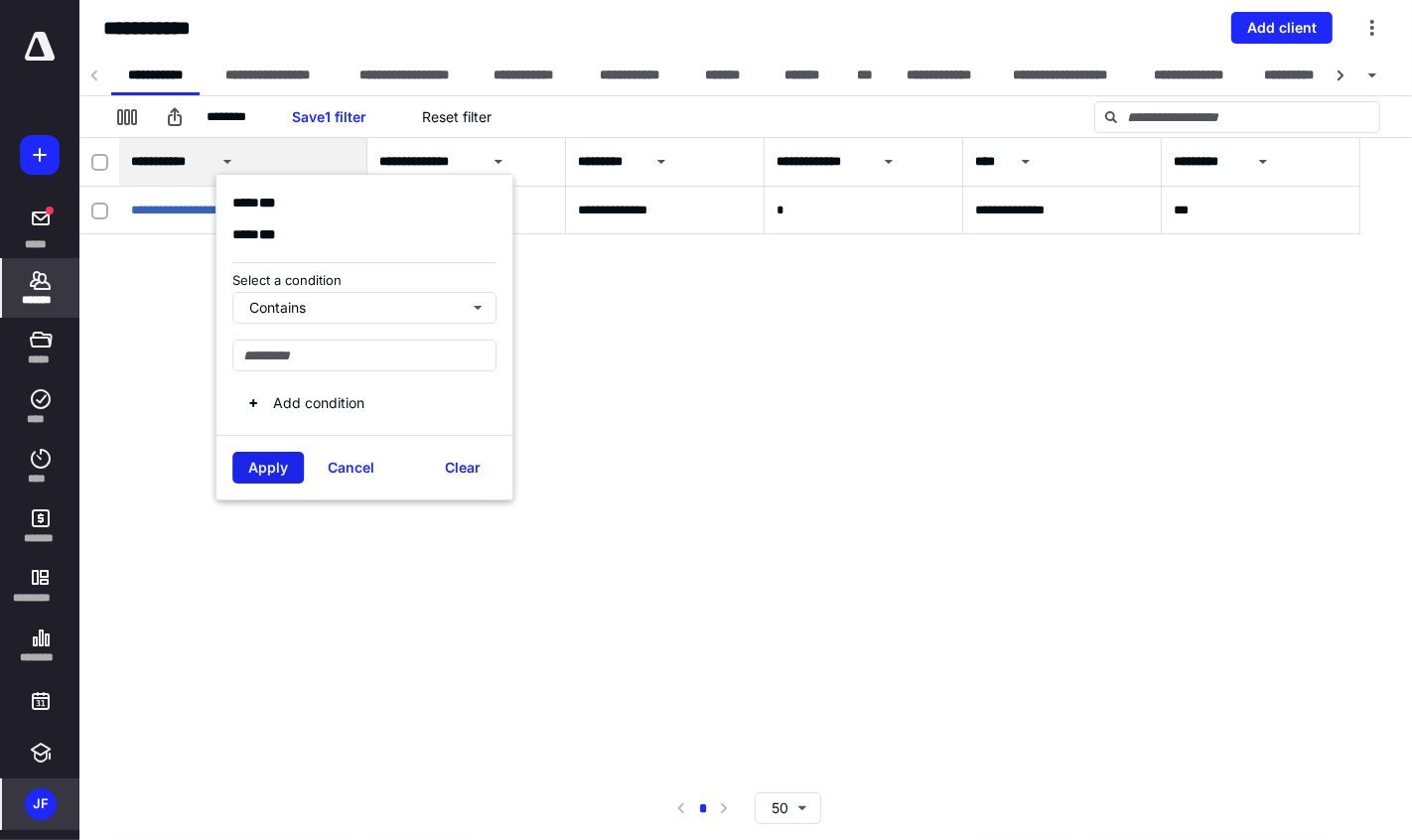 click on "Apply" at bounding box center (268, 468) 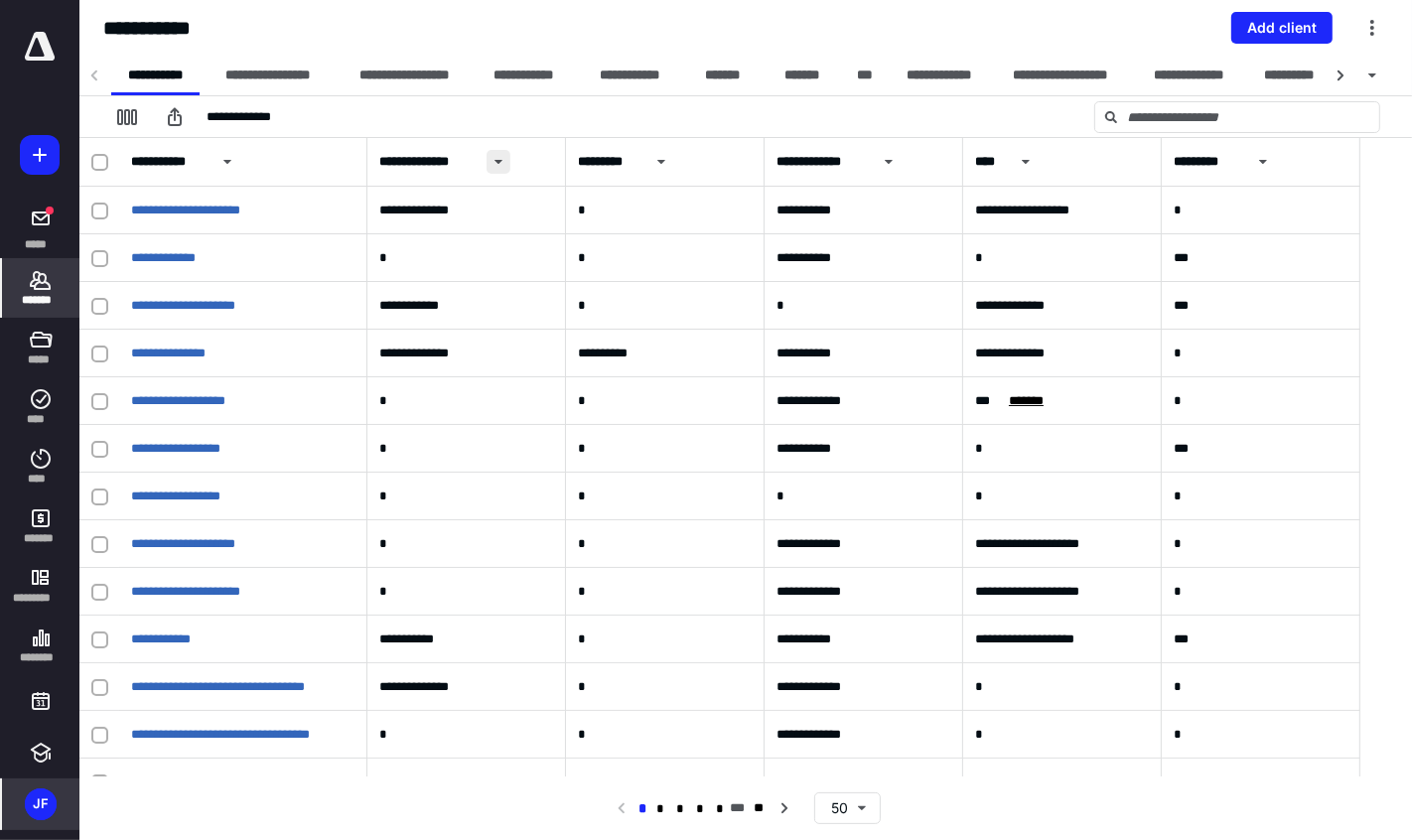 click at bounding box center [498, 162] 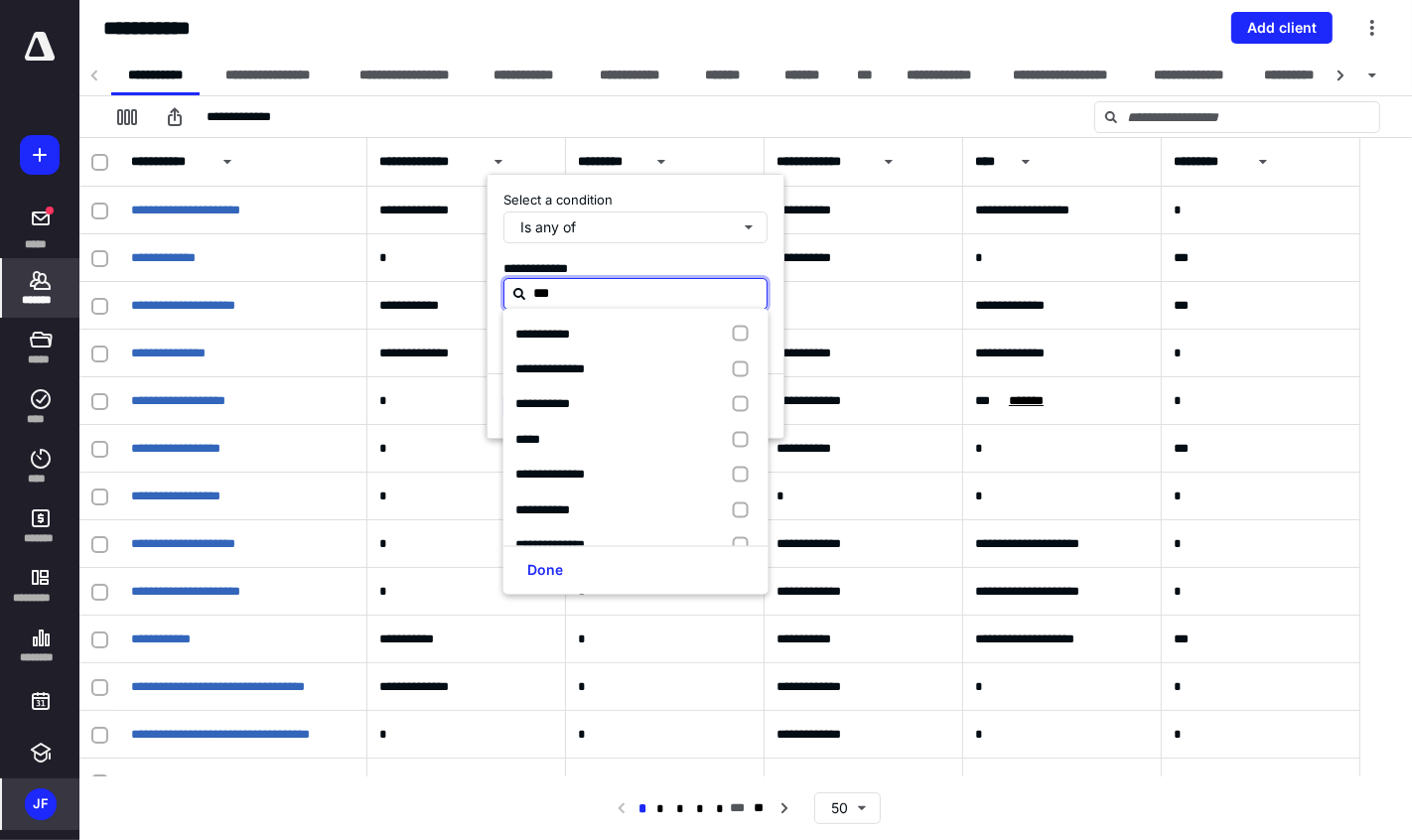 type on "****" 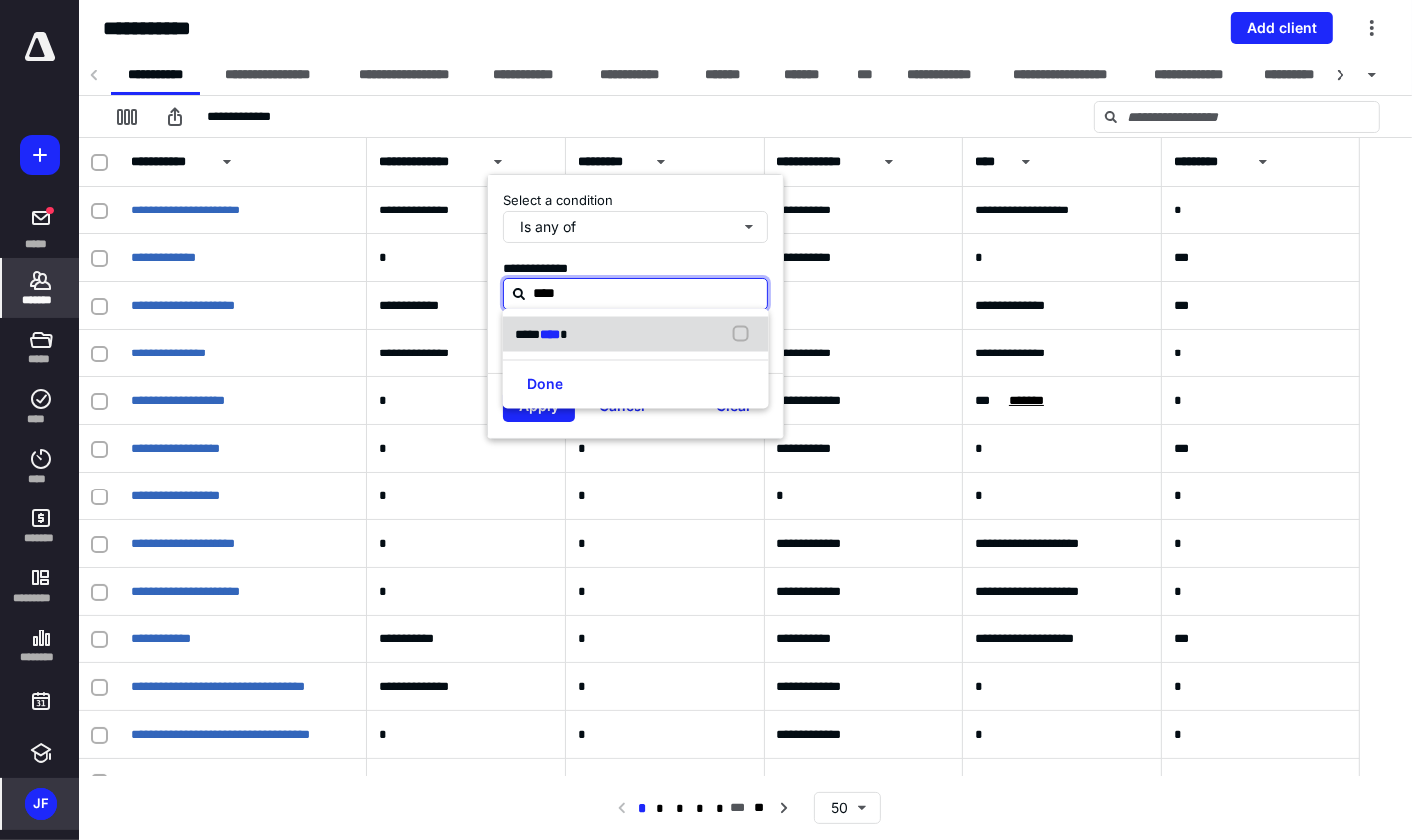 click on "**** **** *" at bounding box center (635, 335) 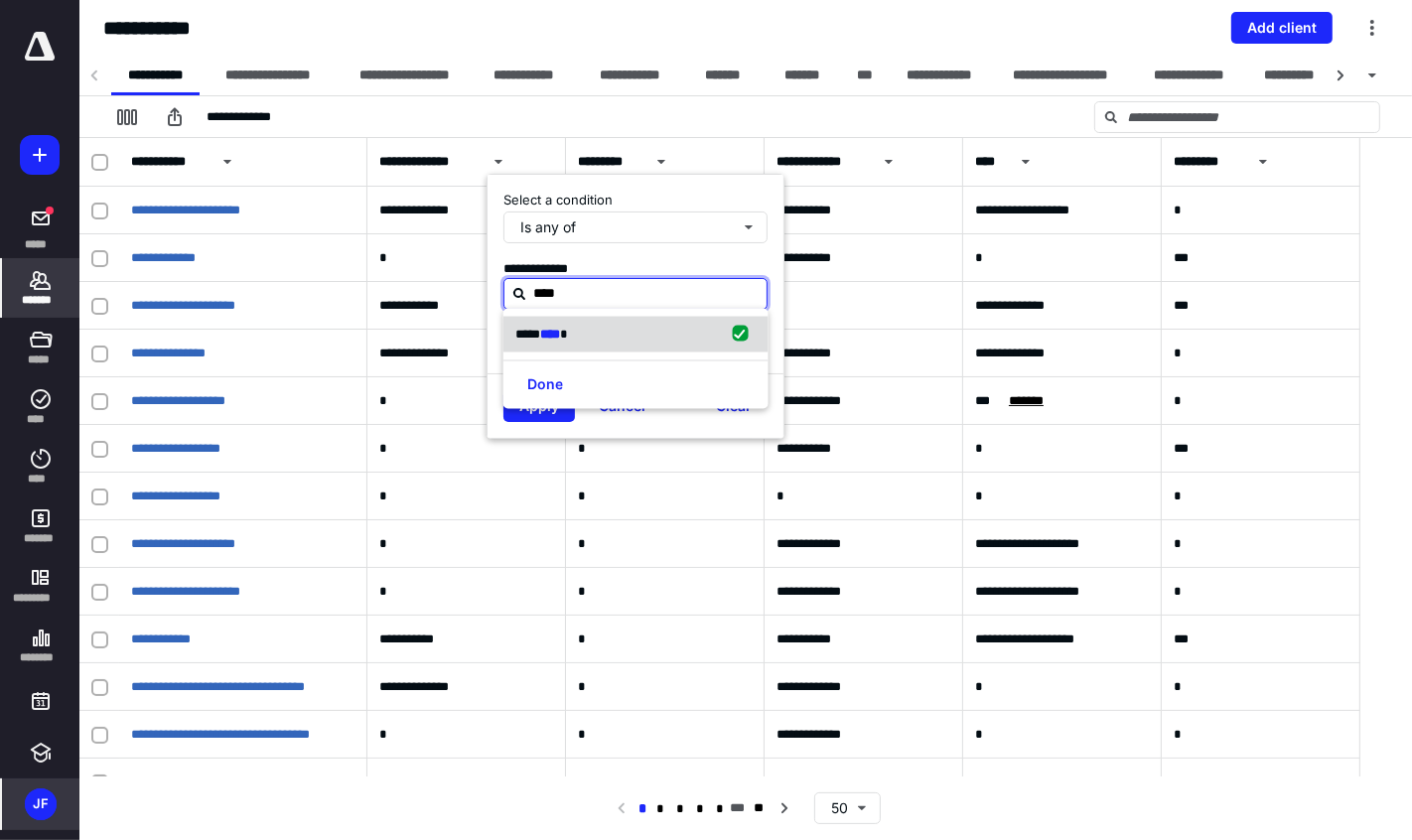 checkbox on "true" 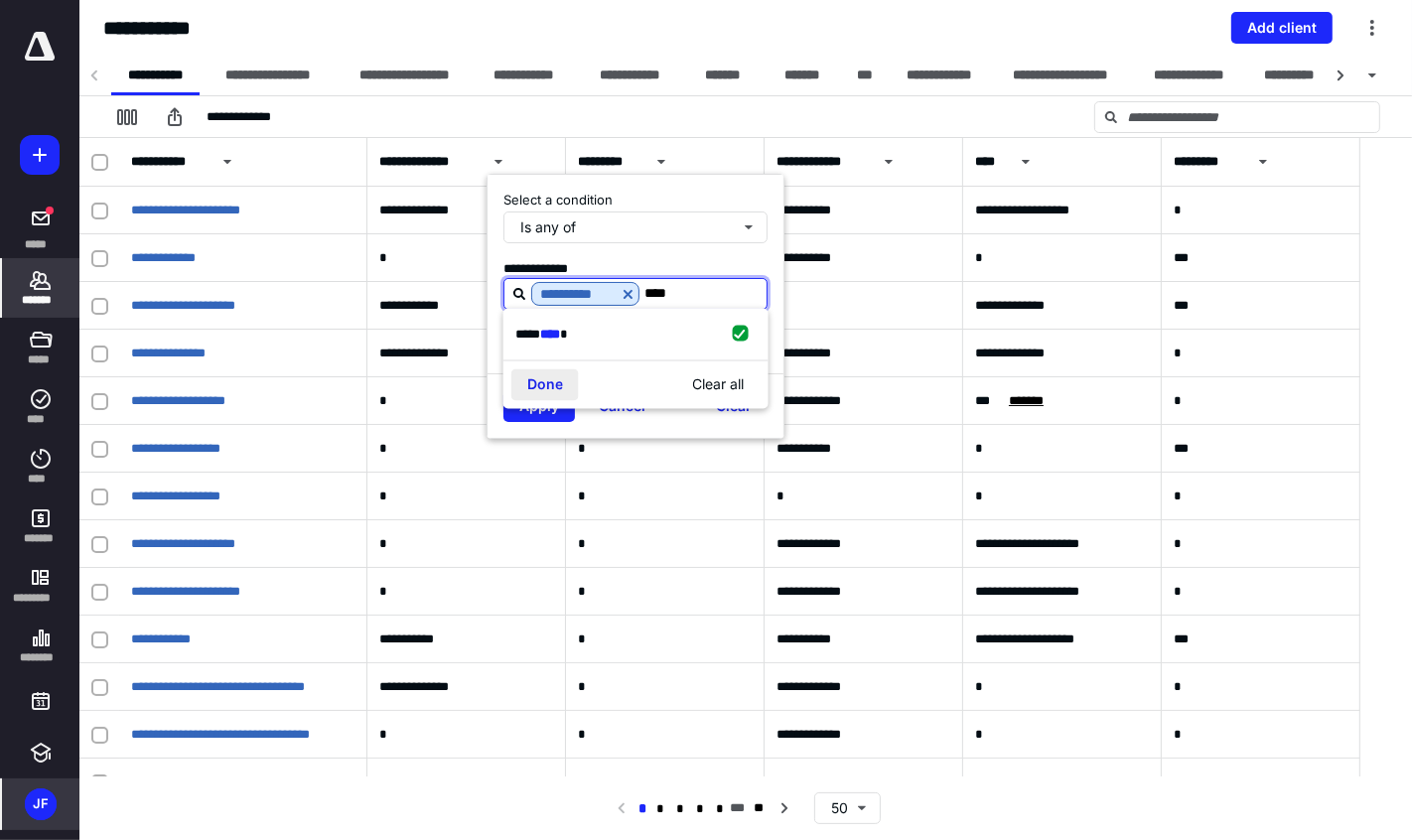 type on "****" 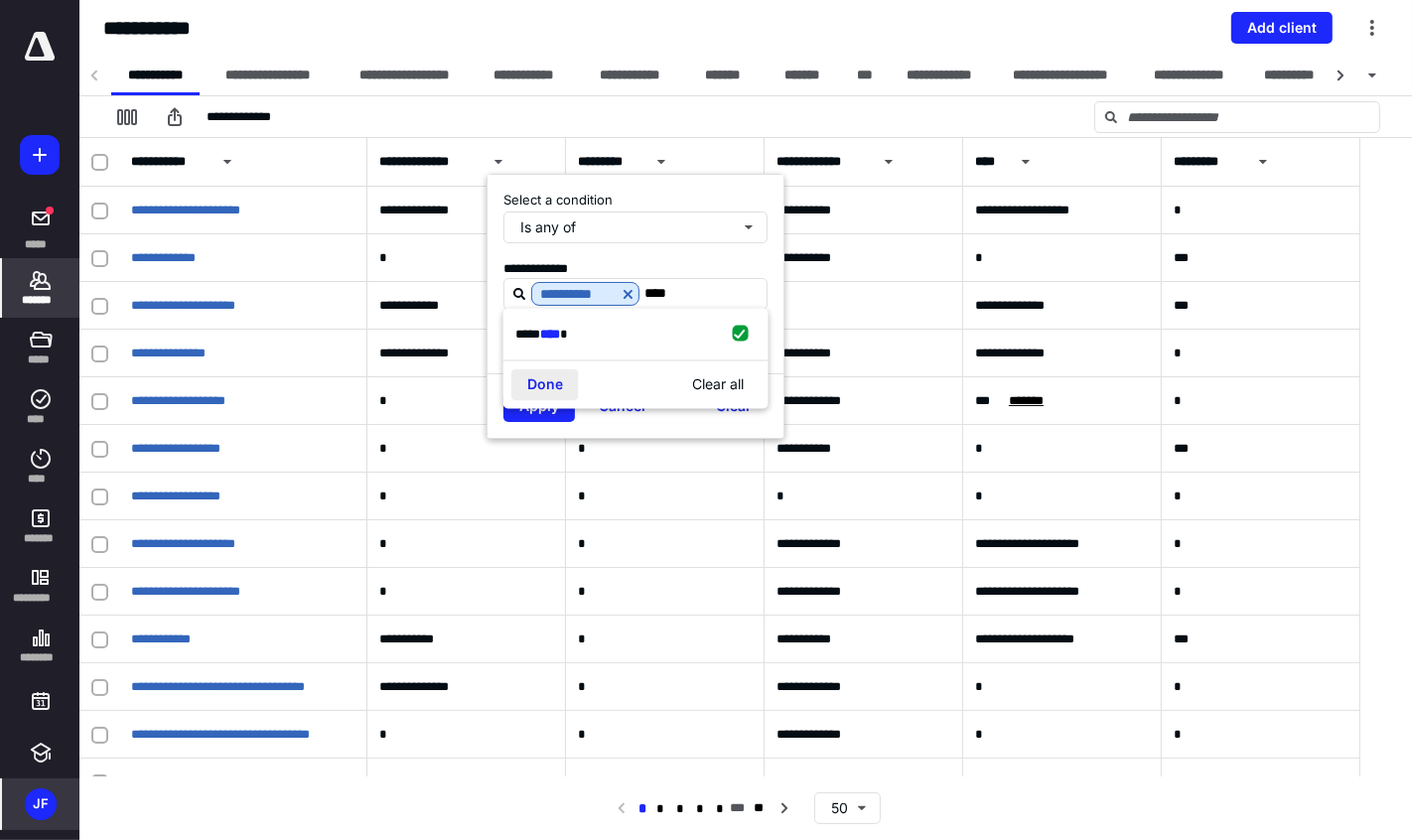click on "Done" at bounding box center [545, 384] 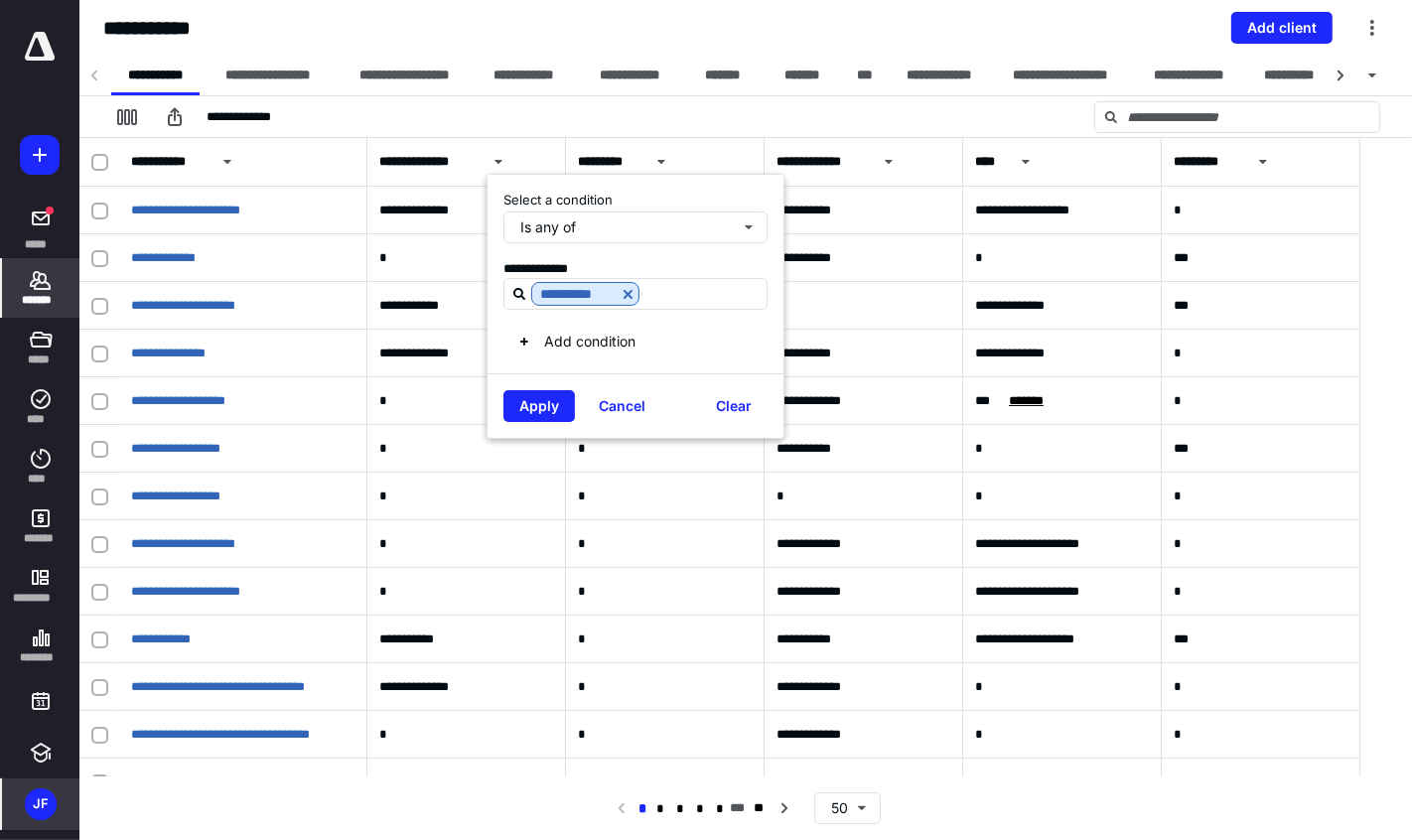 click on "Apply" at bounding box center [539, 406] 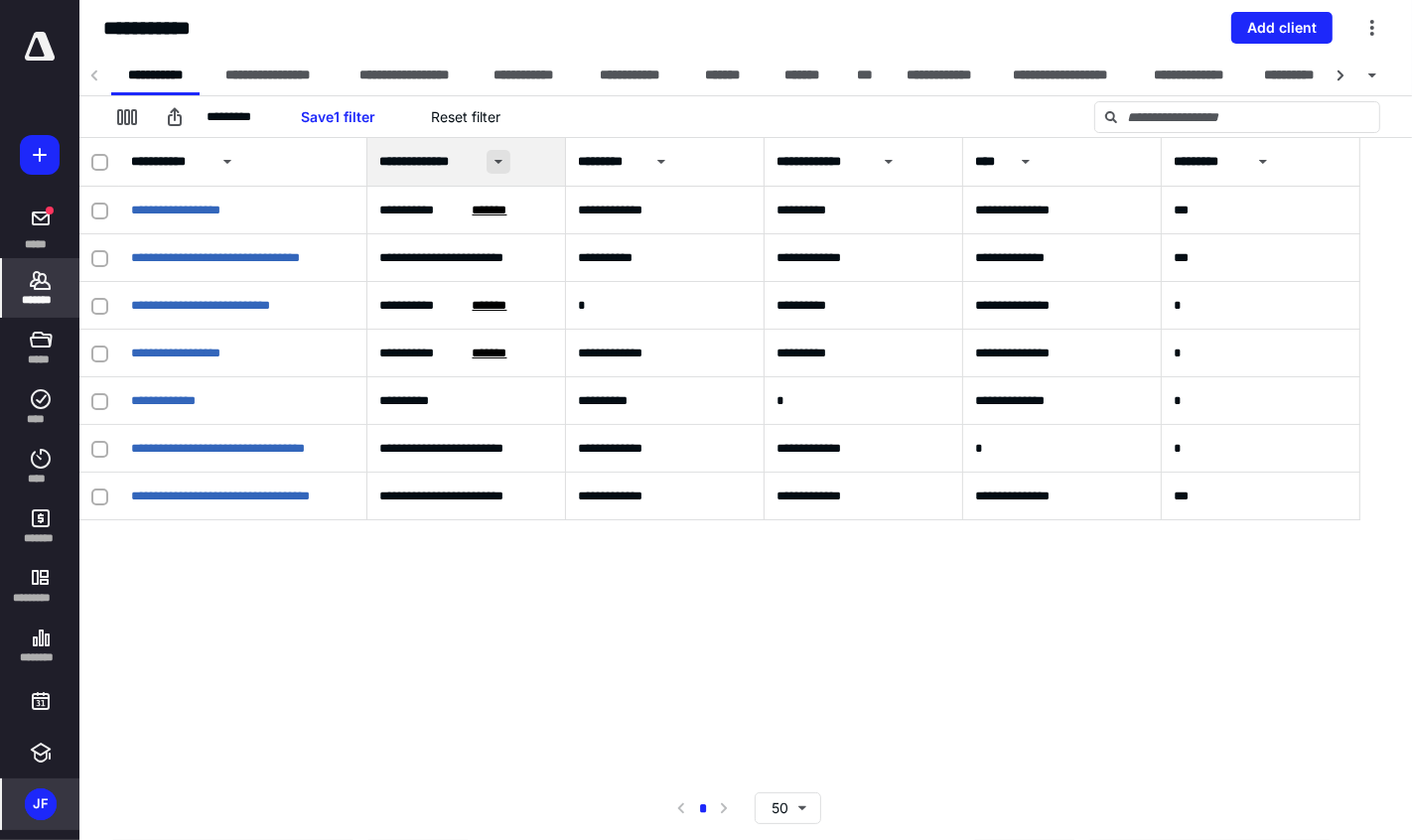 click at bounding box center (498, 162) 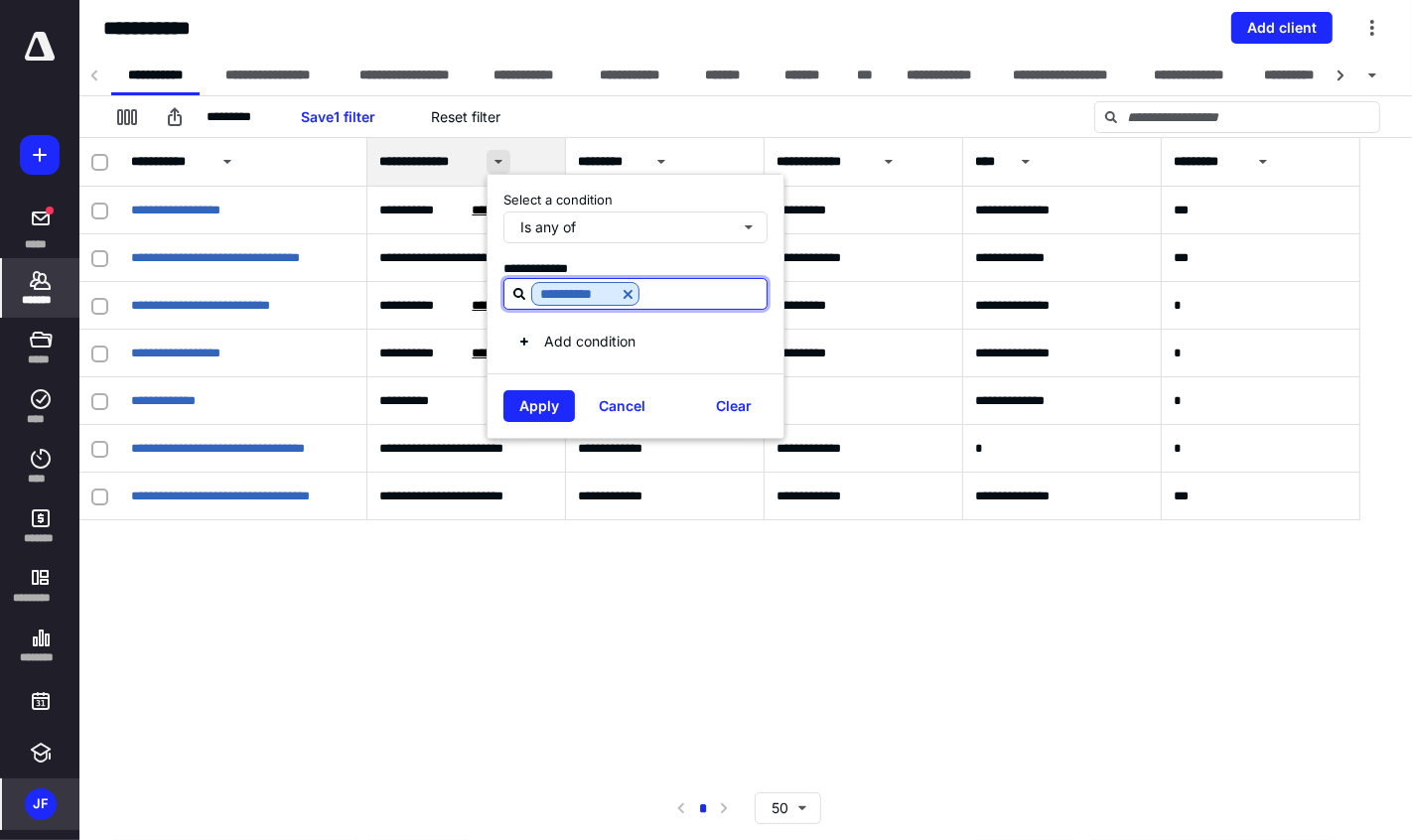 click at bounding box center [498, 162] 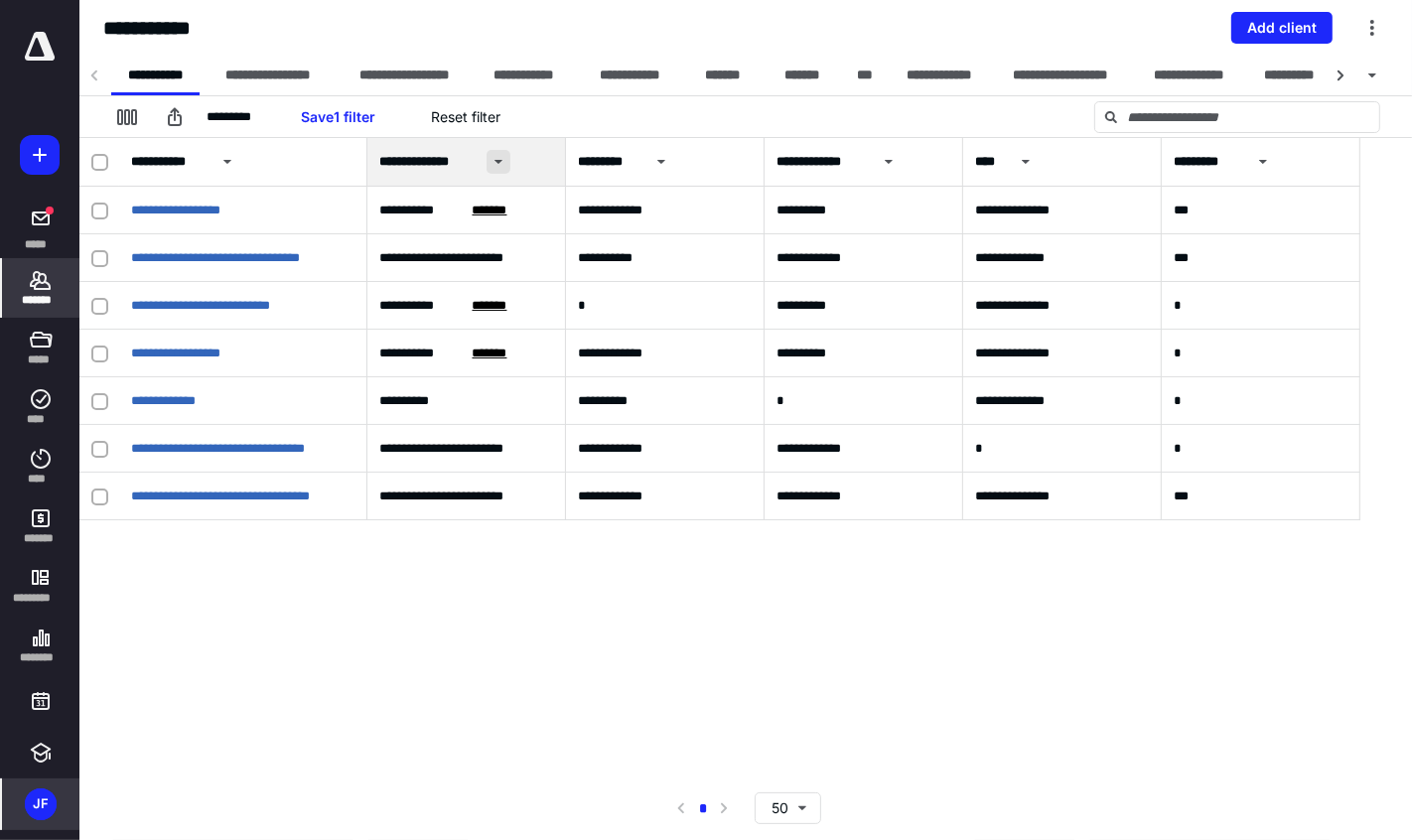 click at bounding box center (498, 162) 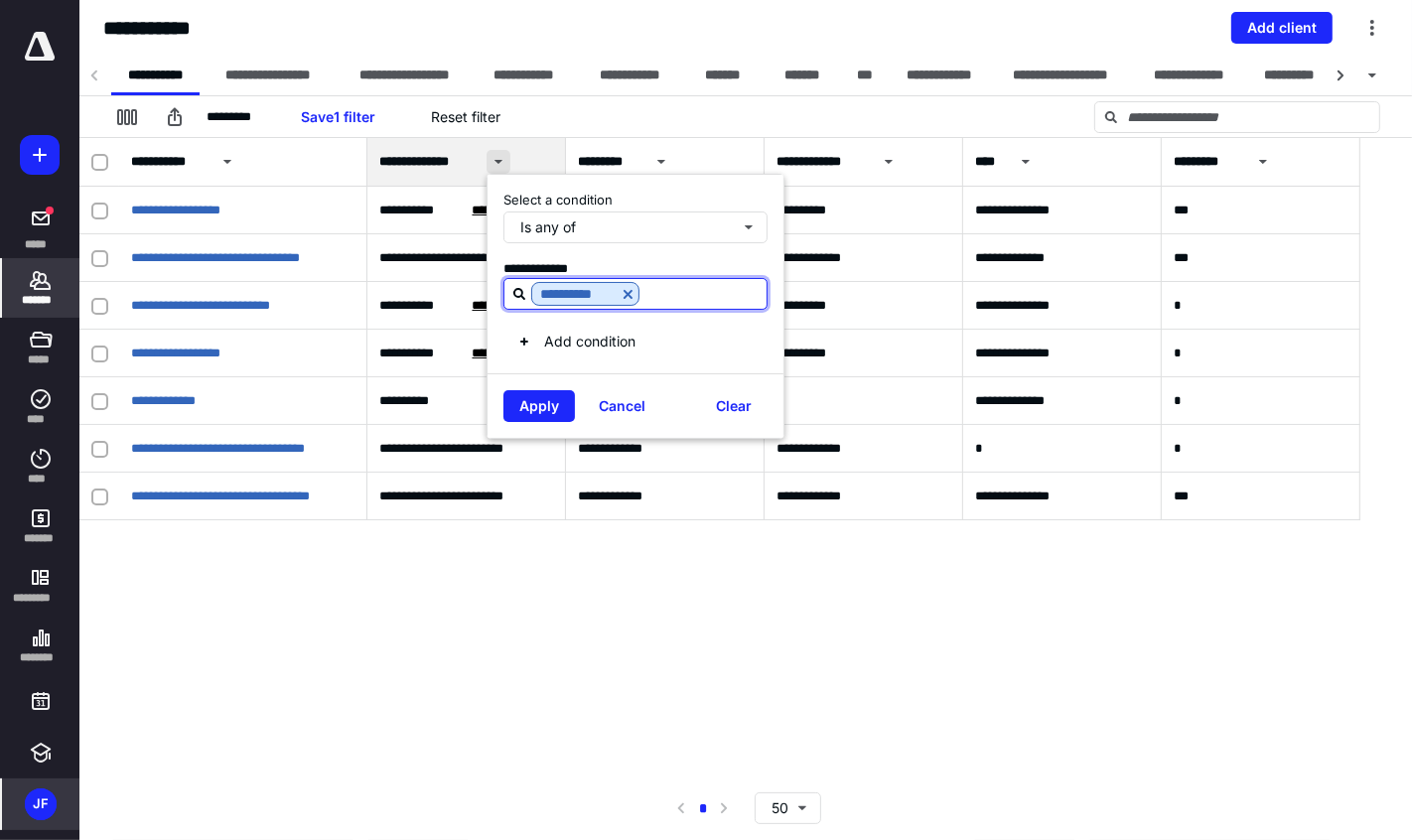 click at bounding box center [498, 162] 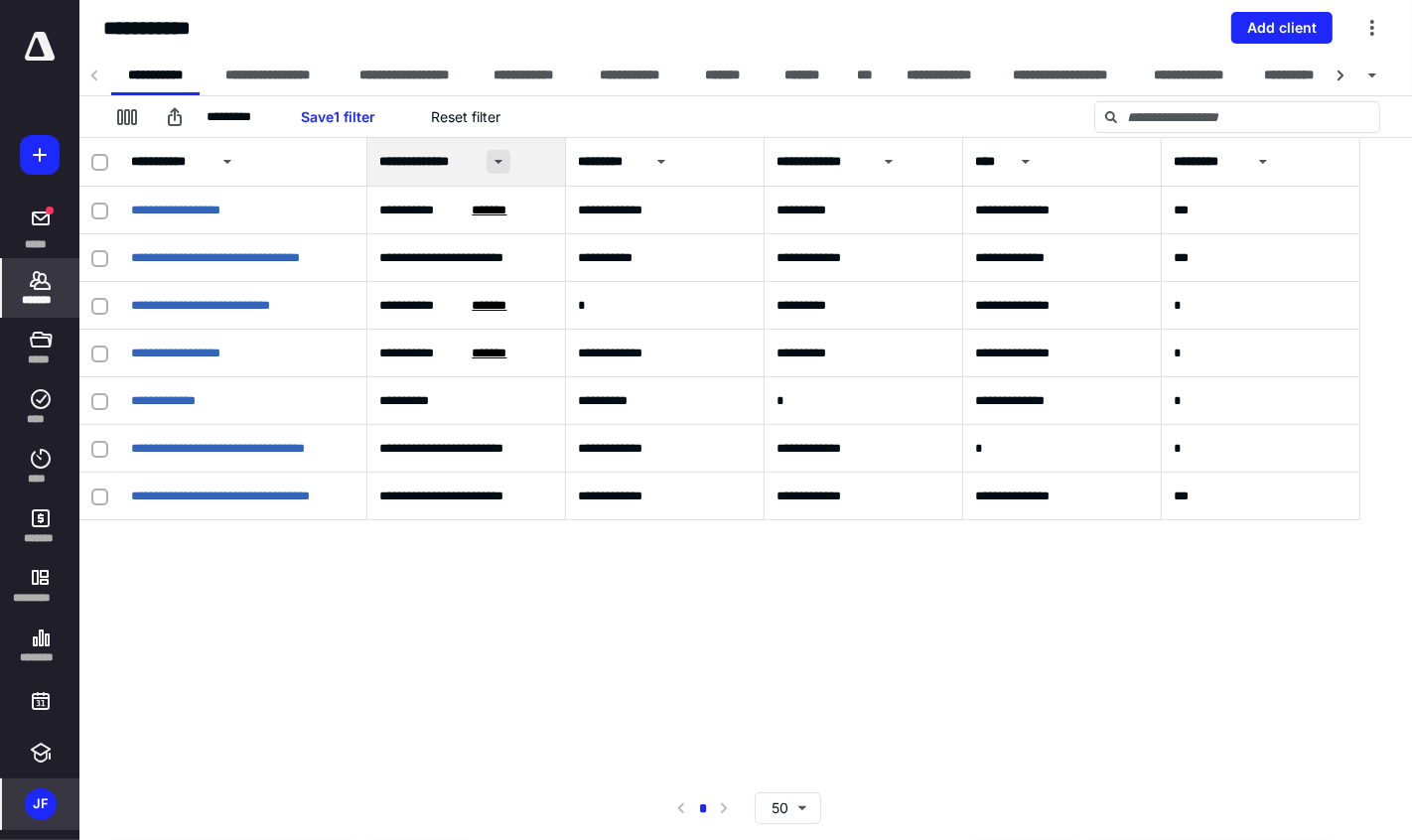 click at bounding box center [498, 162] 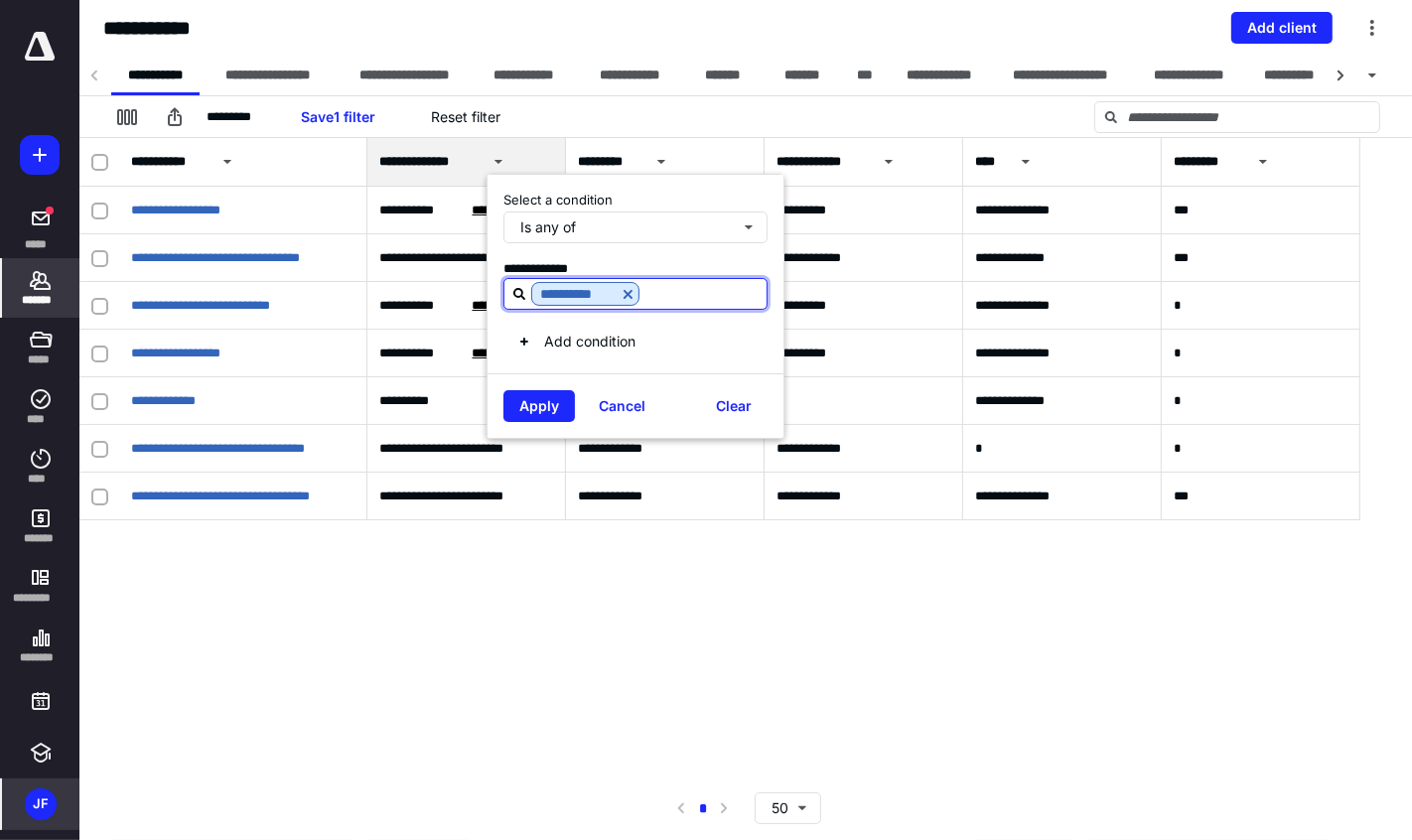 click at bounding box center (628, 294) 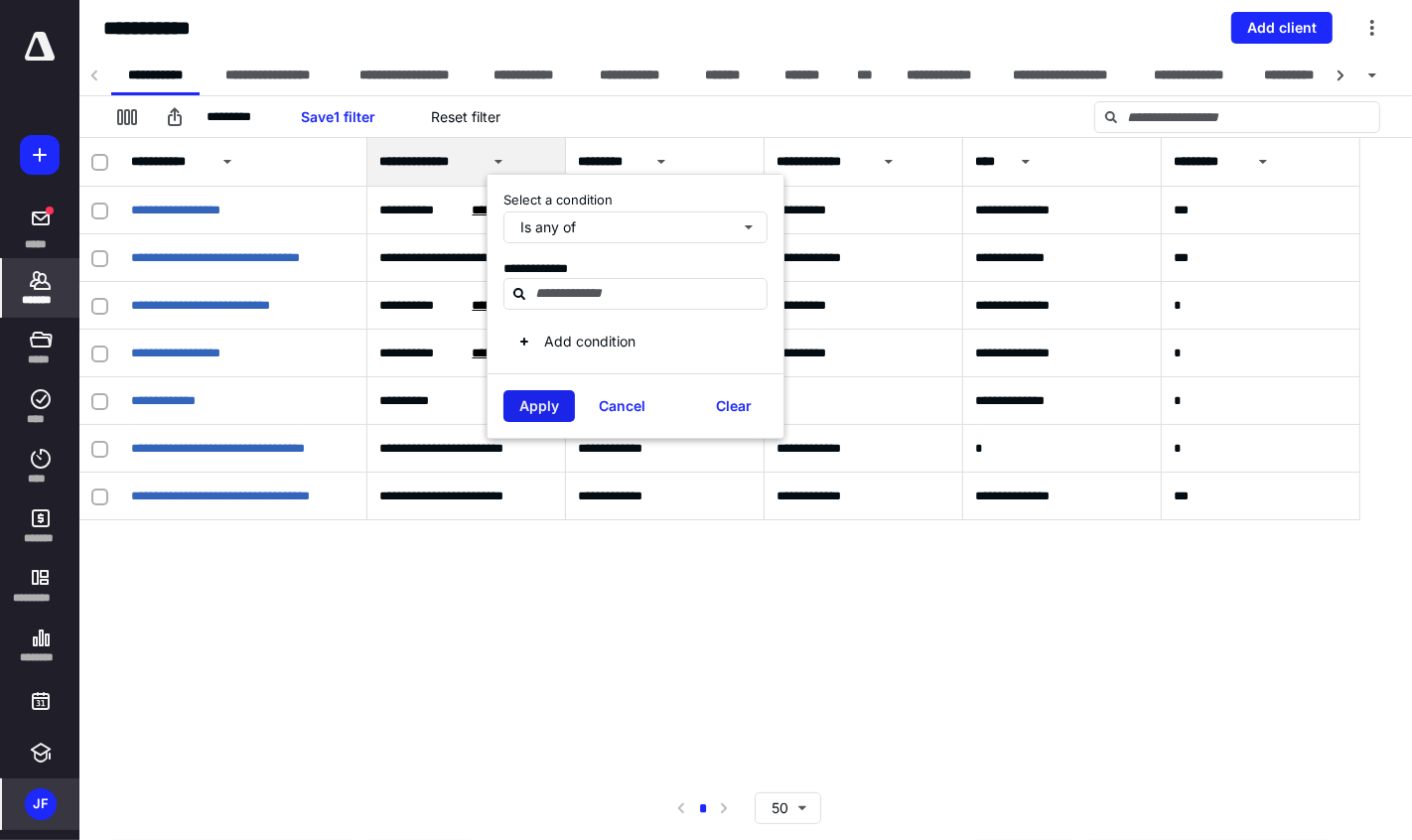 click on "Apply" at bounding box center [539, 406] 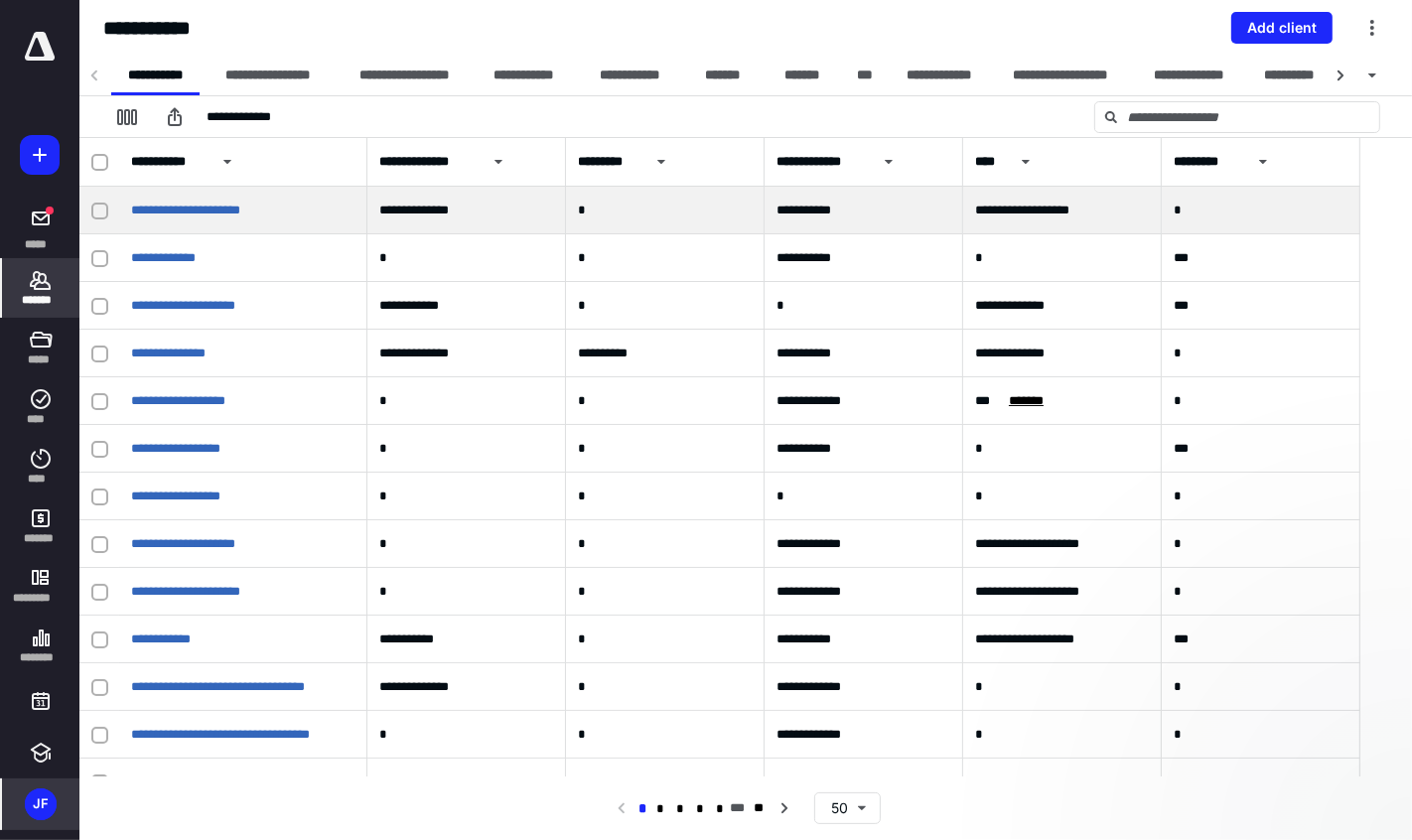 scroll, scrollTop: 1768, scrollLeft: 0, axis: vertical 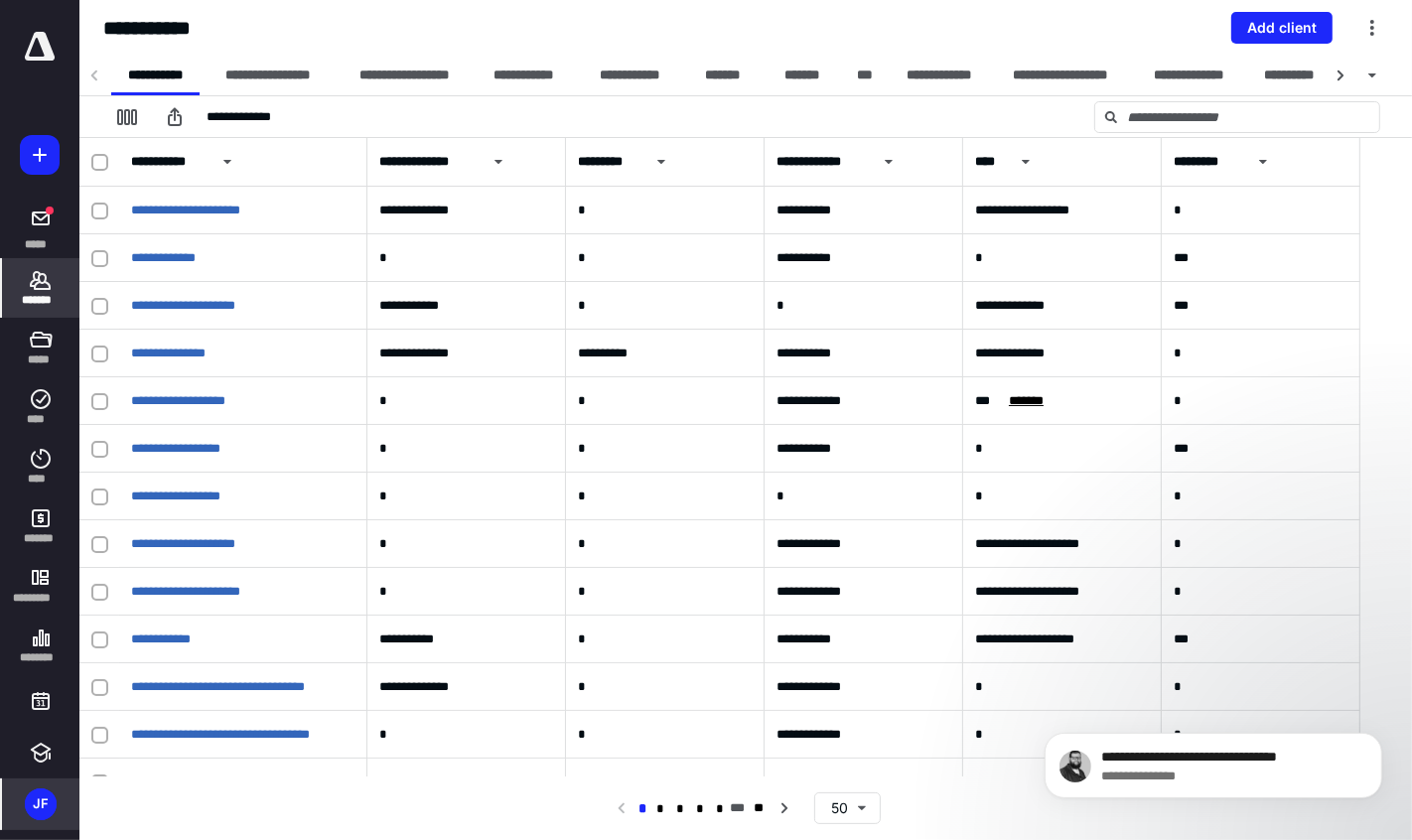 click at bounding box center (40, 155) 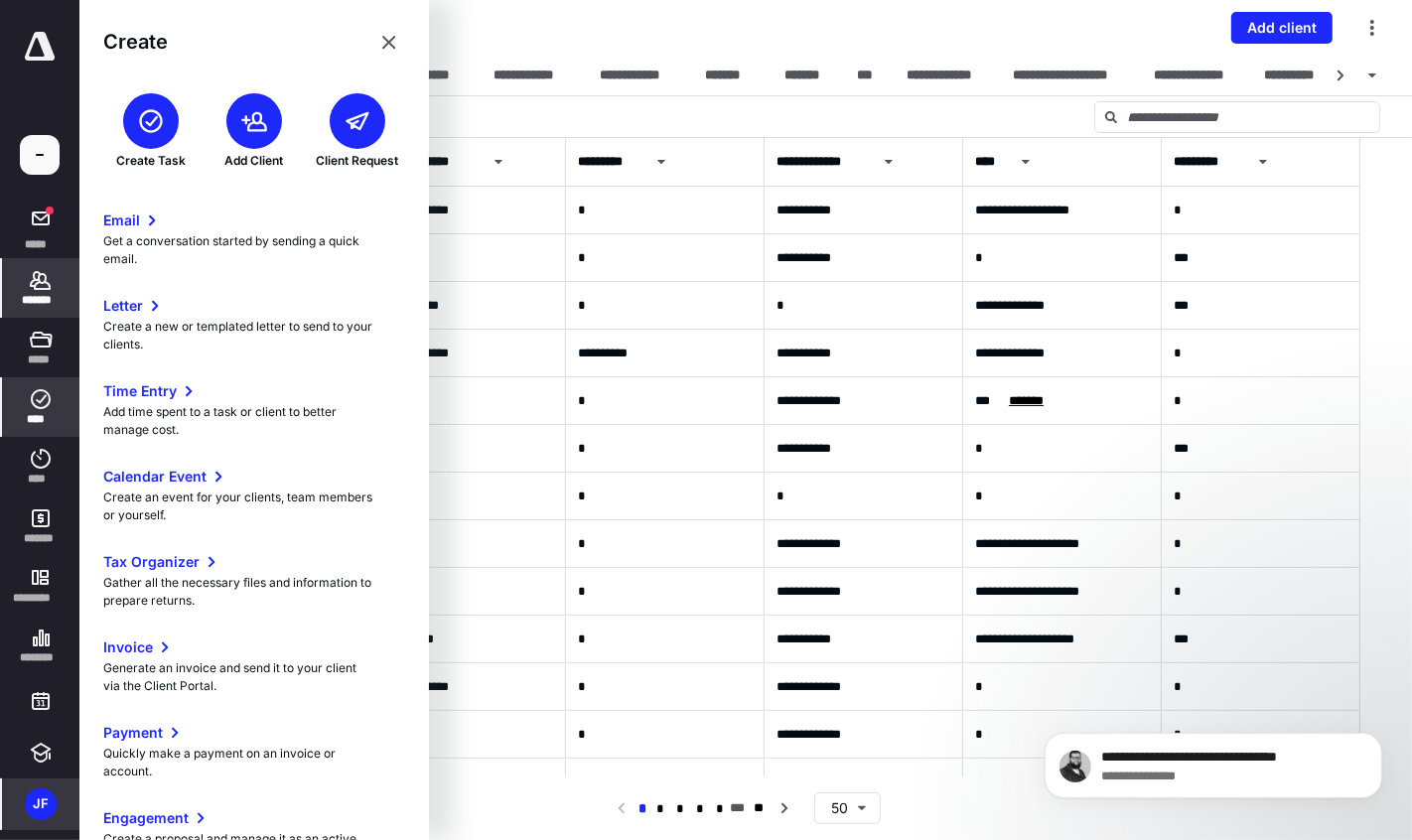 click 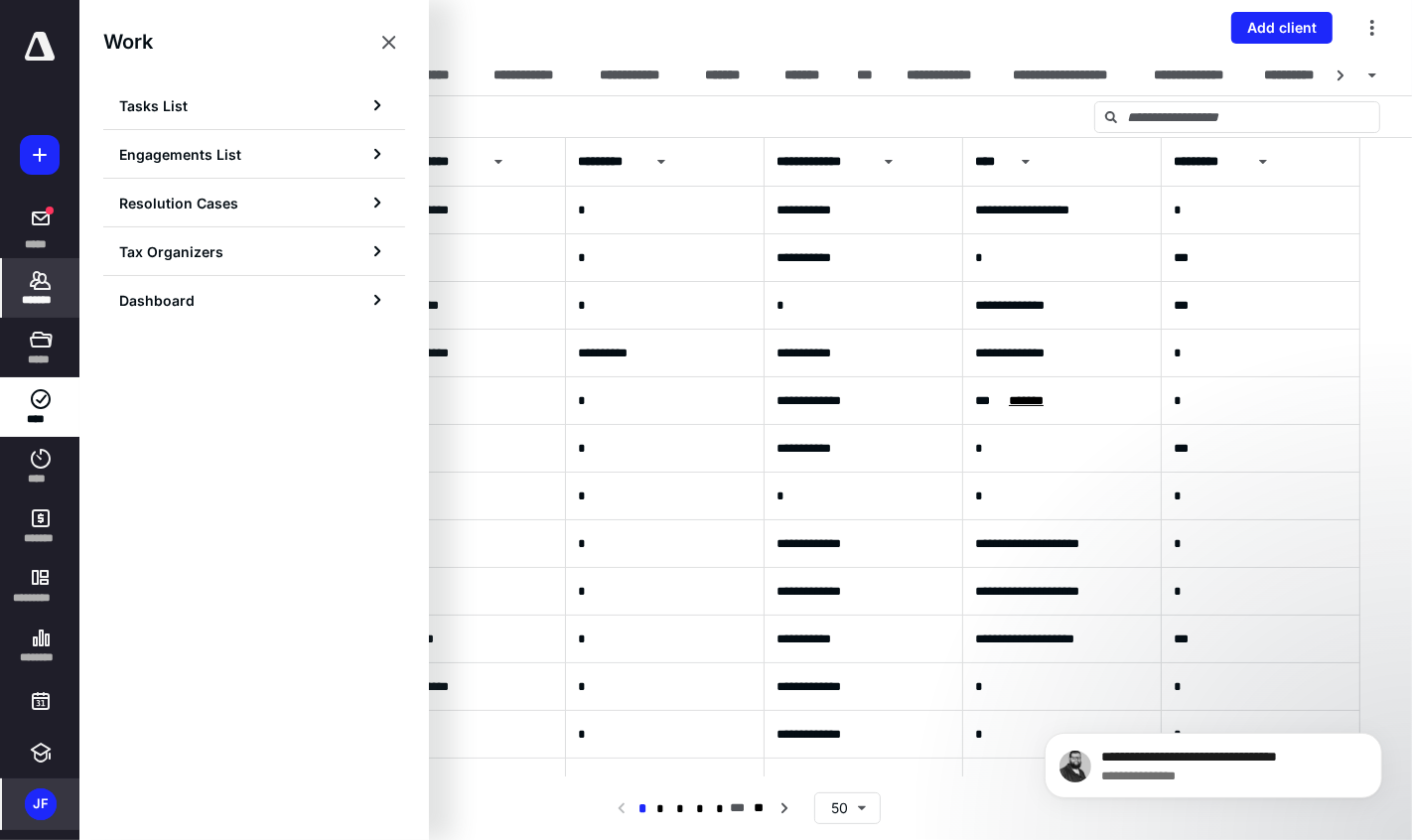click 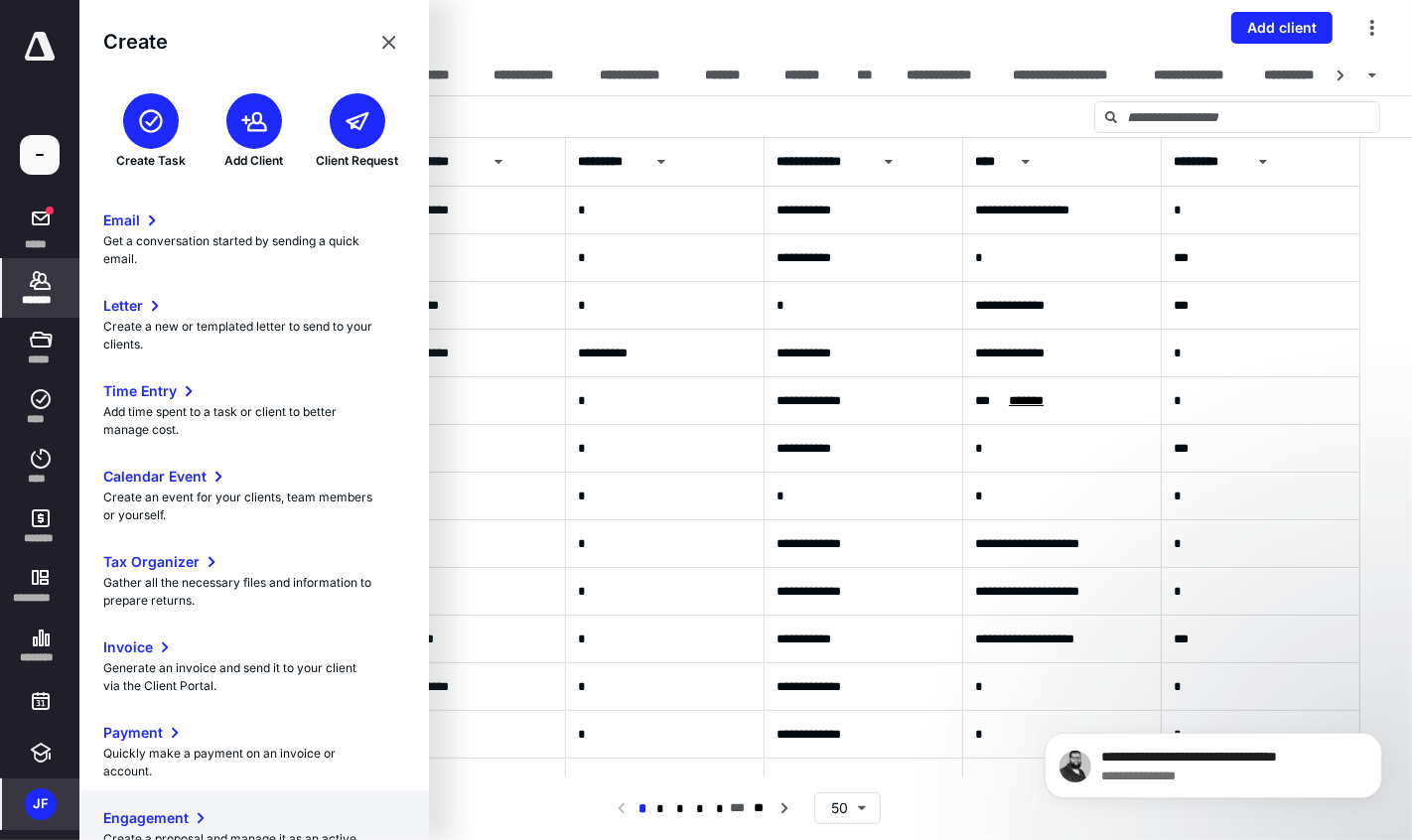 click on "Engagement" at bounding box center [146, 818] 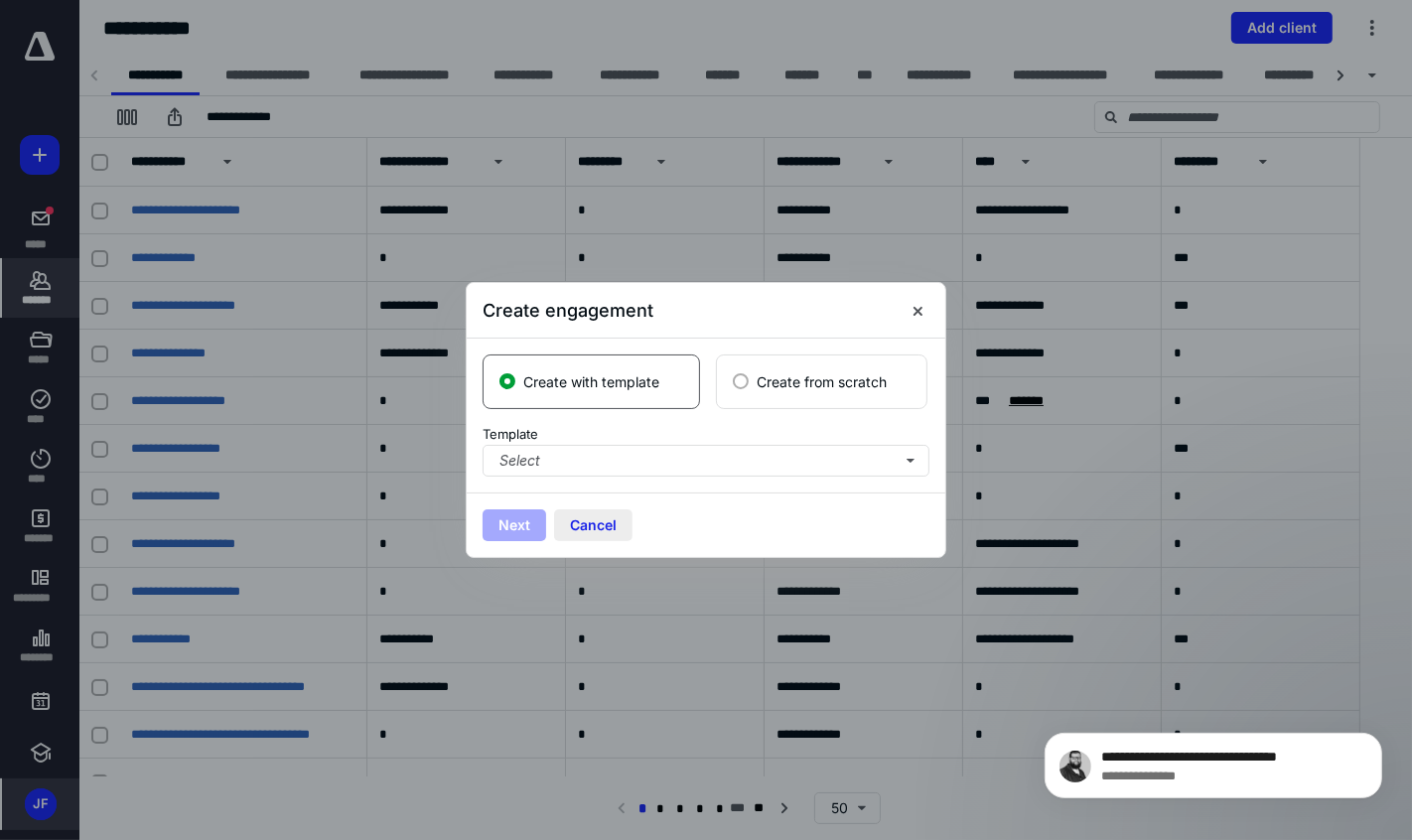 click on "Cancel" at bounding box center (593, 525) 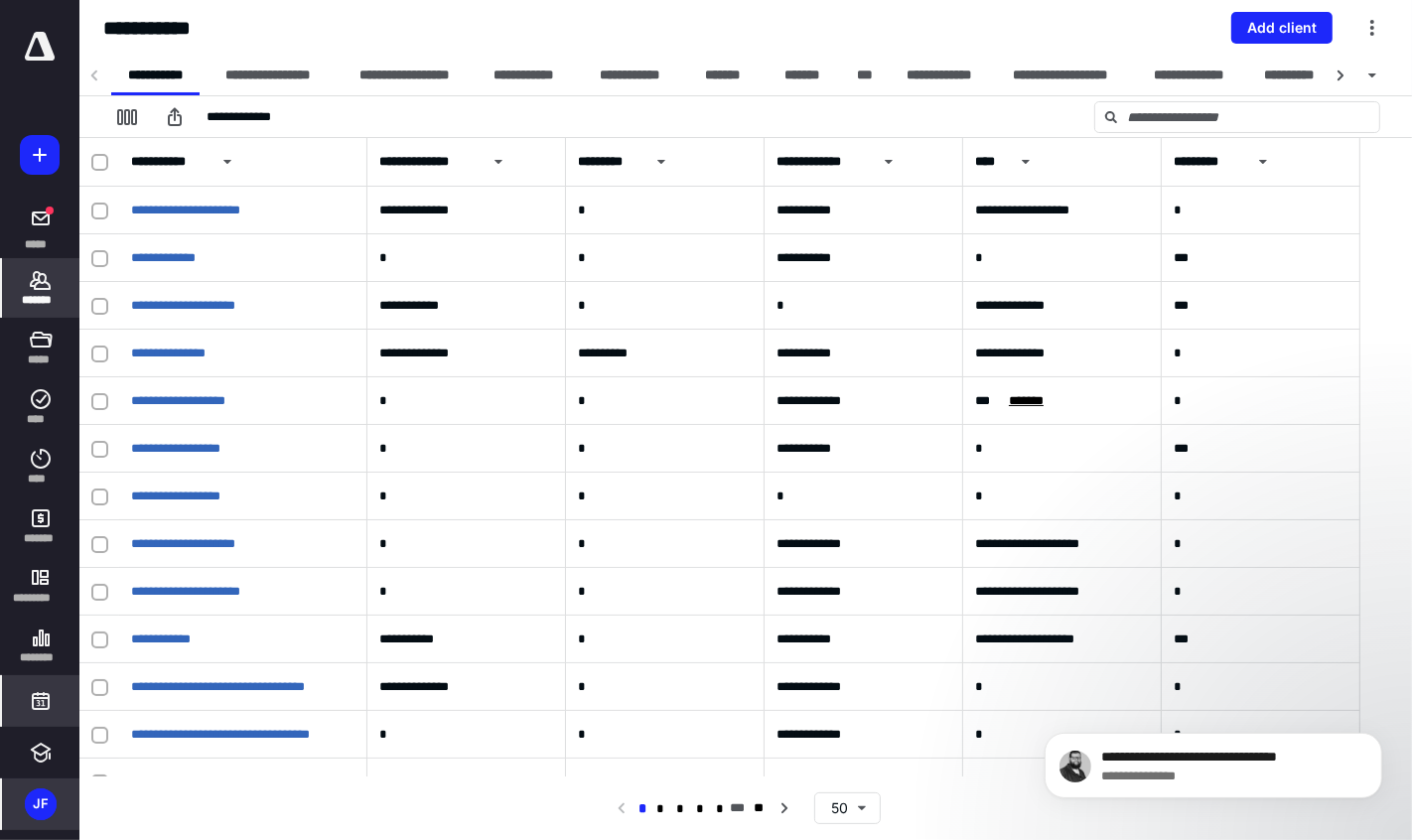 click 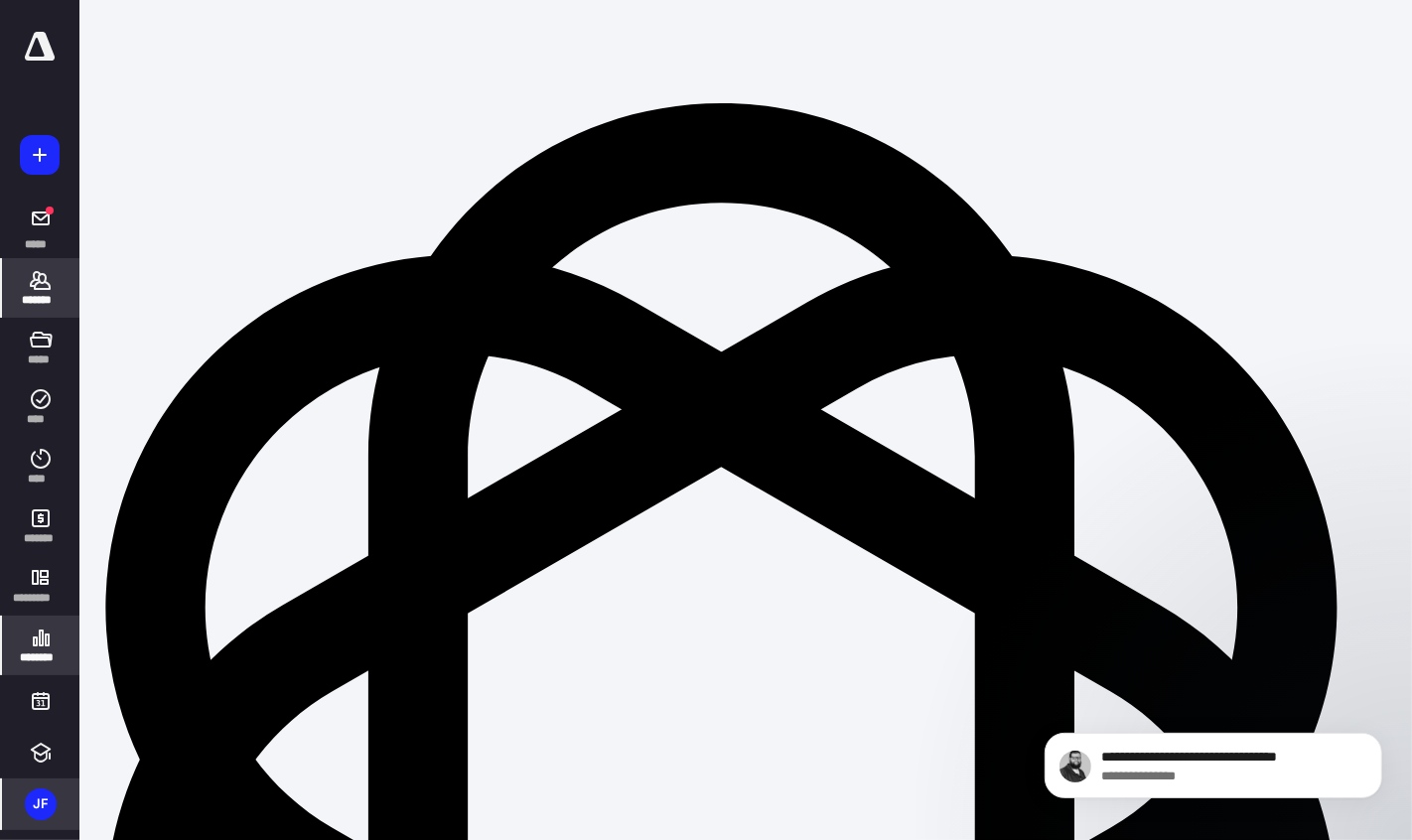 click on "********" at bounding box center (41, 645) 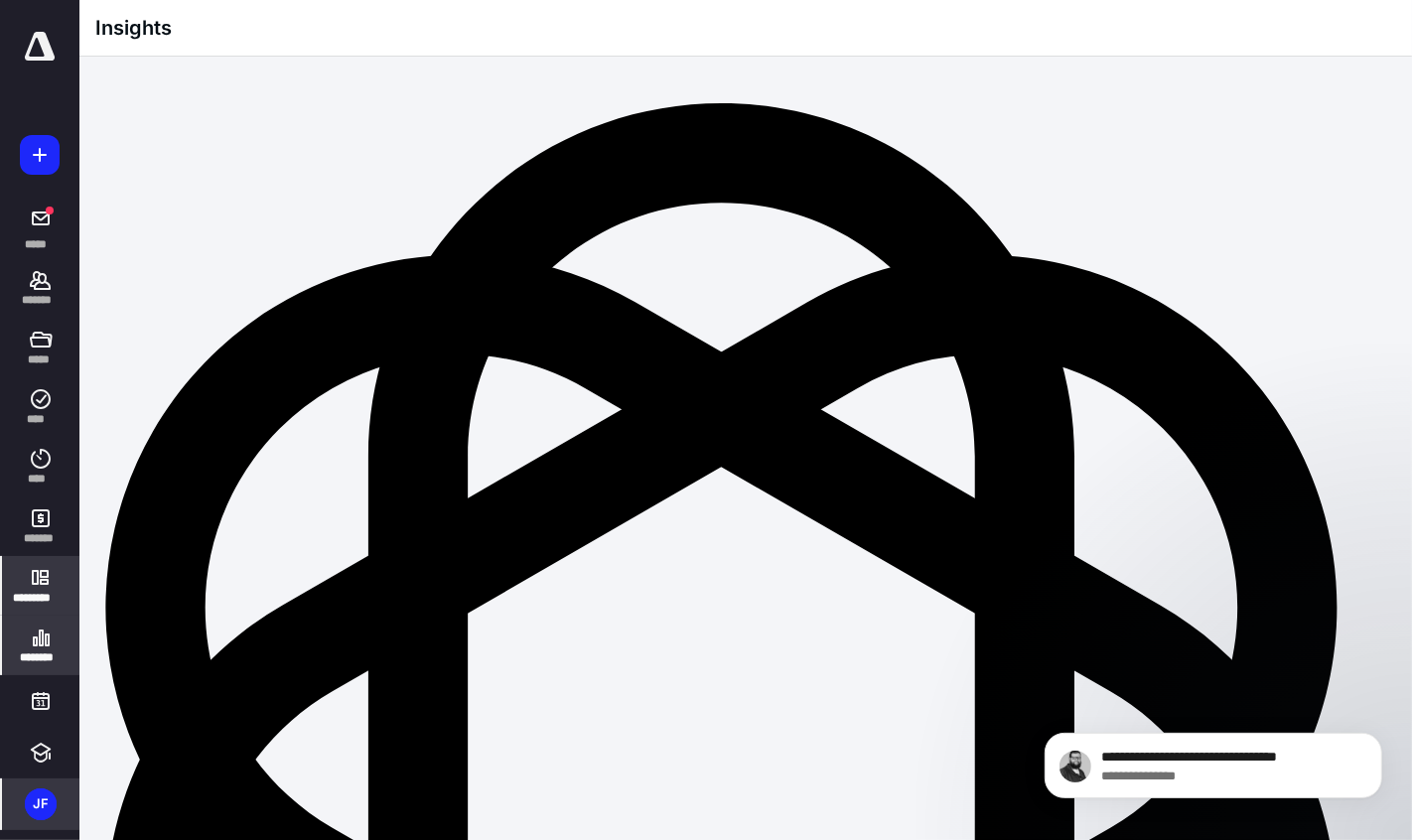 click on "*********" at bounding box center (41, 598) 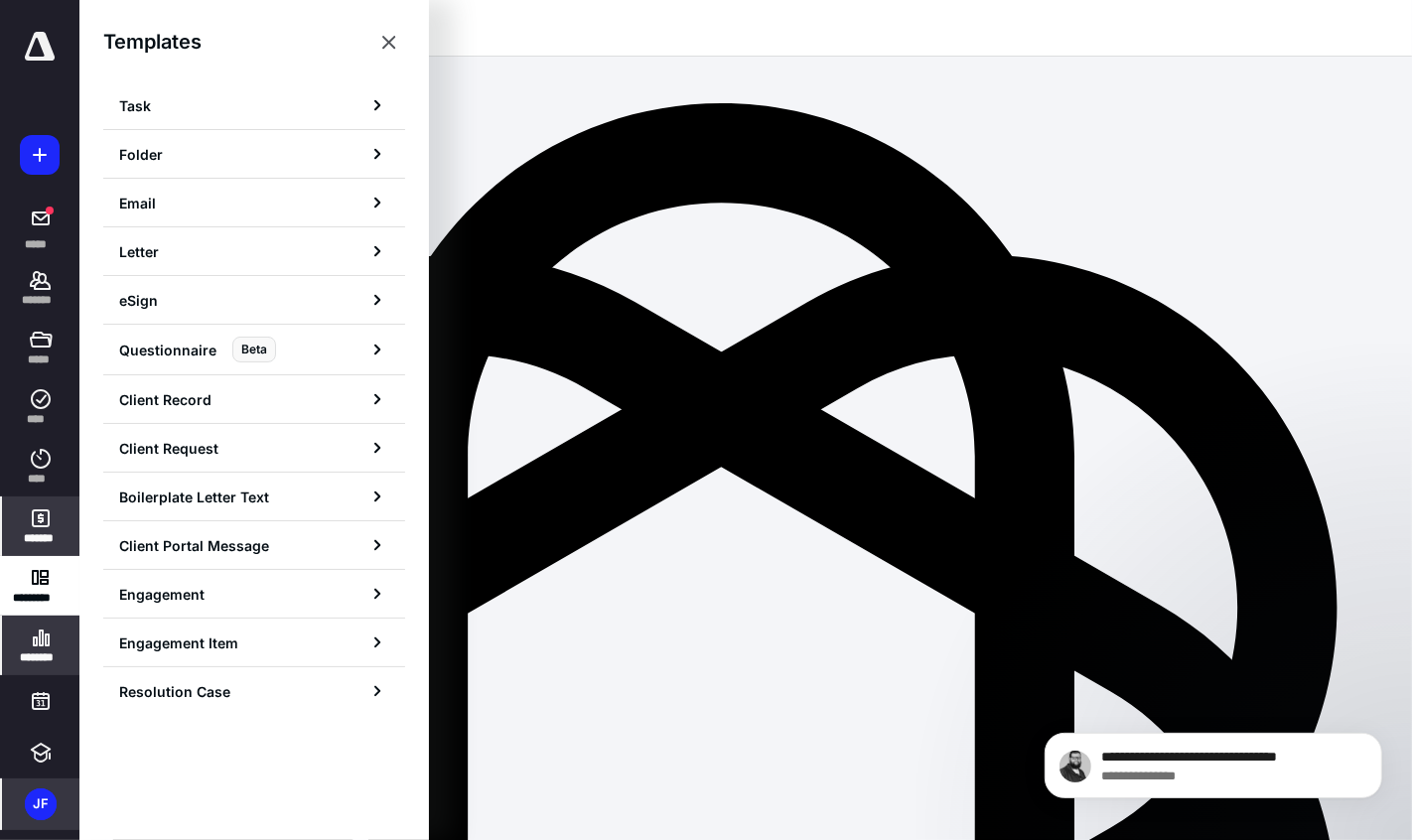 click on "*******" at bounding box center (41, 526) 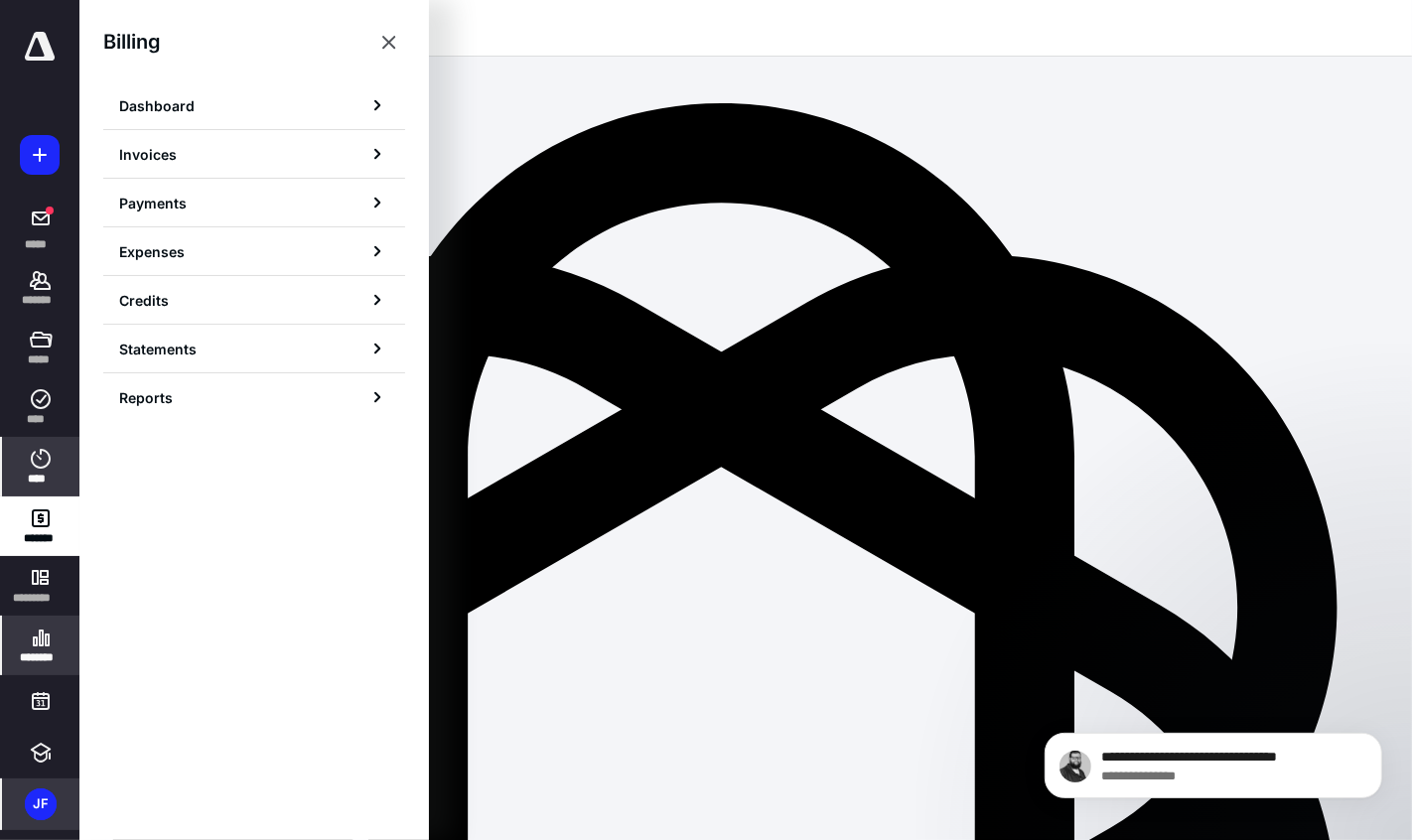 click on "****" at bounding box center [41, 467] 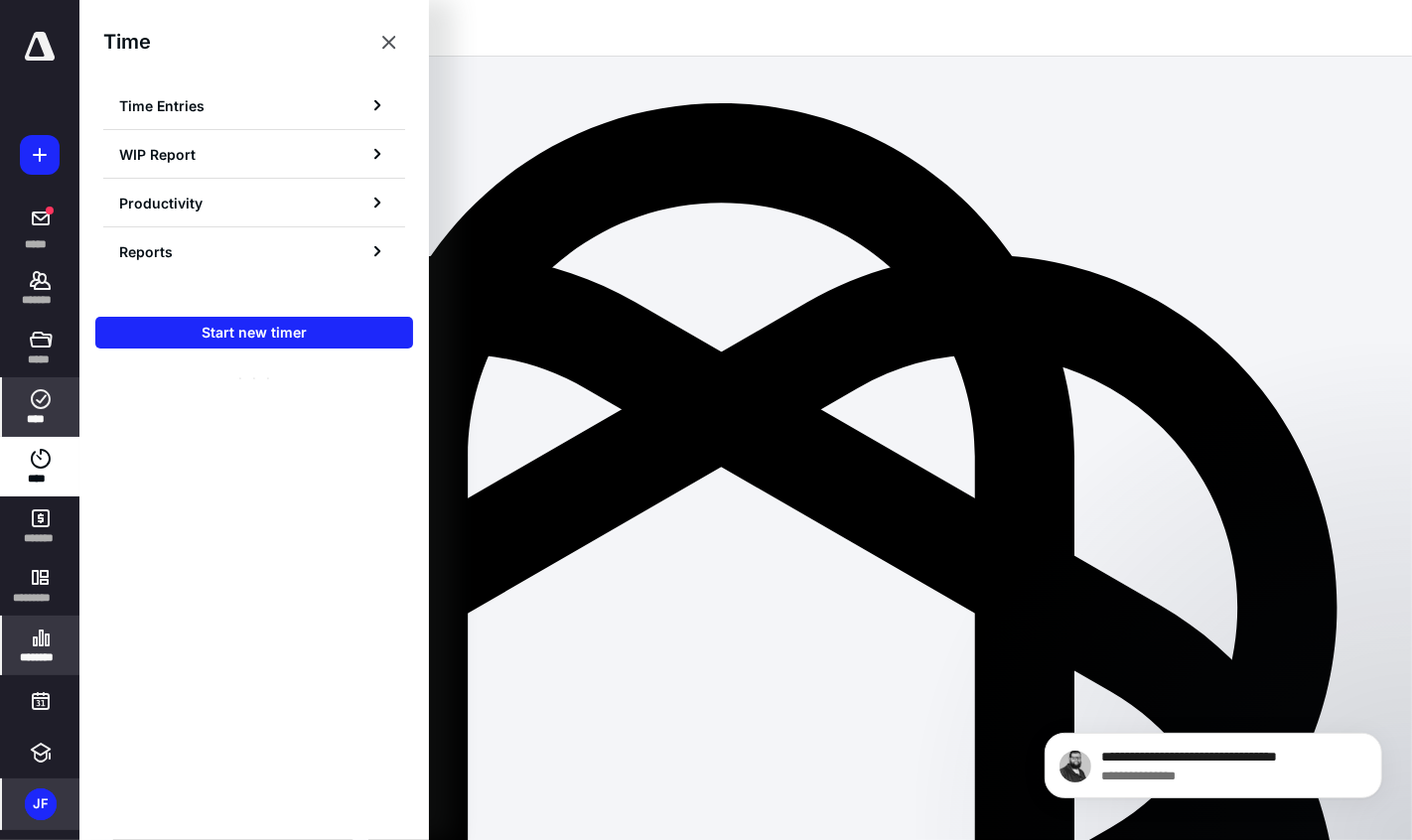 click on "****" at bounding box center (41, 407) 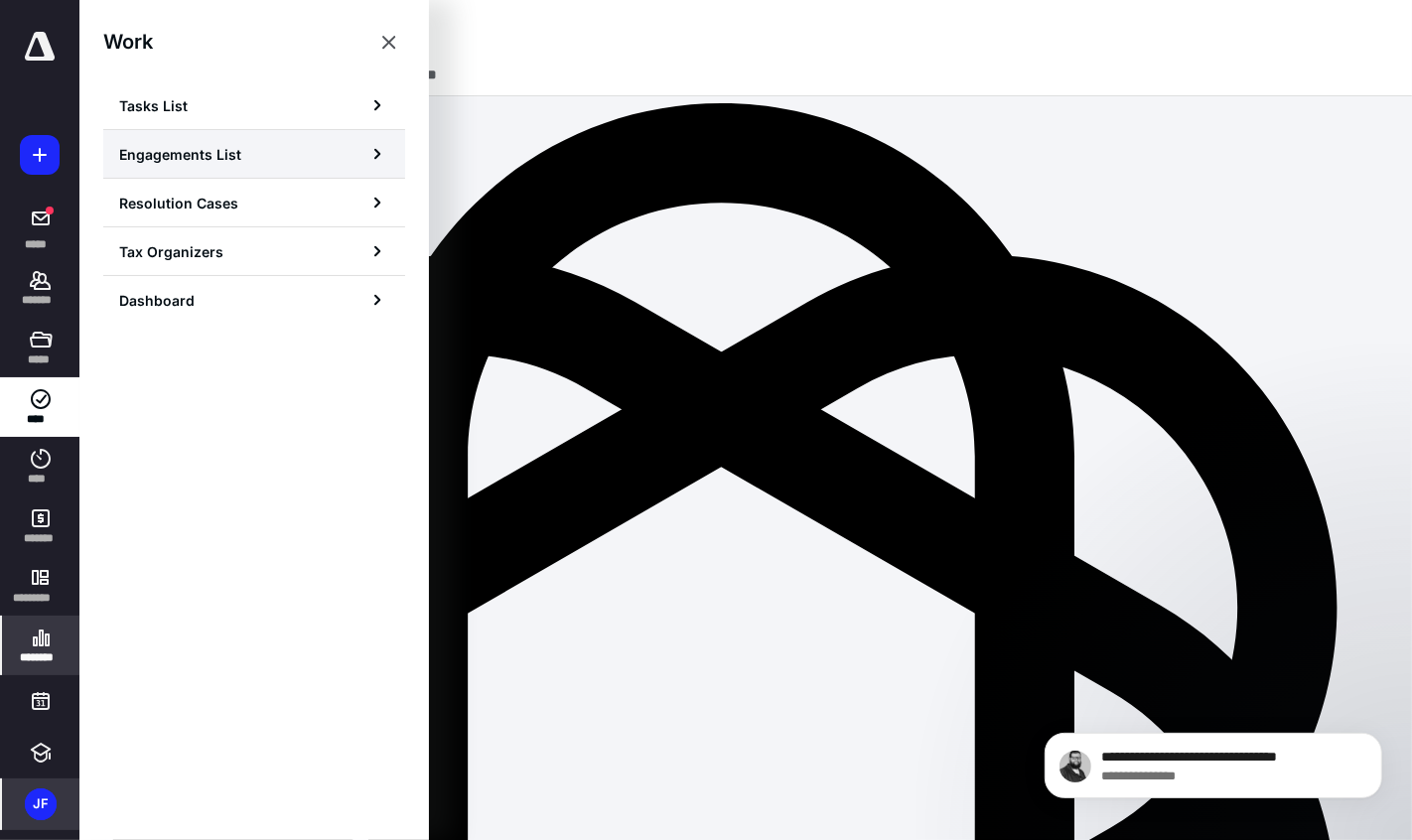 click on "Engagements List" at bounding box center [180, 154] 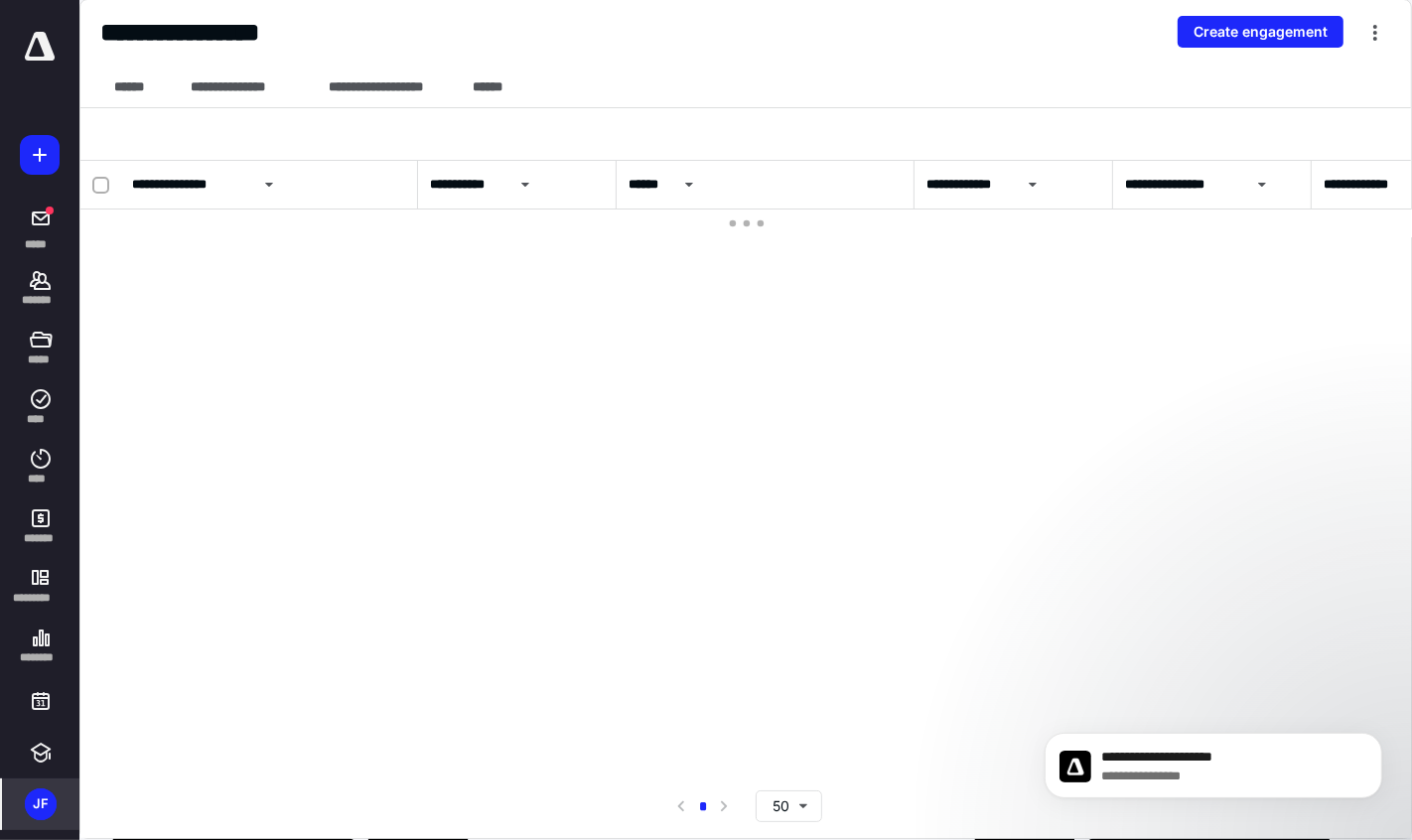 scroll, scrollTop: 1917, scrollLeft: 0, axis: vertical 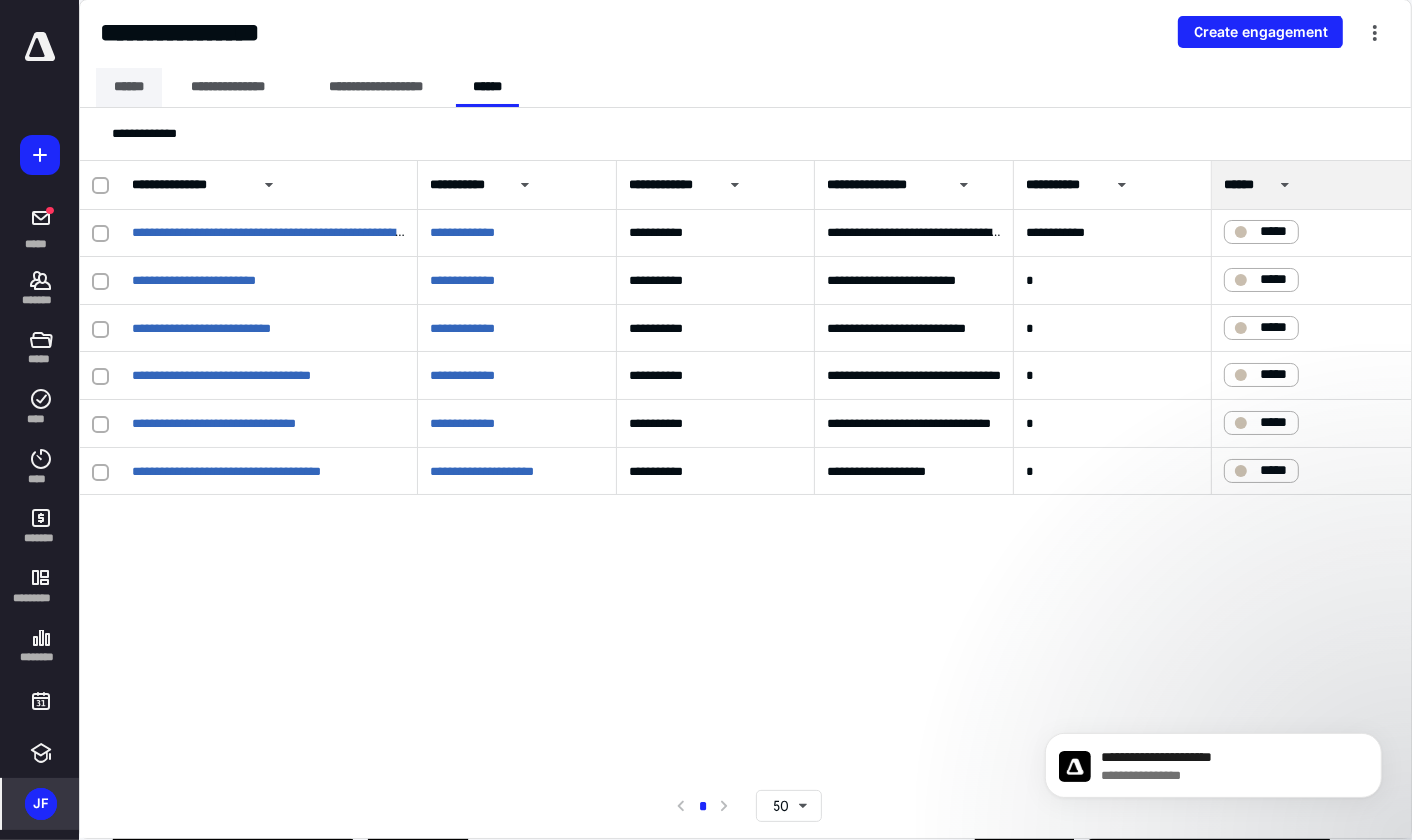 click on "******" at bounding box center (129, 87) 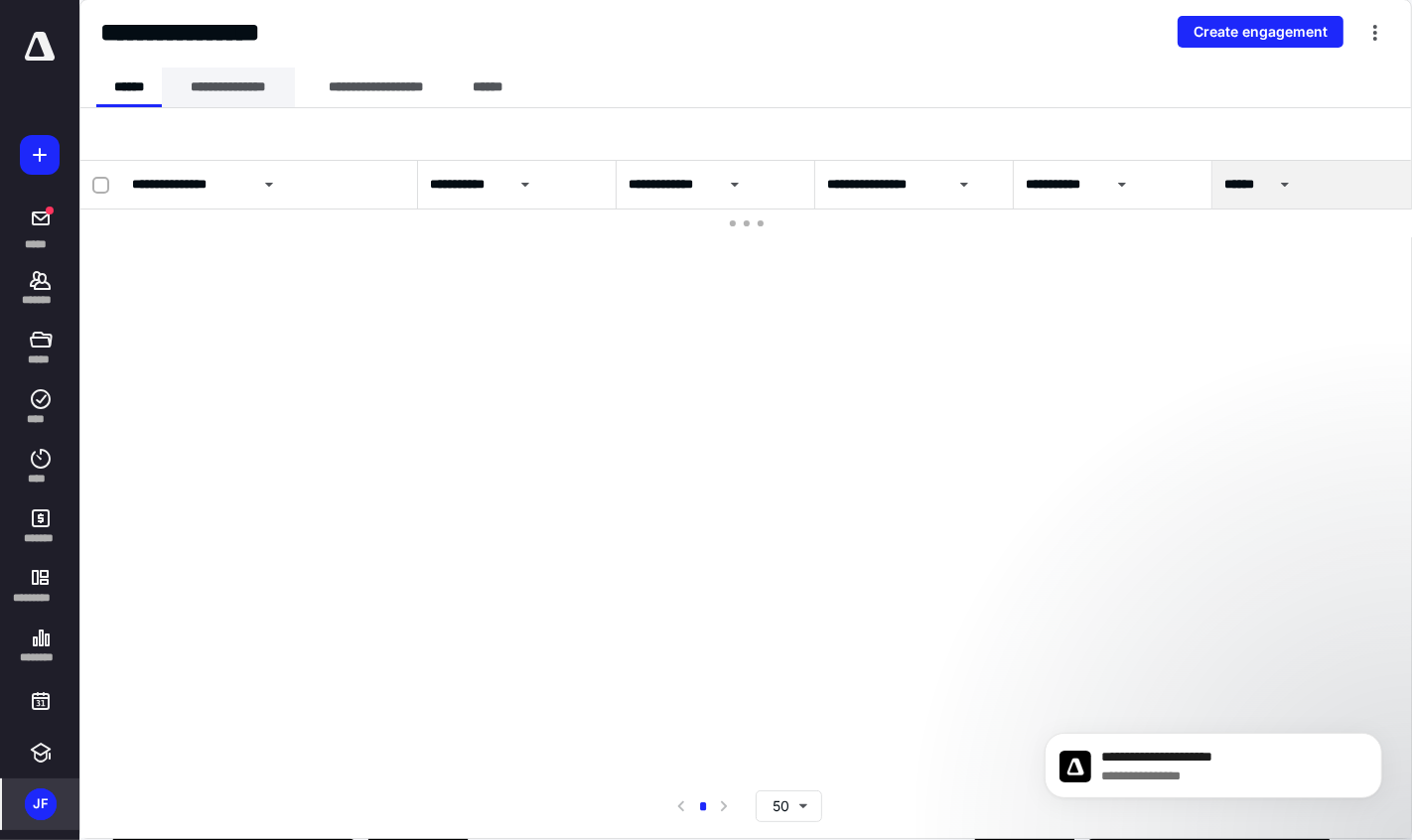 click on "**********" at bounding box center [228, 87] 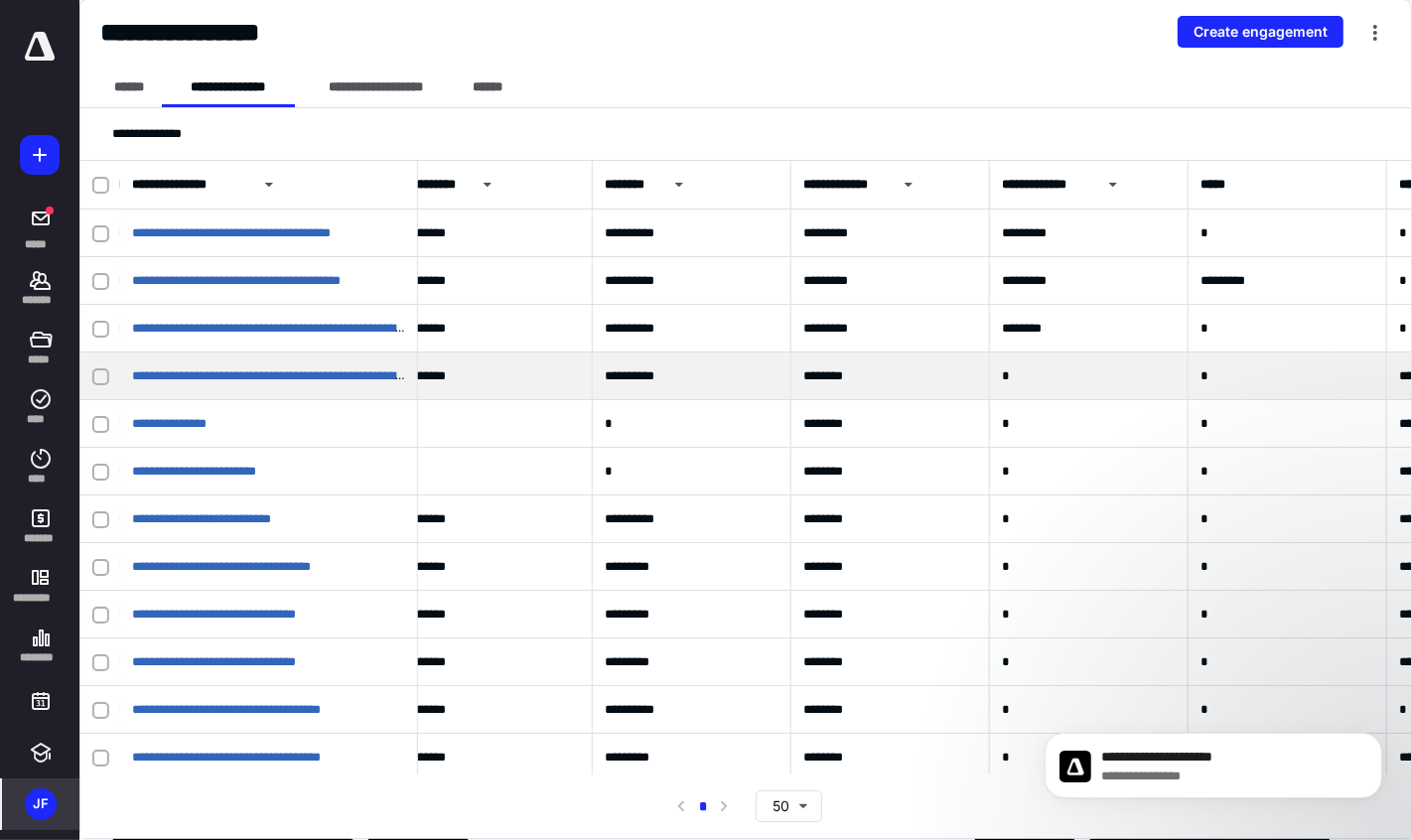 scroll, scrollTop: 0, scrollLeft: 1289, axis: horizontal 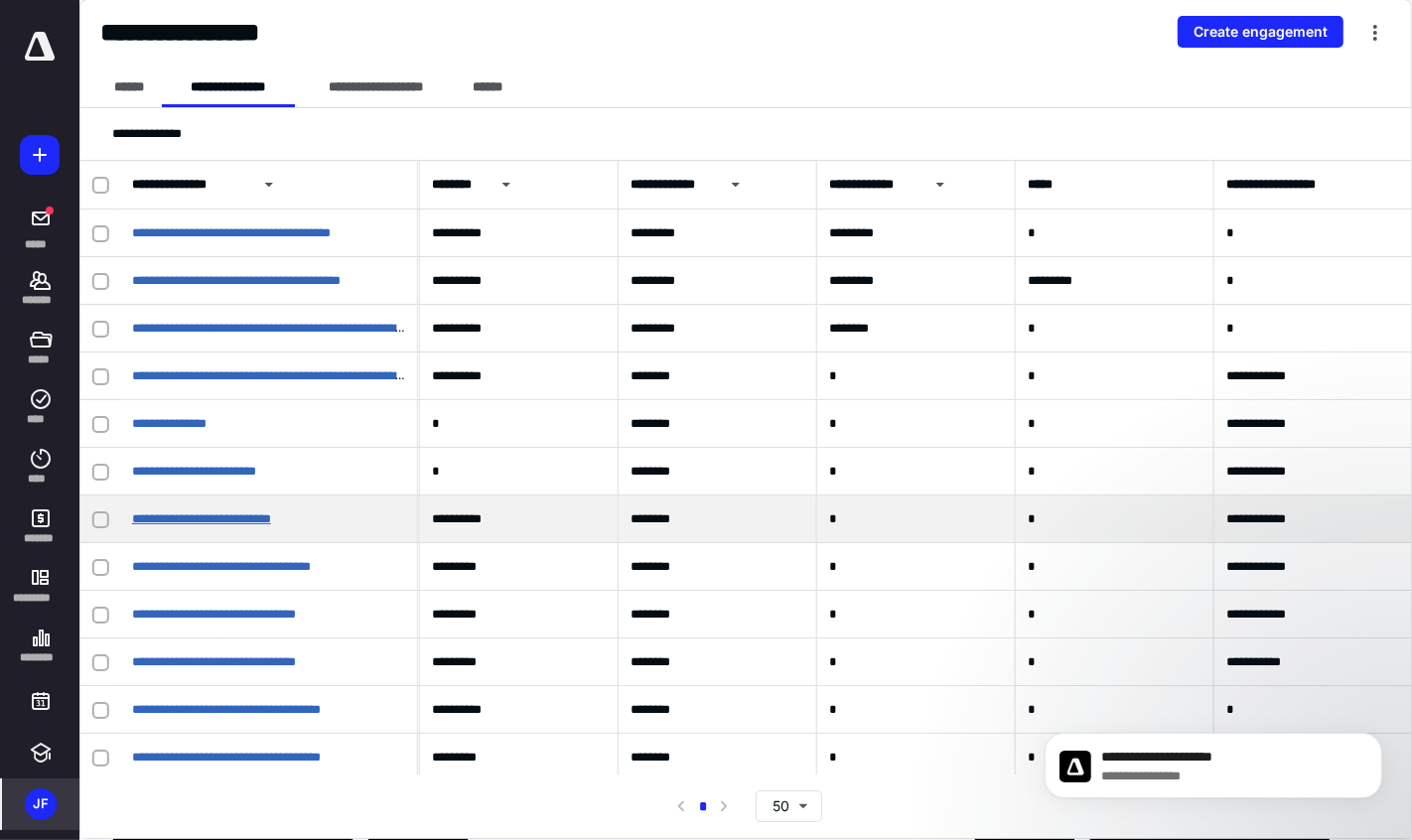 click on "**********" at bounding box center (202, 518) 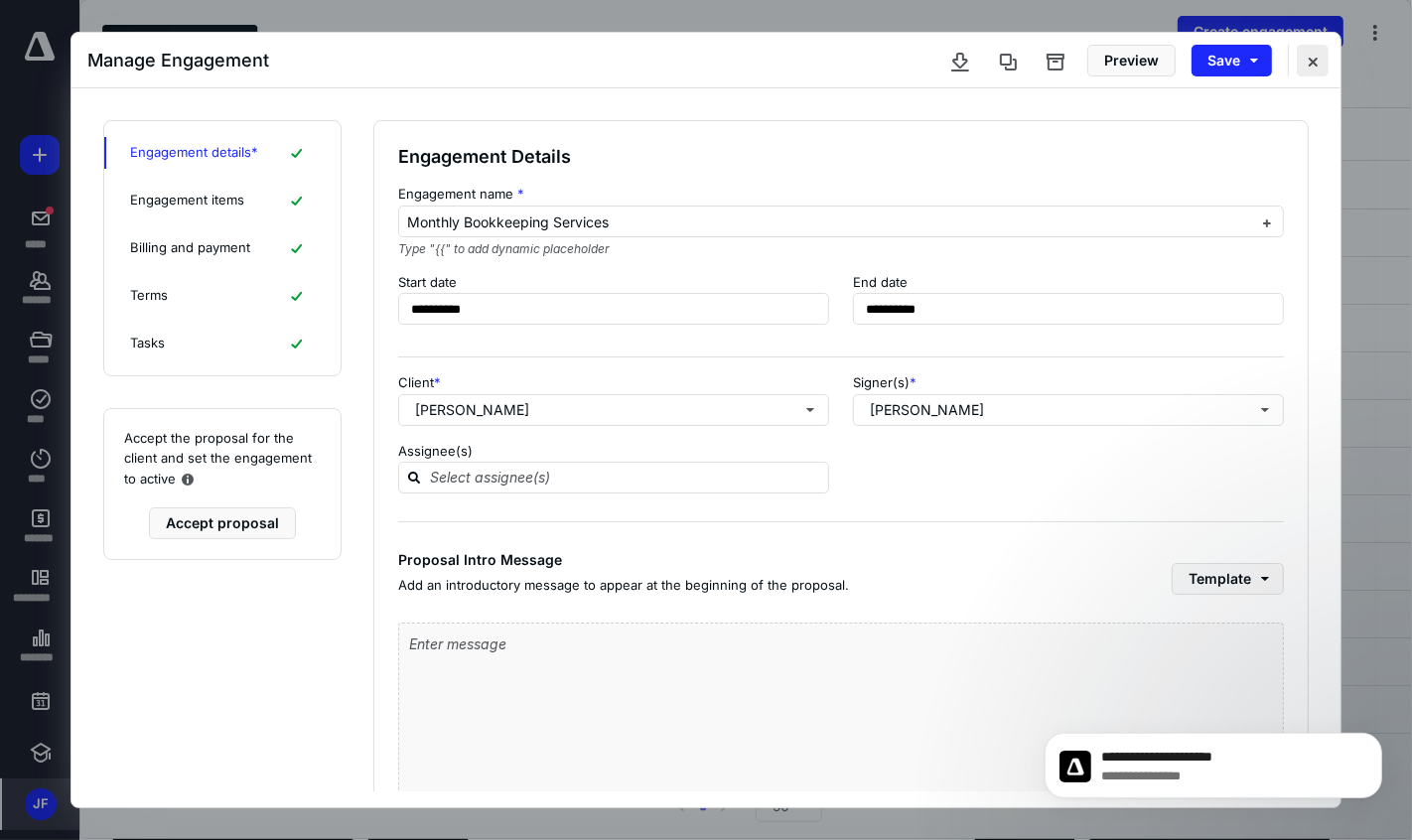 click at bounding box center [1313, 61] 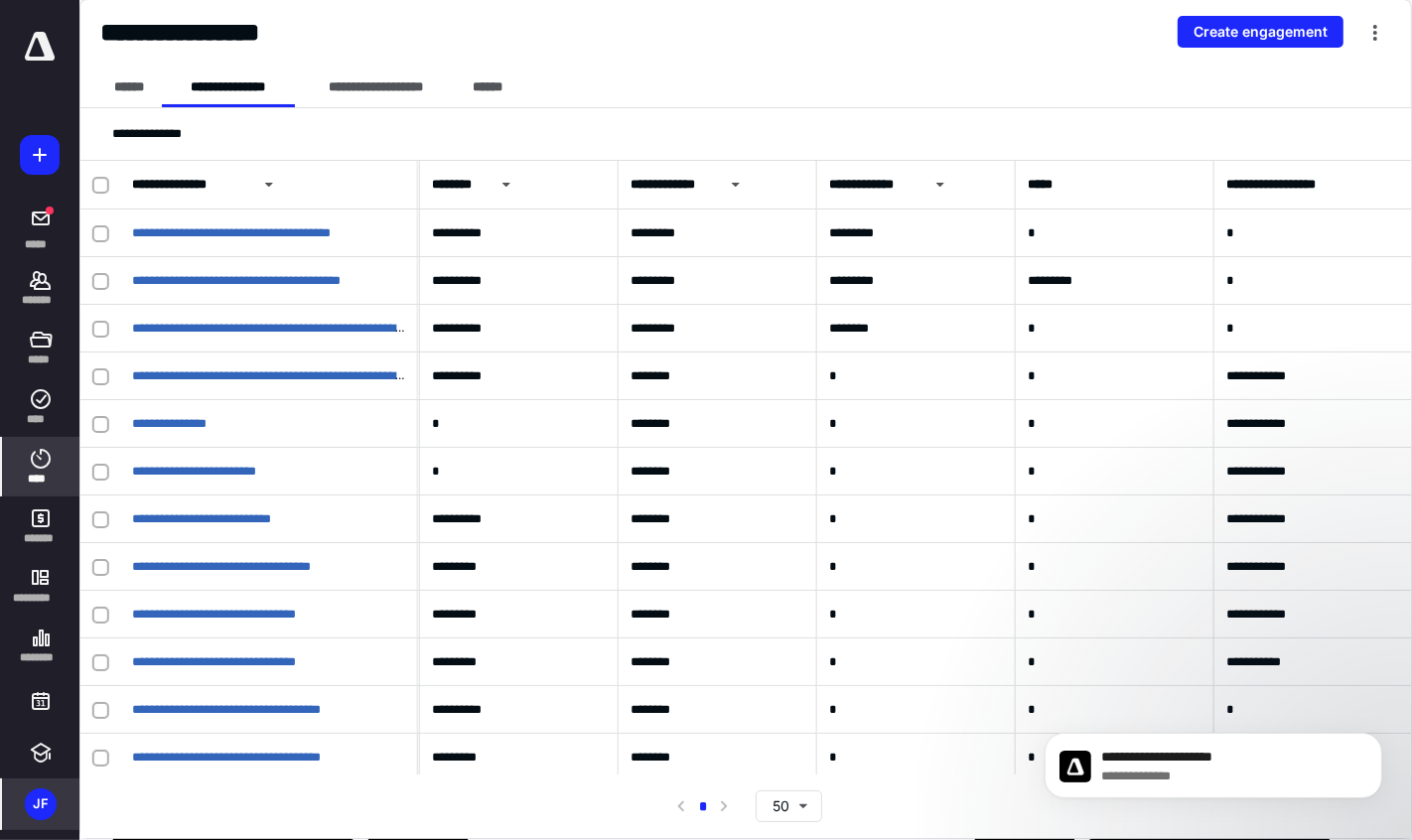 click 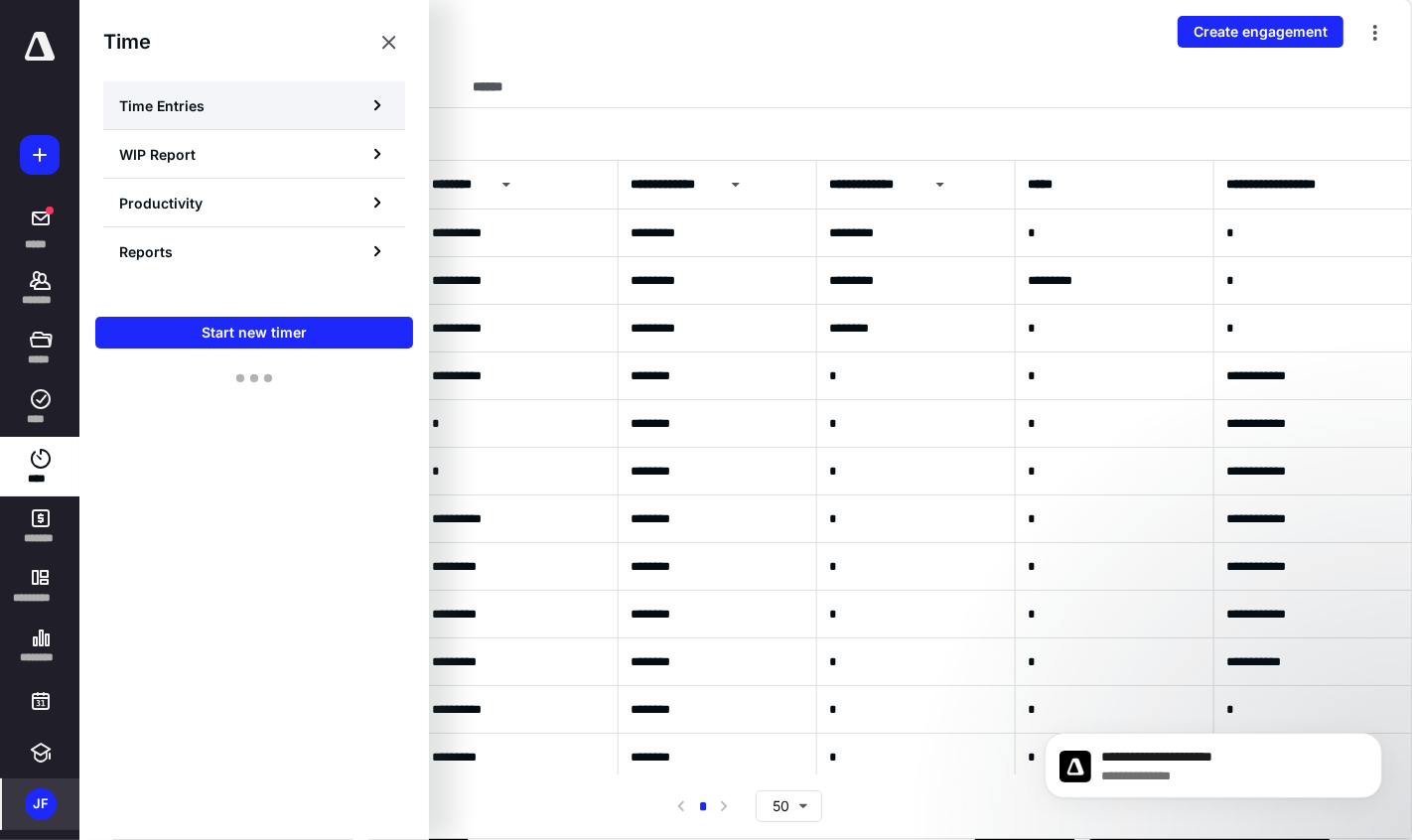 click on "Time Entries" at bounding box center [254, 105] 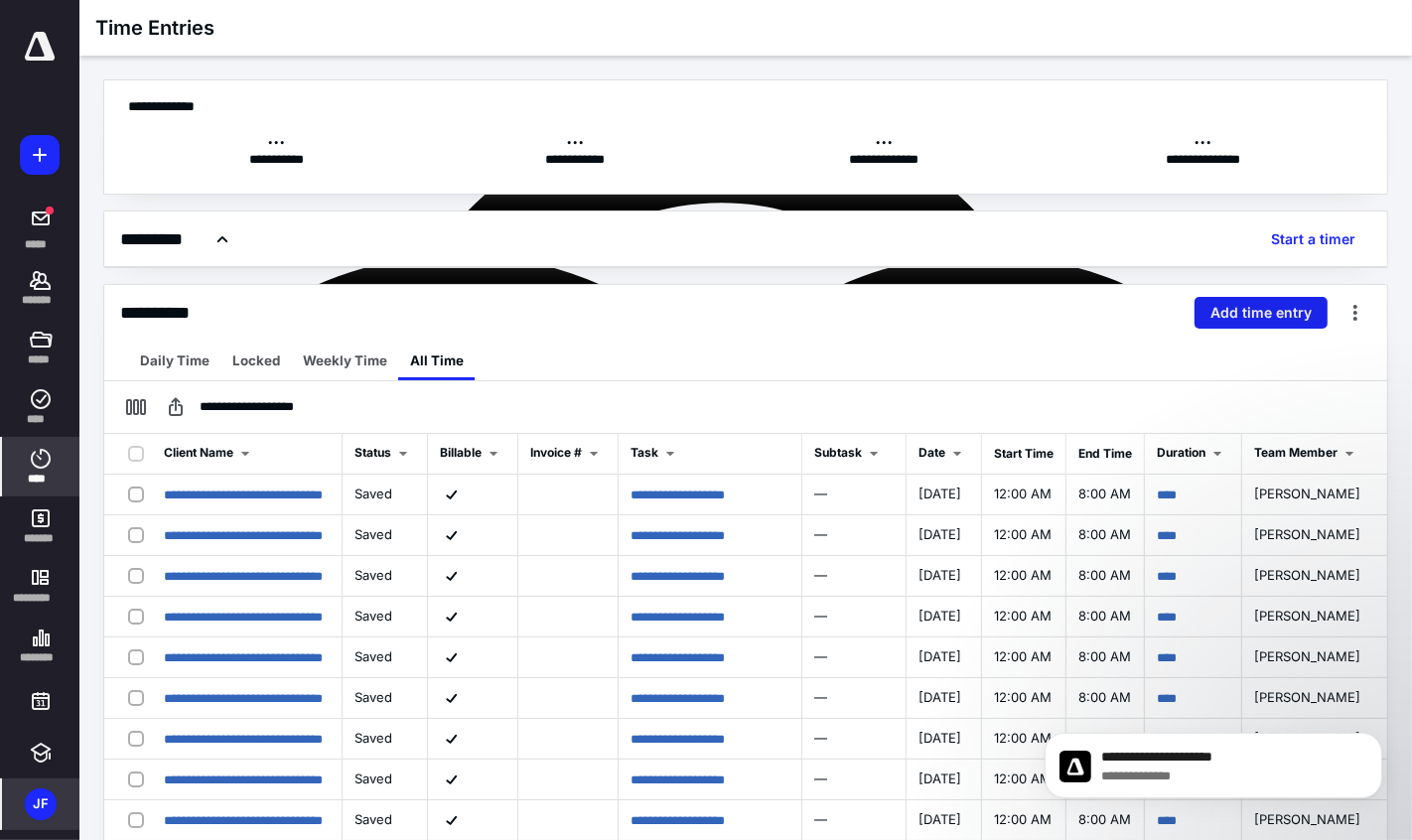click on "Add time entry" at bounding box center (1261, 313) 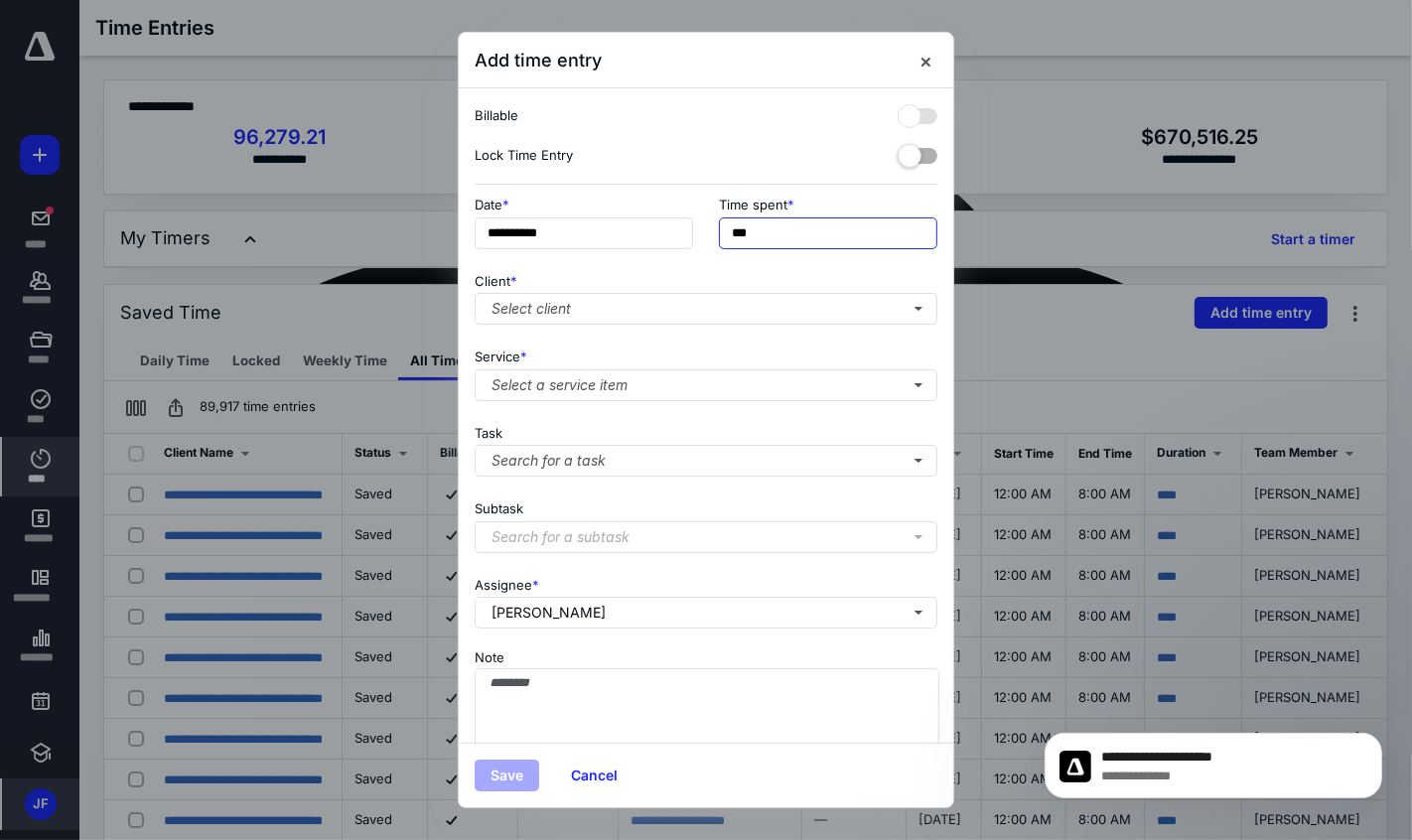 click on "***" at bounding box center [828, 233] 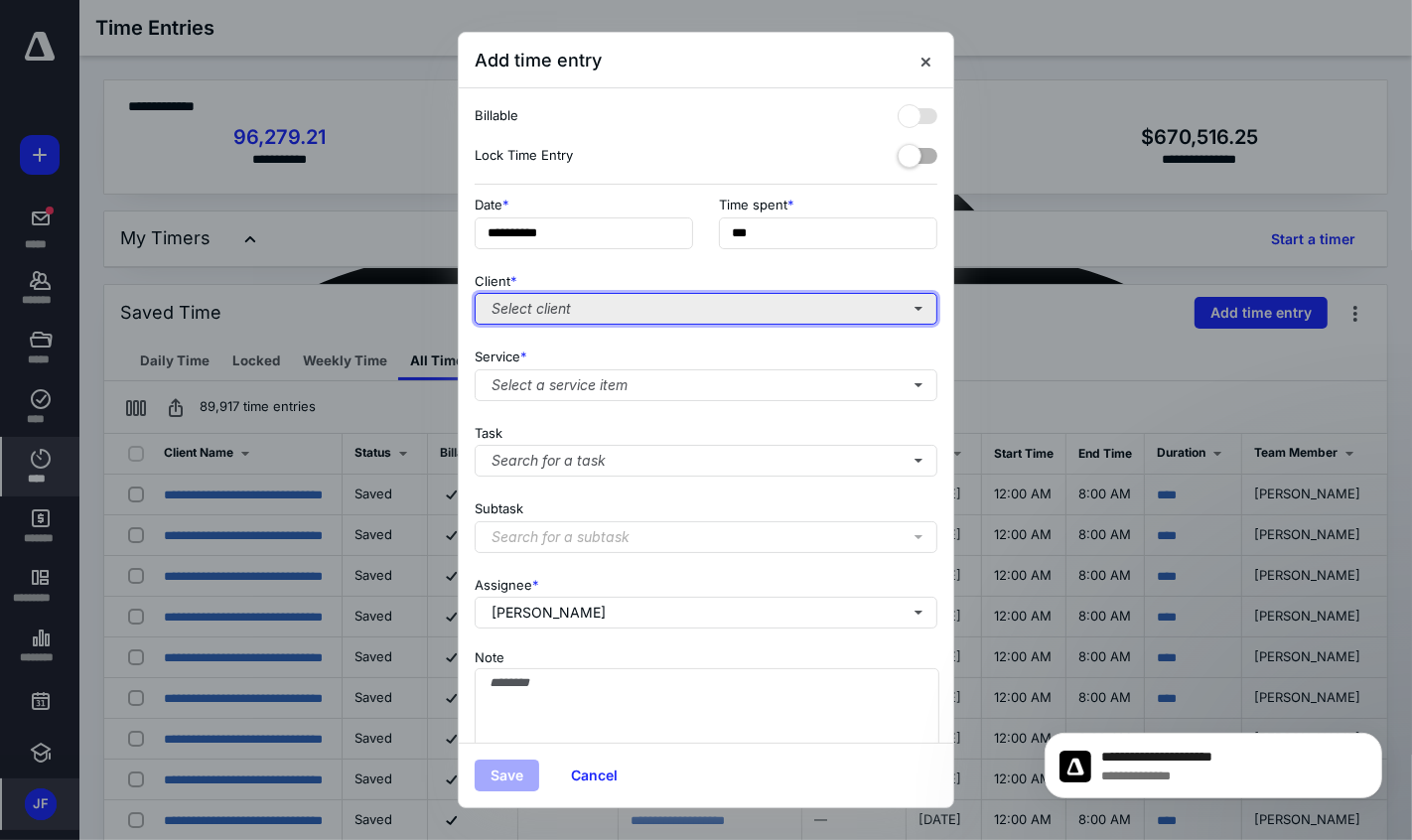 type on "******" 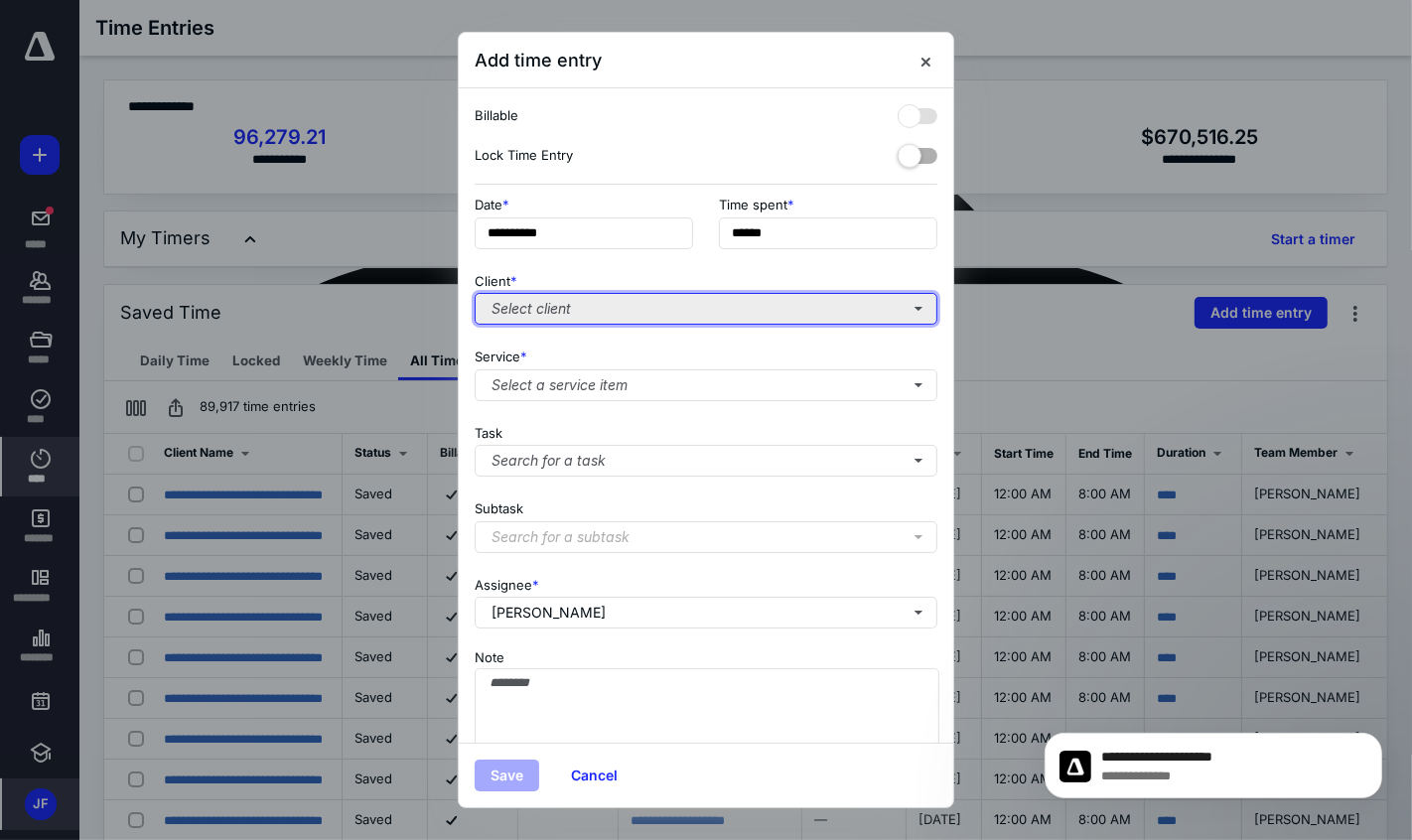 click on "Select client" at bounding box center (706, 309) 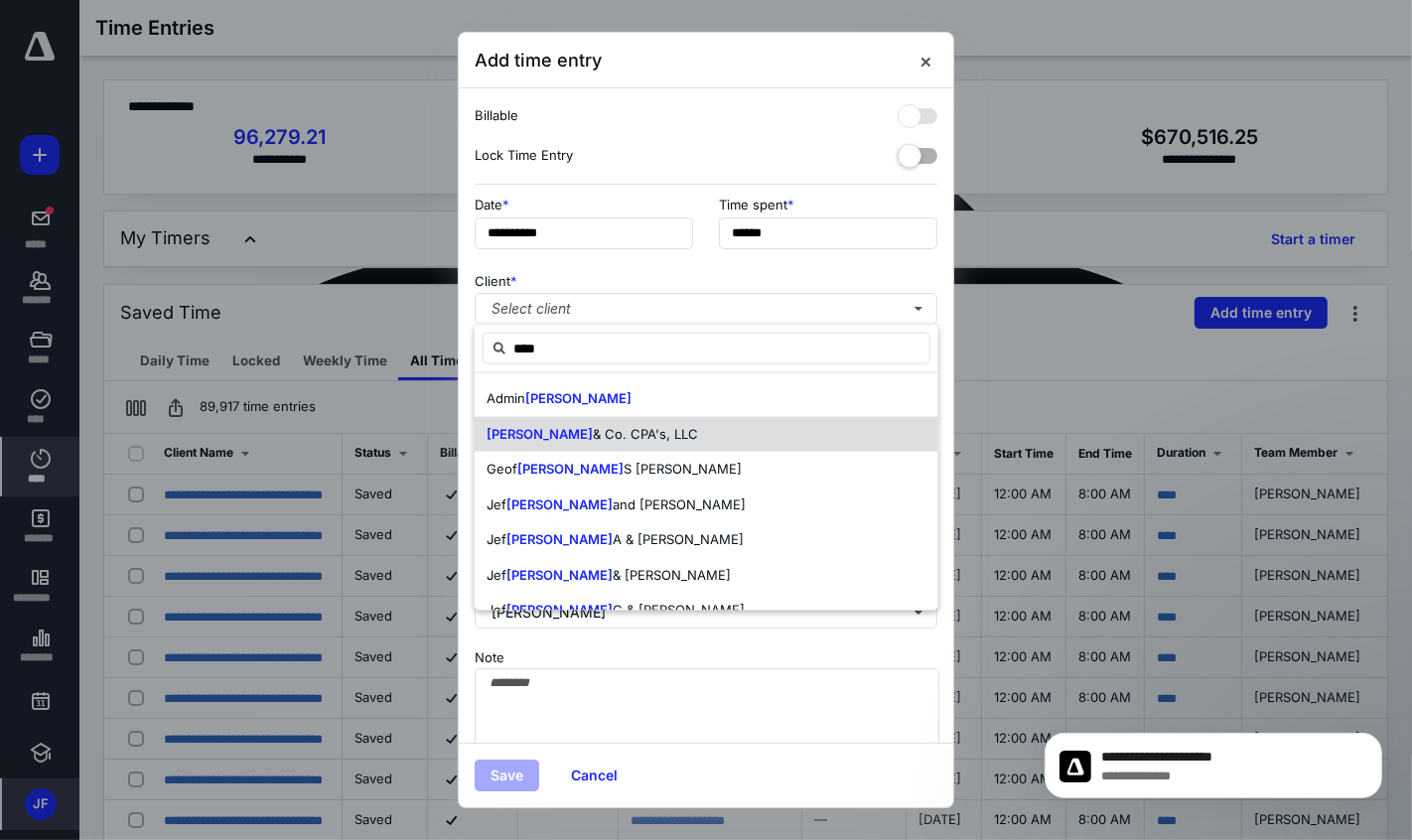 click on "& Co. CPA's, LLC" at bounding box center [645, 433] 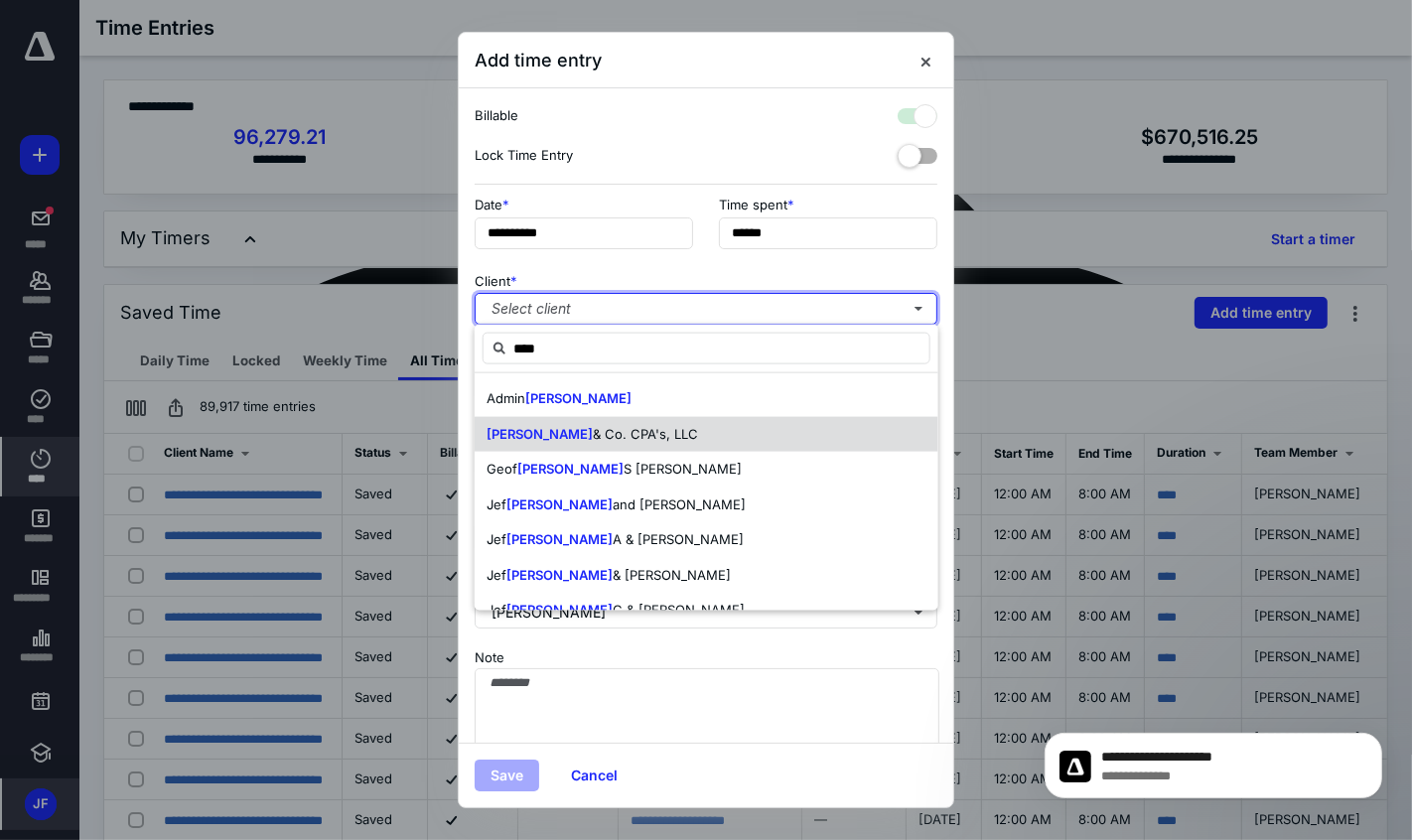 checkbox on "true" 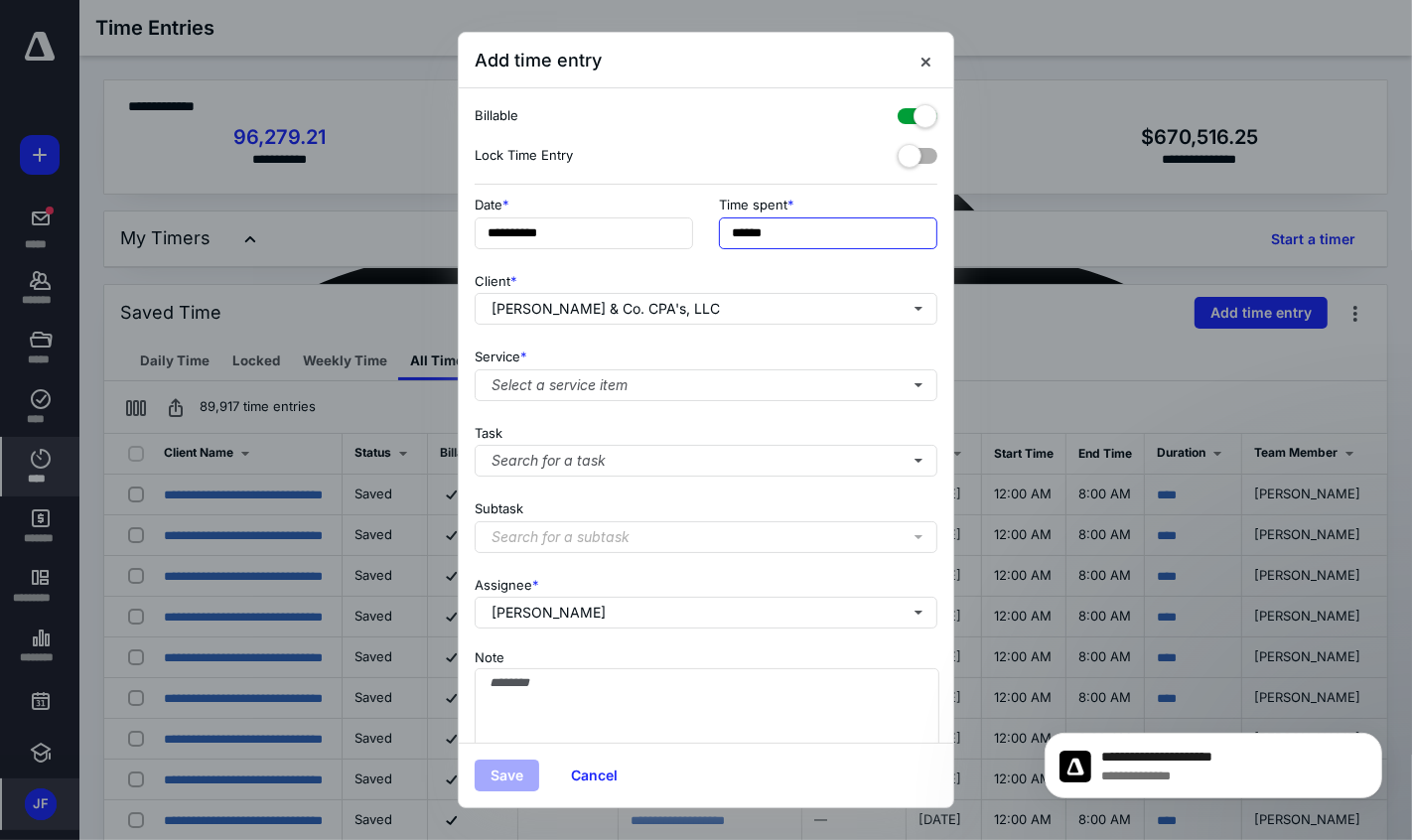 click on "******" at bounding box center (828, 233) 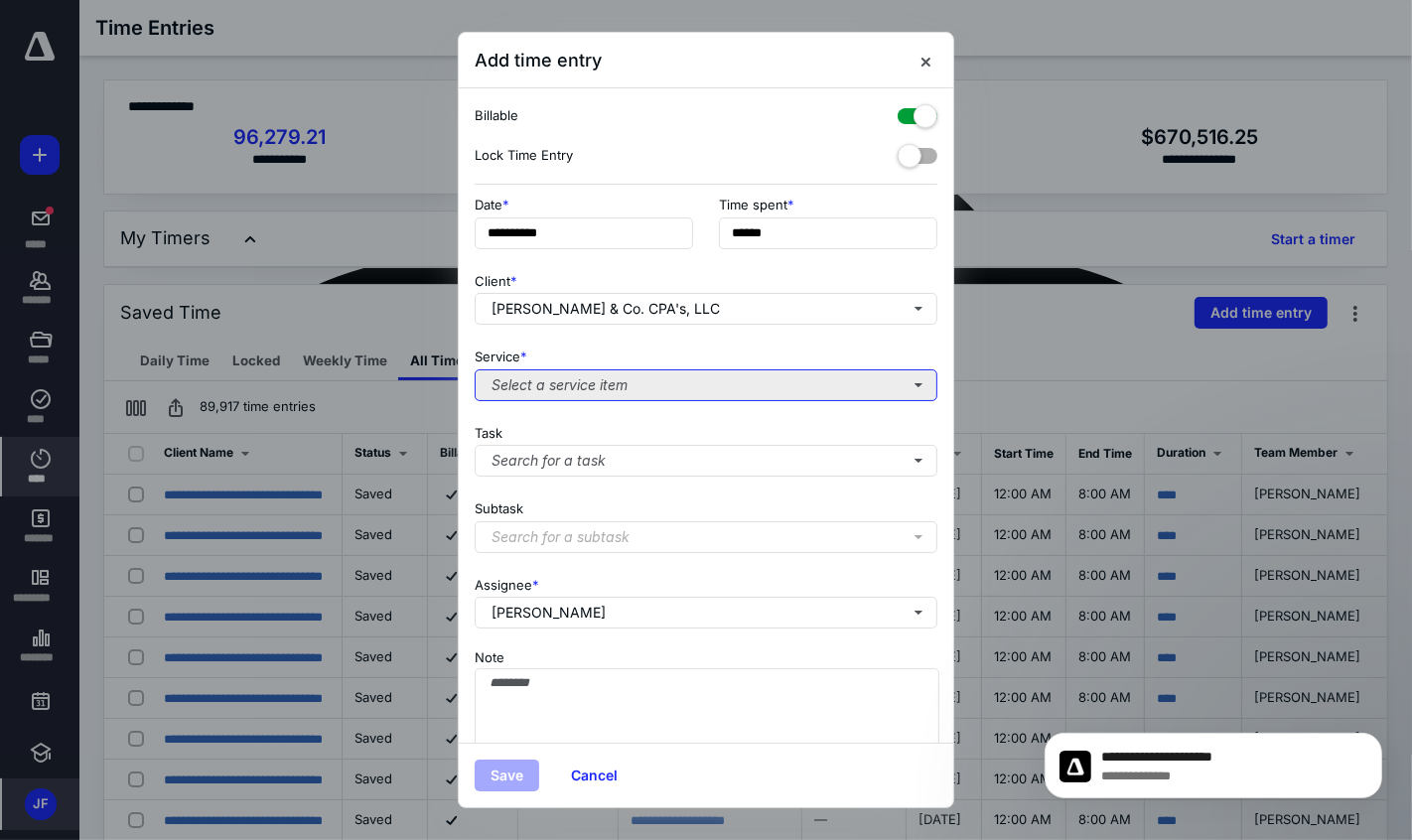 click on "Select a service item" at bounding box center (706, 385) 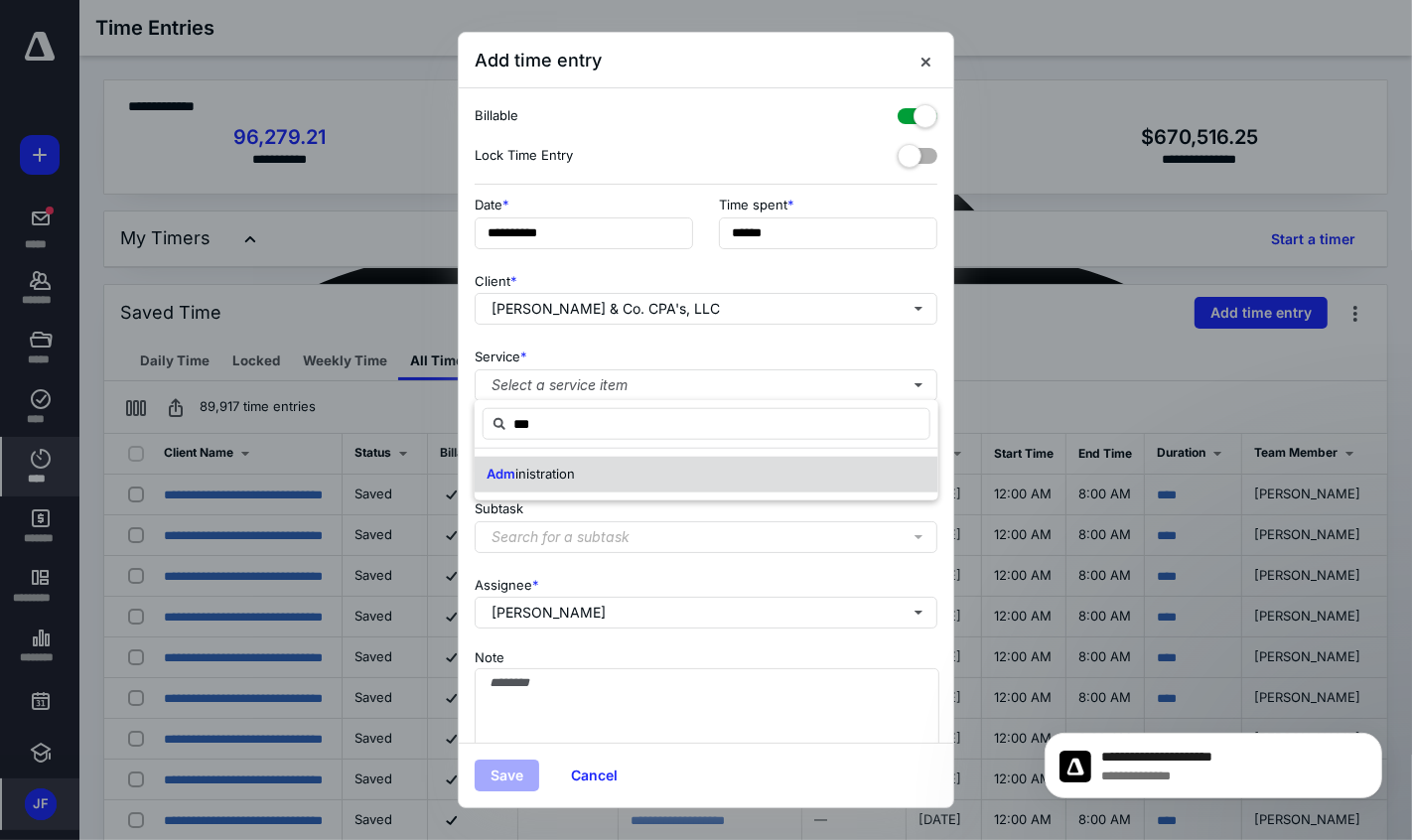 click on "inistration" at bounding box center (545, 474) 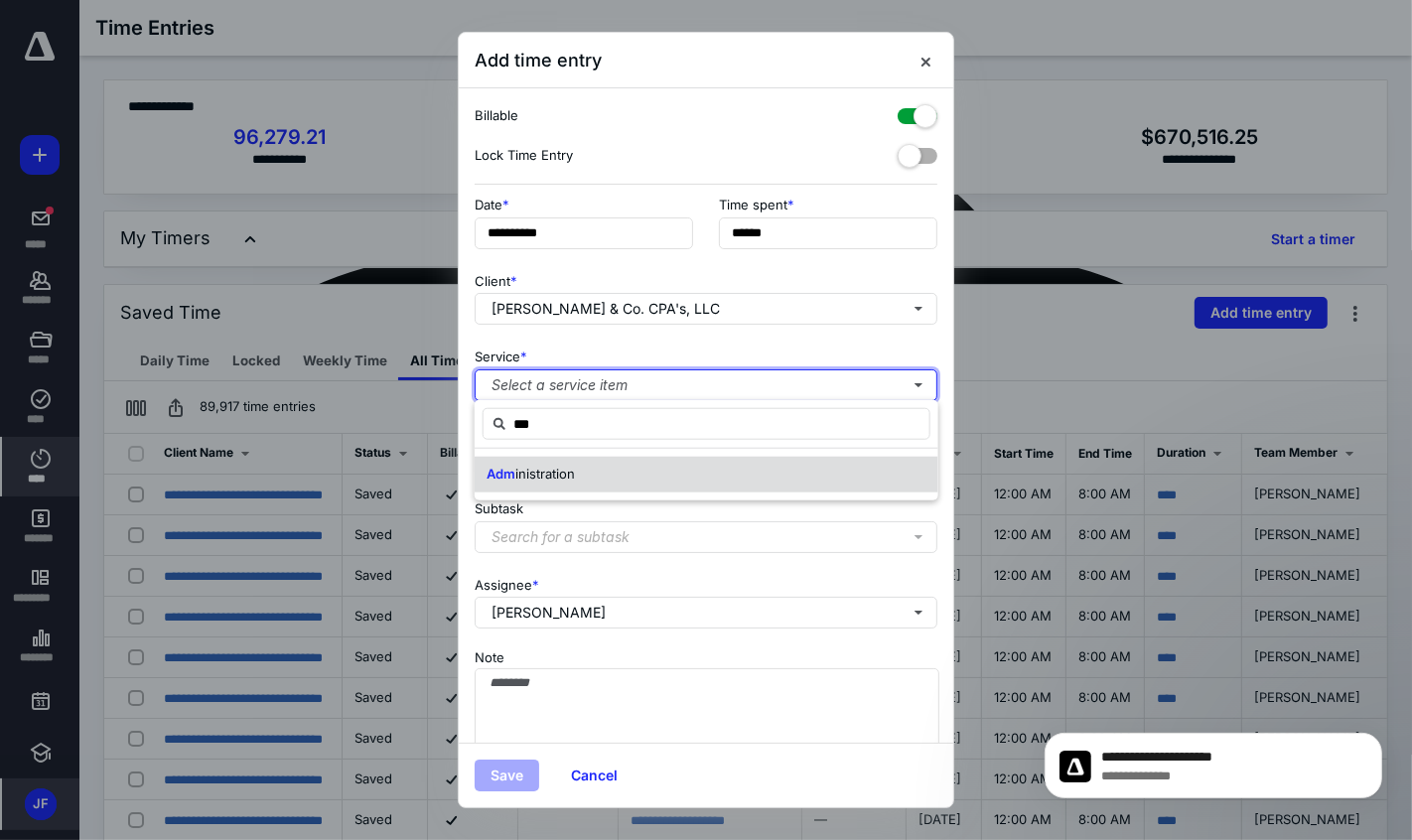 type 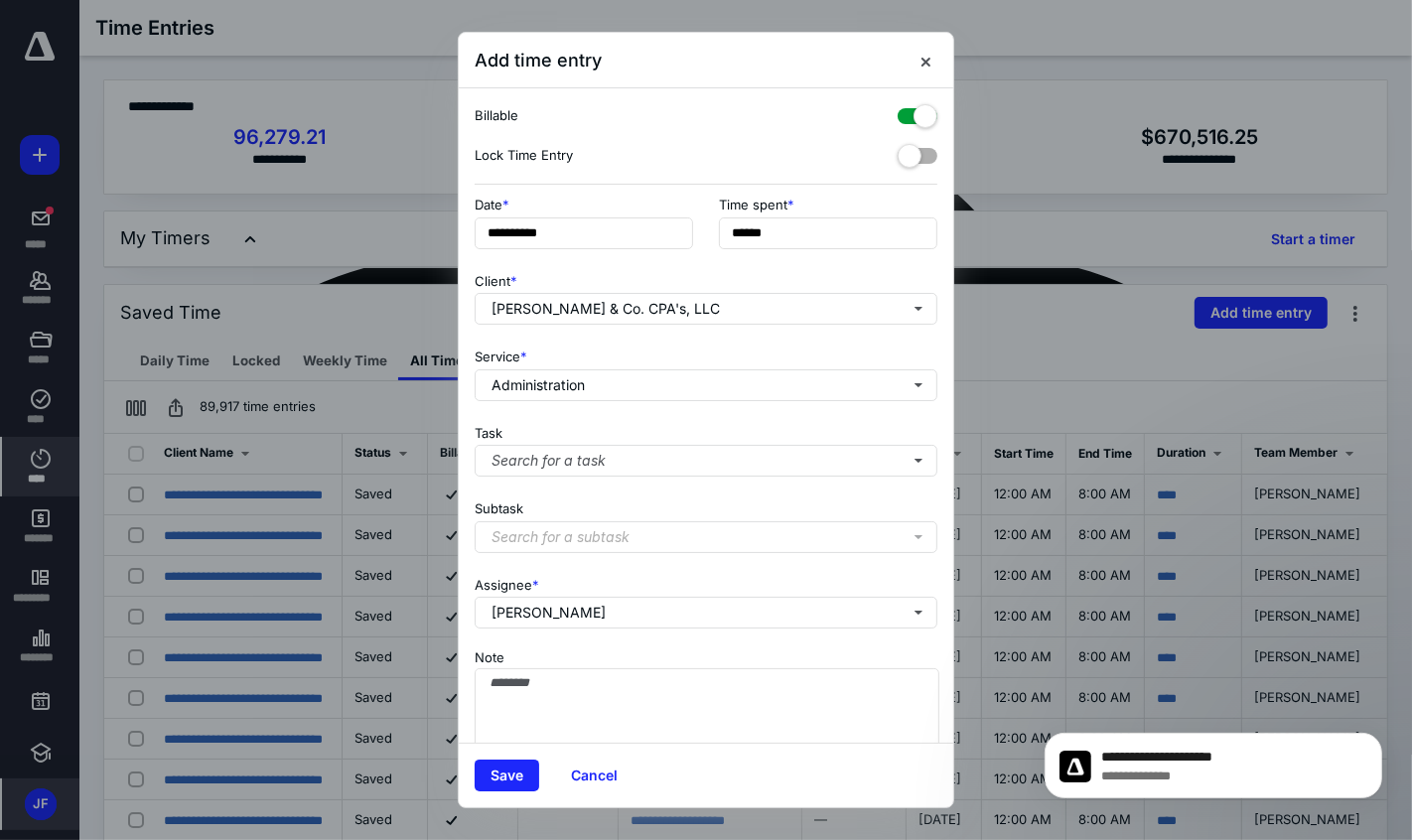 click at bounding box center [918, 112] 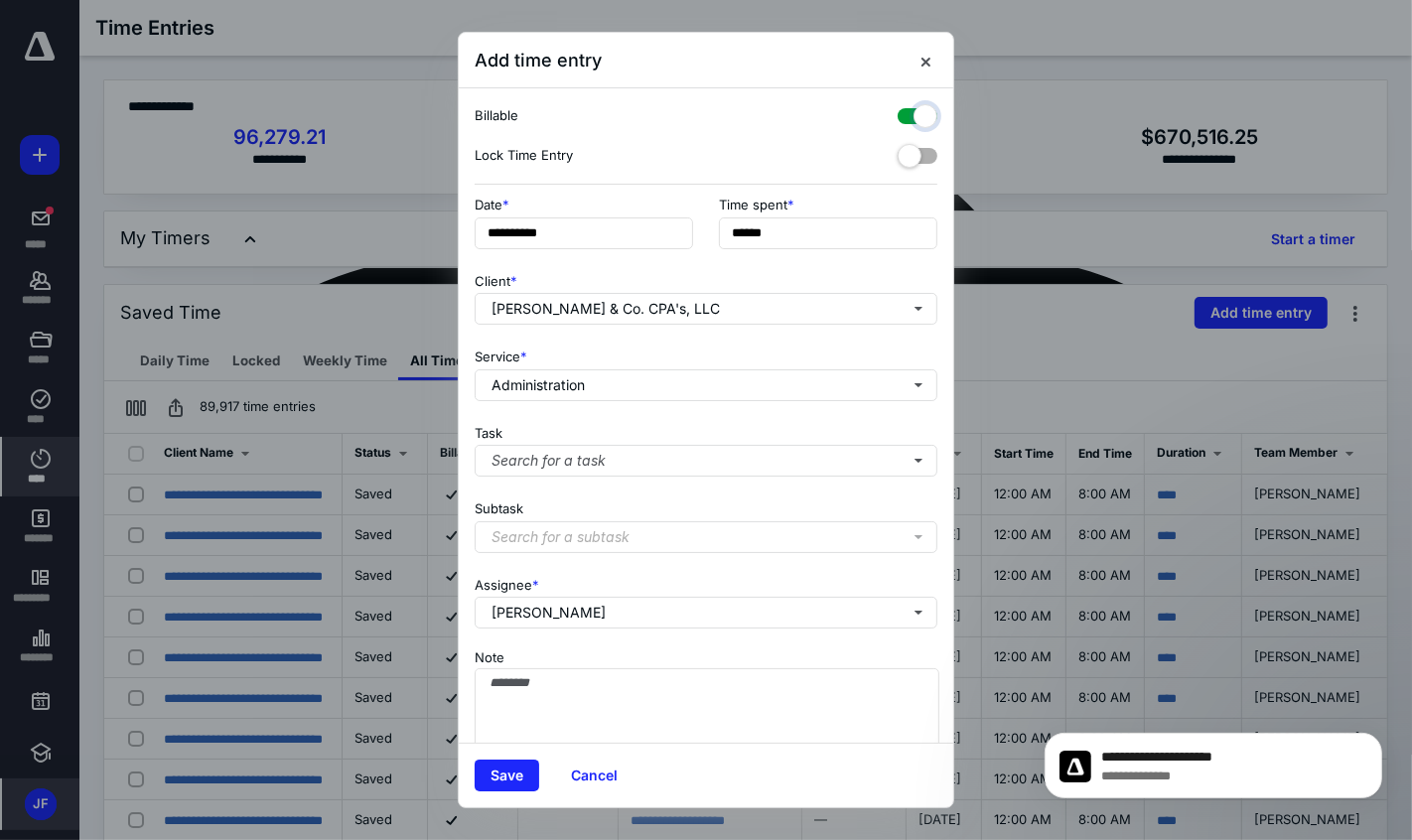 click at bounding box center (908, 113) 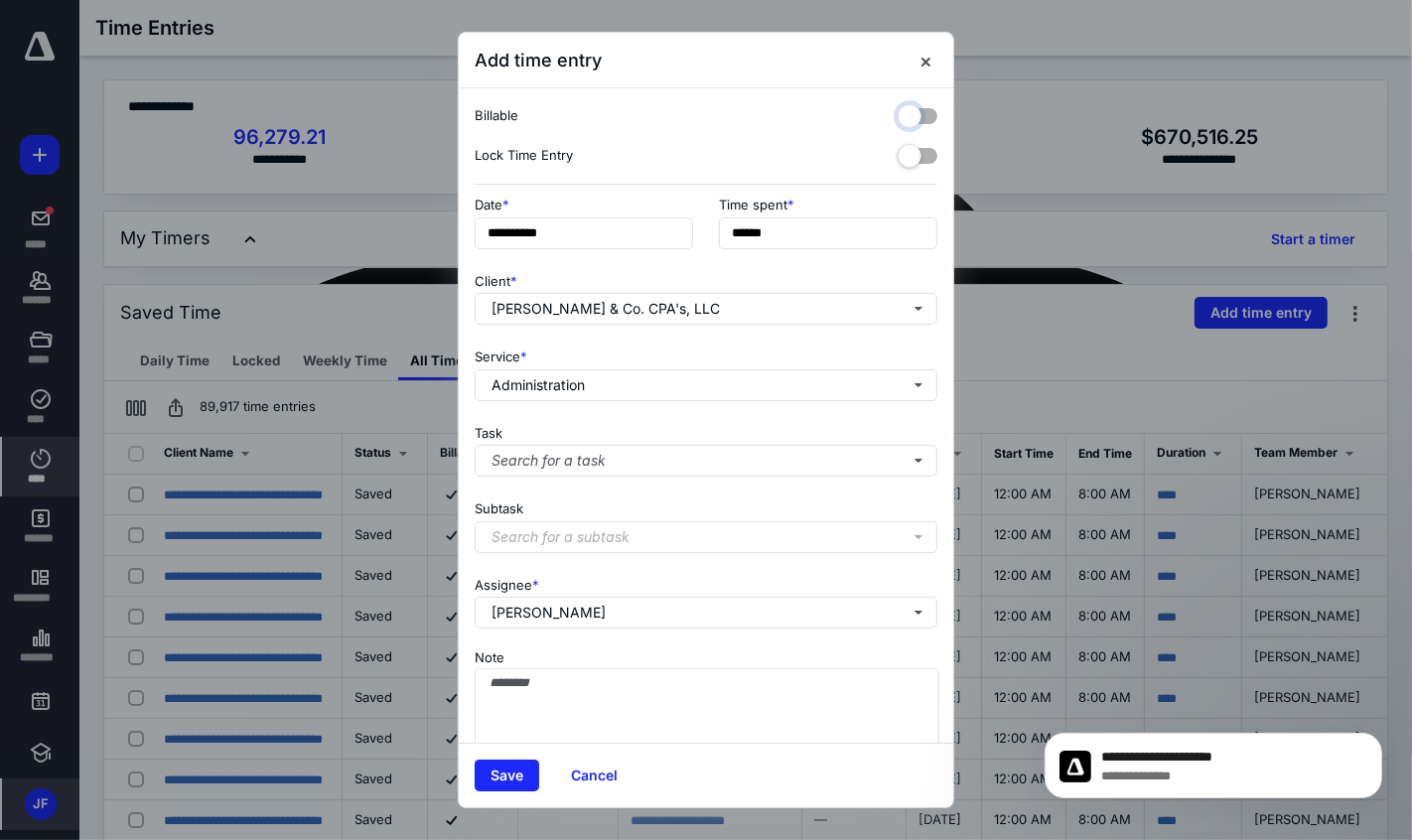 checkbox on "false" 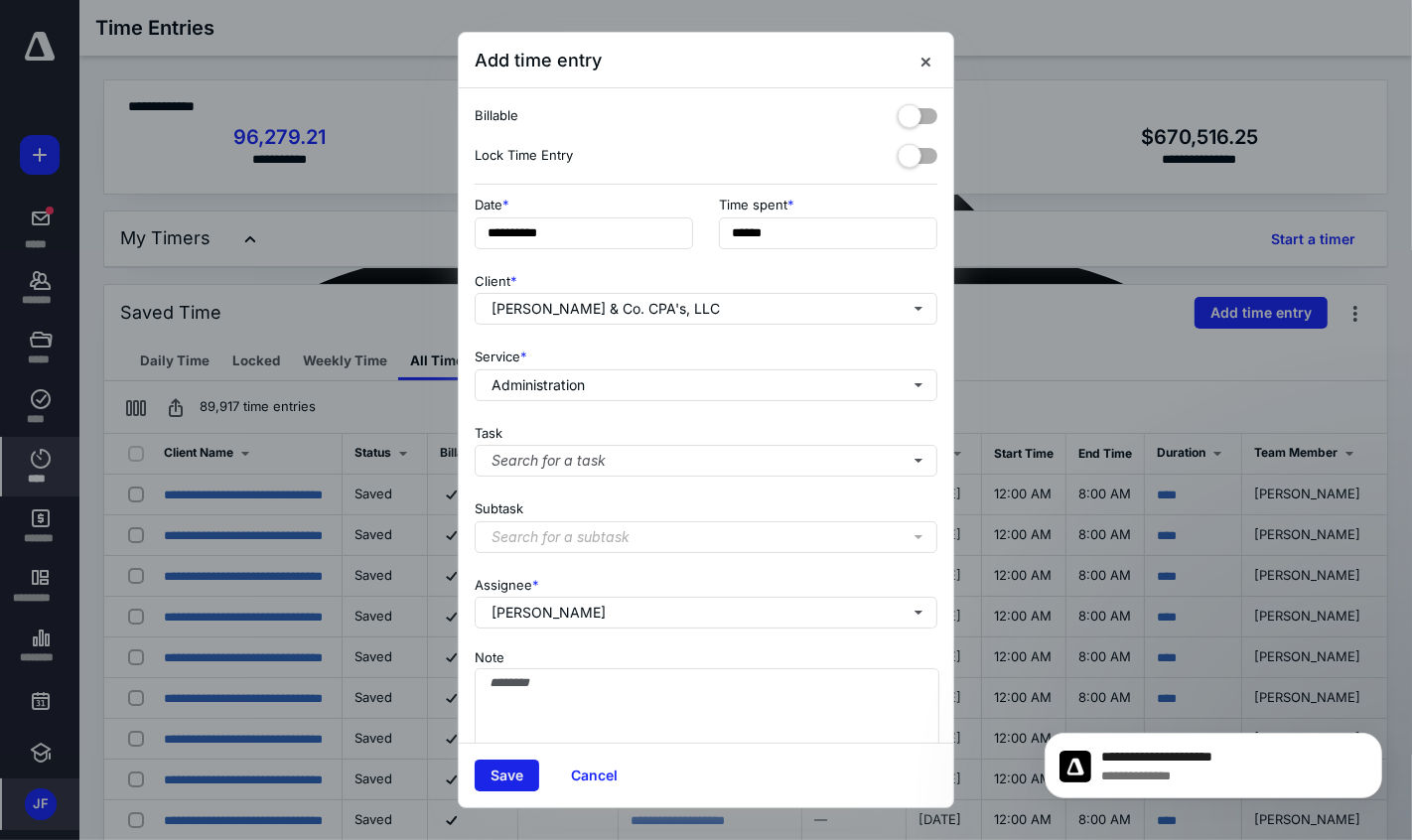 click on "Save" at bounding box center (506, 775) 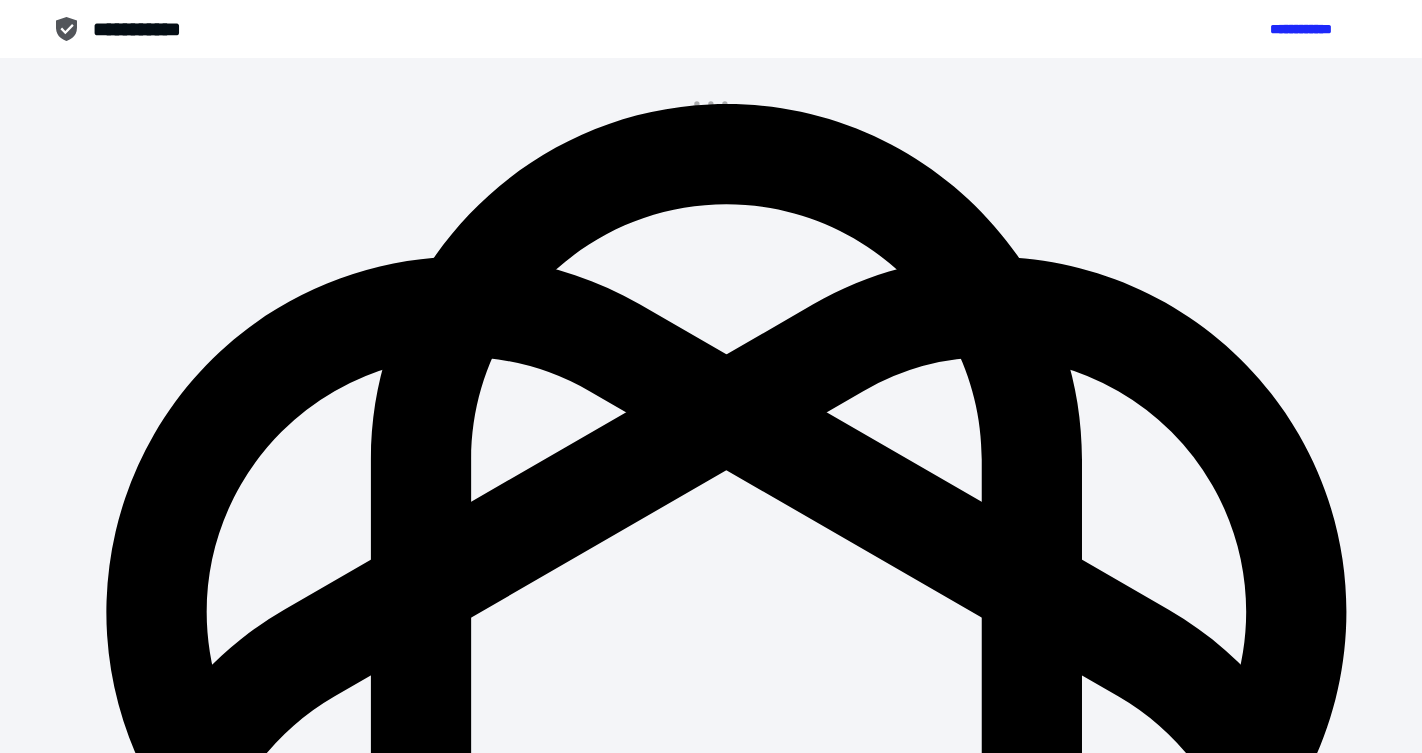 scroll, scrollTop: 0, scrollLeft: 0, axis: both 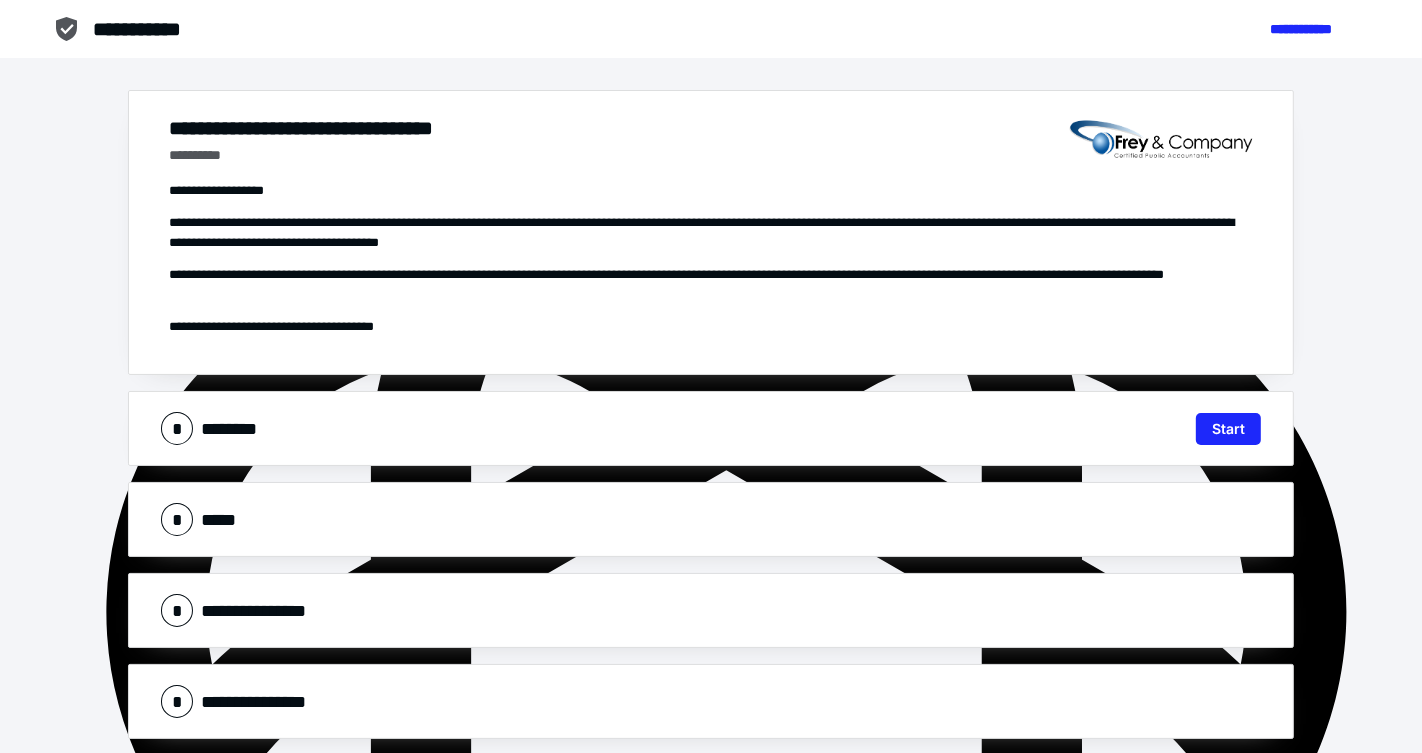 click on "* ******** Start" at bounding box center [711, 428] 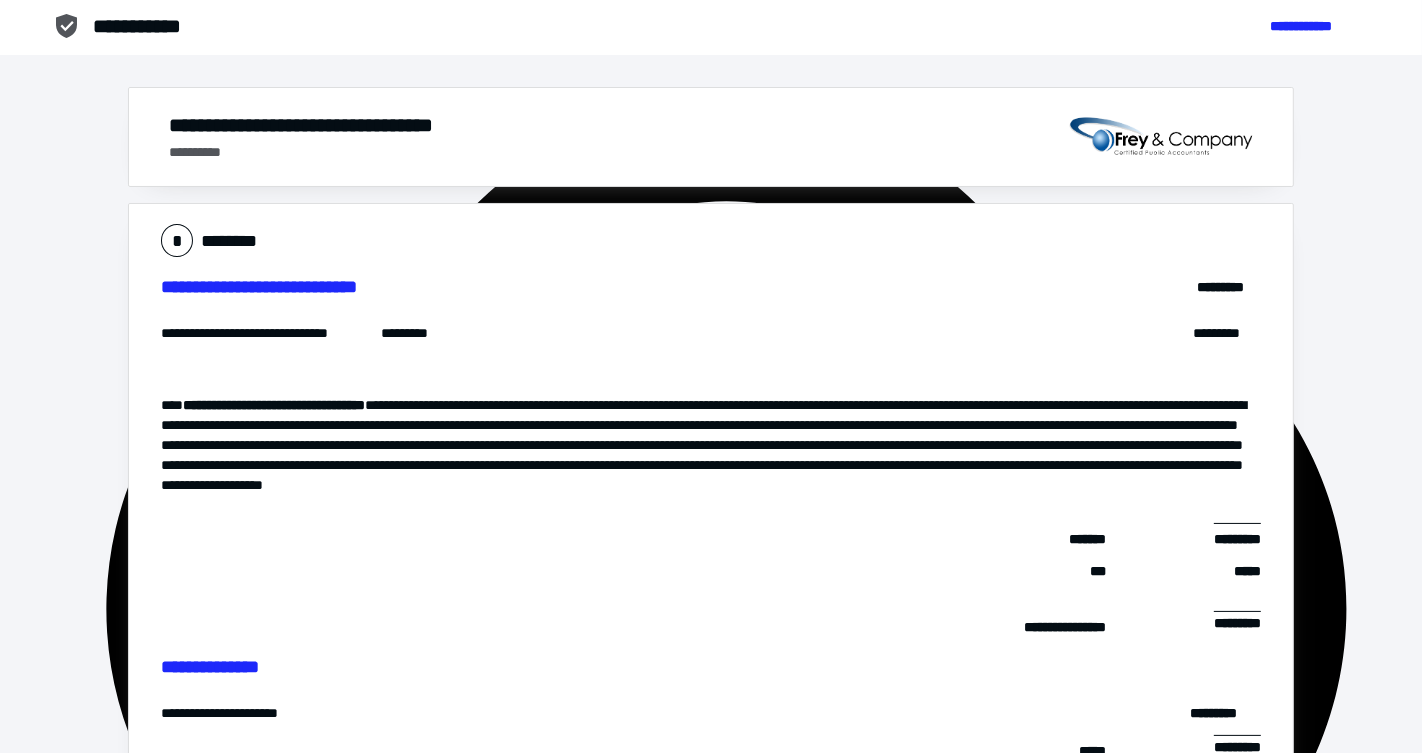 scroll, scrollTop: 12, scrollLeft: 0, axis: vertical 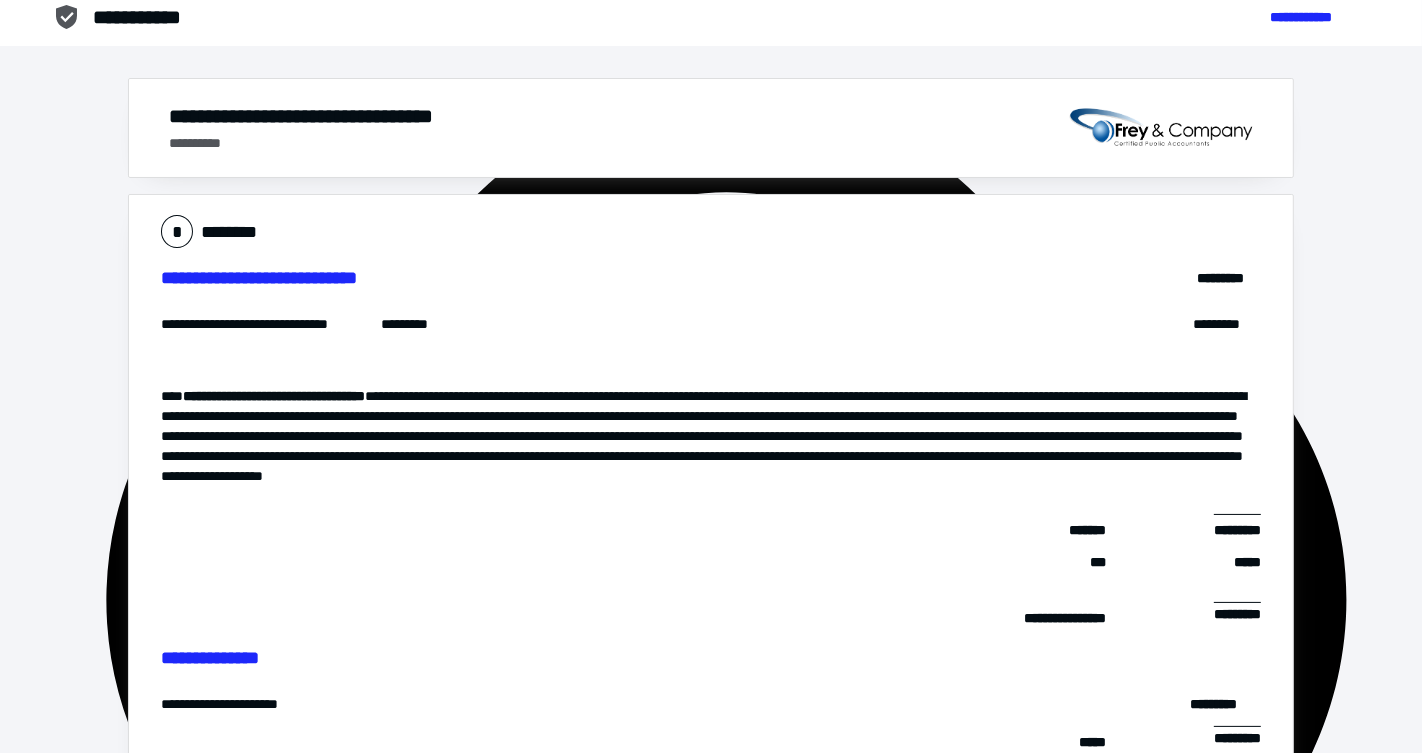 click on "**********" at bounding box center [711, 128] 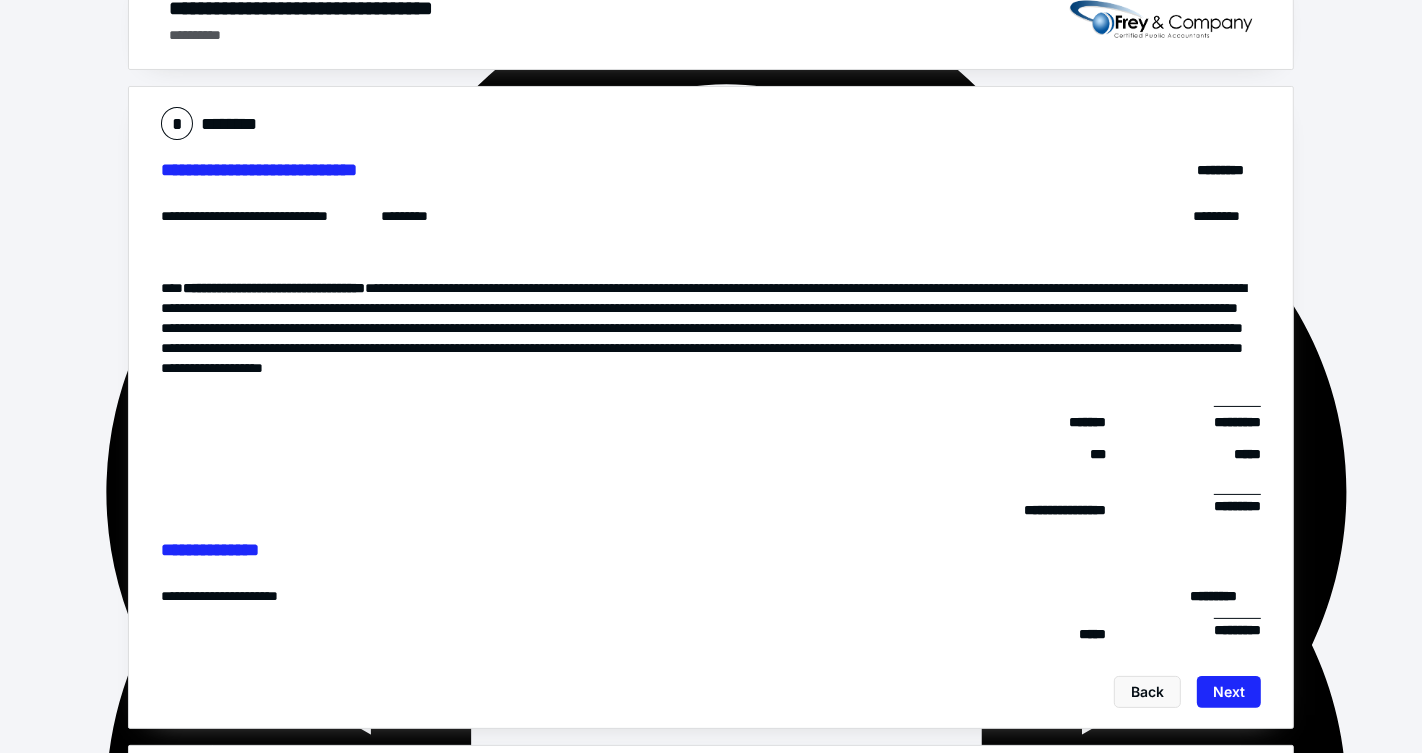 scroll, scrollTop: 122, scrollLeft: 0, axis: vertical 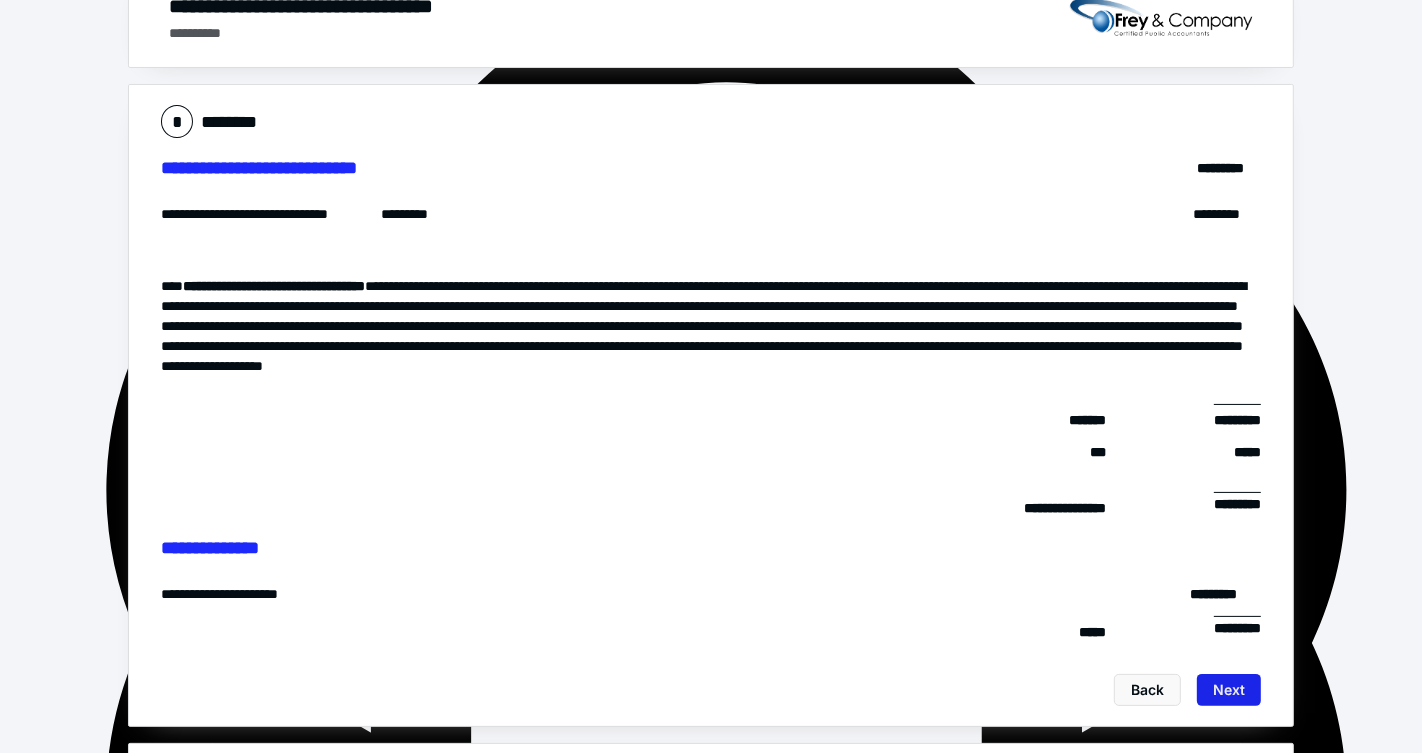 click on "Next" at bounding box center (1229, 690) 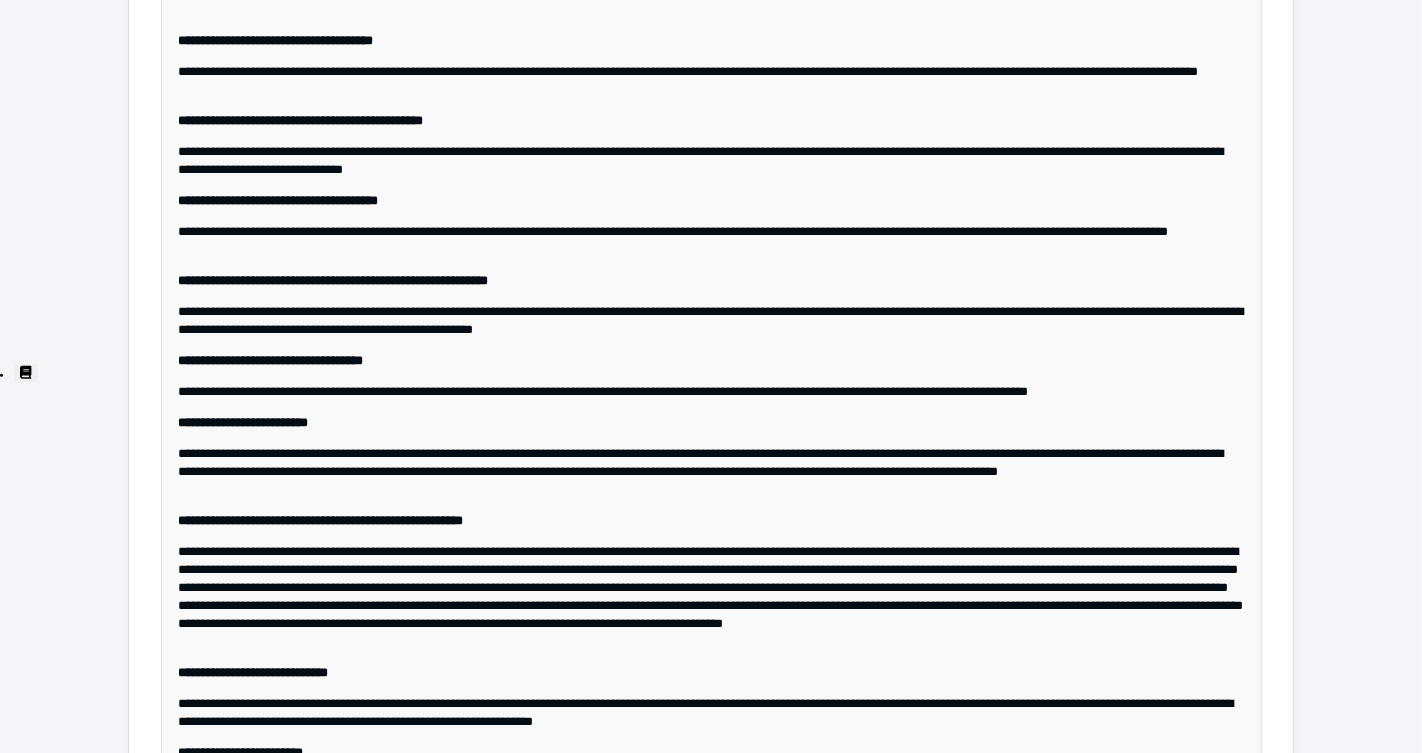 scroll, scrollTop: 1439, scrollLeft: 0, axis: vertical 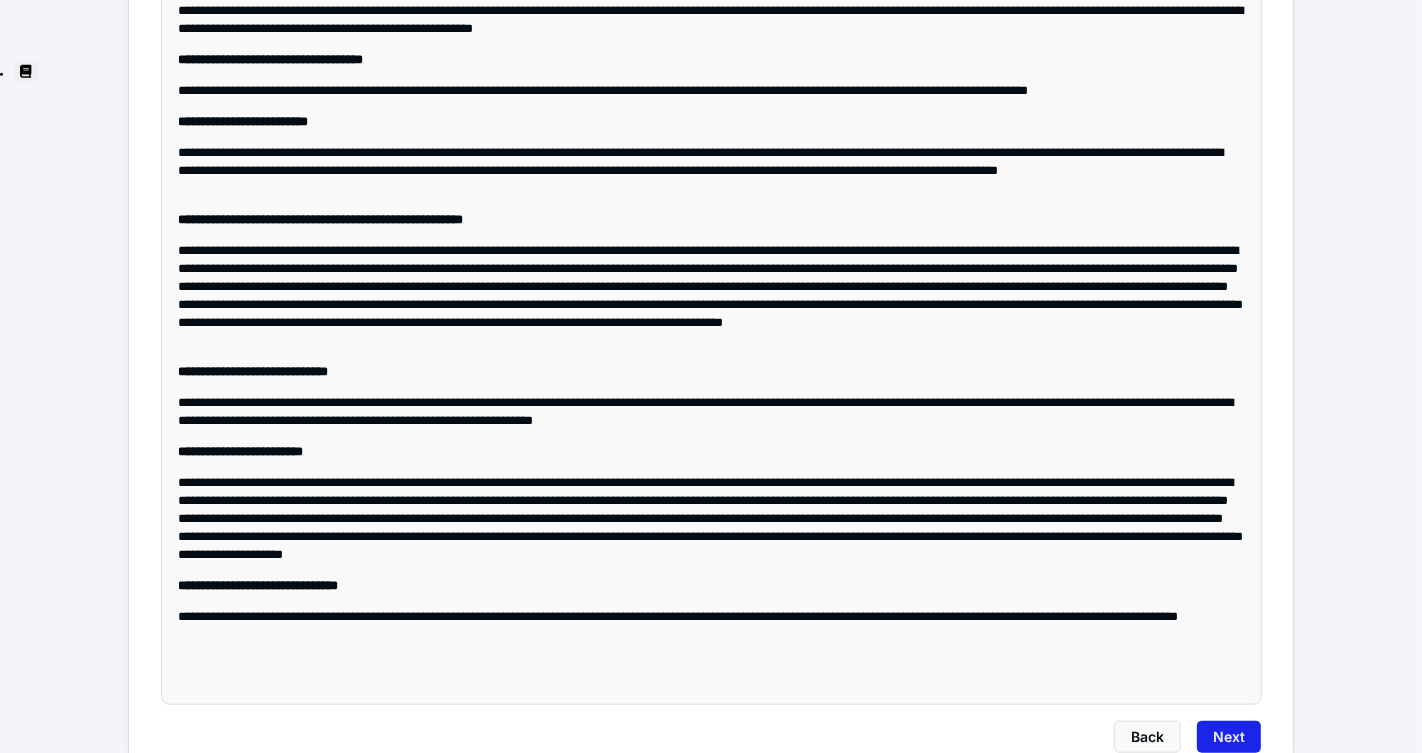 click on "Next" at bounding box center [1229, 737] 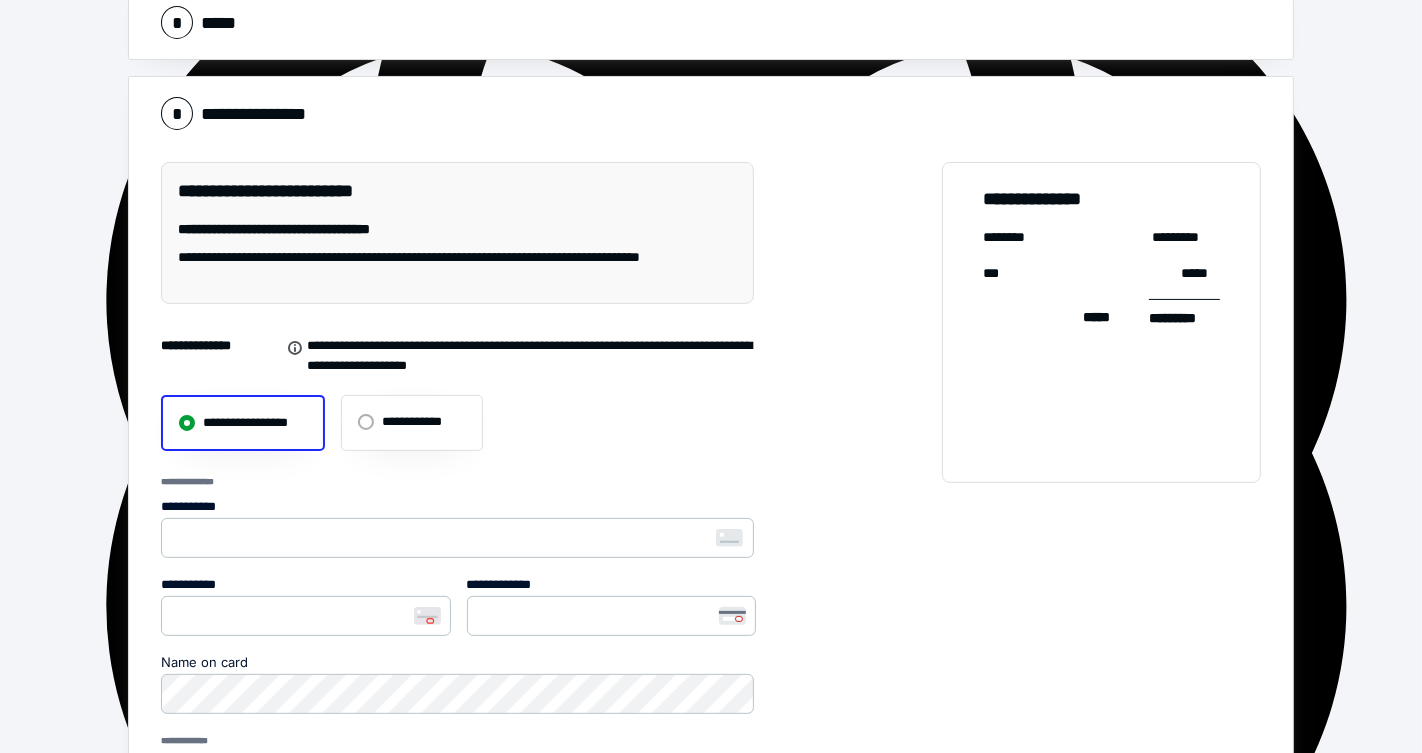 scroll, scrollTop: 0, scrollLeft: 0, axis: both 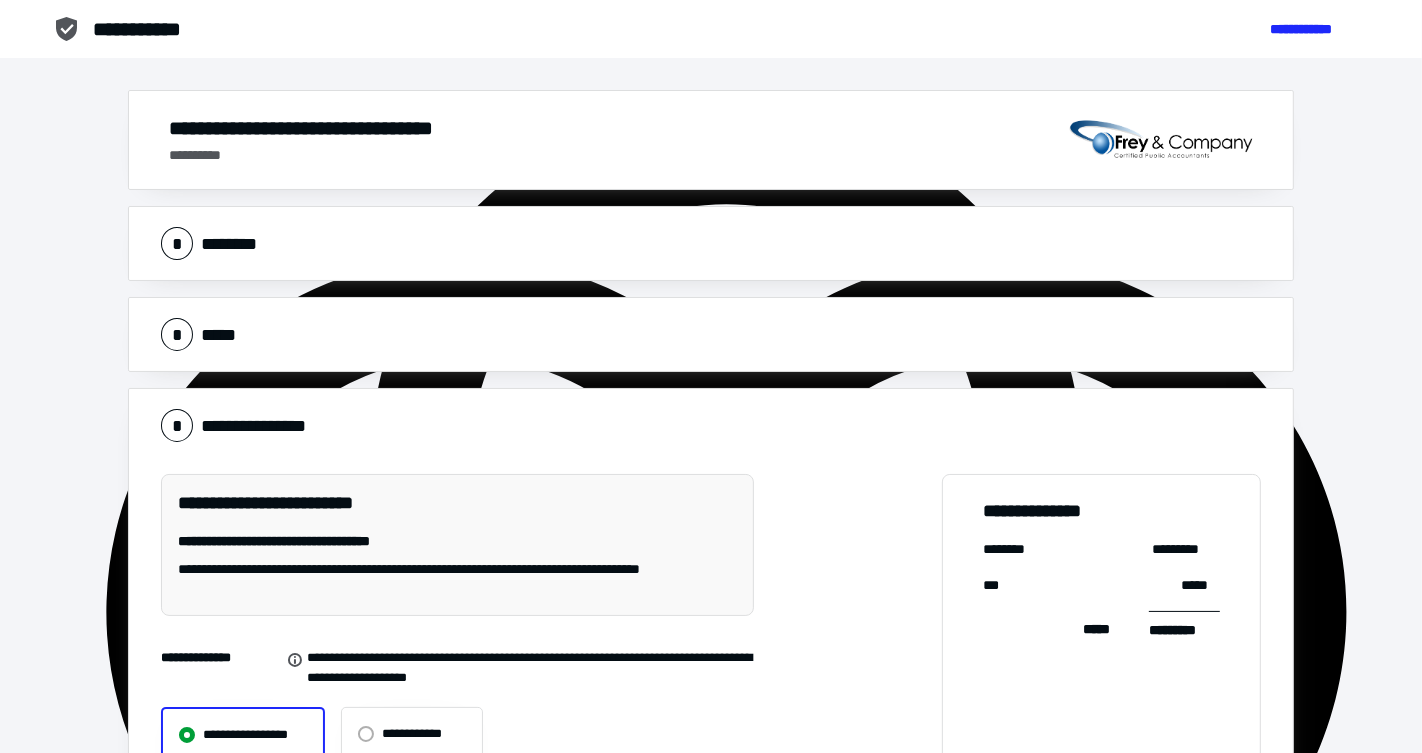 click on "**********" at bounding box center [711, 140] 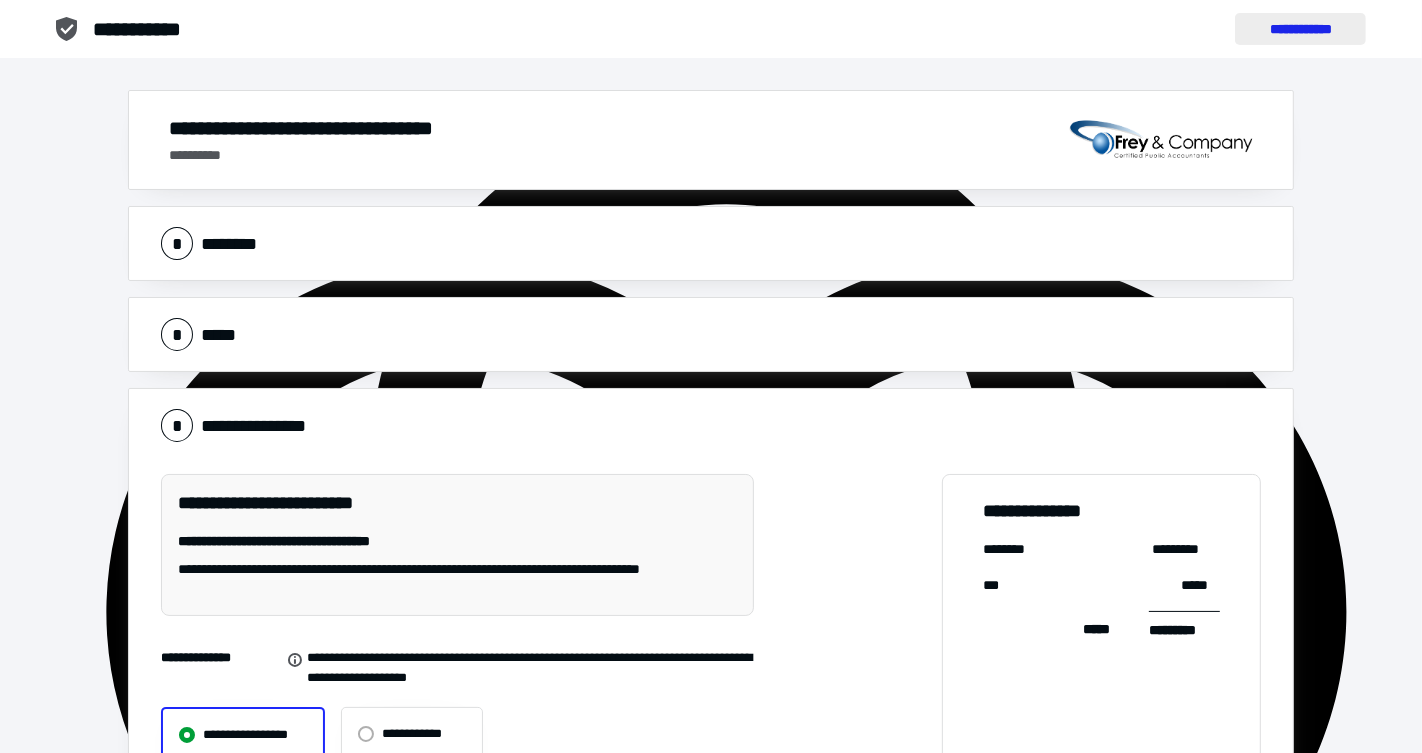 click on "**********" at bounding box center [1300, 29] 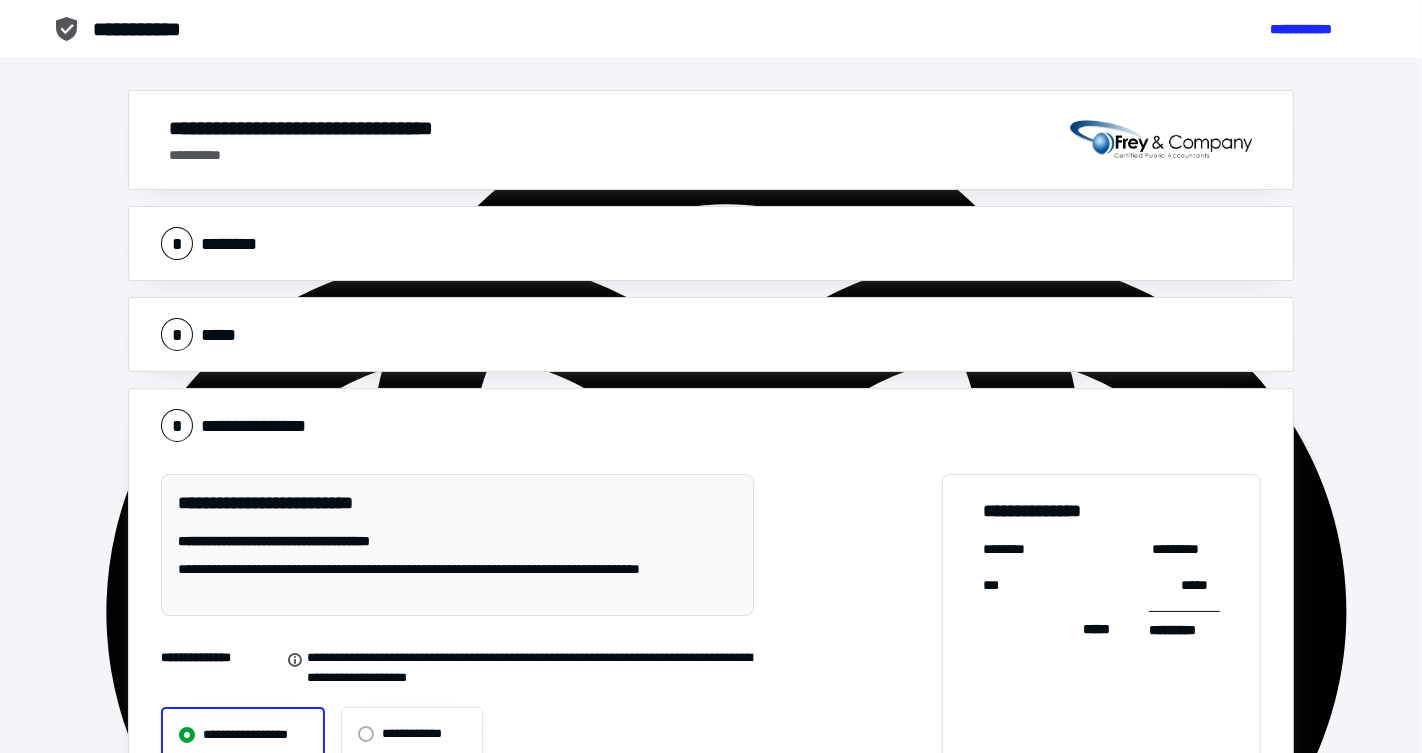 click on "* ********" at bounding box center (711, 243) 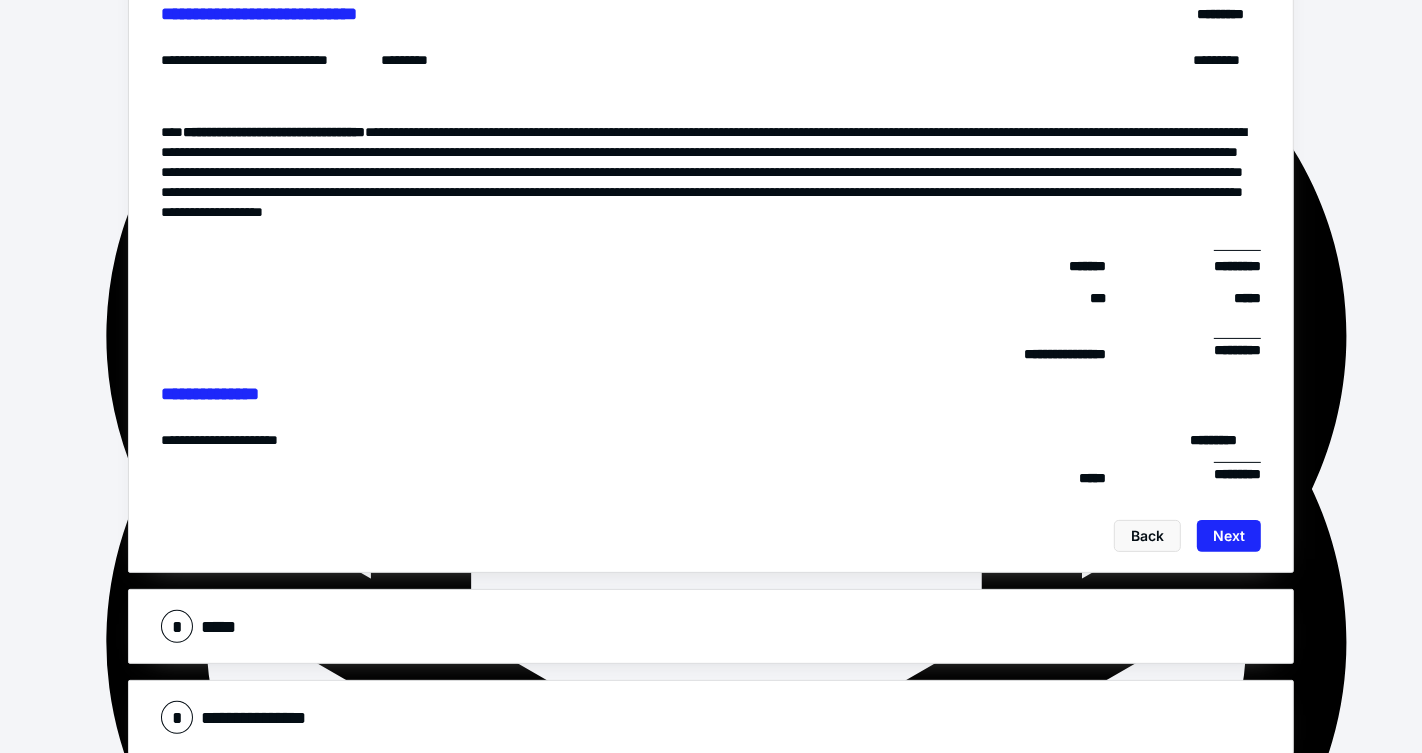 scroll, scrollTop: 380, scrollLeft: 0, axis: vertical 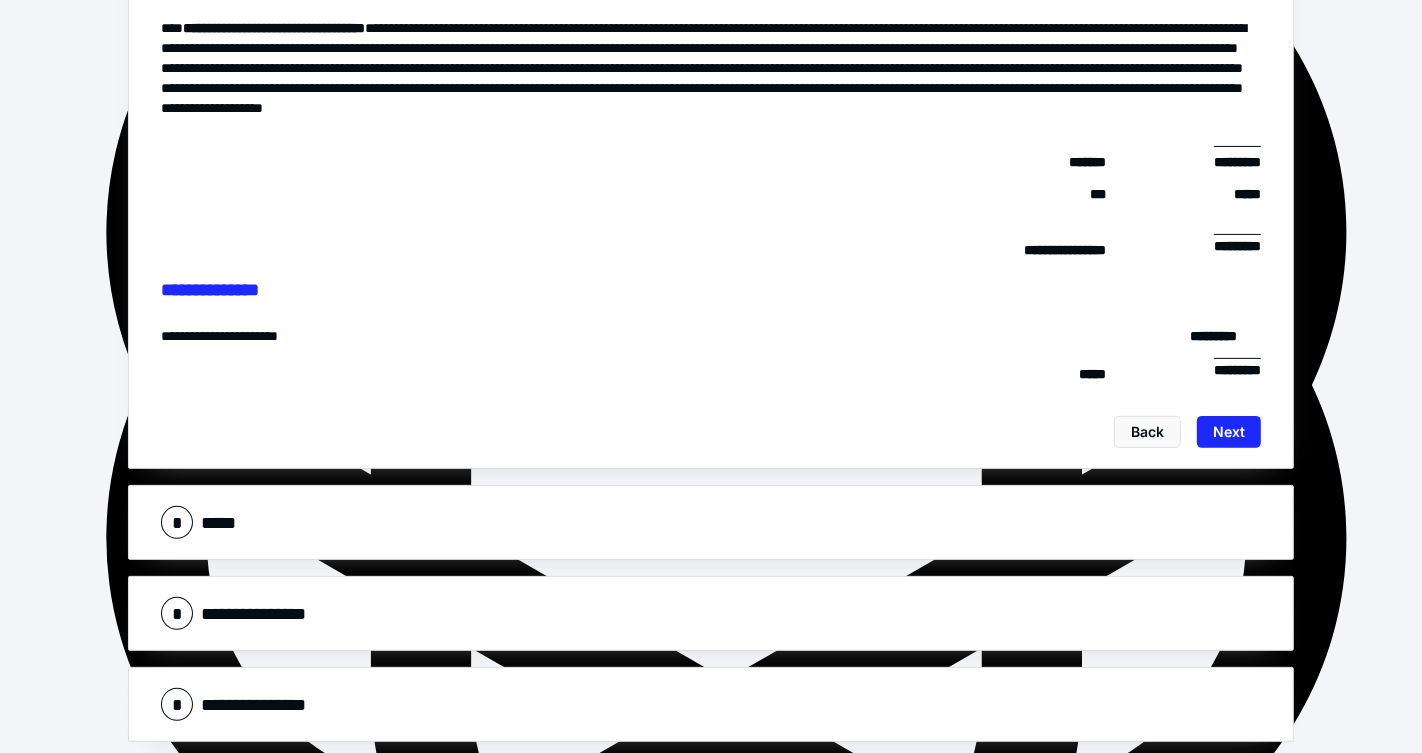 click on "* *****" at bounding box center [711, 522] 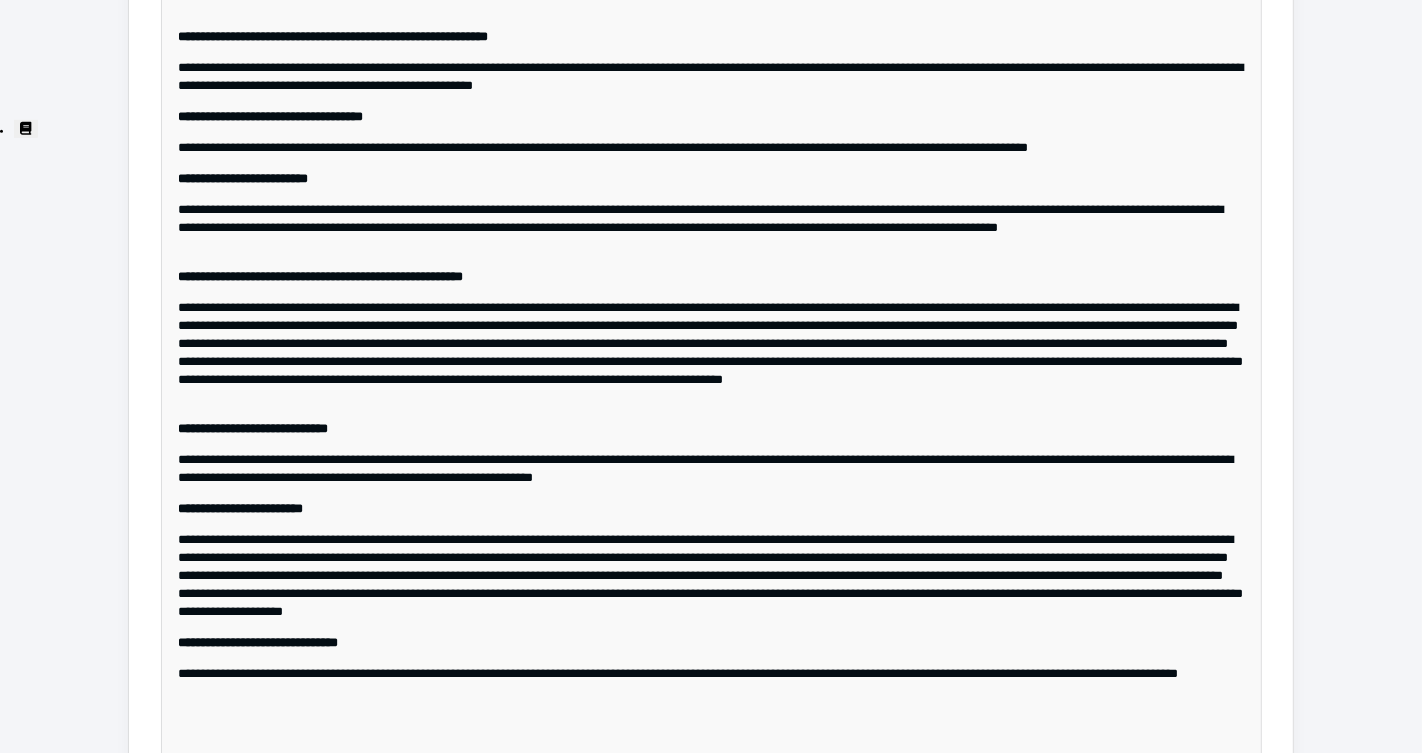scroll, scrollTop: 1583, scrollLeft: 0, axis: vertical 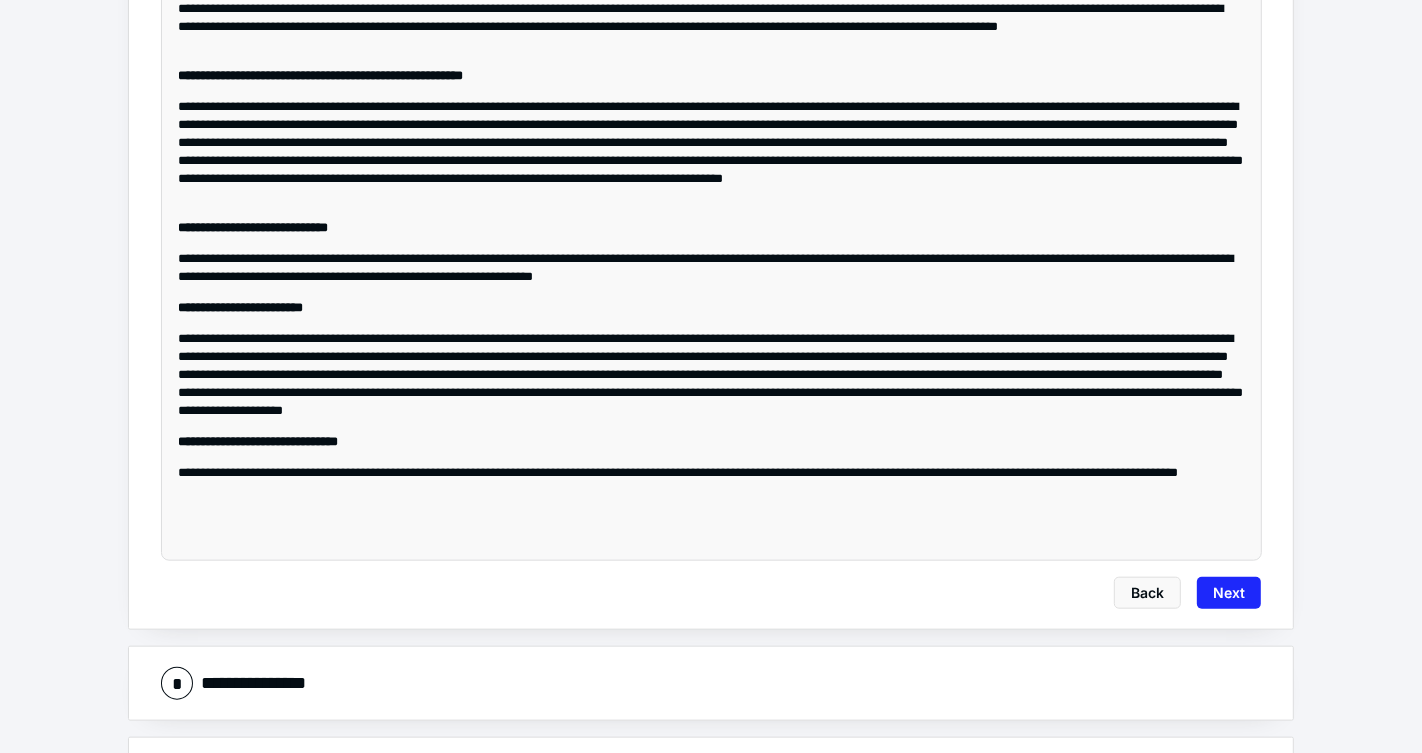click on "**********" at bounding box center (711, 683) 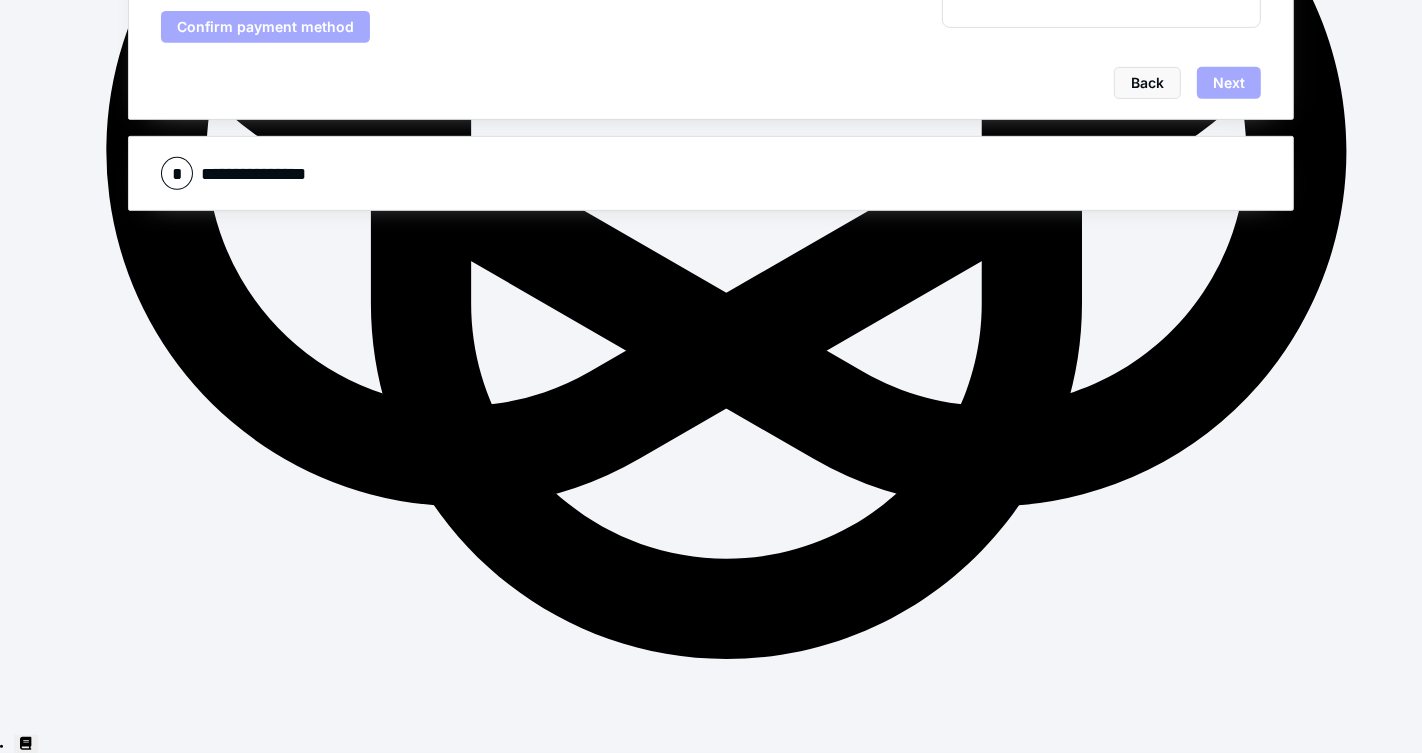 scroll, scrollTop: 275, scrollLeft: 0, axis: vertical 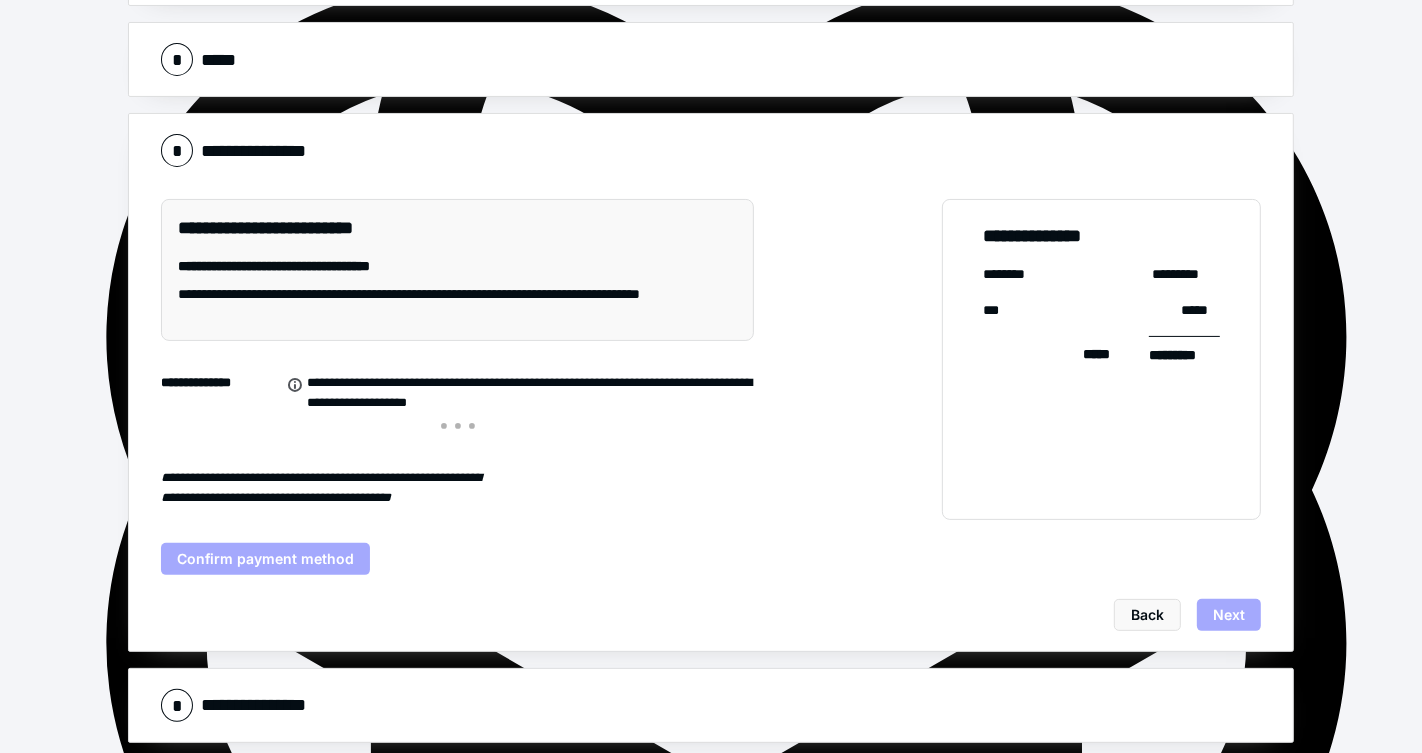 click on "**********" at bounding box center (711, 705) 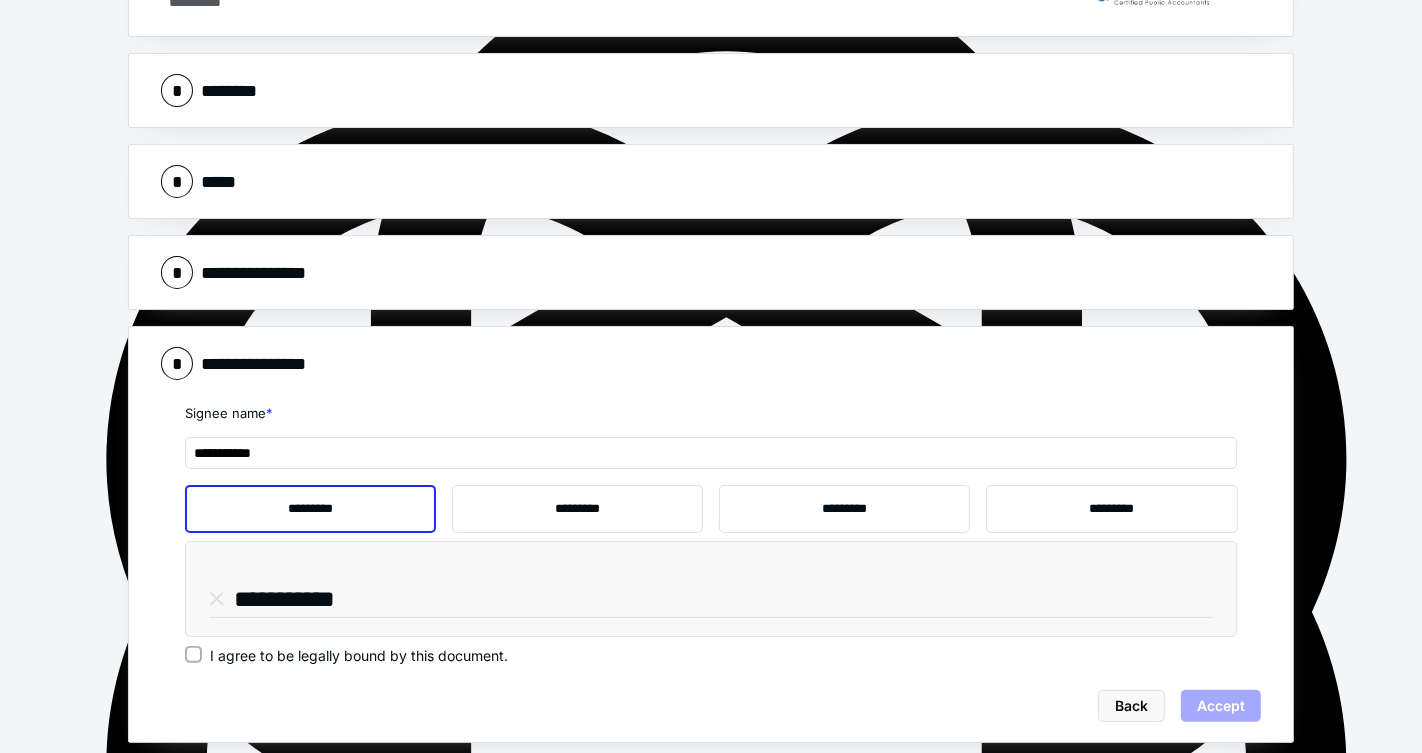 scroll, scrollTop: 0, scrollLeft: 0, axis: both 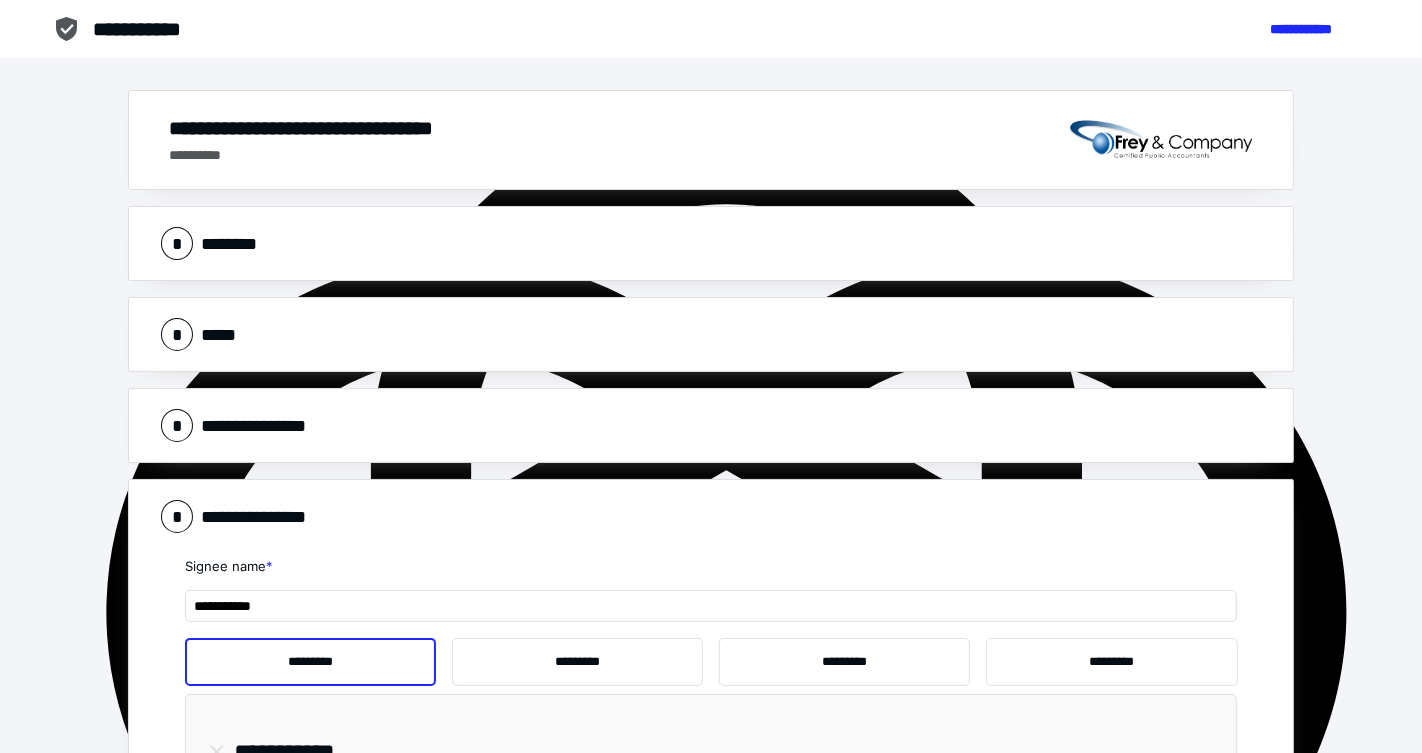 click on "* ********" at bounding box center (711, 243) 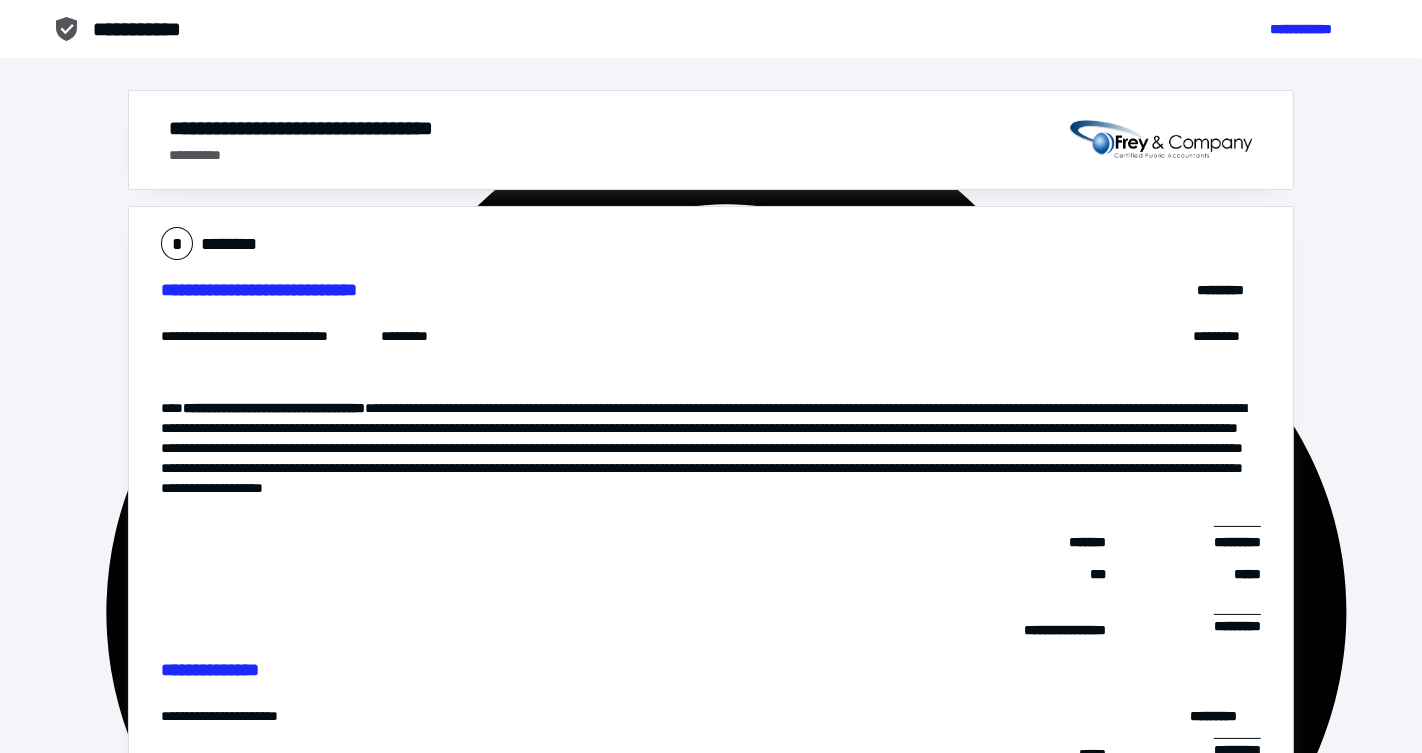 click on "**********" at bounding box center [711, 140] 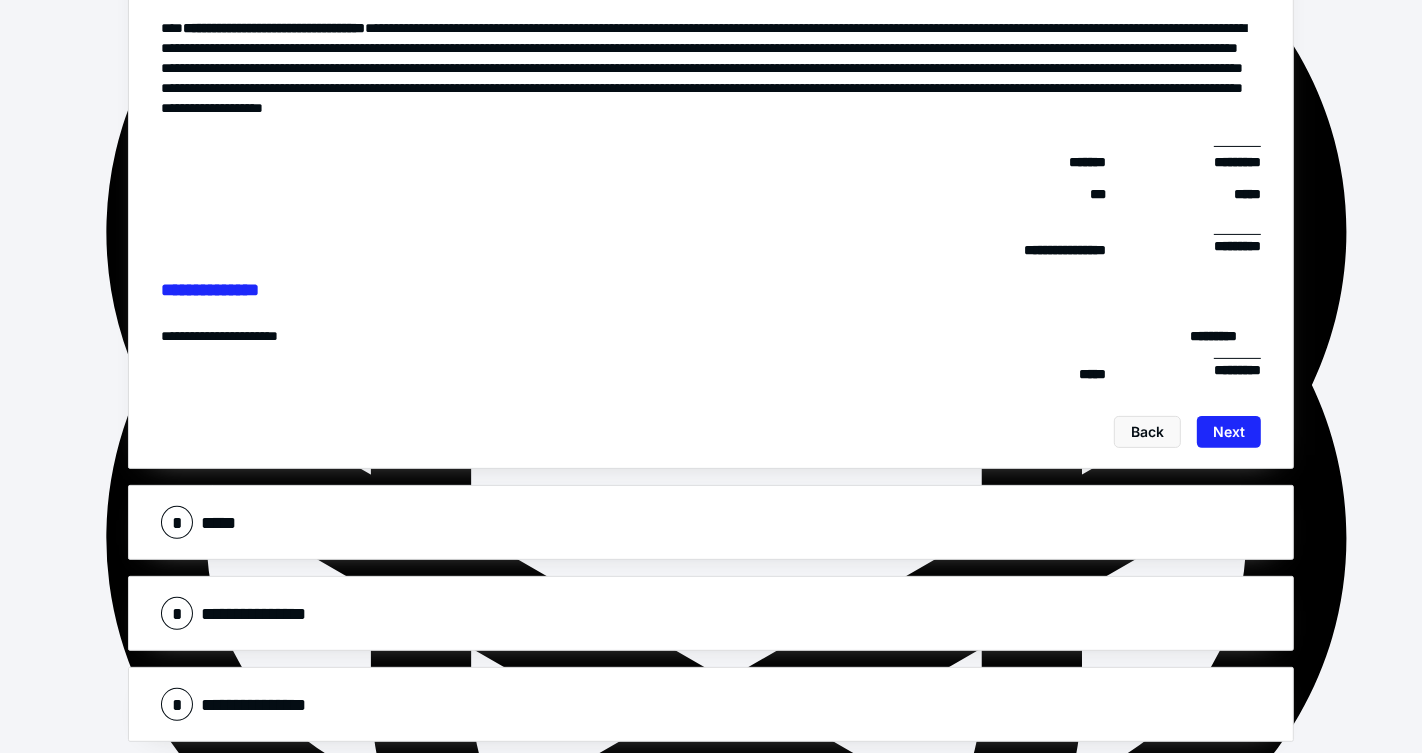 scroll, scrollTop: 357, scrollLeft: 0, axis: vertical 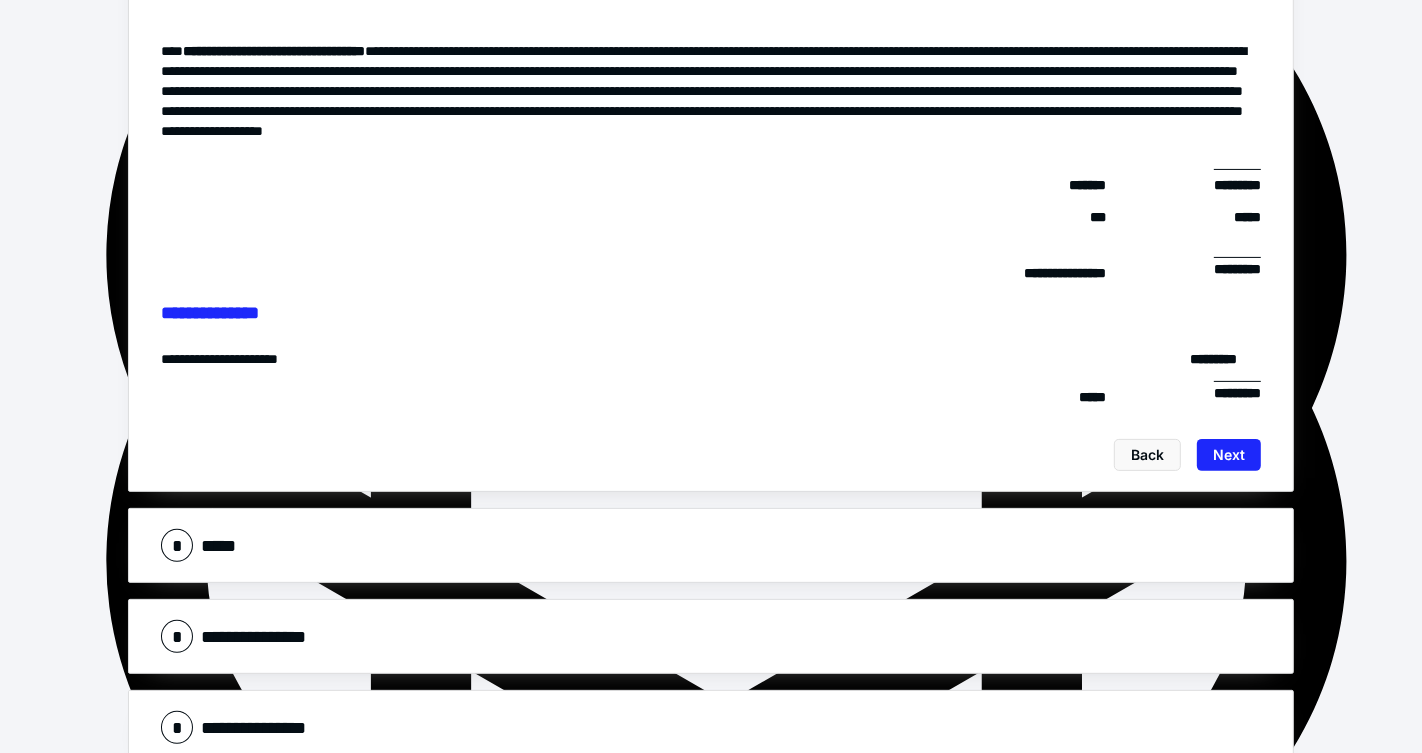 click on "* *****" at bounding box center [711, 545] 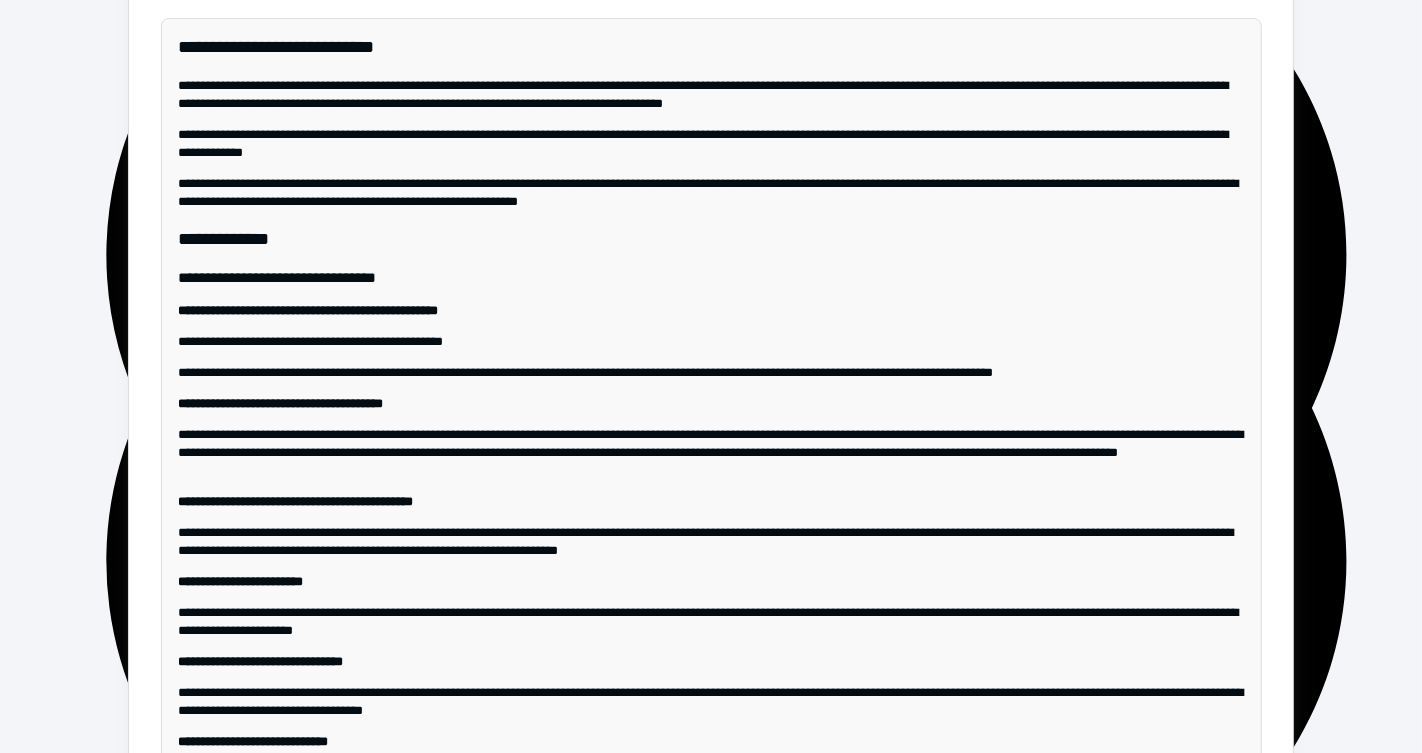 scroll, scrollTop: 153, scrollLeft: 0, axis: vertical 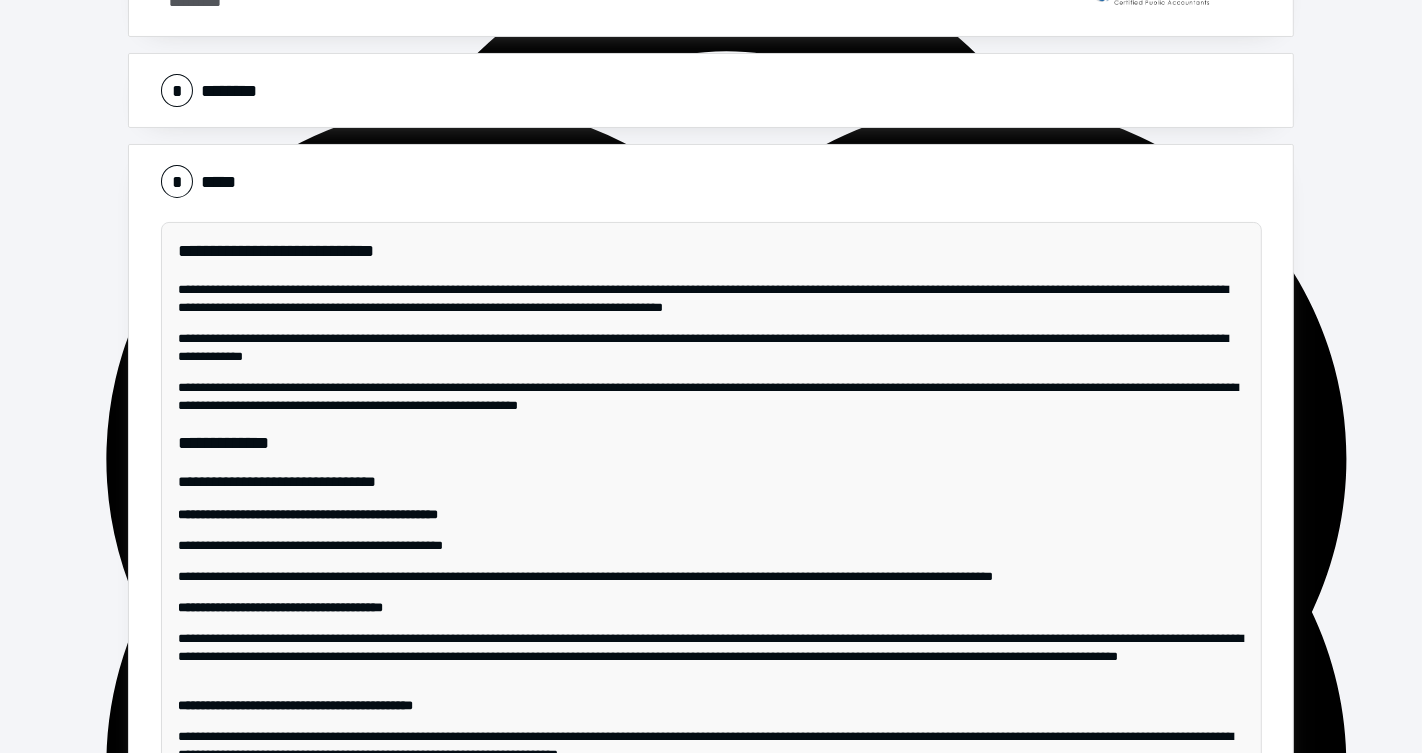 click on "* ********" at bounding box center [711, 90] 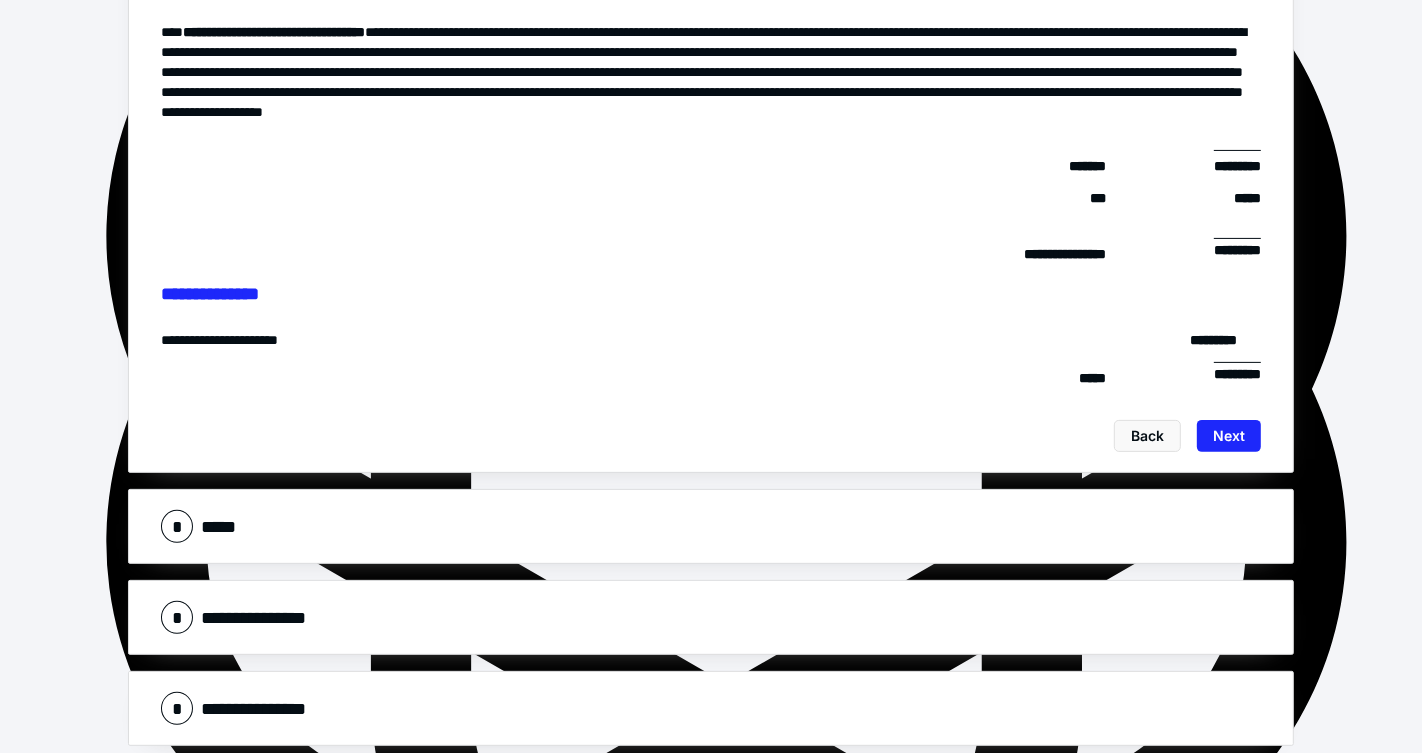 click on "* *****" at bounding box center [711, 526] 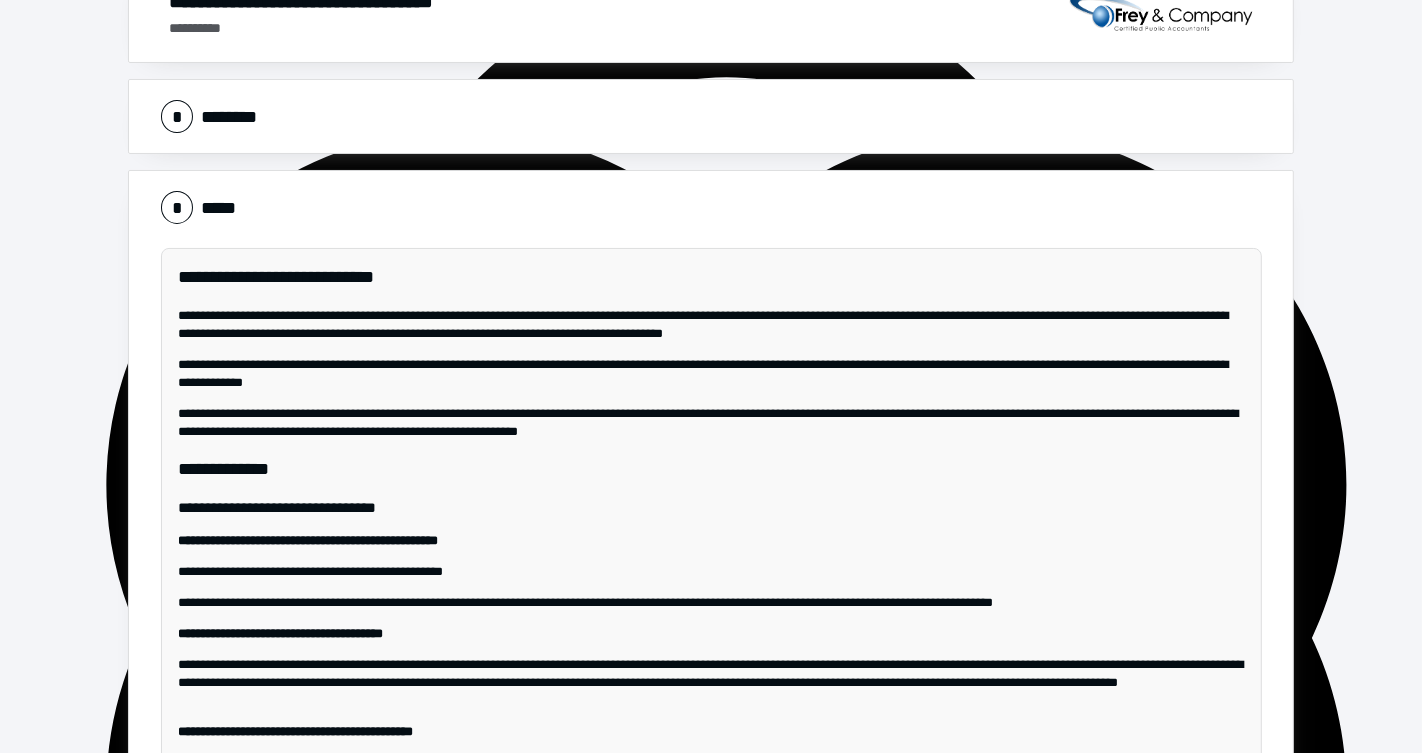 scroll, scrollTop: 87, scrollLeft: 0, axis: vertical 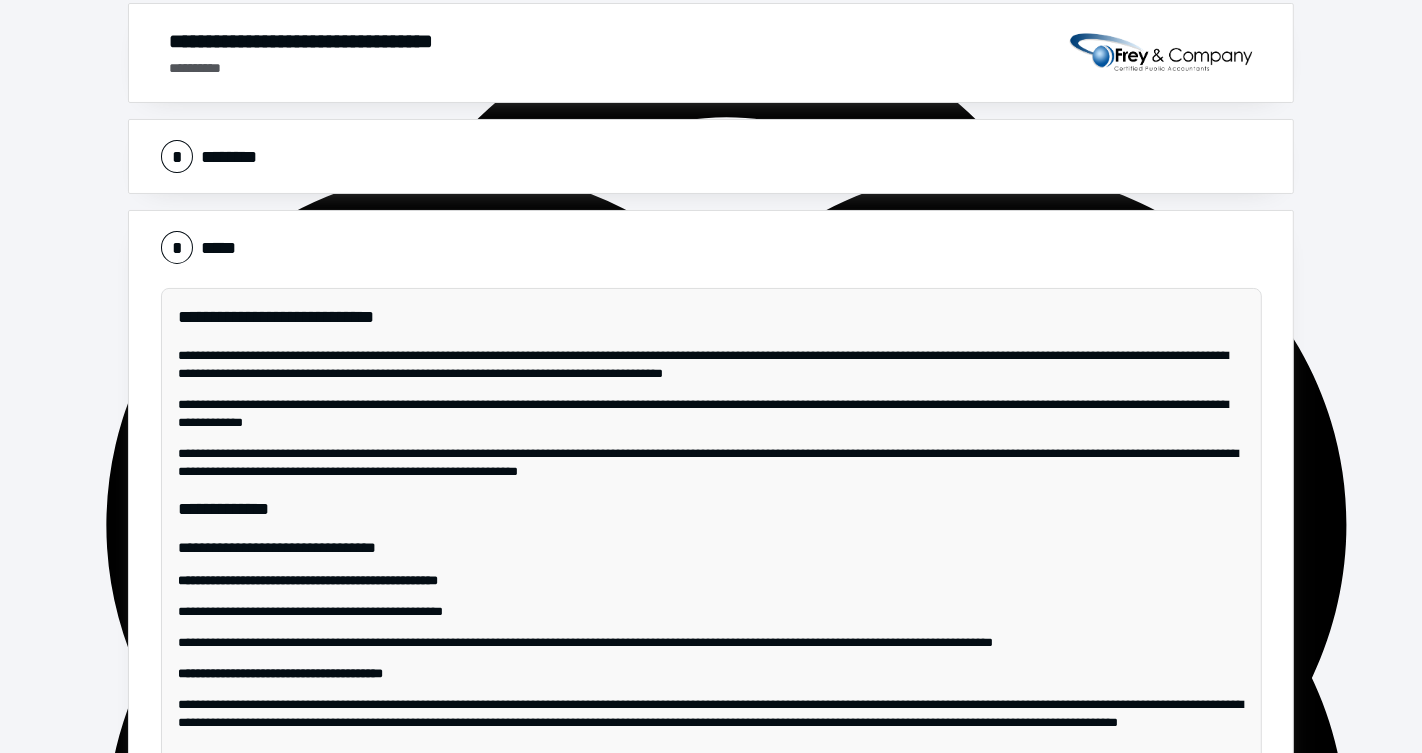 click on "* ********" at bounding box center [711, 156] 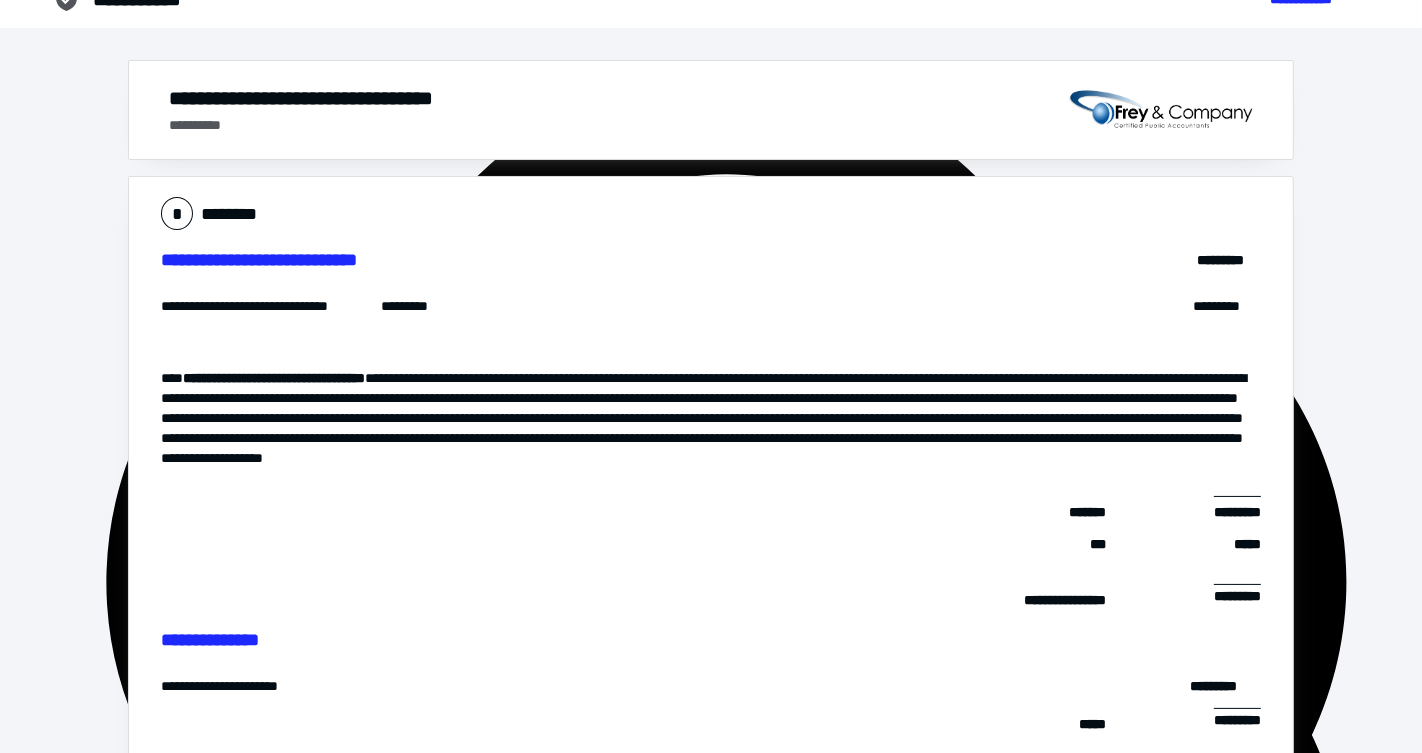 scroll, scrollTop: 18, scrollLeft: 0, axis: vertical 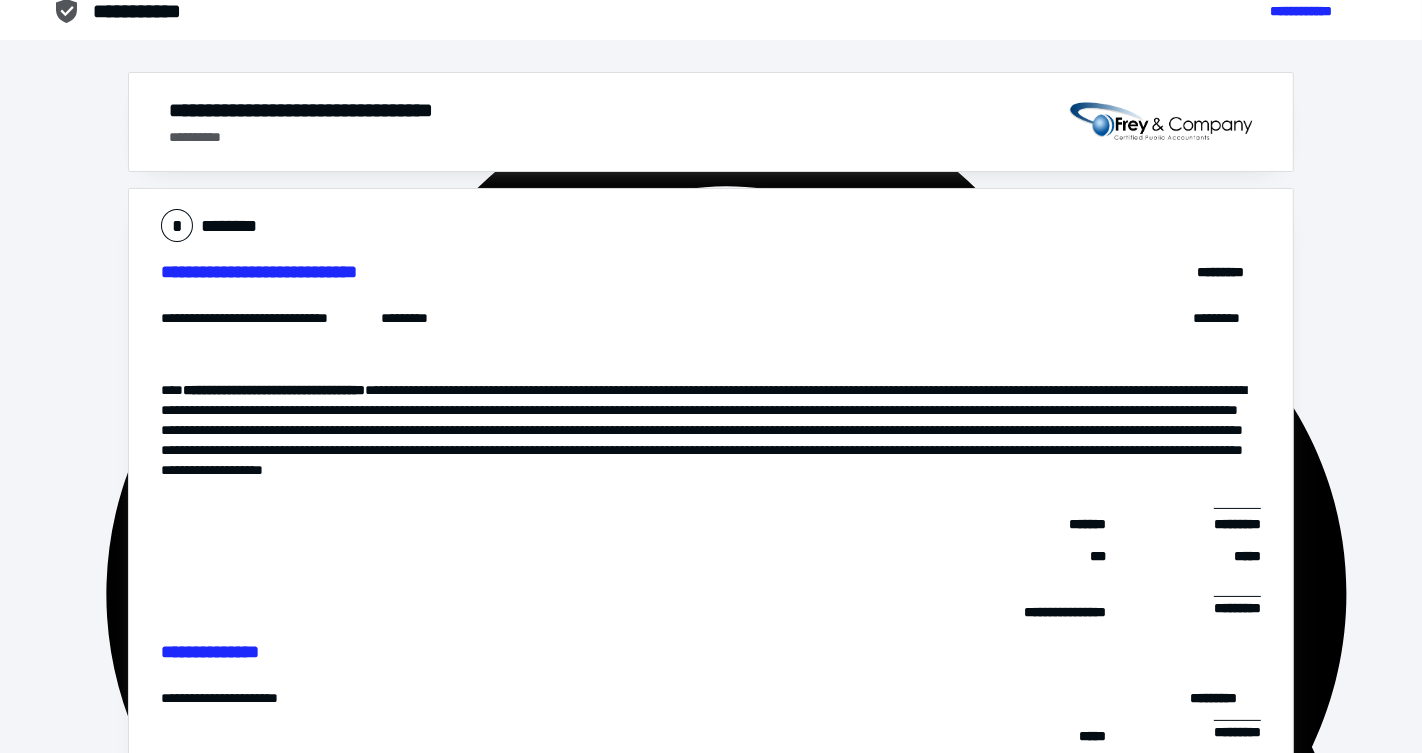 click on "**********" at bounding box center [711, 122] 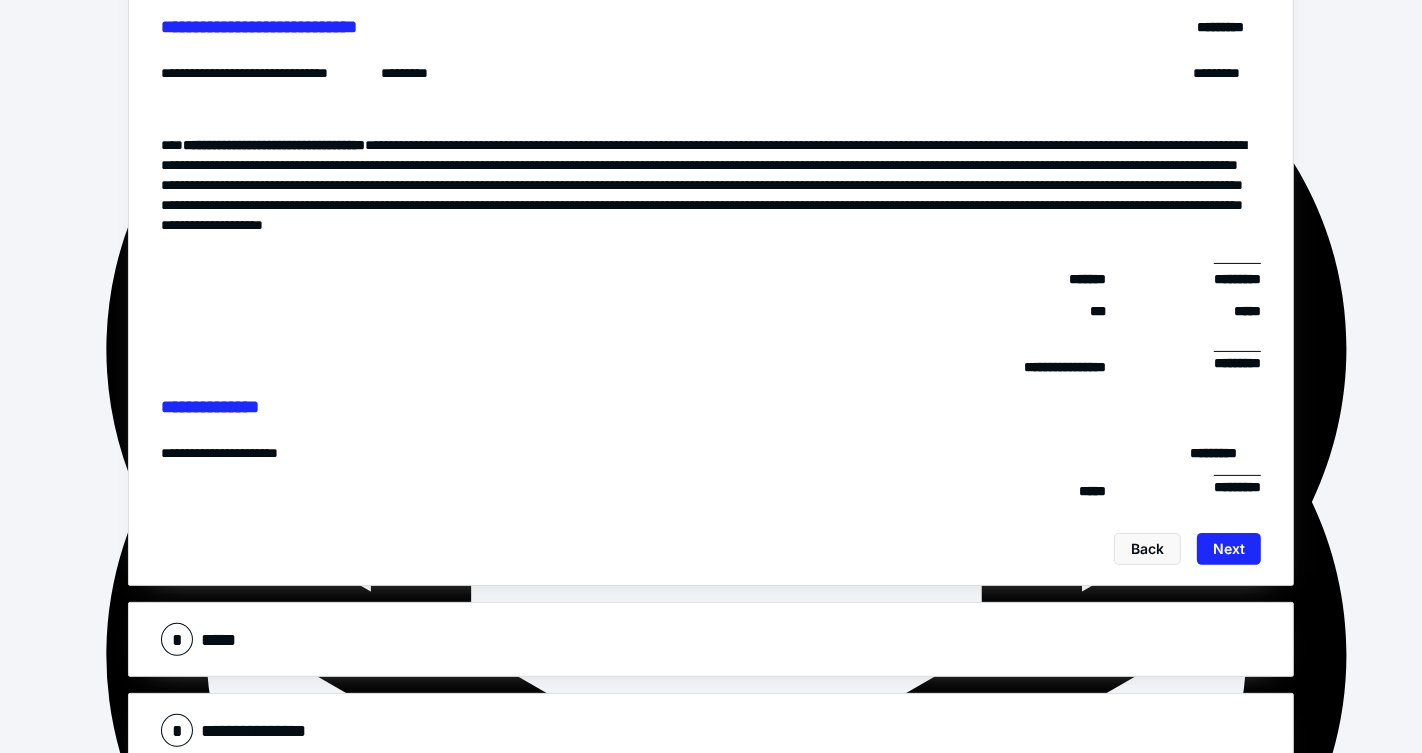 scroll, scrollTop: 265, scrollLeft: 0, axis: vertical 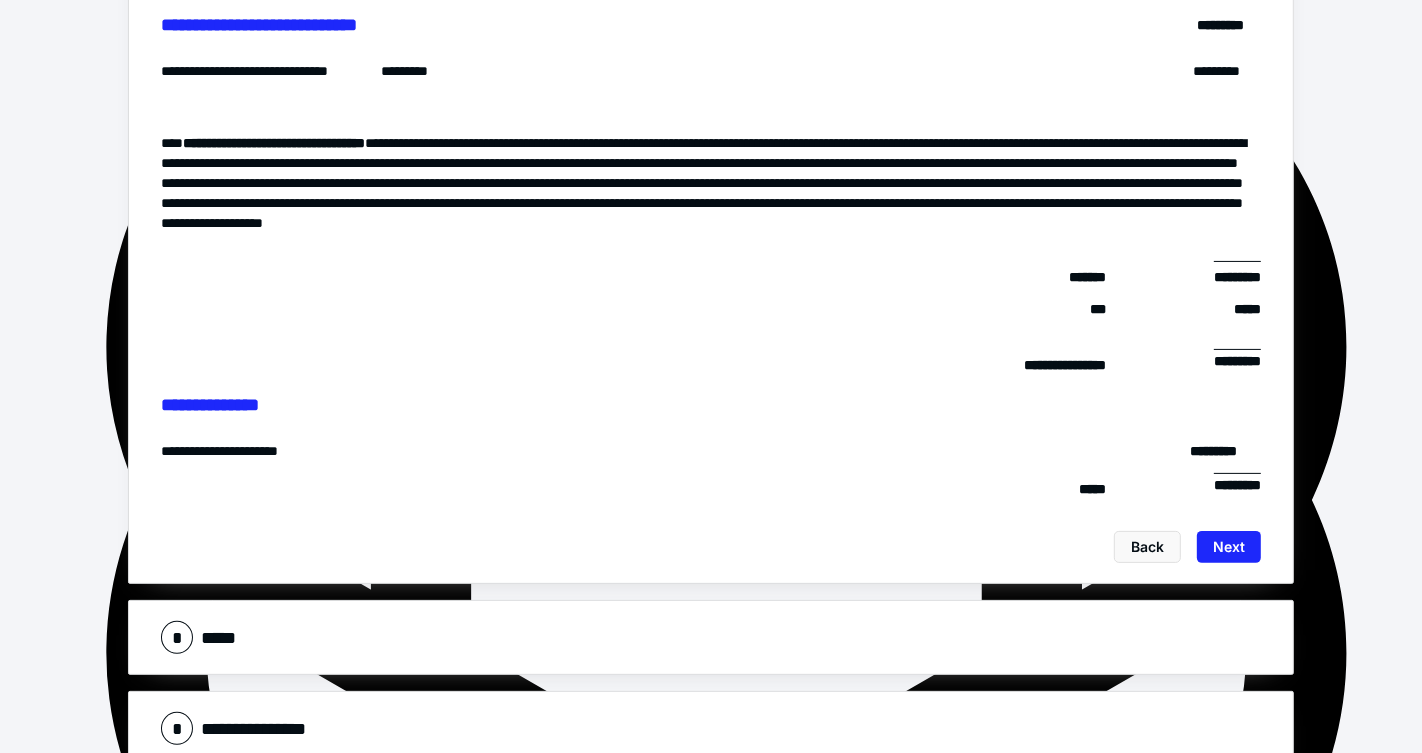 click on "* *****" at bounding box center (711, 637) 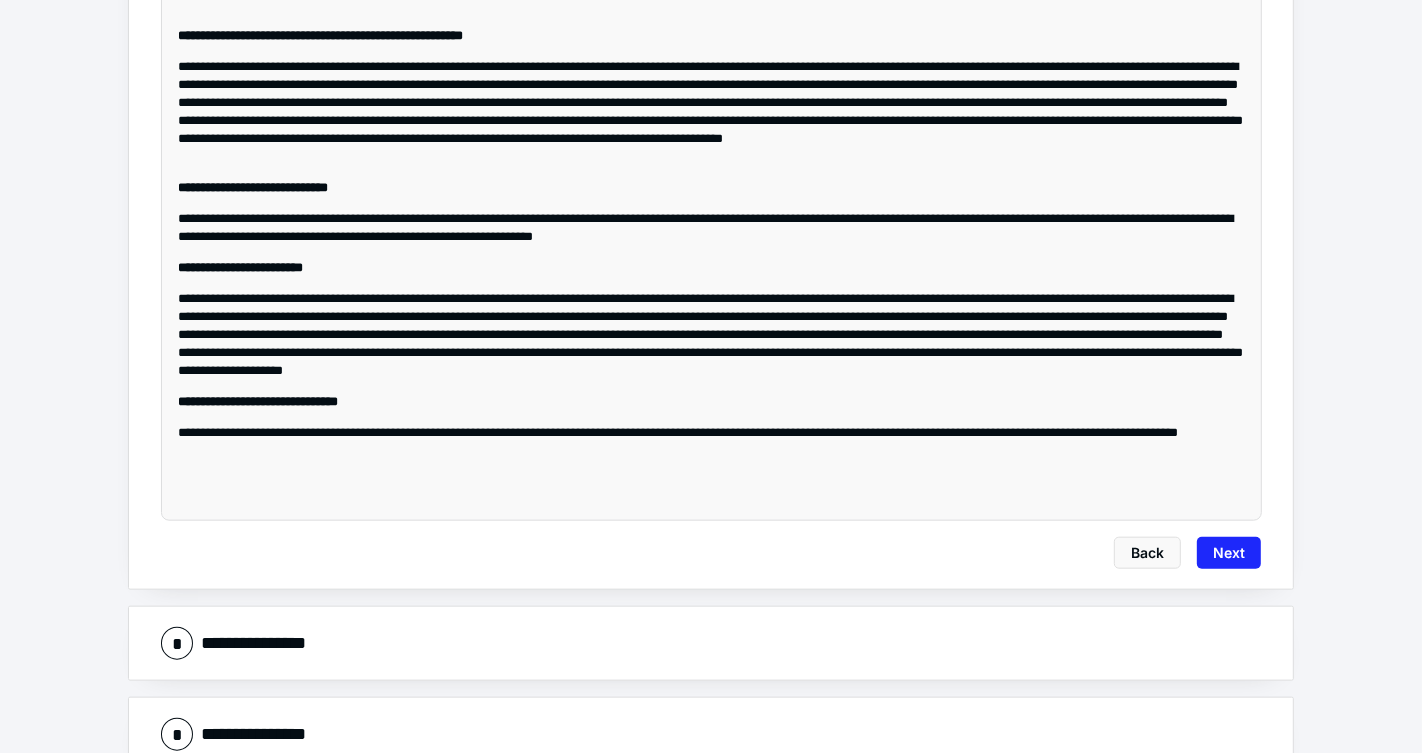click on "**********" at bounding box center (711, 643) 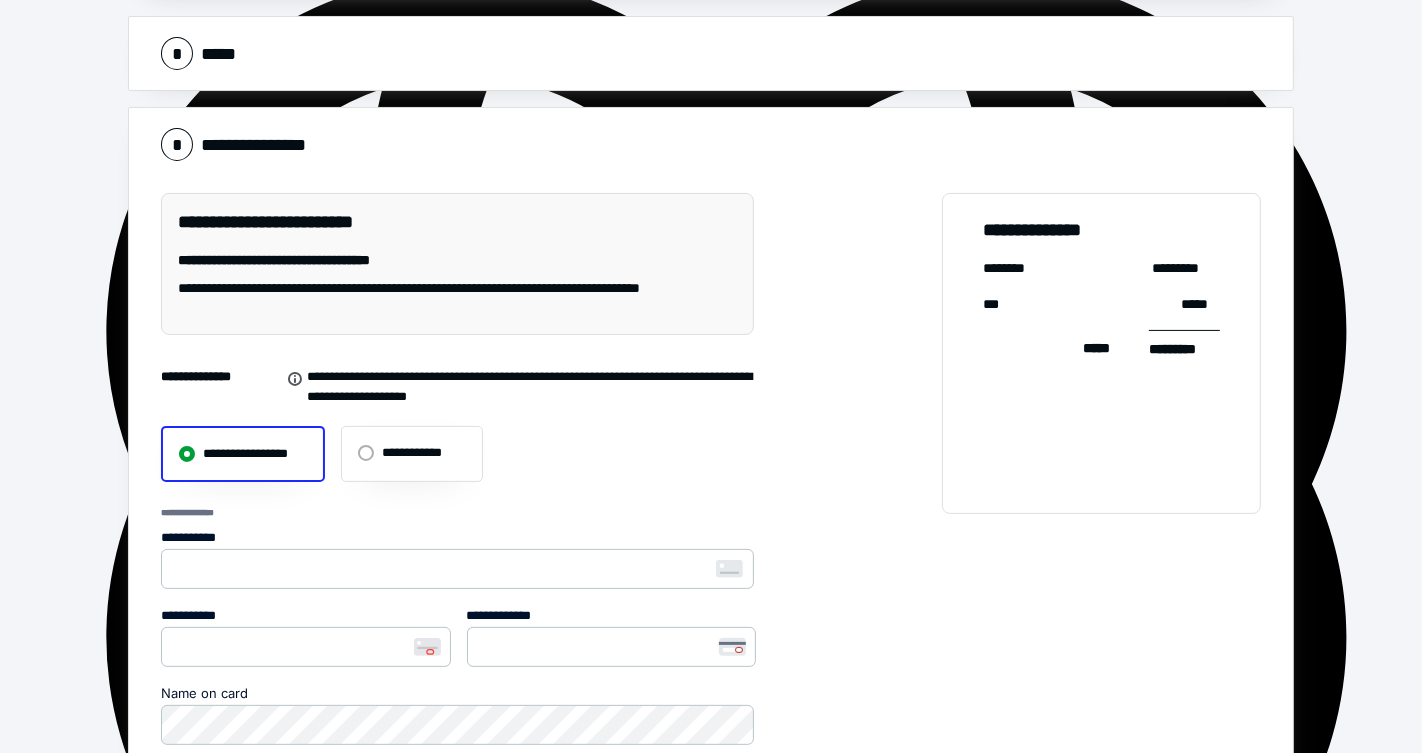 scroll, scrollTop: 0, scrollLeft: 0, axis: both 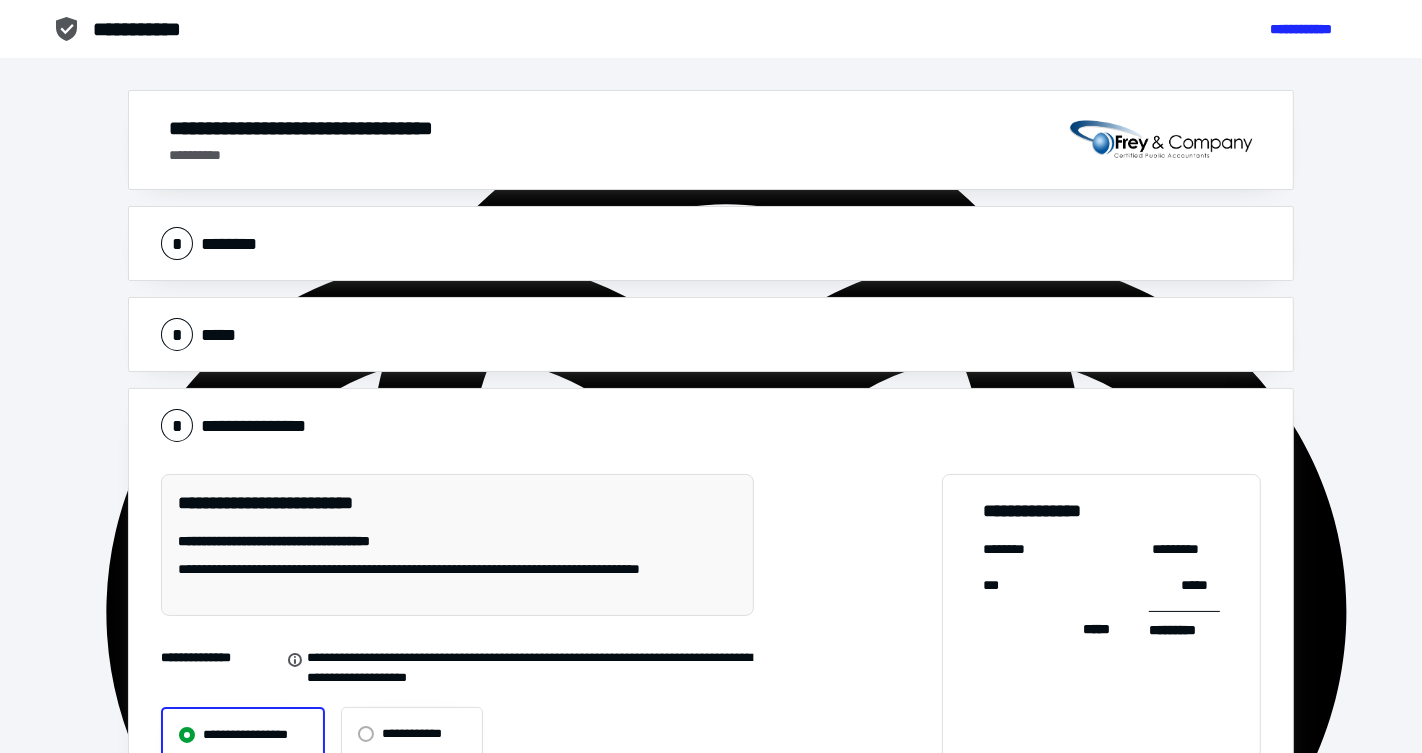 click on "* ********" at bounding box center [711, 243] 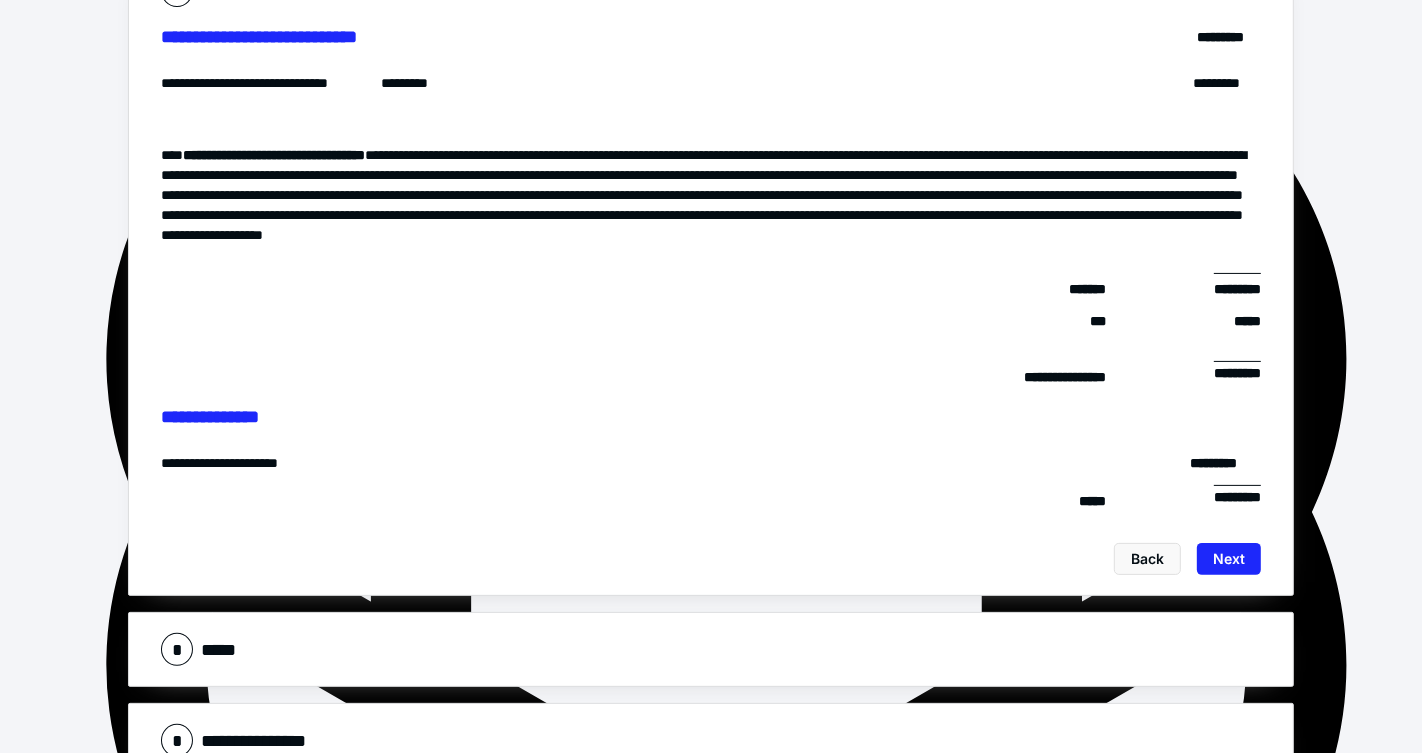 scroll, scrollTop: 252, scrollLeft: 0, axis: vertical 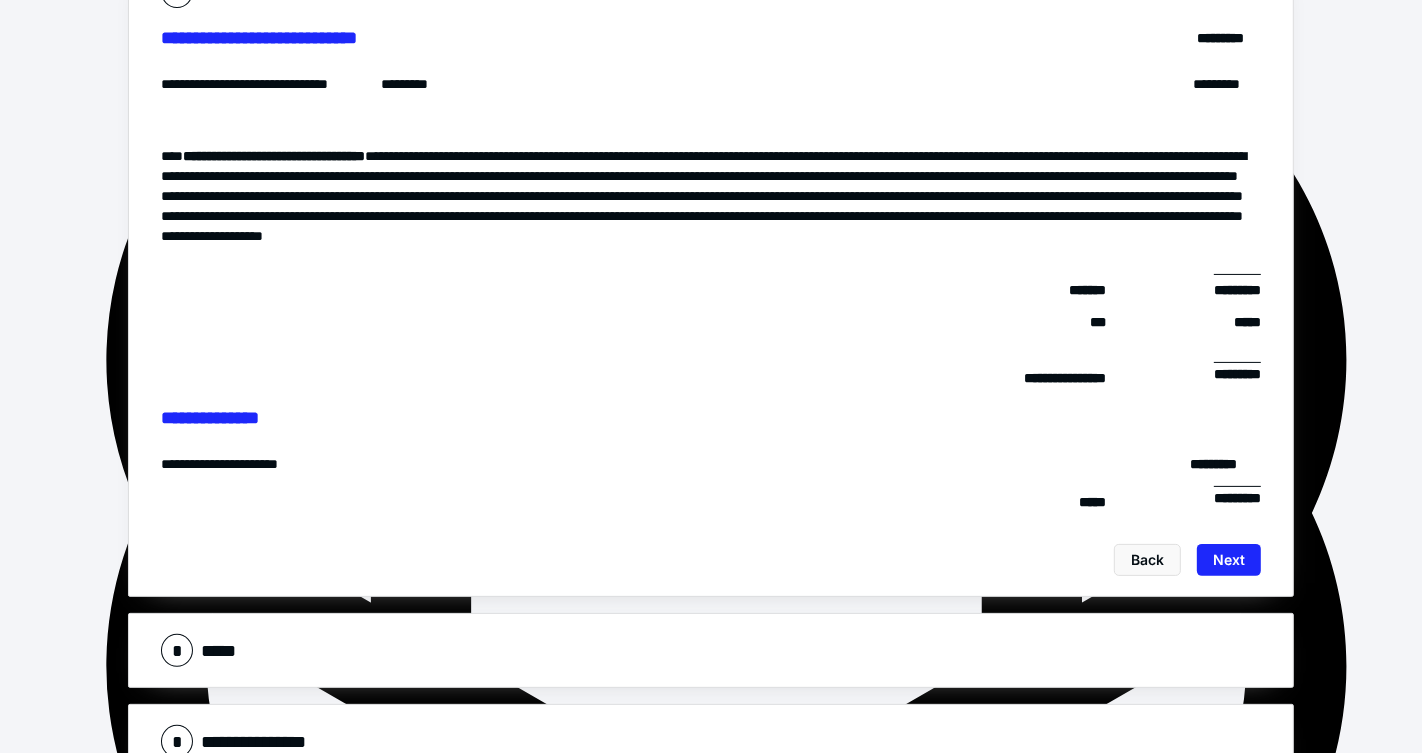 click on "* *****" at bounding box center (711, 650) 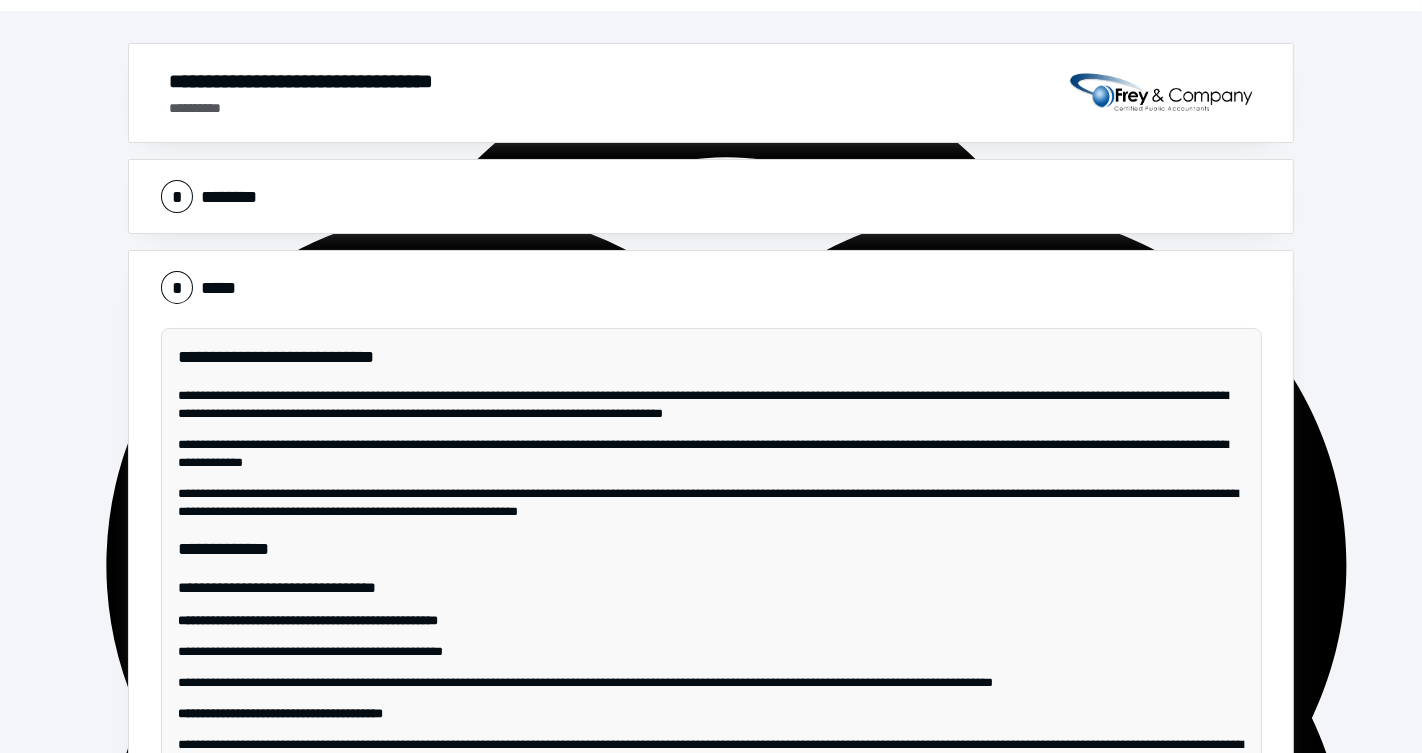 scroll, scrollTop: 0, scrollLeft: 0, axis: both 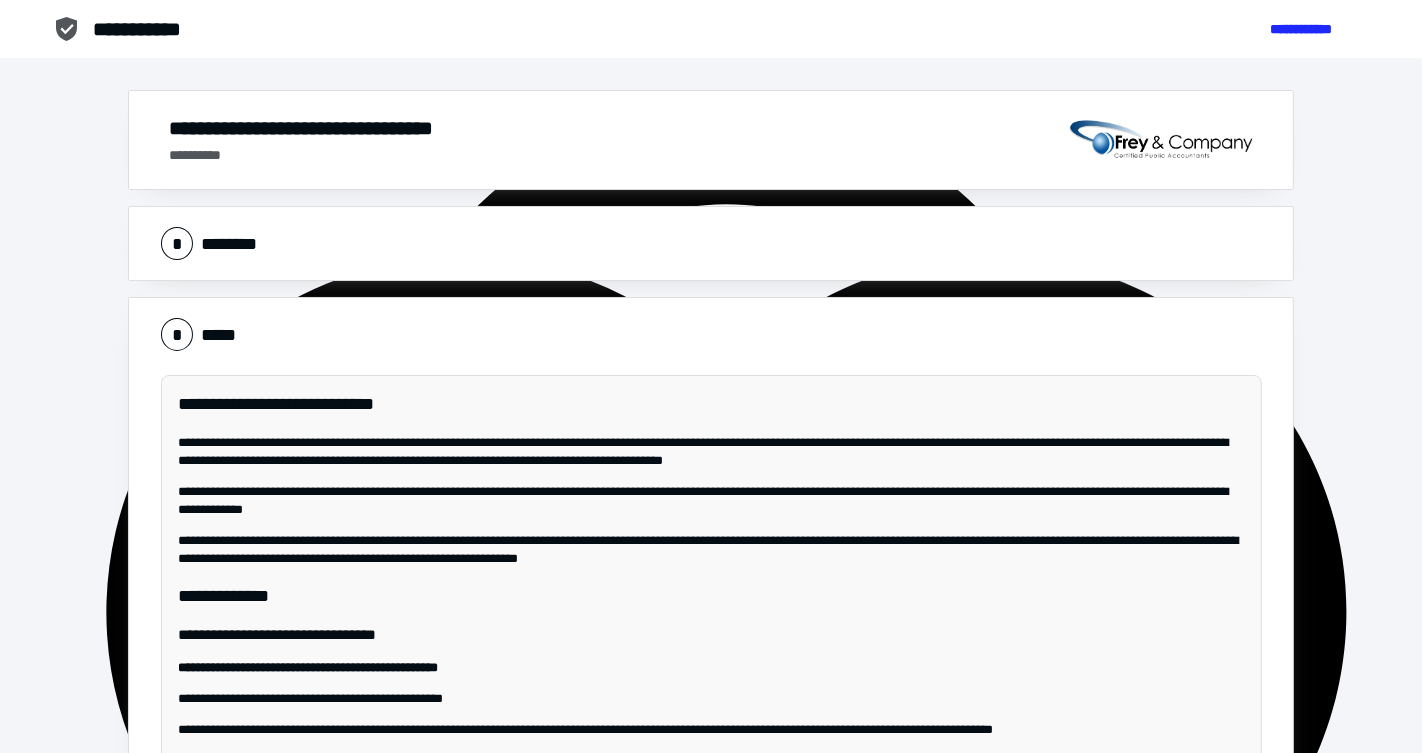 click on "* ********" at bounding box center [711, 243] 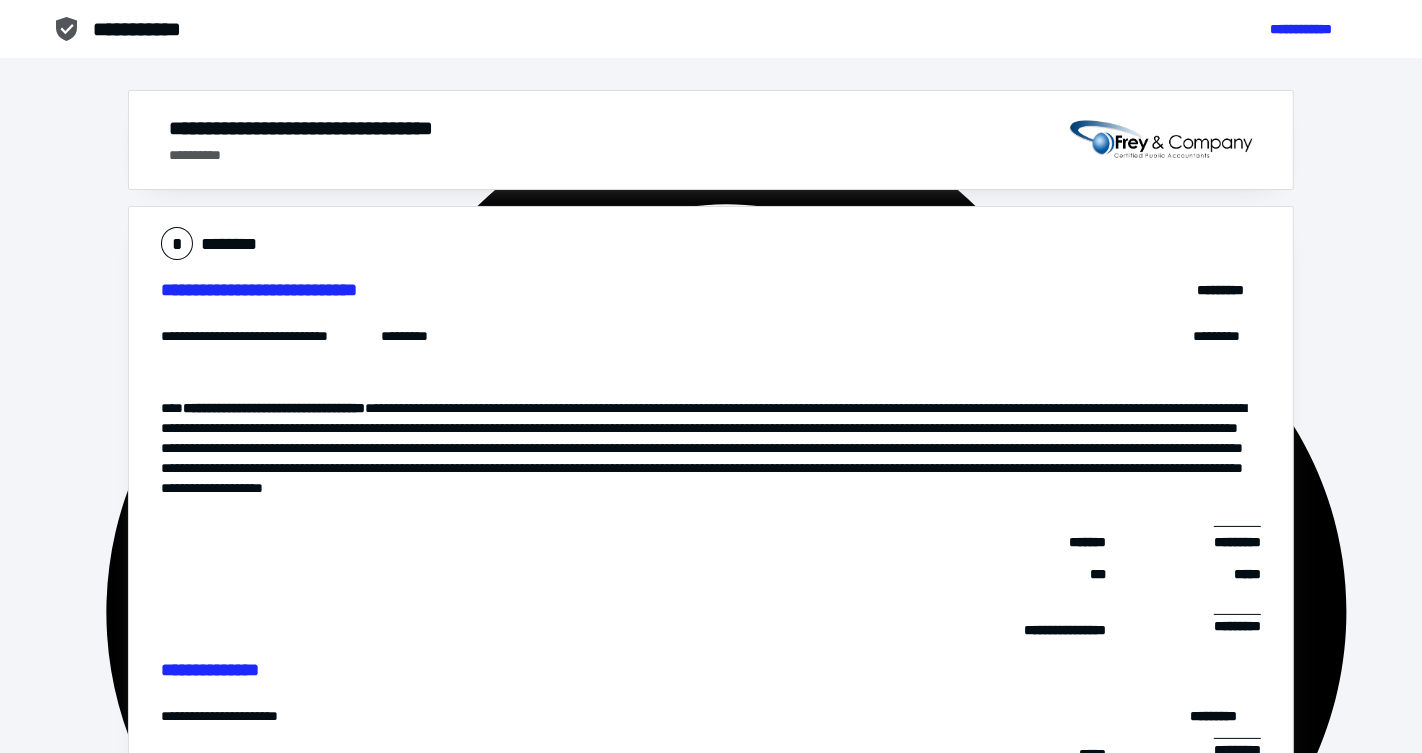 scroll, scrollTop: 380, scrollLeft: 0, axis: vertical 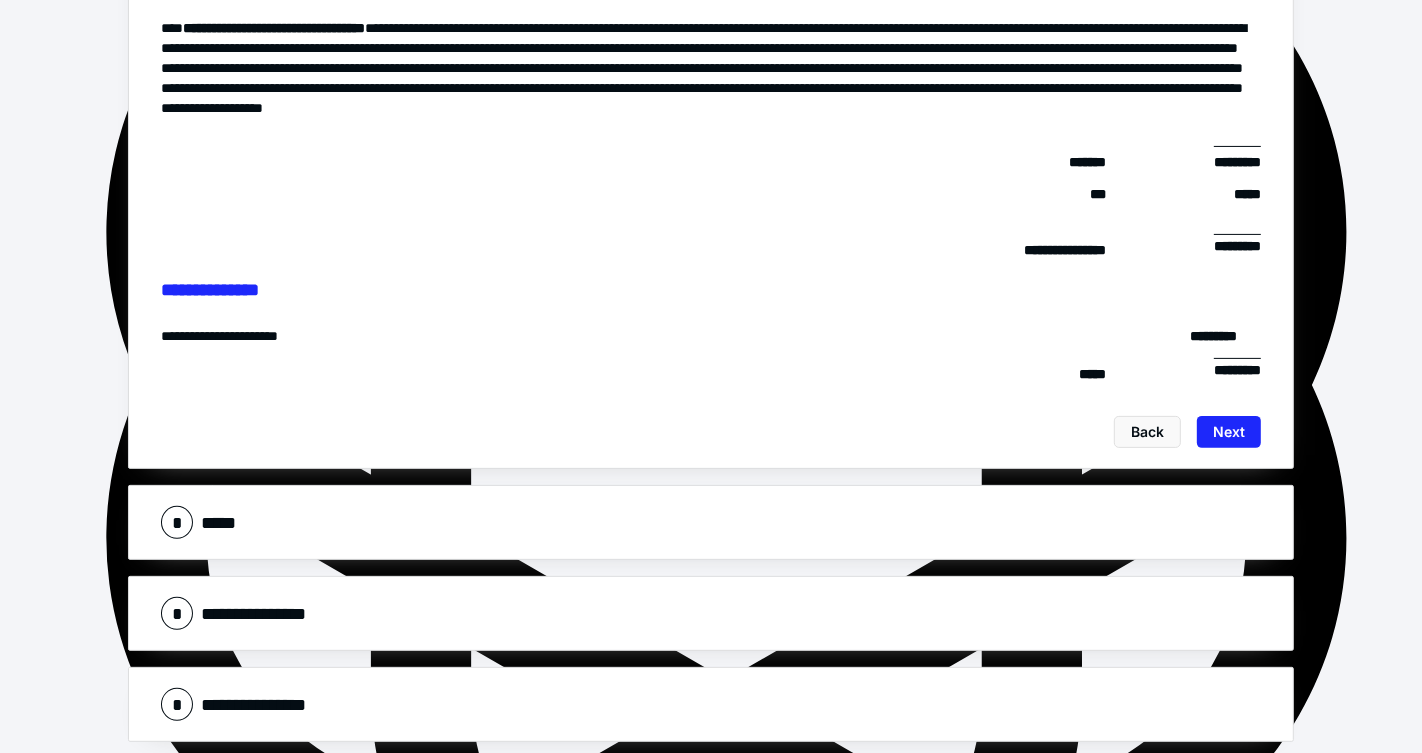 click on "**********" at bounding box center [711, 613] 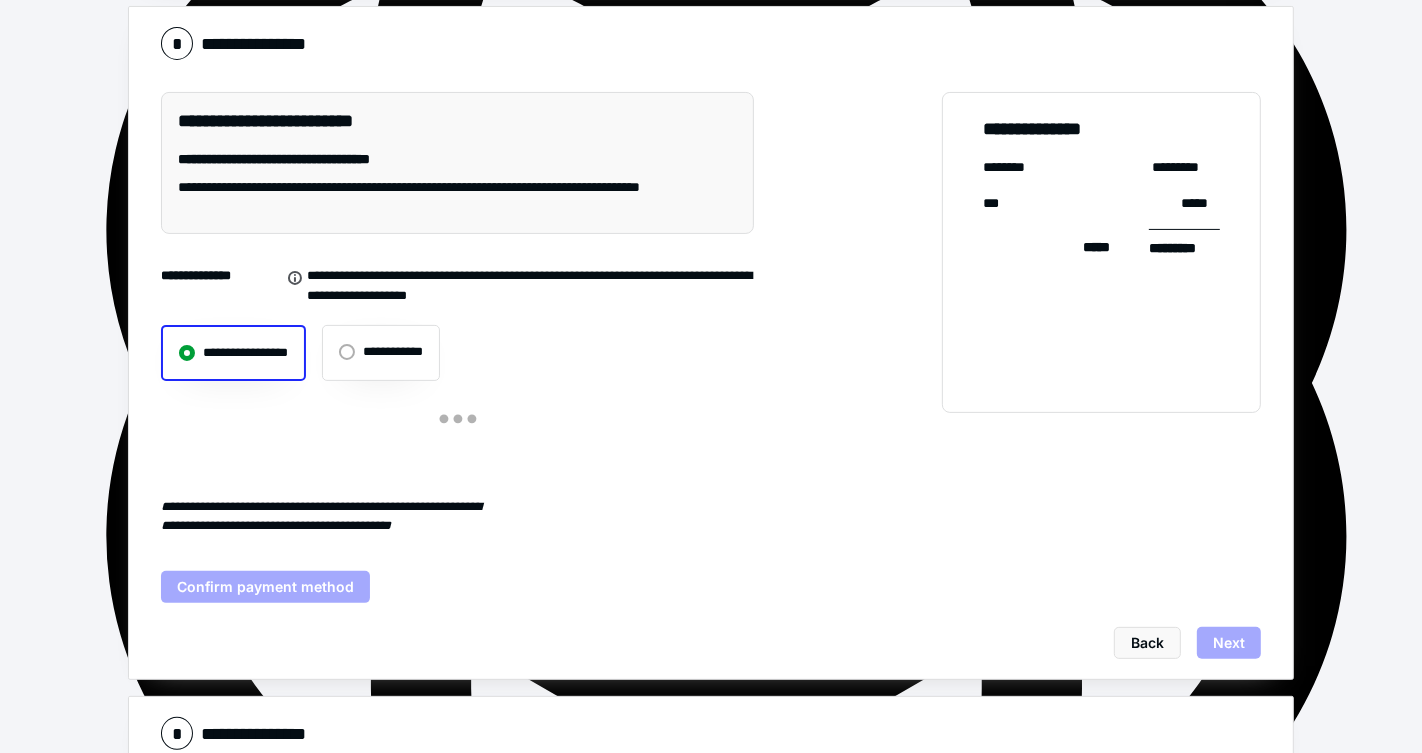 click on "**********" at bounding box center [711, 733] 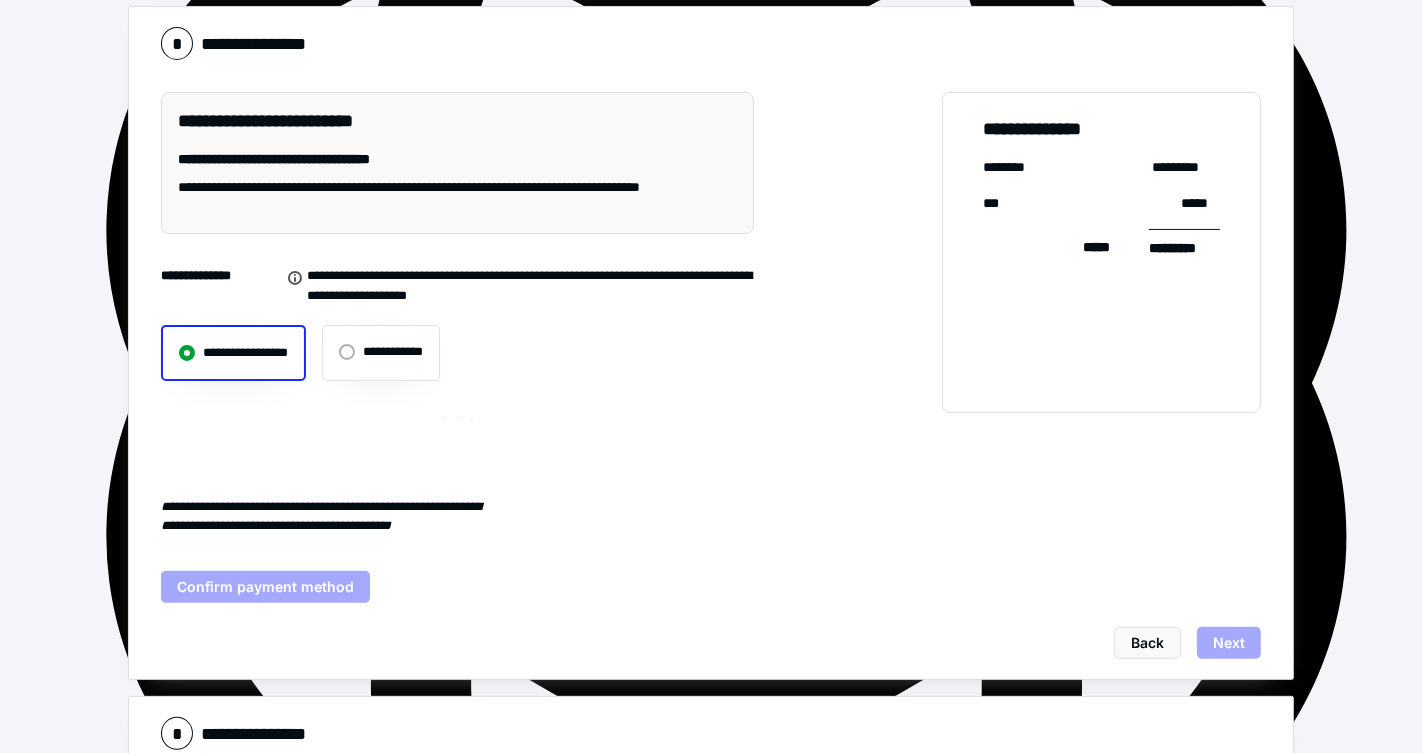 scroll, scrollTop: 153, scrollLeft: 0, axis: vertical 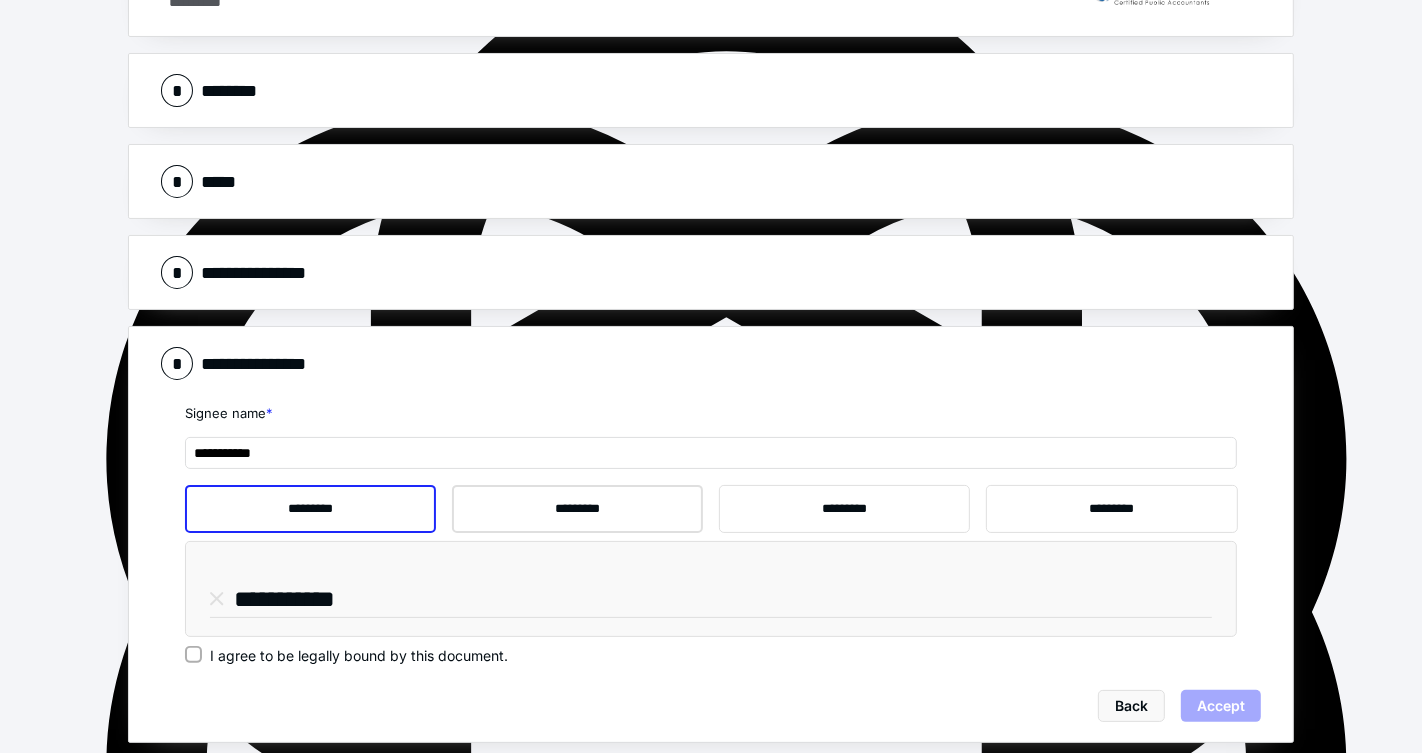 click on "*********" at bounding box center (577, 509) 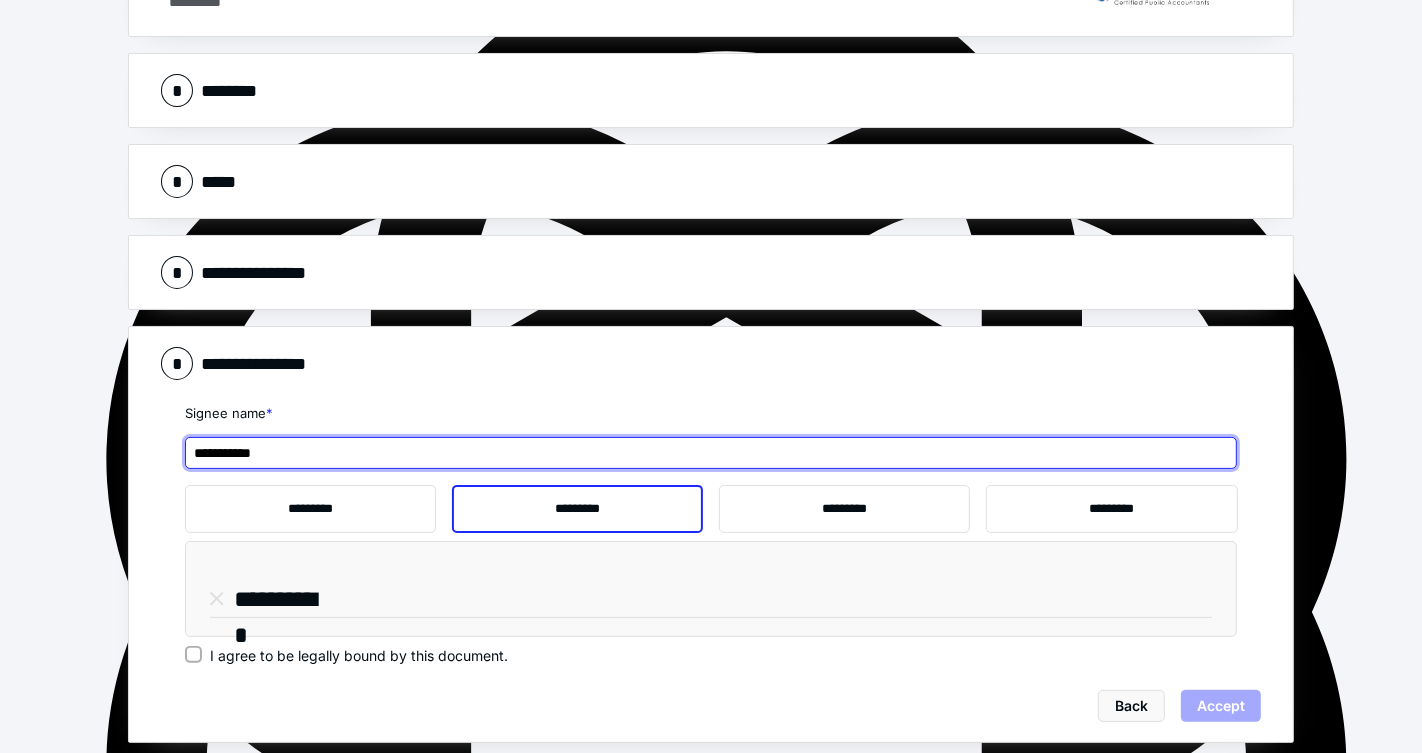 click on "**********" at bounding box center (711, 453) 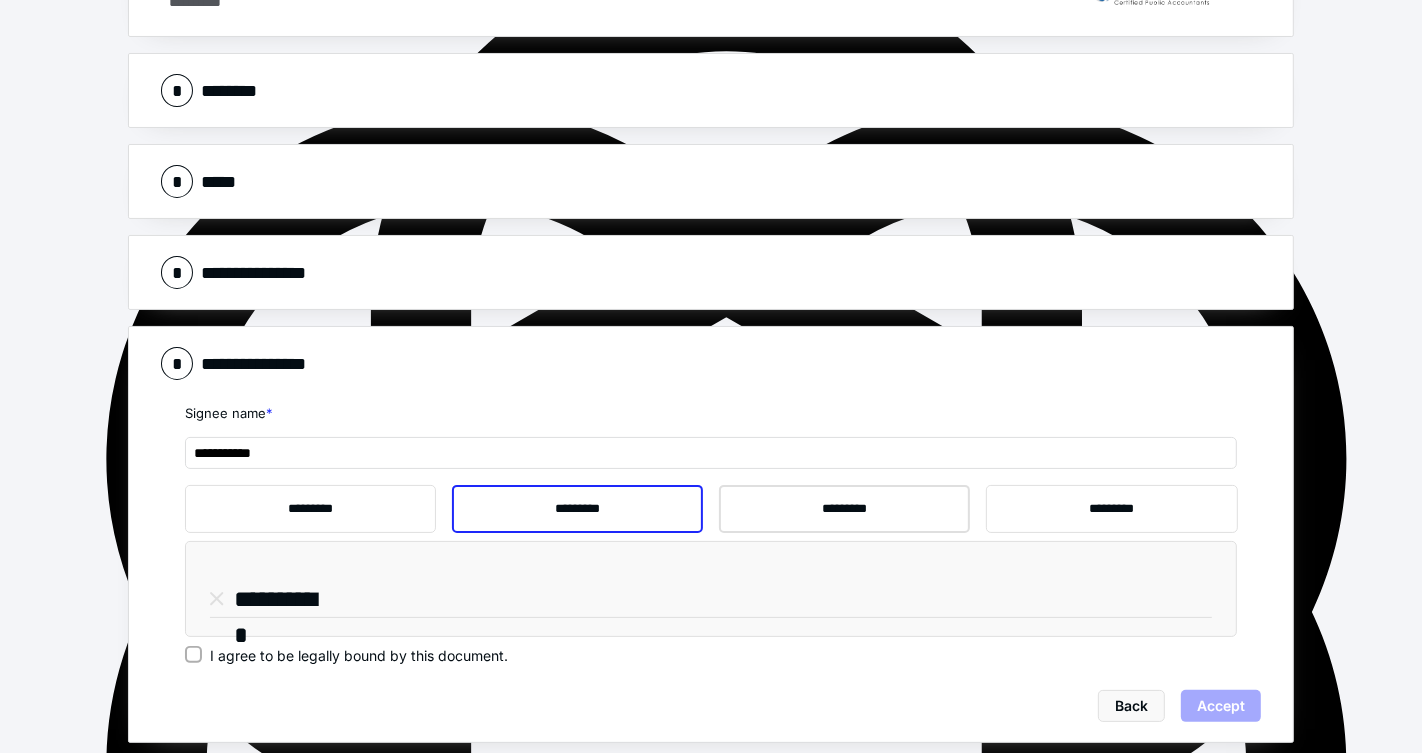 click on "*********" at bounding box center (844, 509) 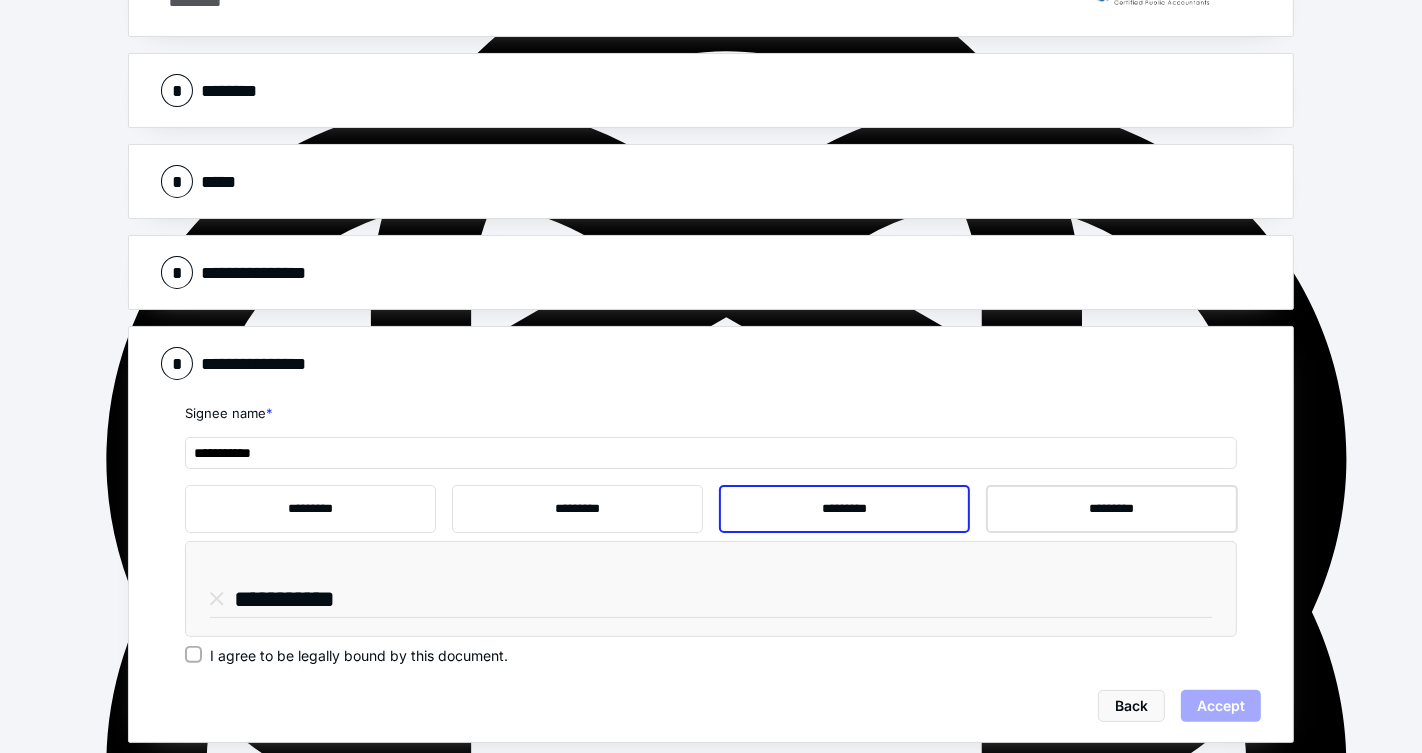 click on "*********" at bounding box center (1111, 509) 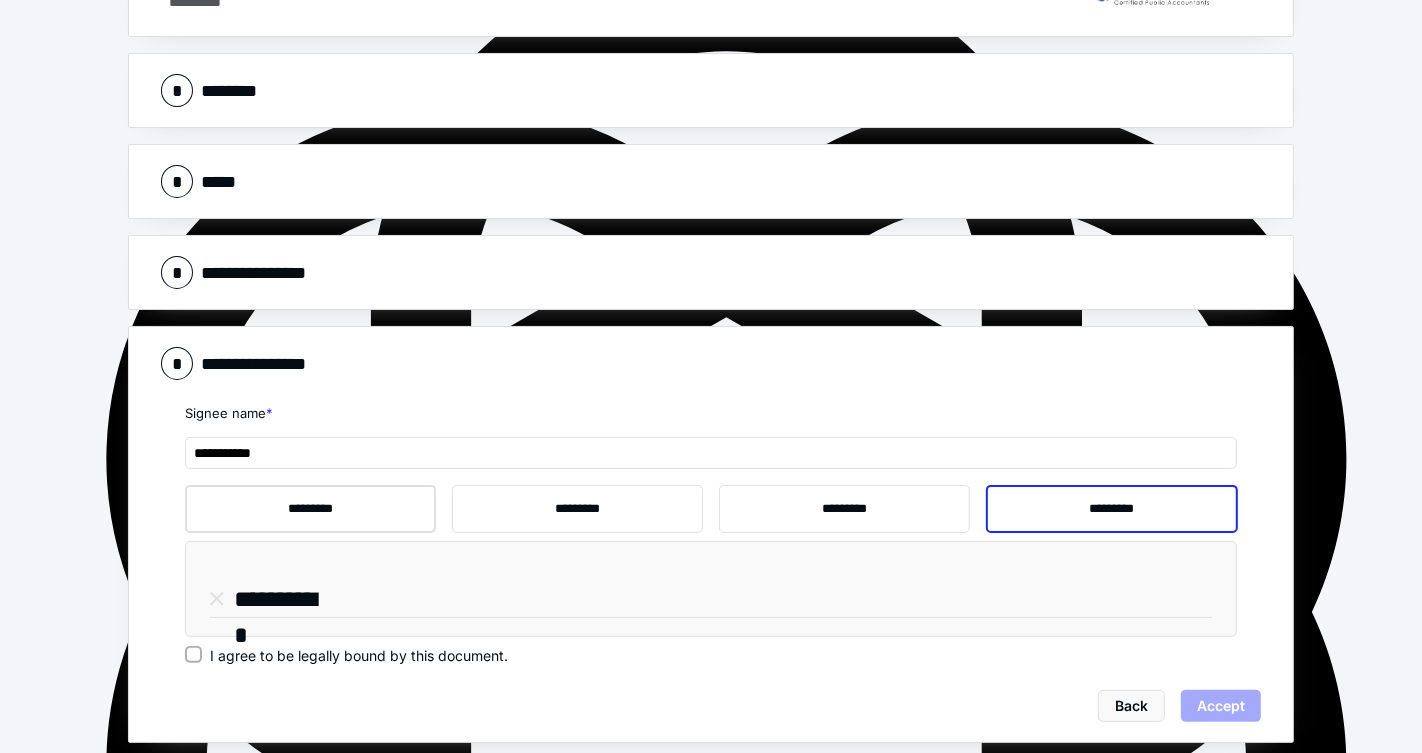 click on "*********" at bounding box center [310, 509] 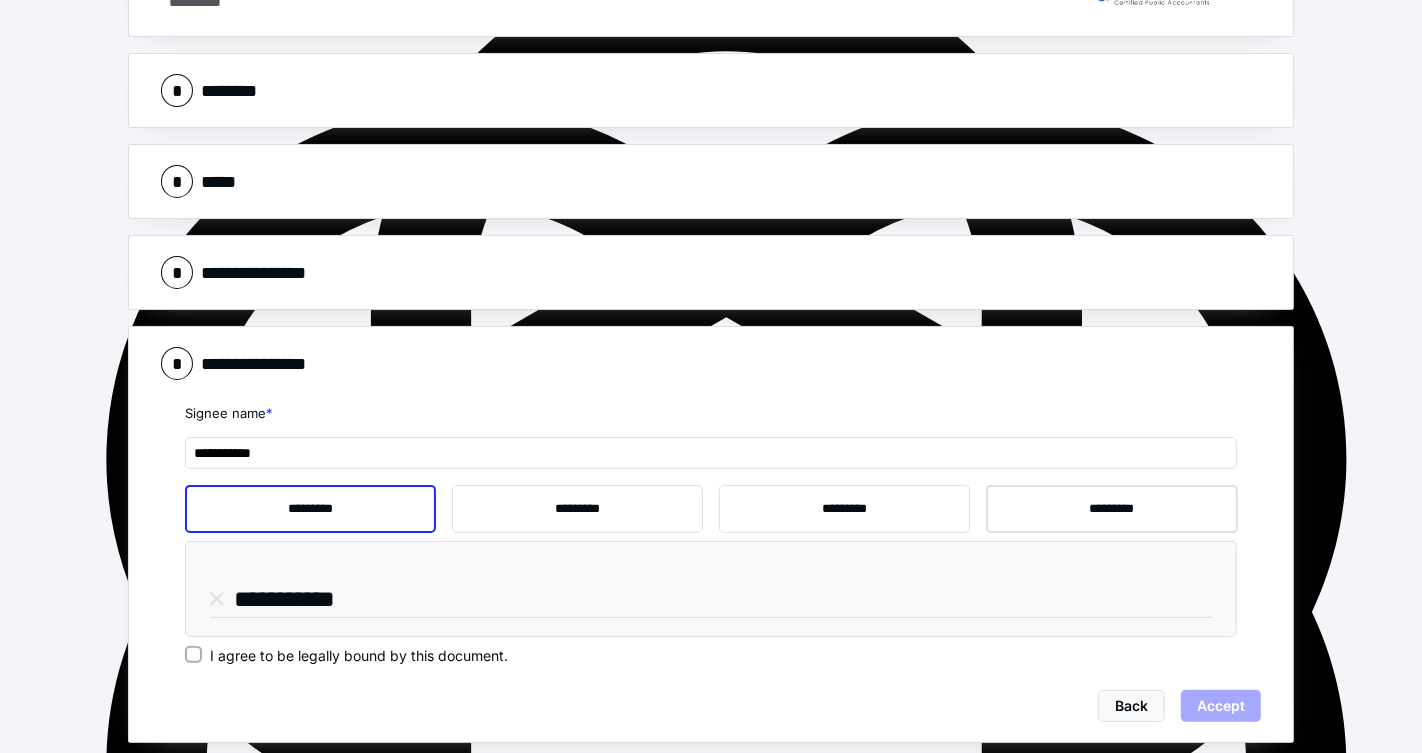 click on "*********" at bounding box center (1111, 509) 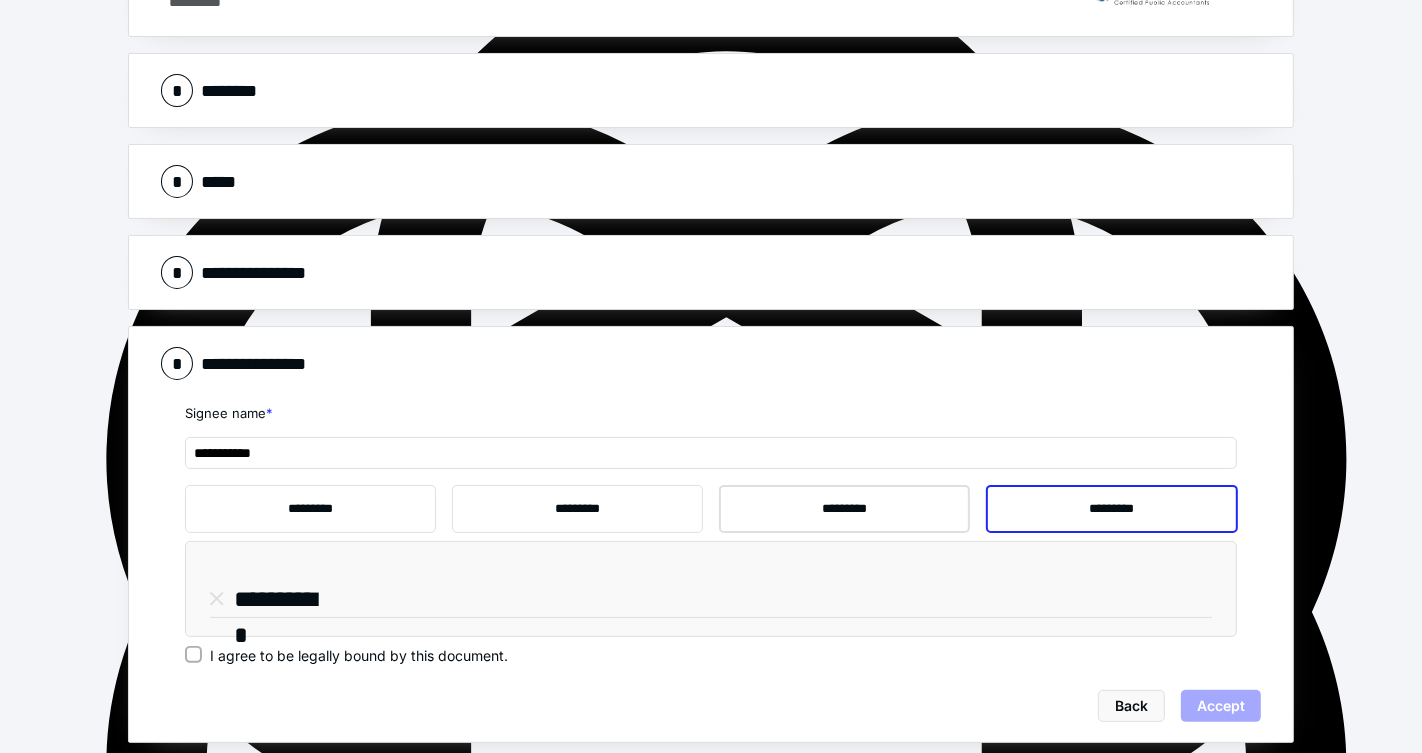 click on "*********" at bounding box center (844, 509) 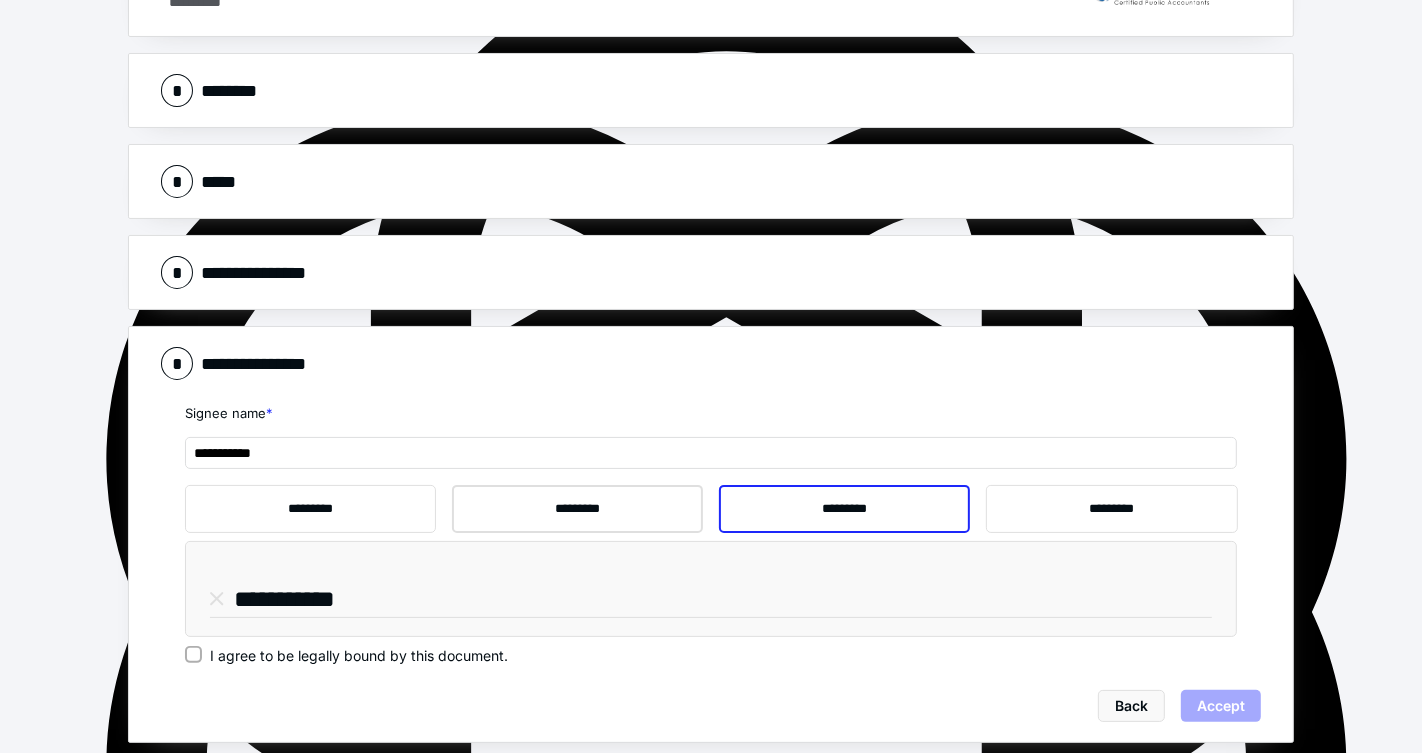 click on "*********" at bounding box center [577, 509] 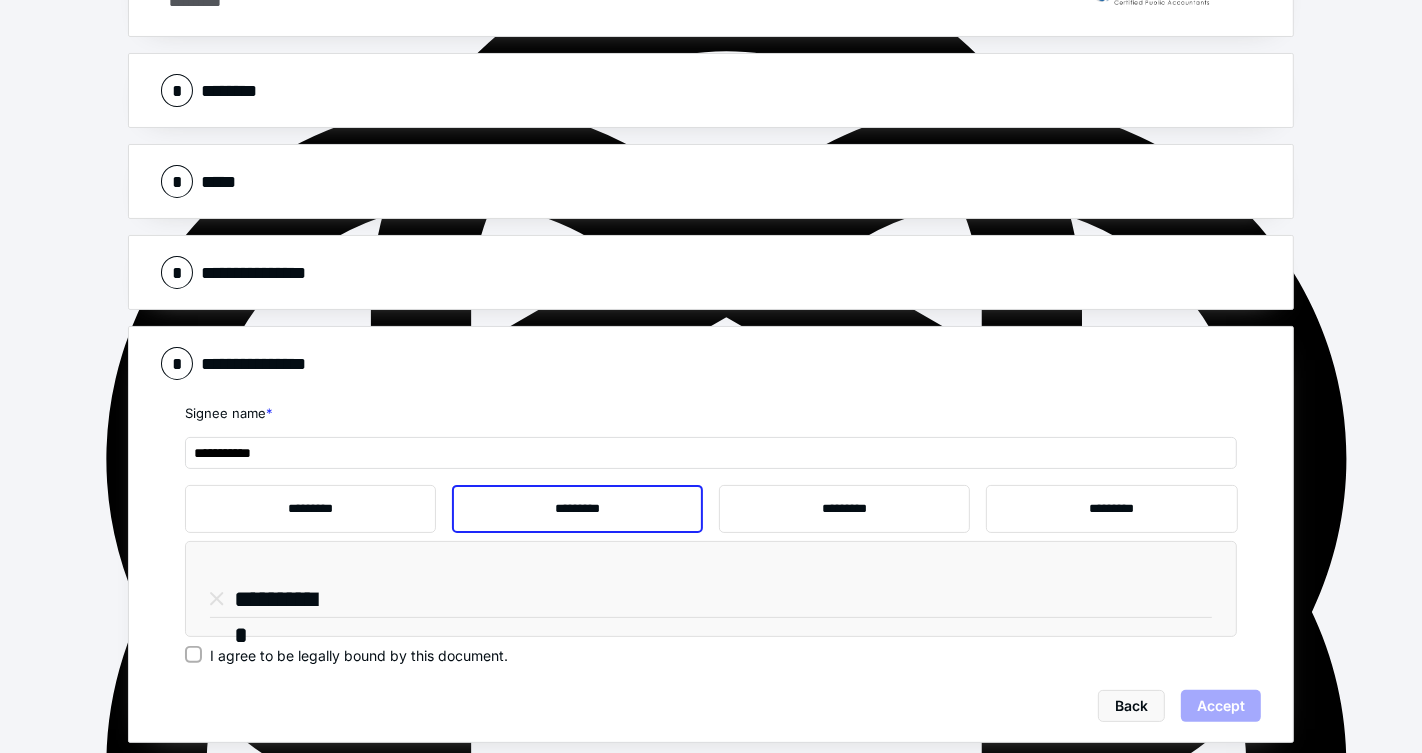 click on "**********" at bounding box center [711, 534] 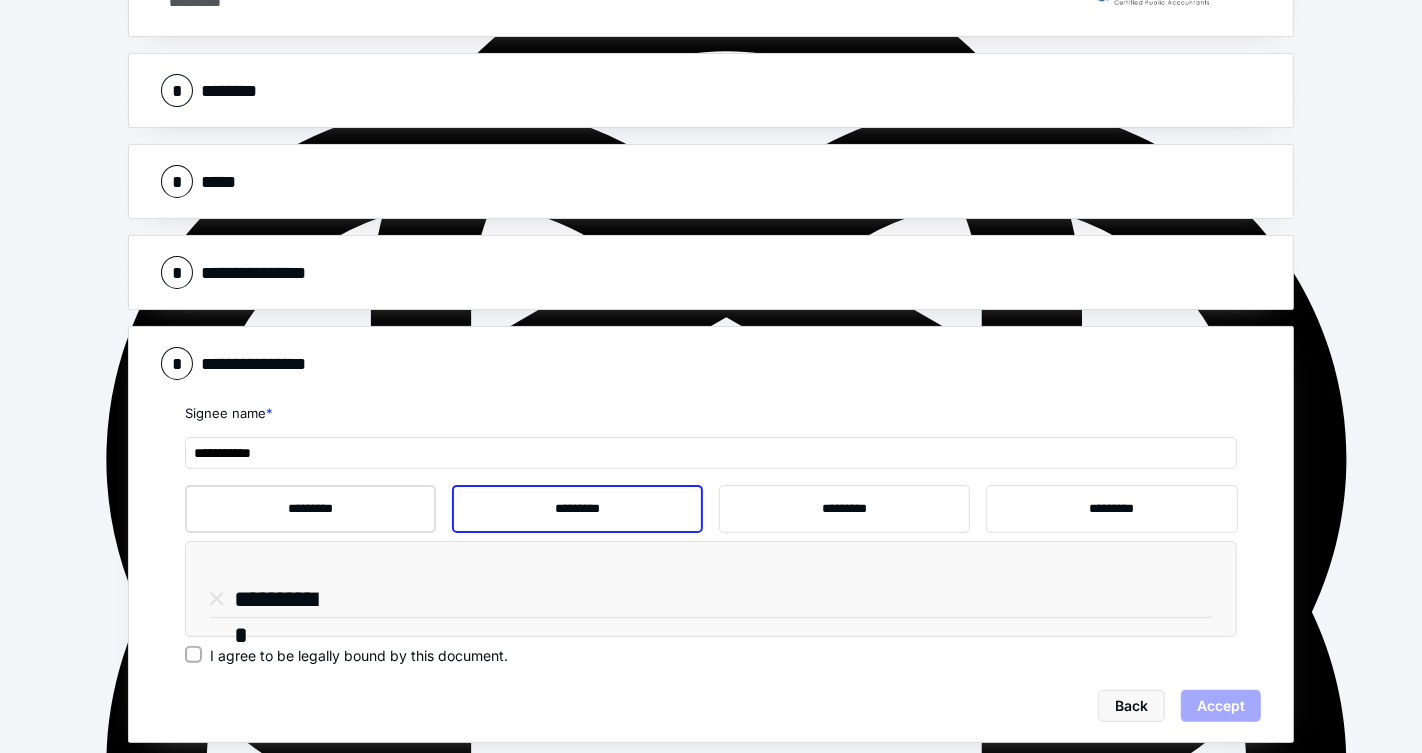 click on "*********" at bounding box center [310, 509] 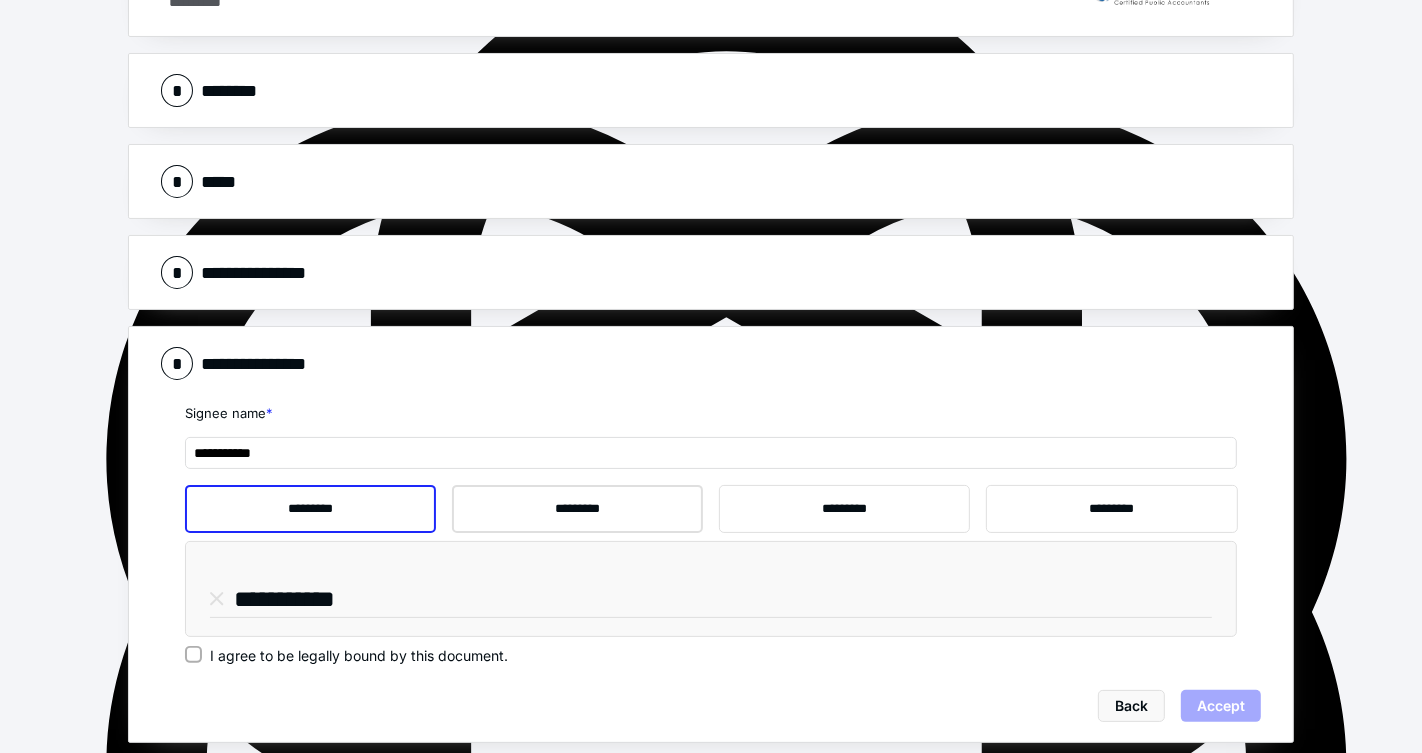 click on "*********" at bounding box center (577, 509) 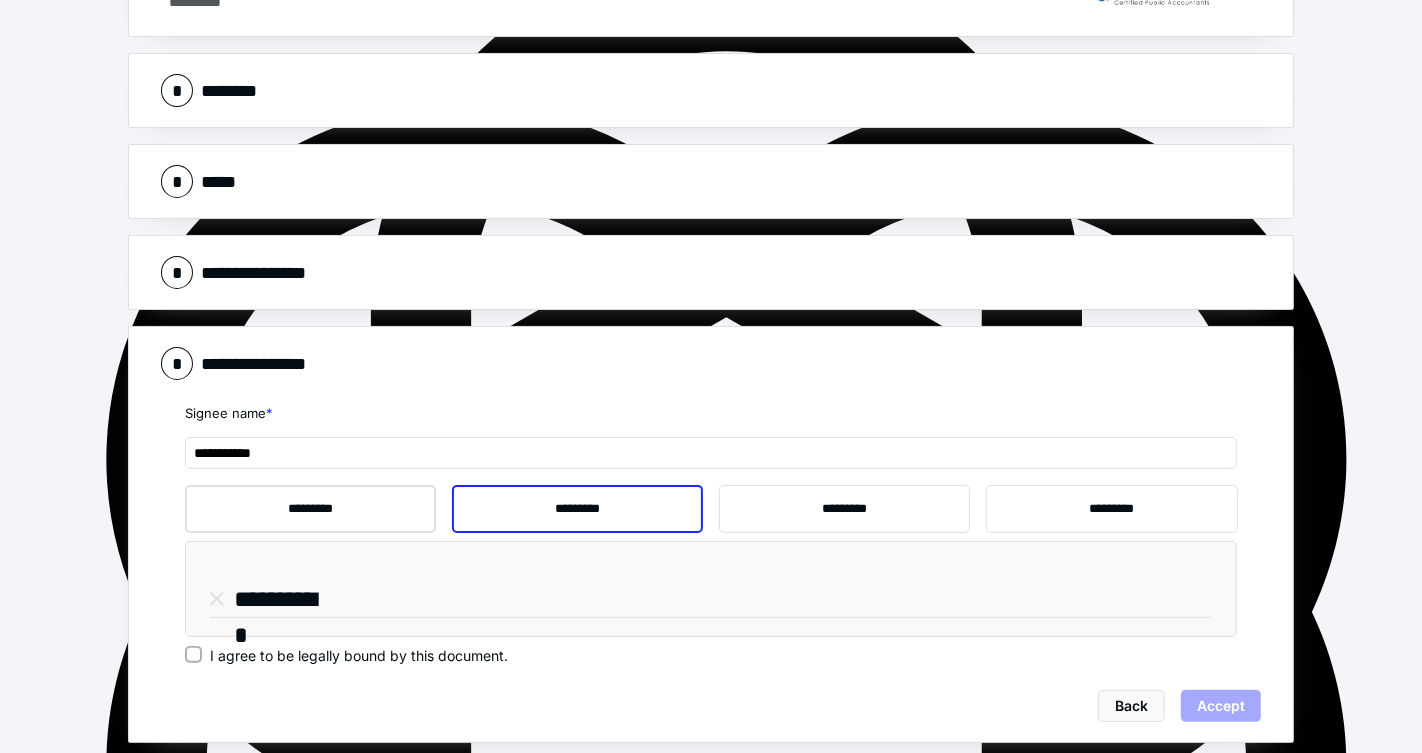 click on "*********" at bounding box center [310, 509] 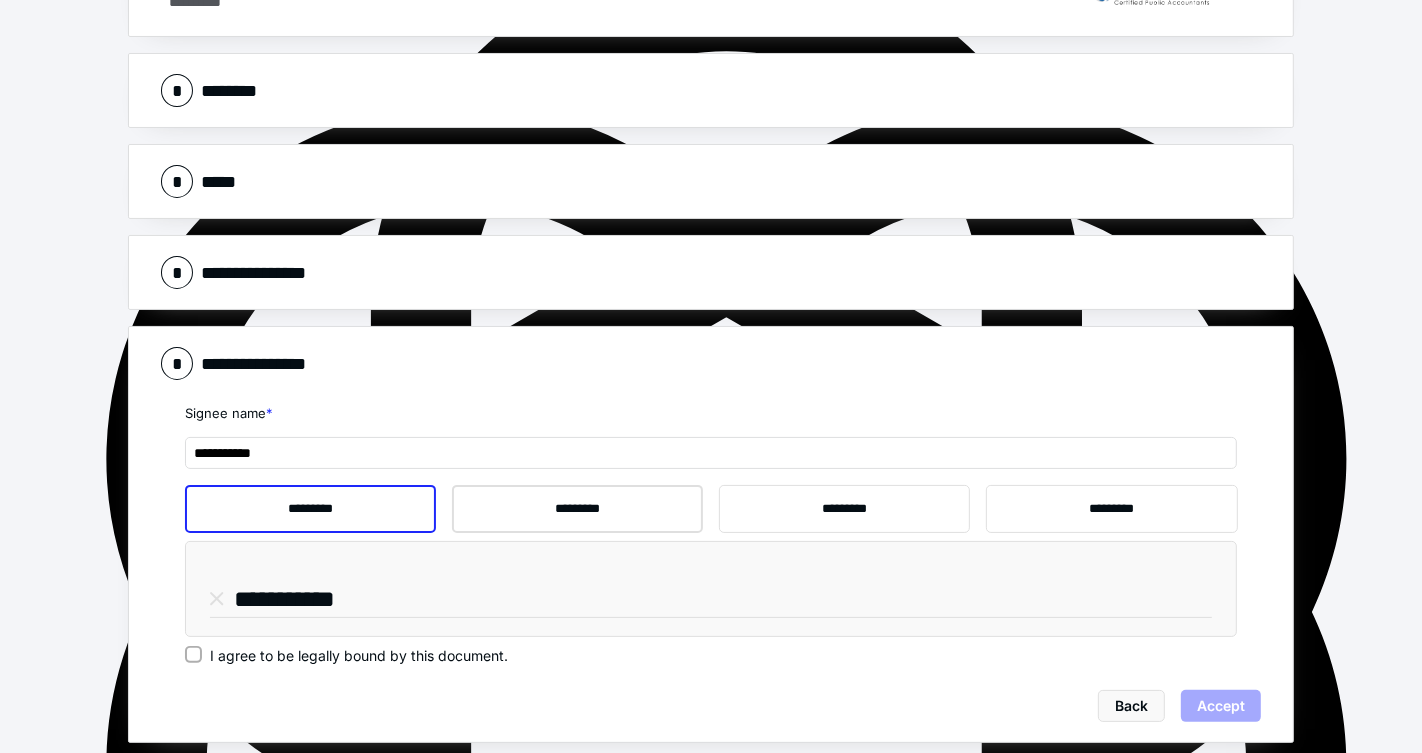 click on "*********" at bounding box center (577, 509) 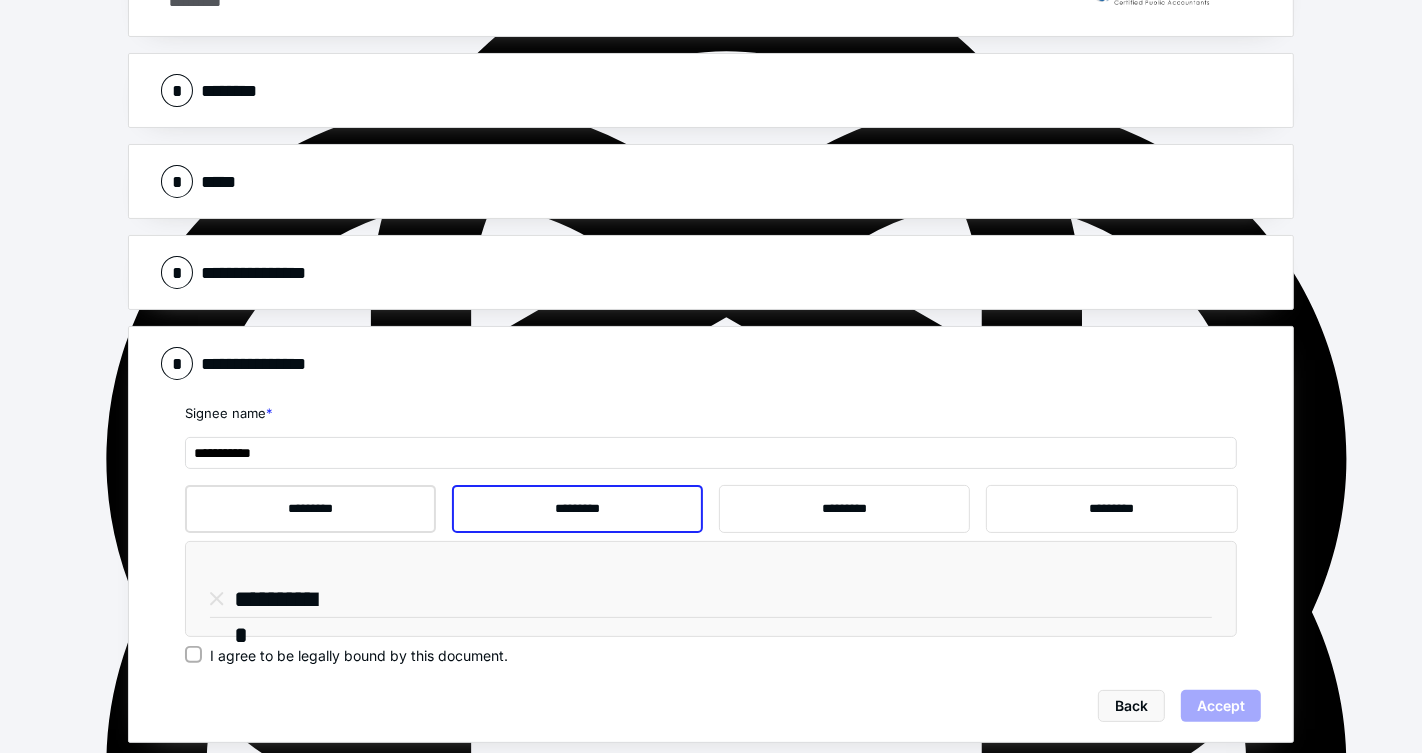 click on "*********" at bounding box center [310, 509] 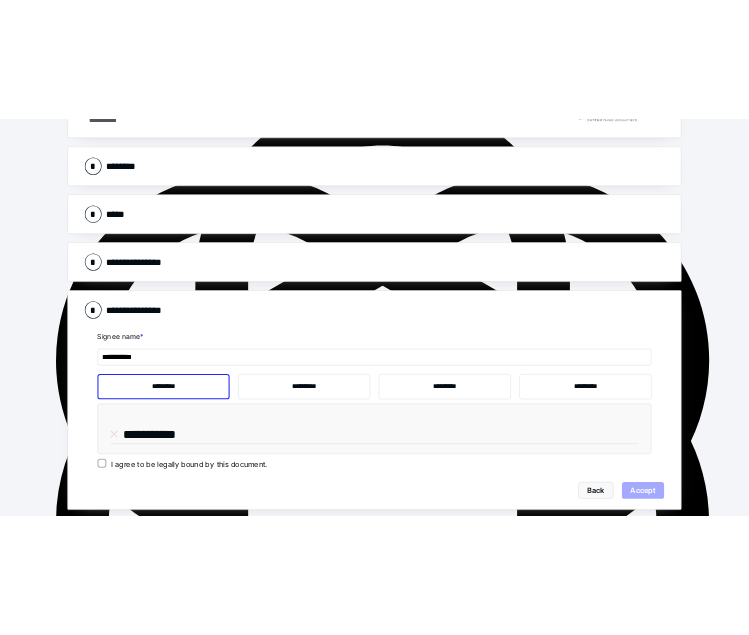 scroll, scrollTop: 0, scrollLeft: 0, axis: both 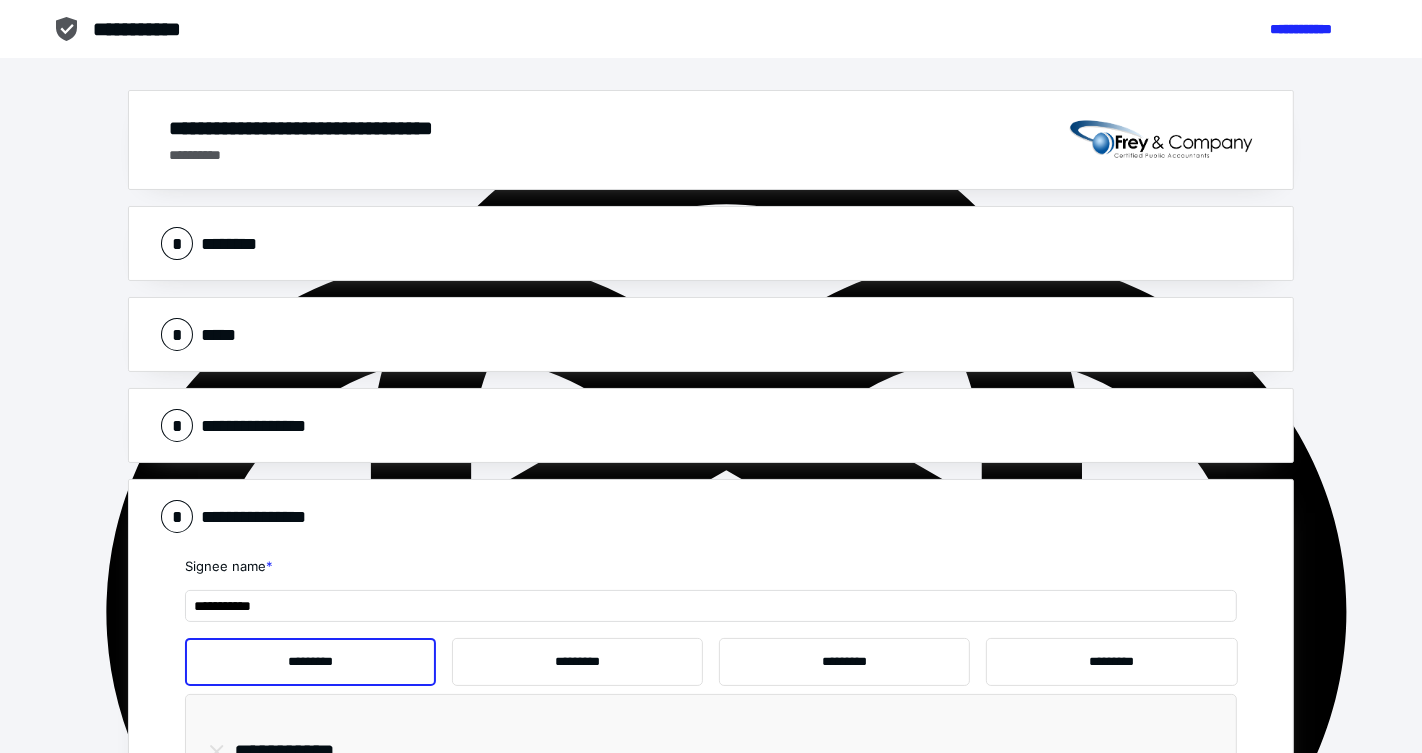 click on "* ********" at bounding box center [711, 243] 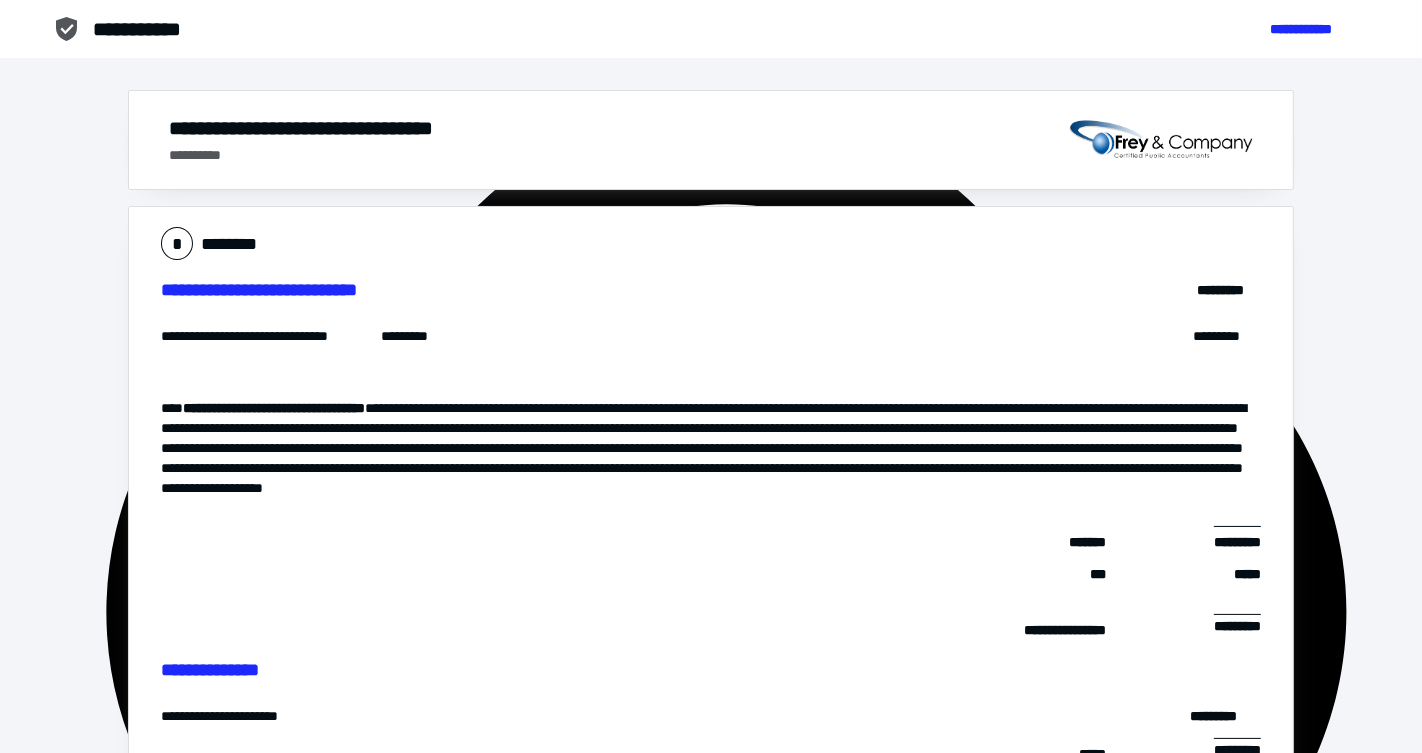 scroll, scrollTop: 0, scrollLeft: 0, axis: both 